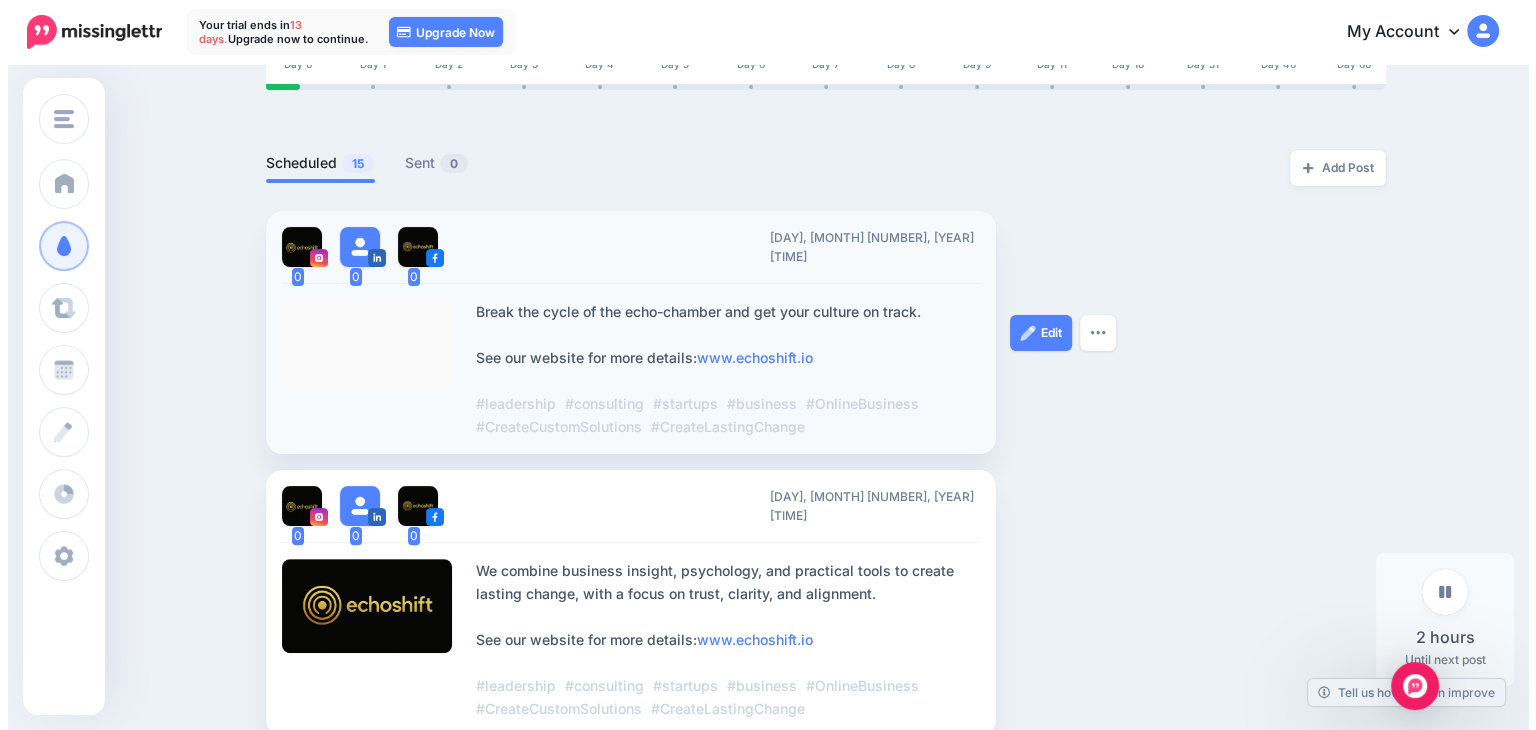 scroll, scrollTop: 500, scrollLeft: 0, axis: vertical 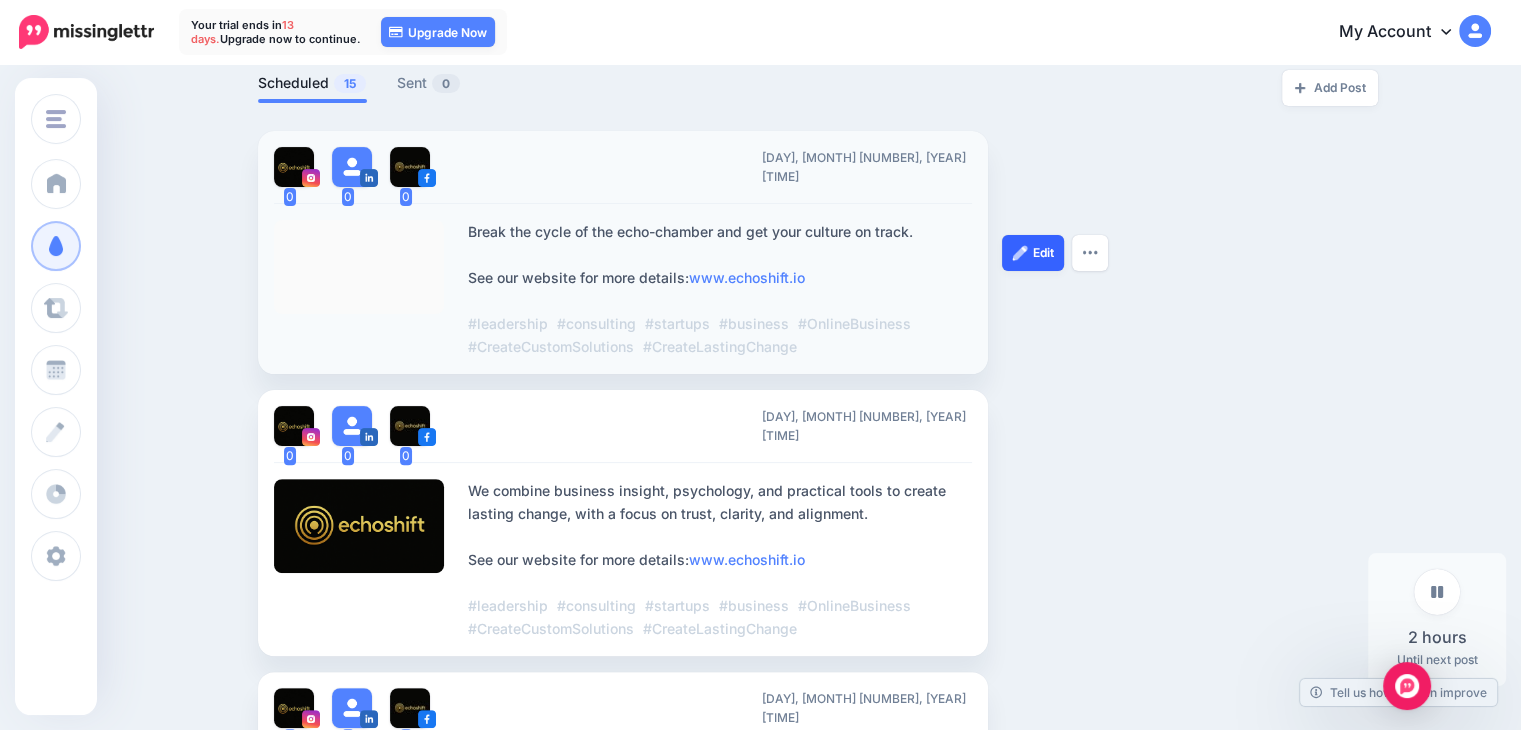 click at bounding box center [1020, 253] 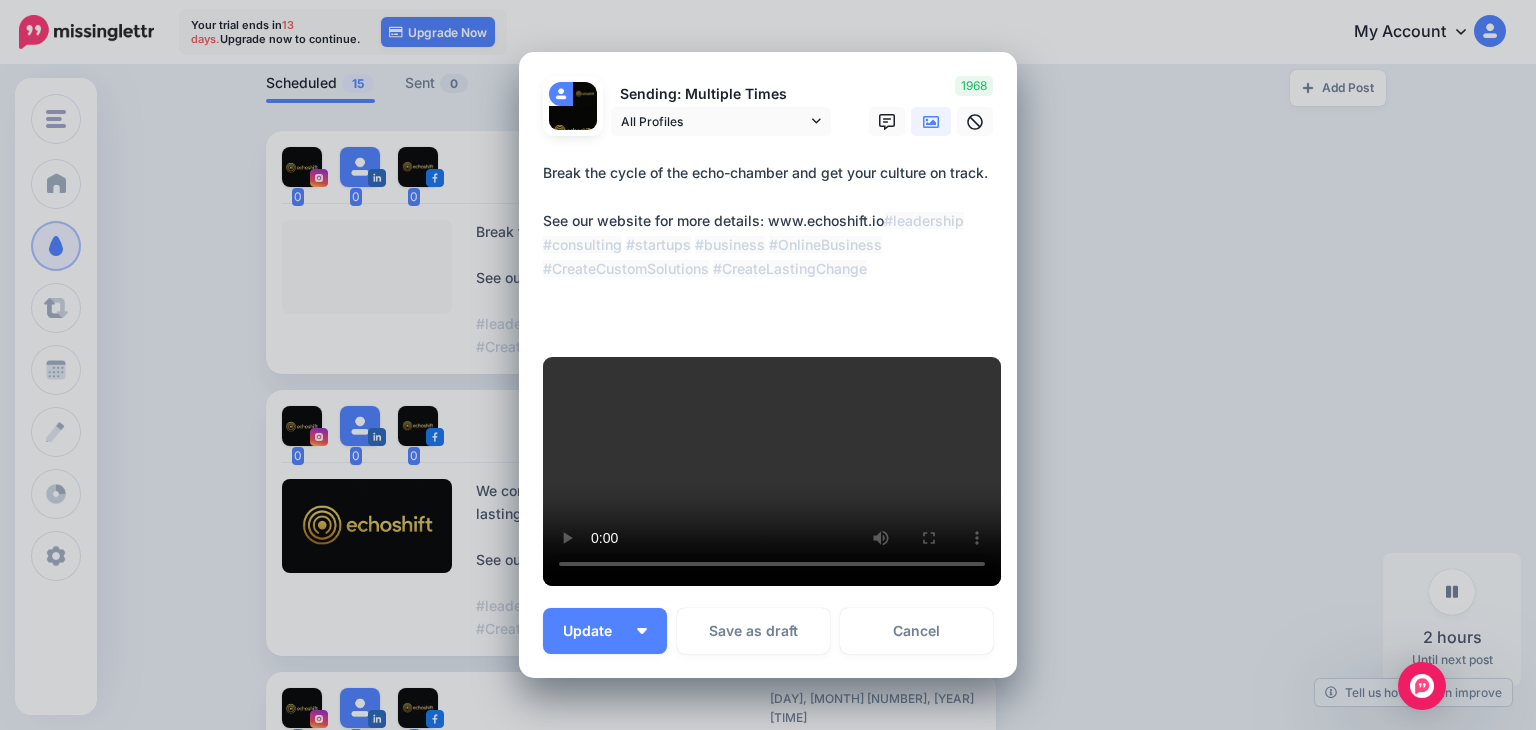 click on "**********" at bounding box center [773, 245] 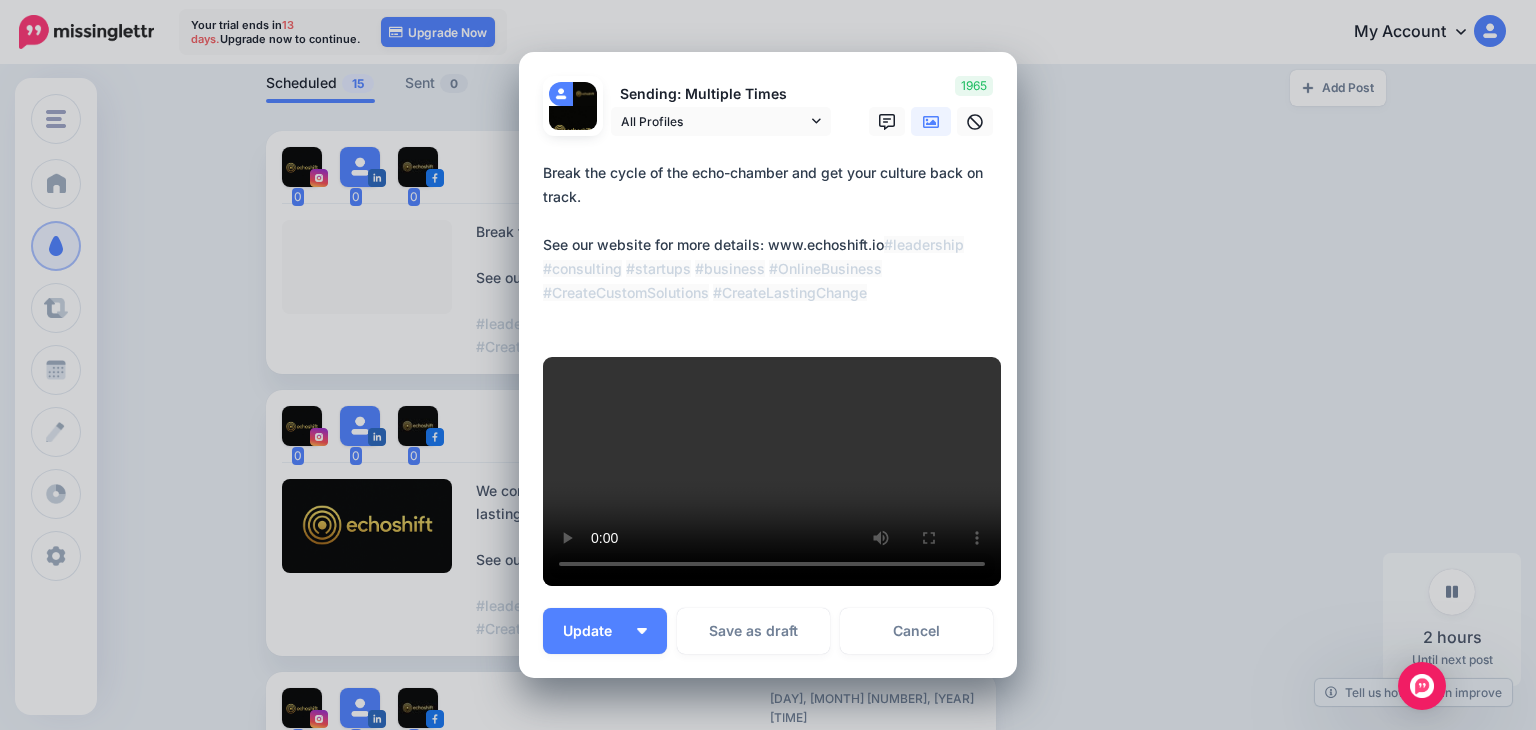 click on "**********" at bounding box center (773, 245) 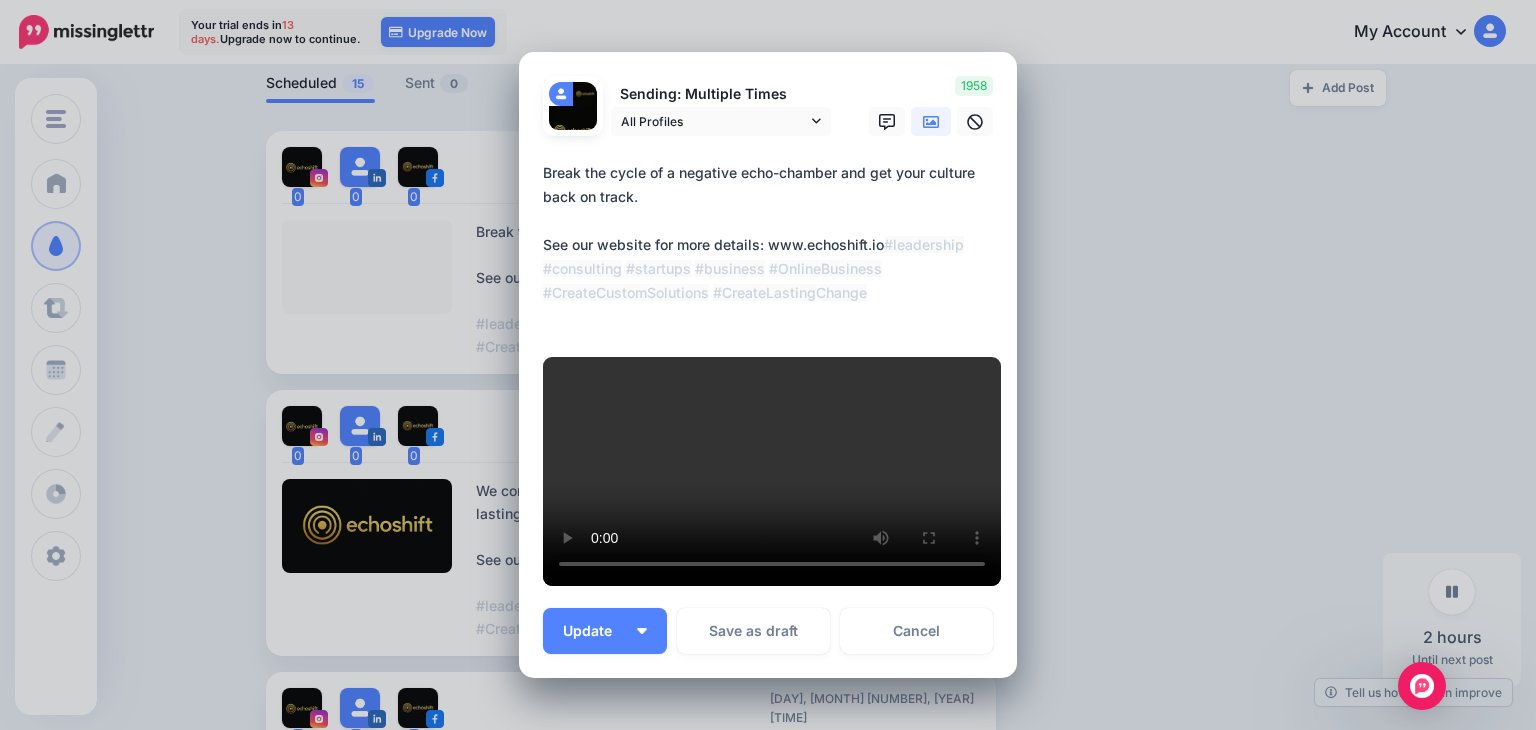 click on "**********" at bounding box center (773, 245) 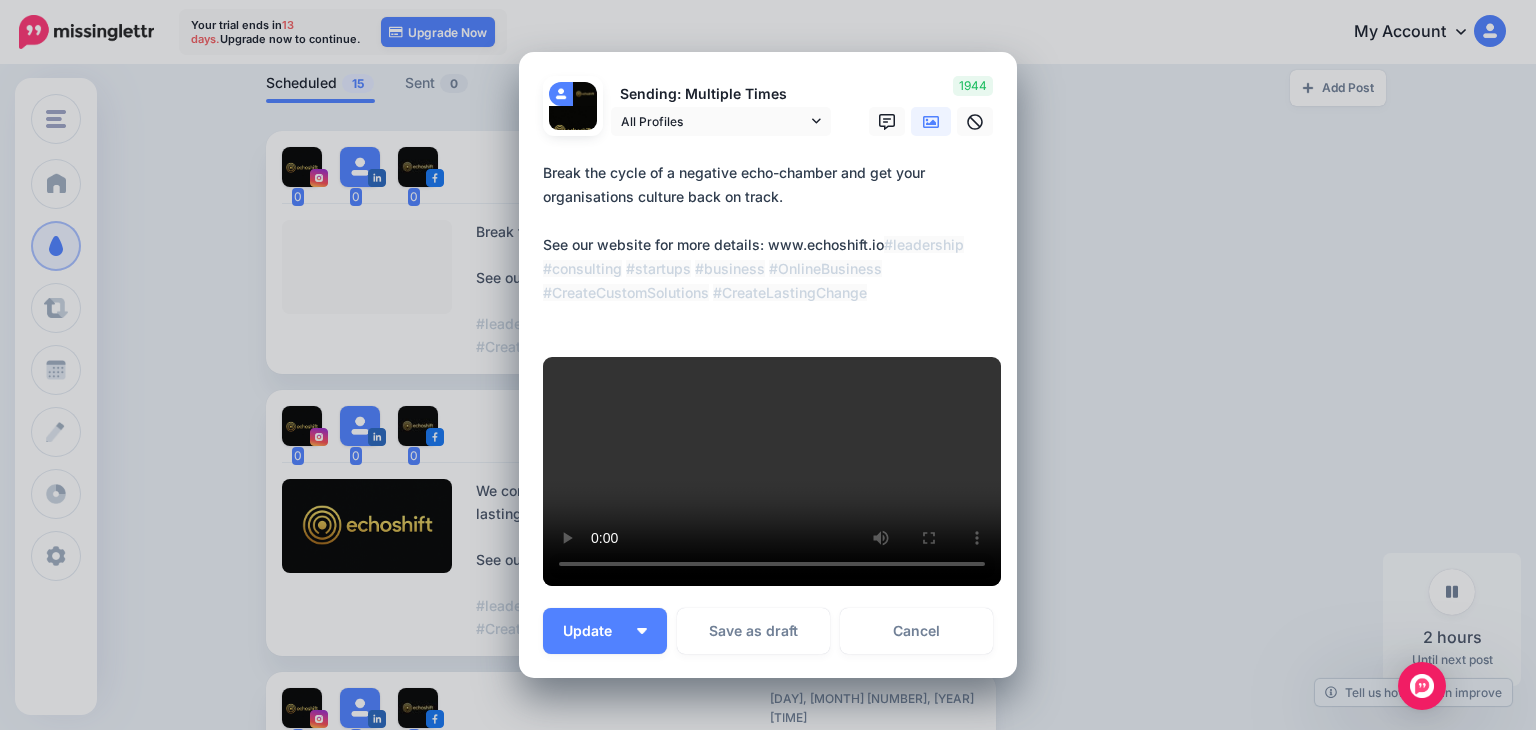 click on "**********" at bounding box center (773, 245) 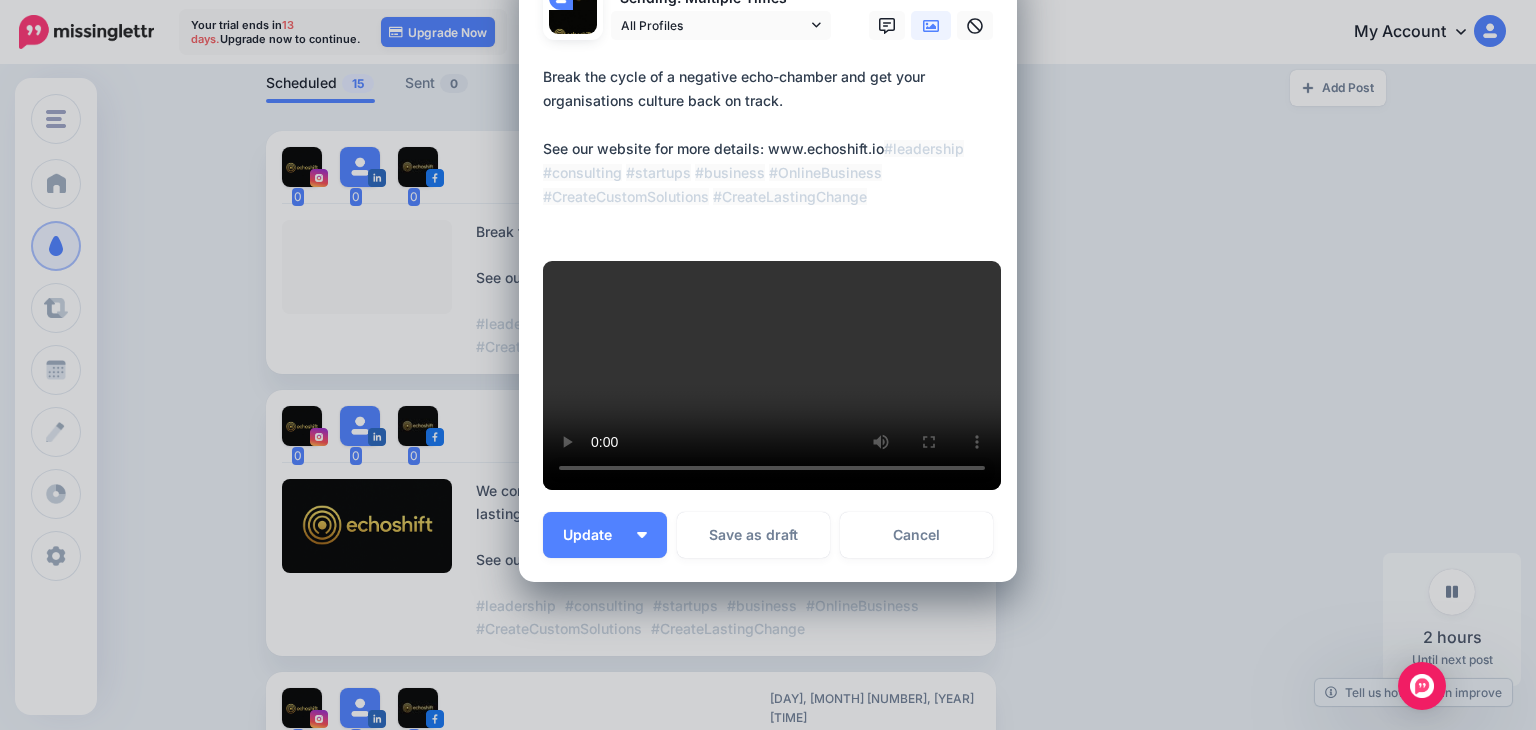 scroll, scrollTop: 100, scrollLeft: 0, axis: vertical 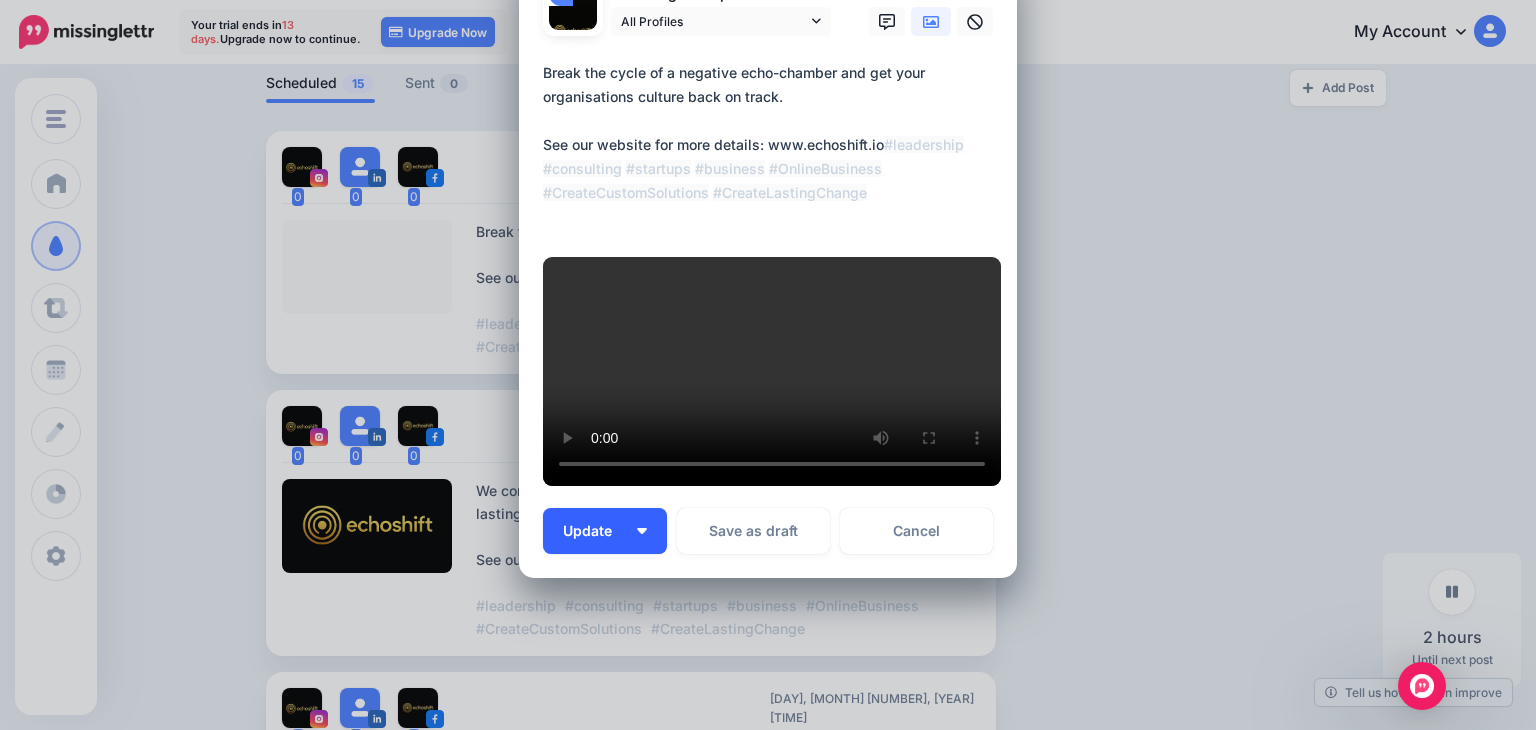 type on "**********" 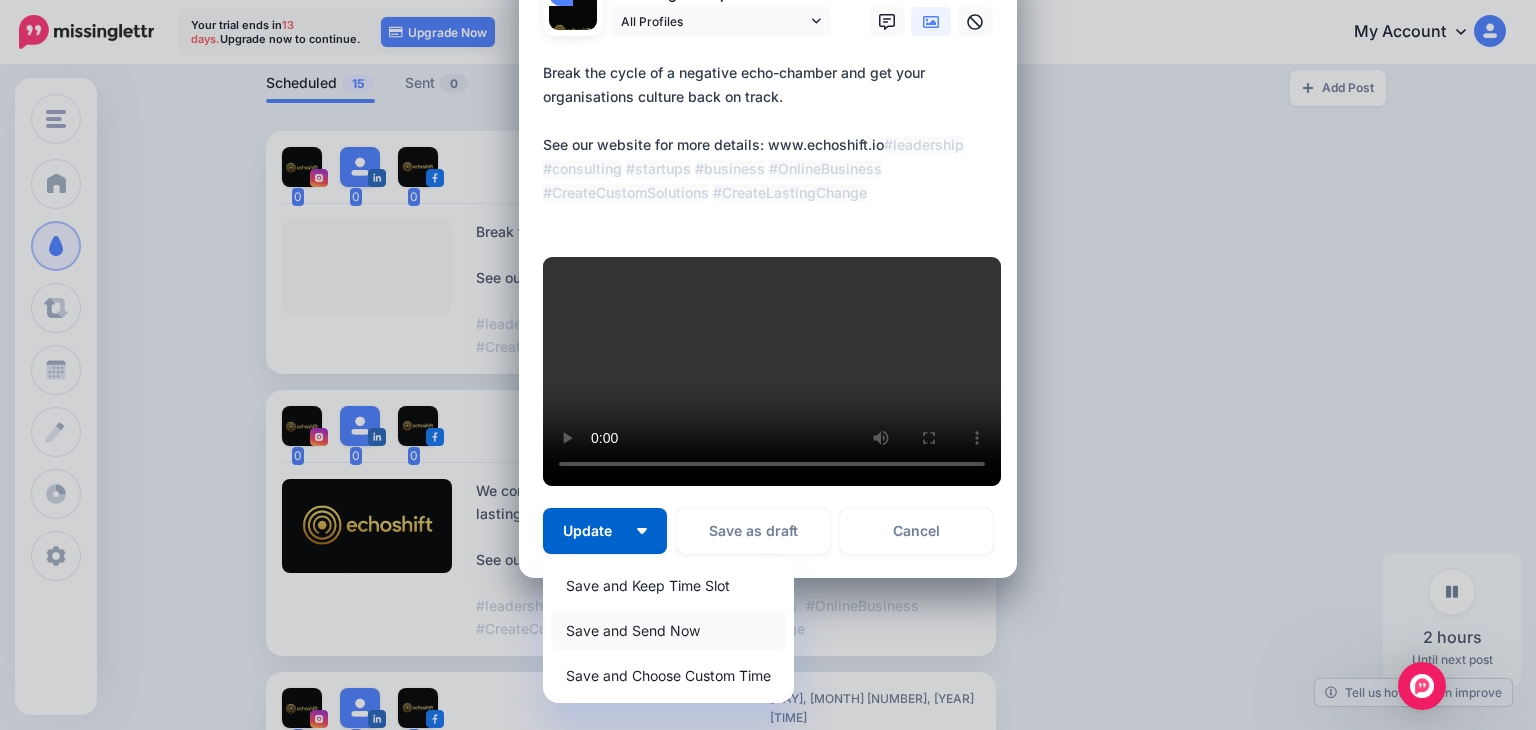 click on "Save and Send Now" at bounding box center [668, 630] 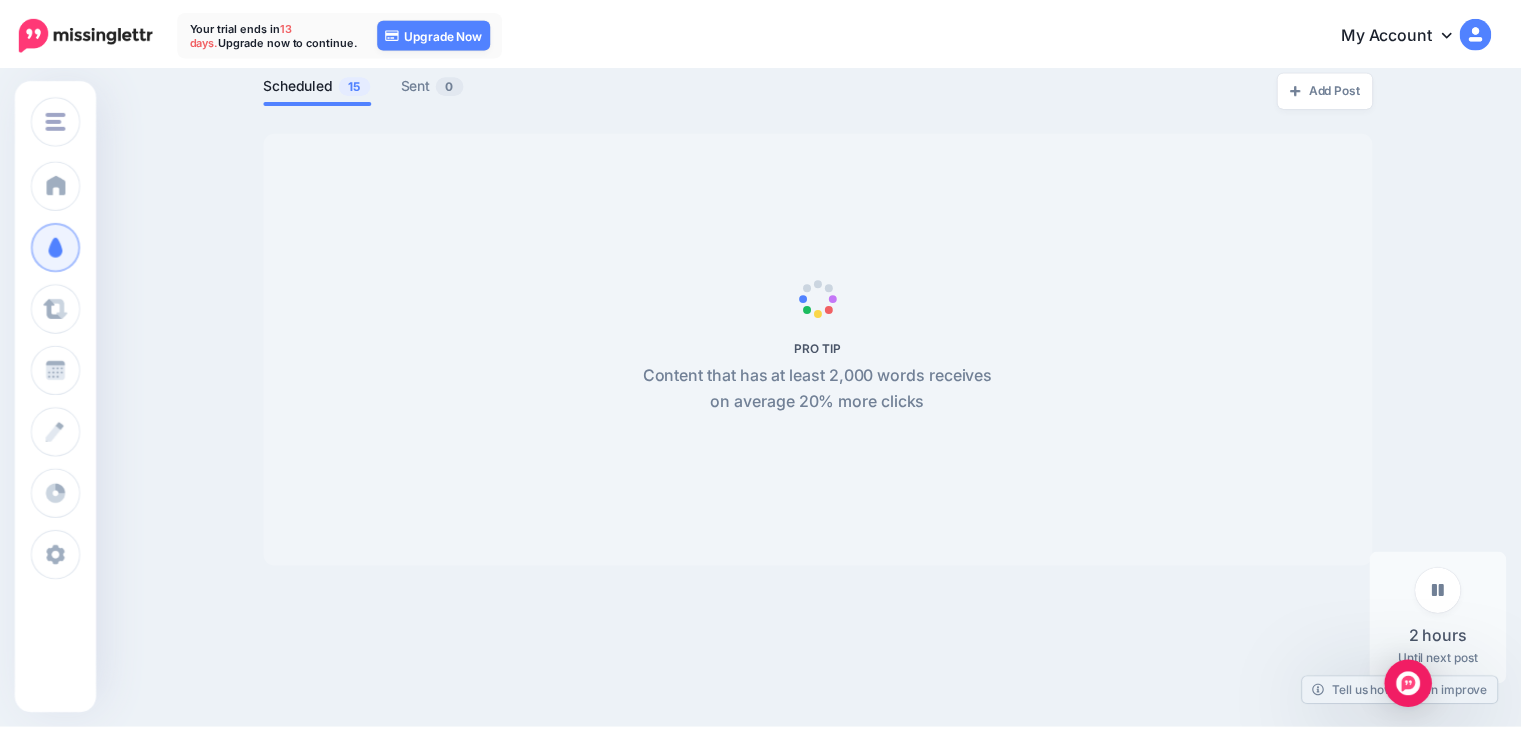 scroll, scrollTop: 0, scrollLeft: 0, axis: both 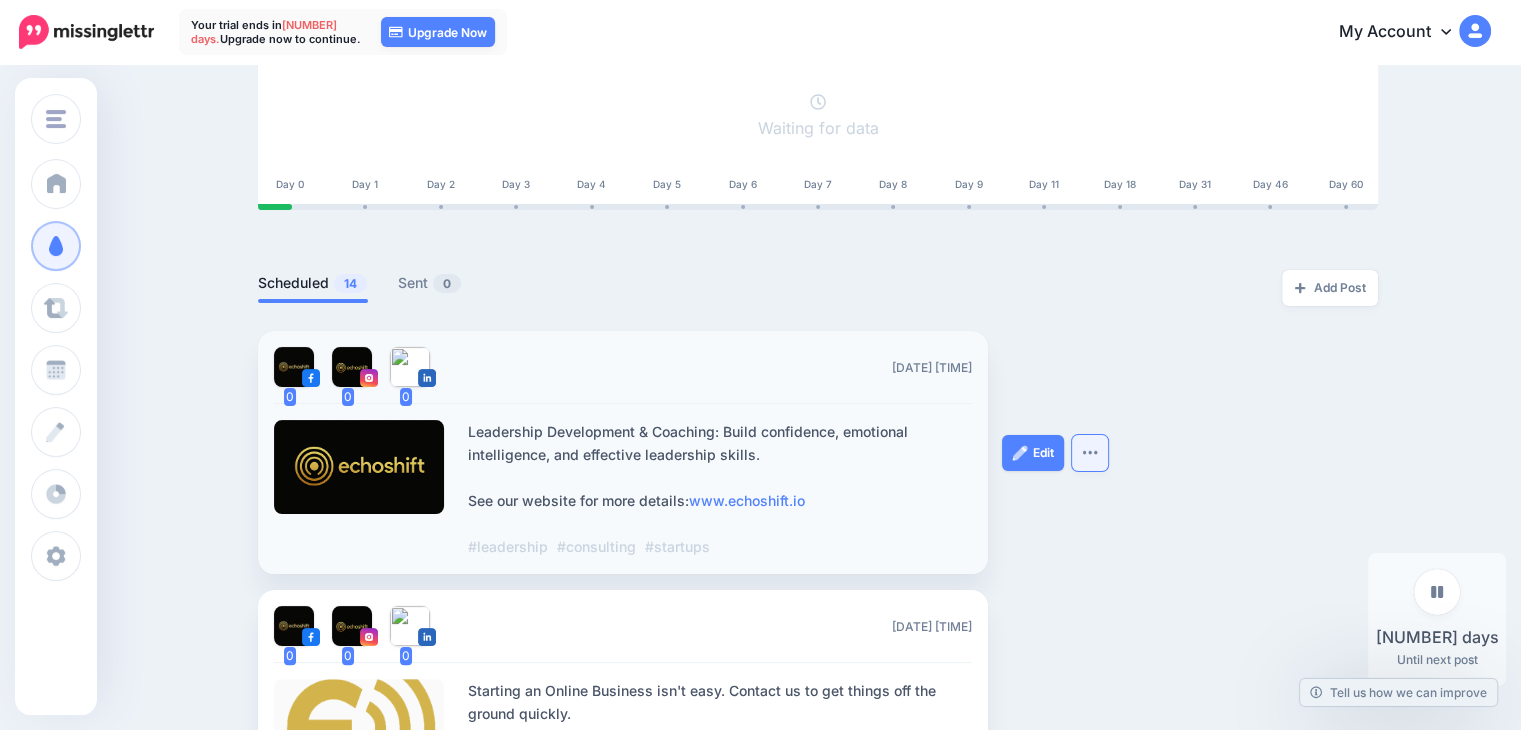 click at bounding box center (1090, 453) 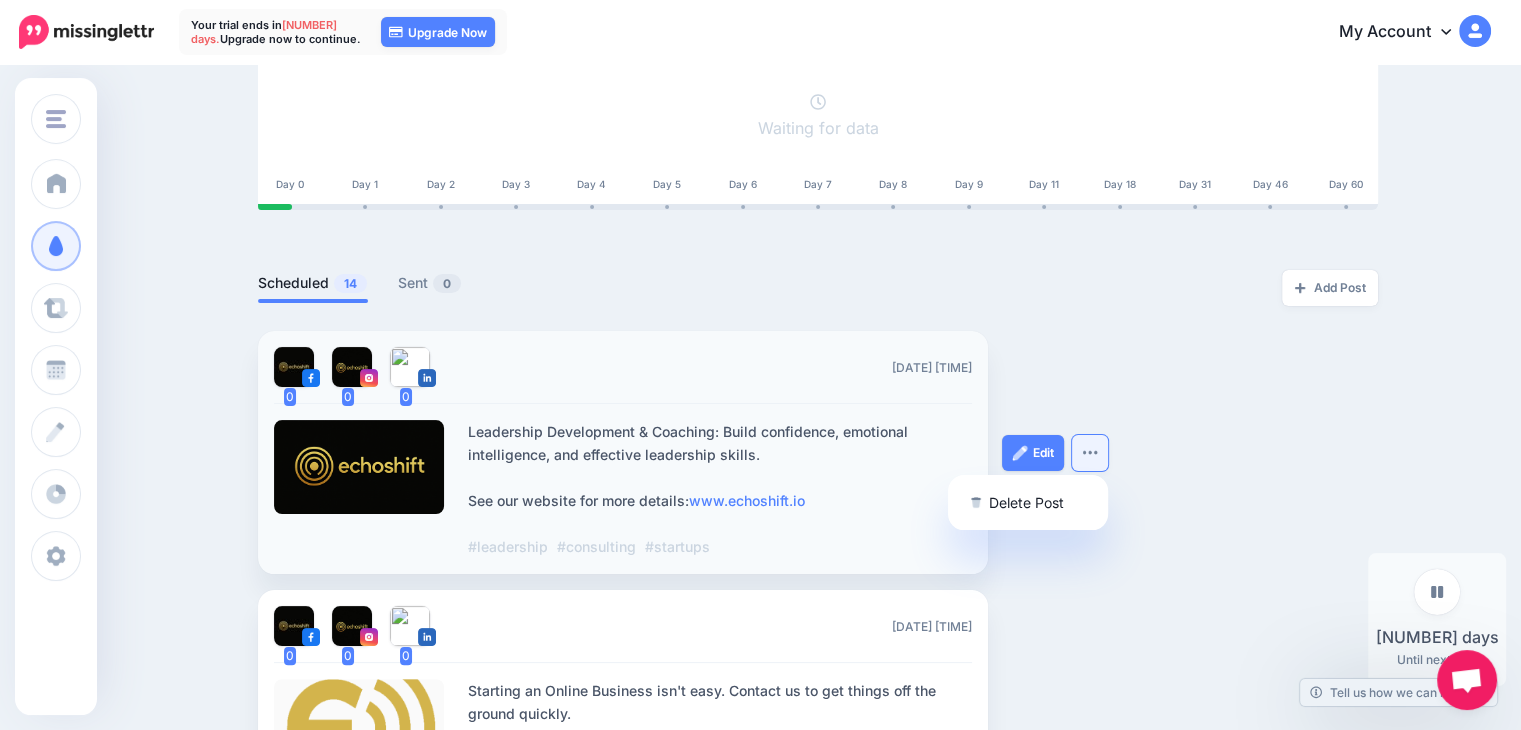 click on "Edit
Delete Post" at bounding box center (1077, 452) 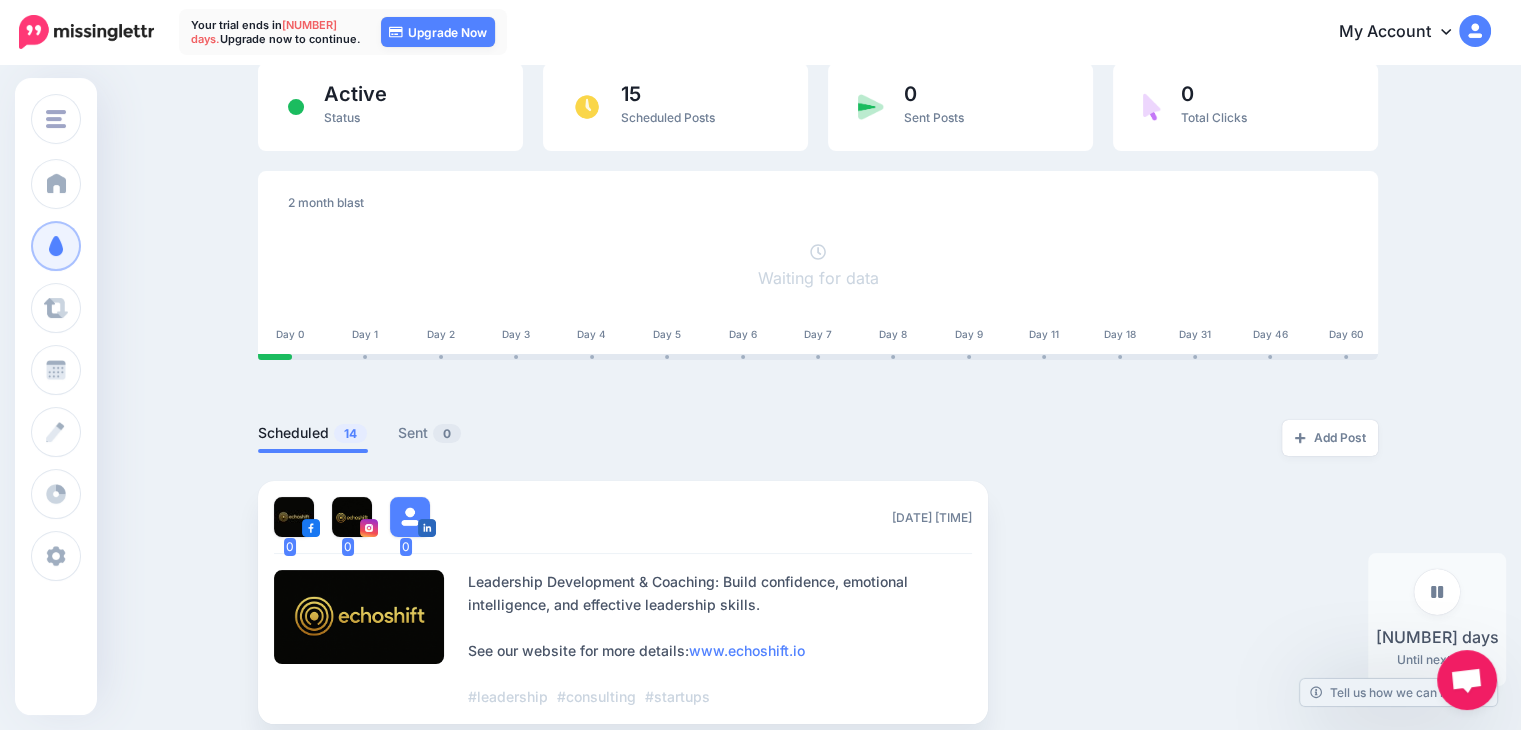 scroll, scrollTop: 140, scrollLeft: 0, axis: vertical 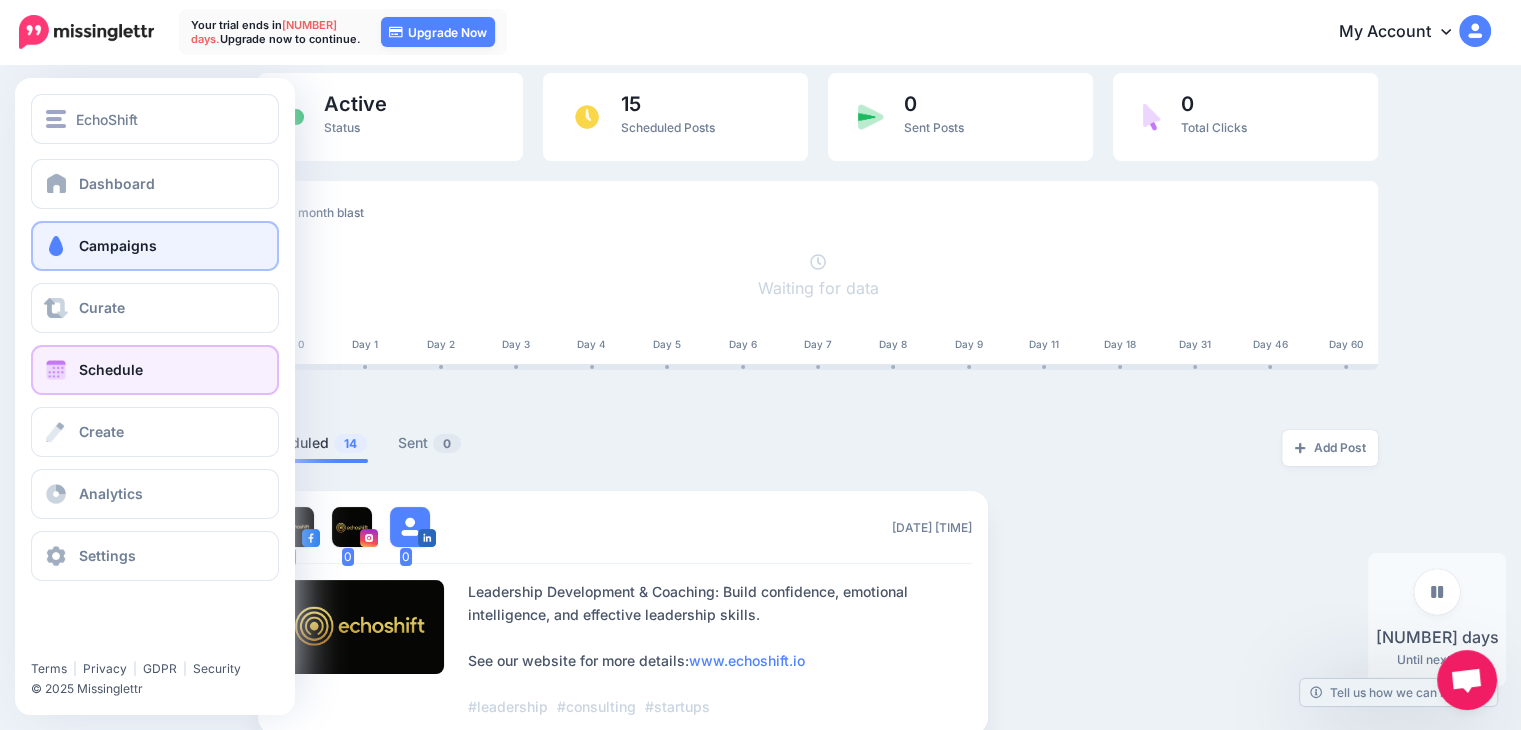 click on "Schedule" at bounding box center (111, 369) 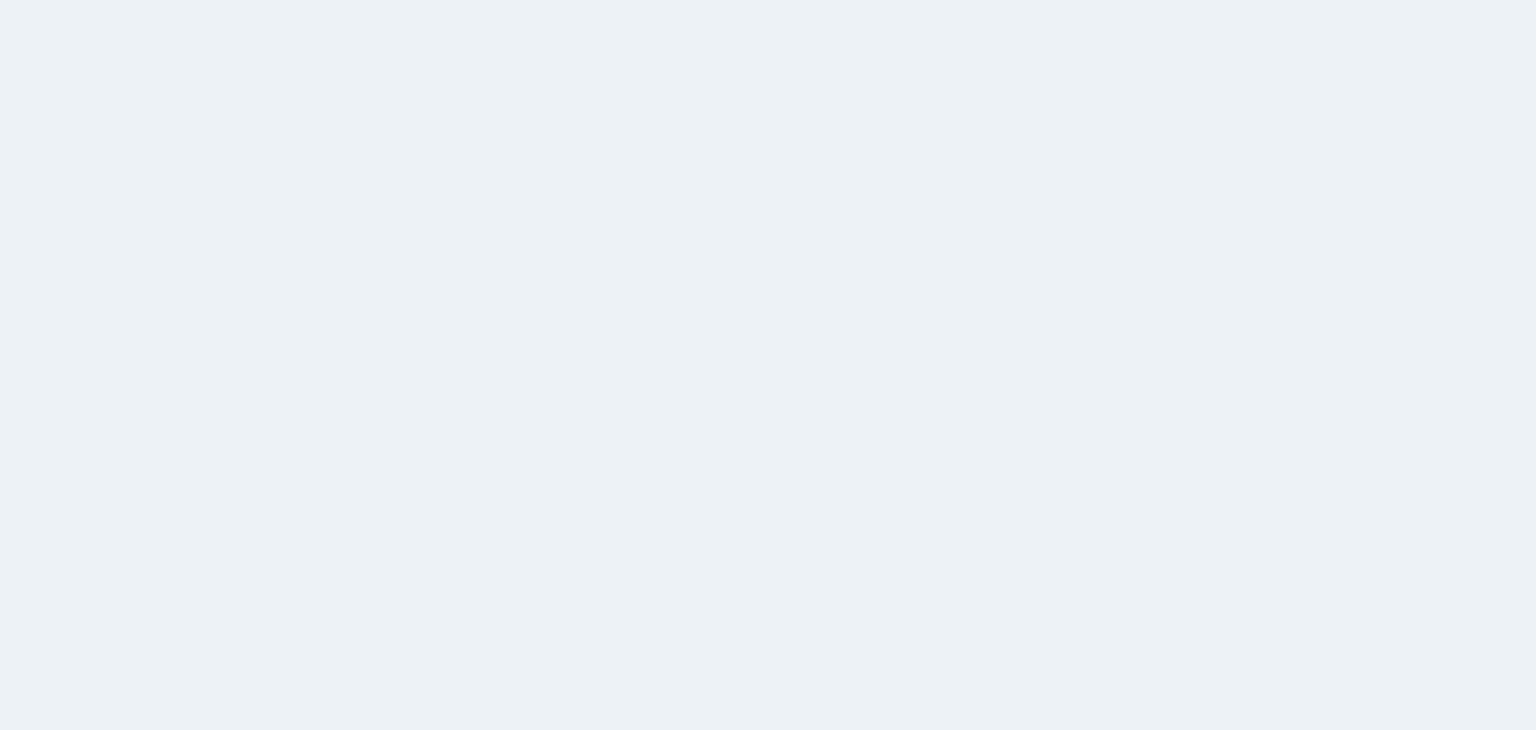 scroll, scrollTop: 0, scrollLeft: 0, axis: both 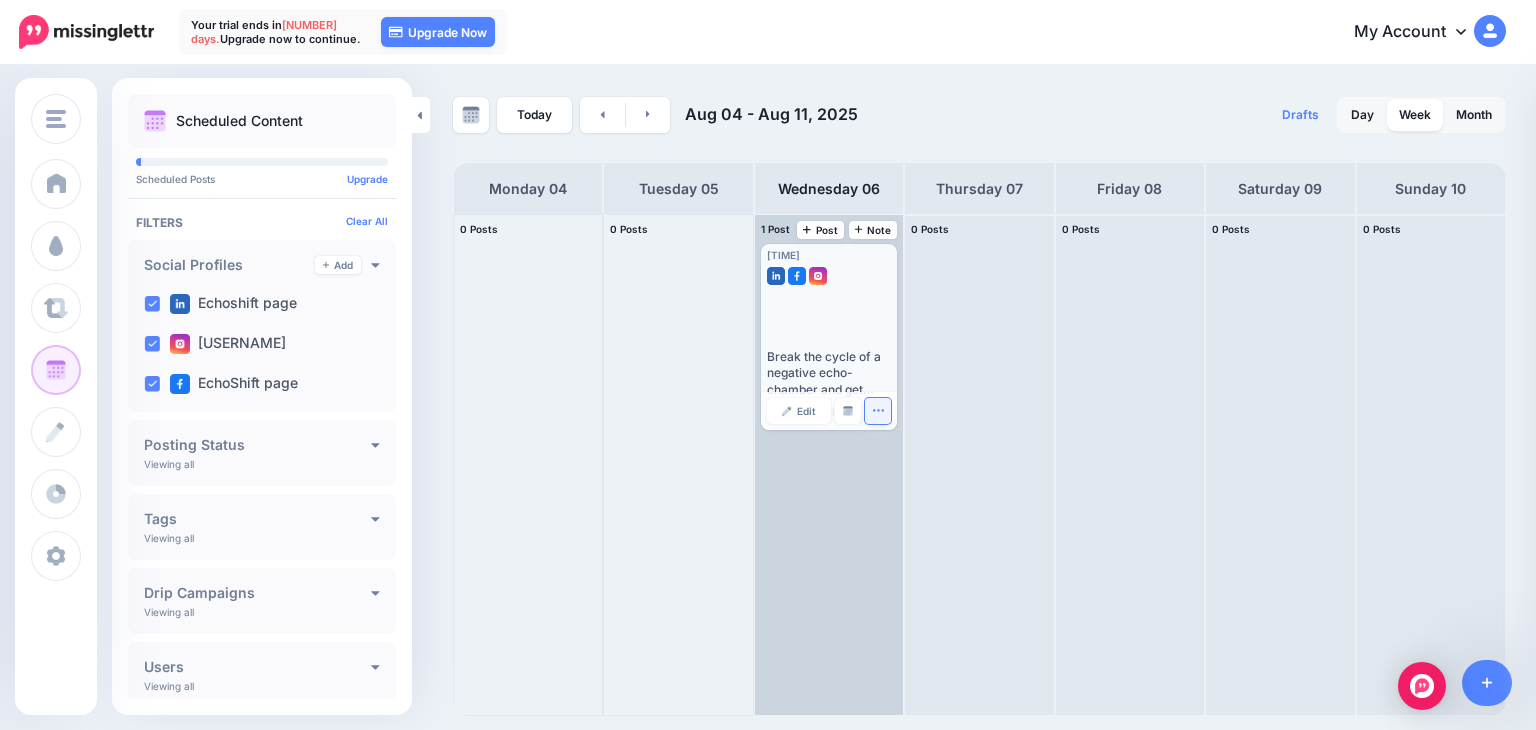click 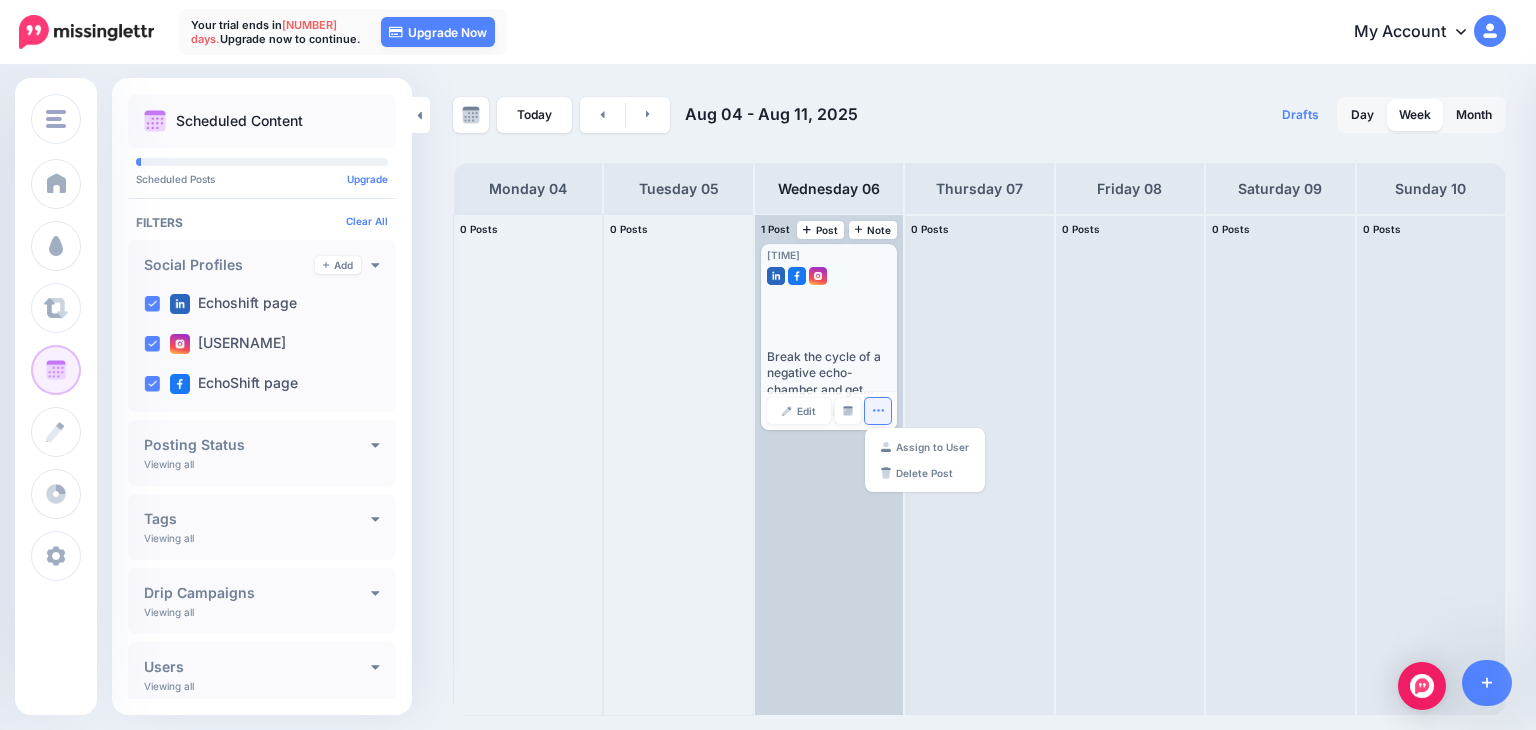 click 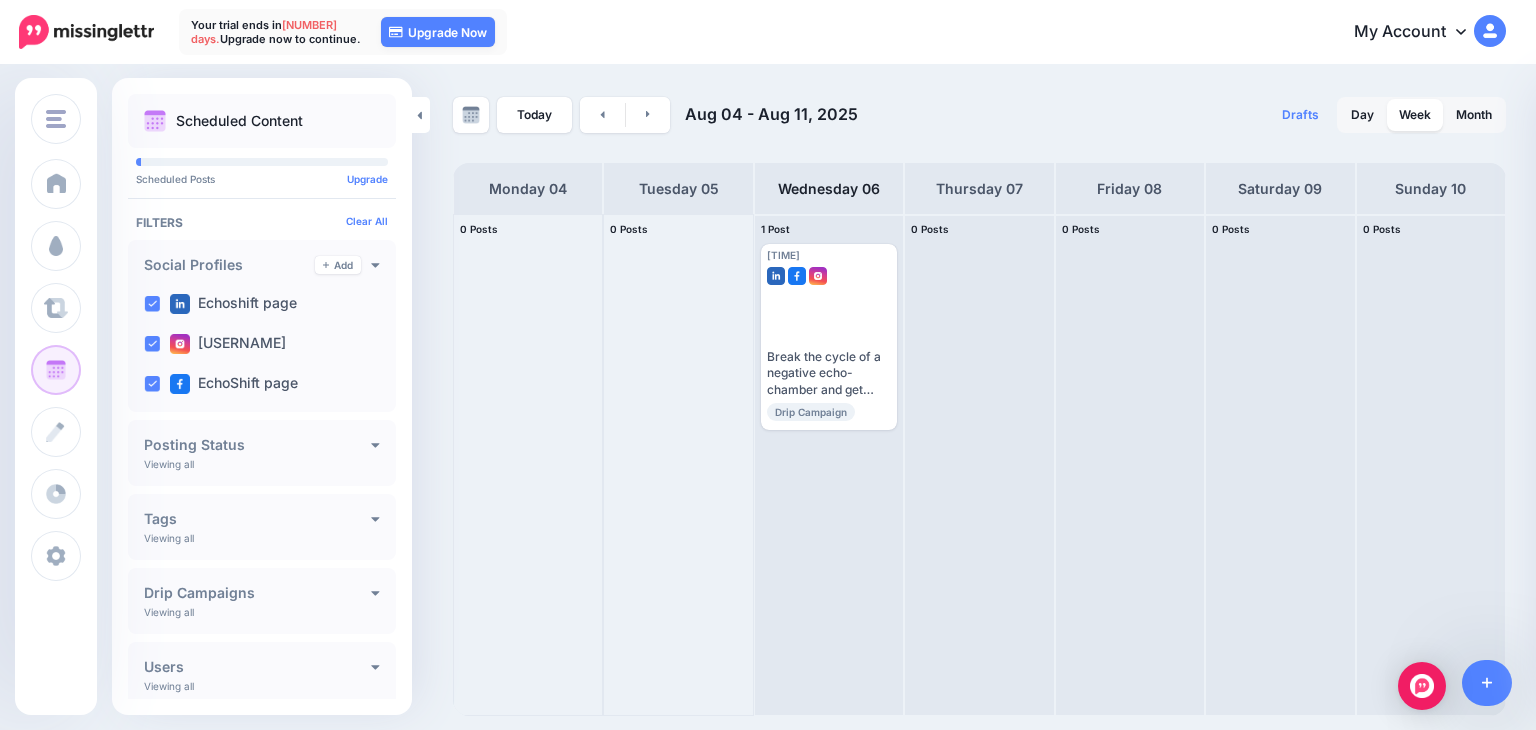 click on "My Account" at bounding box center [1420, 32] 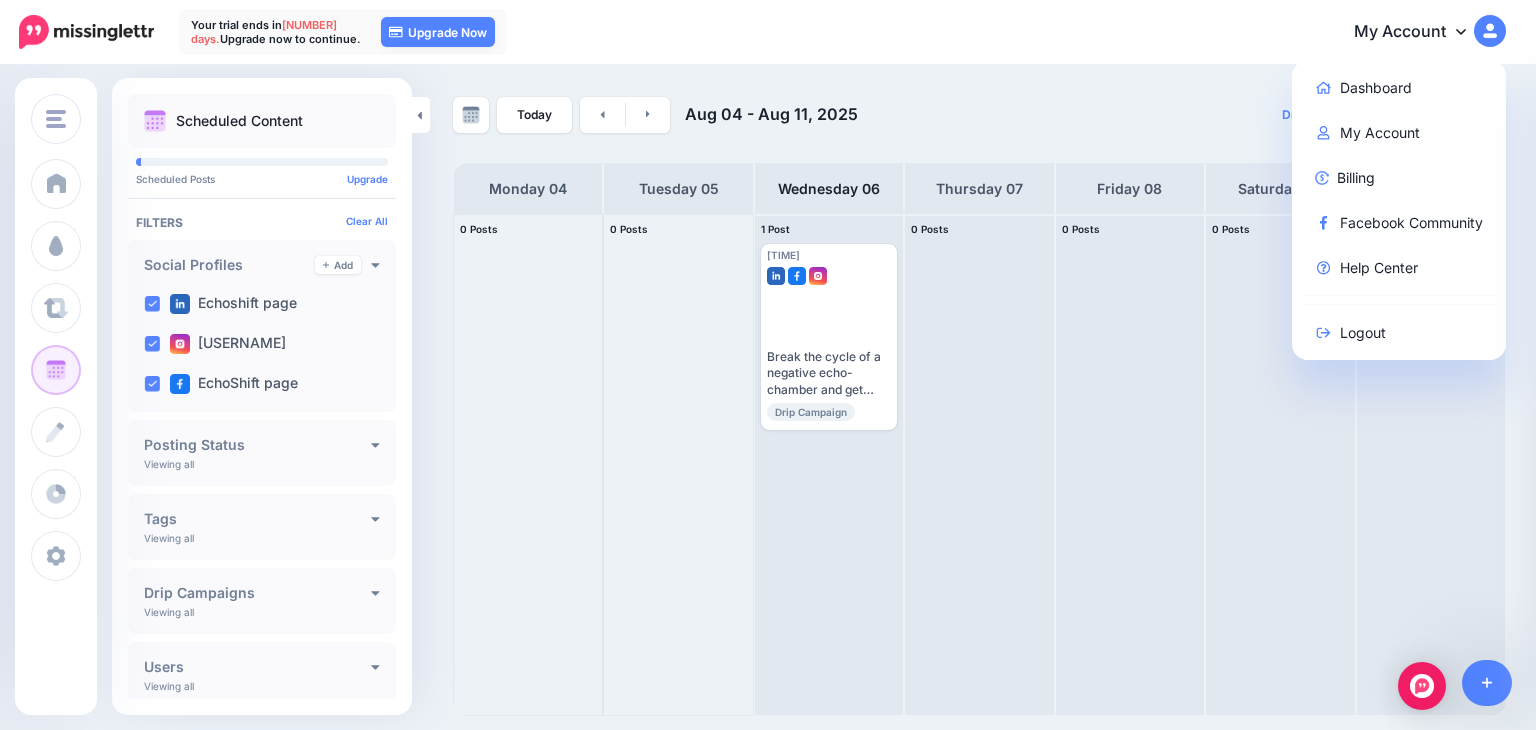 click on "My Account" at bounding box center (1420, 32) 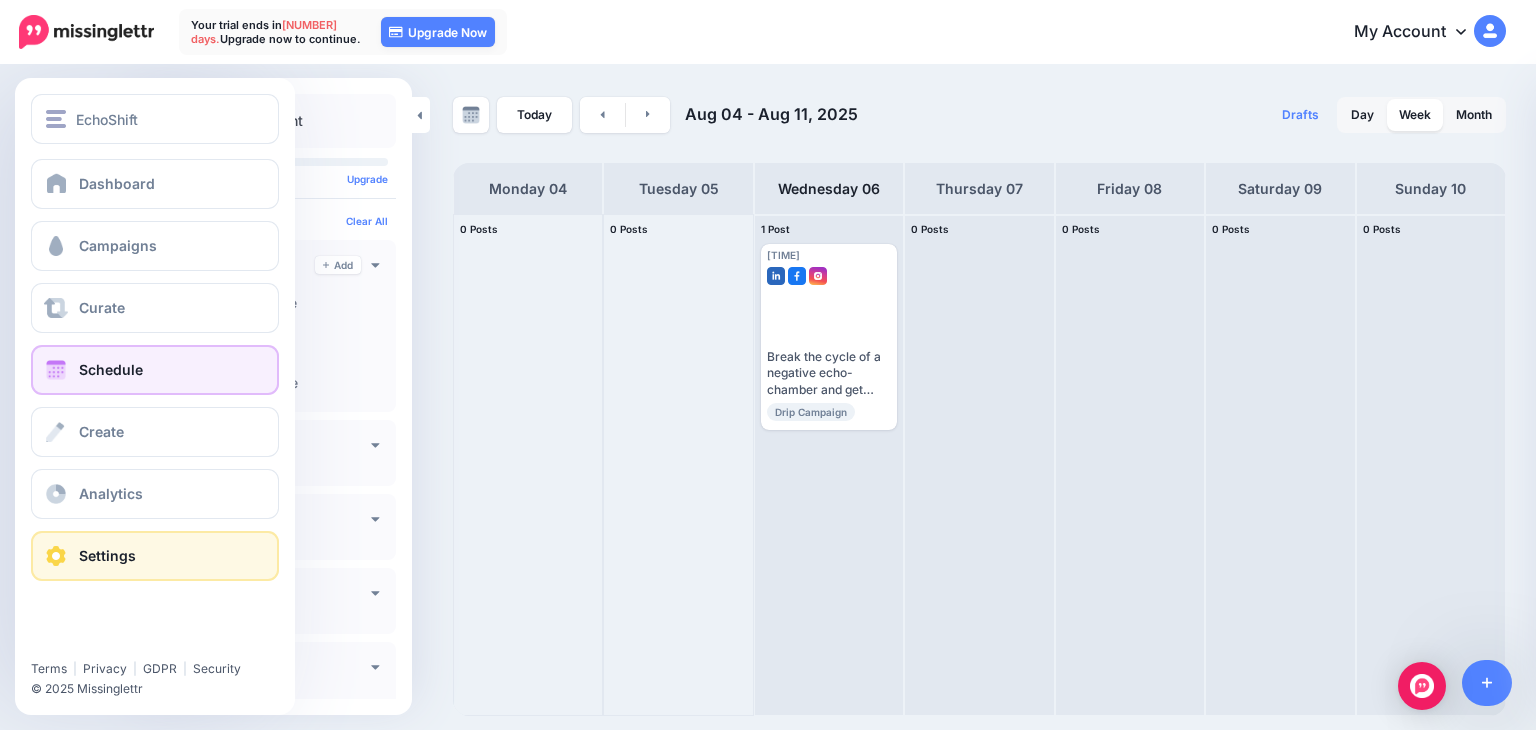 click on "Settings" at bounding box center (155, 556) 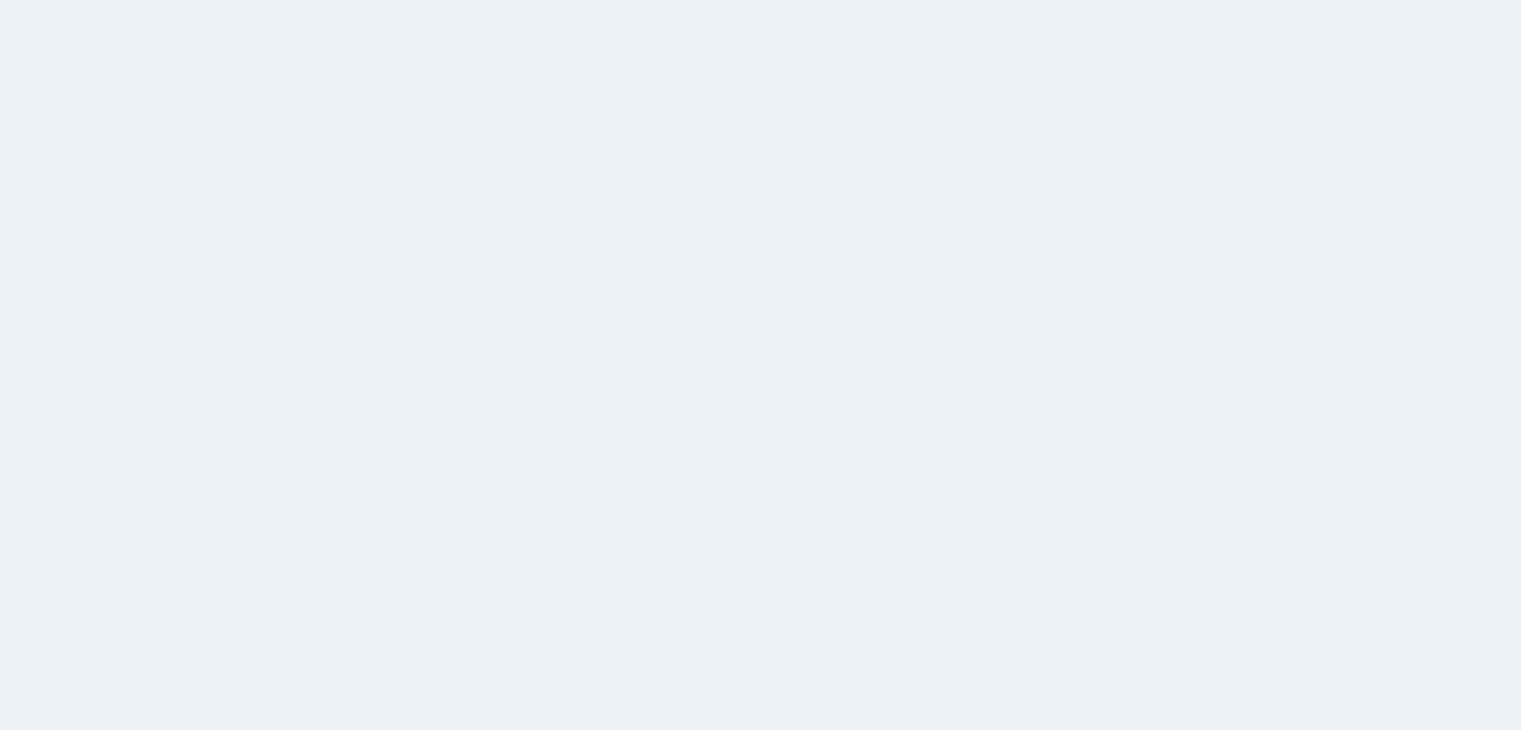 scroll, scrollTop: 0, scrollLeft: 0, axis: both 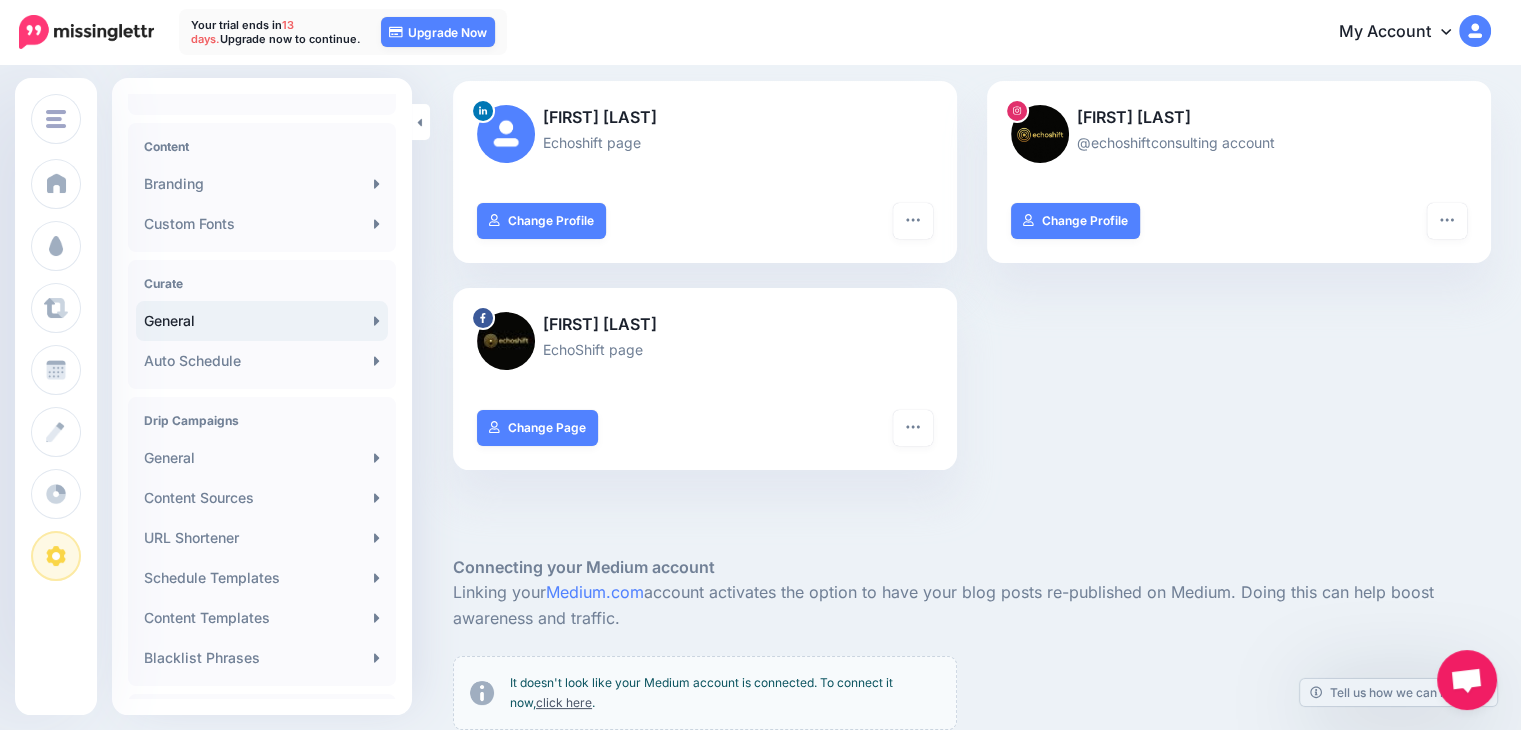 click on "General" at bounding box center [262, 321] 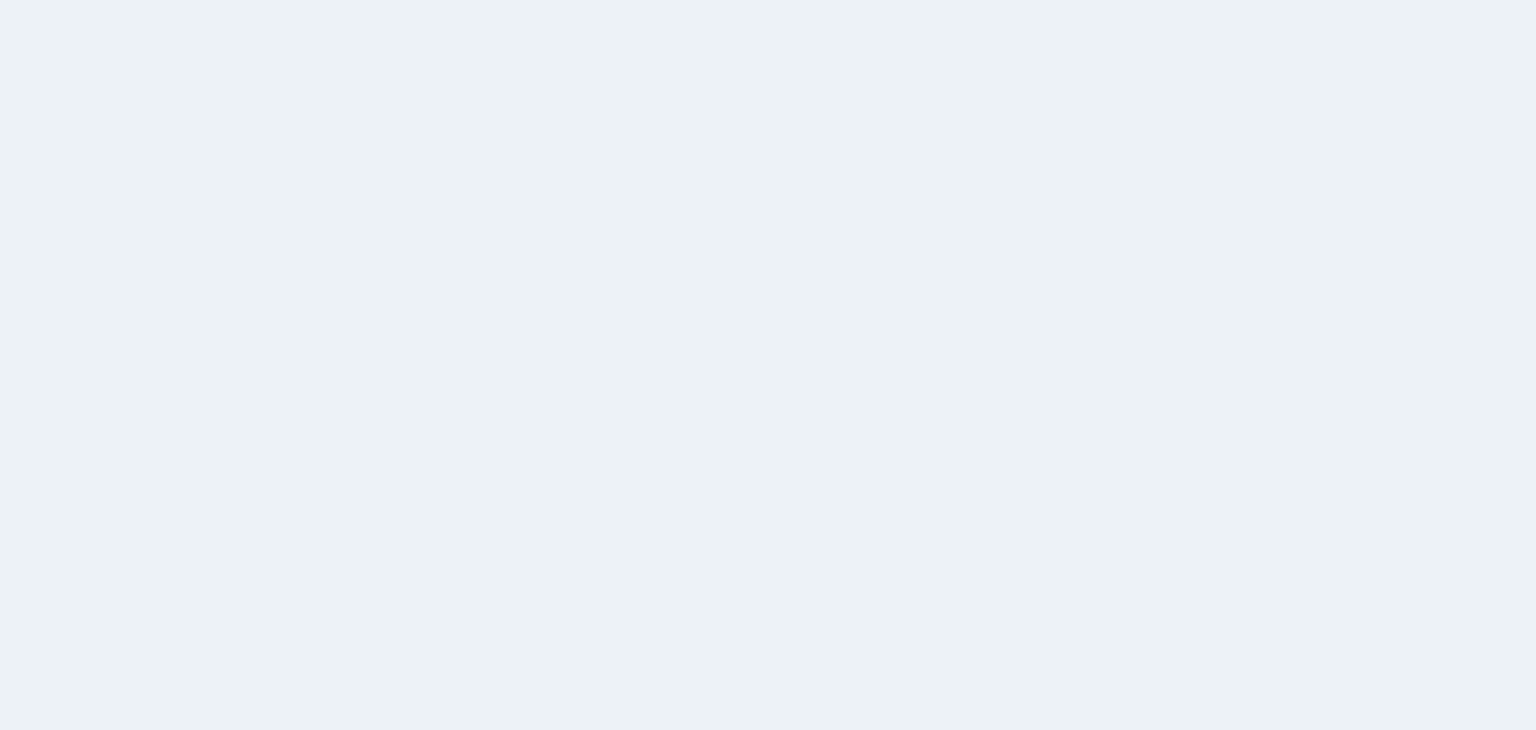 scroll, scrollTop: 0, scrollLeft: 0, axis: both 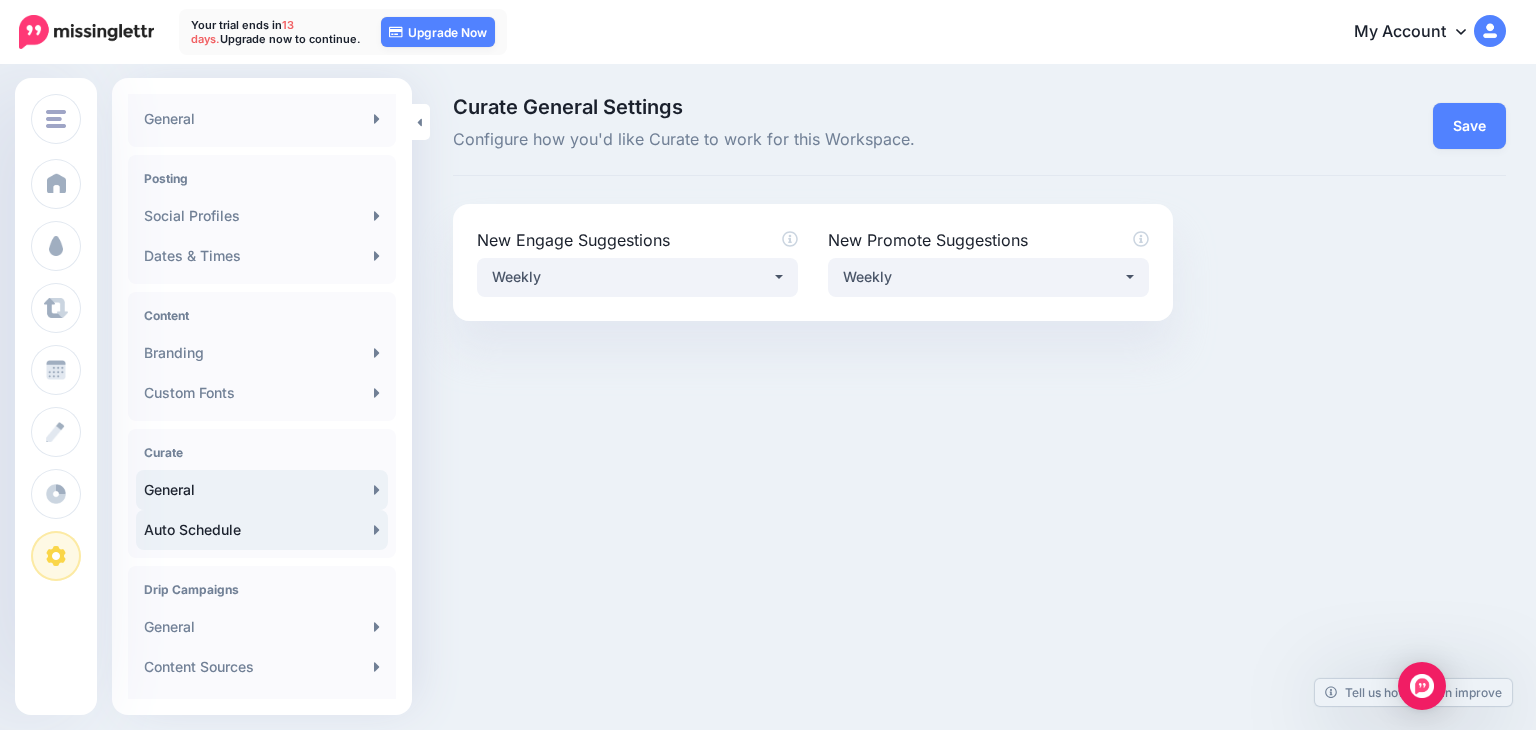 click on "Auto Schedule" at bounding box center (262, 530) 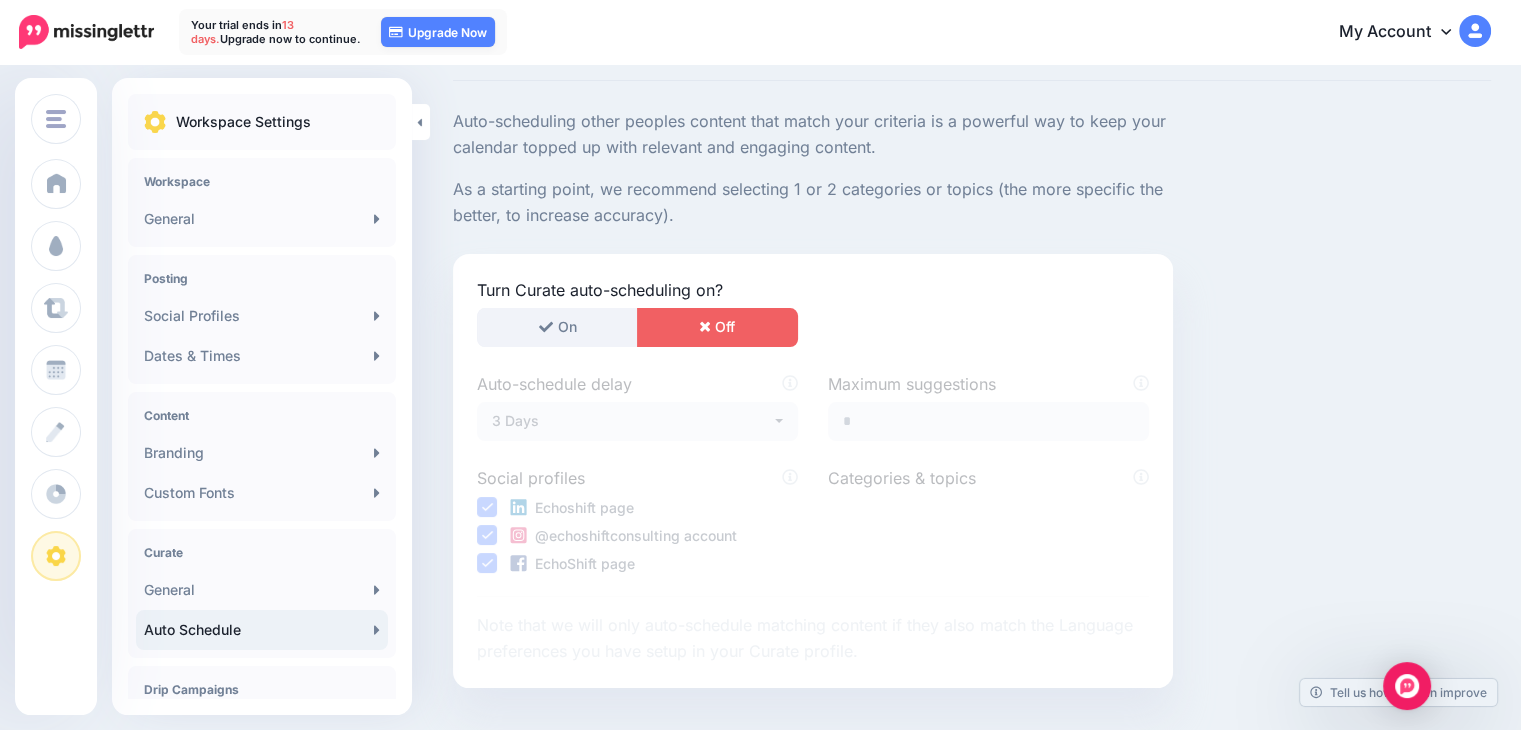 scroll, scrollTop: 100, scrollLeft: 0, axis: vertical 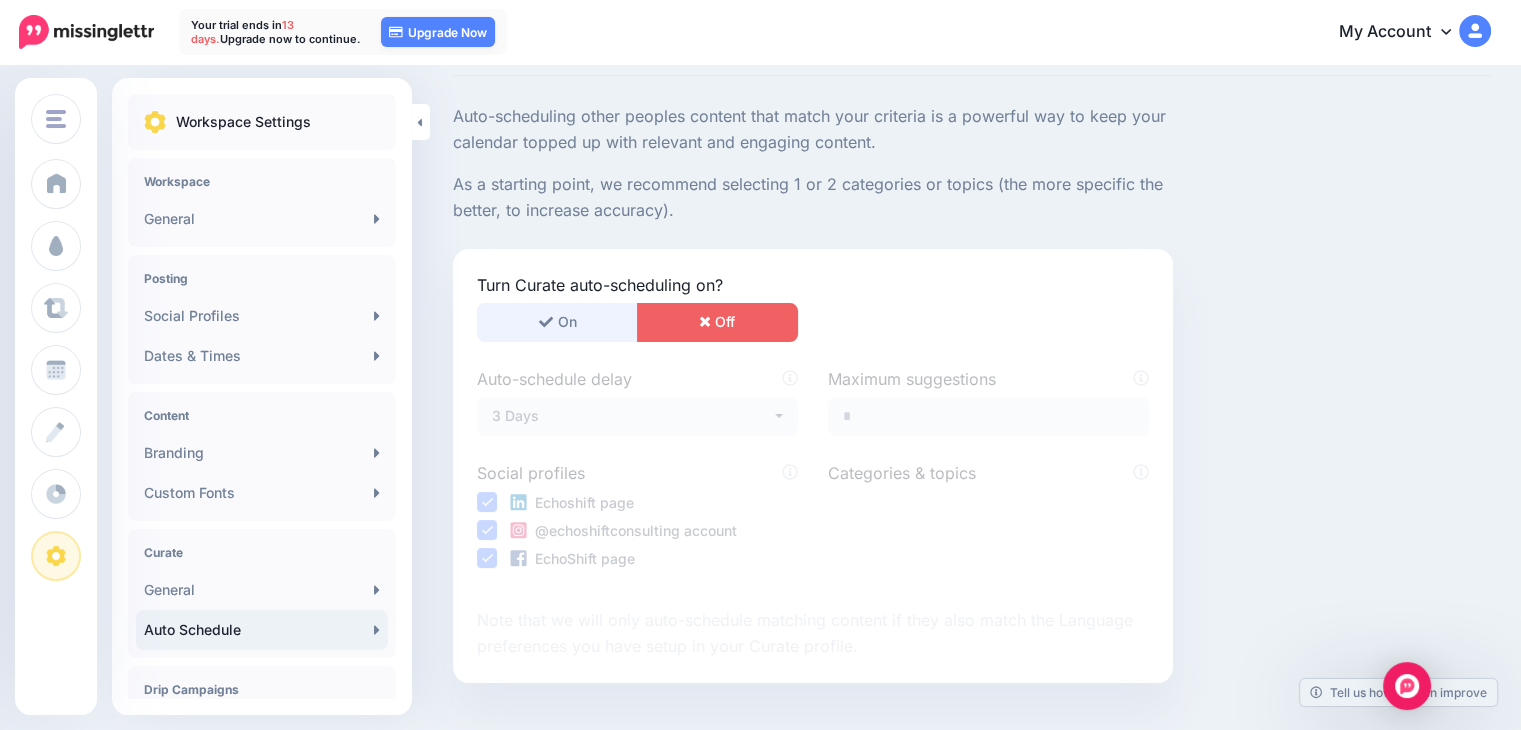 click 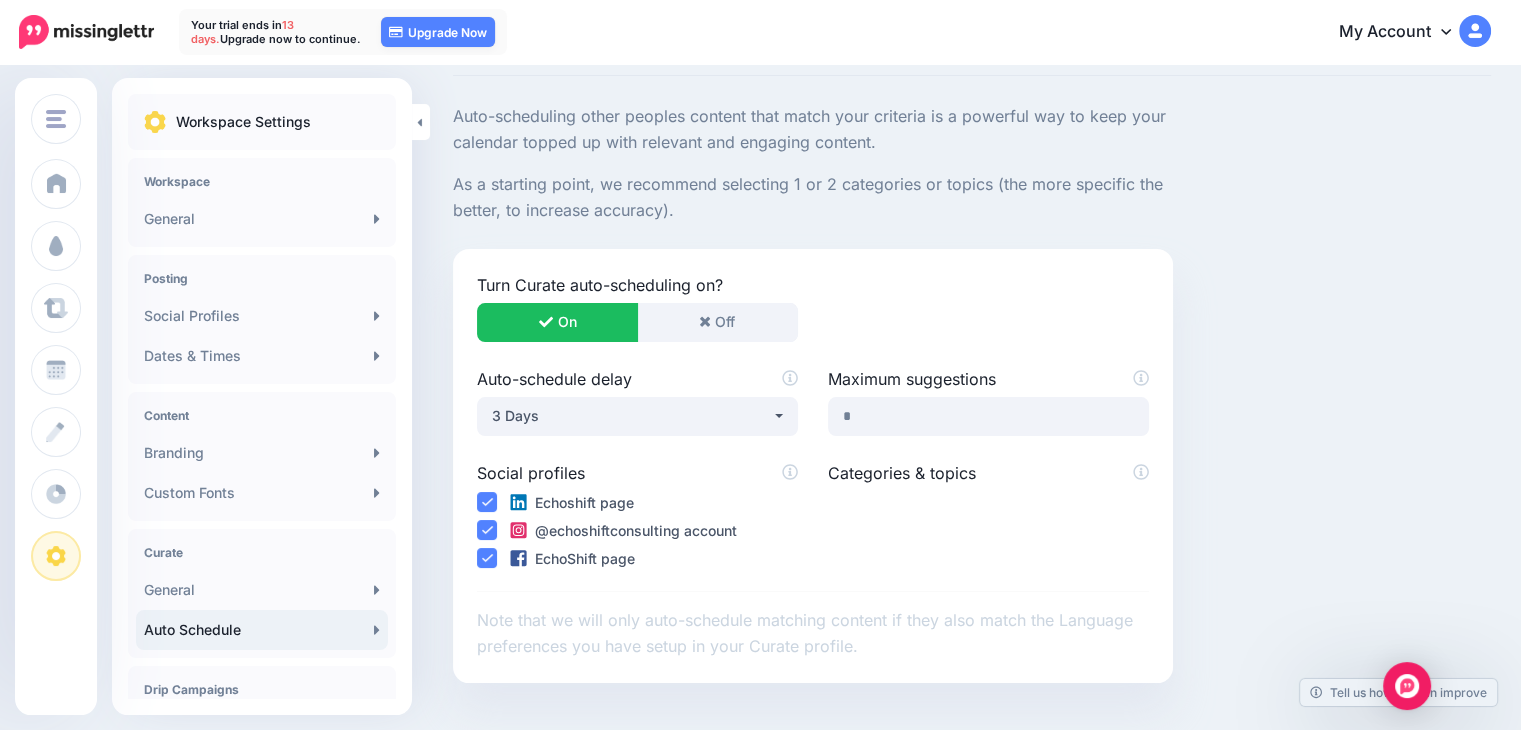click on "Categories & topics" at bounding box center [988, 473] 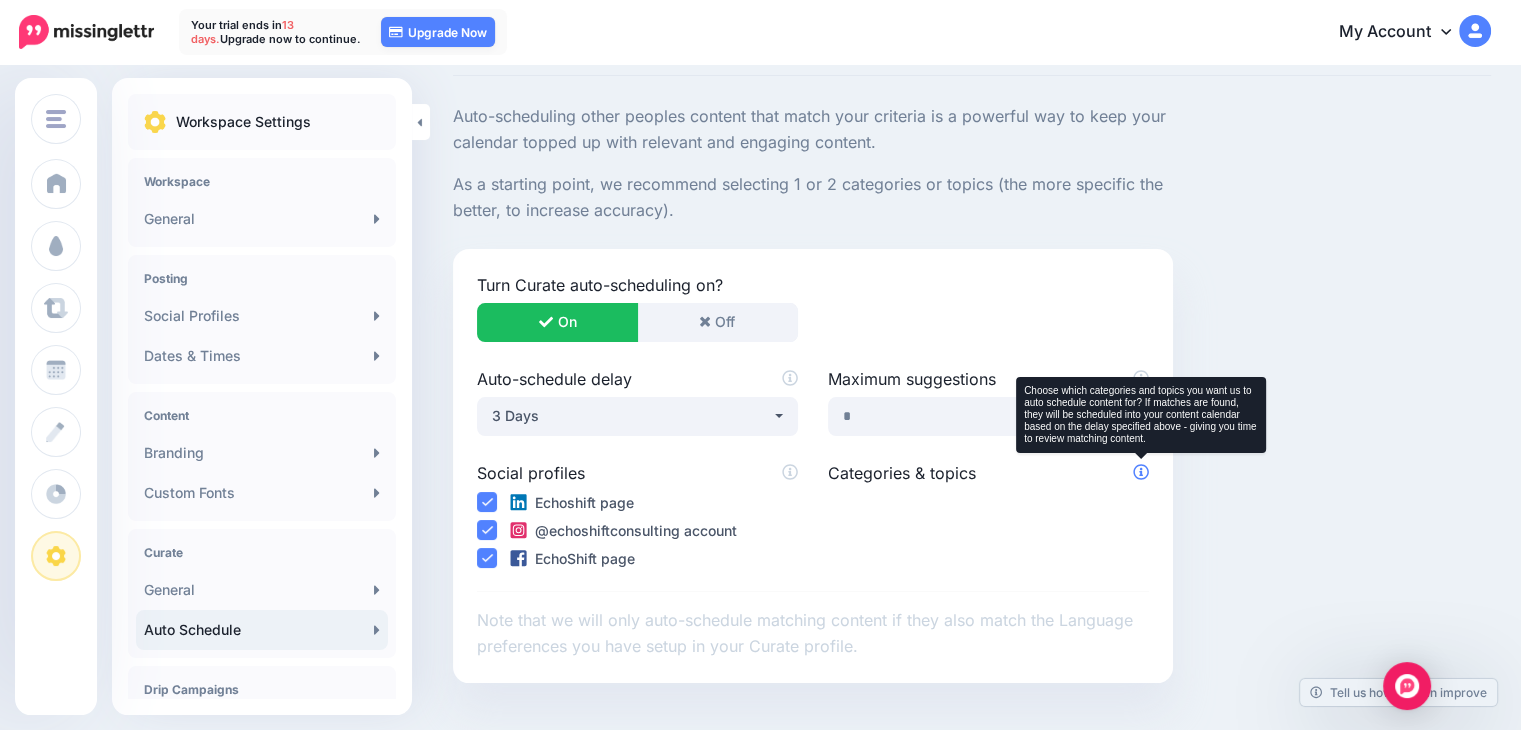 click 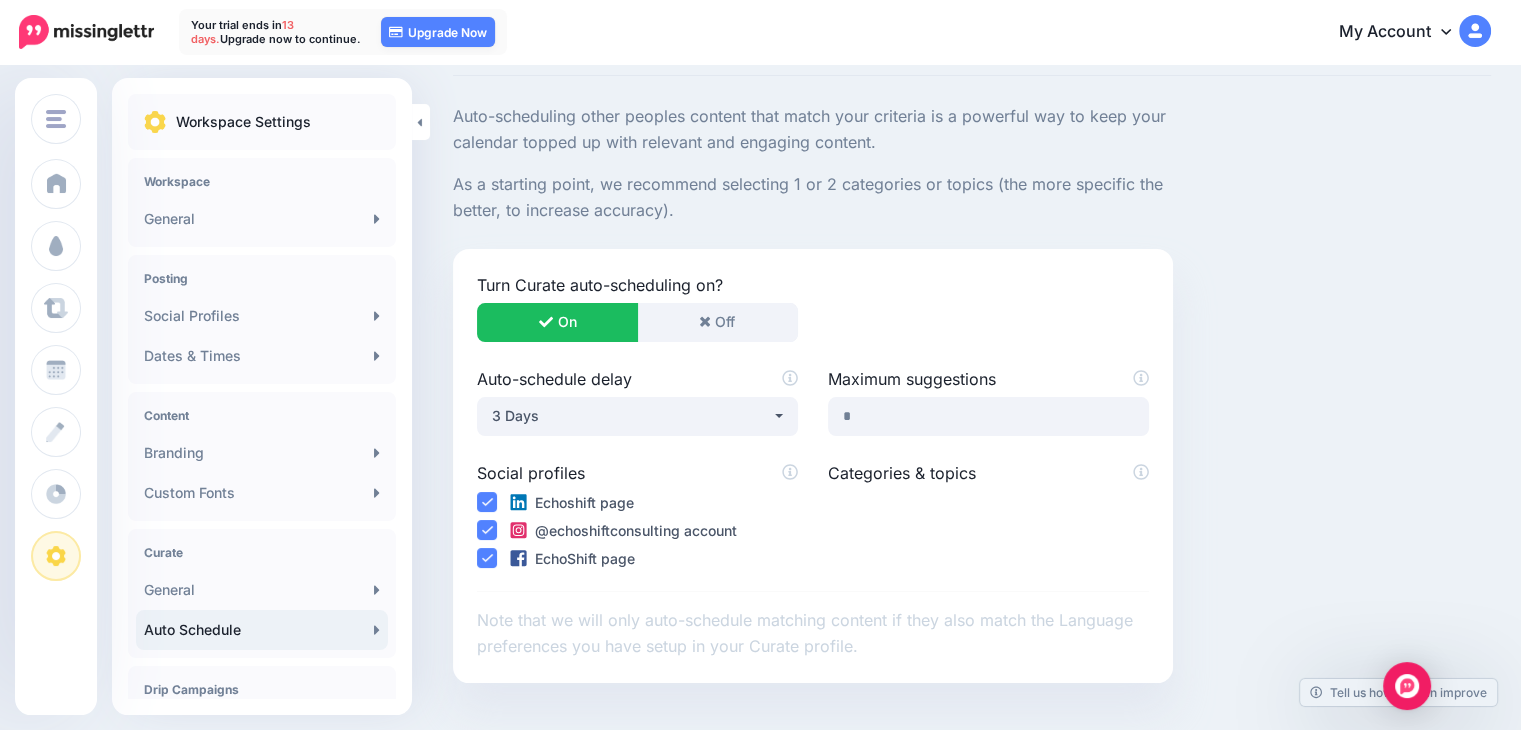 click on "Categories & topics" at bounding box center [988, 518] 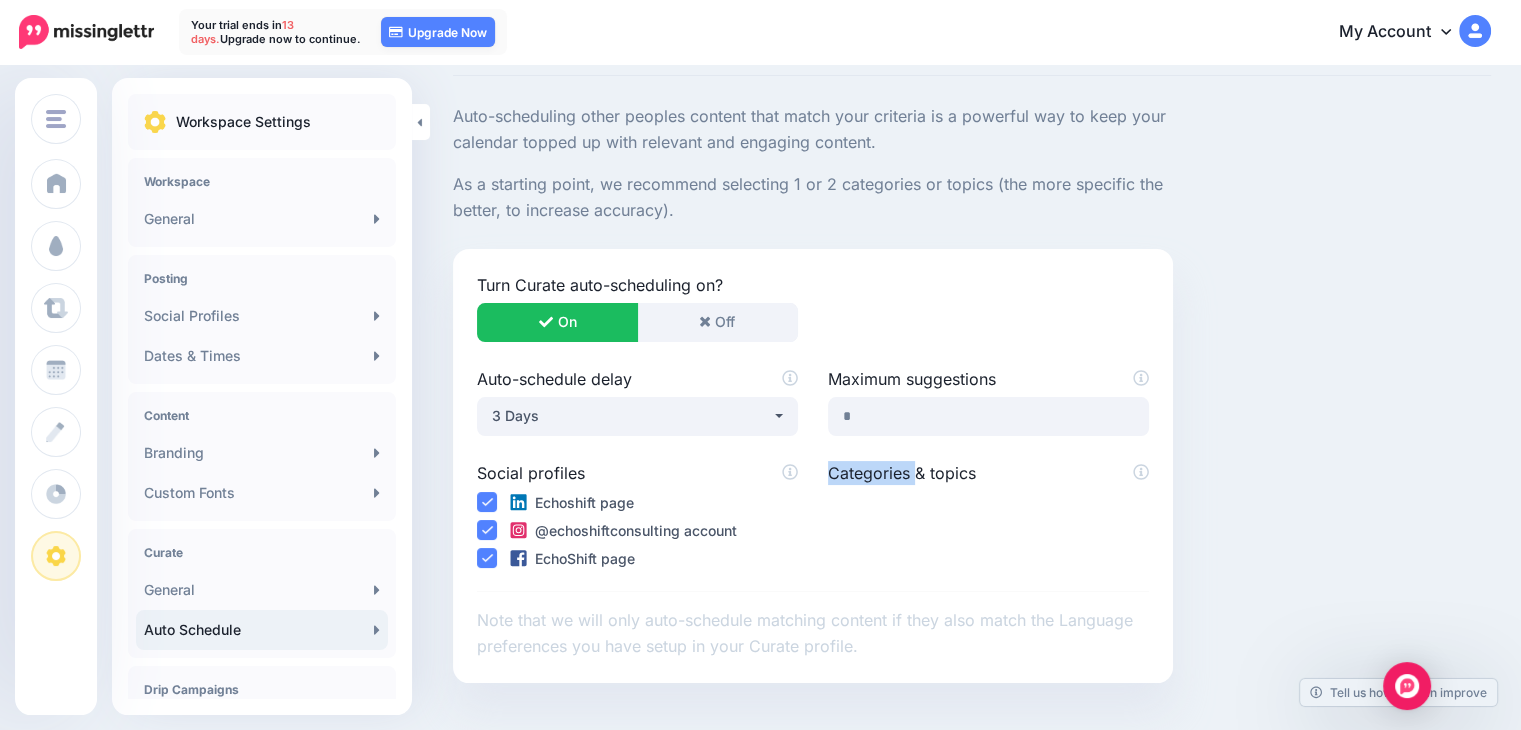 click on "Categories & topics" at bounding box center (988, 518) 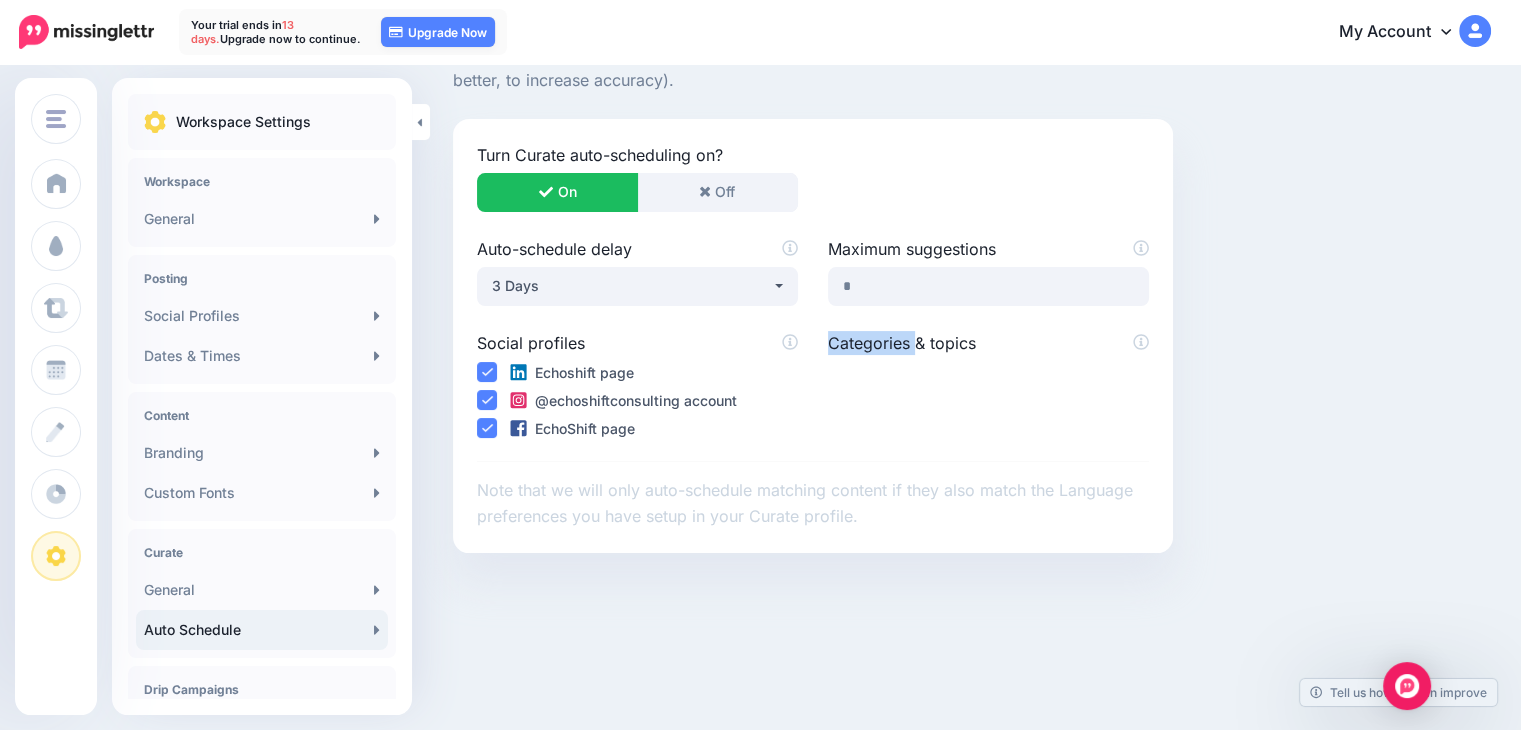 scroll, scrollTop: 233, scrollLeft: 0, axis: vertical 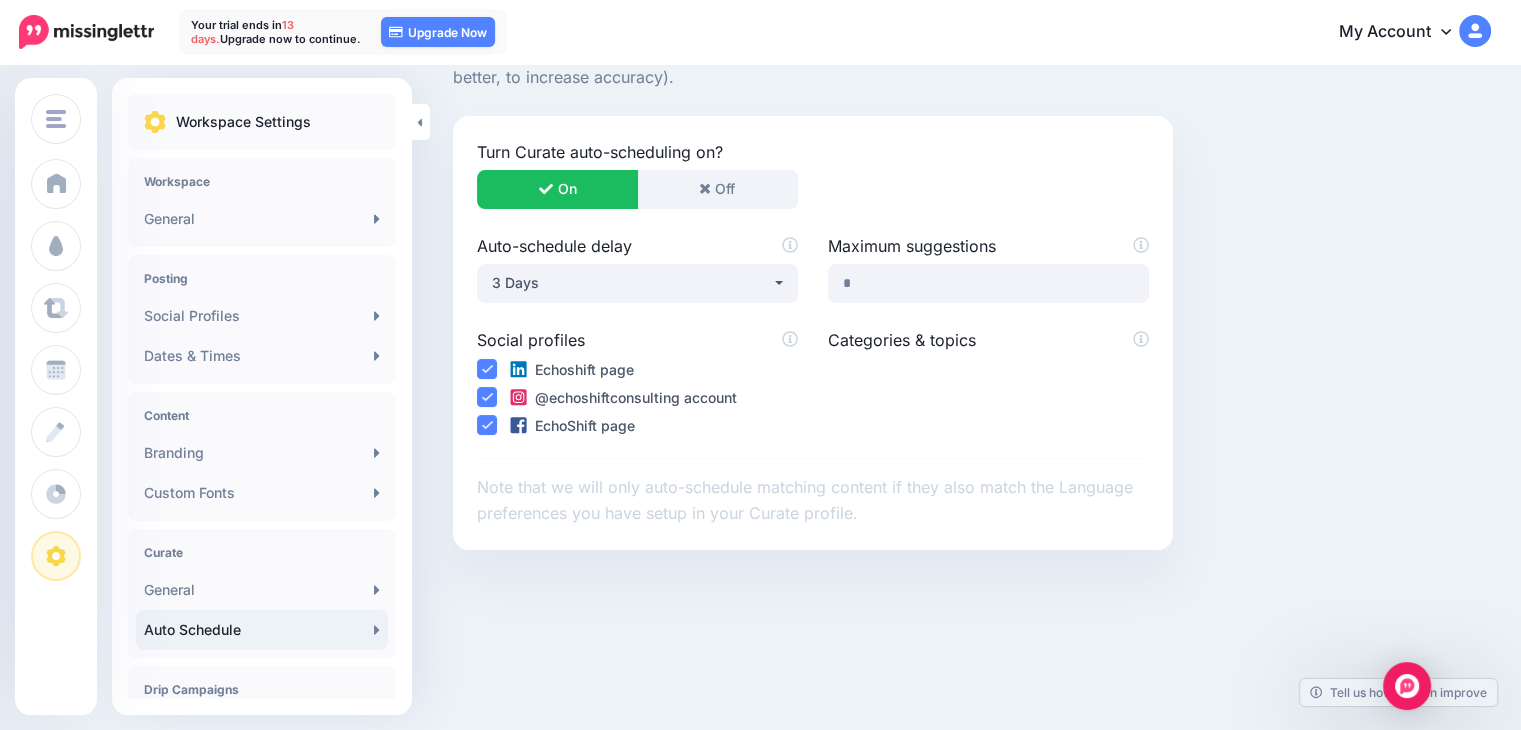 click on "Auto-schedule delay
*****
******
******
******
******
******
******
3 Days
Maximum suggestions *" at bounding box center (813, 380) 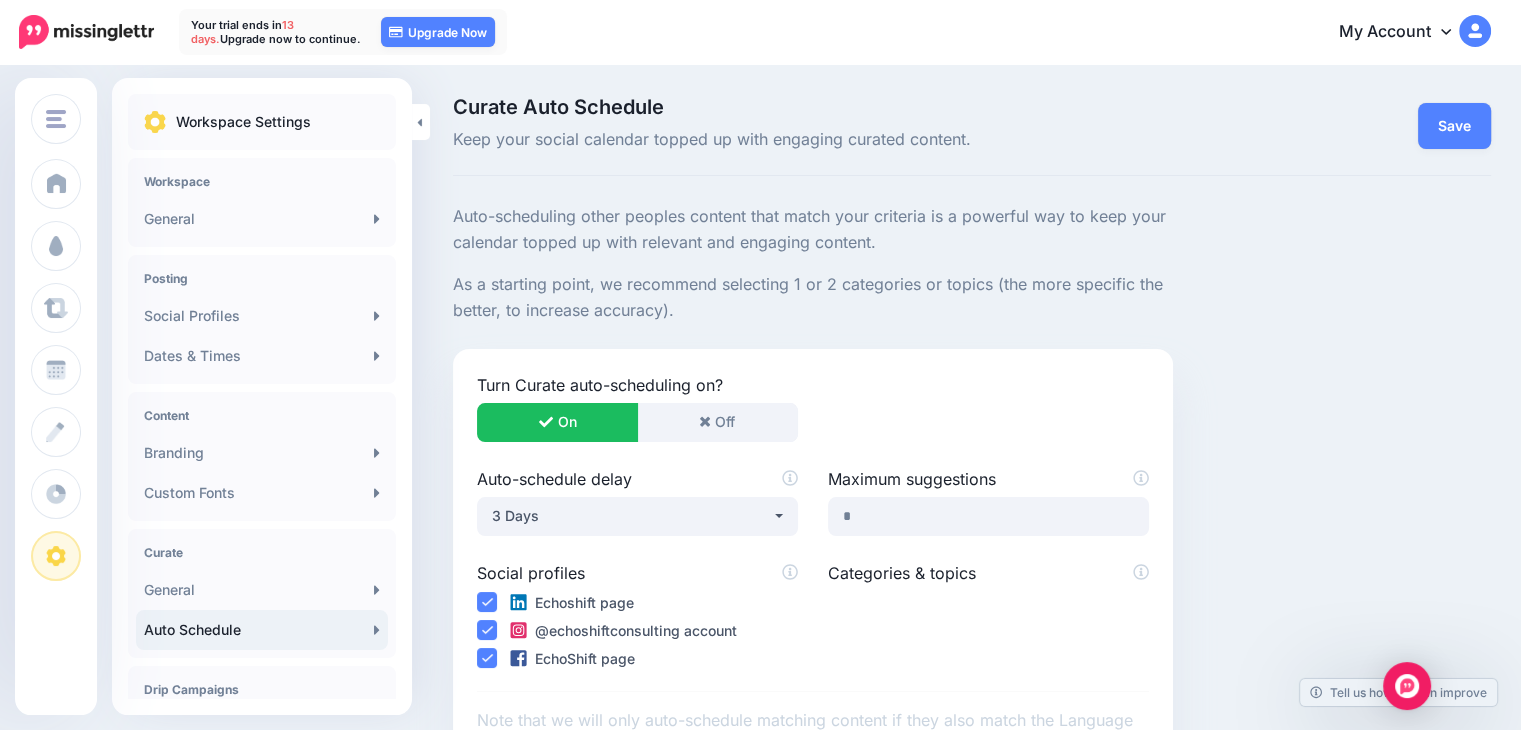 scroll, scrollTop: 0, scrollLeft: 0, axis: both 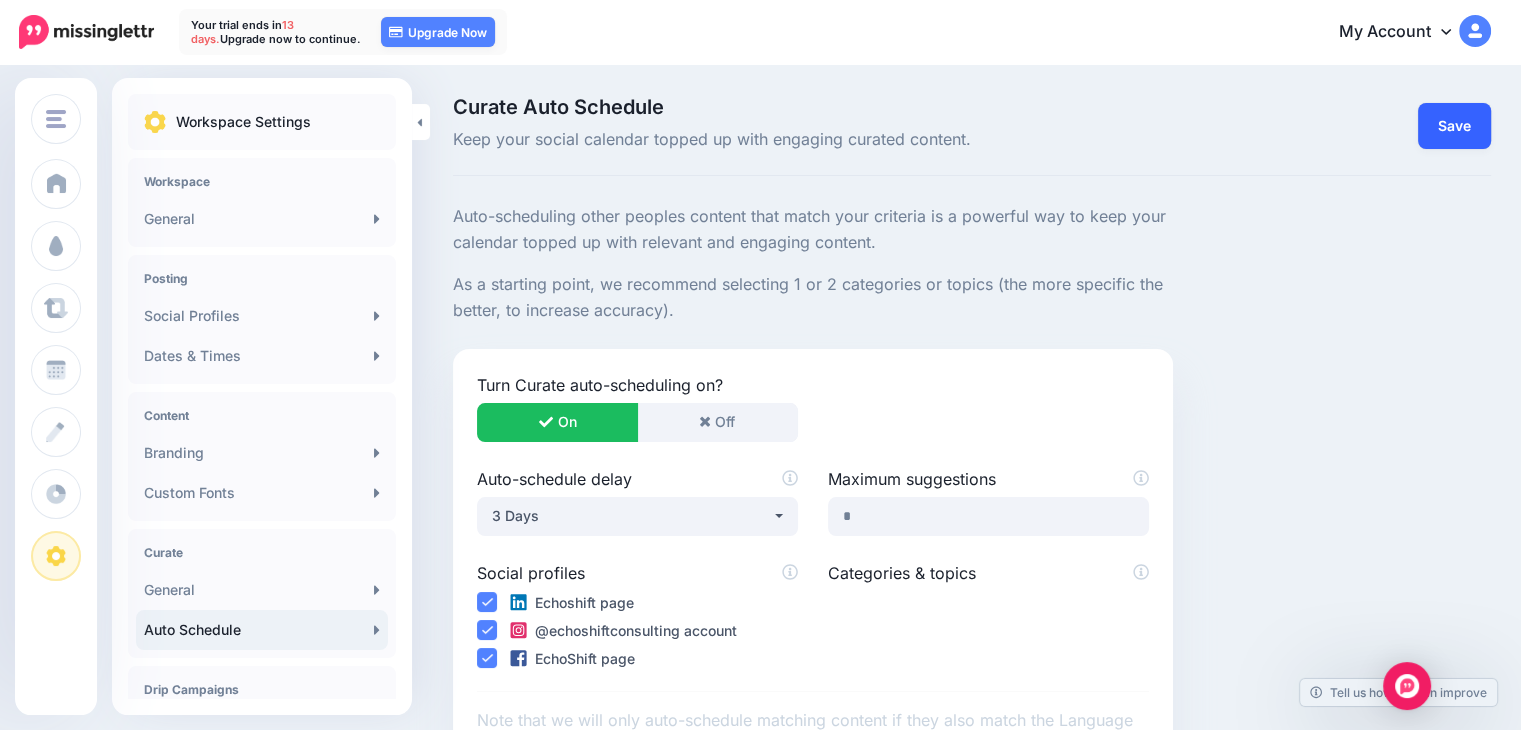 click on "Save" at bounding box center (1454, 126) 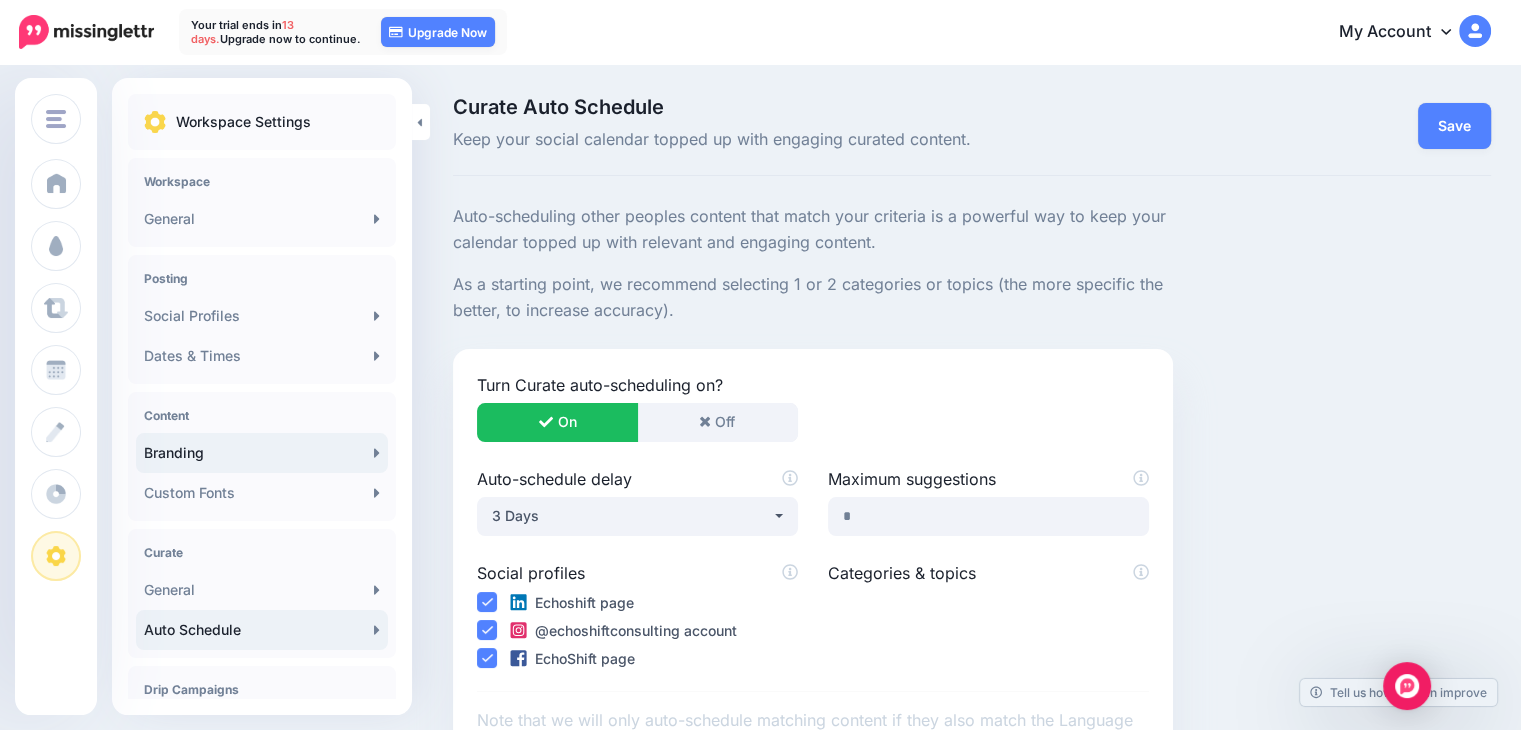 click on "Branding" at bounding box center [262, 453] 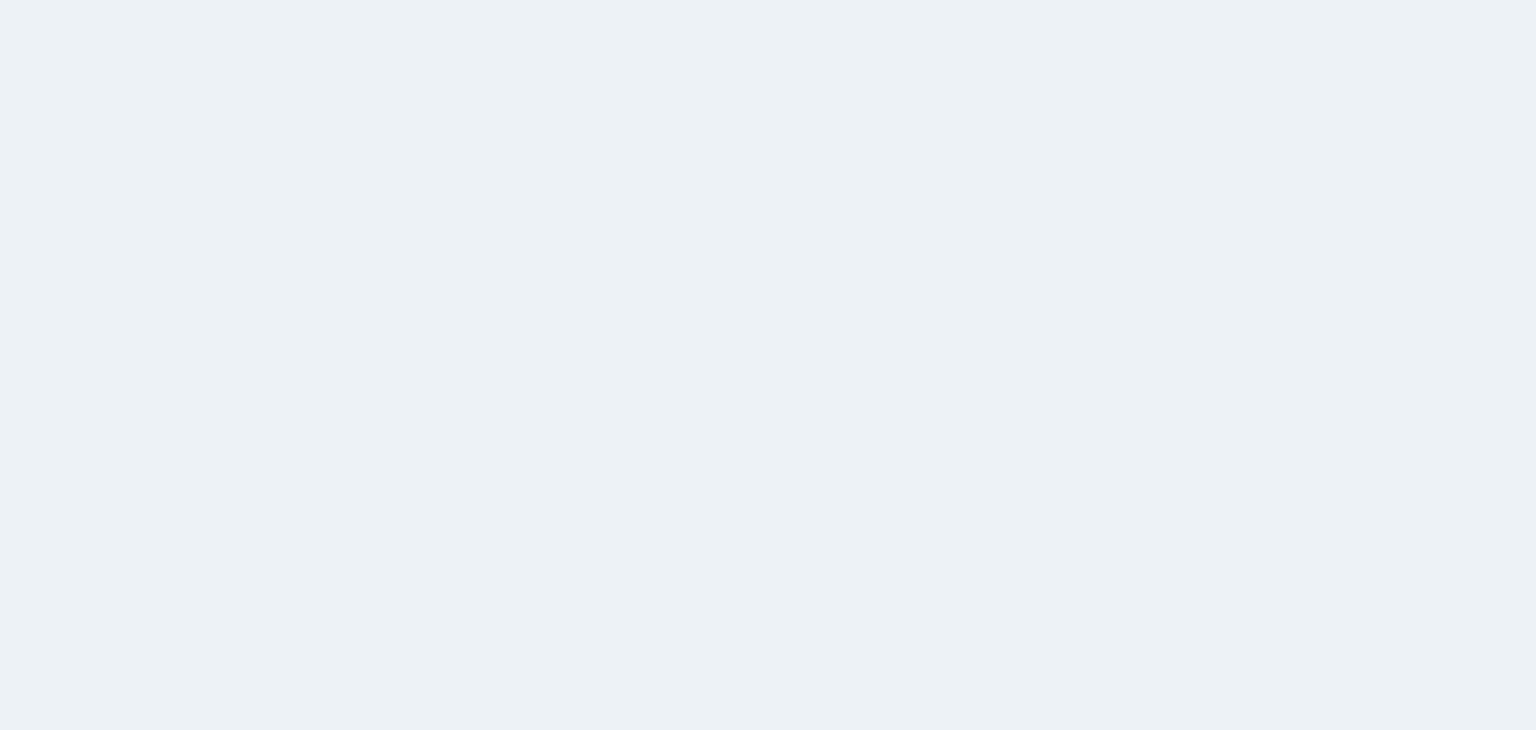 scroll, scrollTop: 0, scrollLeft: 0, axis: both 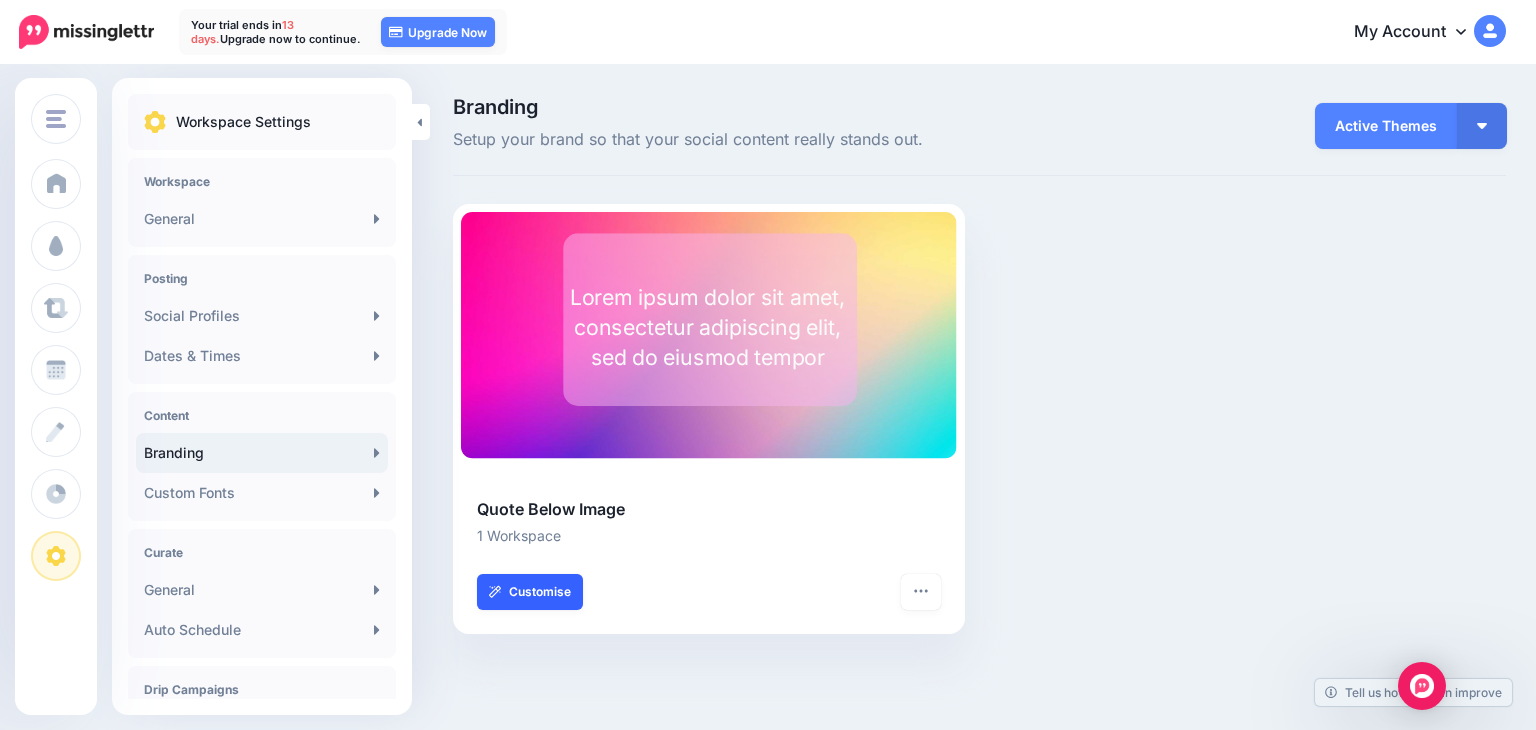 click on "Customise" at bounding box center [530, 592] 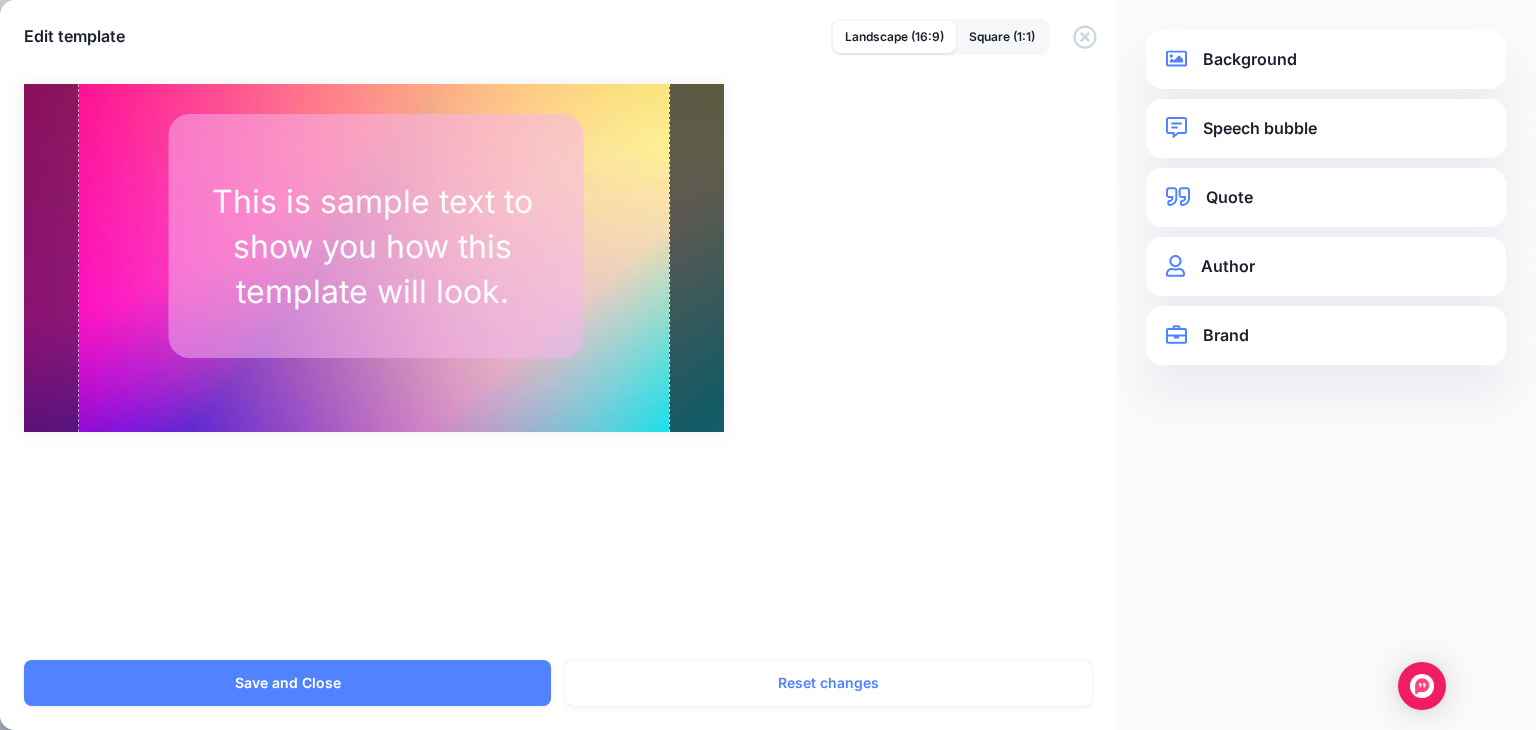 click on "Background" at bounding box center (1326, 59) 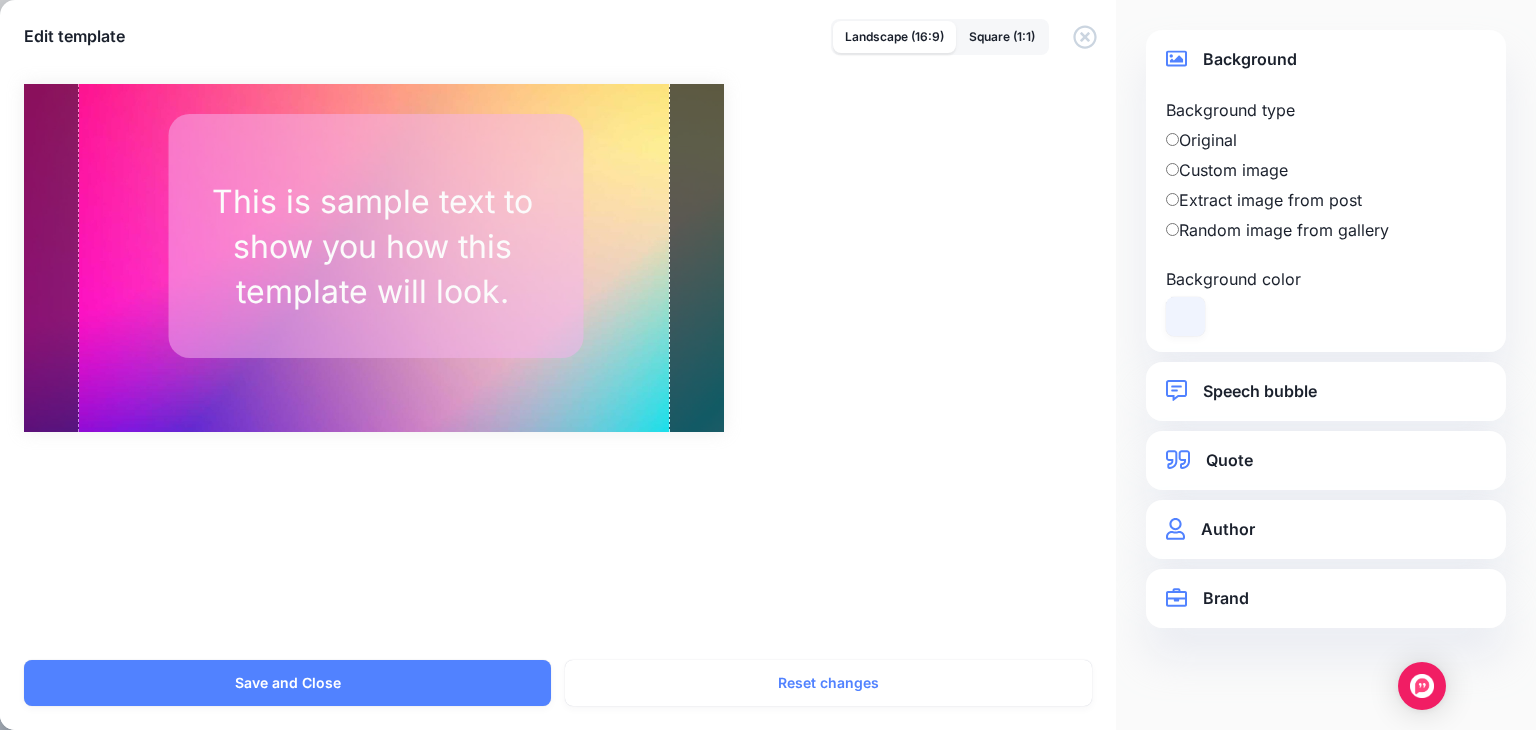 click on "Custom image" at bounding box center (1326, 170) 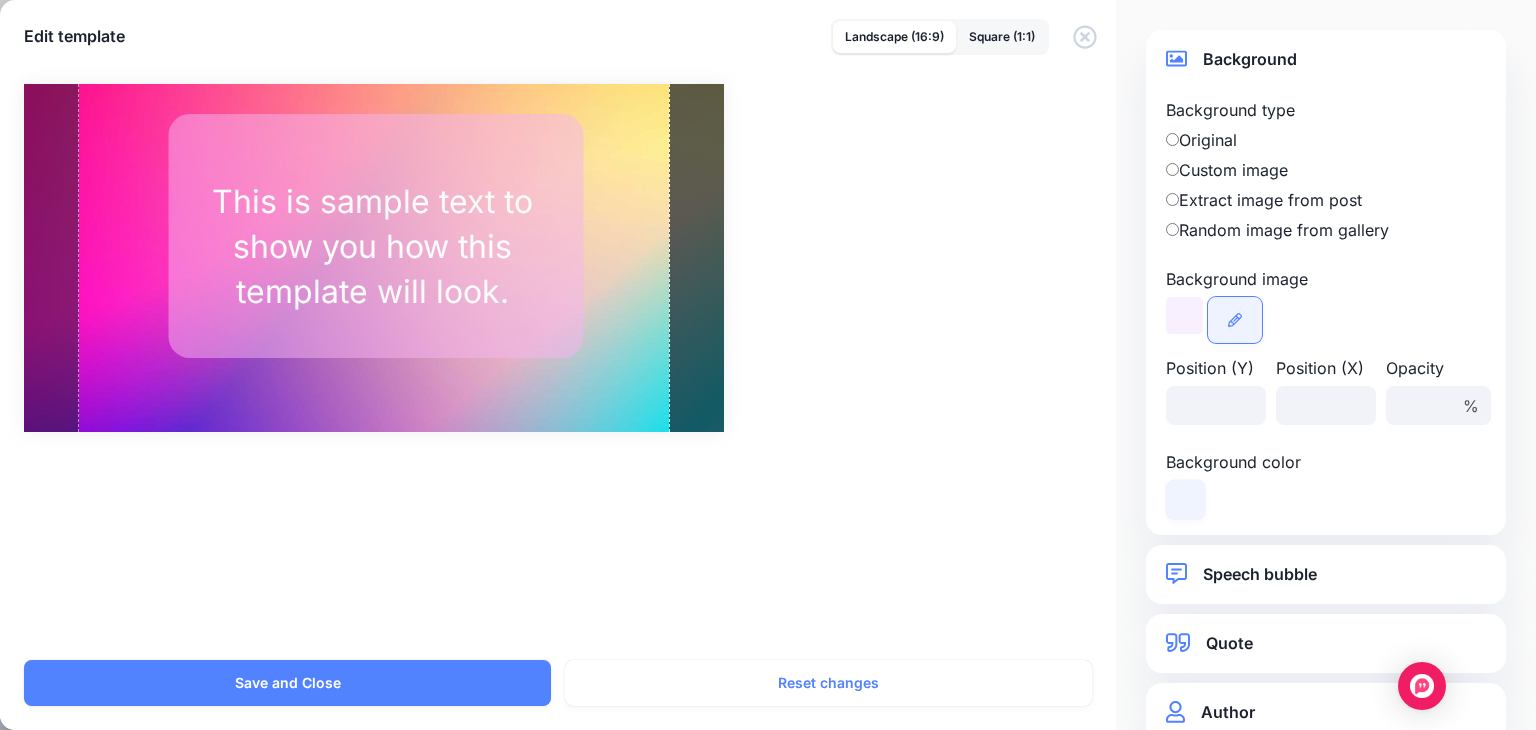 click at bounding box center (1235, 320) 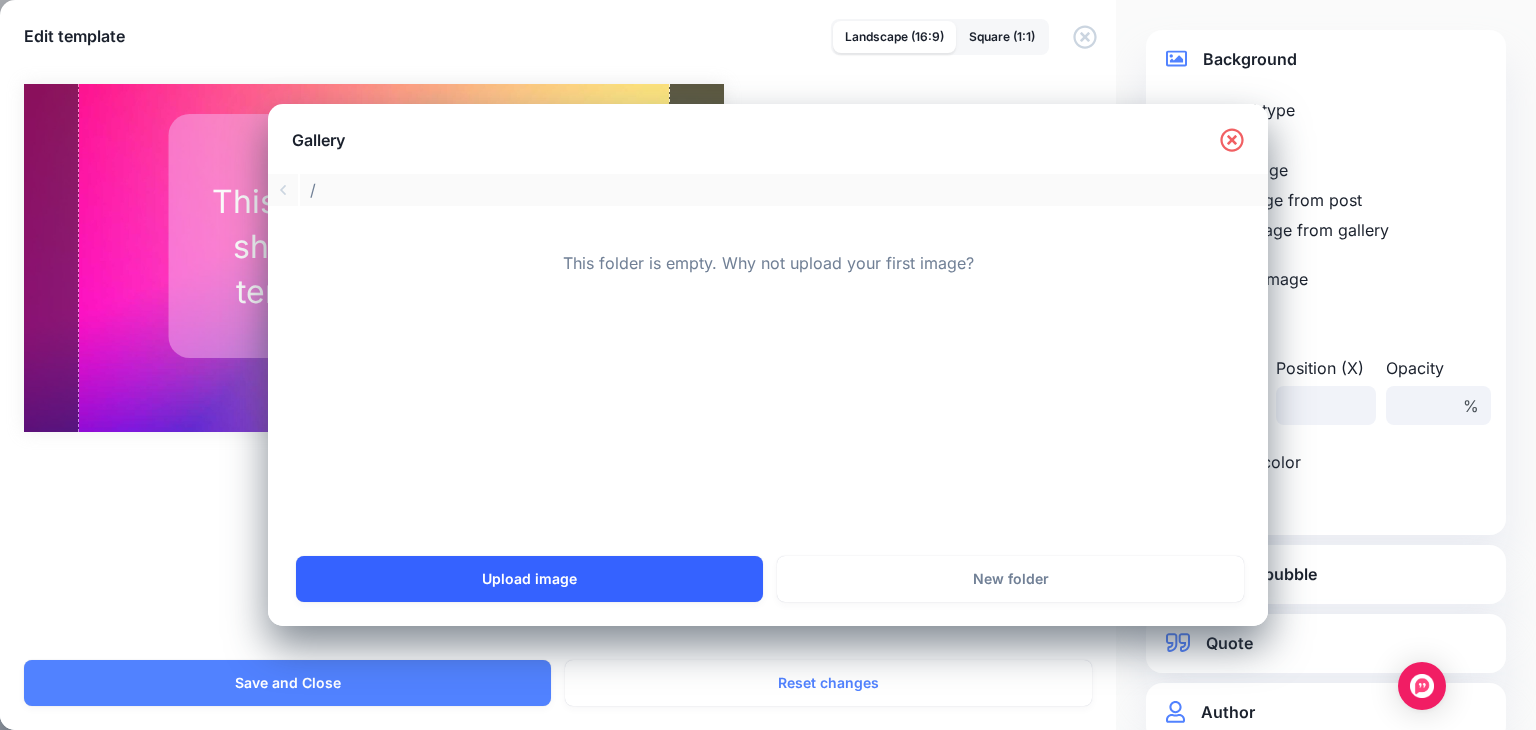 click on "Upload image" at bounding box center [529, 579] 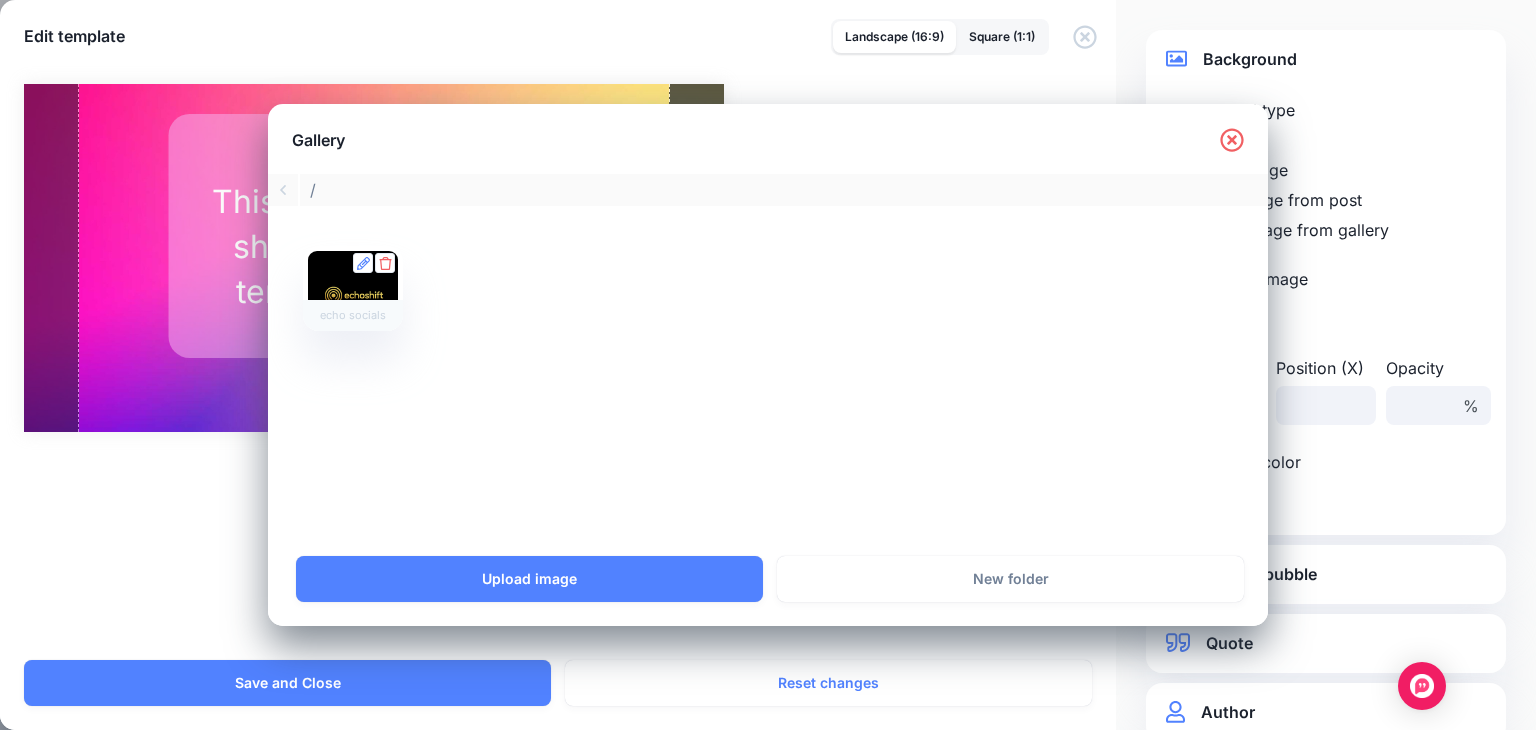 click on "echo socials" at bounding box center [353, 315] 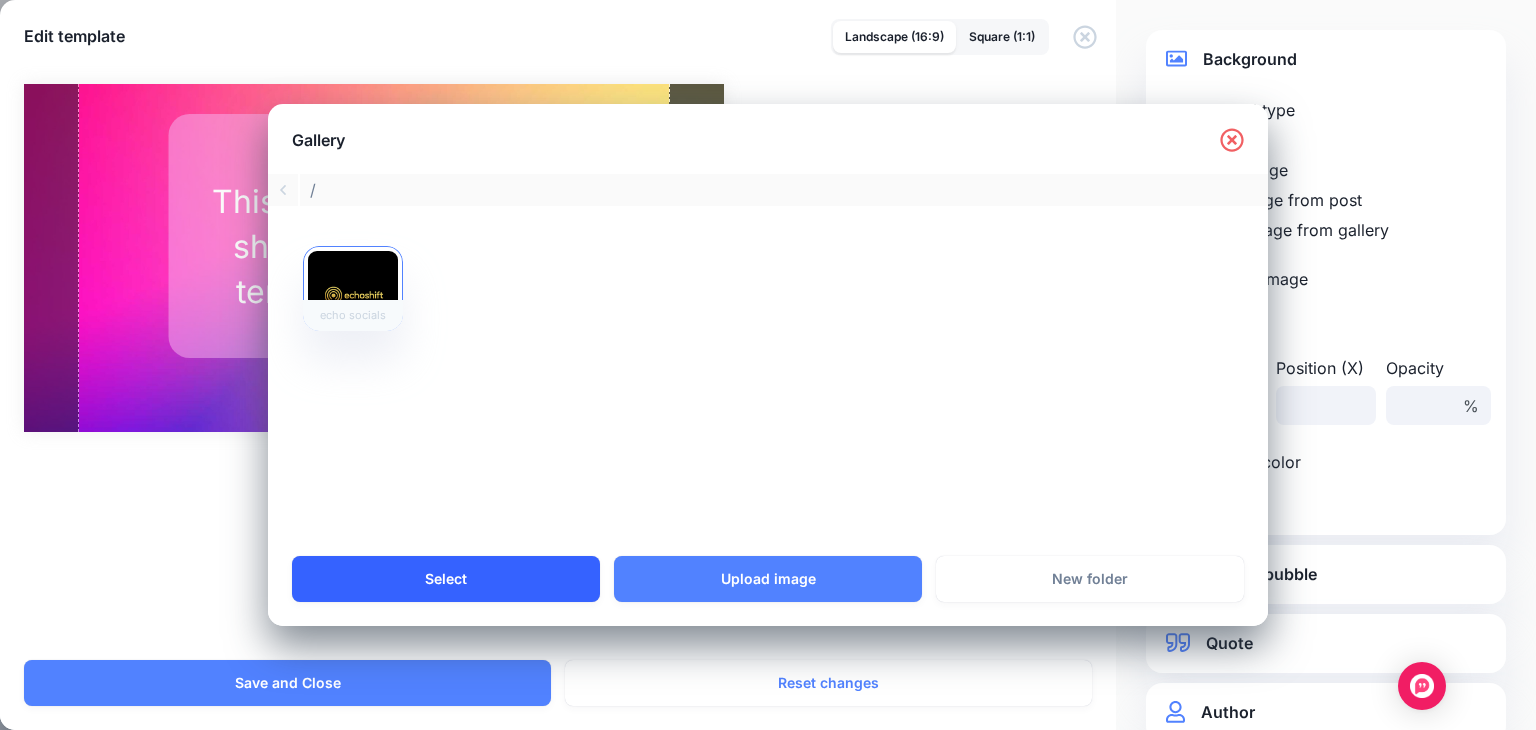 click on "Select" at bounding box center (446, 579) 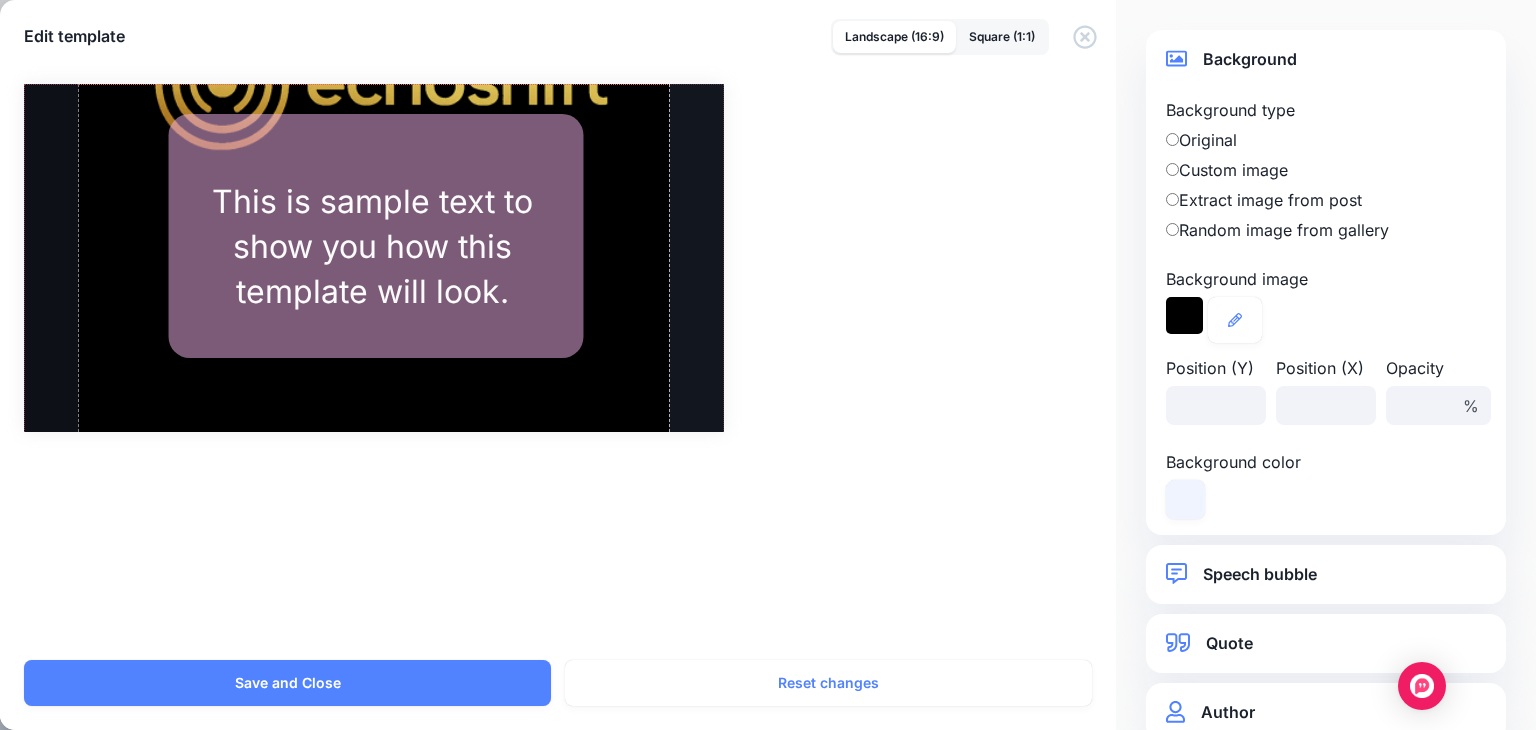 drag, startPoint x: 628, startPoint y: 273, endPoint x: 612, endPoint y: 358, distance: 86.492775 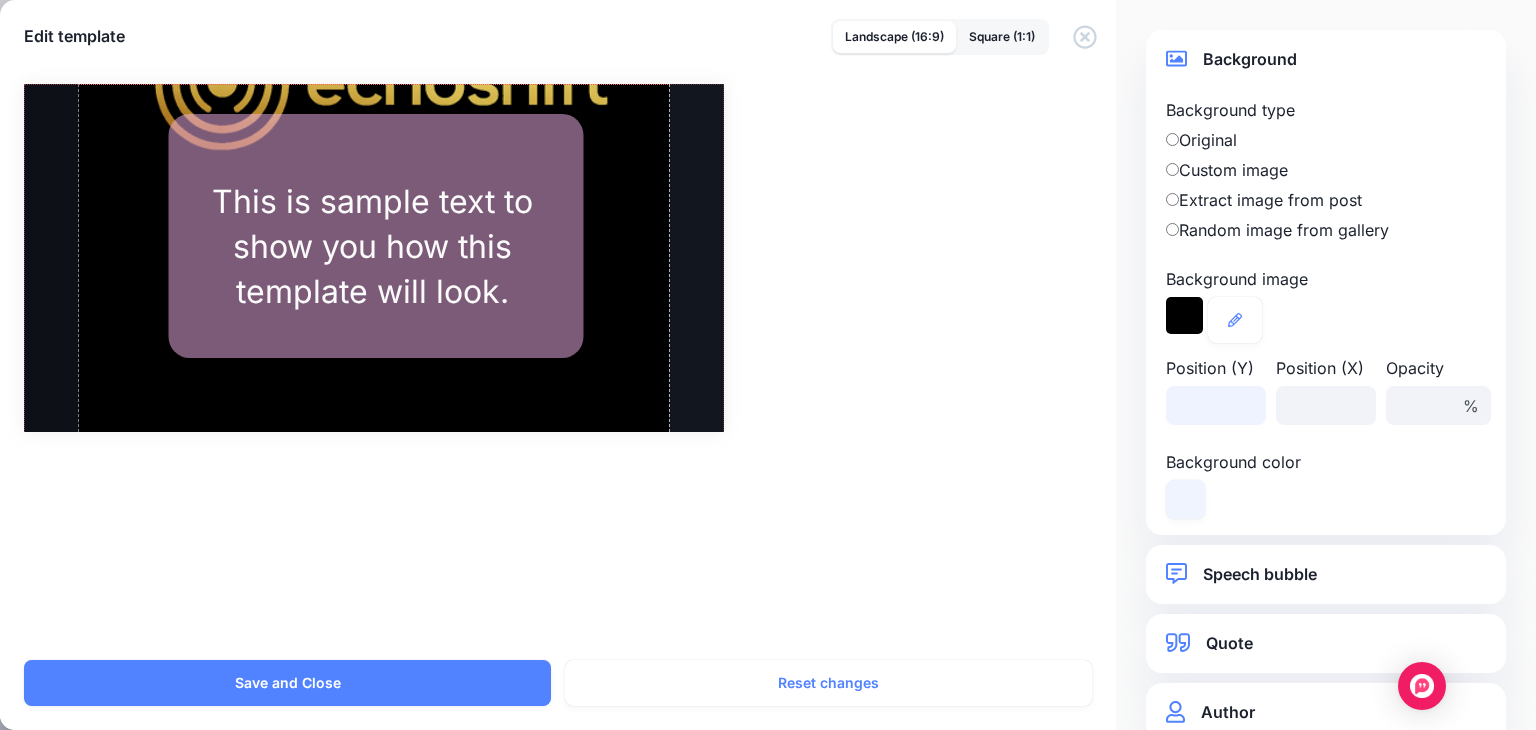 click on "**" at bounding box center [1216, 405] 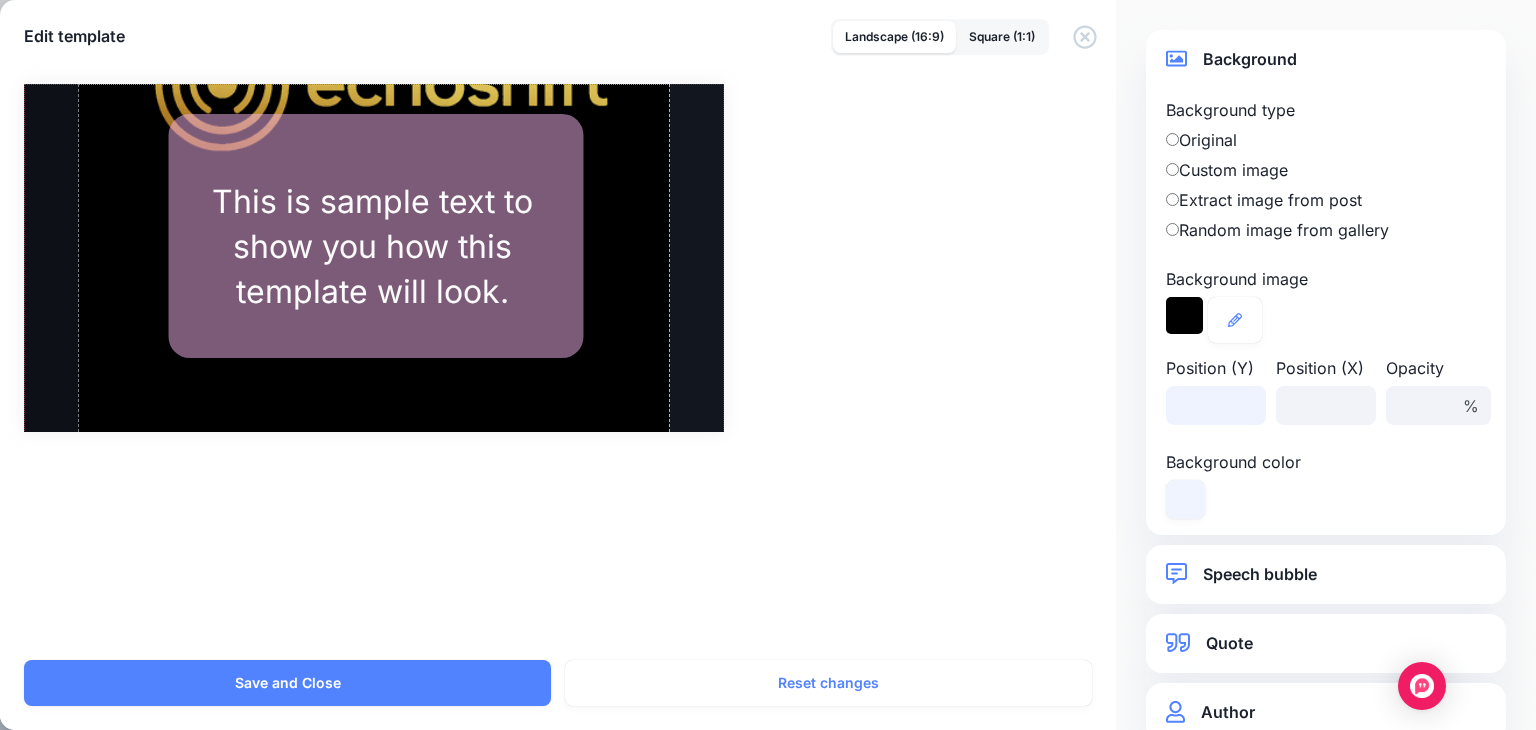 click on "**" at bounding box center (1216, 405) 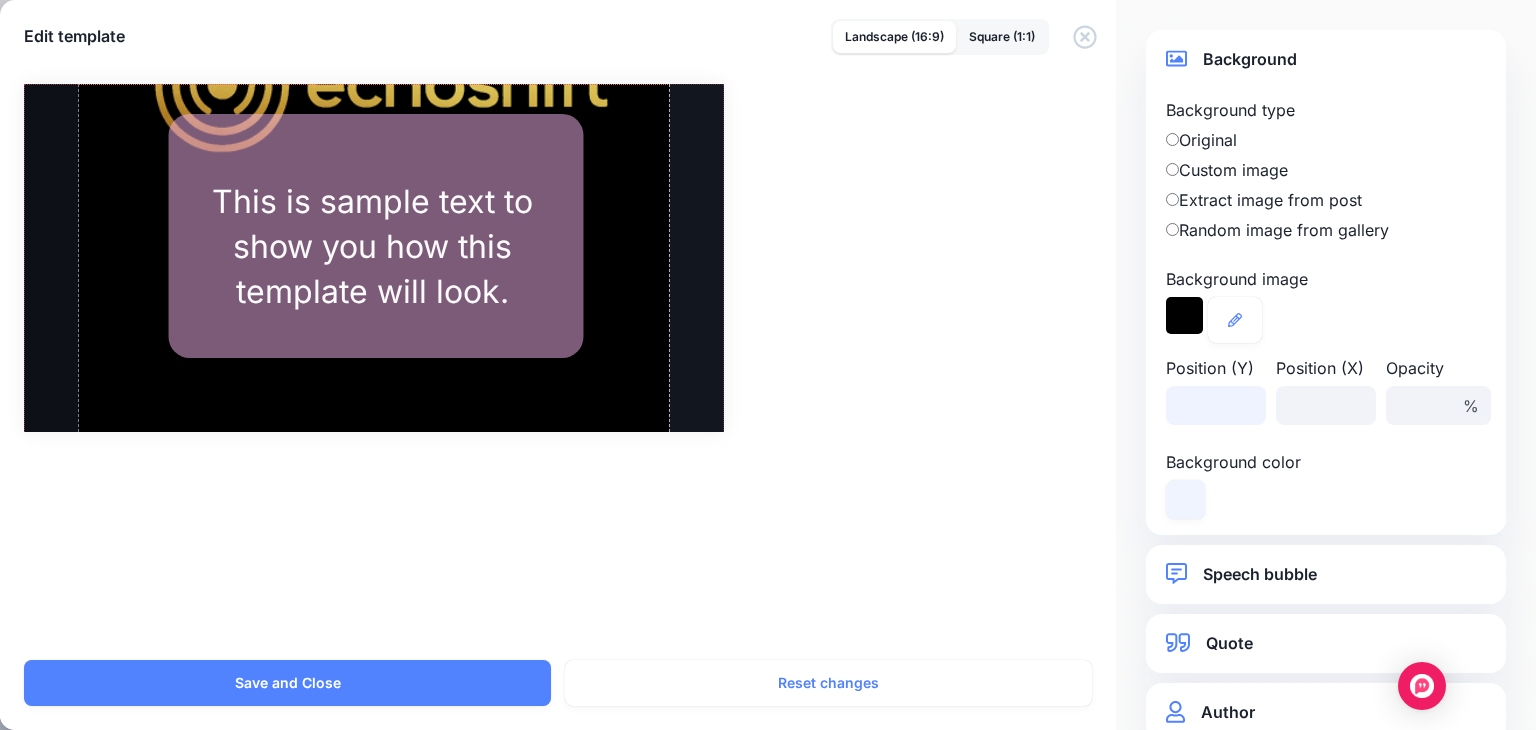 click on "***" at bounding box center [1216, 405] 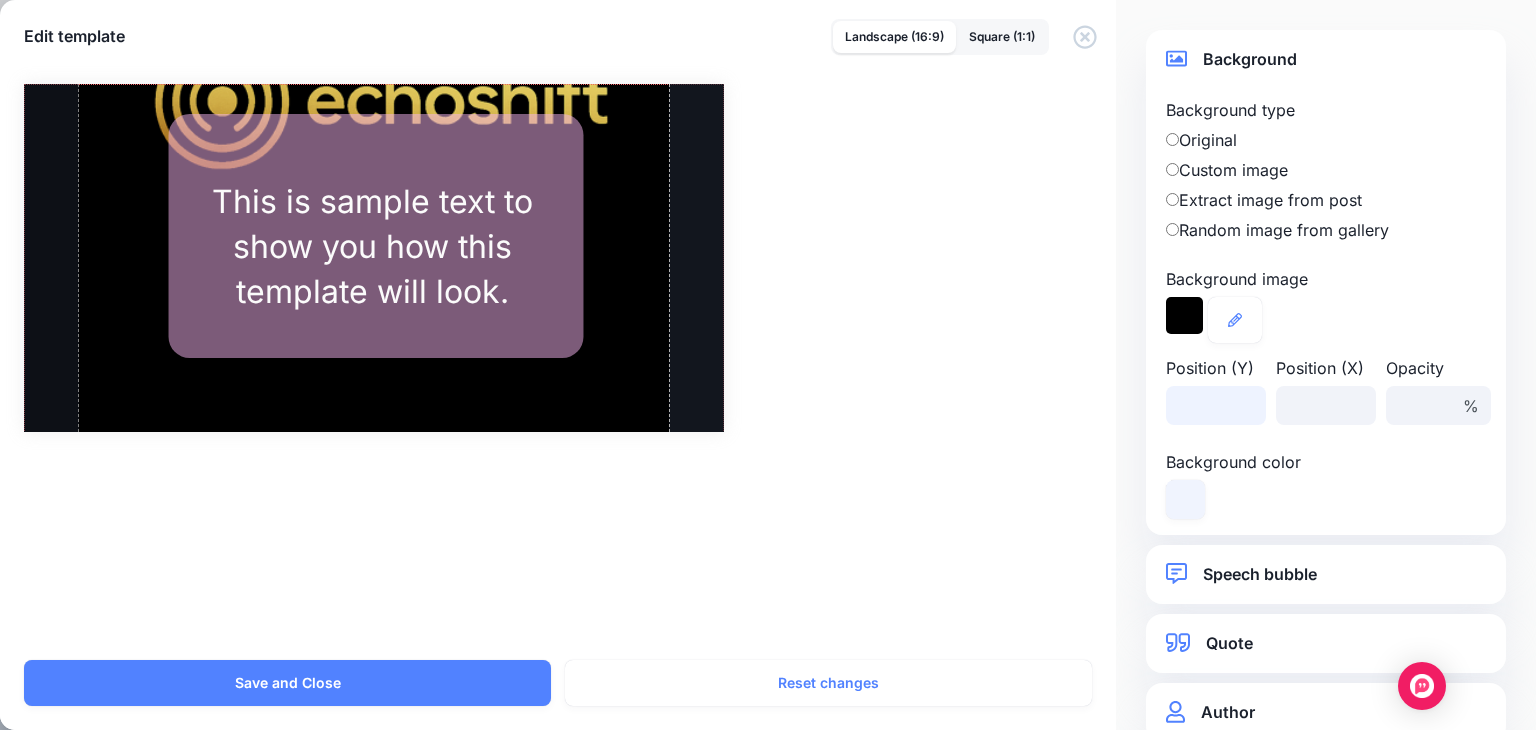 click on "***" at bounding box center (1216, 405) 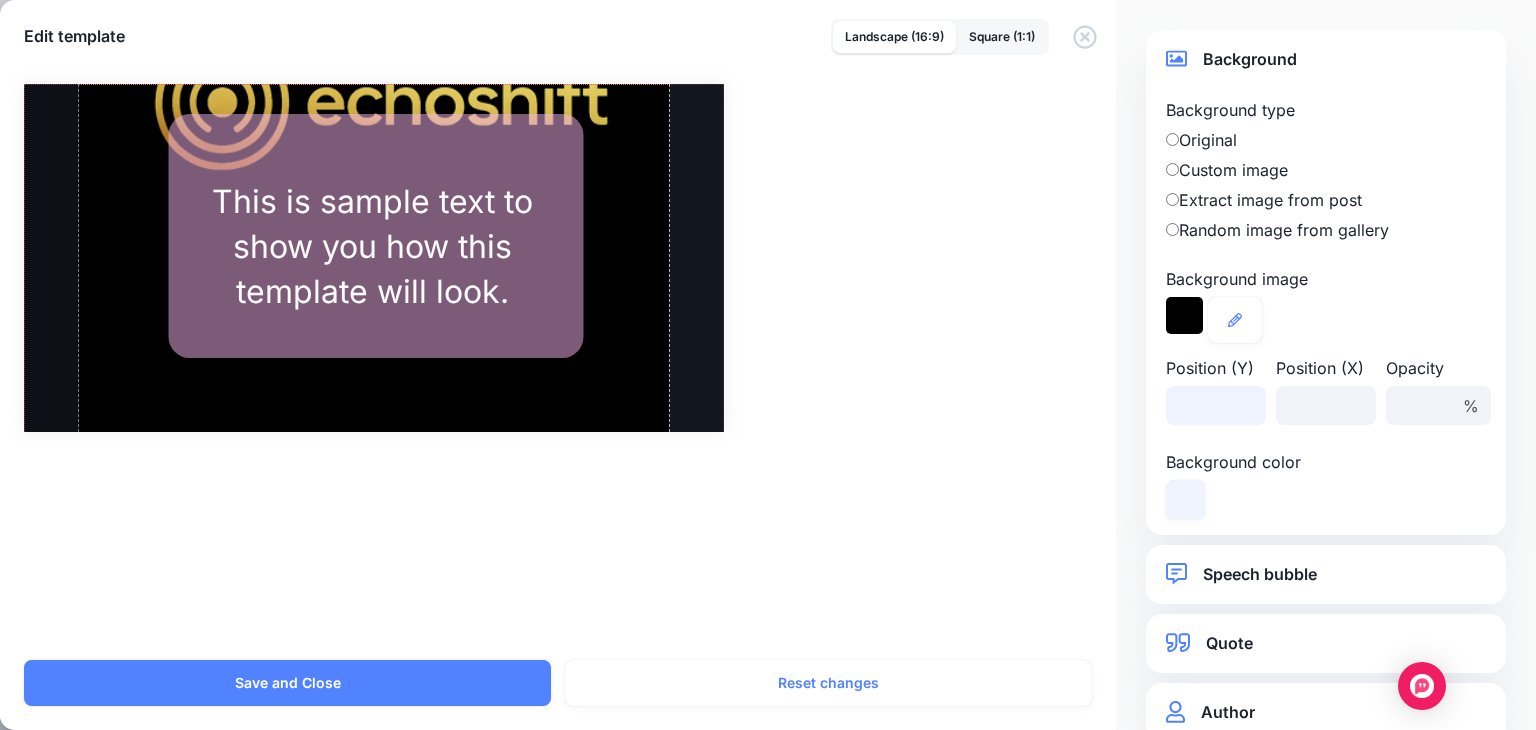 click on "***" at bounding box center (1216, 405) 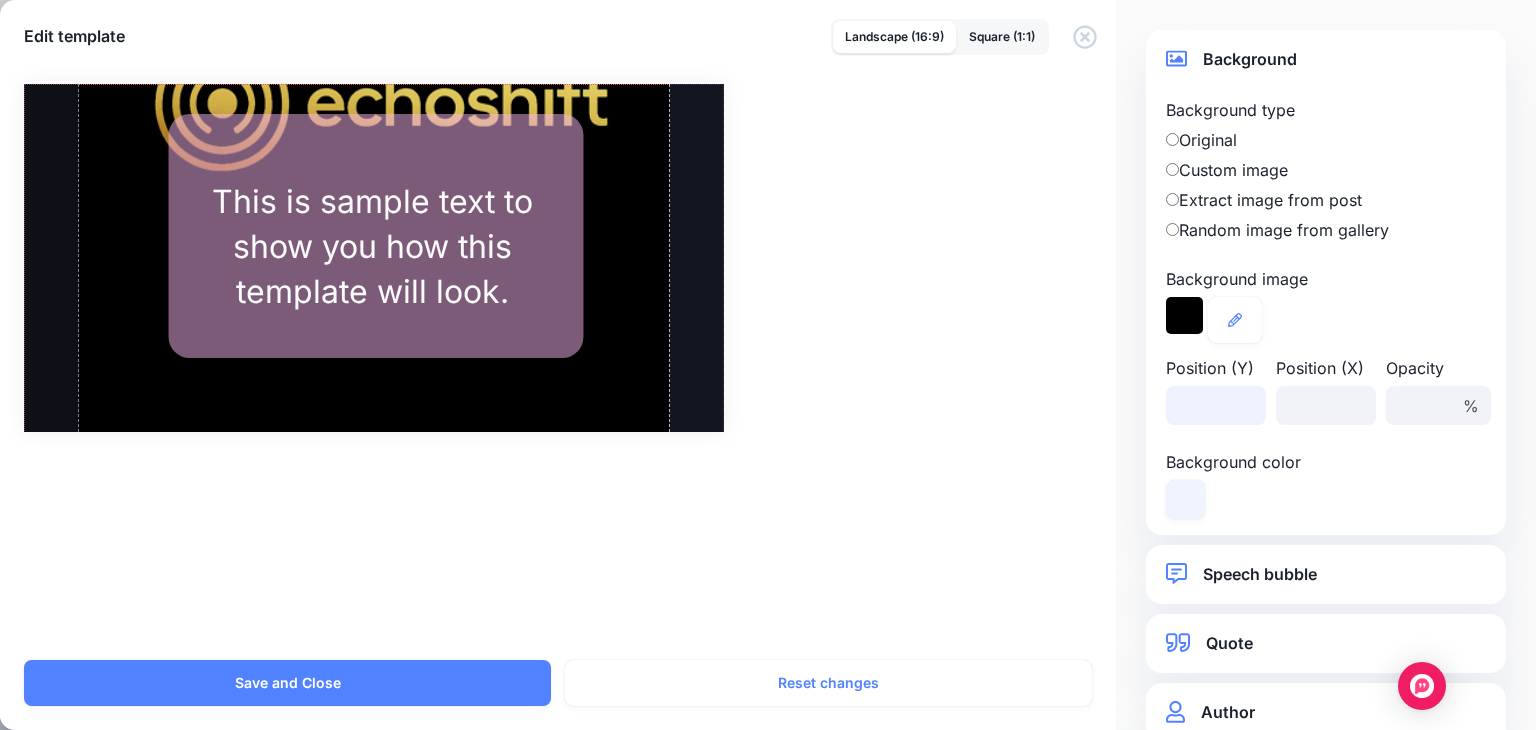 click on "***" at bounding box center [1216, 405] 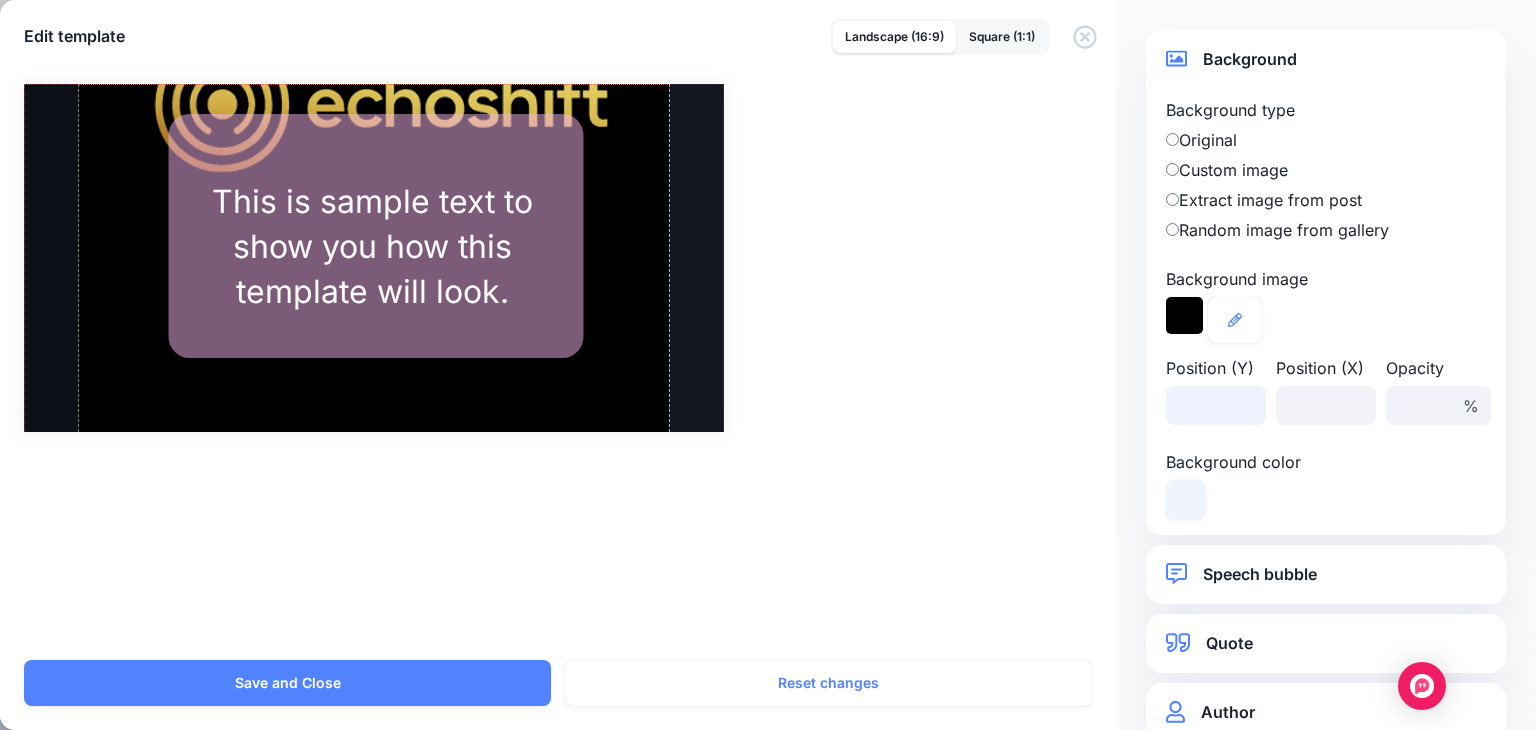 click on "***" at bounding box center [1216, 405] 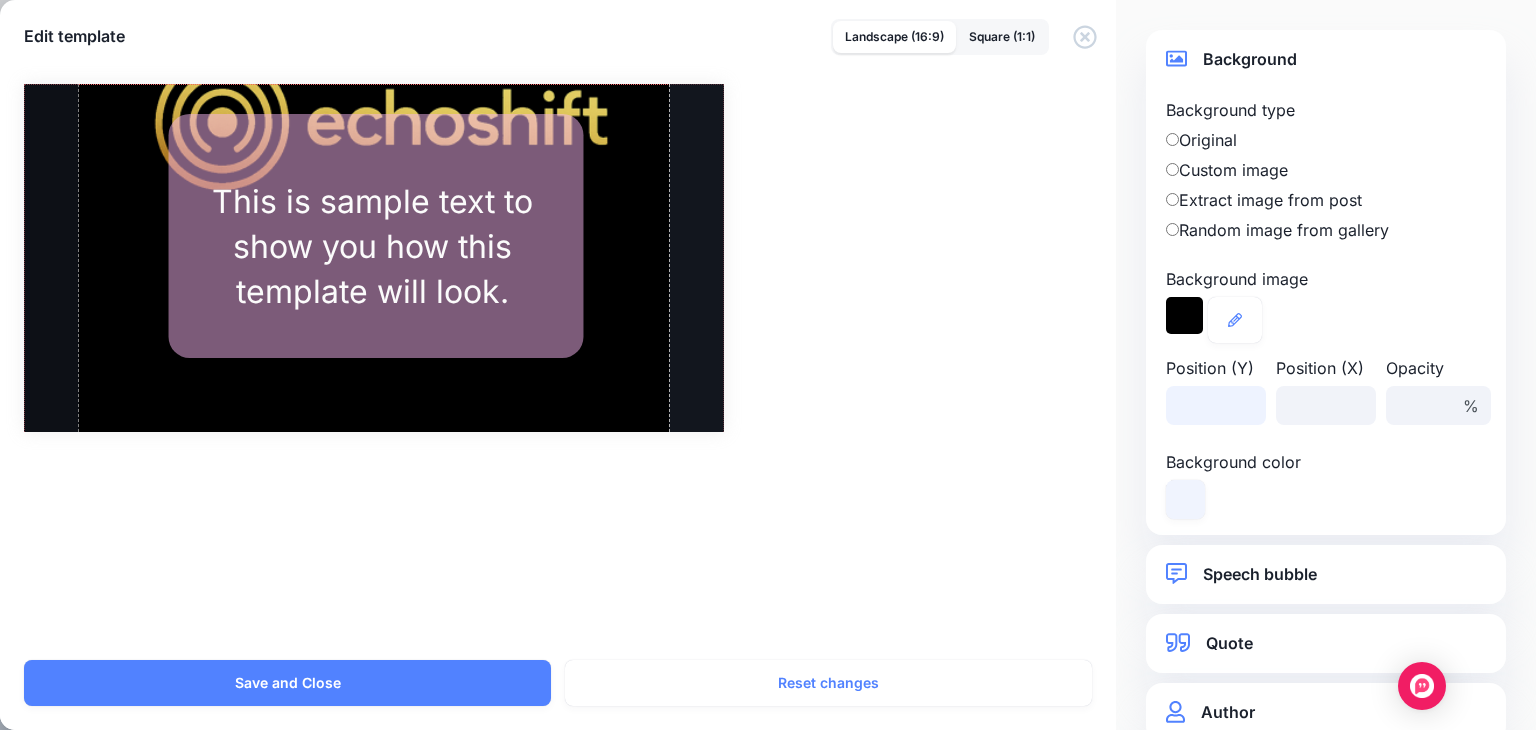 click on "***" at bounding box center (1216, 405) 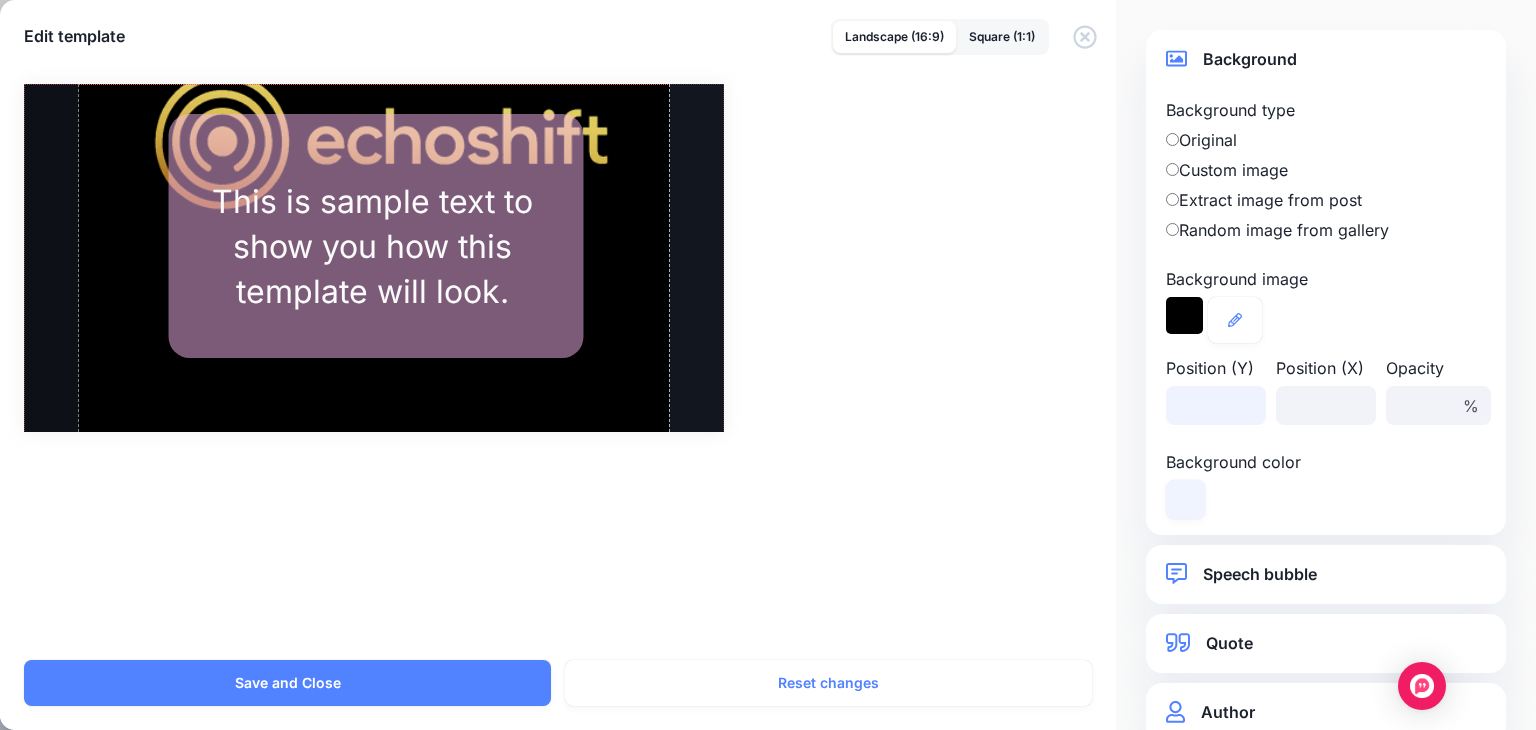 click on "***" at bounding box center (1216, 405) 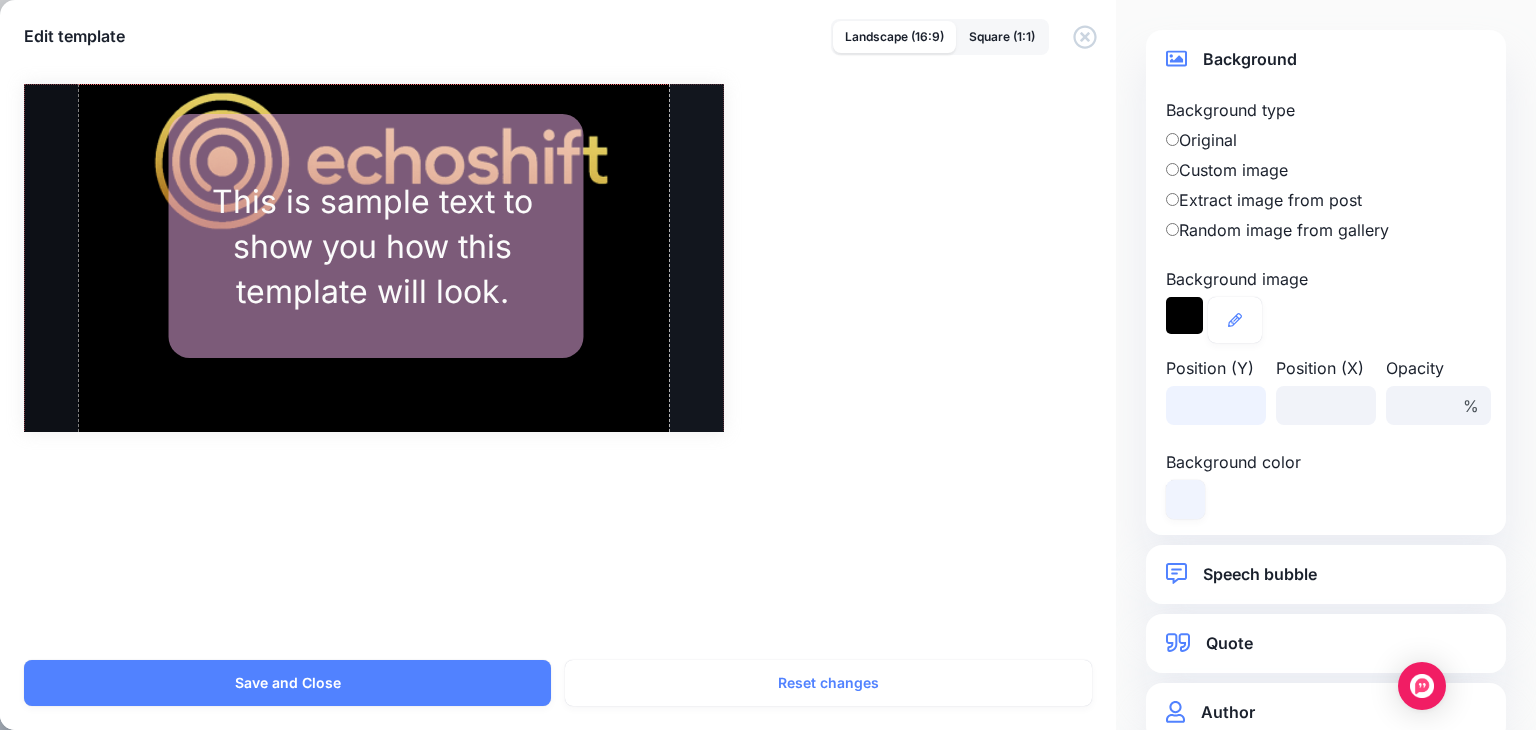 click on "****" at bounding box center (1216, 405) 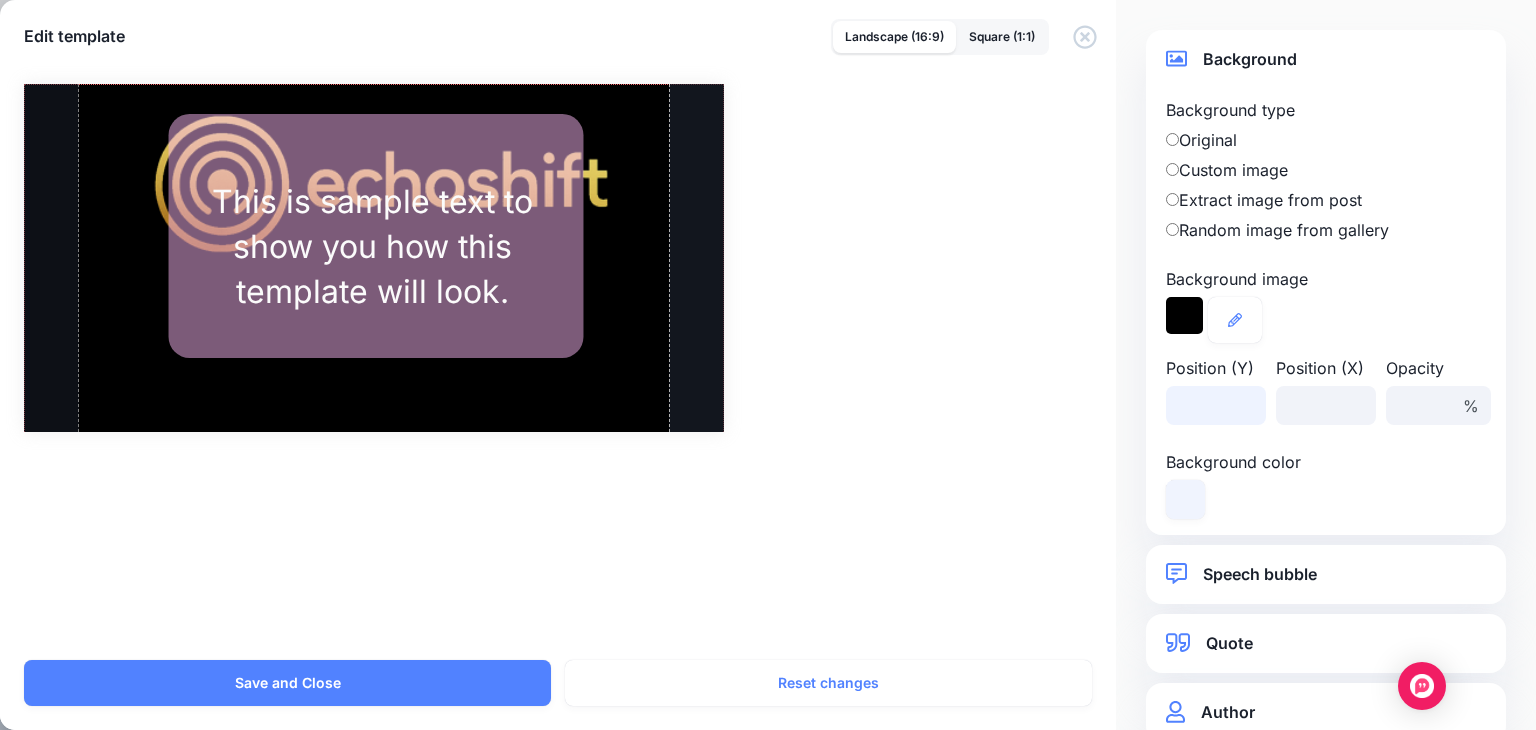 click on "****" at bounding box center (1216, 405) 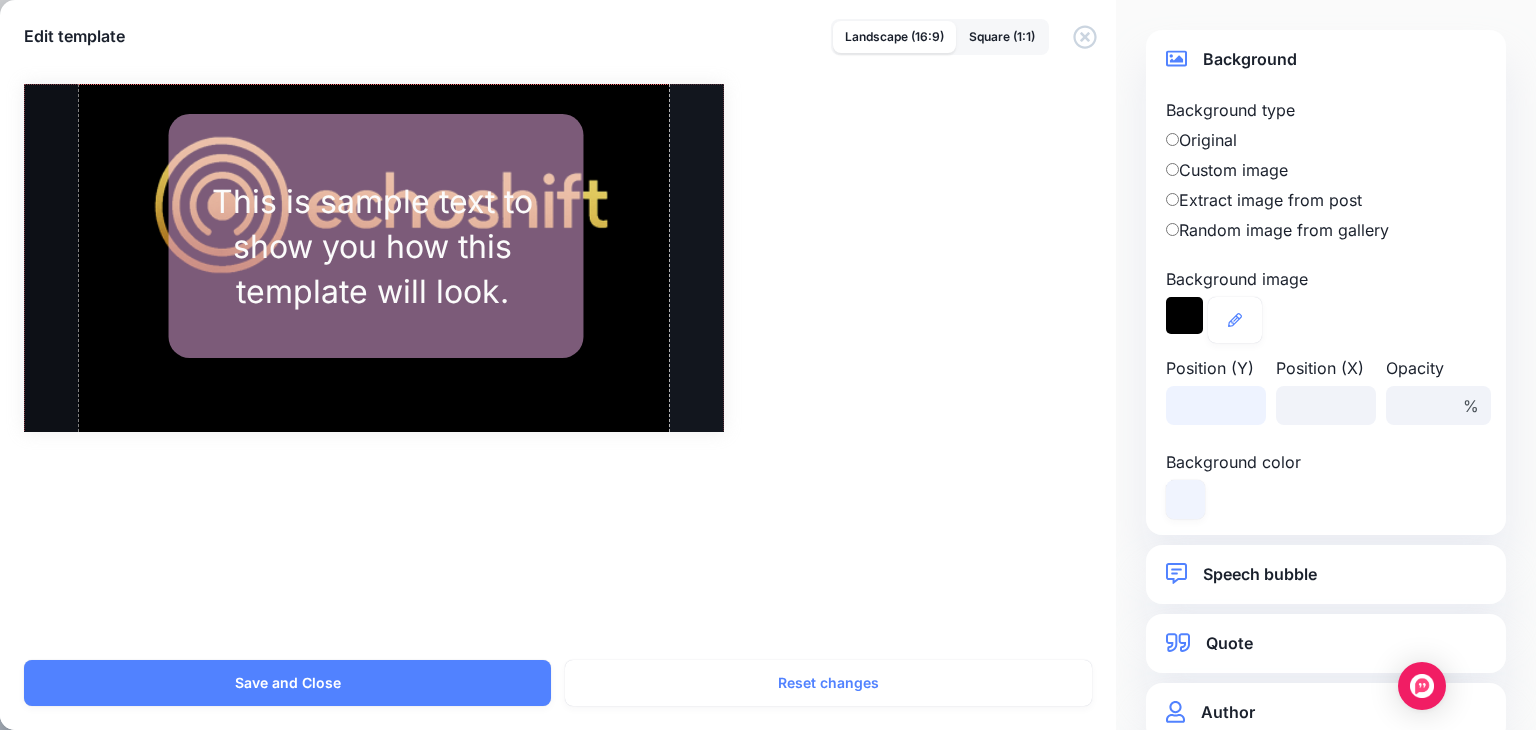 click on "****" at bounding box center (1216, 405) 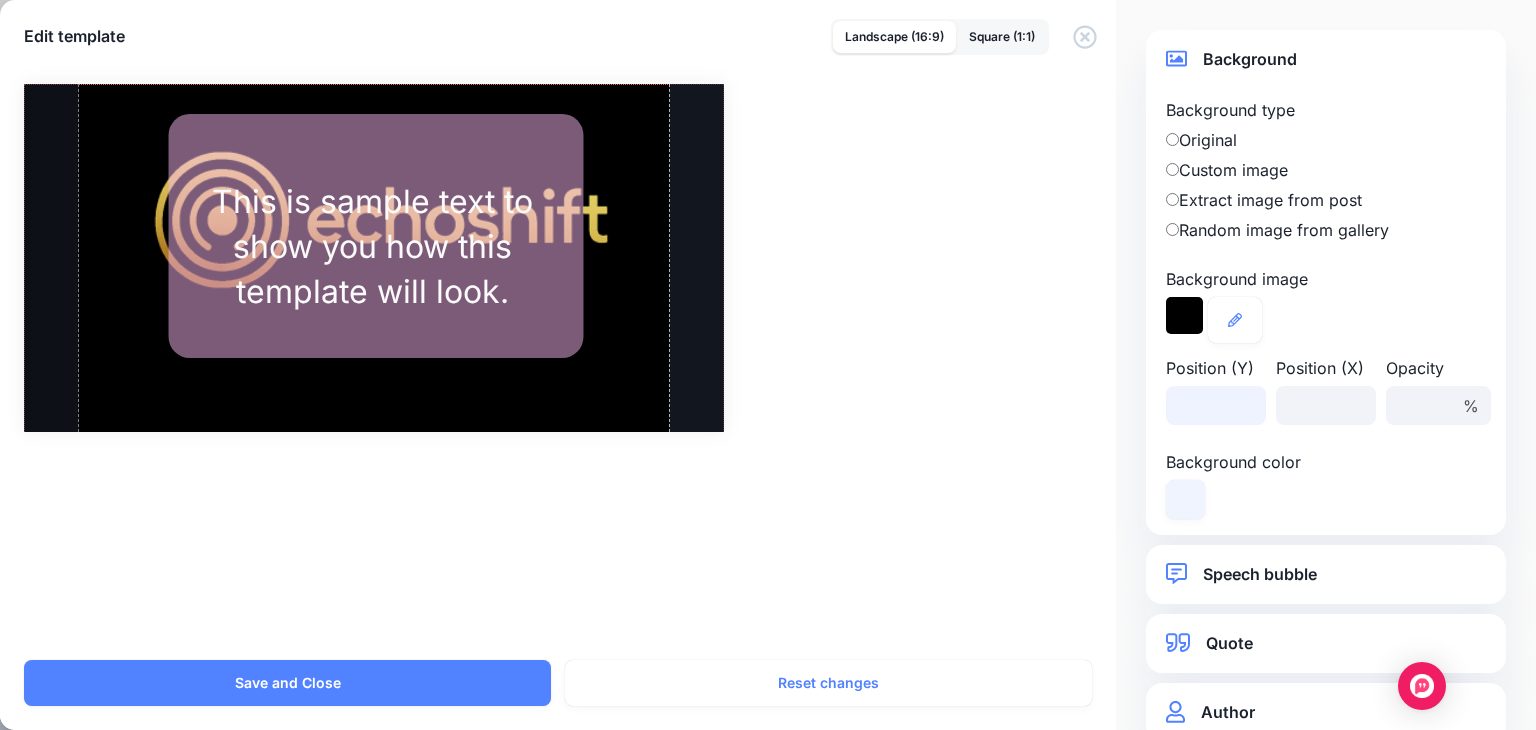 click on "****" at bounding box center [1216, 405] 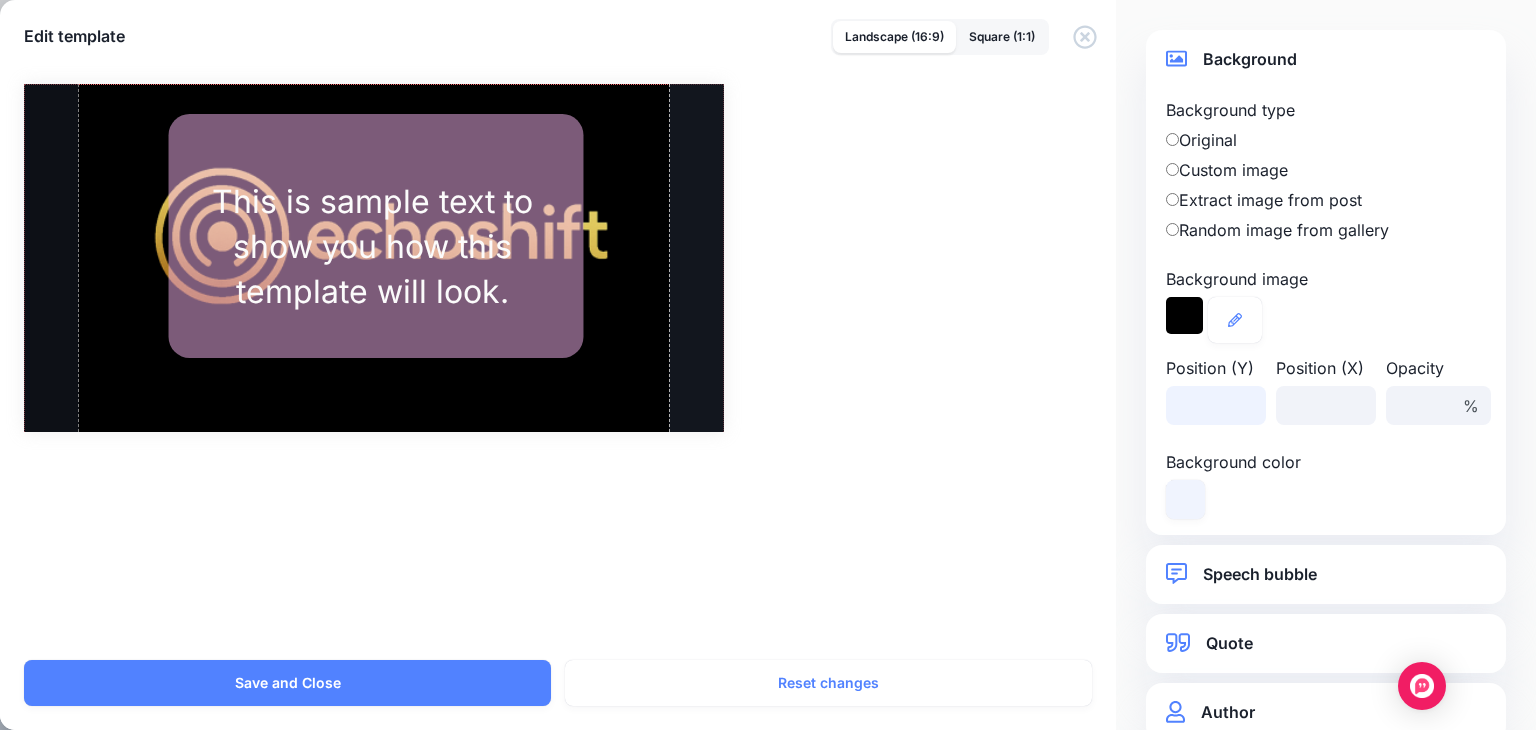 click on "****" at bounding box center [1216, 405] 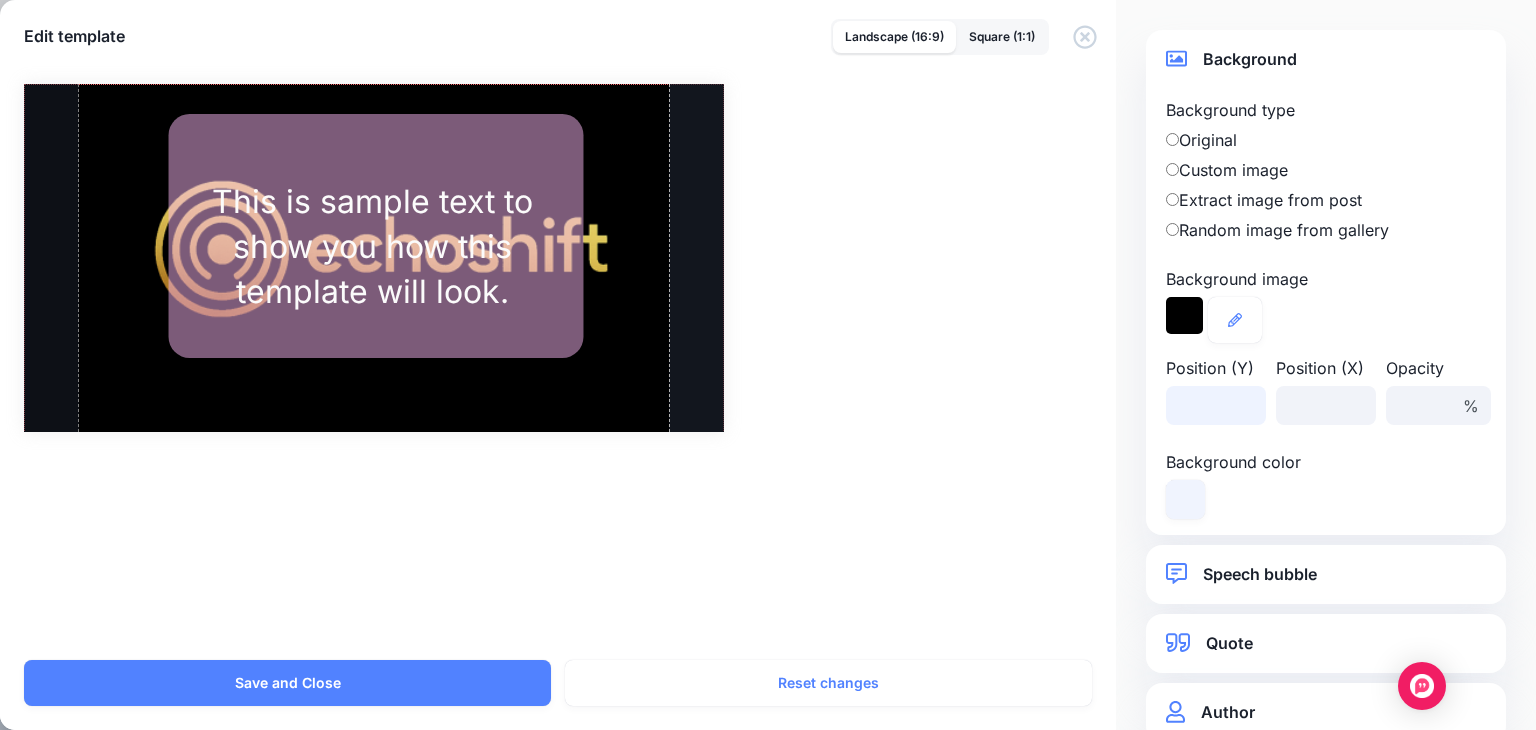 type on "****" 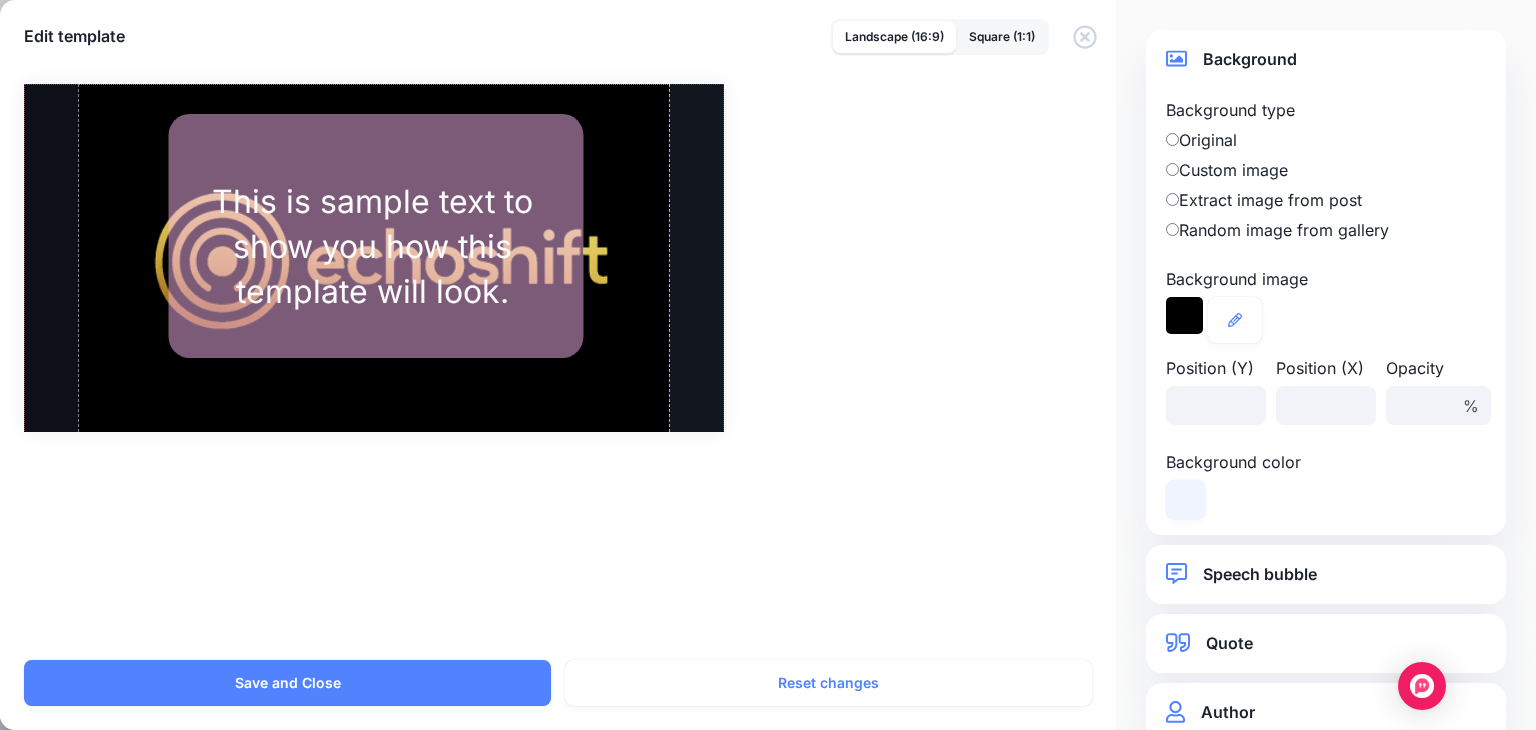 click on "Rectangle
EchoShift
This is sample text to show you how this template will look. / ***" at bounding box center (768, 258) 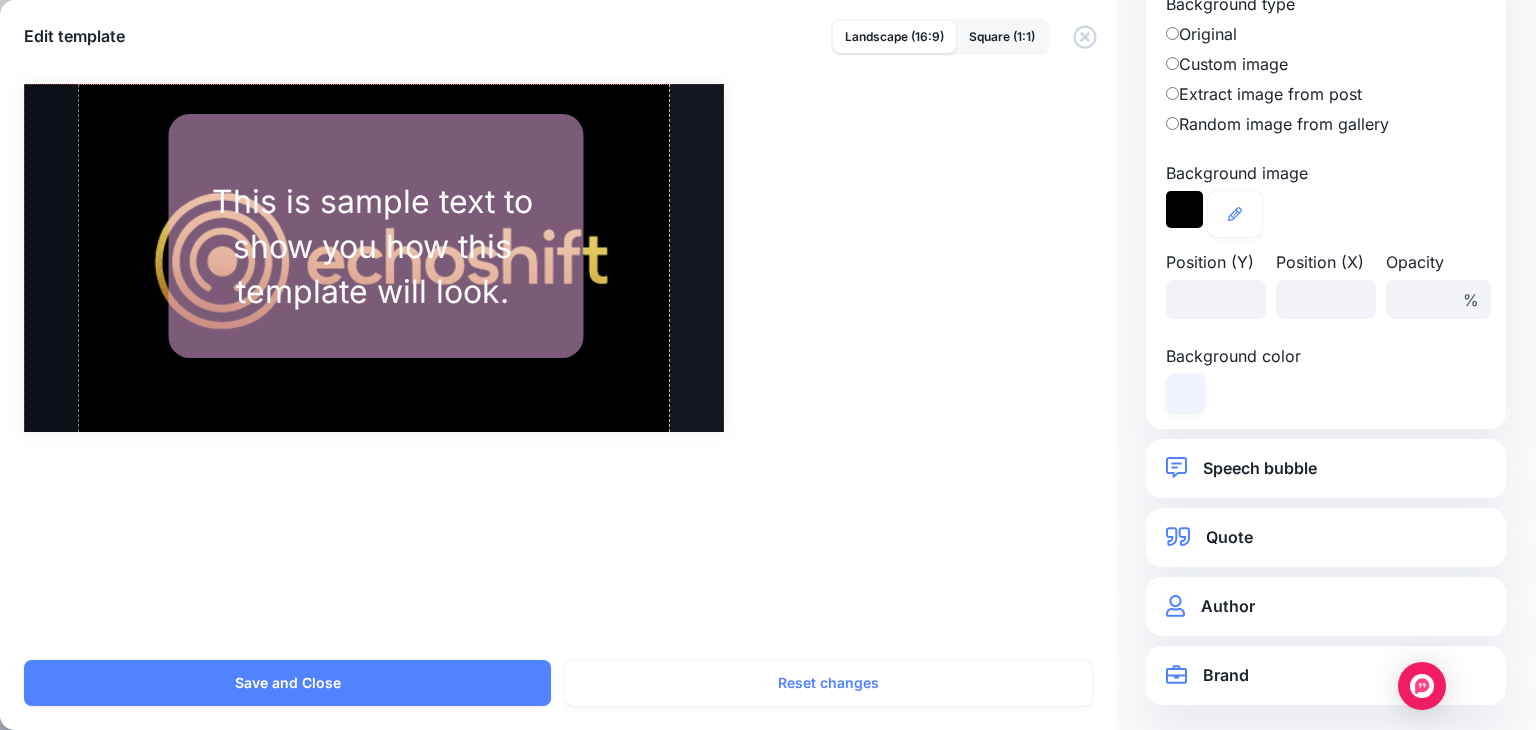 scroll, scrollTop: 111, scrollLeft: 0, axis: vertical 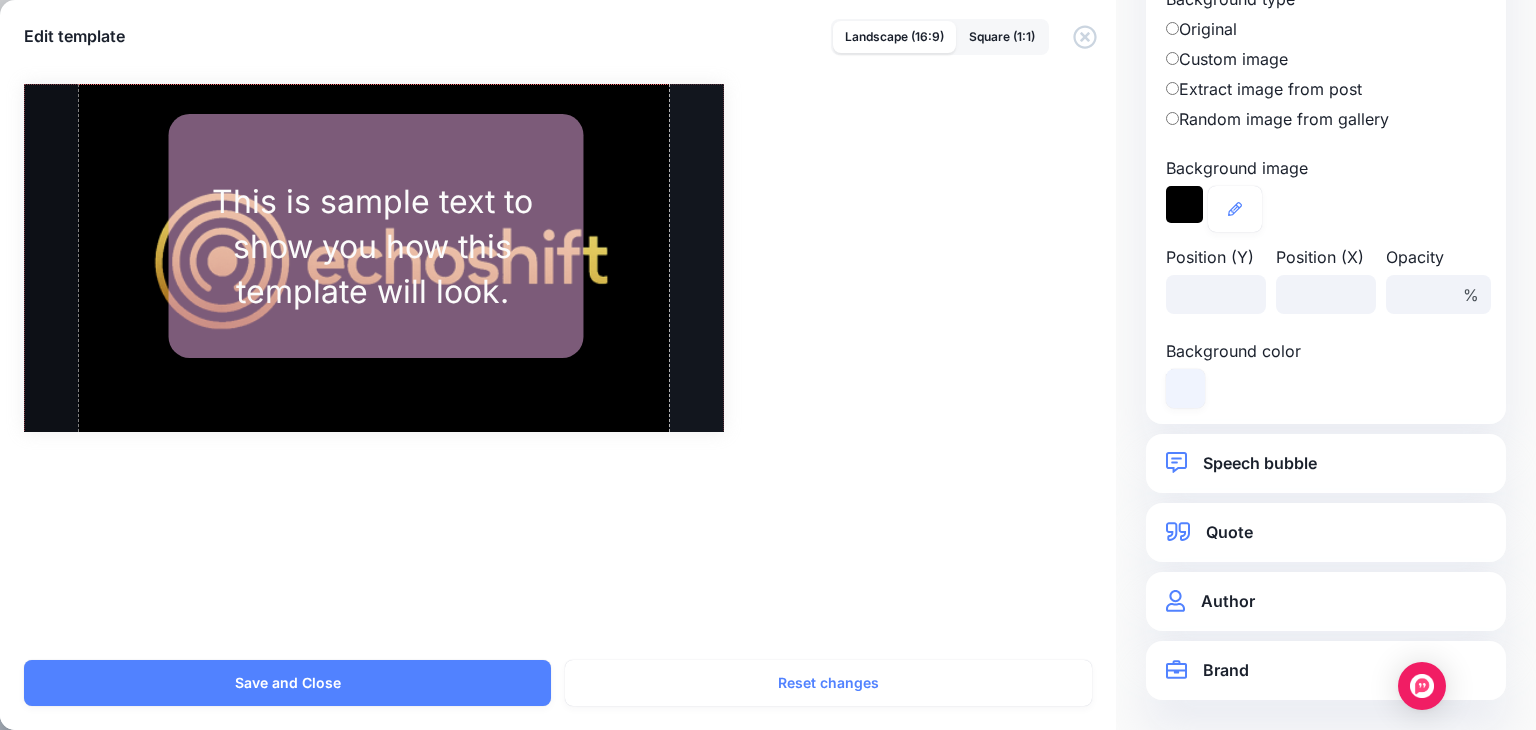 click on "Speech bubble" at bounding box center [1326, 463] 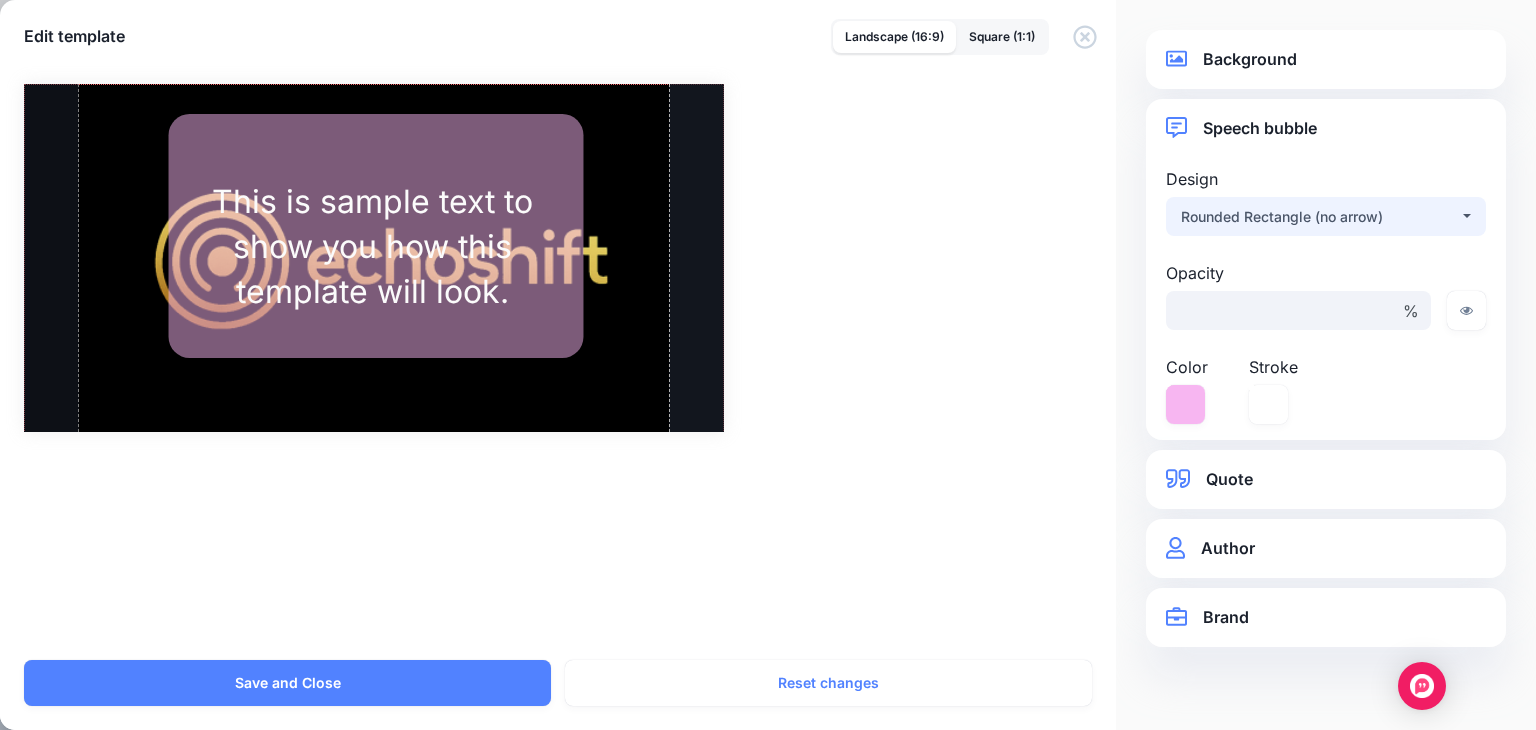 click on "Rounded Rectangle (no arrow)" at bounding box center (1320, 217) 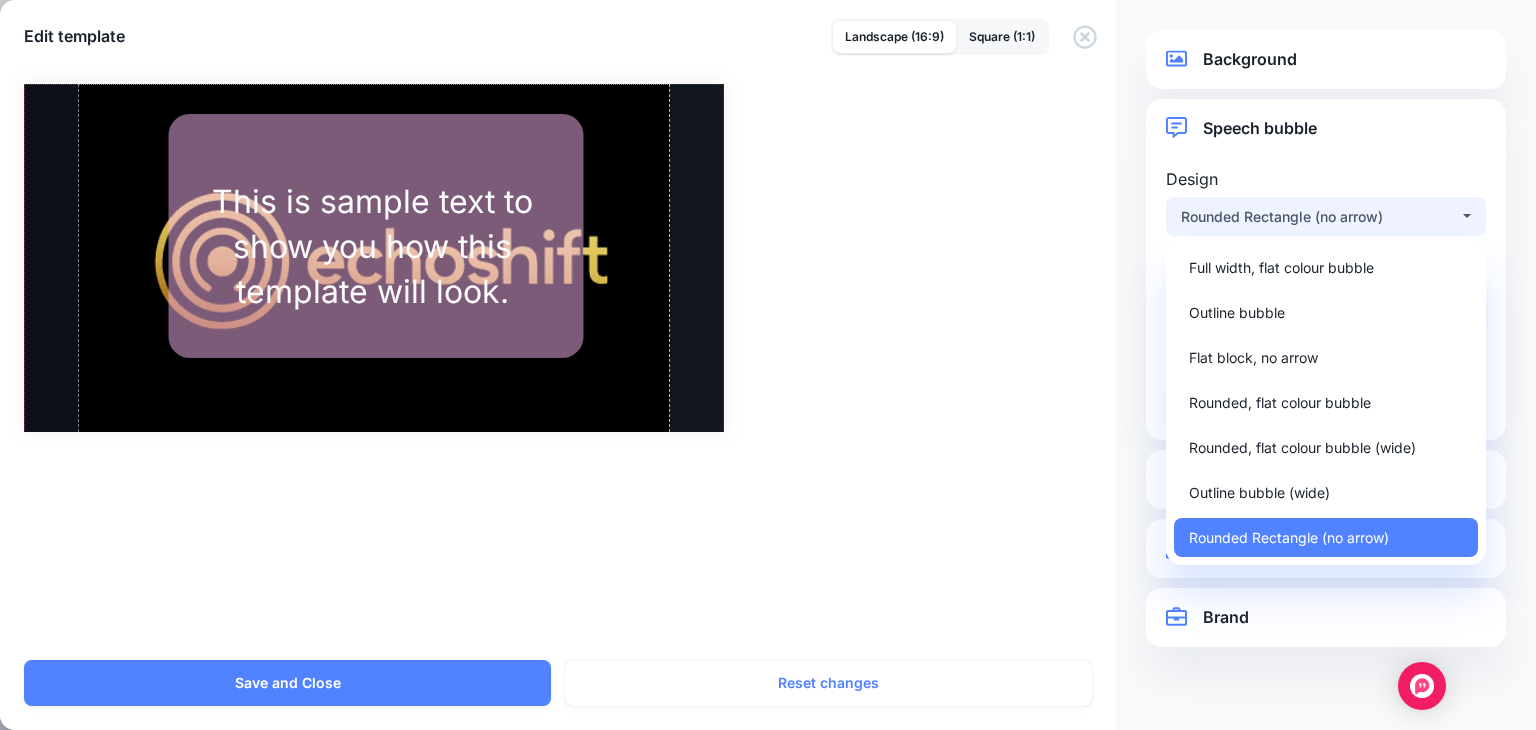 click at bounding box center (1326, 154) 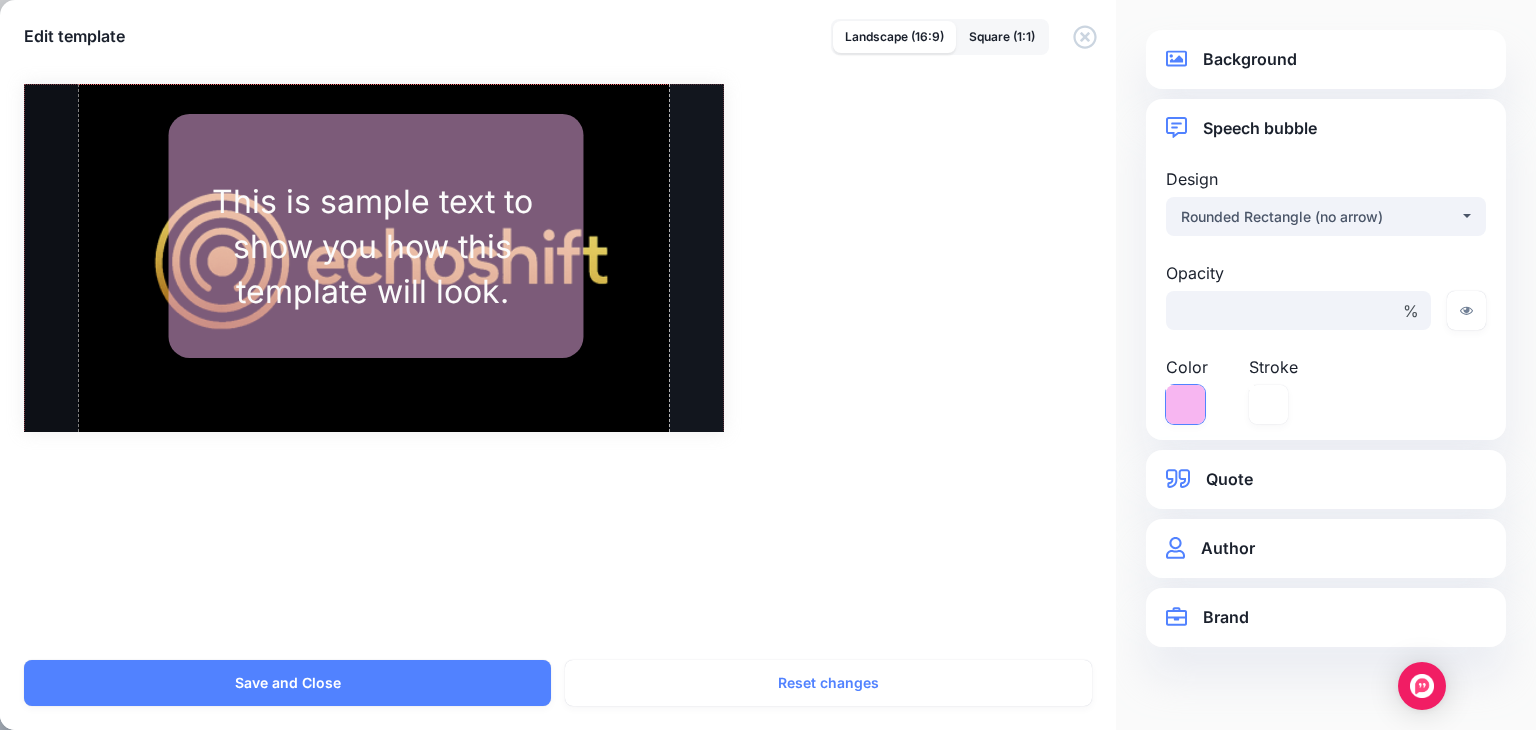 click at bounding box center [1185, 404] 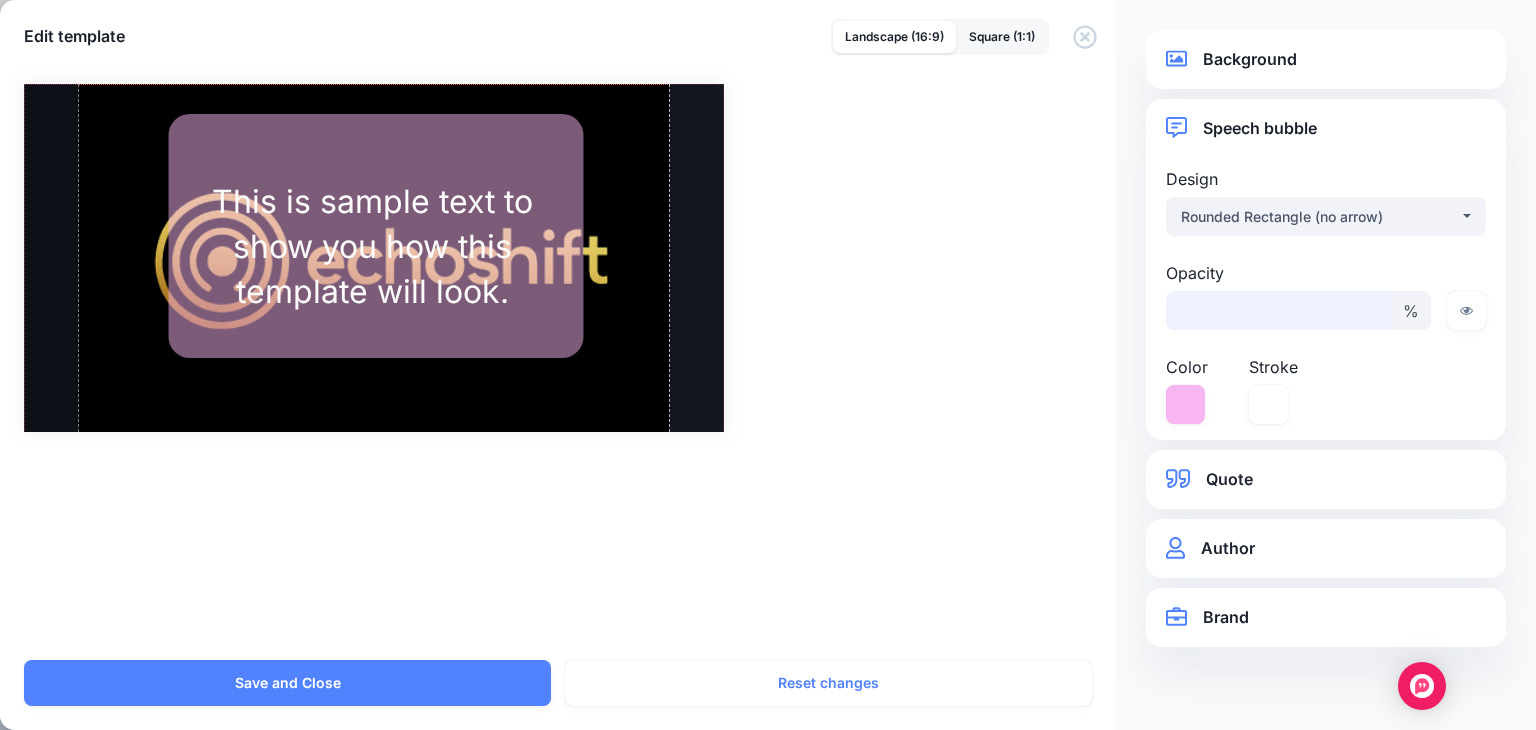 drag, startPoint x: 1368, startPoint y: 353, endPoint x: 1348, endPoint y: 365, distance: 23.323807 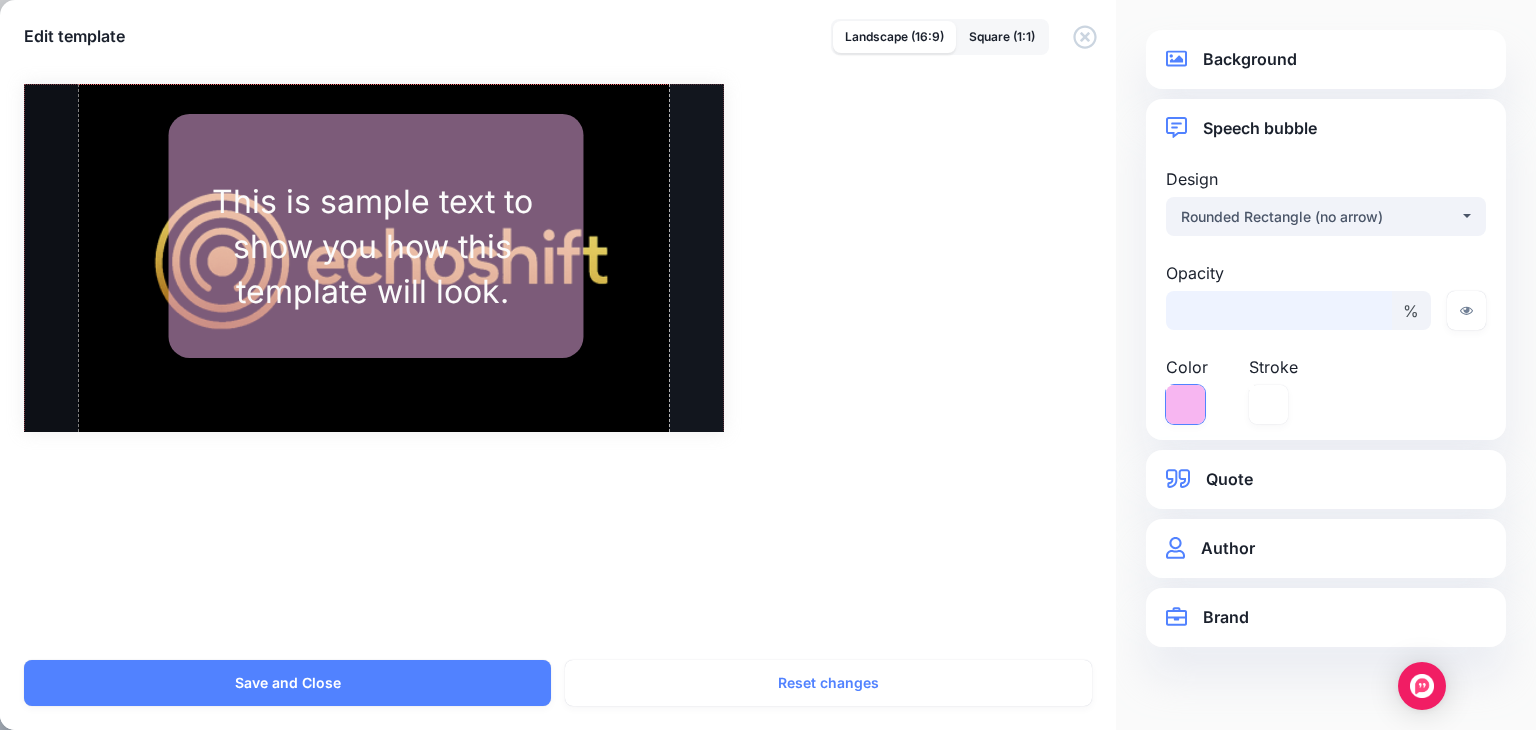 click at bounding box center (1185, 404) 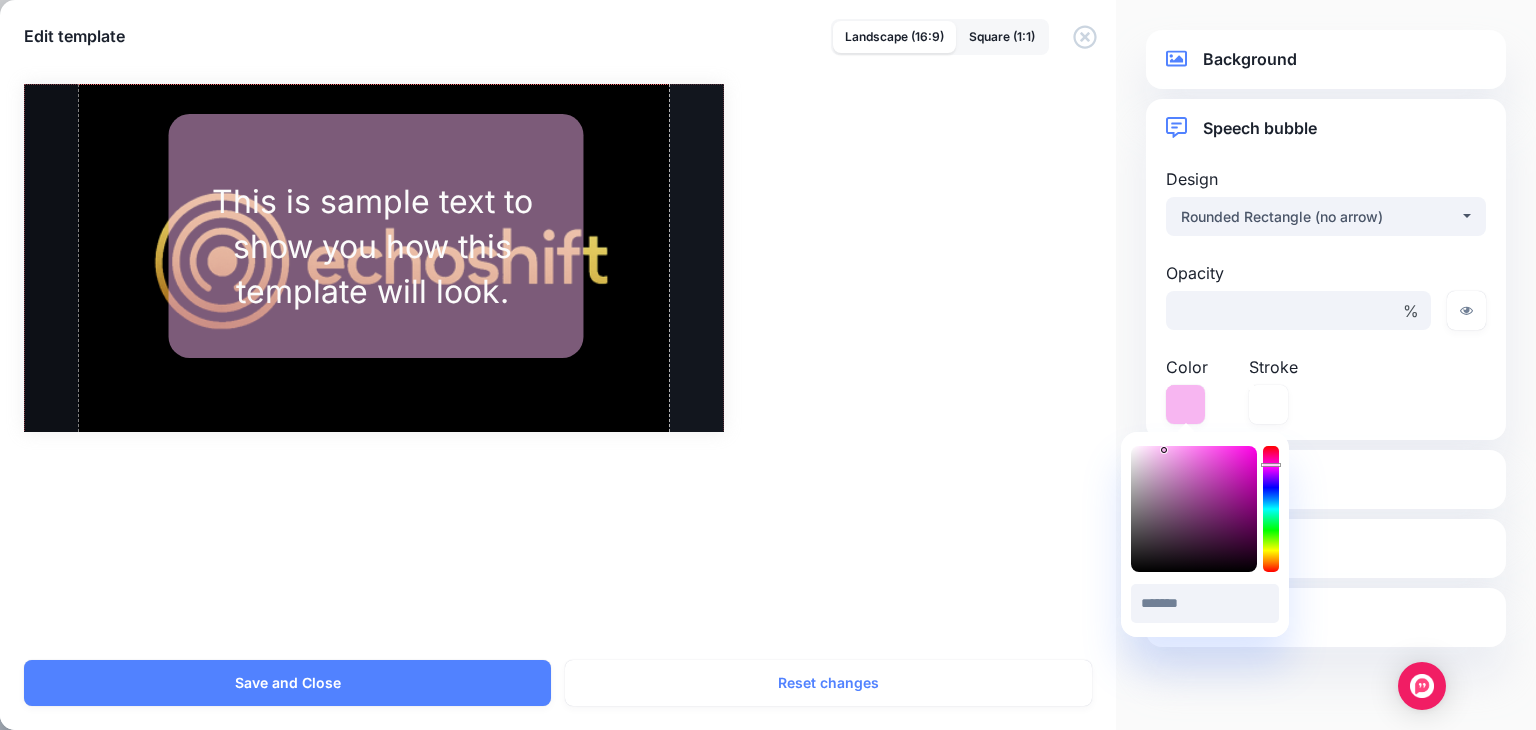 type on "*******" 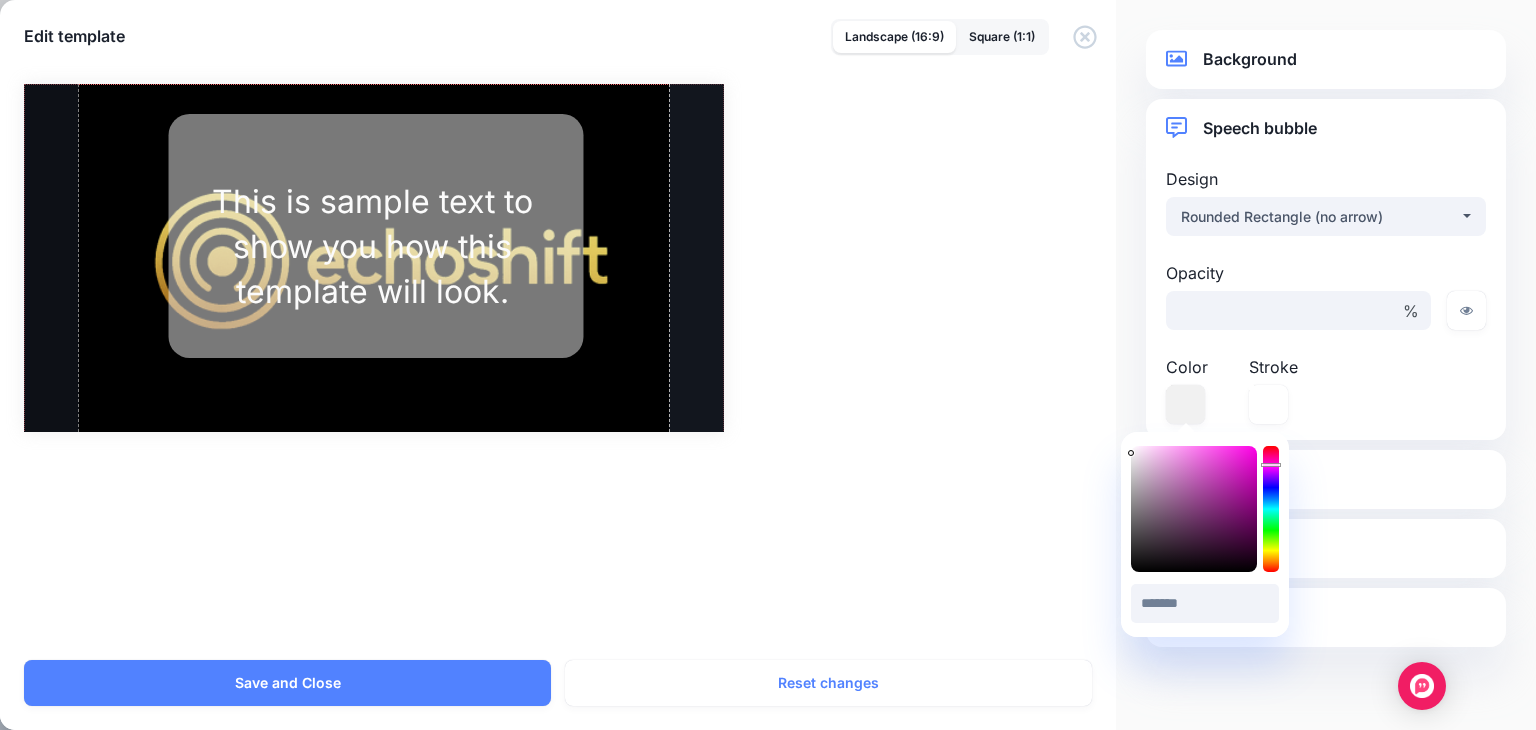 drag, startPoint x: 1142, startPoint y: 457, endPoint x: 1102, endPoint y: 447, distance: 41.231056 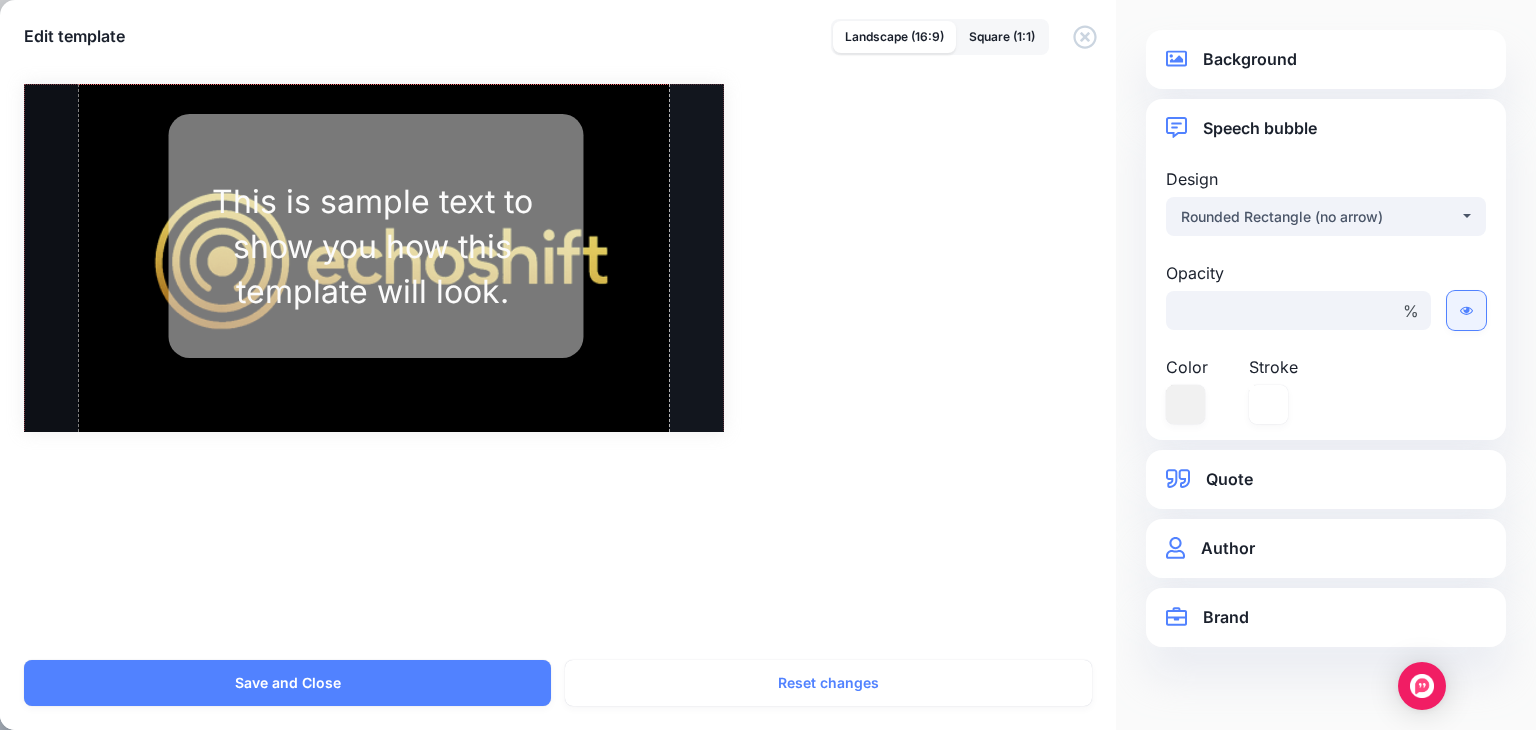 click 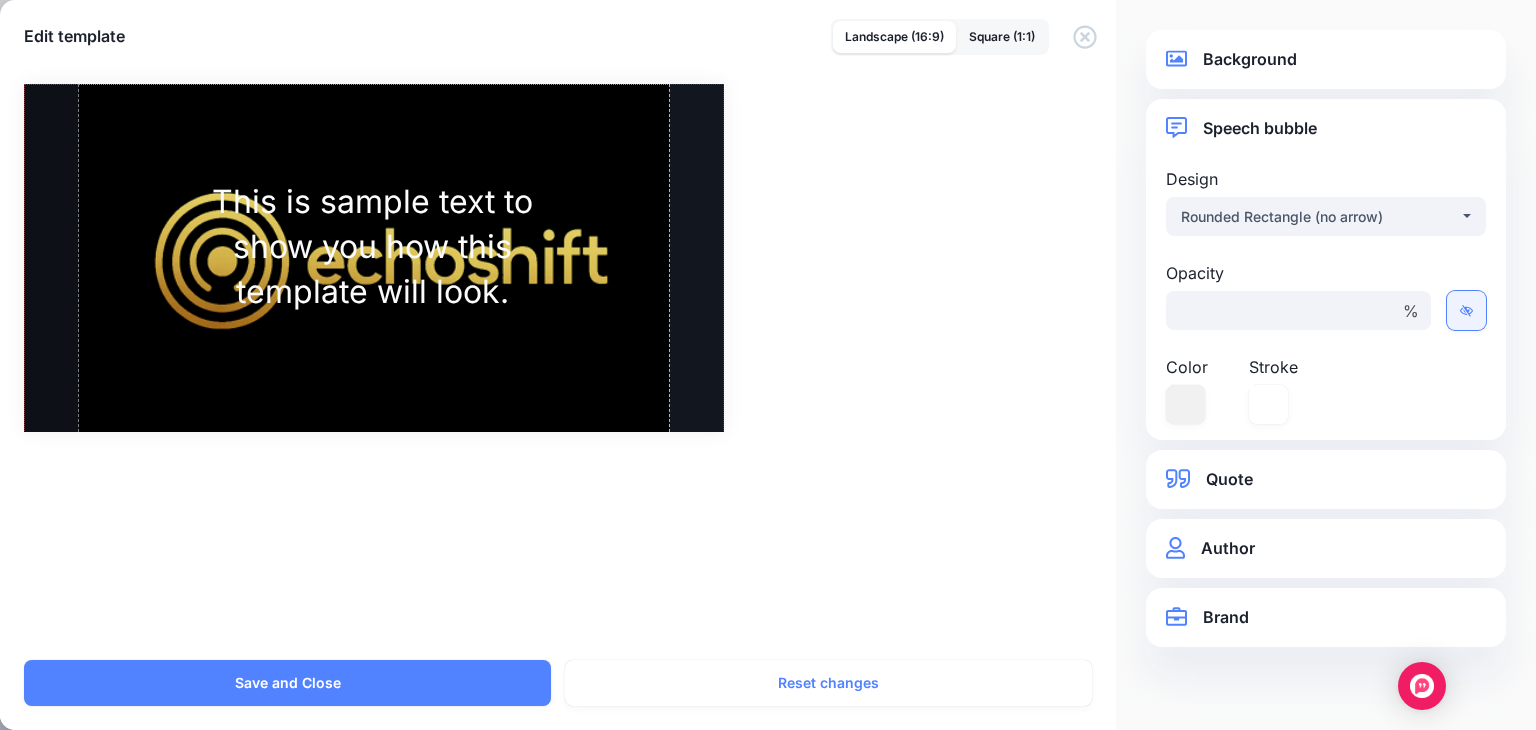 click on "Quote" at bounding box center (1326, 479) 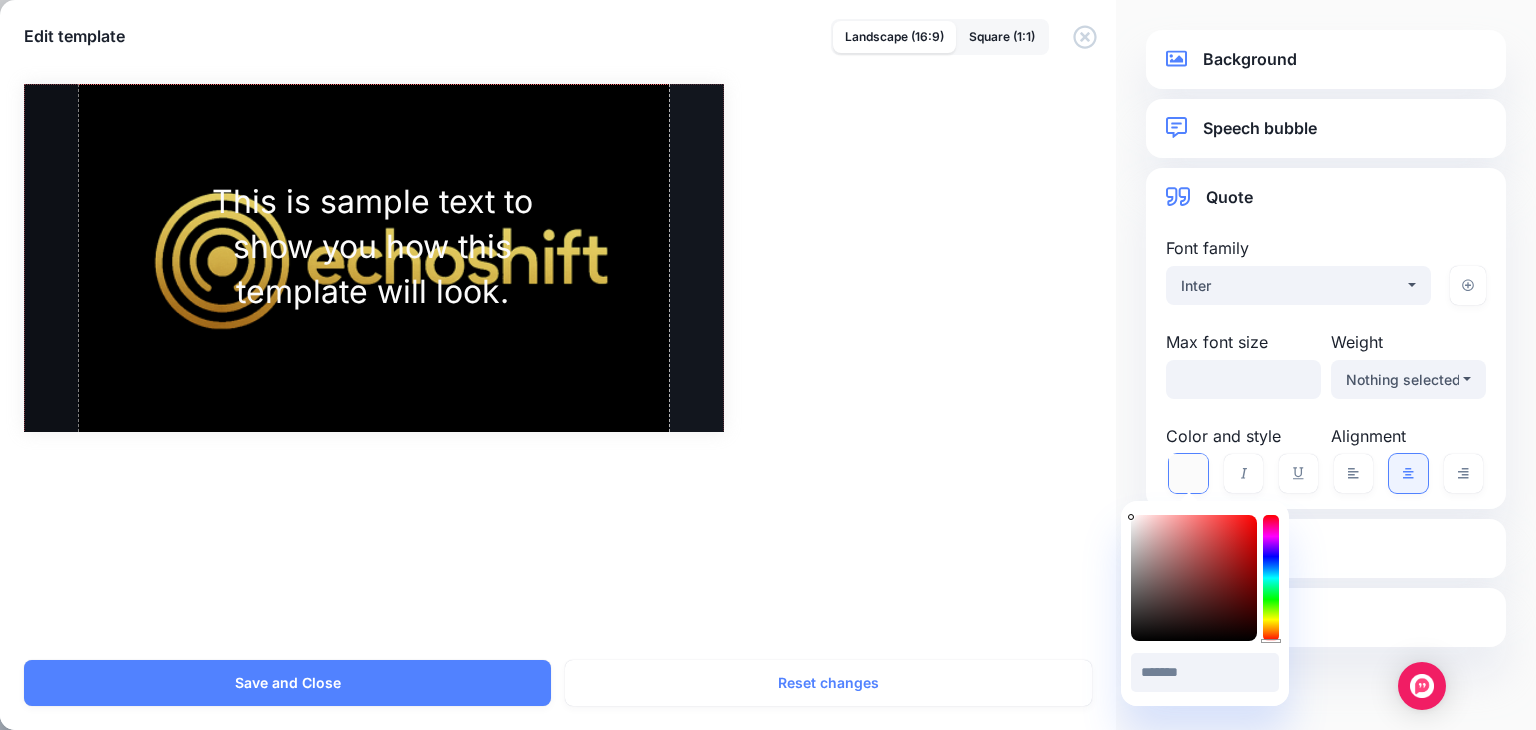 click at bounding box center [1188, 473] 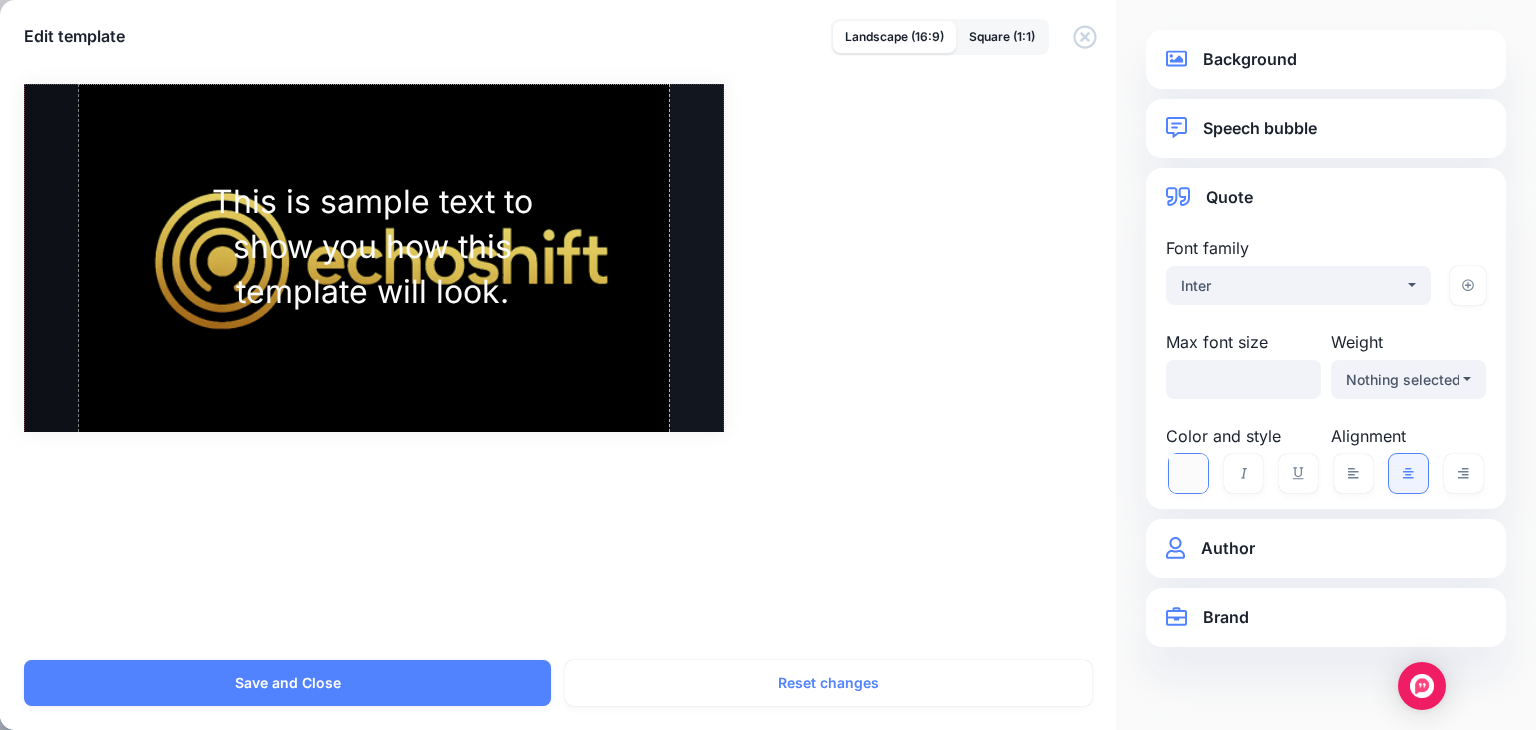 click at bounding box center [1188, 473] 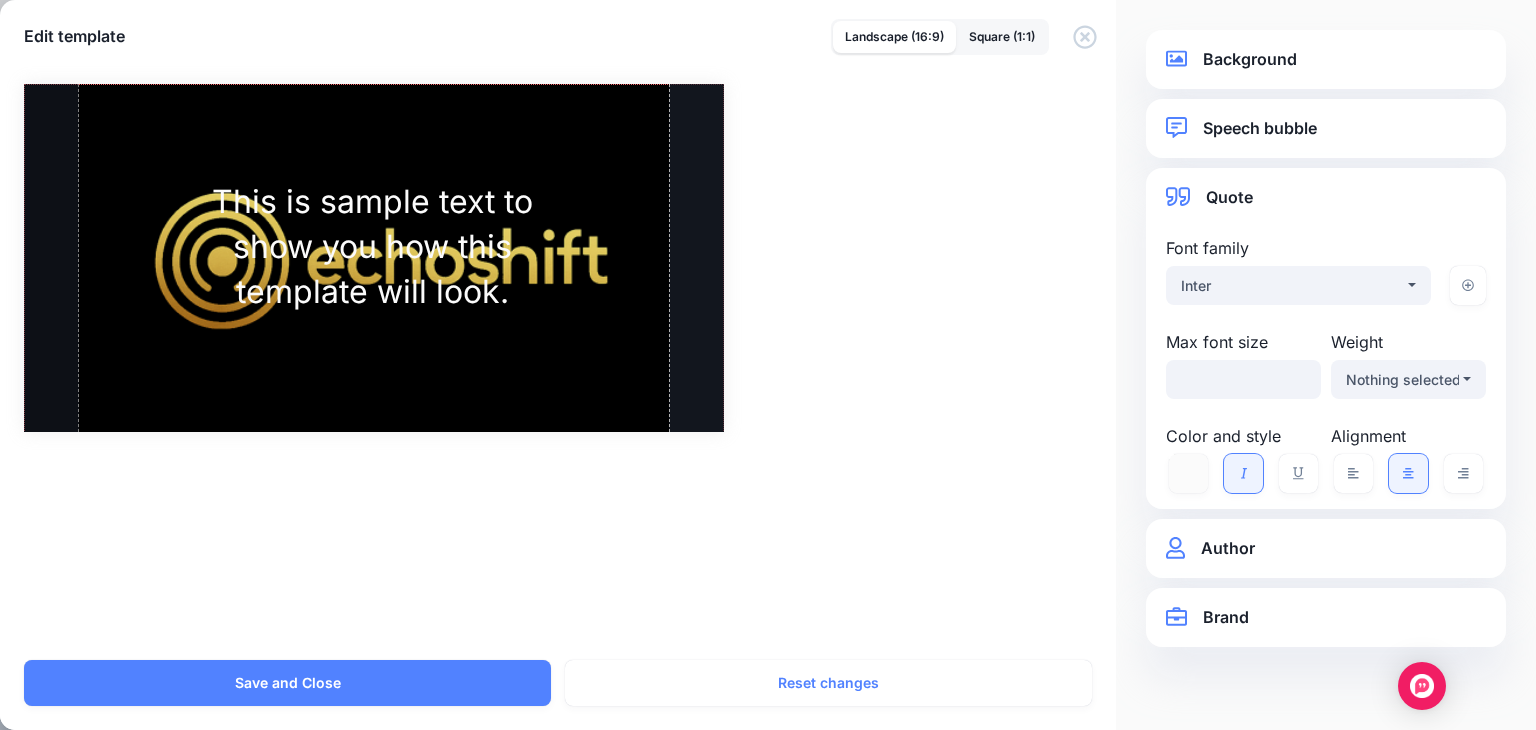 click at bounding box center (1243, 473) 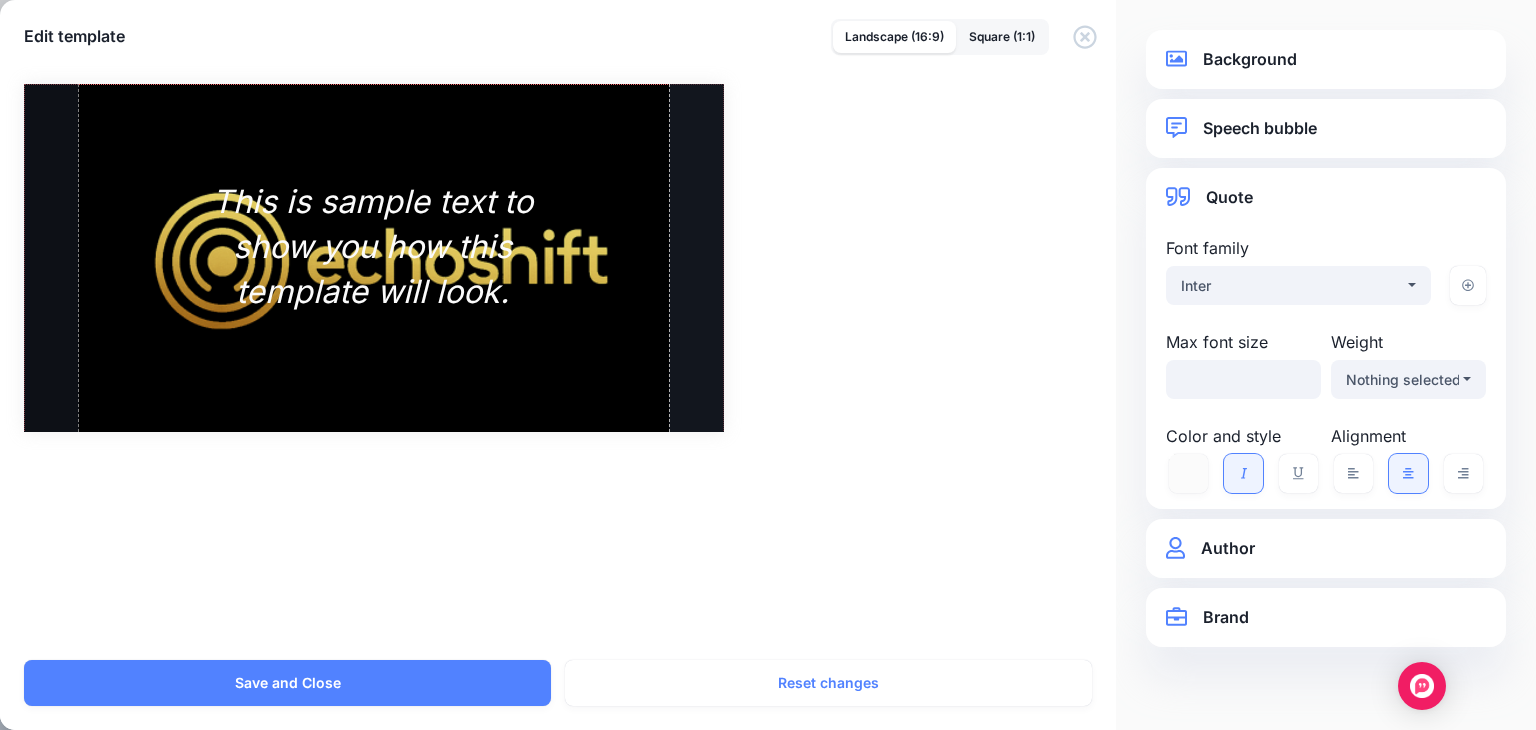 click at bounding box center (1243, 473) 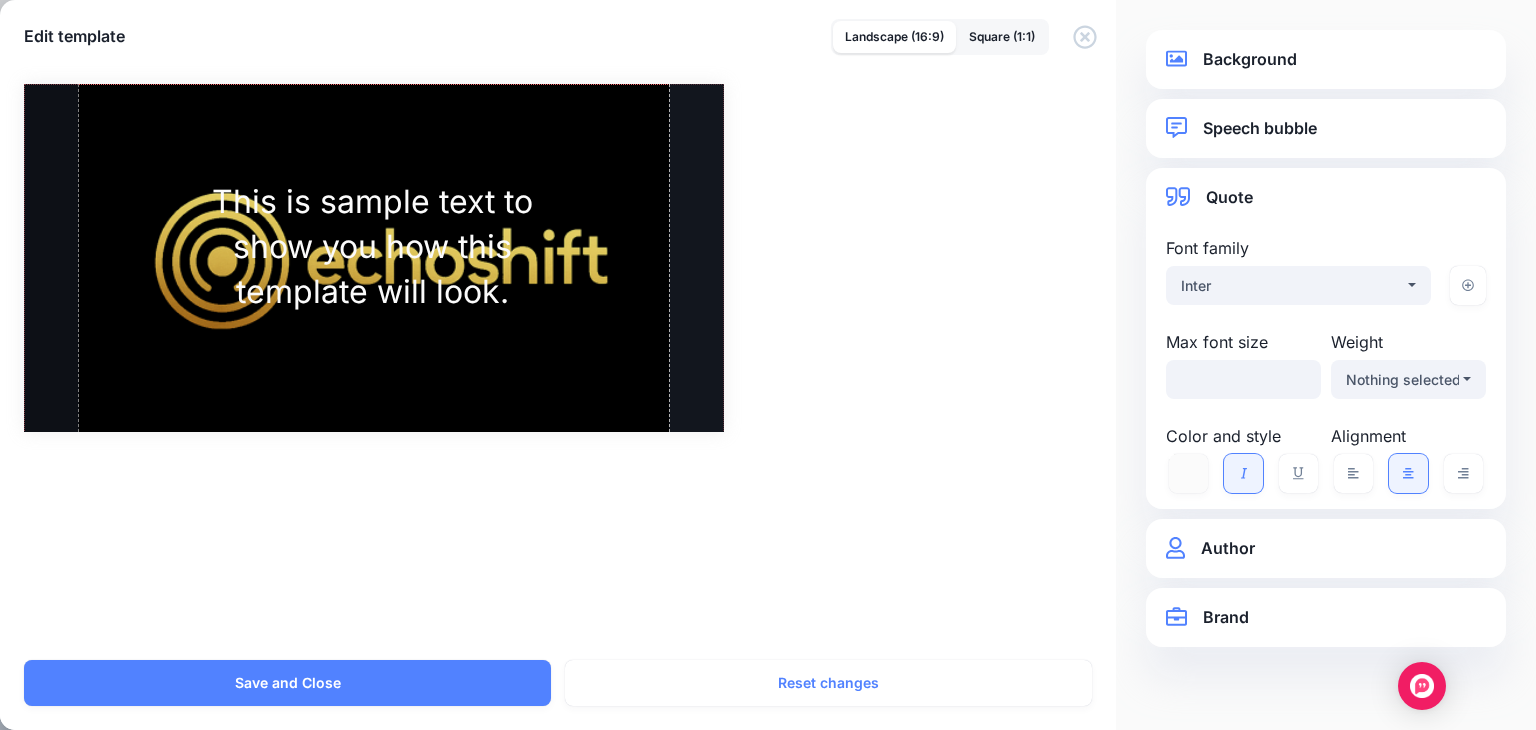 click at bounding box center (1243, 473) 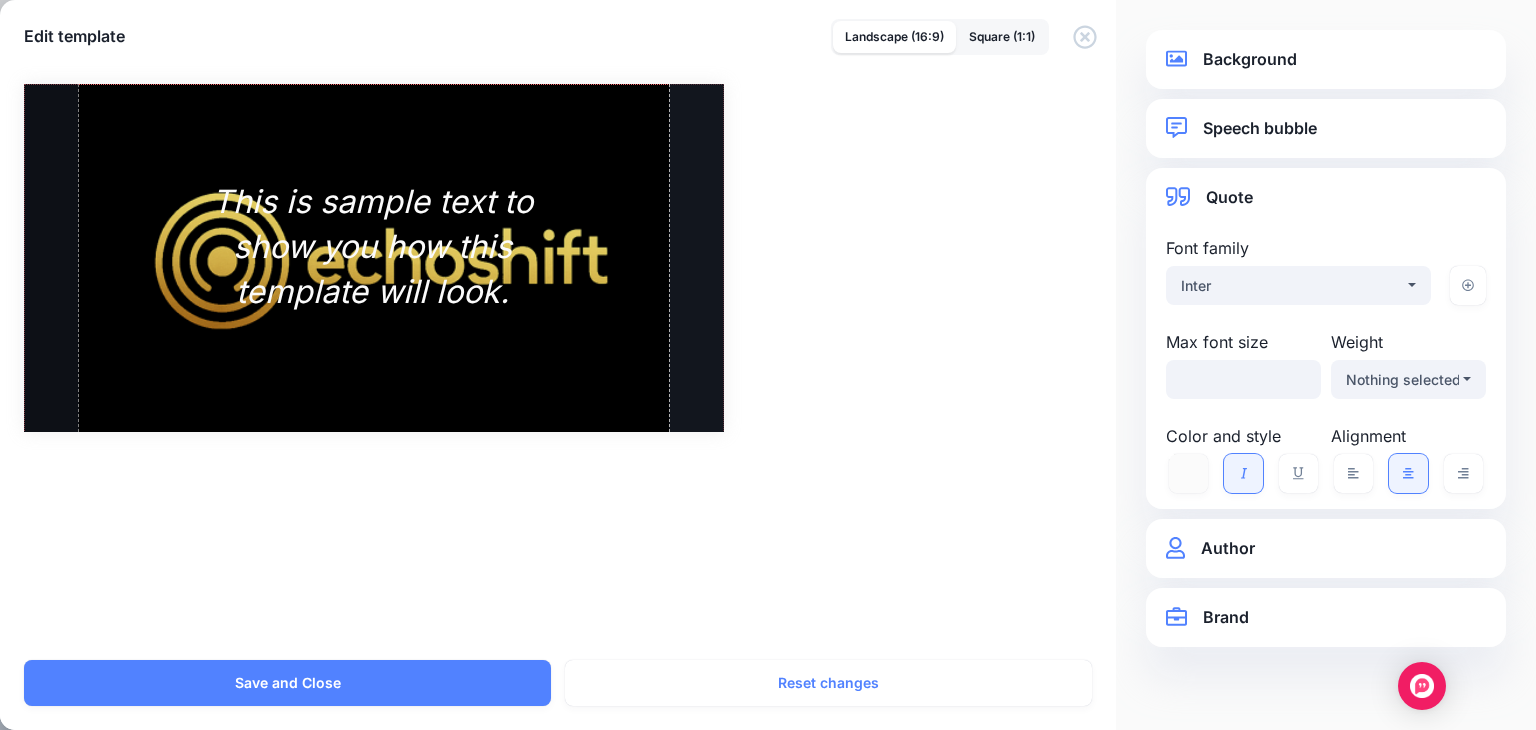 click at bounding box center (1463, 248) 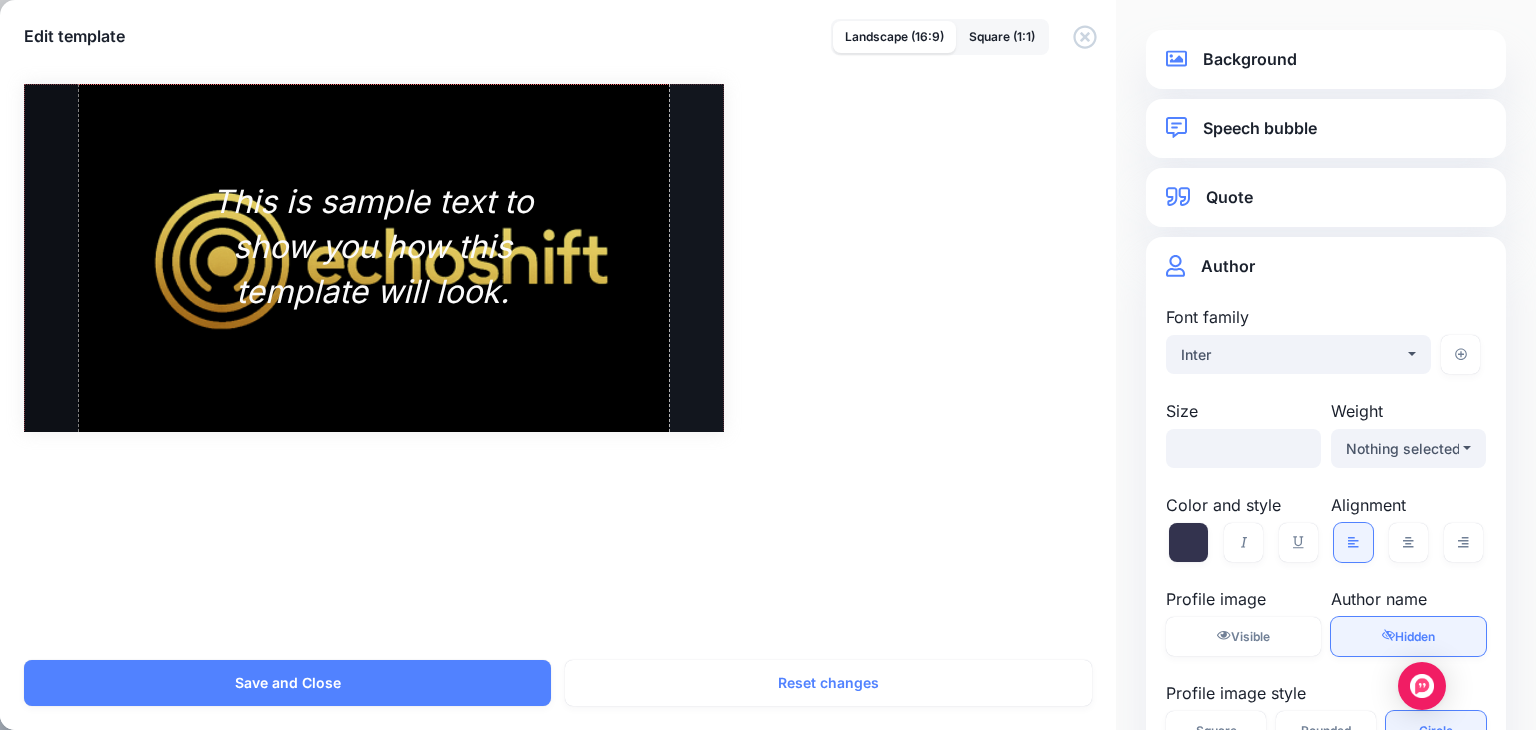 click on "Author" at bounding box center (1326, 266) 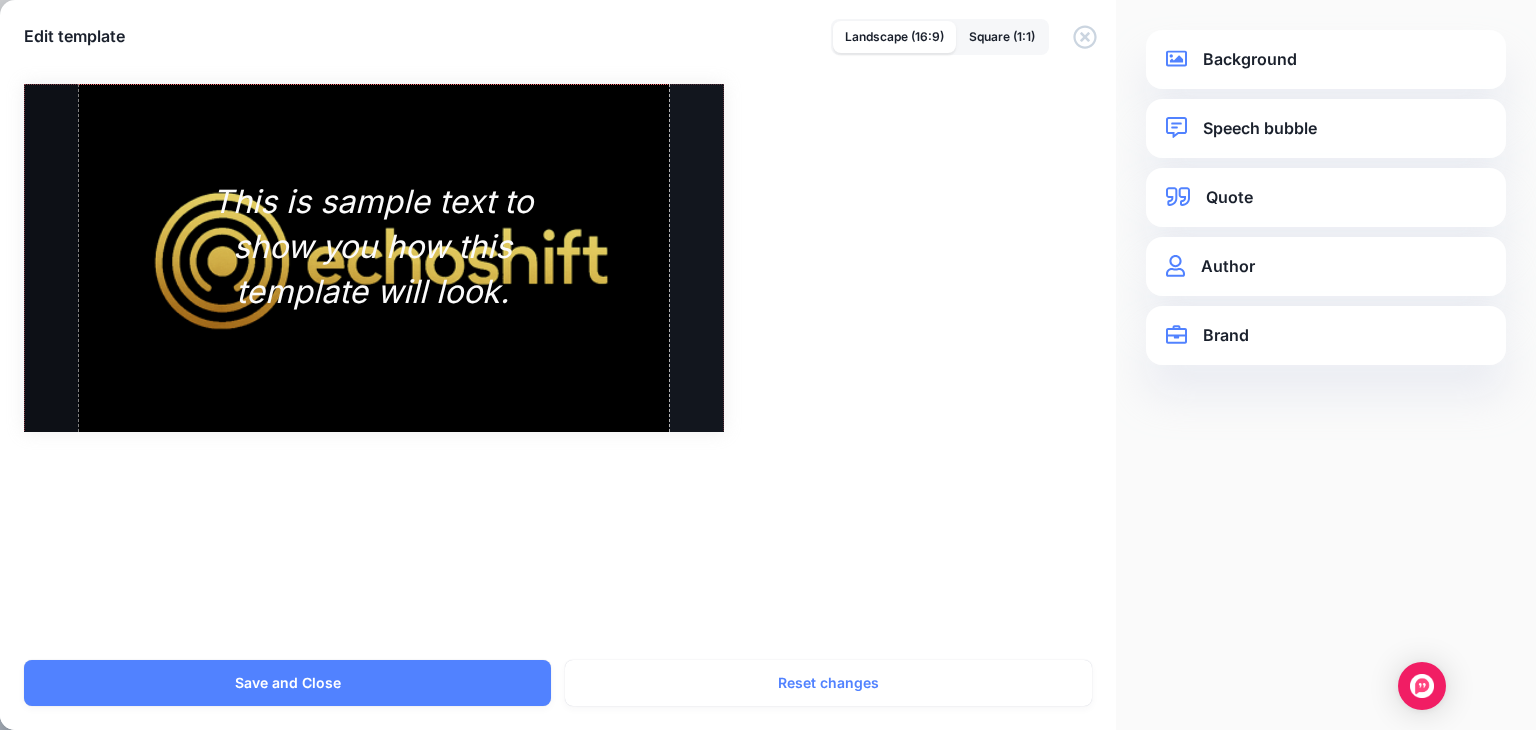 click on "Brand" at bounding box center (1326, 335) 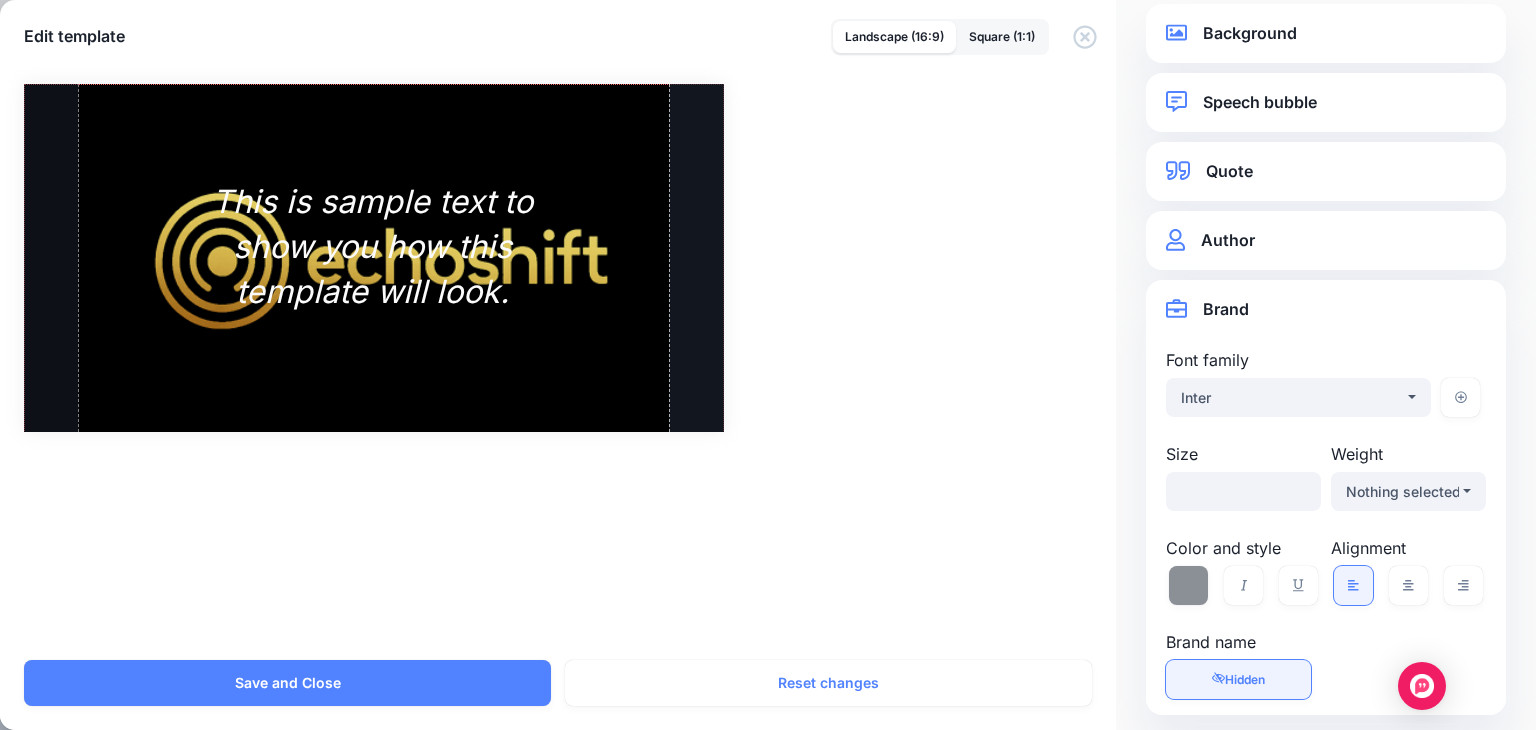 scroll, scrollTop: 0, scrollLeft: 0, axis: both 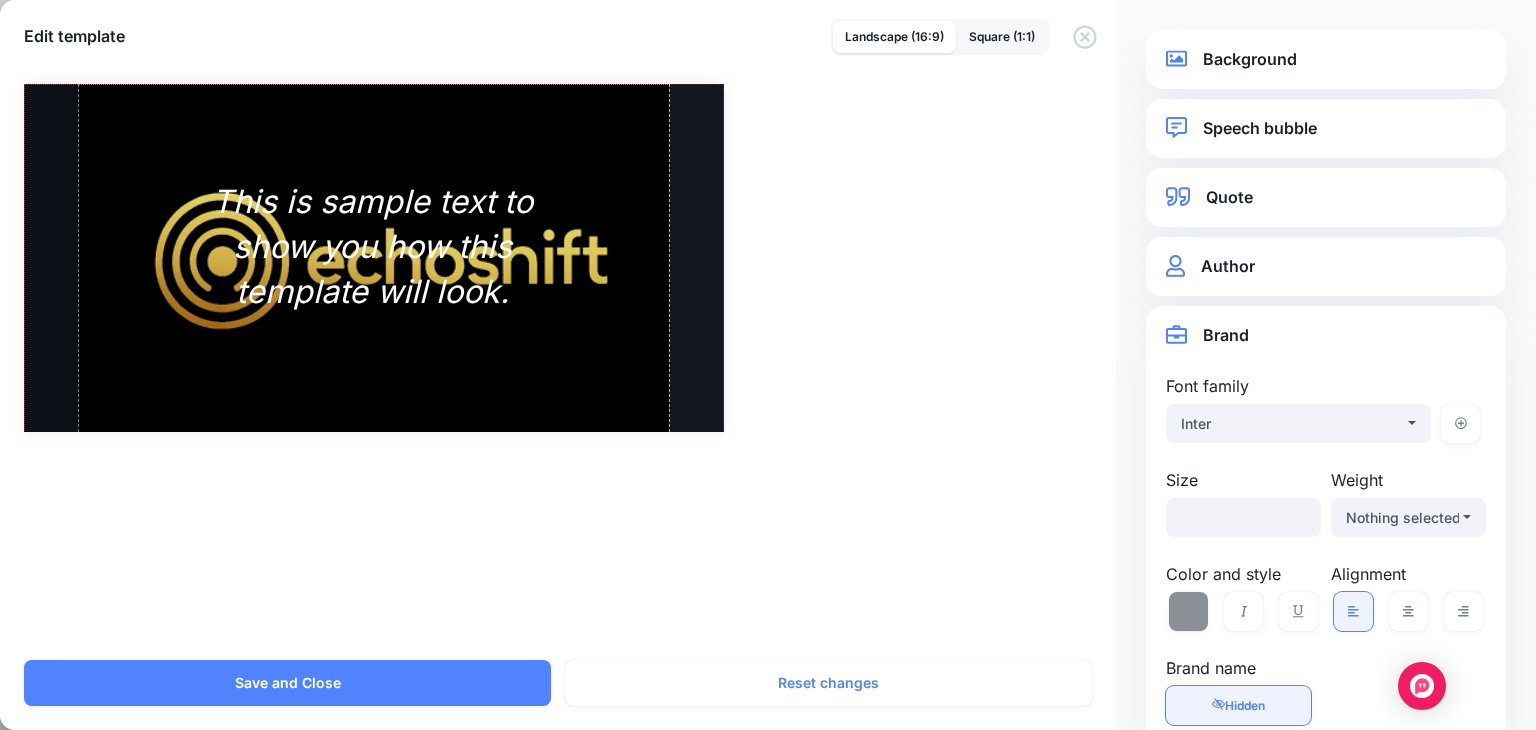 click on "Brand" at bounding box center (1326, 335) 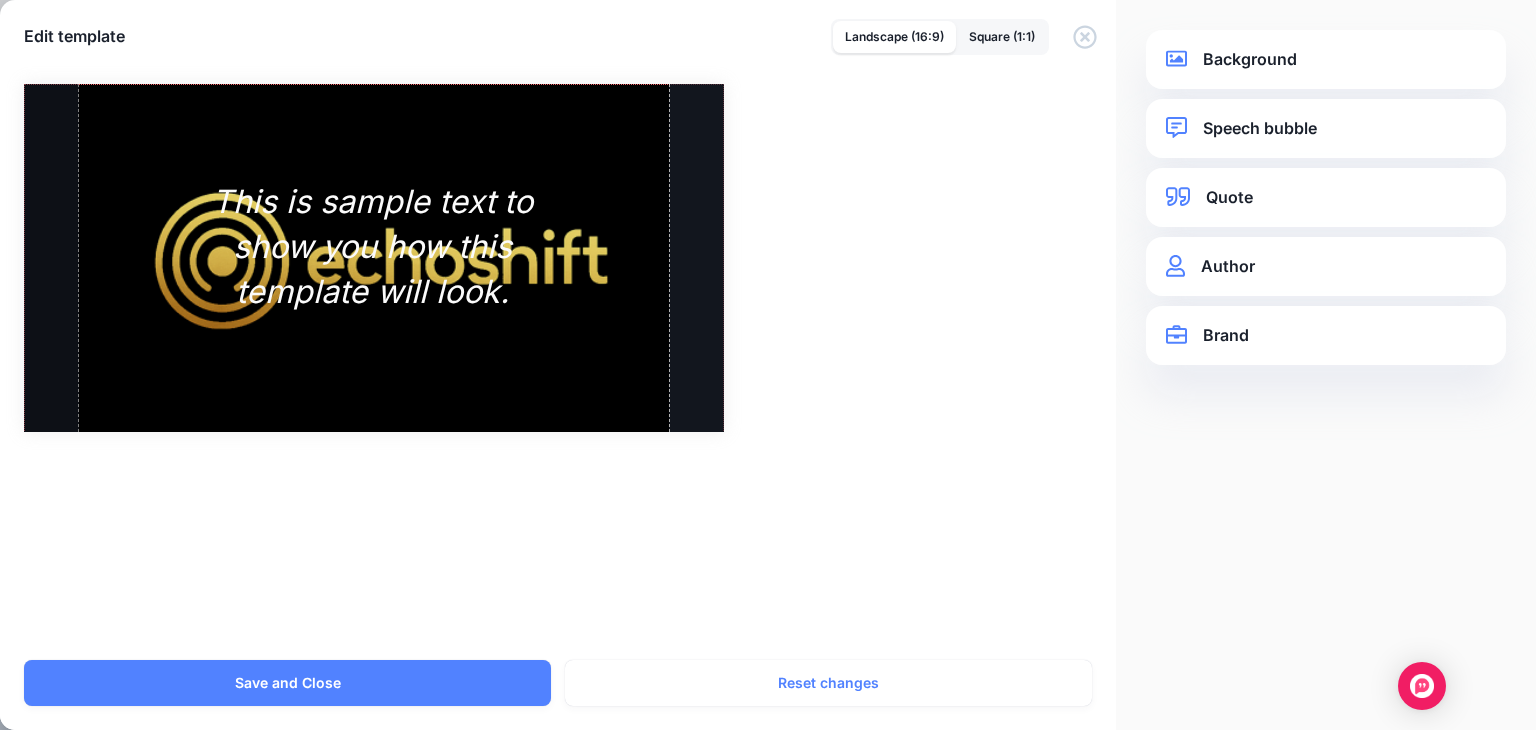 click on "**********" at bounding box center (1326, 266) 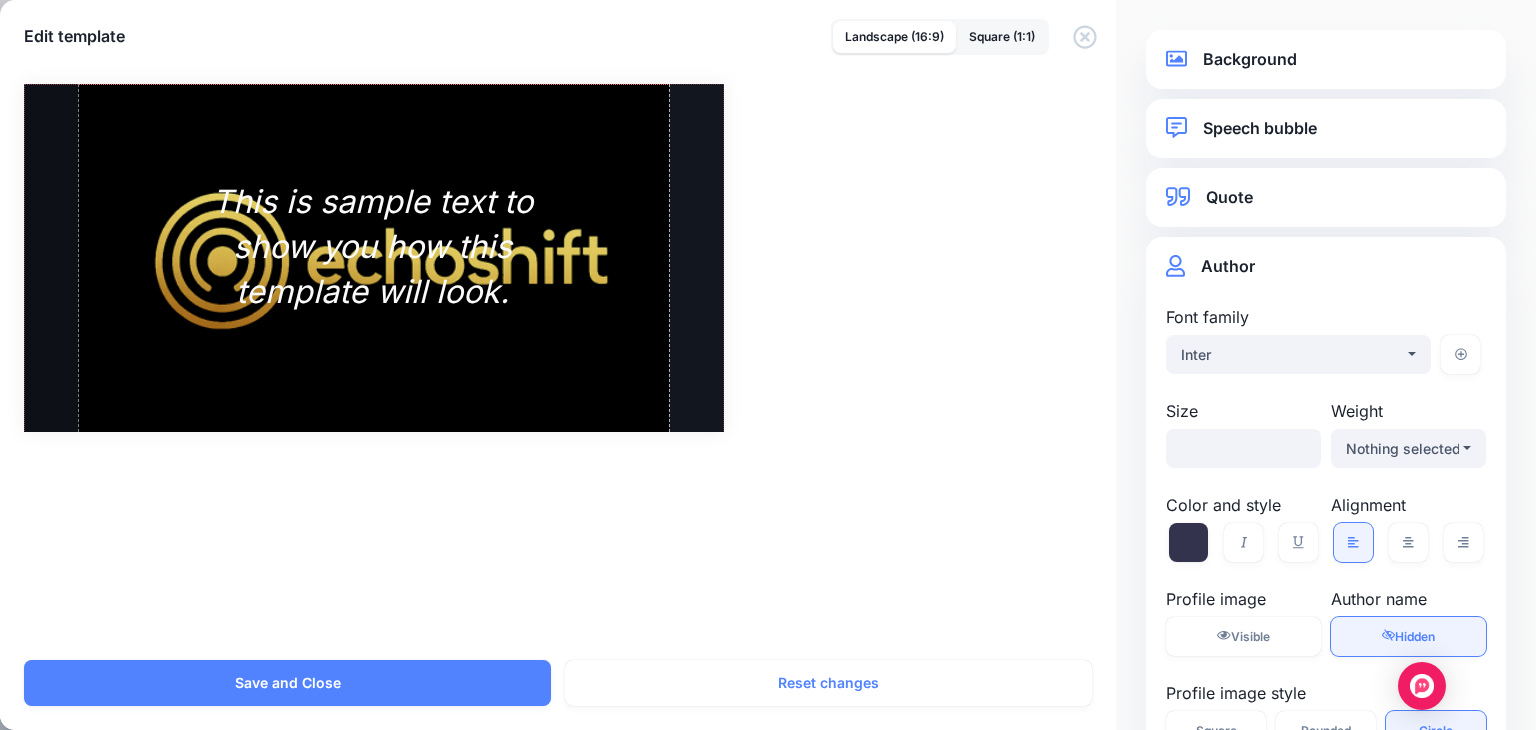 click on "Author" at bounding box center [1326, 266] 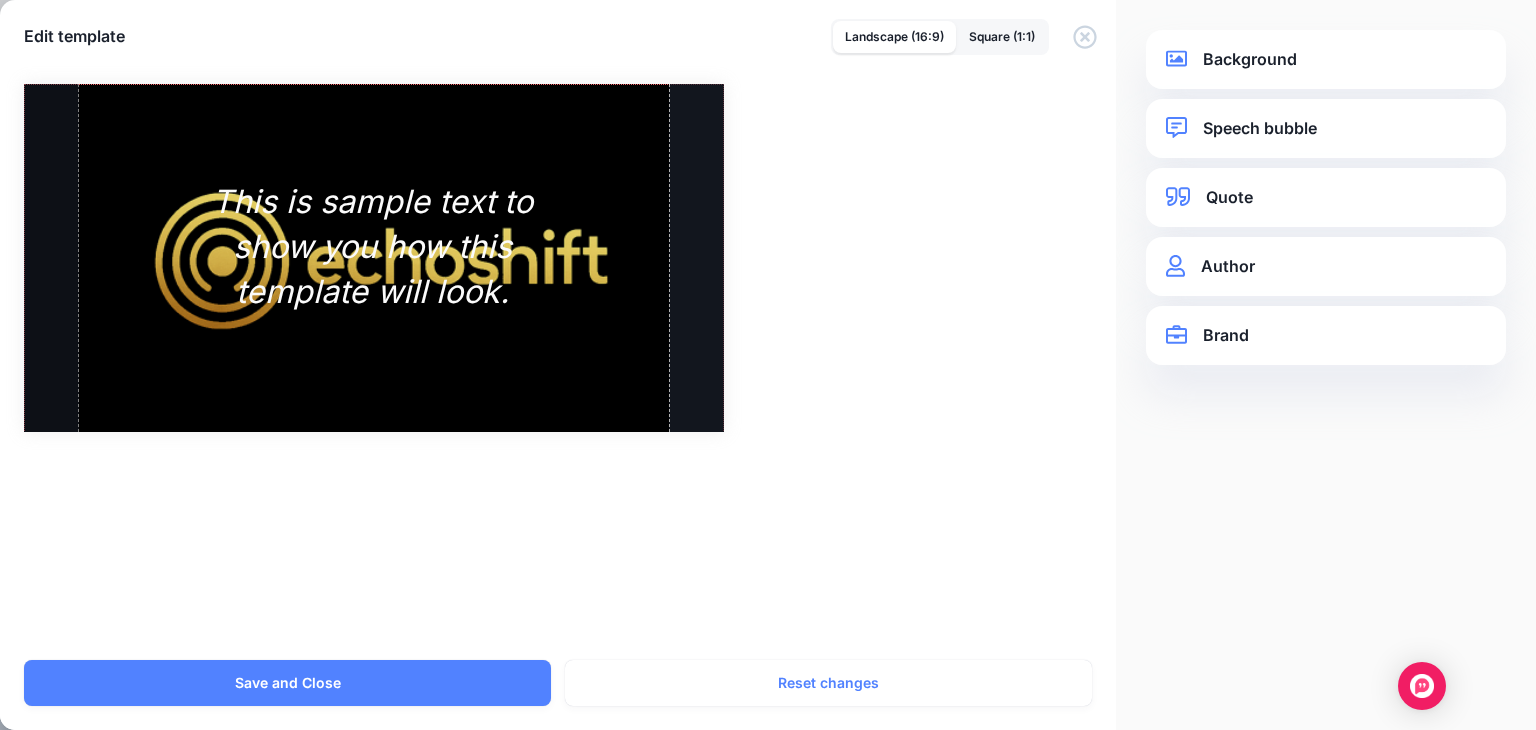 click on "Quote" at bounding box center (1326, 197) 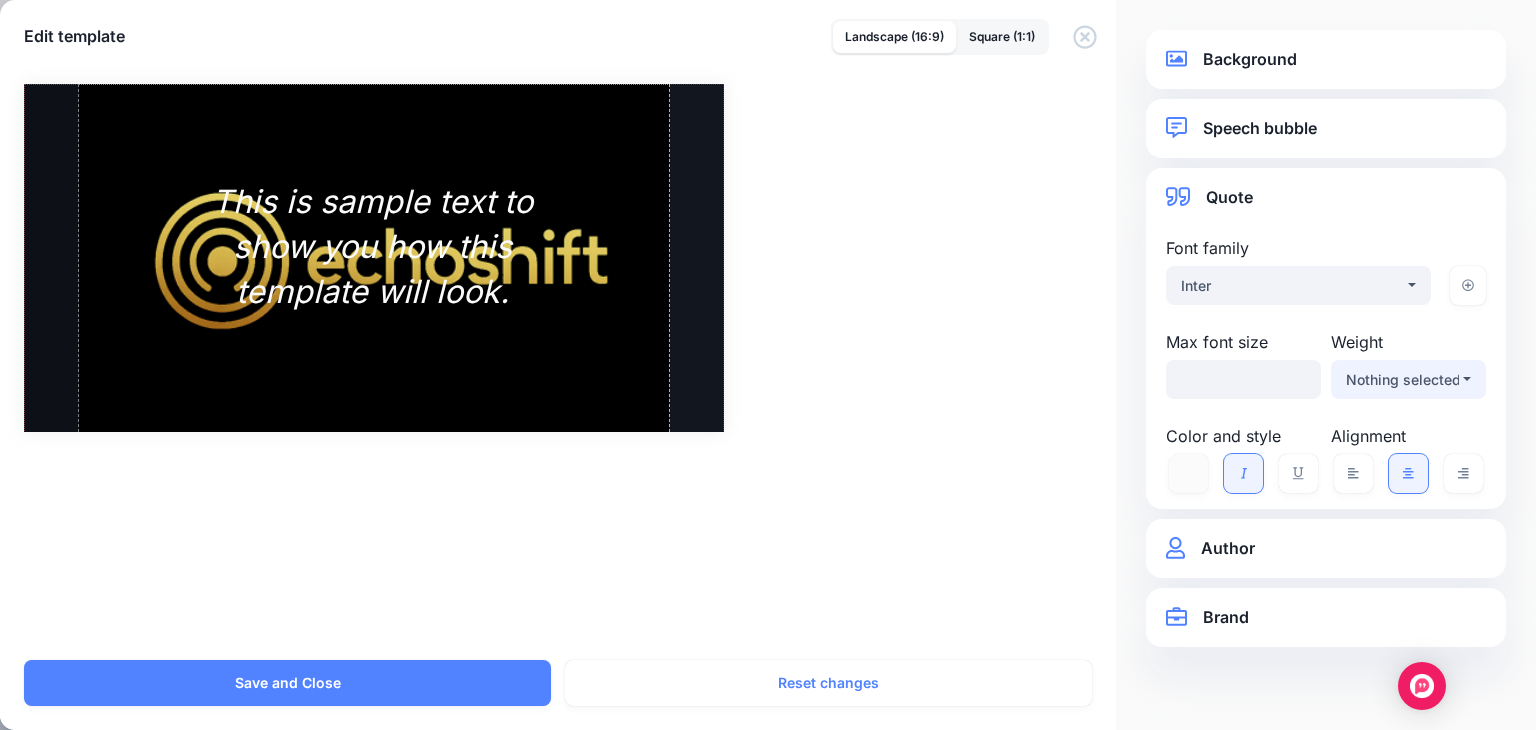 click on "Nothing selected" at bounding box center (1402, 380) 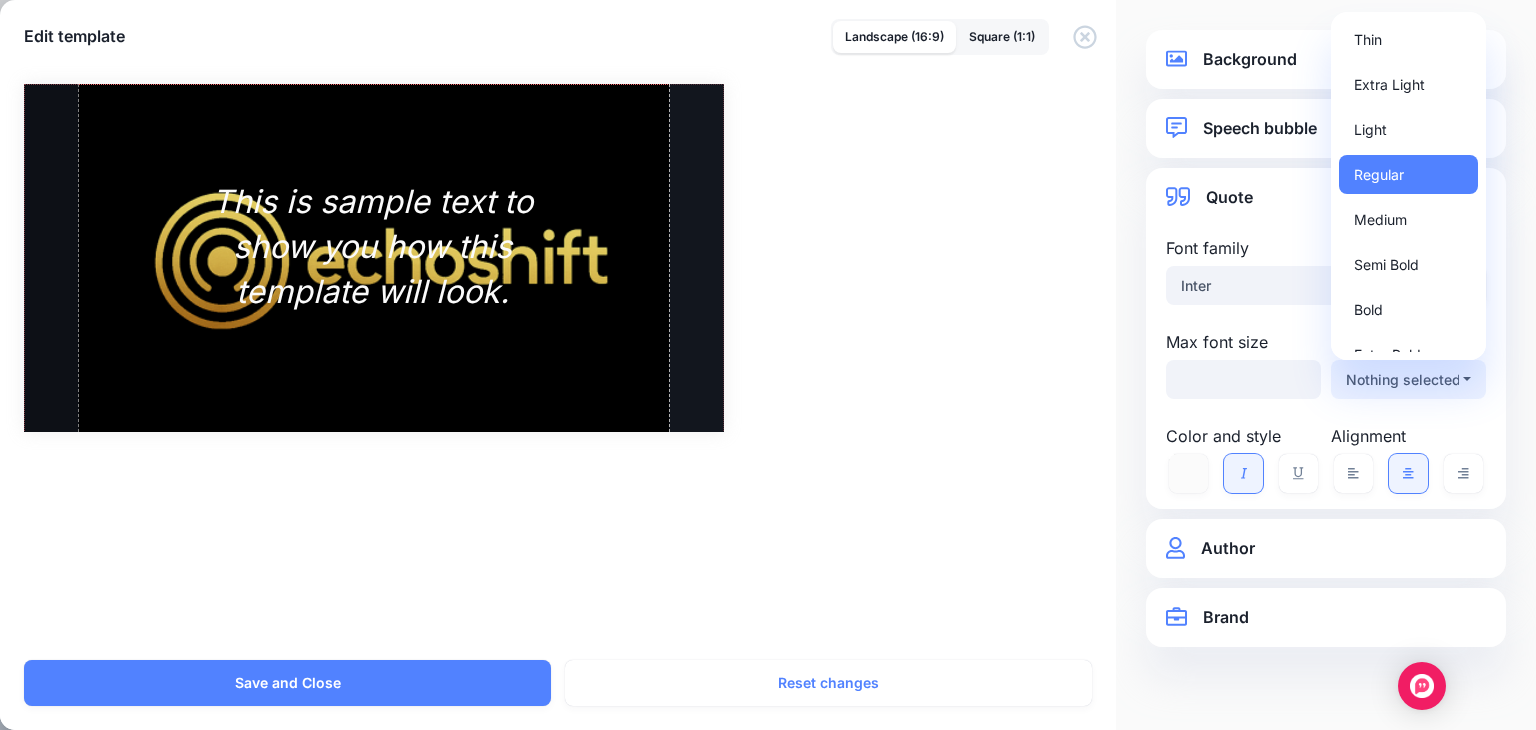 click on "Nothing selected" at bounding box center (1402, 380) 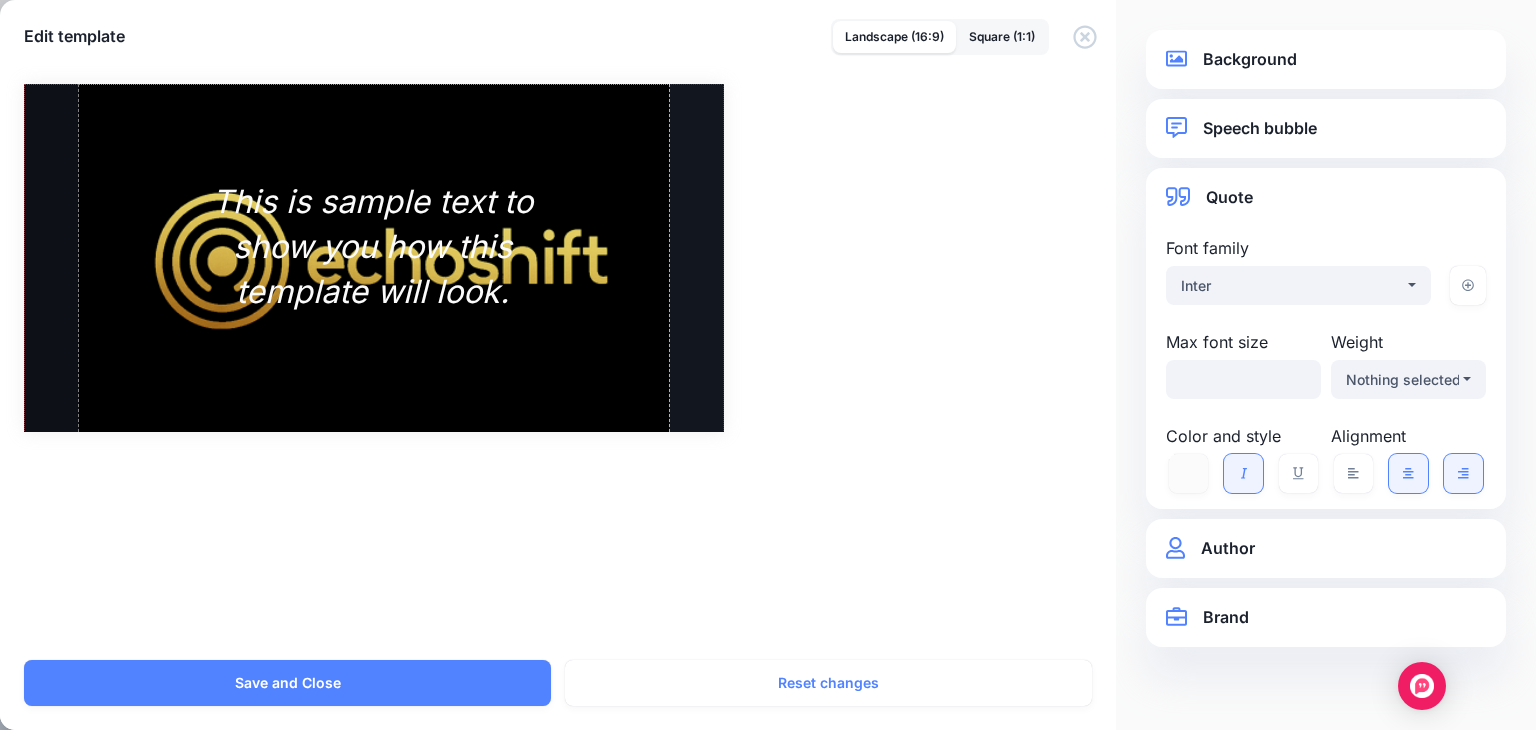 click at bounding box center (1463, 473) 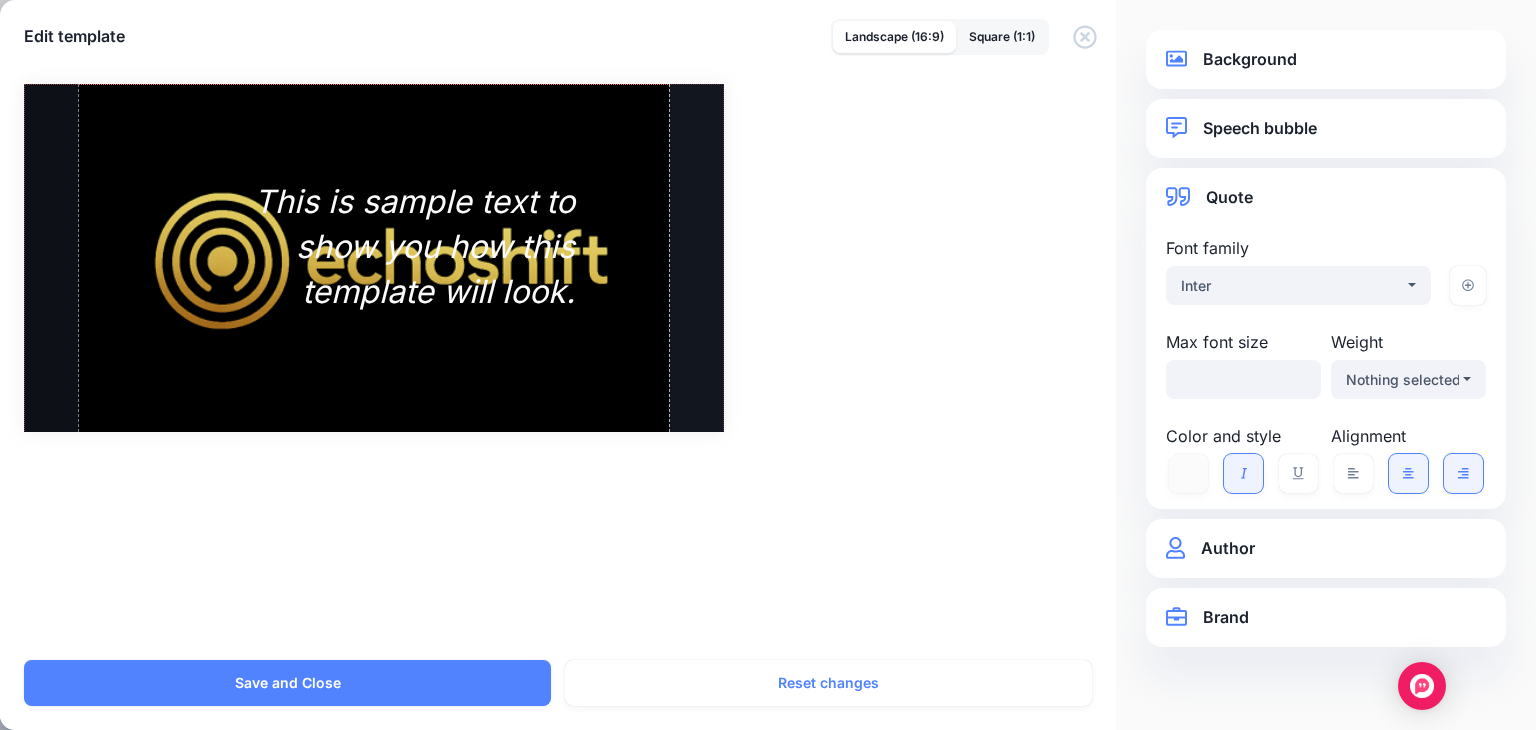 click at bounding box center [1408, 473] 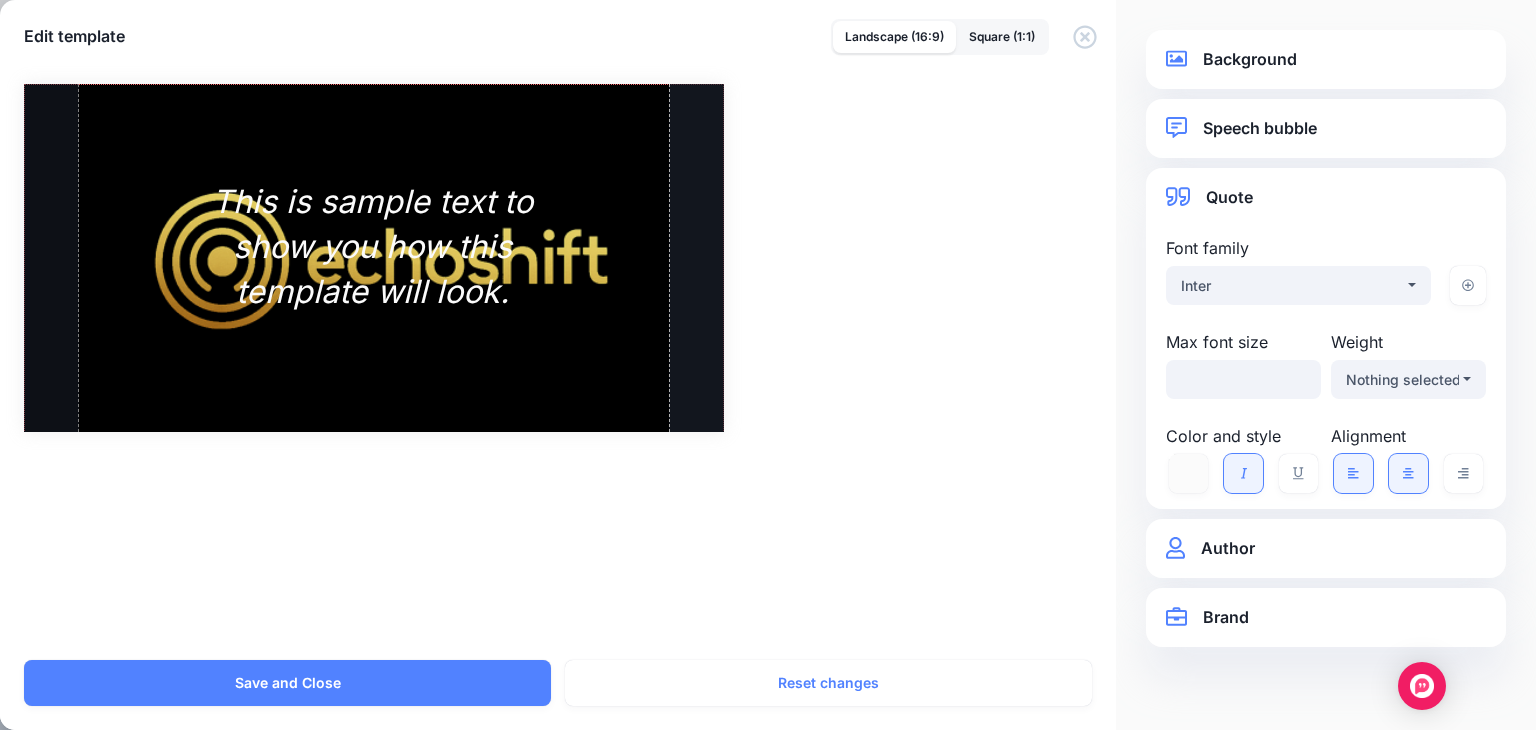 click 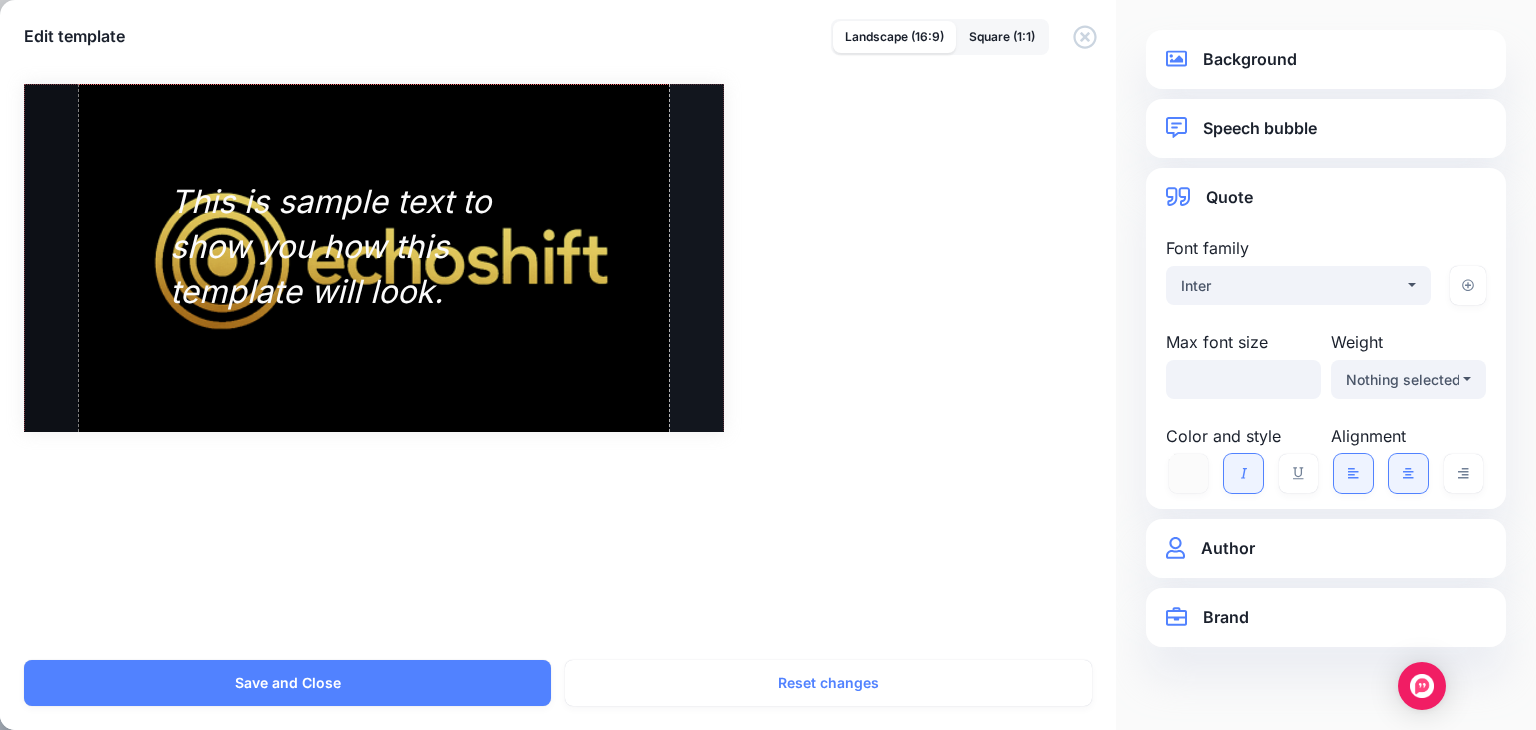 click at bounding box center [1408, 473] 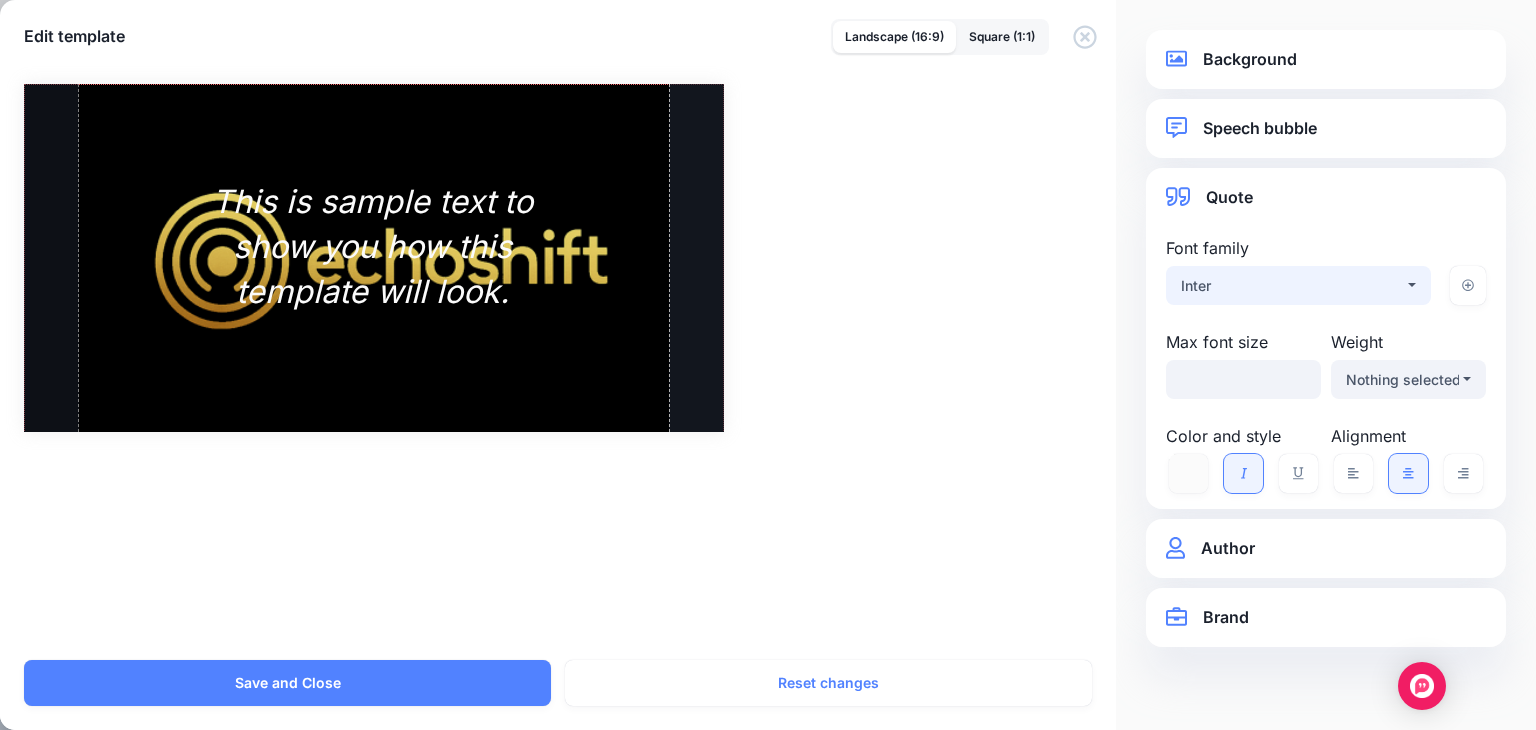 click on "Inter" at bounding box center [1298, 285] 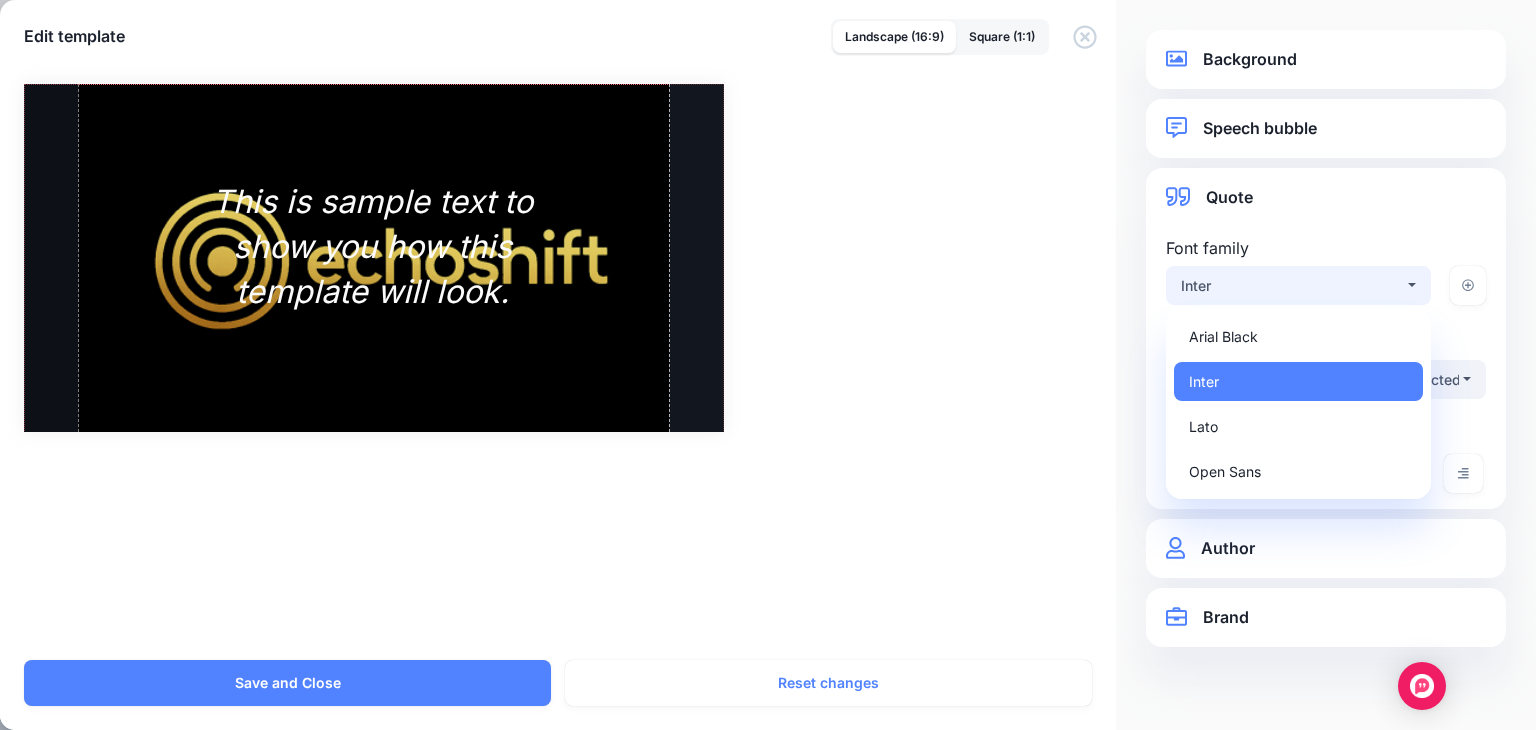 click on "Inter" at bounding box center [1298, 285] 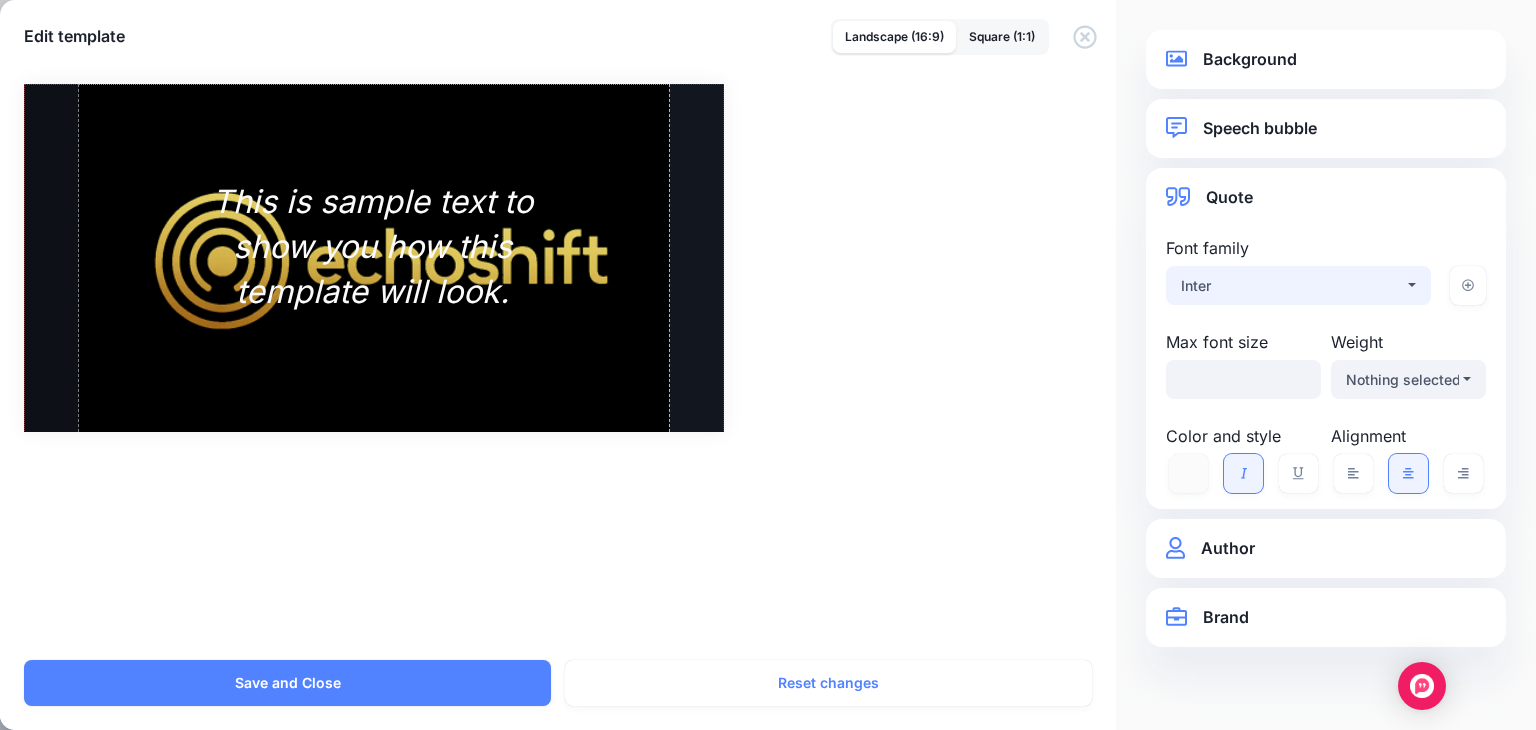 click on "Inter" at bounding box center (1298, 285) 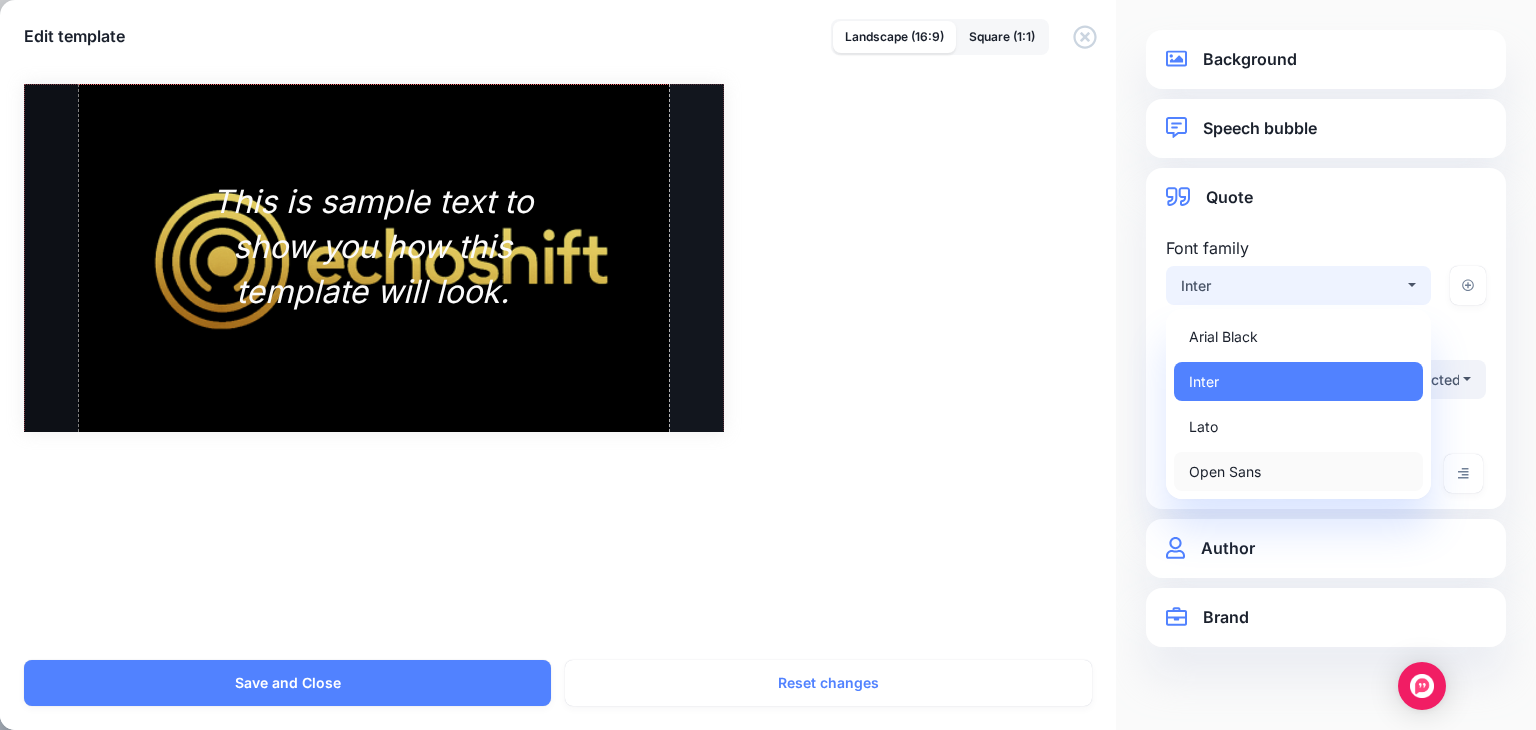 click on "Open Sans" at bounding box center [1225, 472] 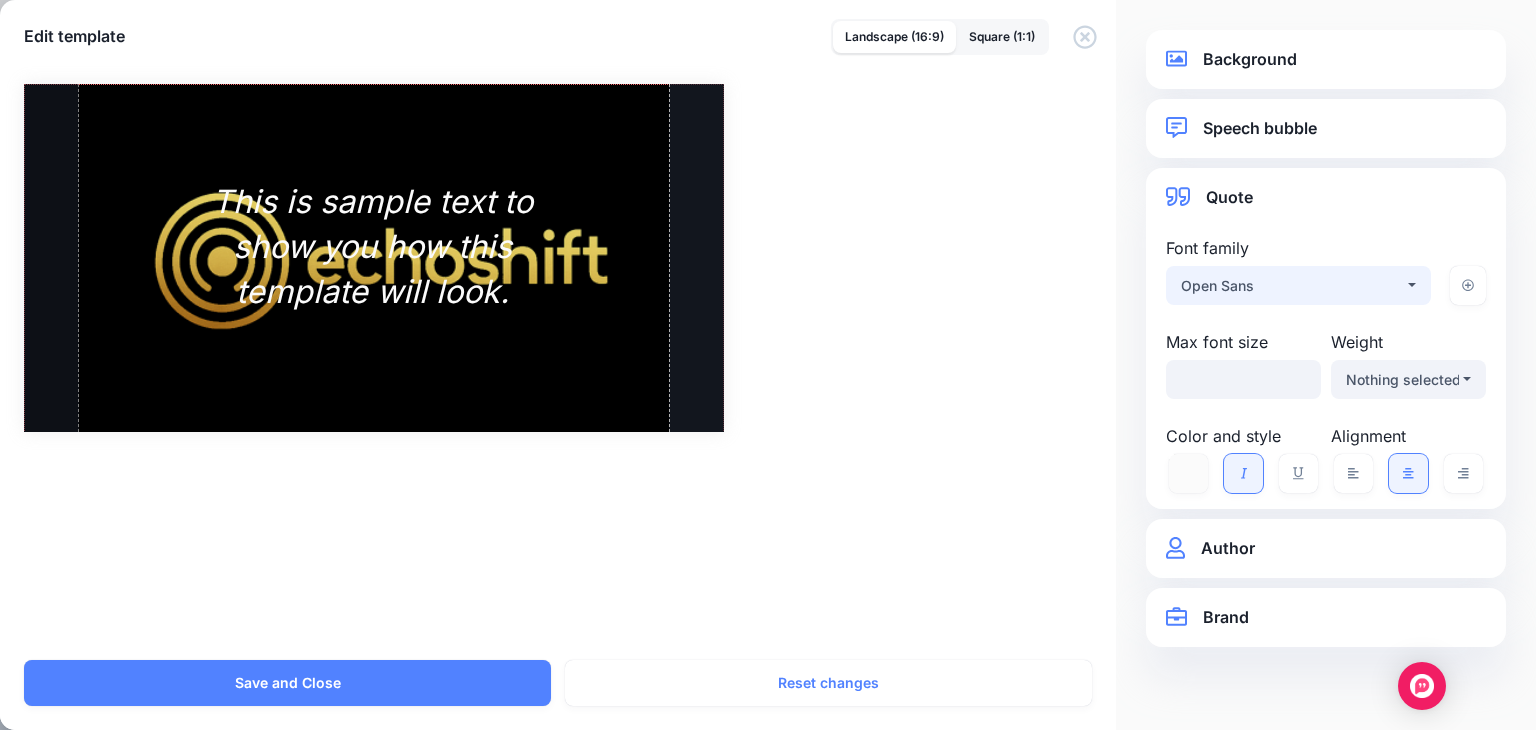 select on "***" 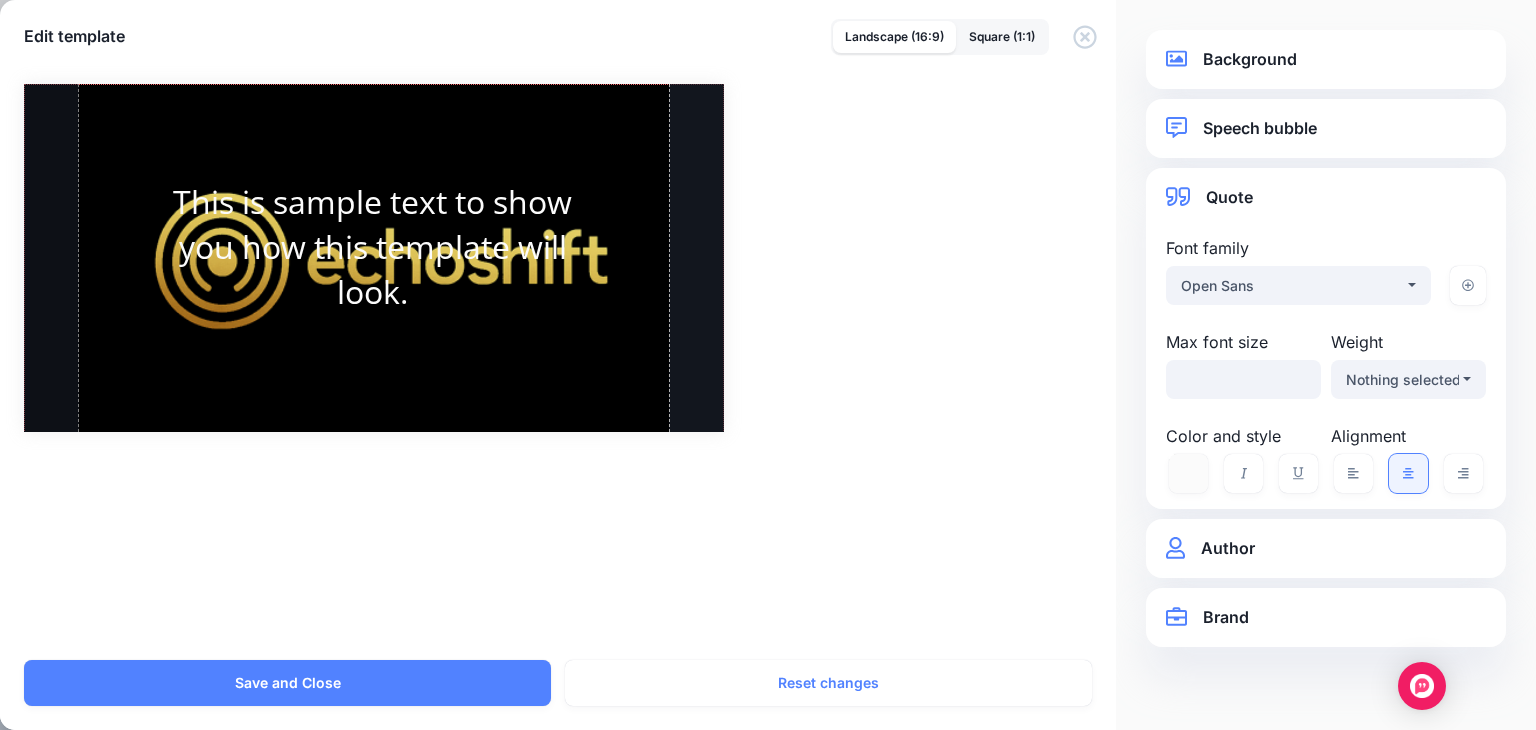 click on "Background" at bounding box center [1326, 59] 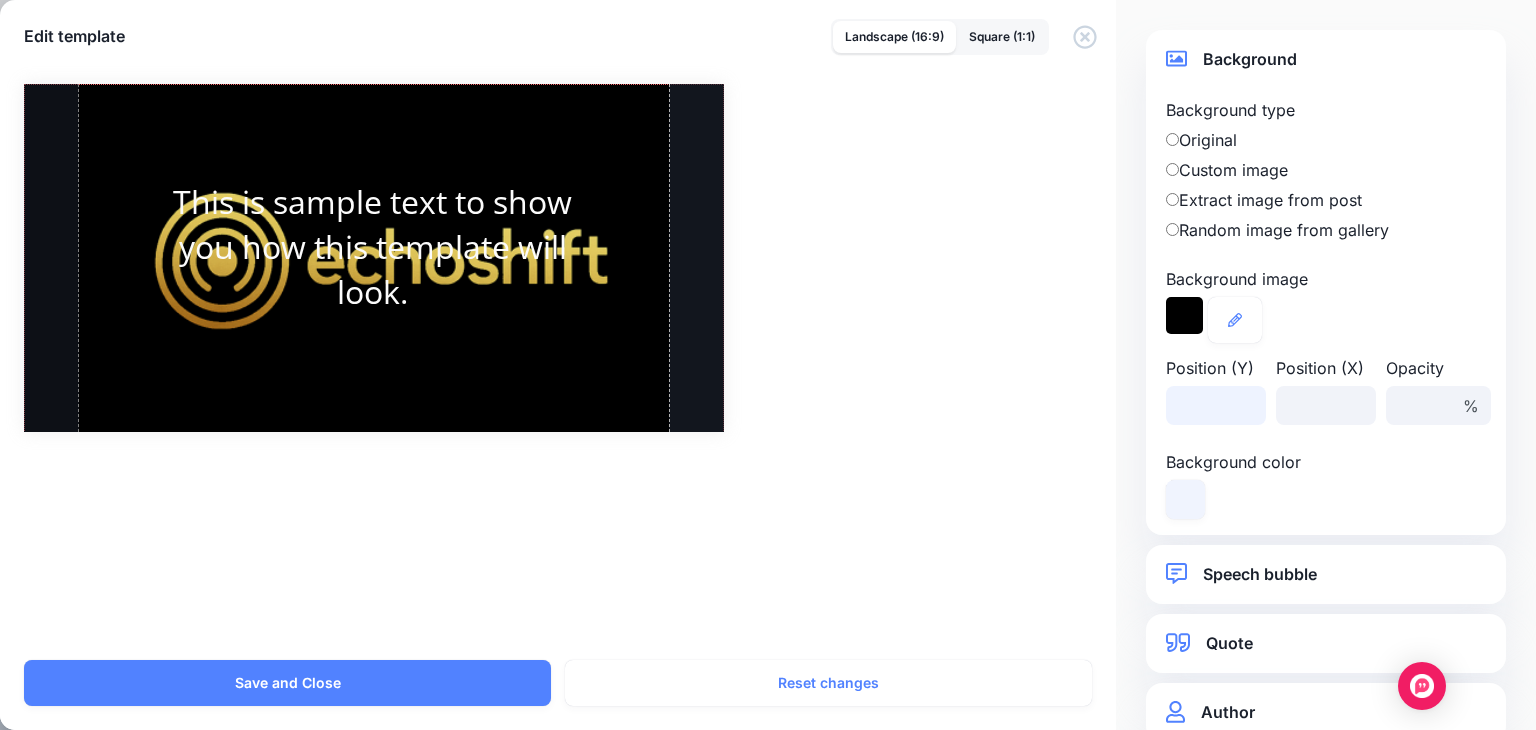 click on "****" at bounding box center (1216, 405) 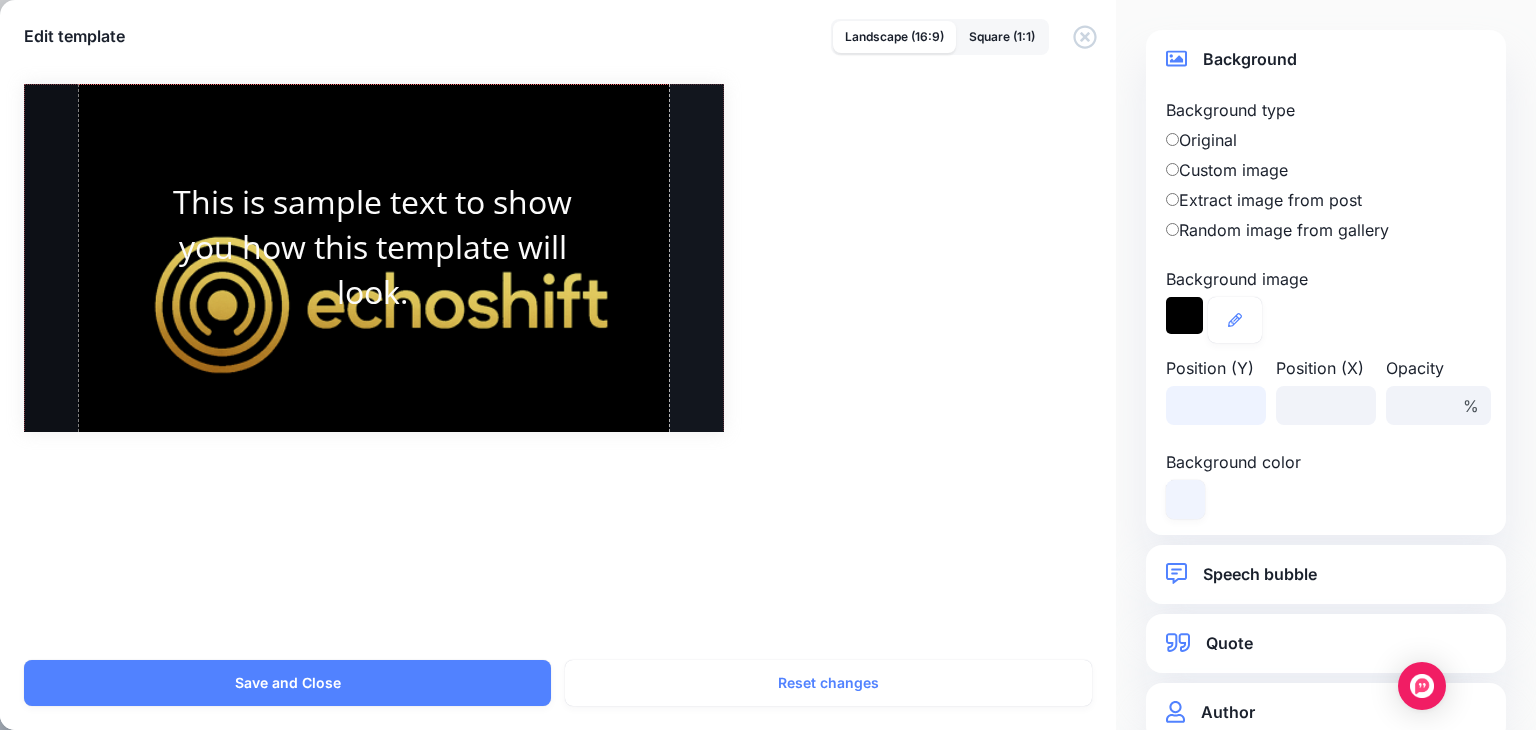 click on "****" at bounding box center (1216, 405) 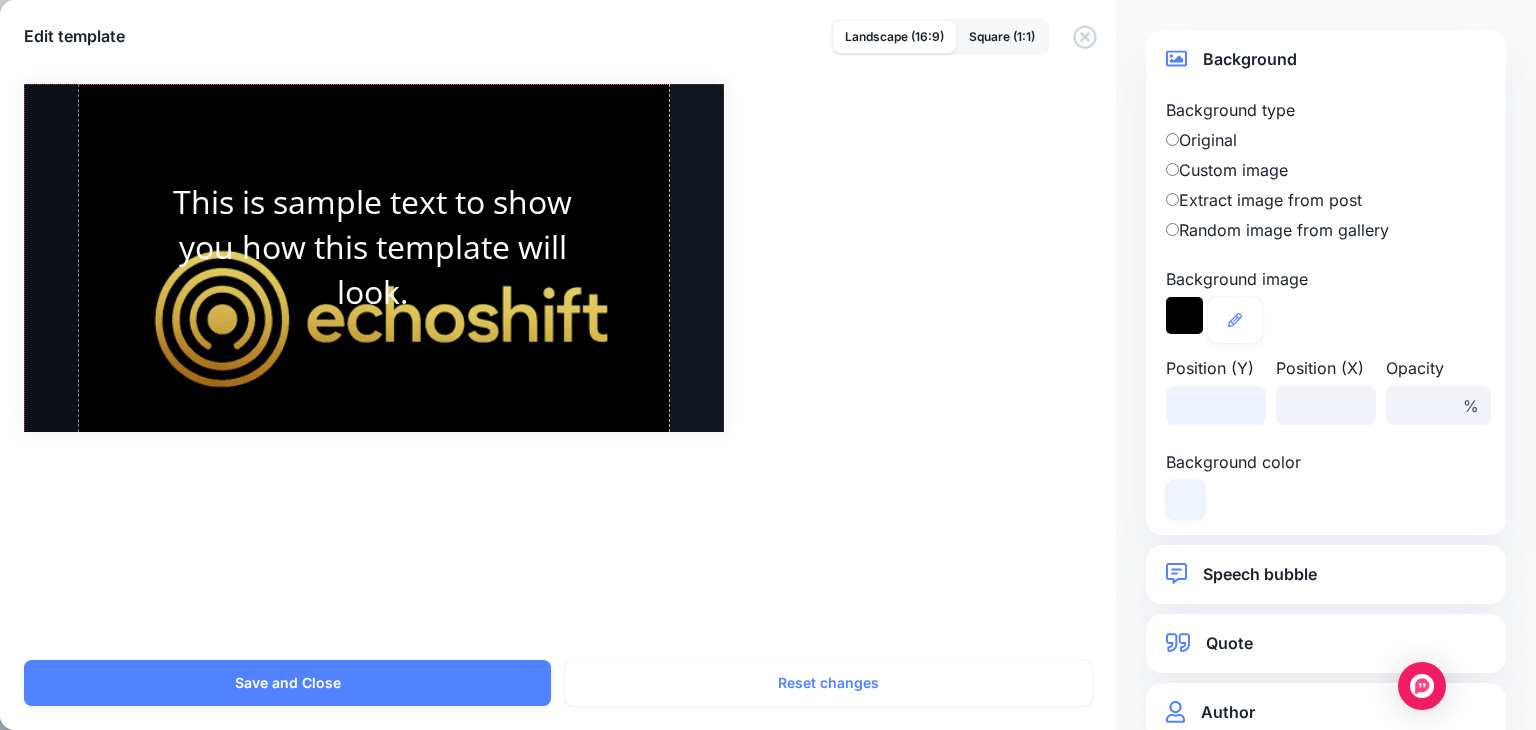 click on "****" at bounding box center (1216, 405) 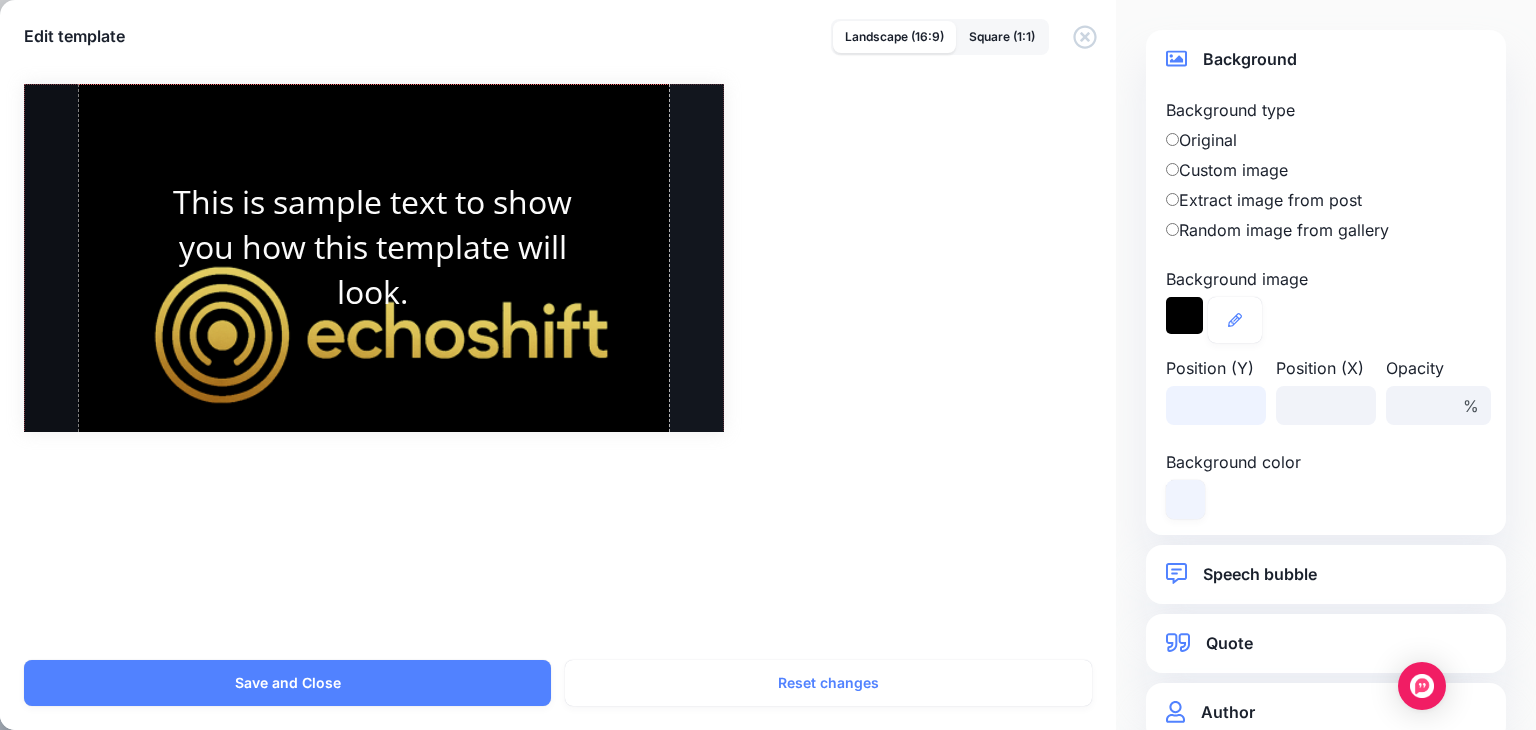 type on "****" 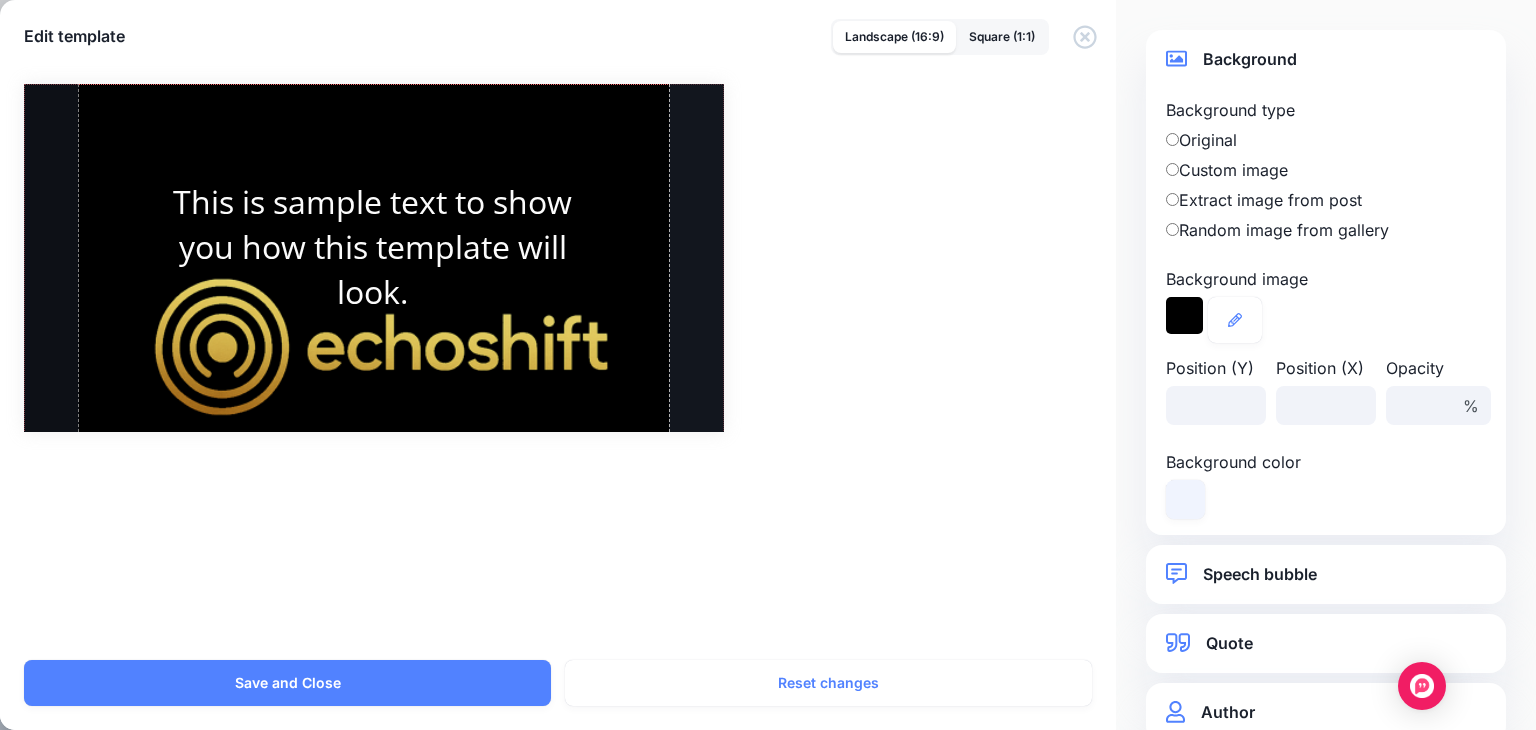 click on "Rectangle
EchoShift
This is sample text to show you how this template will look. / ***" at bounding box center [768, 258] 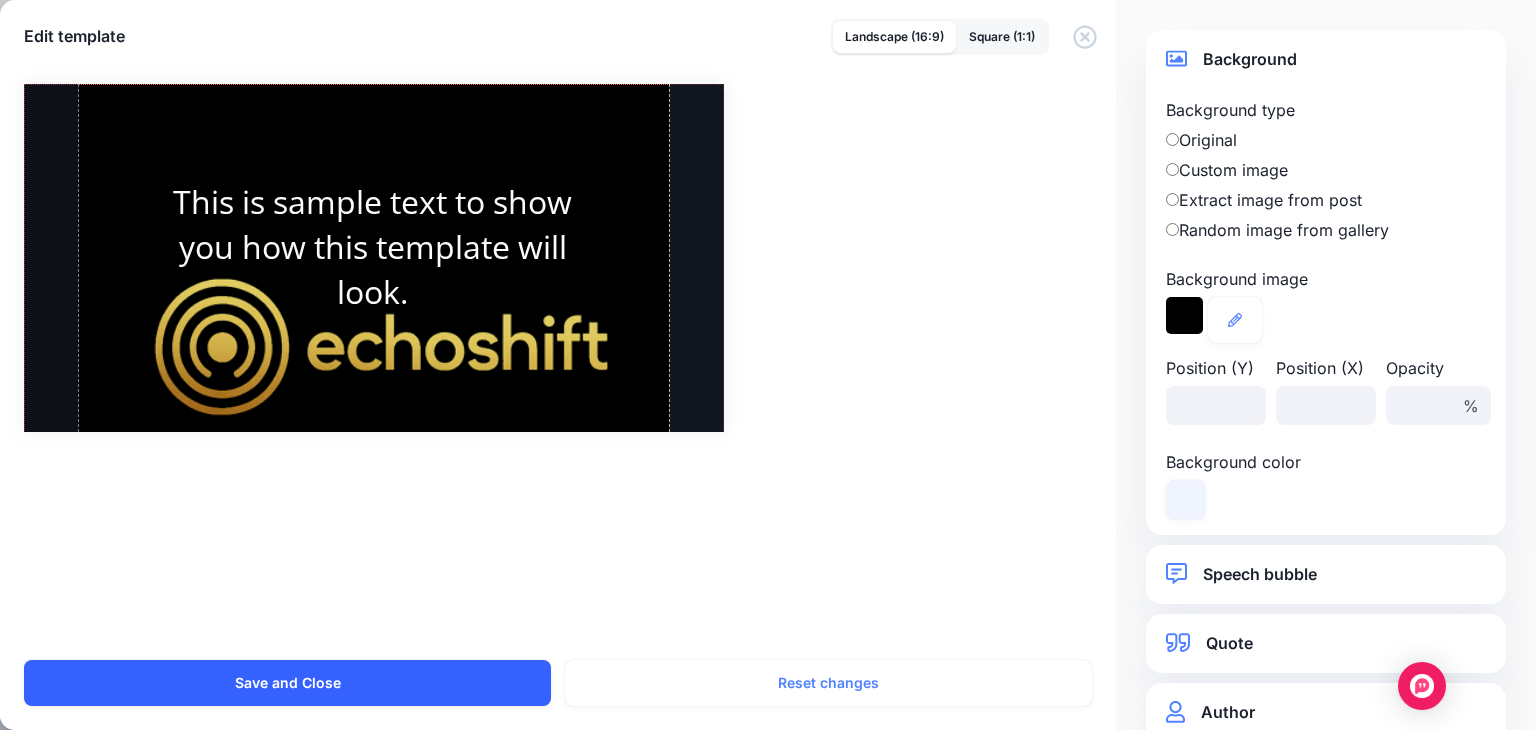 click on "Save and Close" at bounding box center [287, 683] 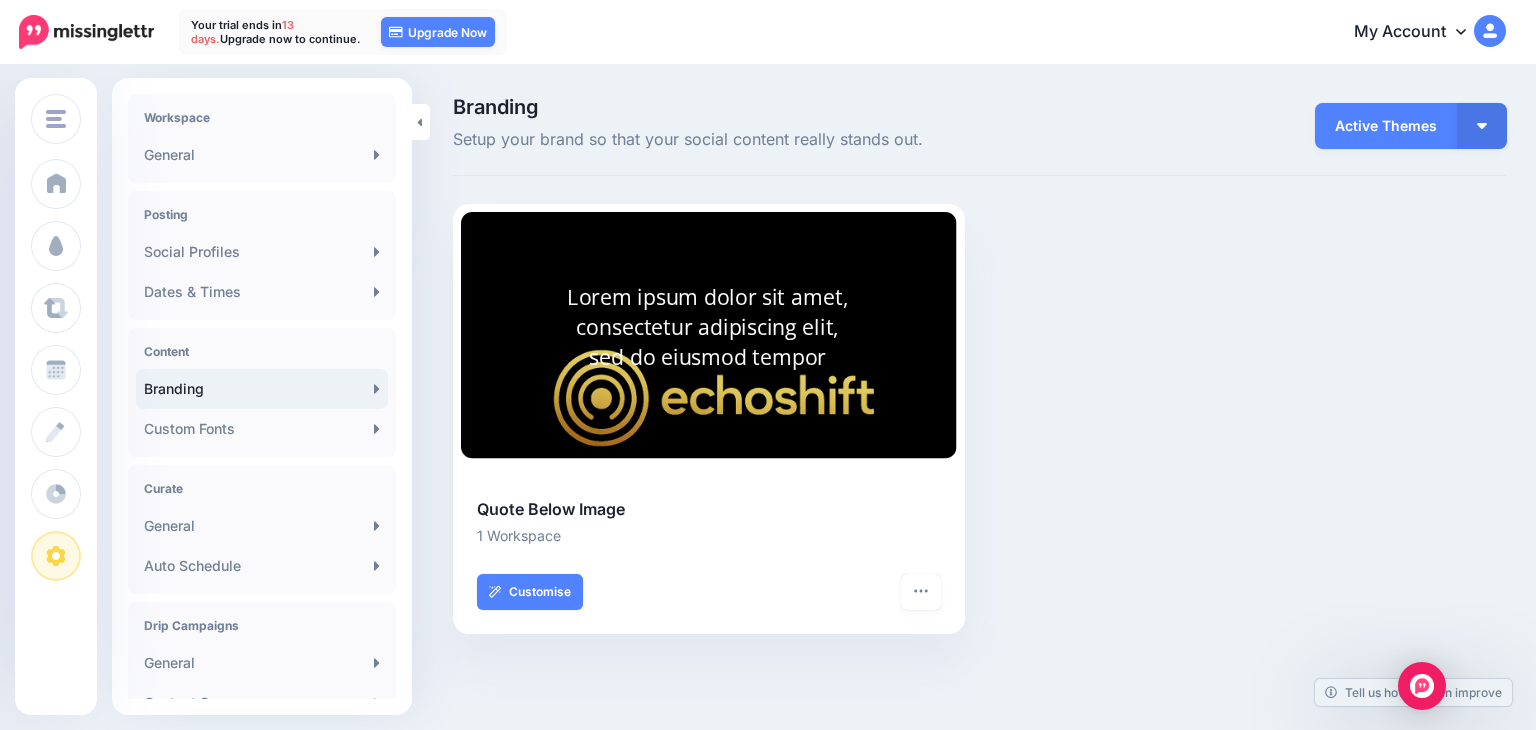 scroll, scrollTop: 0, scrollLeft: 0, axis: both 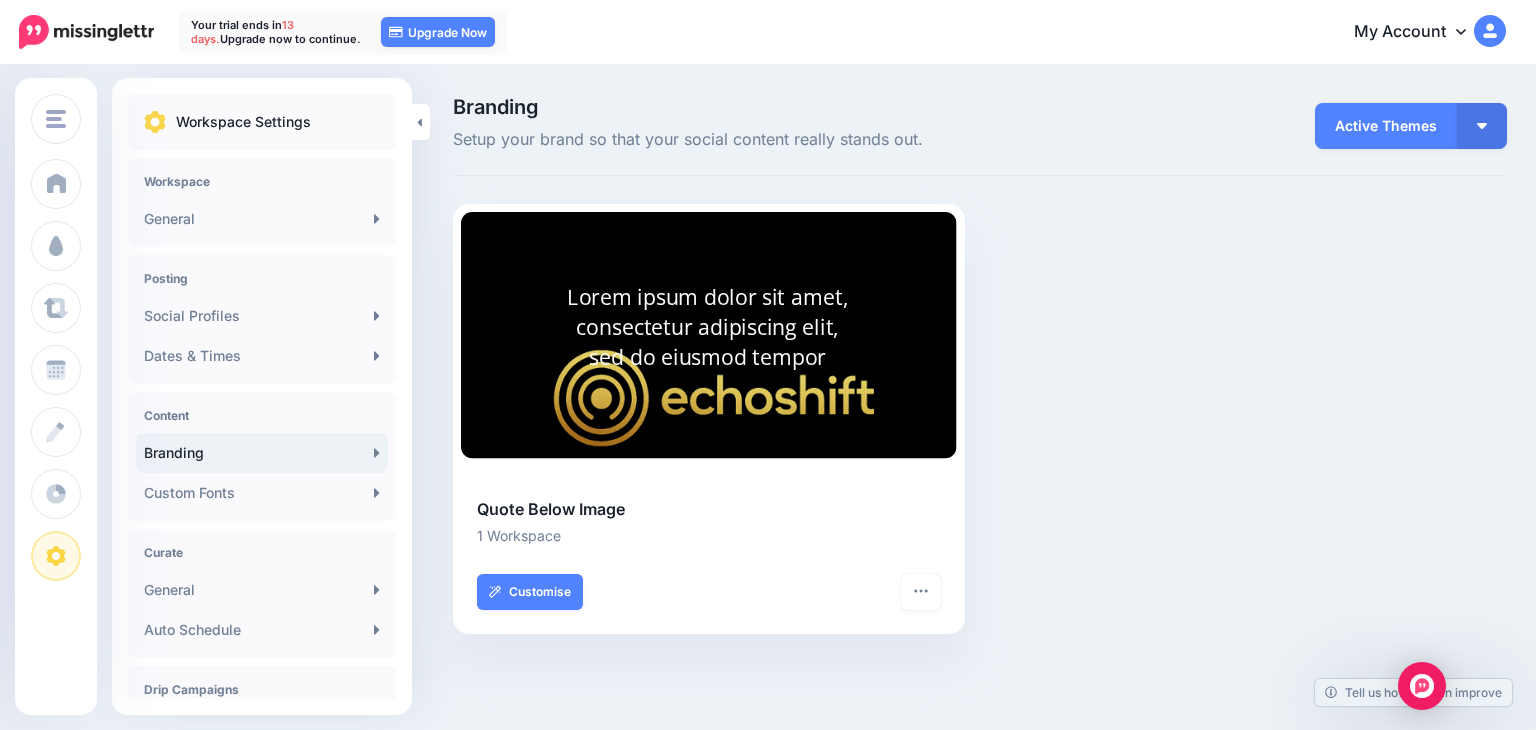 click on "Rectangle
EchoShift
Lorem ipsum dolor sit amet, consectetur adipiscing elit, sed do eiusmod tempor
Quote Below Image
1 Workspace" at bounding box center [979, 431] 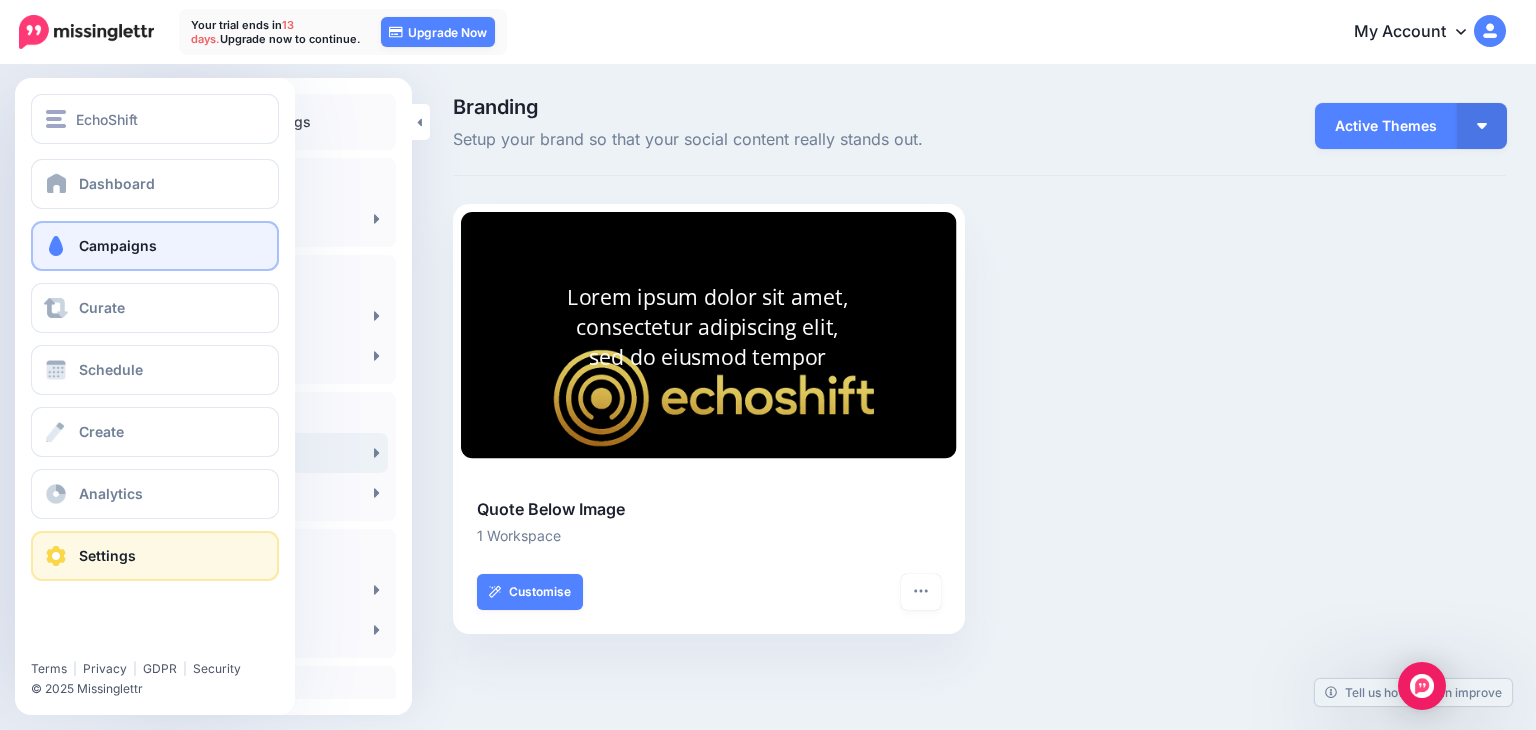 click on "Campaigns" at bounding box center (118, 245) 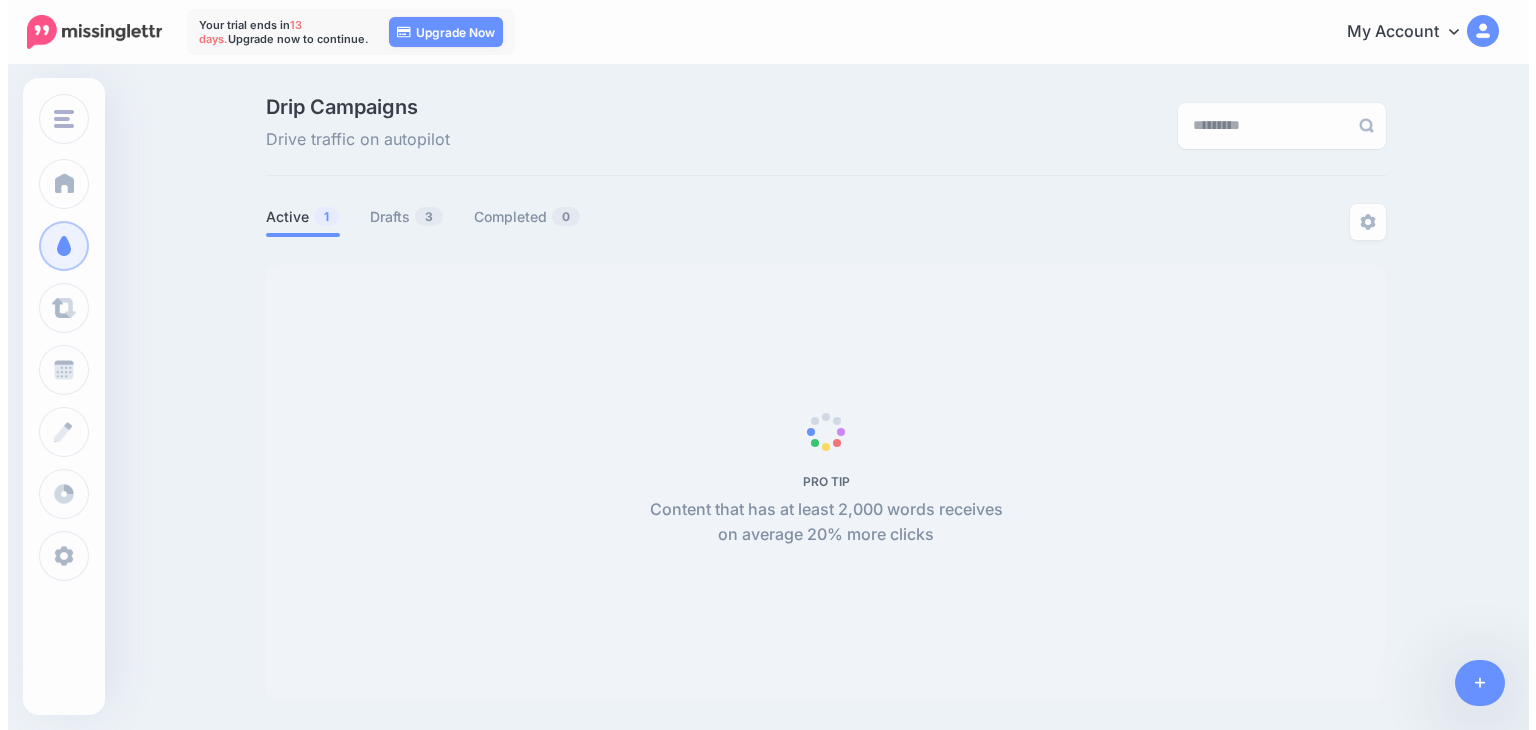 scroll, scrollTop: 0, scrollLeft: 0, axis: both 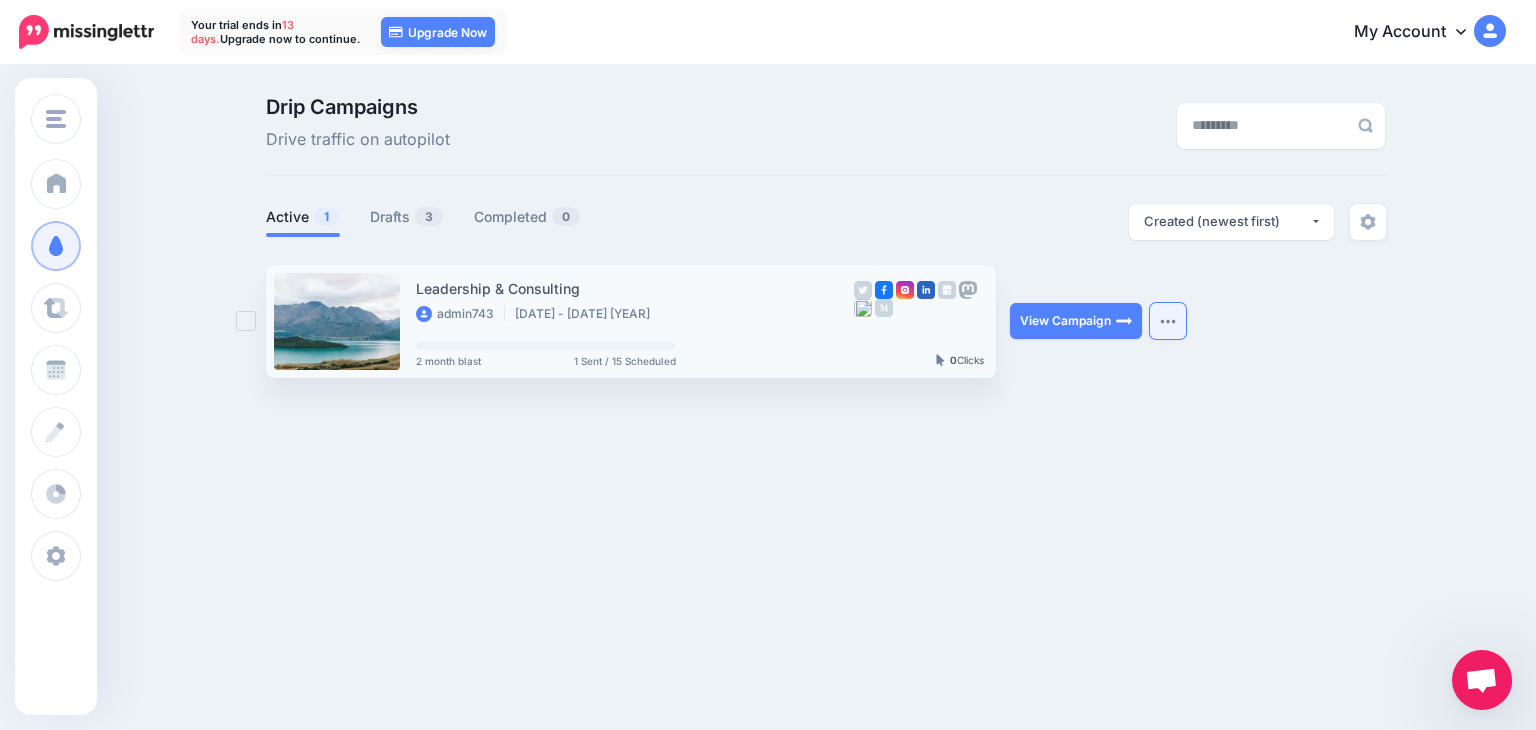 click at bounding box center (1168, 321) 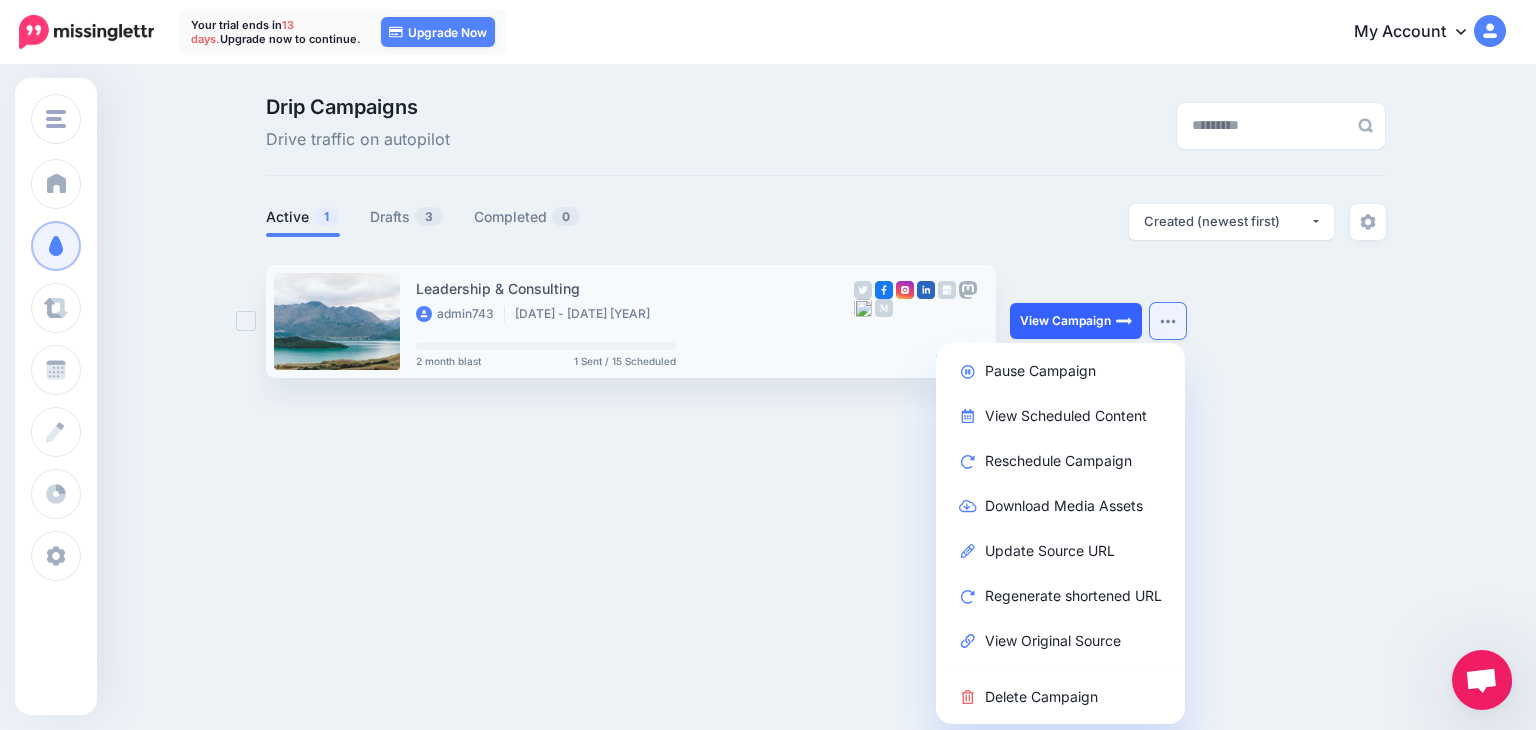 click on "View Campaign" at bounding box center (1076, 321) 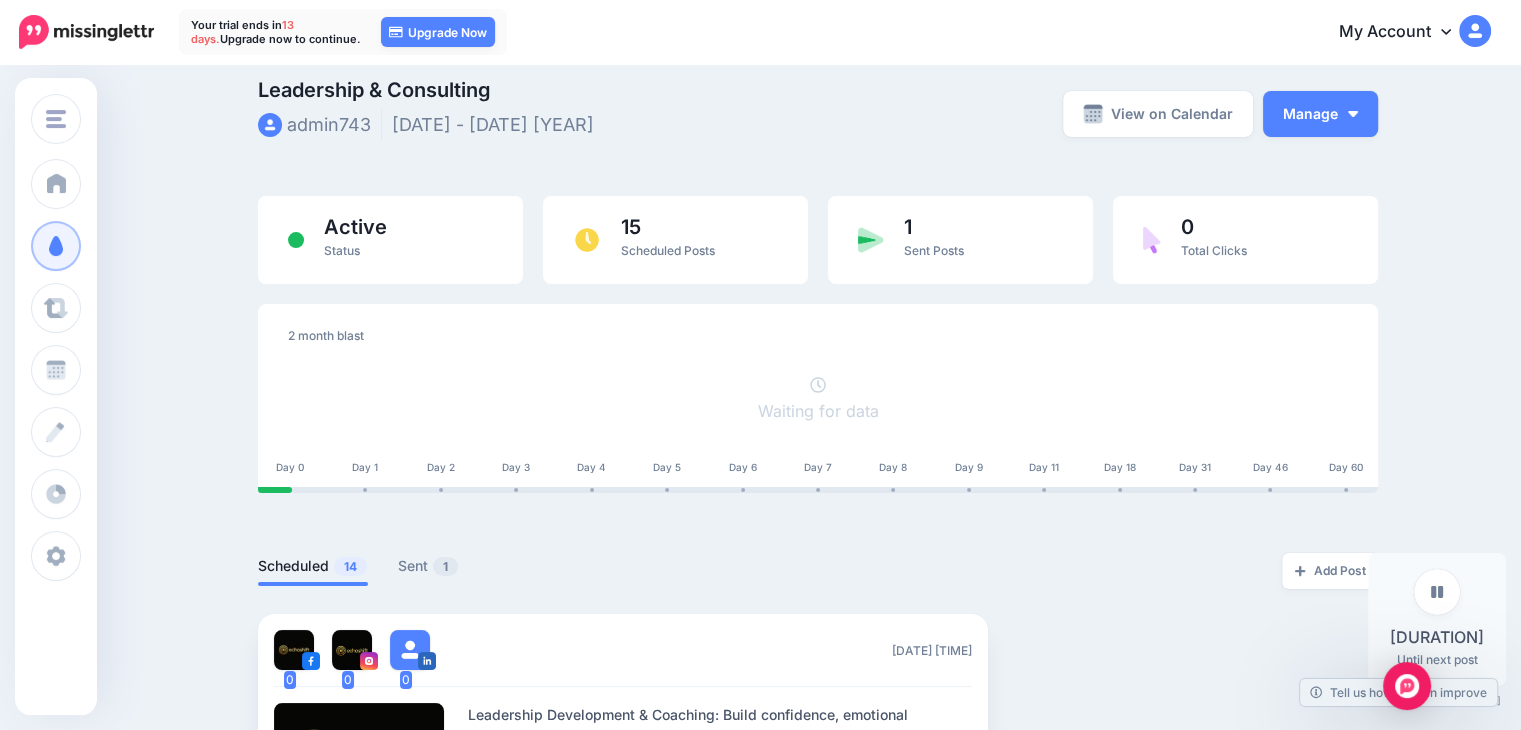 scroll, scrollTop: 0, scrollLeft: 0, axis: both 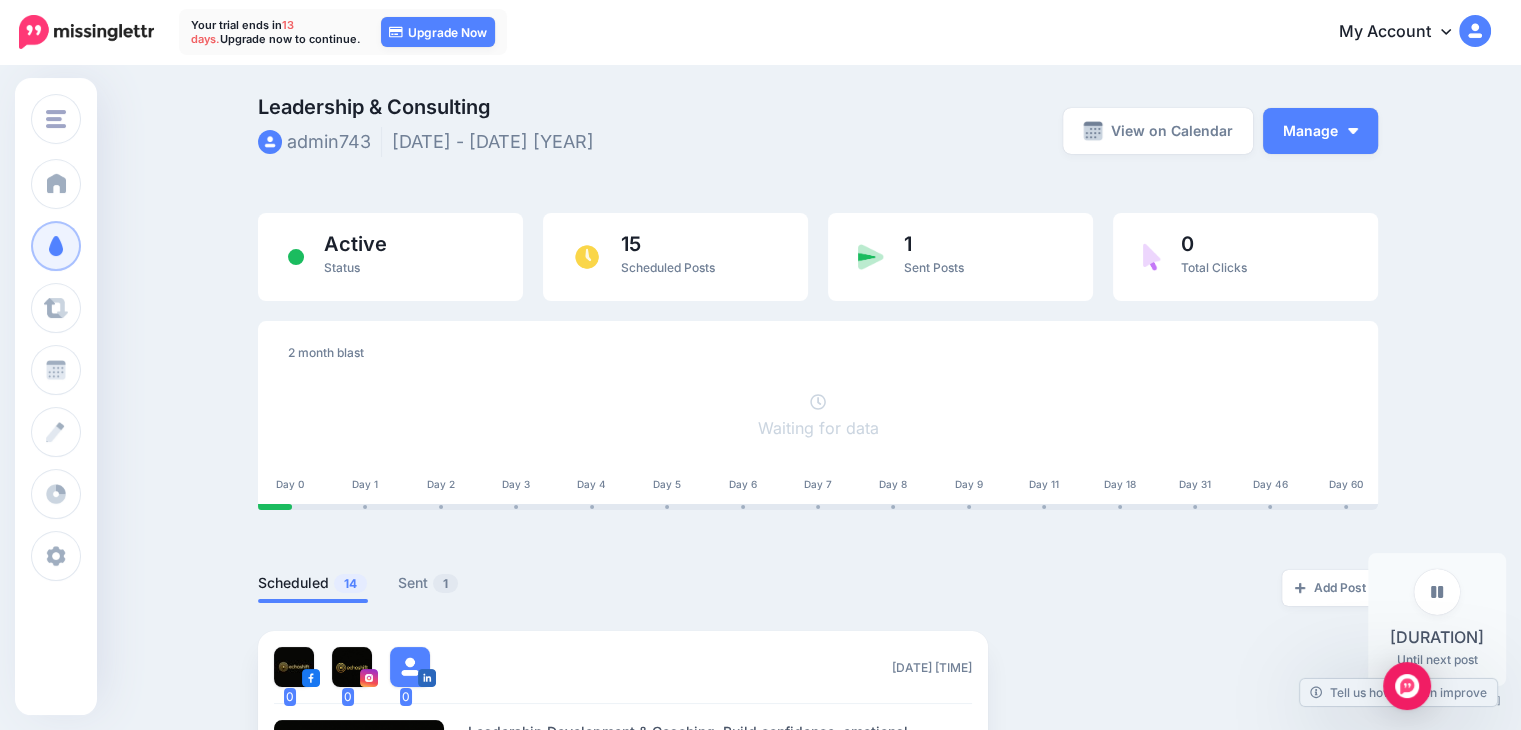 click on "1" at bounding box center (934, 244) 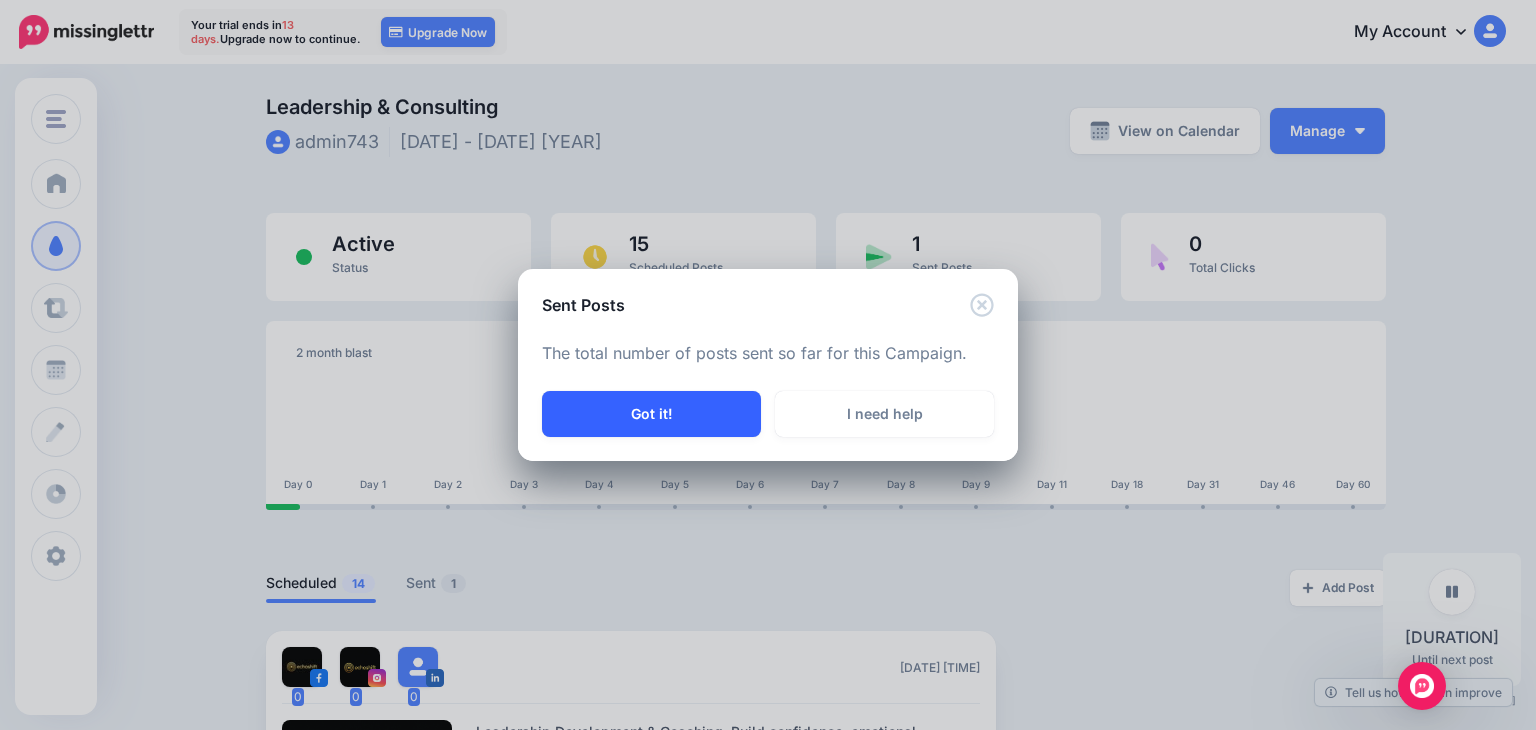 click on "Got it!" at bounding box center (651, 414) 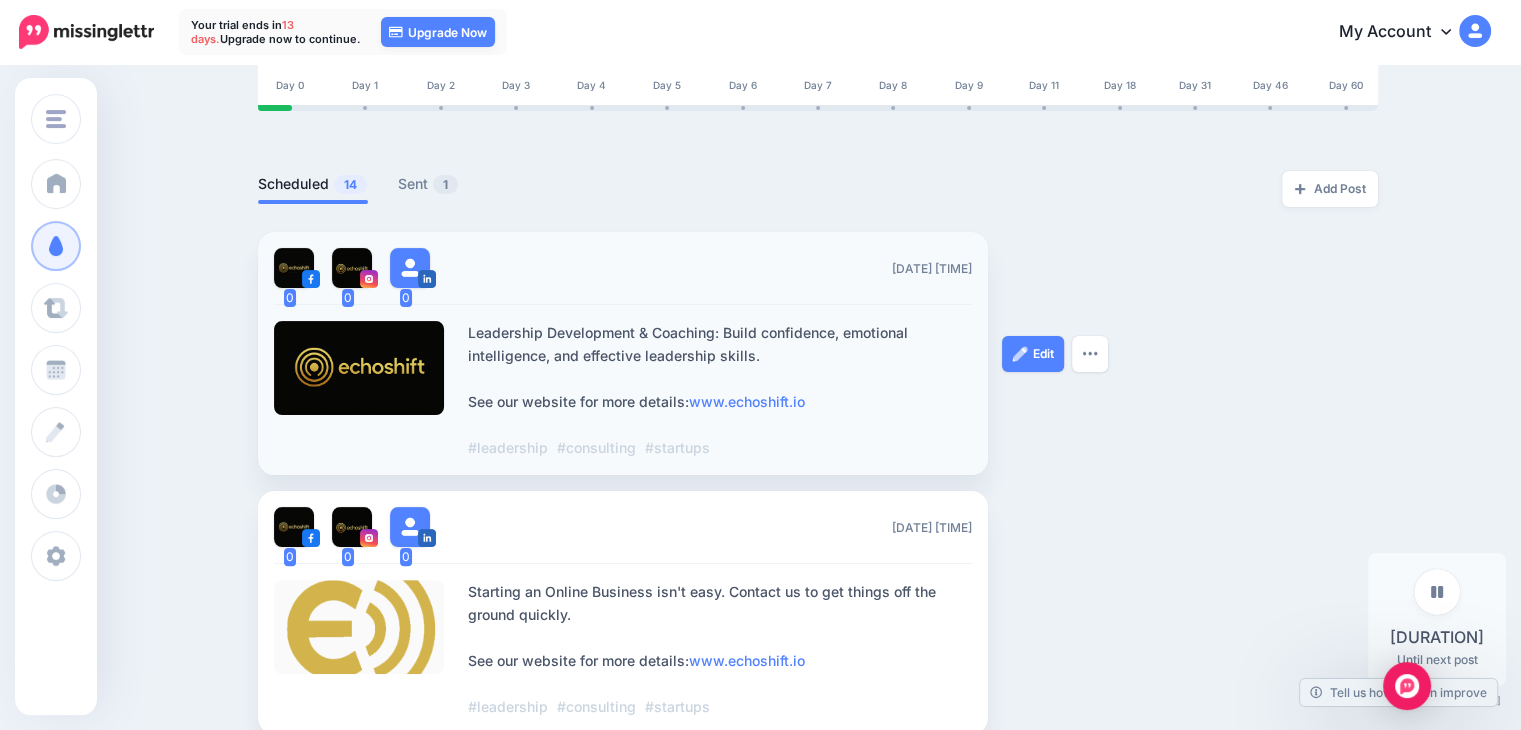 scroll, scrollTop: 400, scrollLeft: 0, axis: vertical 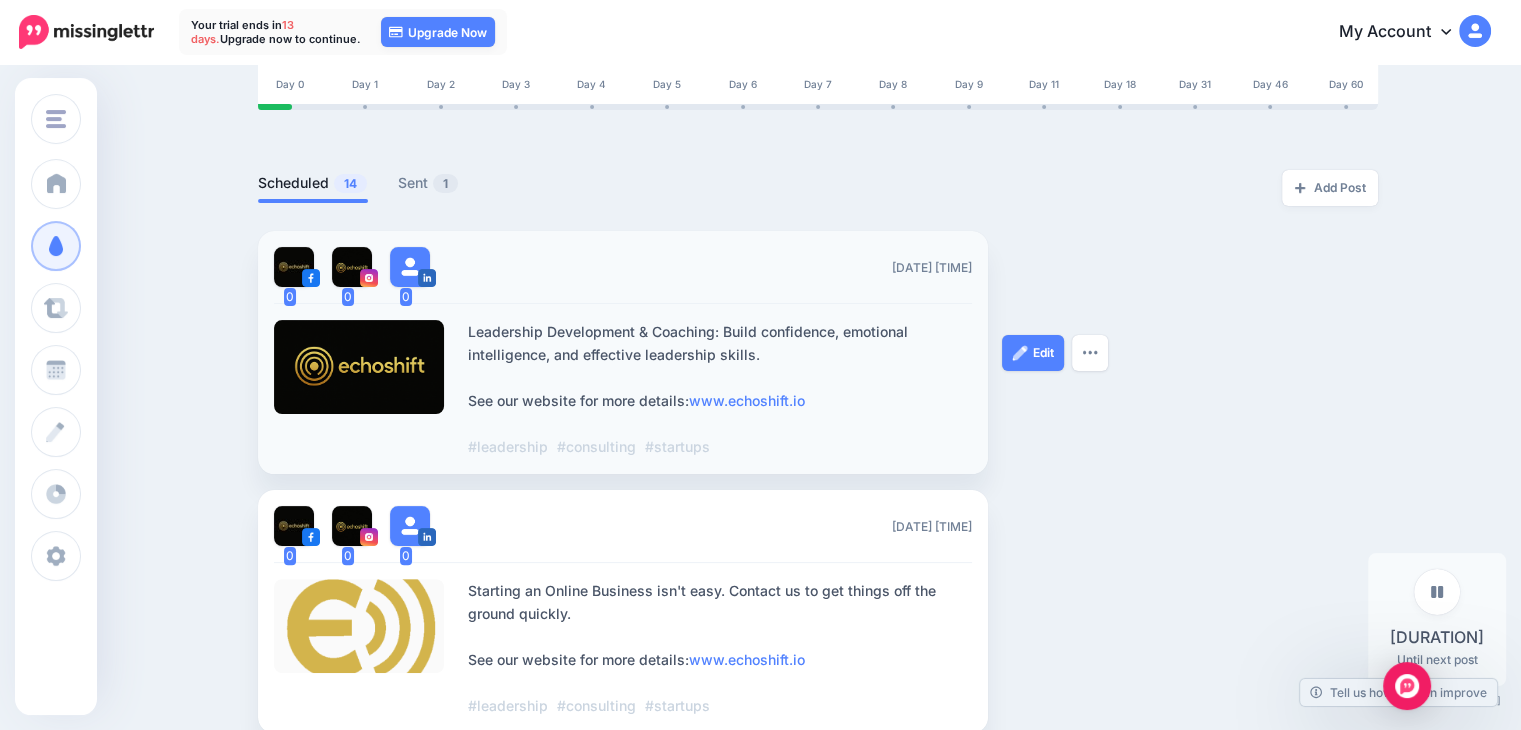 click at bounding box center (352, 267) 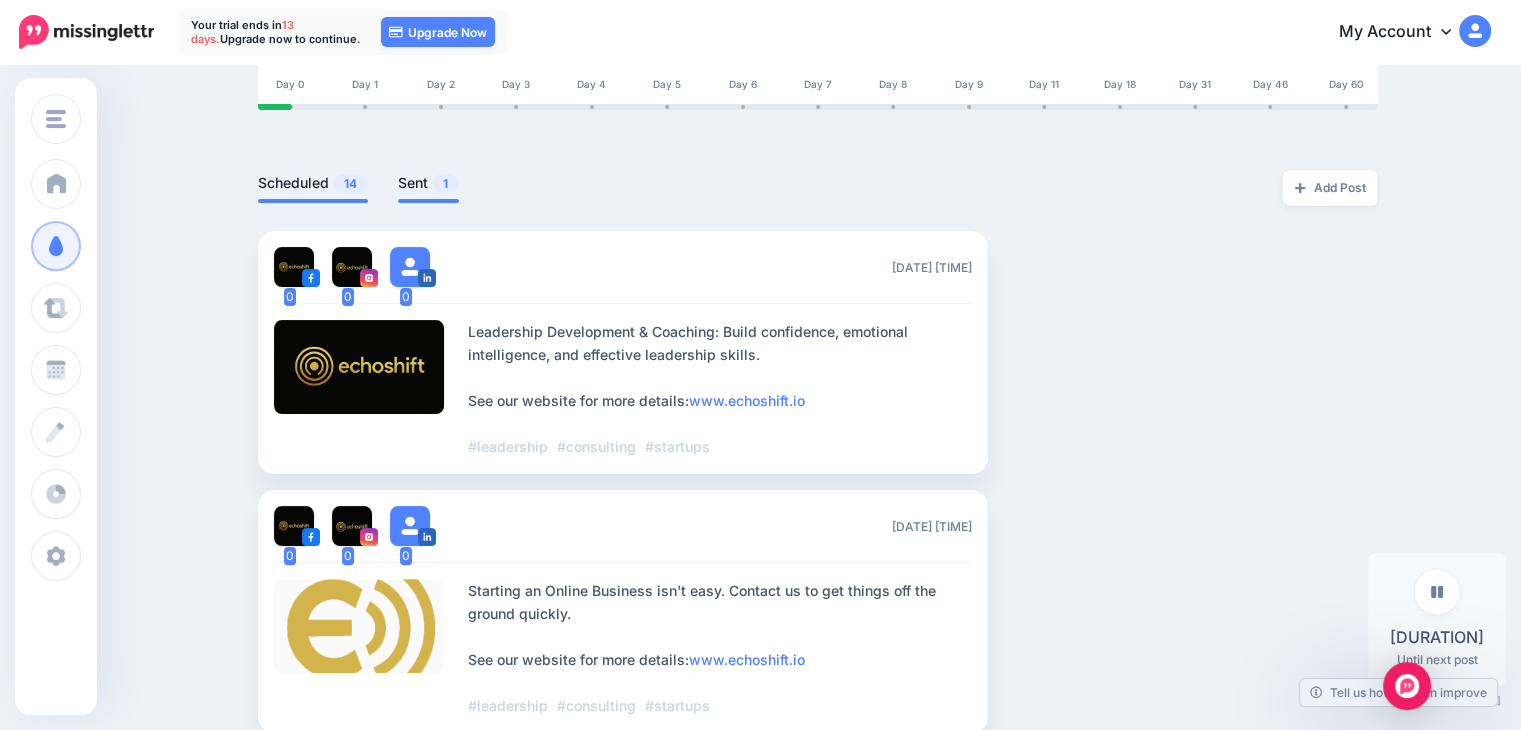 click on "Sent  1" at bounding box center (428, 183) 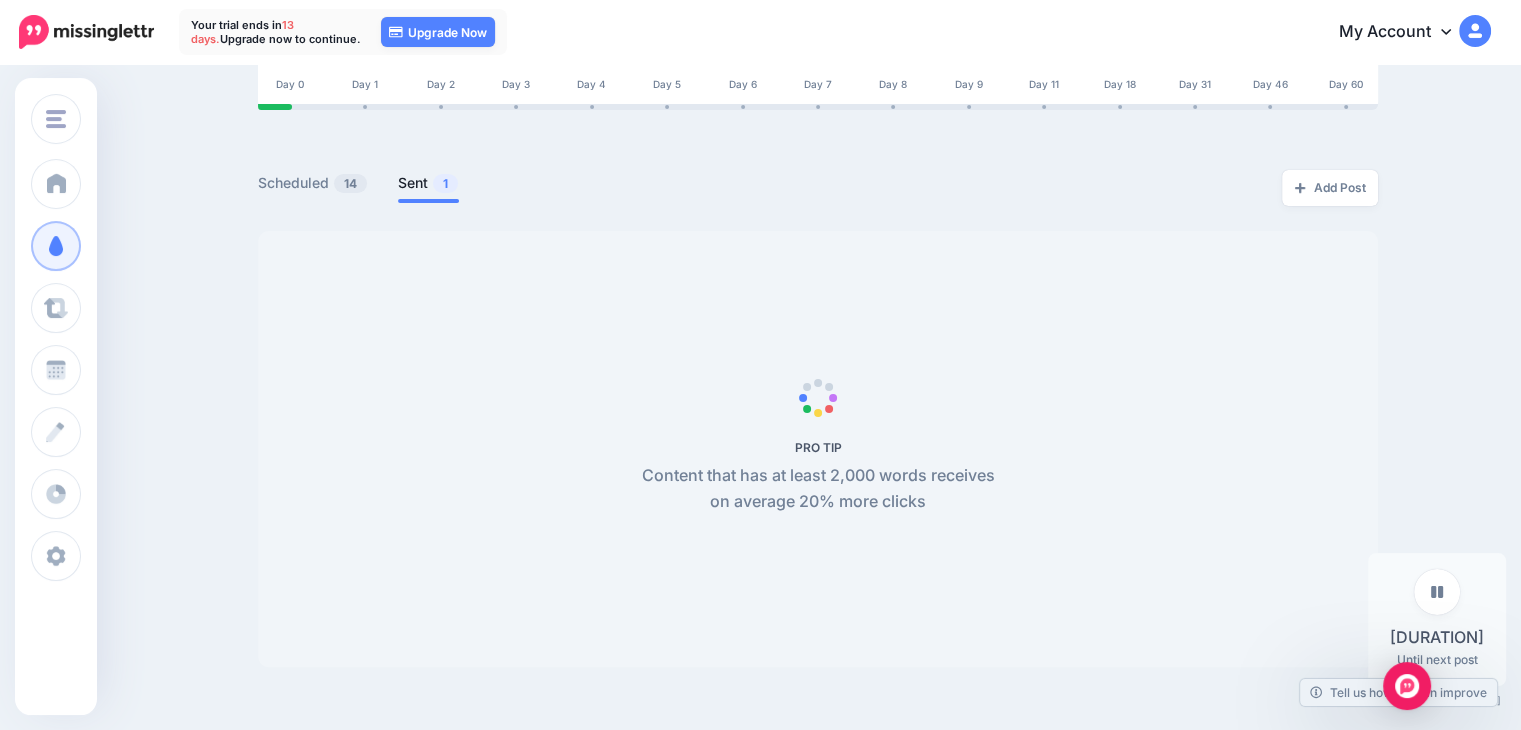 scroll, scrollTop: 368, scrollLeft: 0, axis: vertical 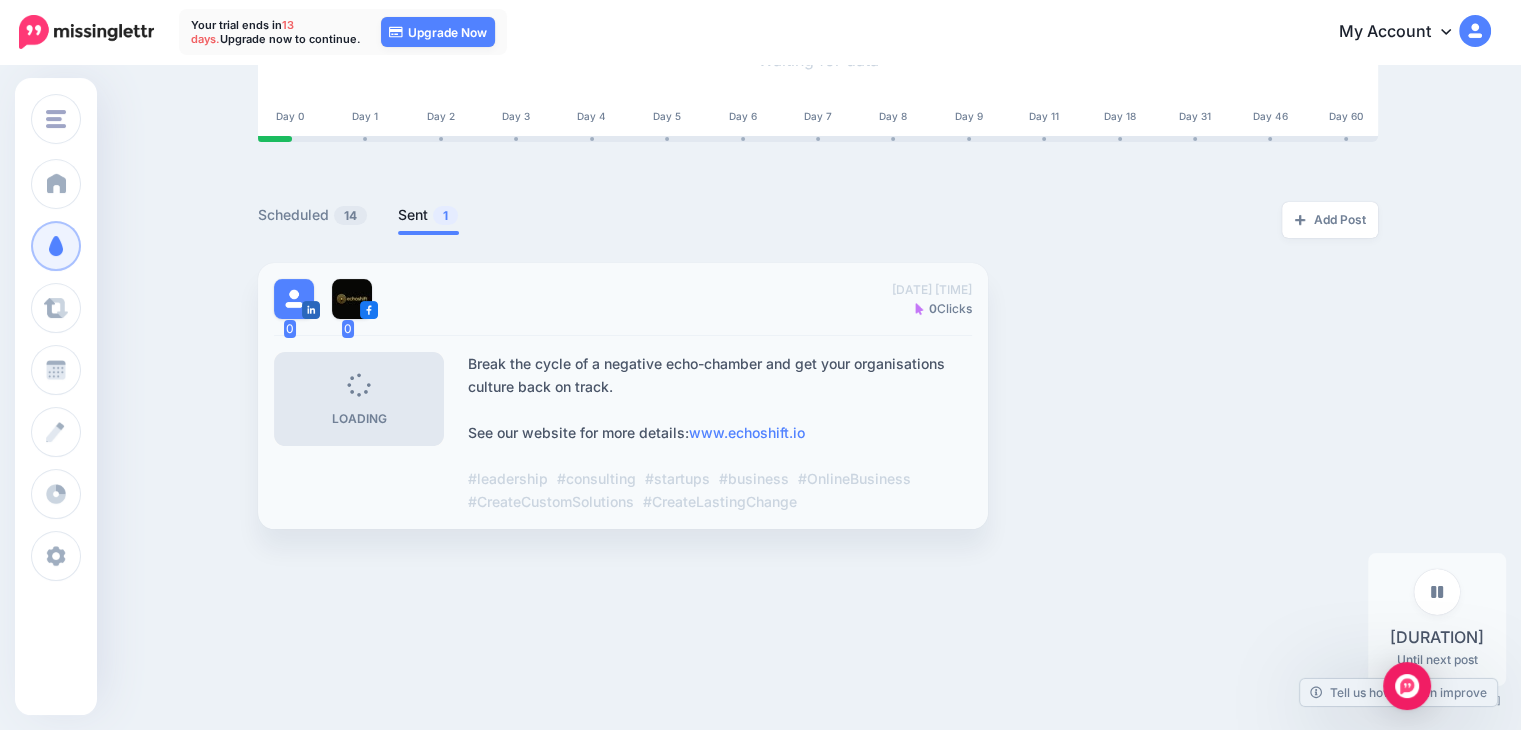 click on "Break the cycle of a negative echo-chamber and get your organisations culture back on track. See our website for more details:  www.echoshift.io #leadership   #consulting   #startups   #business   #OnlineBusiness   #CreateCustomSolutions   #CreateLastingChange" at bounding box center (720, 432) 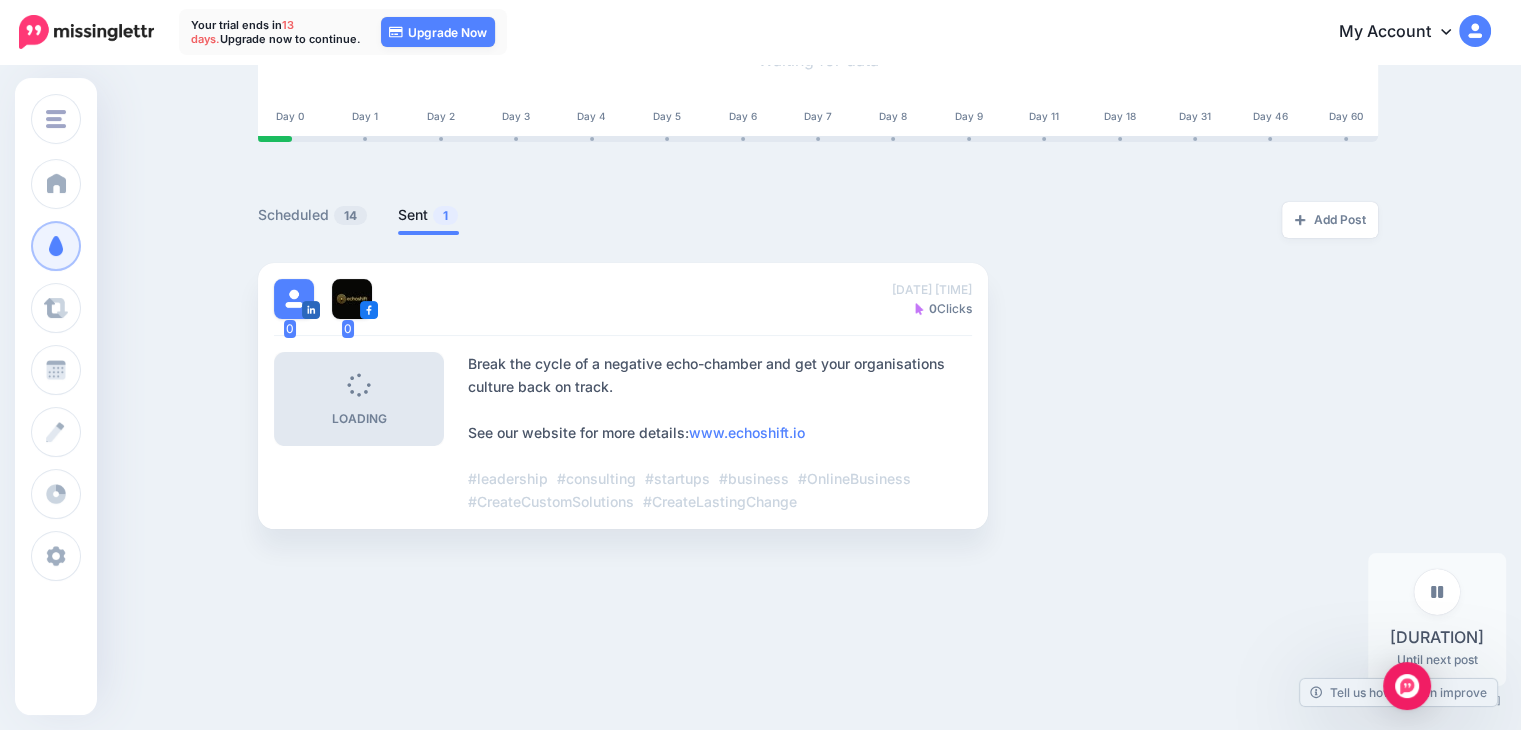 click at bounding box center (818, 250) 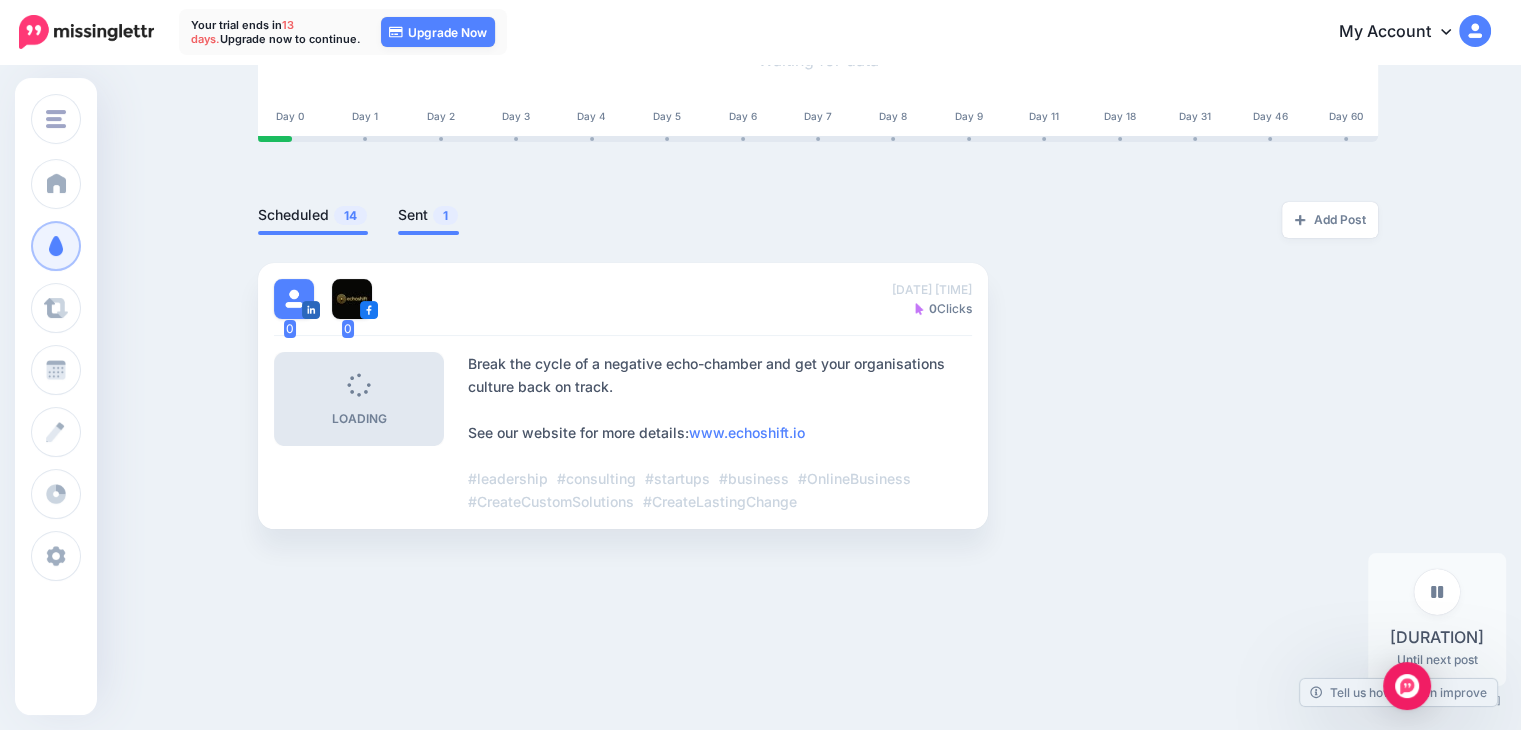 click on "Scheduled  14" at bounding box center [313, 215] 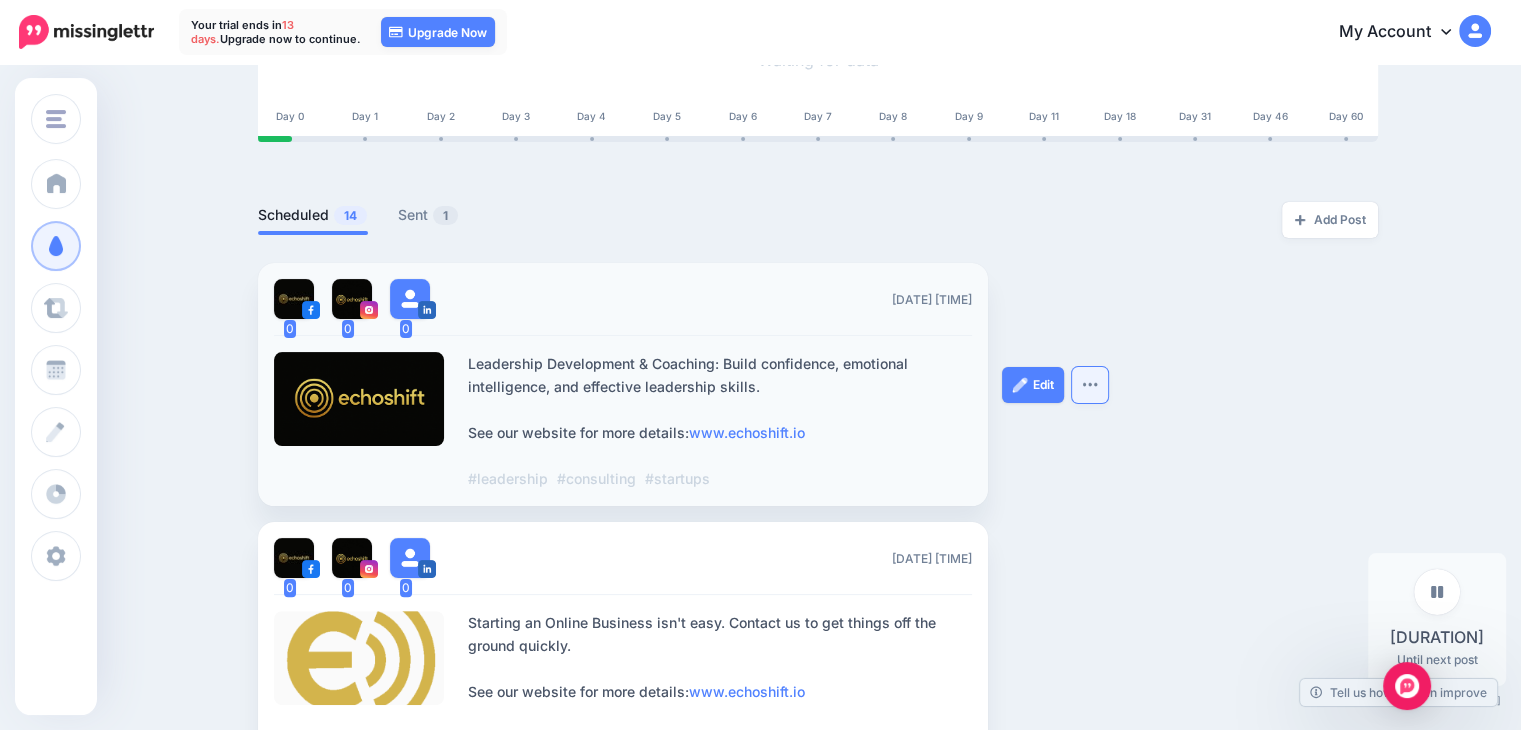 click at bounding box center [1090, 384] 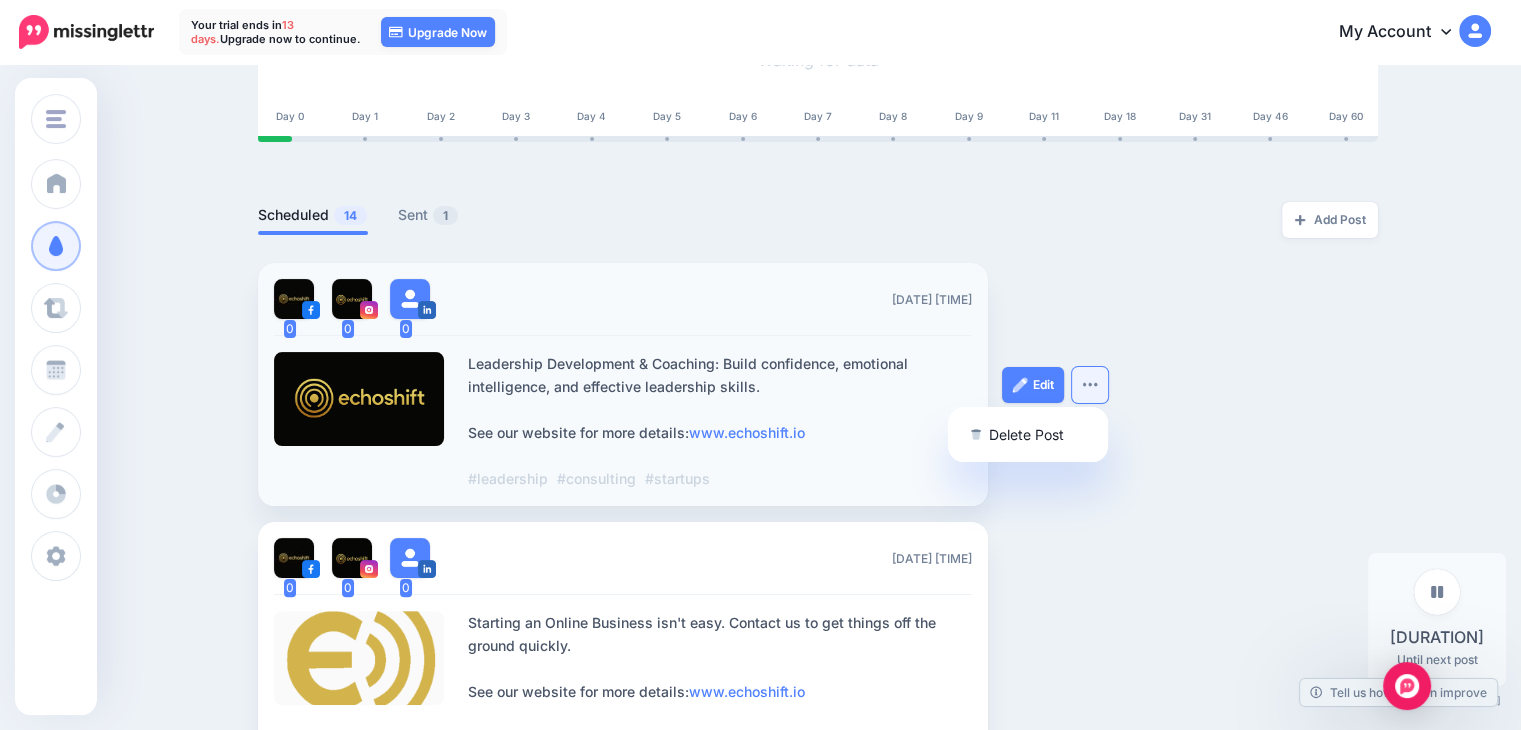 click at bounding box center [1090, 384] 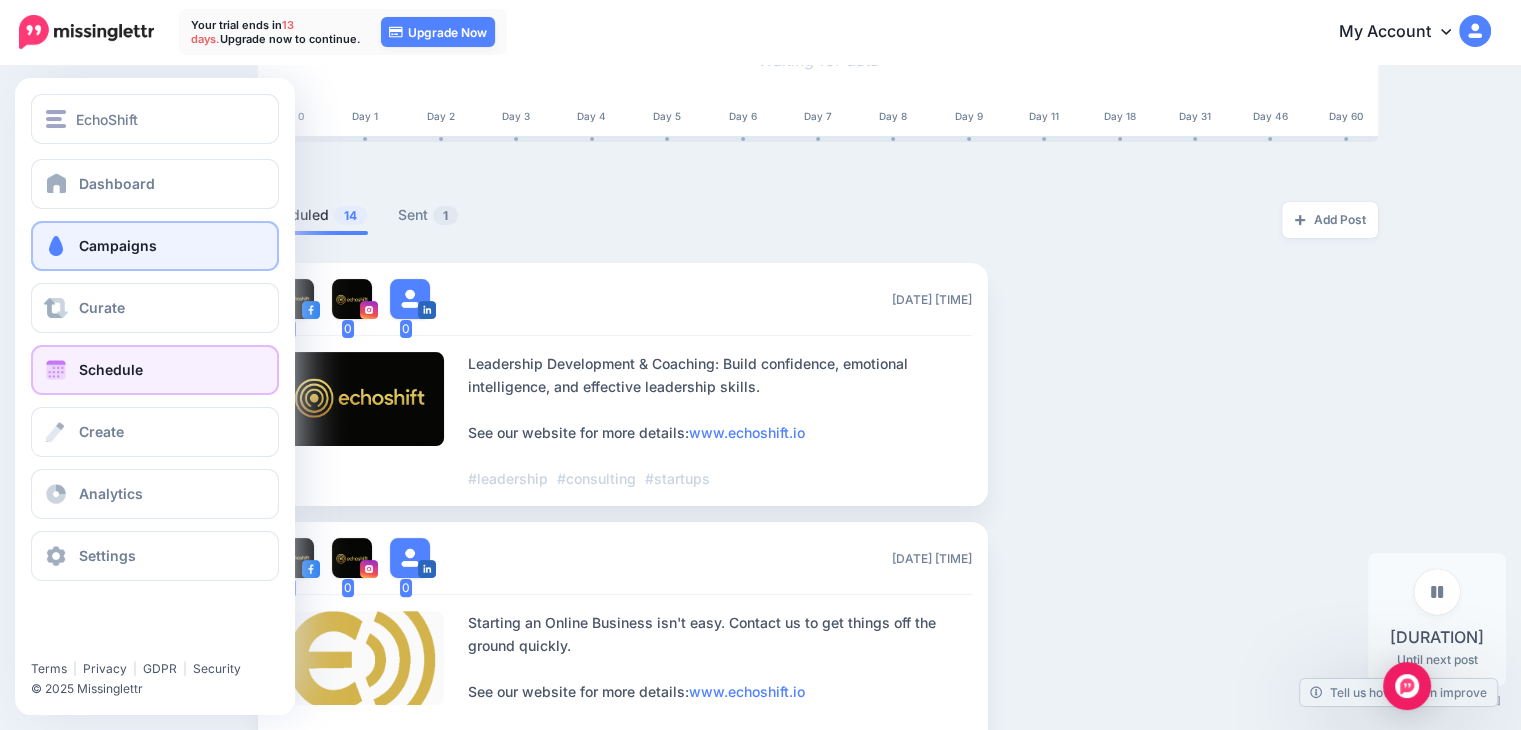click on "Schedule" at bounding box center [155, 370] 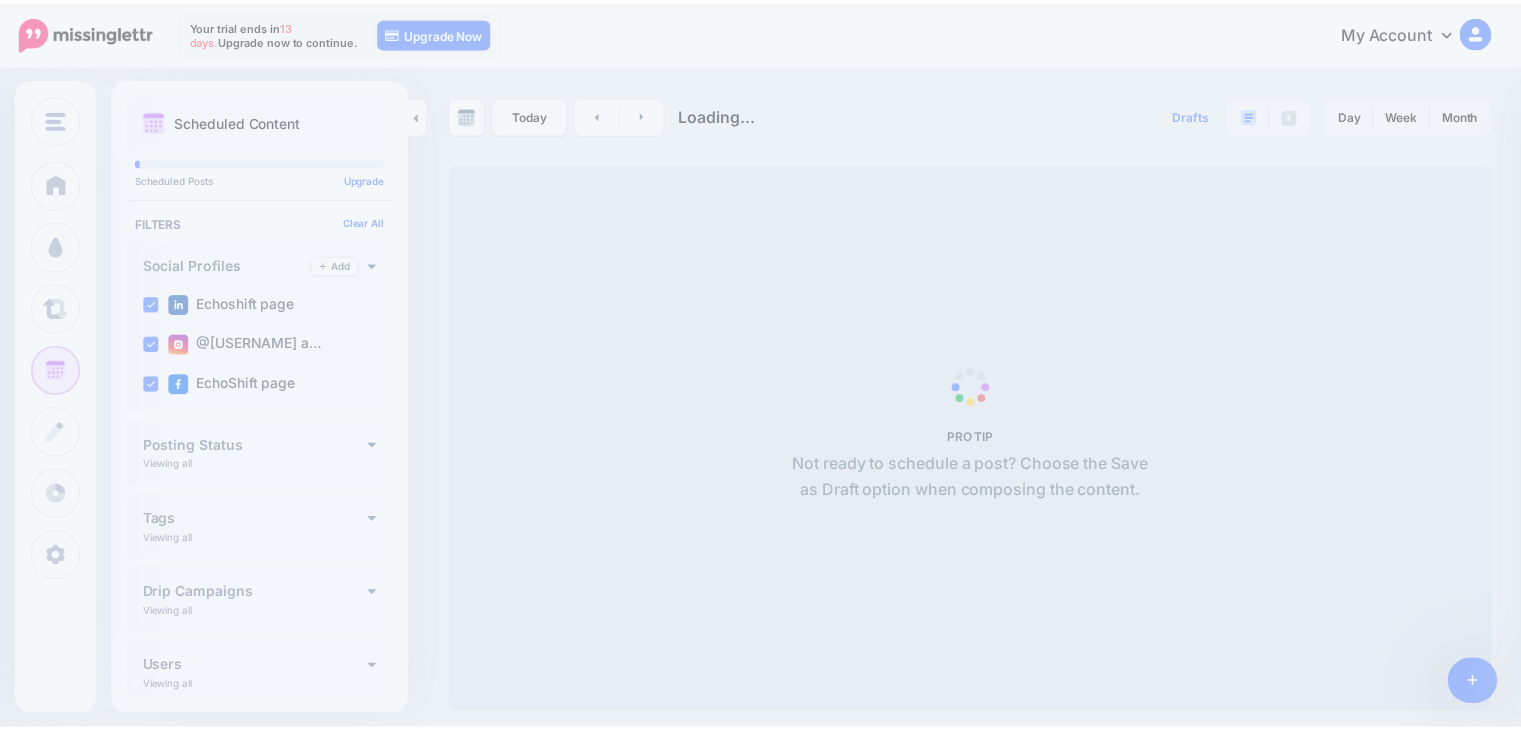 scroll, scrollTop: 0, scrollLeft: 0, axis: both 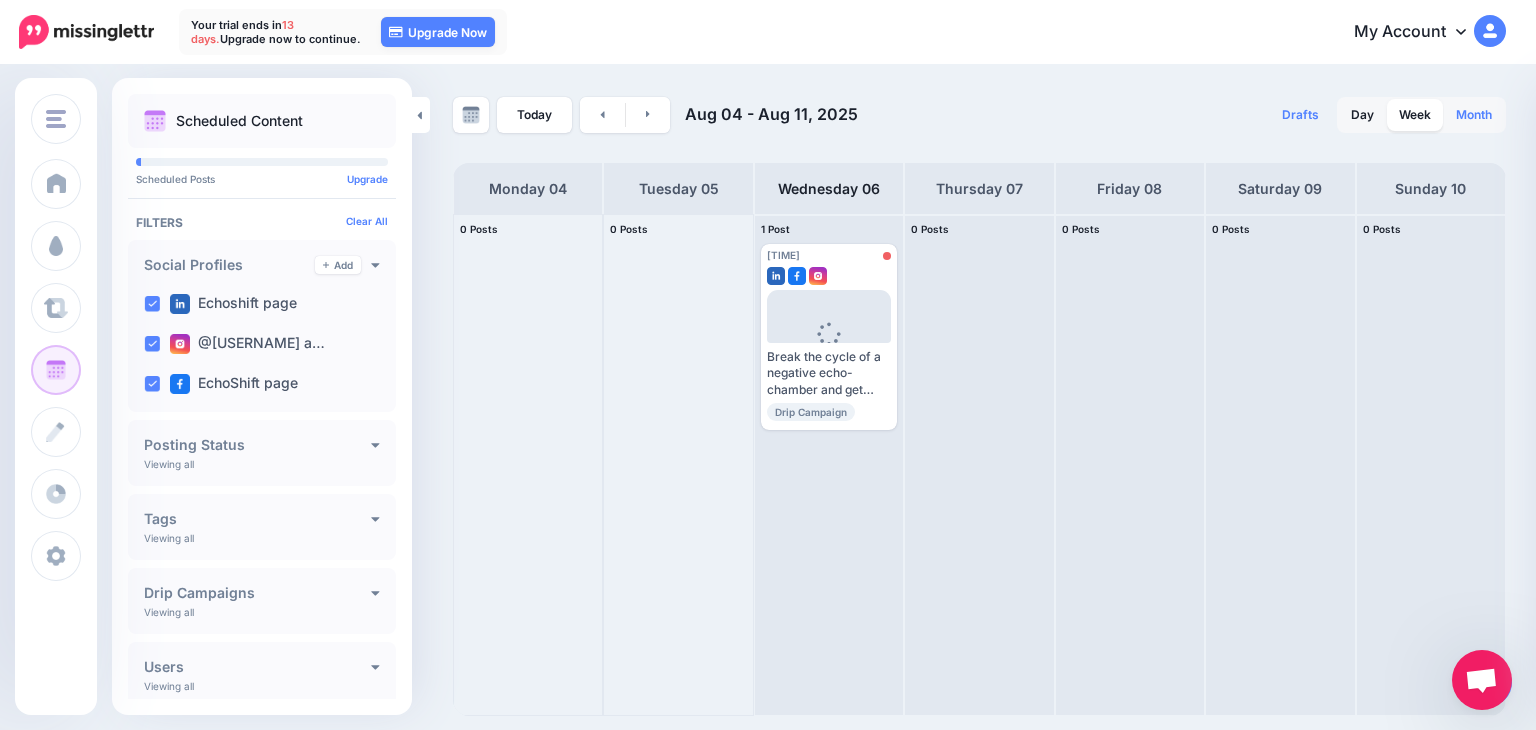 click on "Month" at bounding box center [1474, 115] 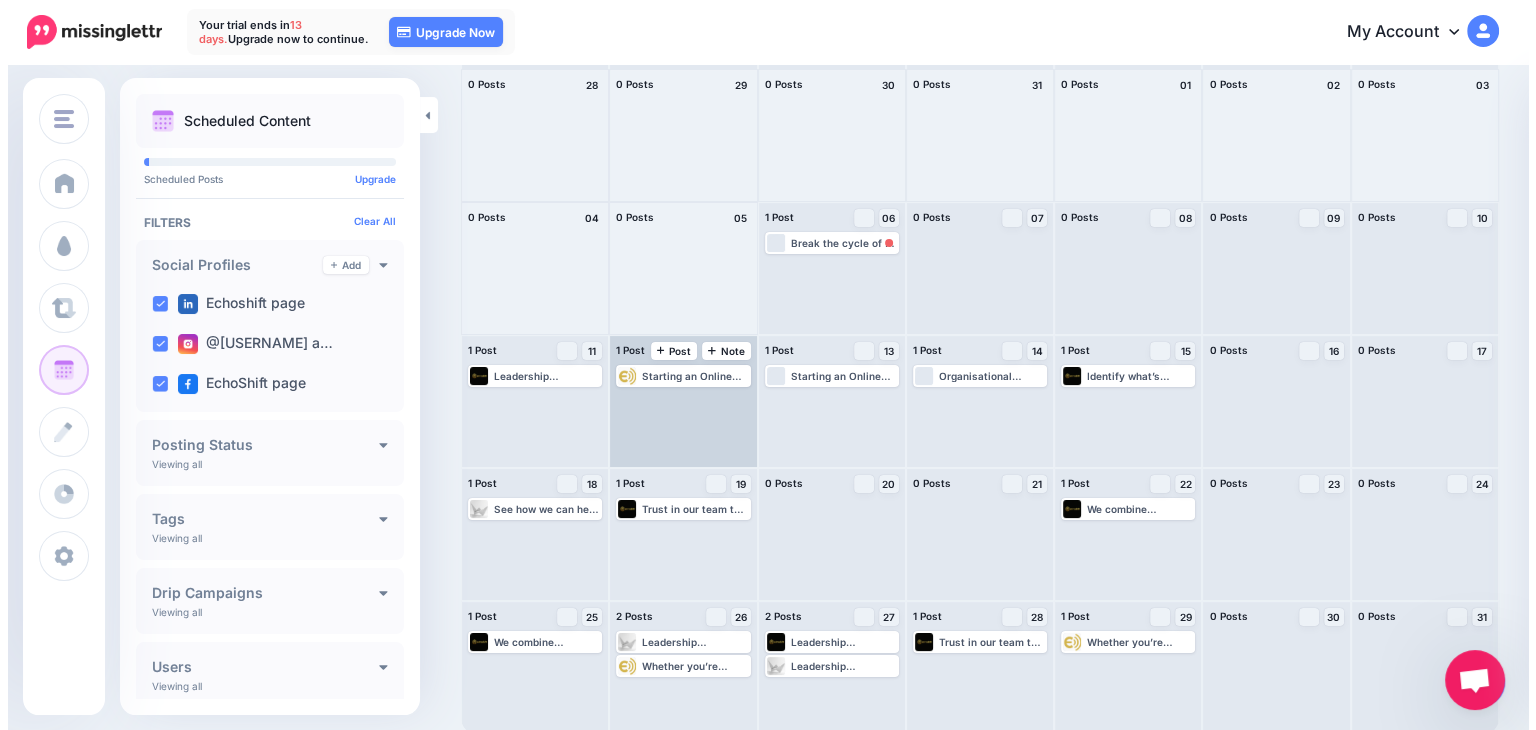 scroll, scrollTop: 149, scrollLeft: 0, axis: vertical 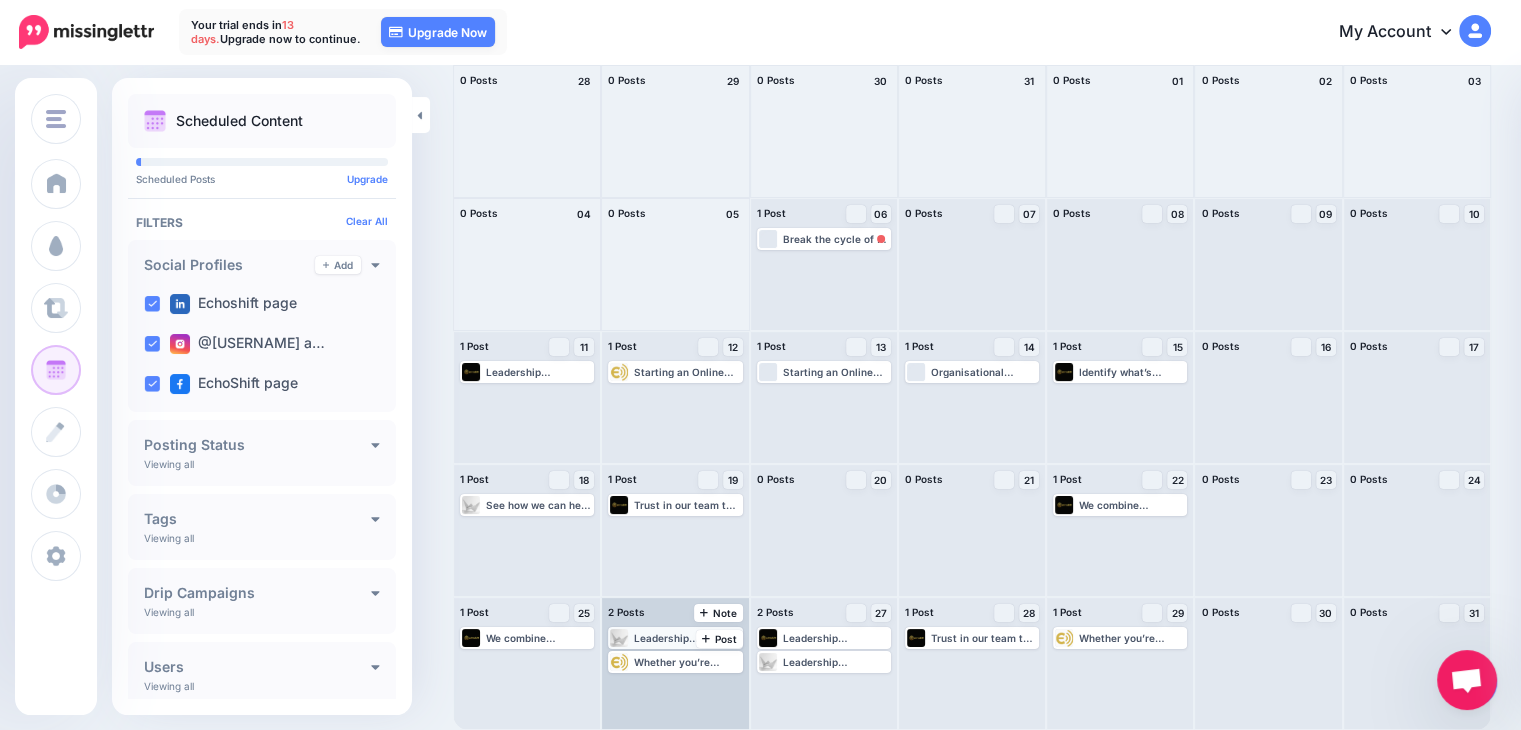 click on "Leadership Development & Coaching: Build confidence, emotional intelligence, and effective leadership skills. See our website for more details: www.echoshift.io #leadership #consulting #startups #business #OnlineBusiness #CreateCustomSolutions #CreateLastingChange" at bounding box center [687, 638] 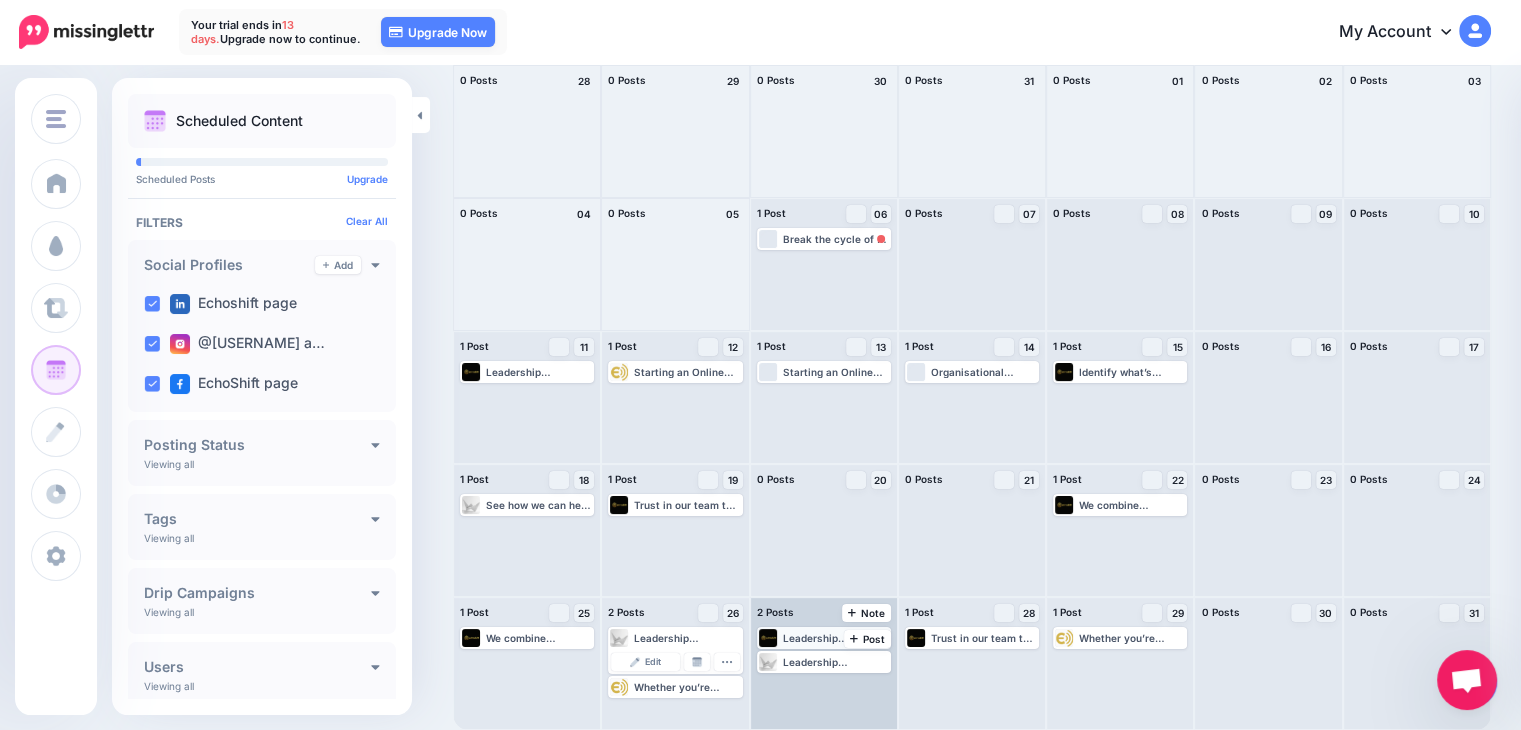 click on "Leadership Development & Coaching: Build confidence, emotional intelligence, and effective leadership skills. See our website for more details: www.echoshift.io #leadership #consulting #startups #business #OnlineBusiness #CreateCustomSolutions #CreateLastingChange" at bounding box center (824, 638) 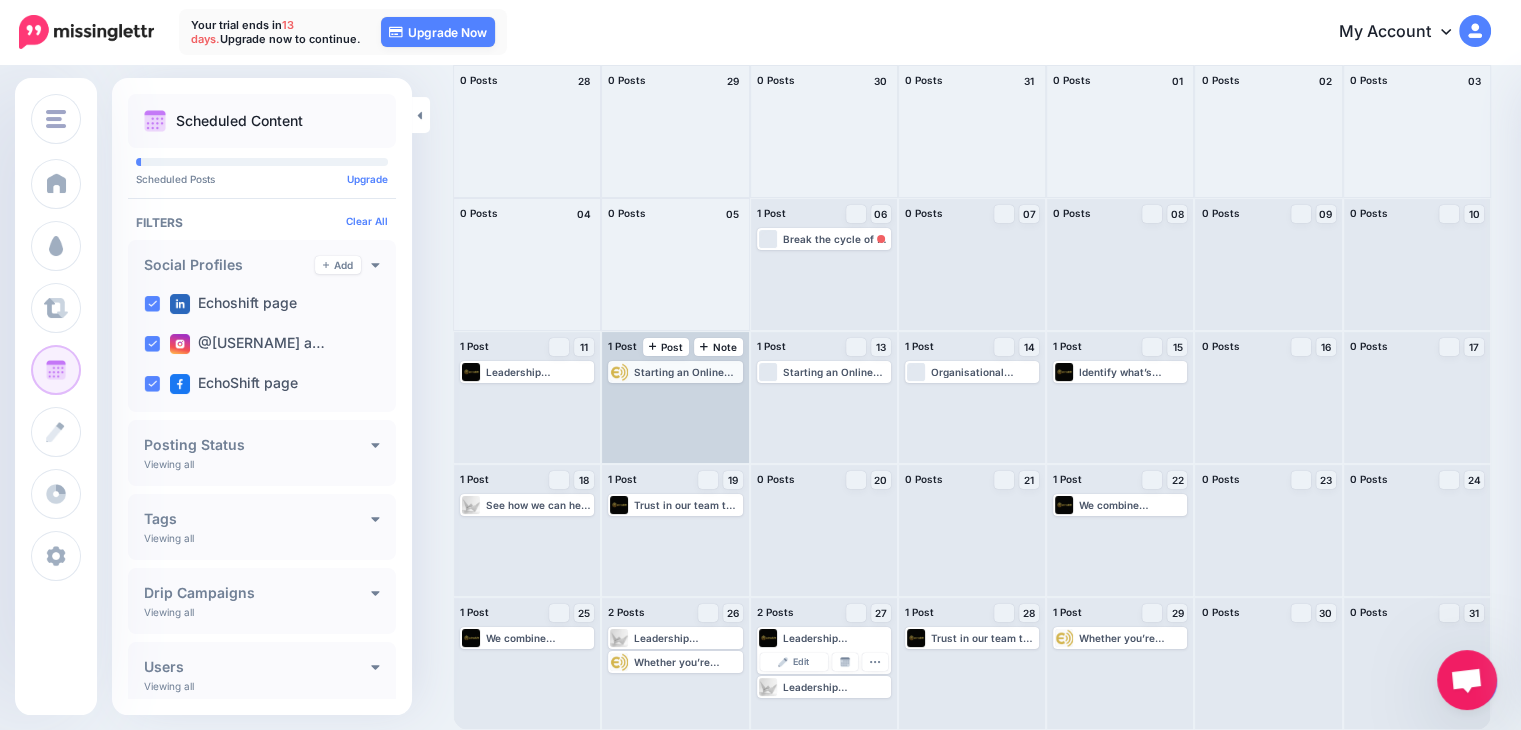 click on "Starting an Online Business isn't easy. Contact us to get things off the ground quickly. See our website for more details: www.echoshift.io #leadership #consulting #startups" at bounding box center (687, 372) 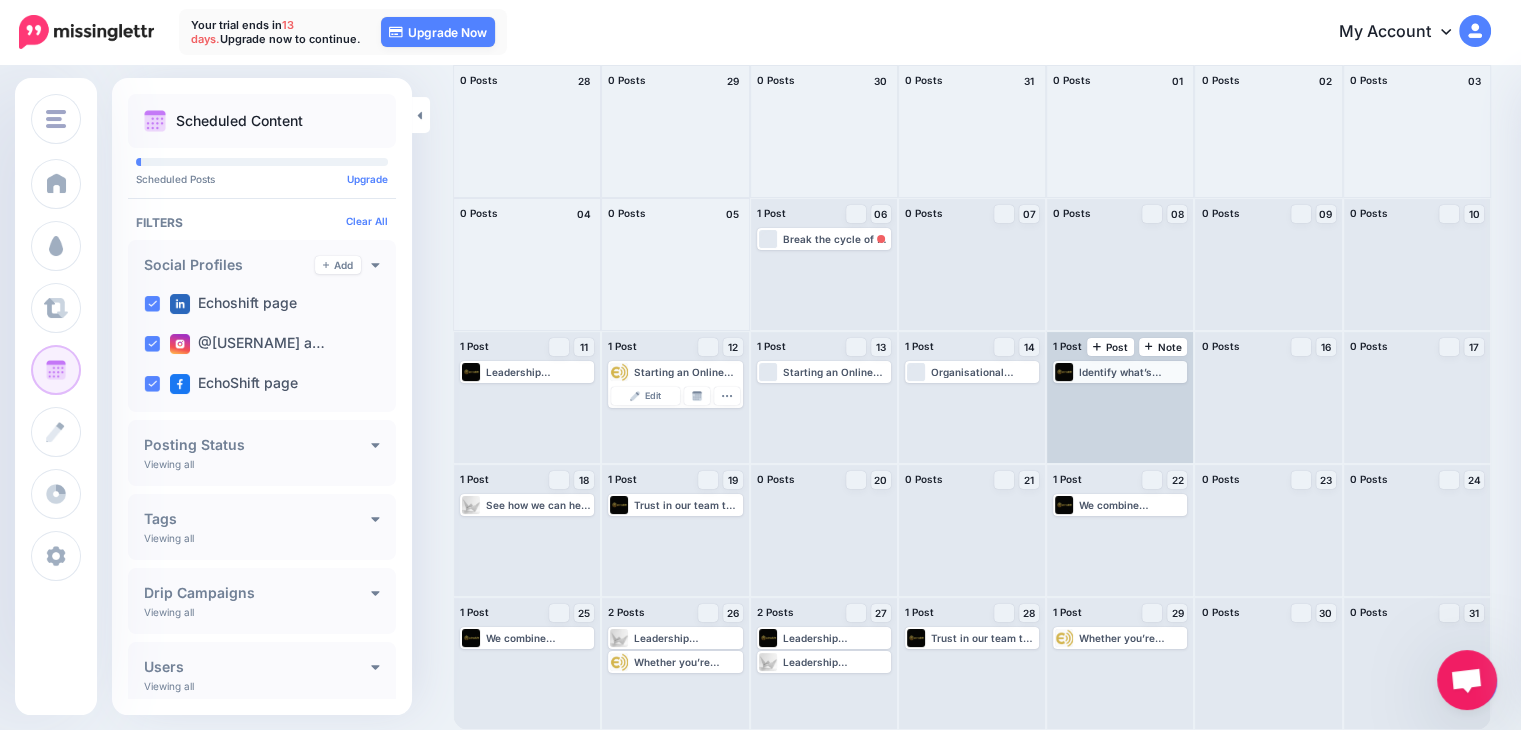 click on "Identify what’s working and shape a culture that supports your goals. See our website for more details: www.echoshift.io #leadership #consulting #startups" at bounding box center [1132, 372] 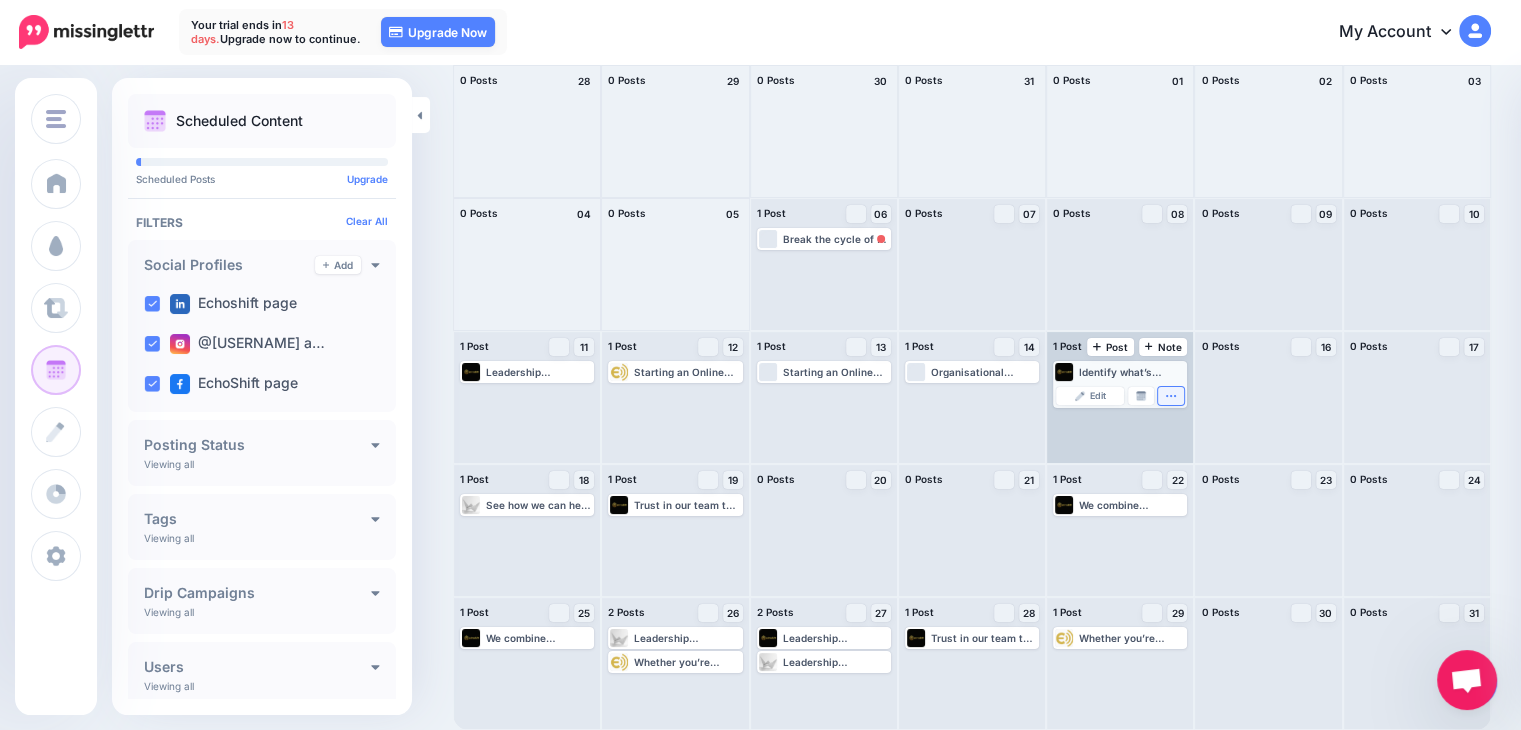 click at bounding box center [1171, 396] 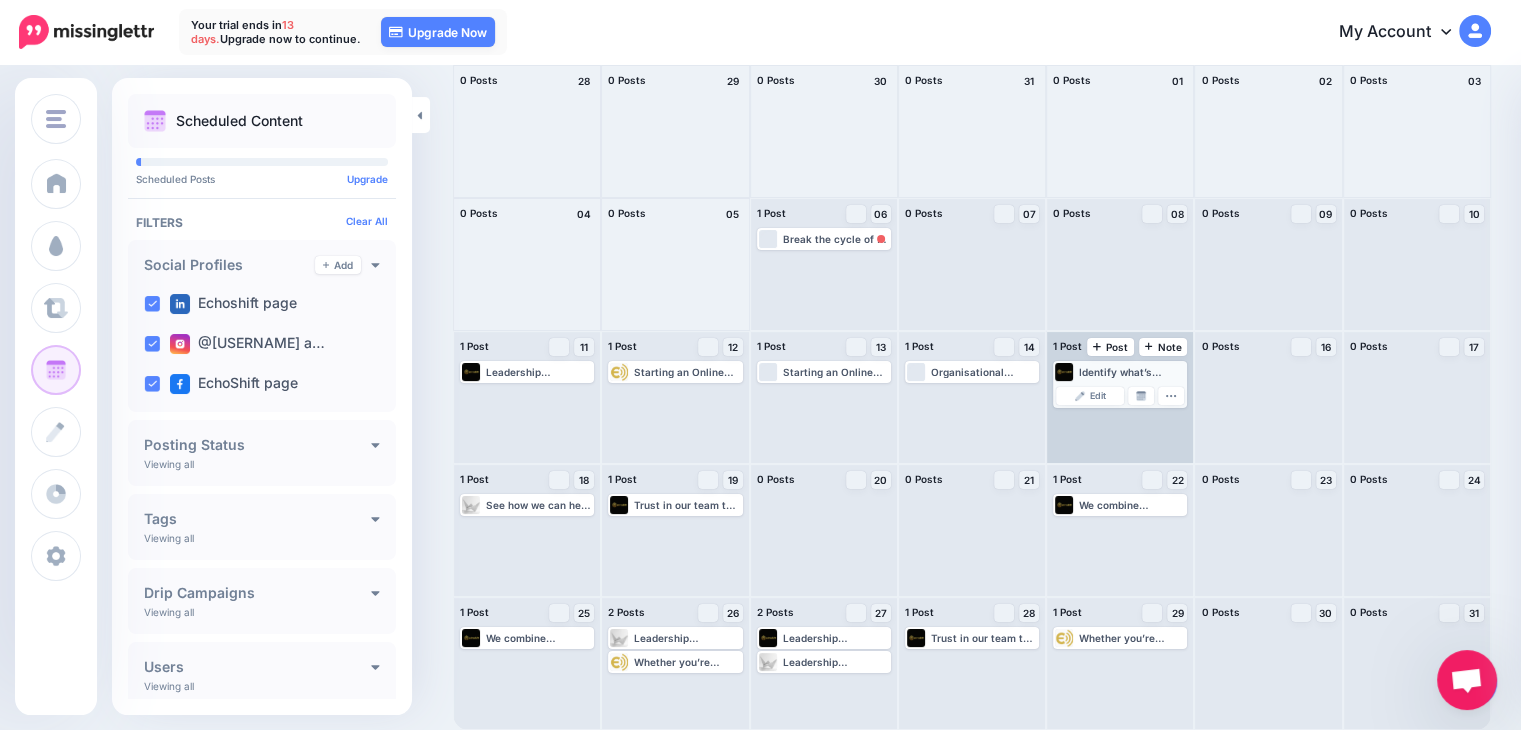 click on "Identify what’s working and shape a culture that supports your goals. See our website for more details: www.echoshift.io #leadership #consulting #startups" at bounding box center [1132, 372] 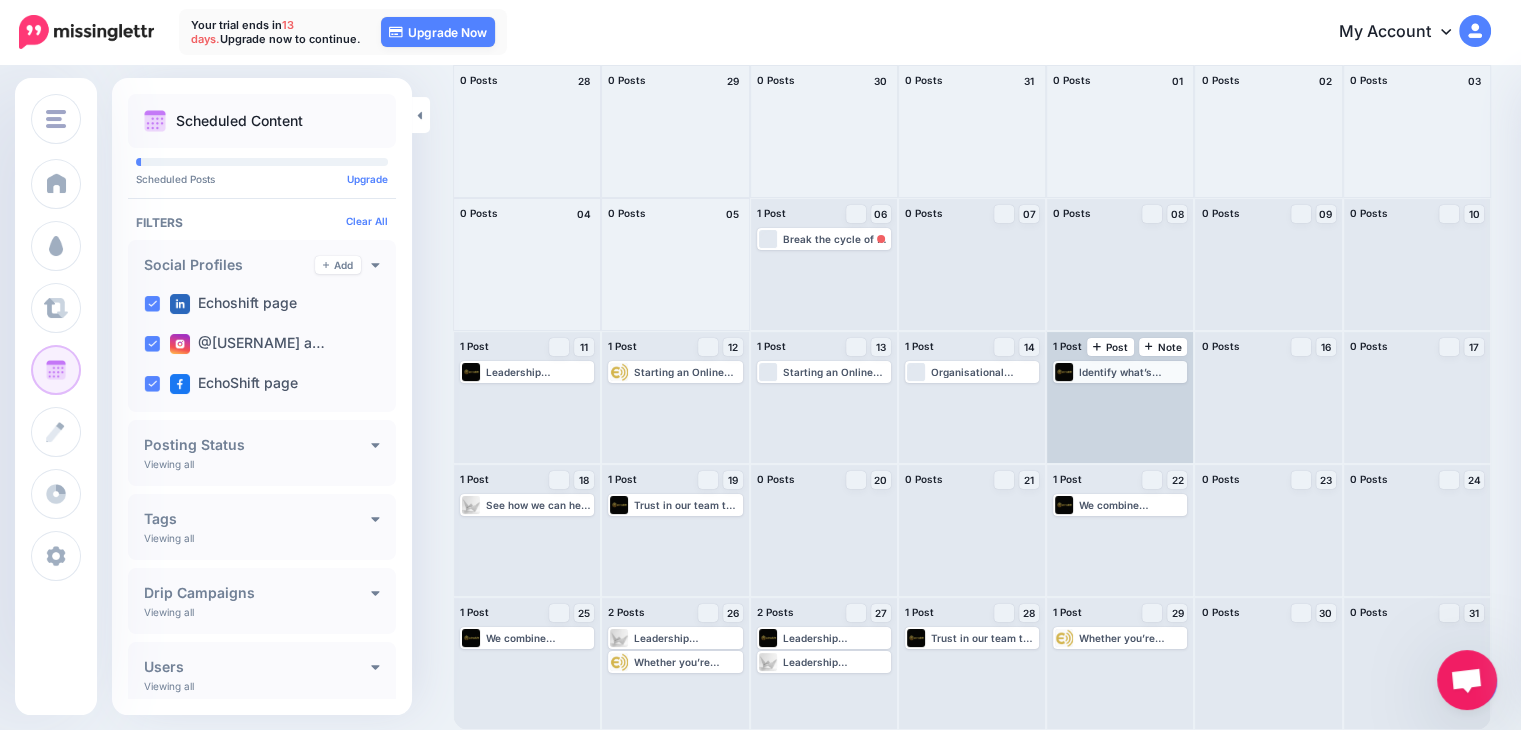 click on "Identify what’s working and shape a culture that supports your goals. See our website for more details: www.echoshift.io #leadership #consulting #startups" at bounding box center [1132, 372] 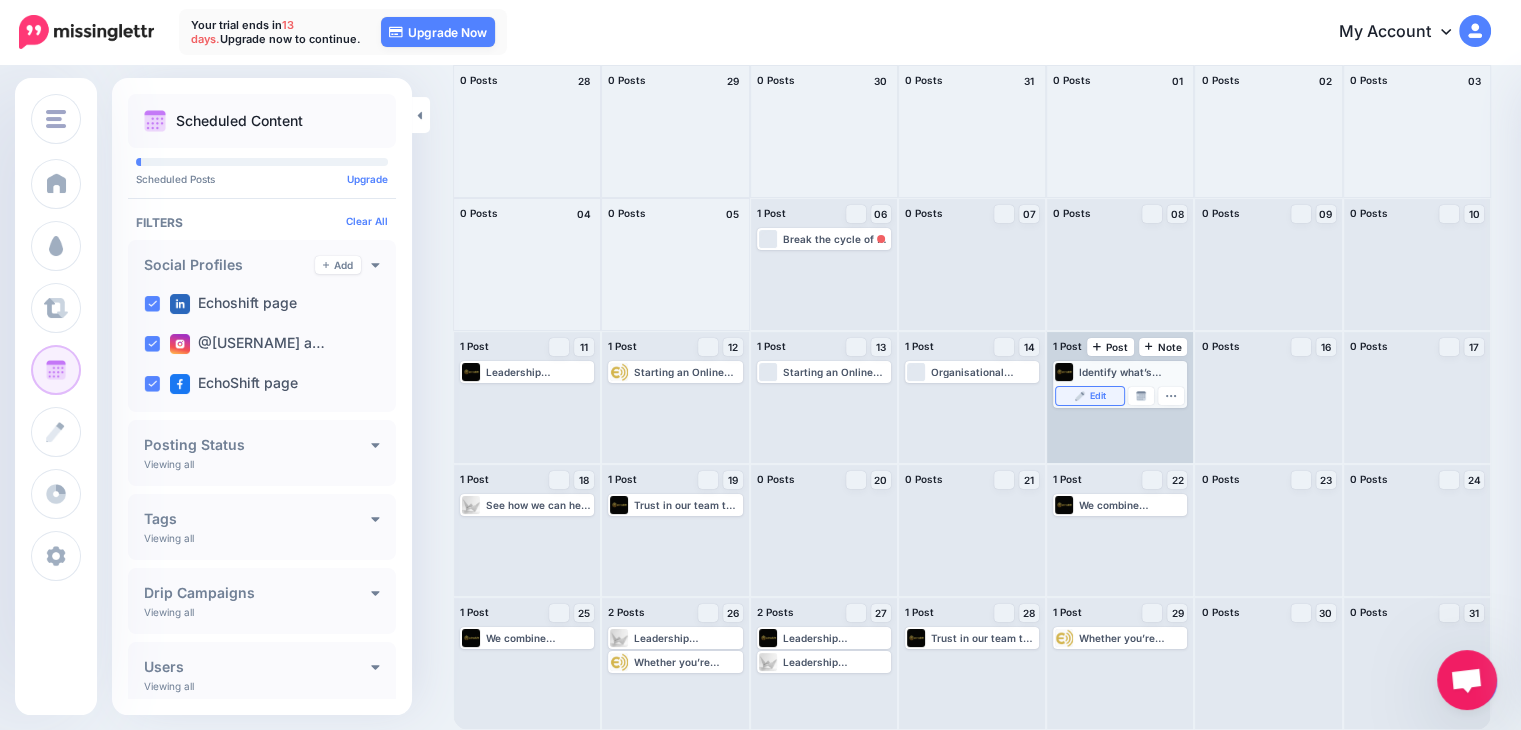 click on "Edit" at bounding box center [1098, 396] 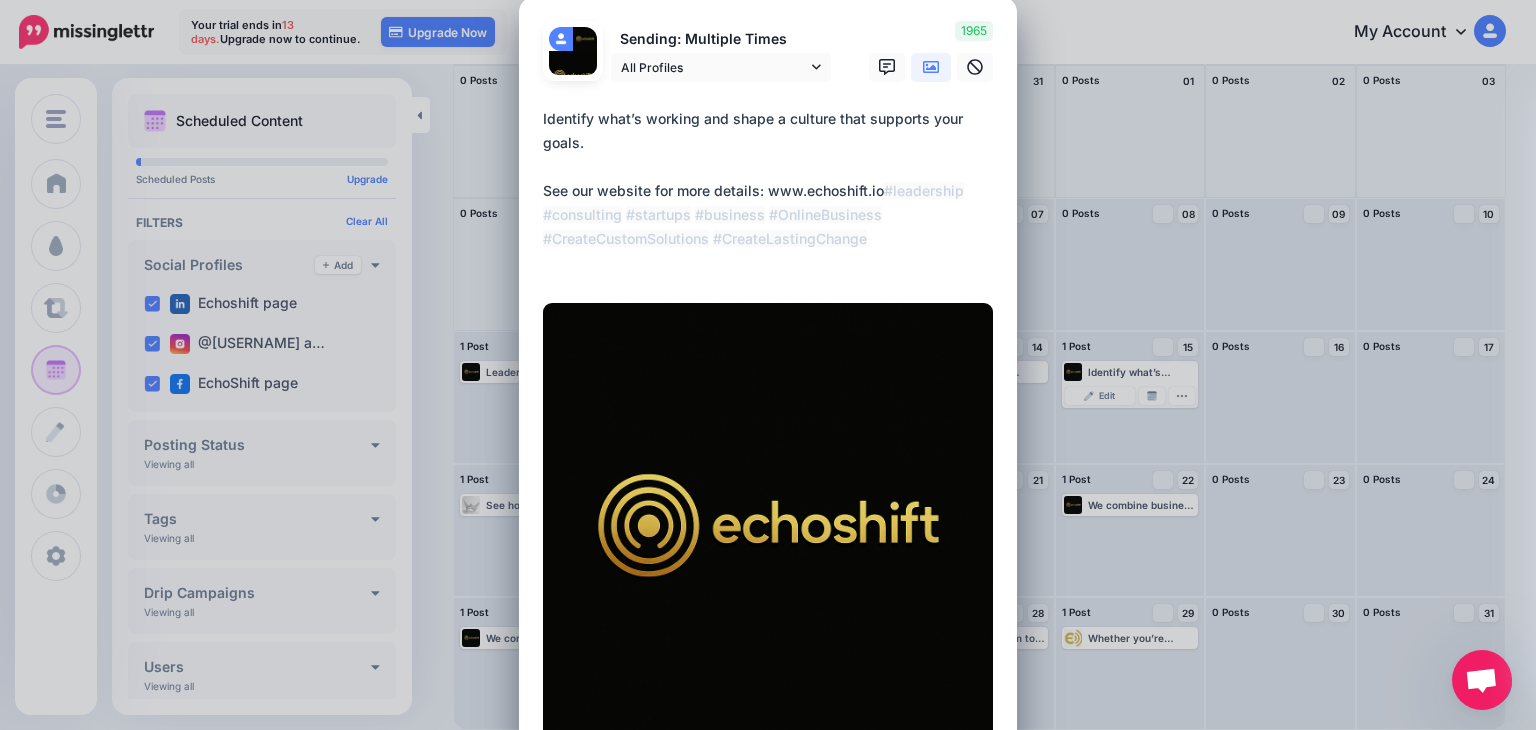 scroll, scrollTop: 0, scrollLeft: 0, axis: both 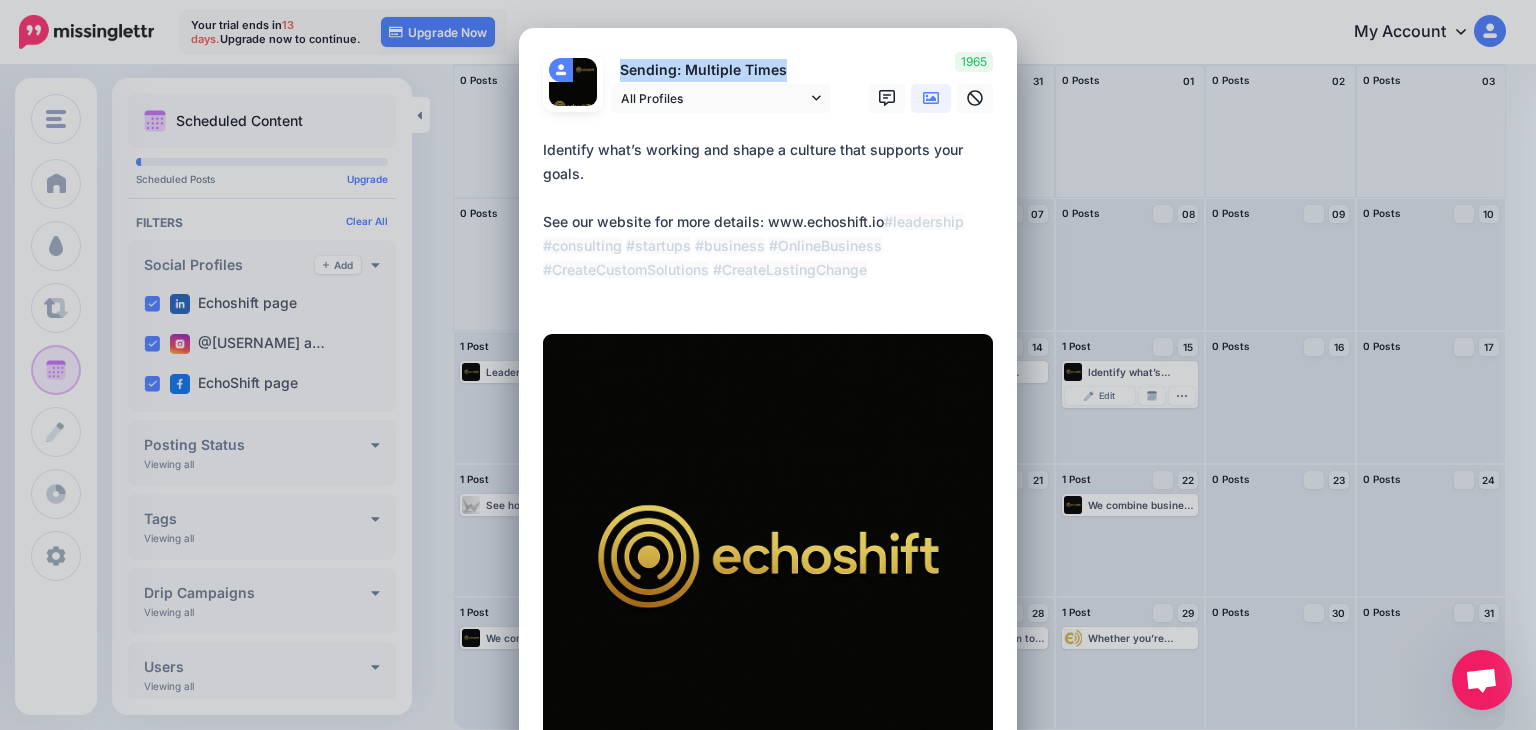 drag, startPoint x: 613, startPoint y: 68, endPoint x: 817, endPoint y: 65, distance: 204.02206 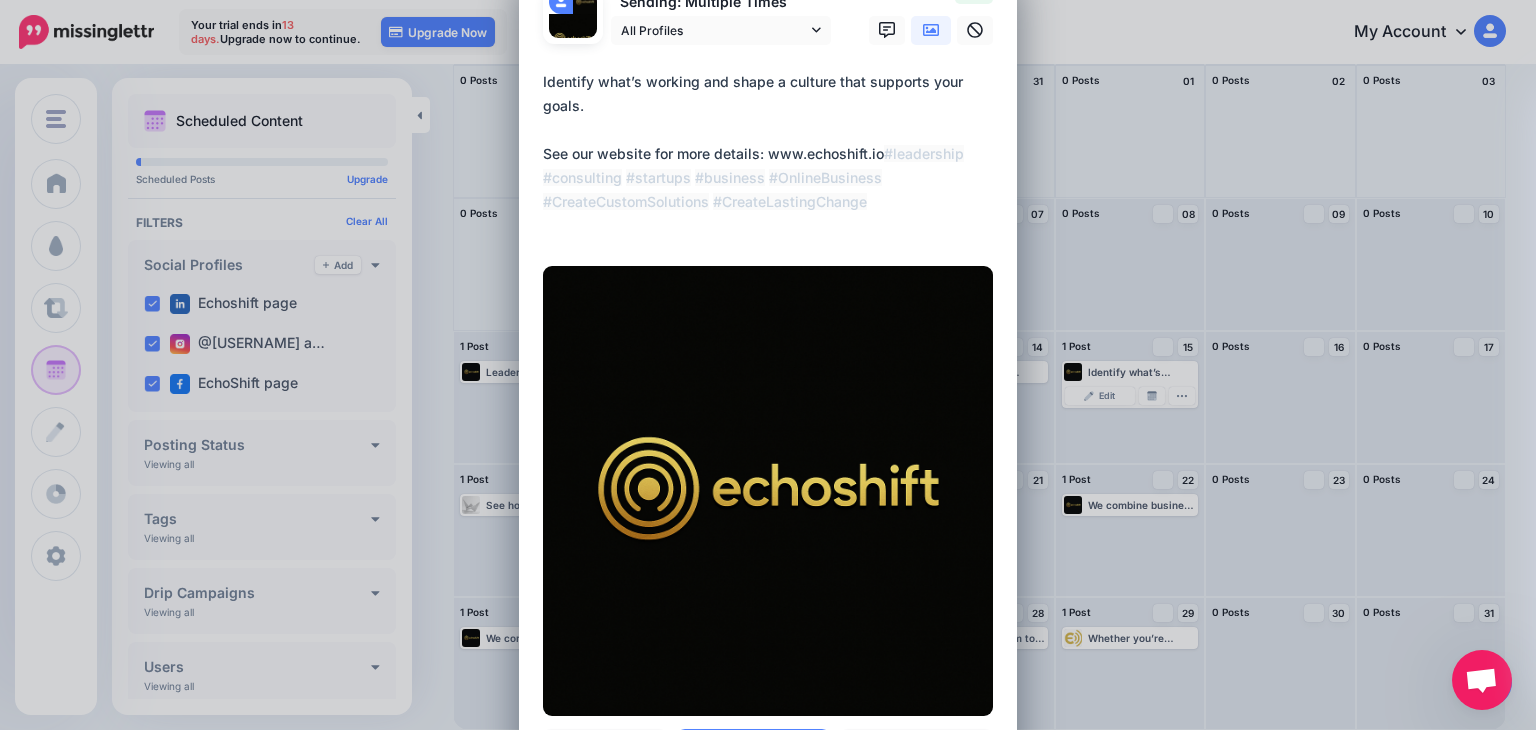 scroll, scrollTop: 354, scrollLeft: 0, axis: vertical 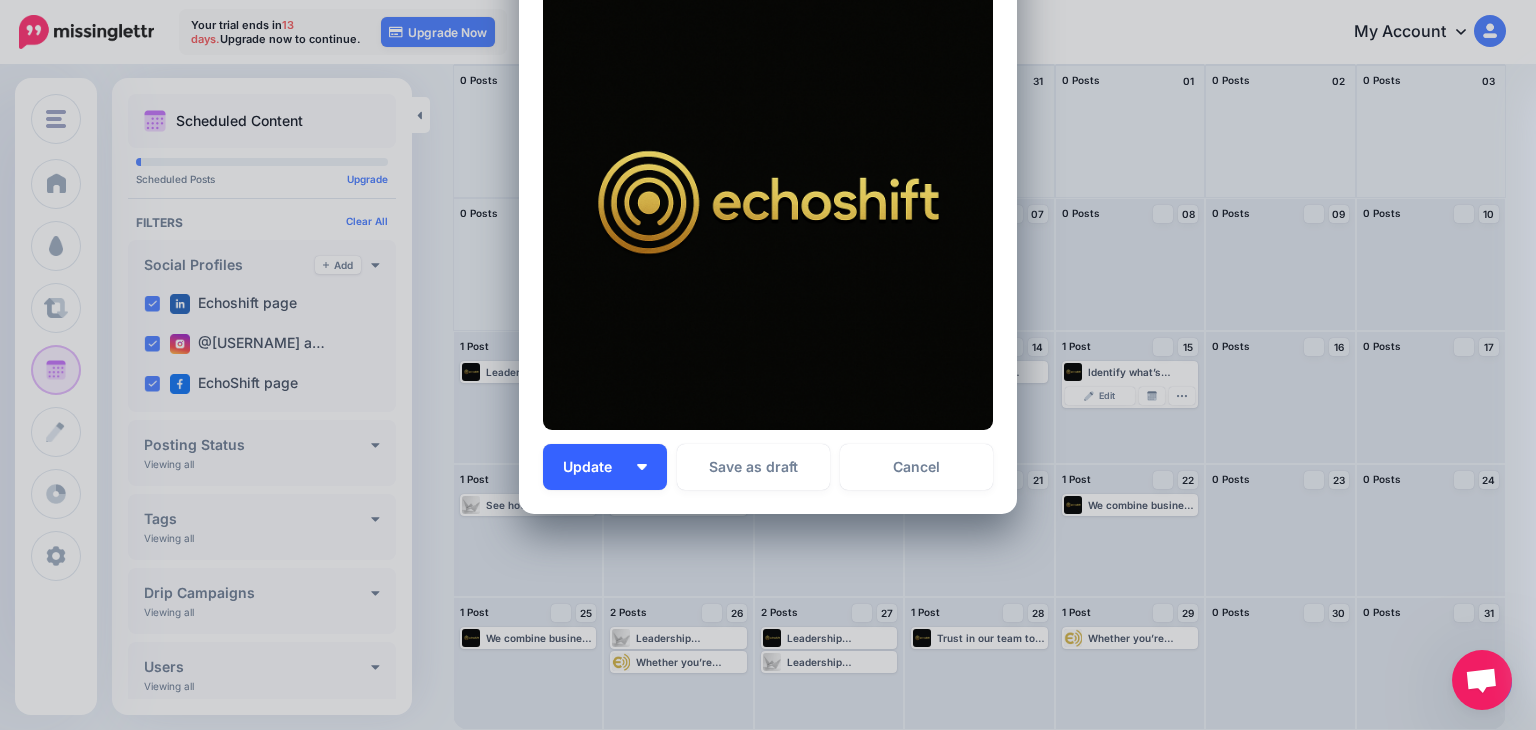 click on "Update" at bounding box center [605, 467] 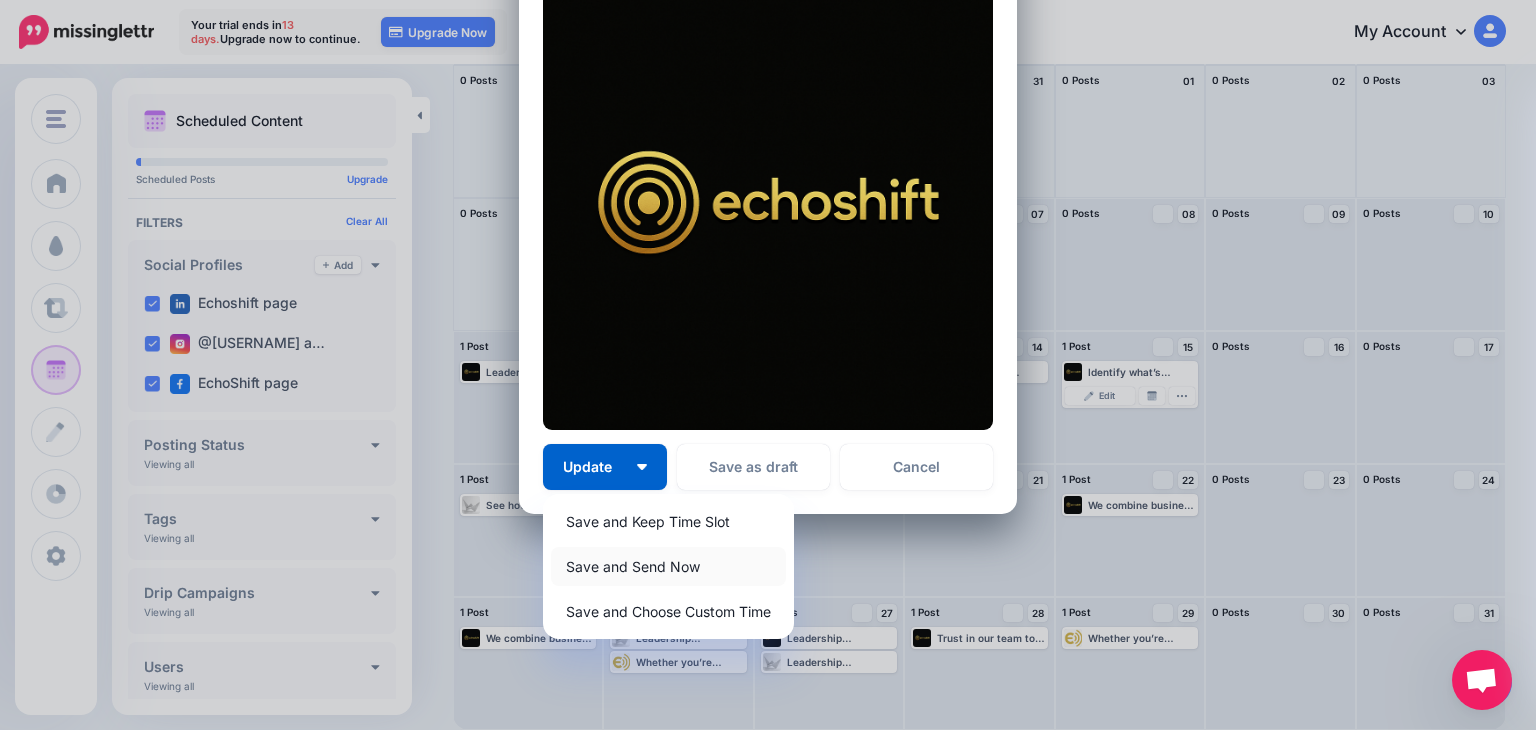 click on "Save and Send Now" at bounding box center [668, 566] 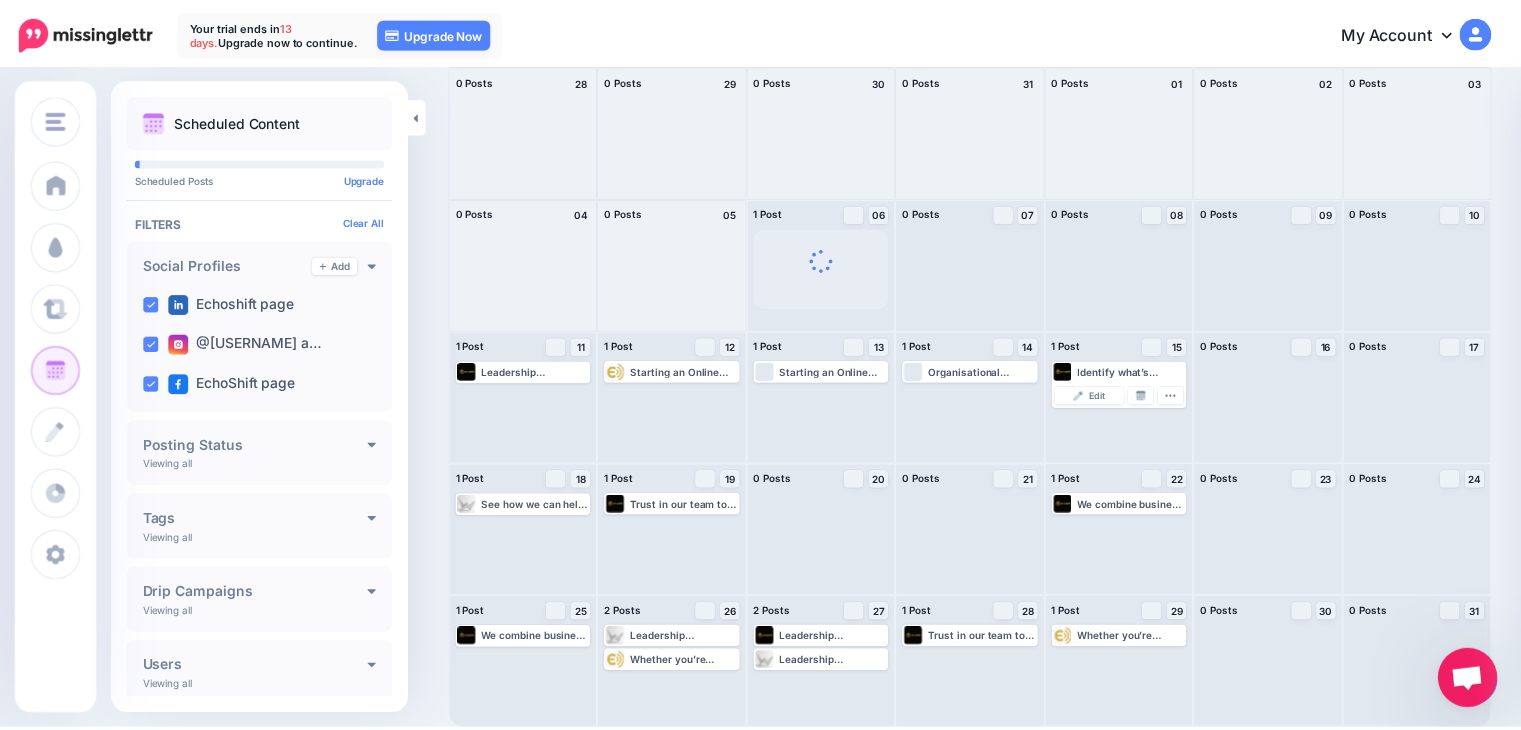 scroll, scrollTop: 0, scrollLeft: 0, axis: both 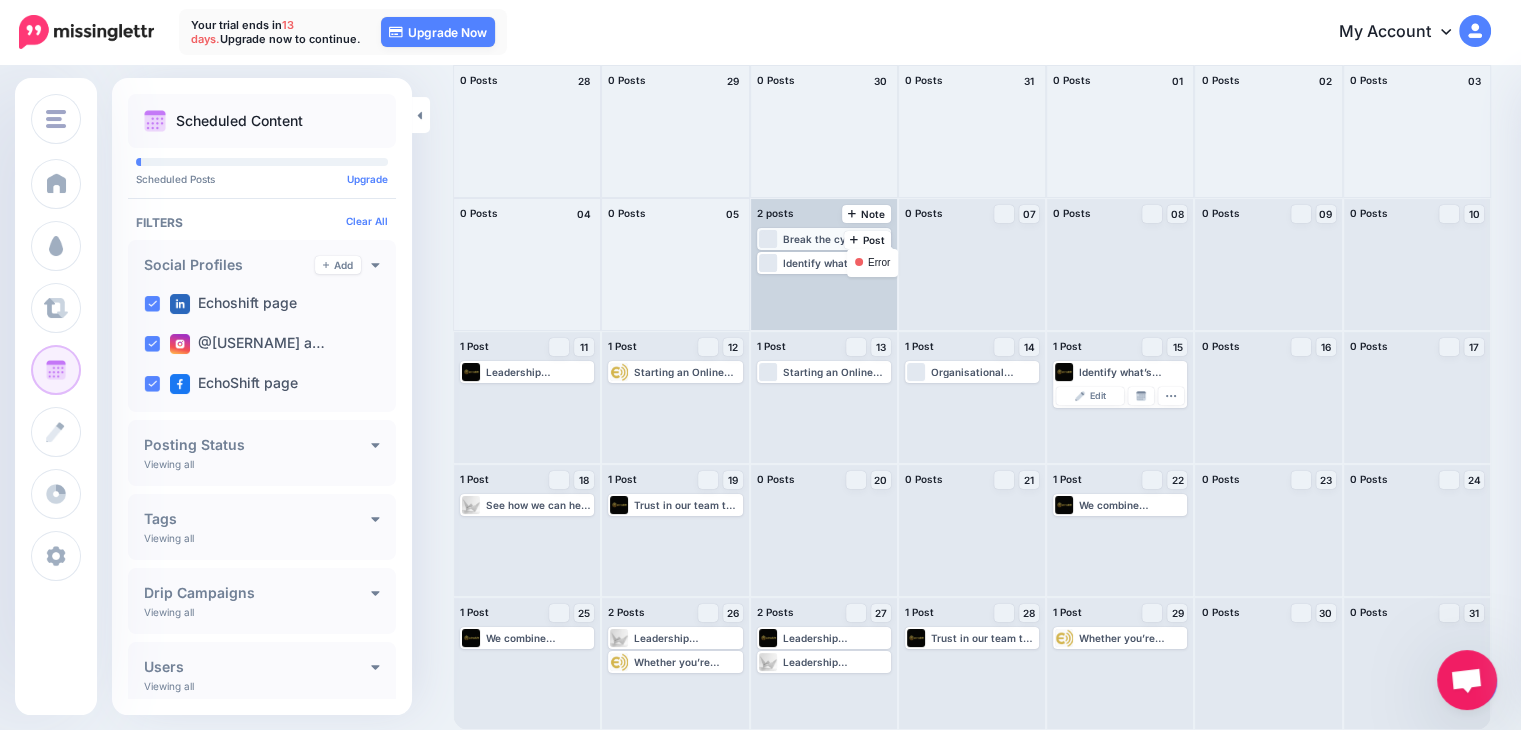 click at bounding box center (881, 239) 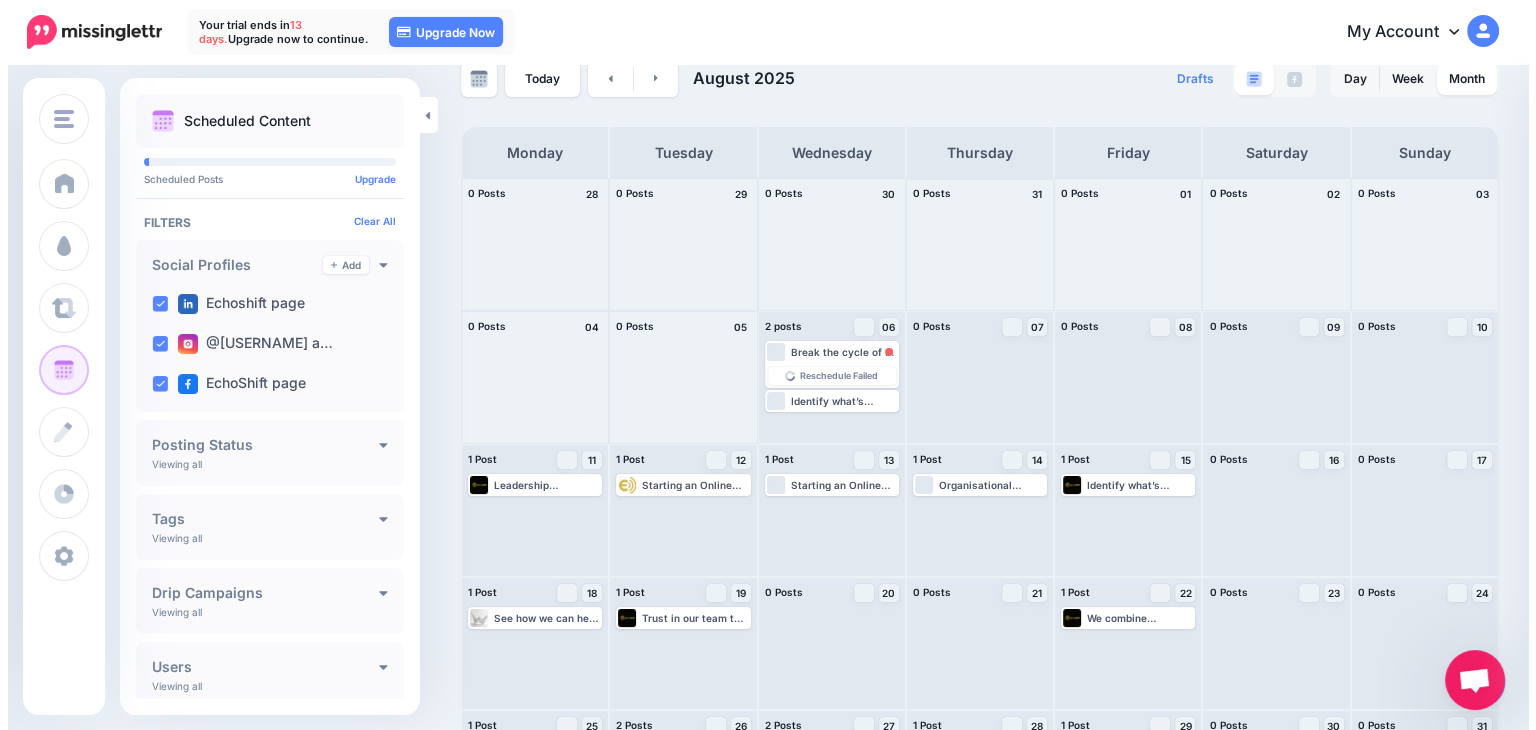scroll, scrollTop: 100, scrollLeft: 0, axis: vertical 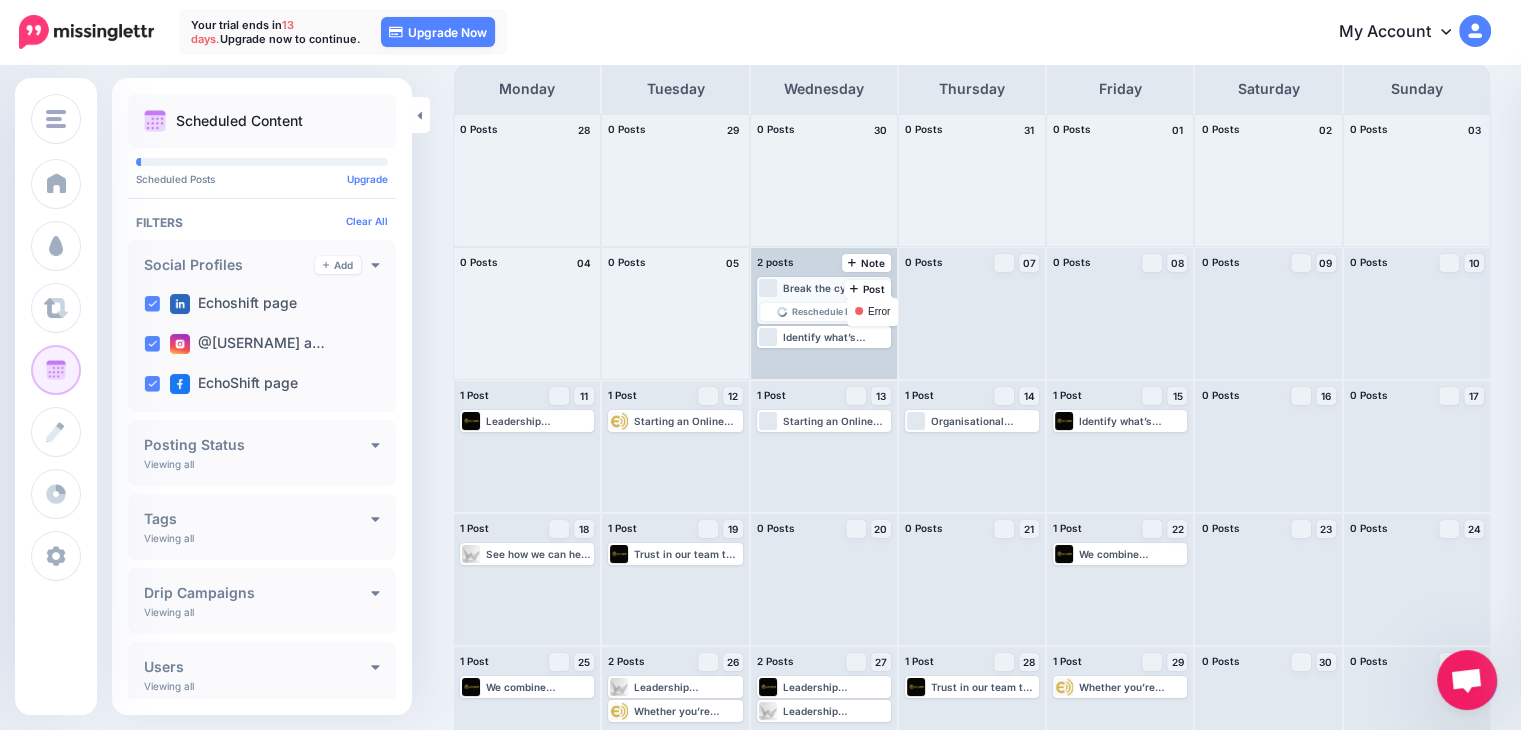 click at bounding box center (881, 288) 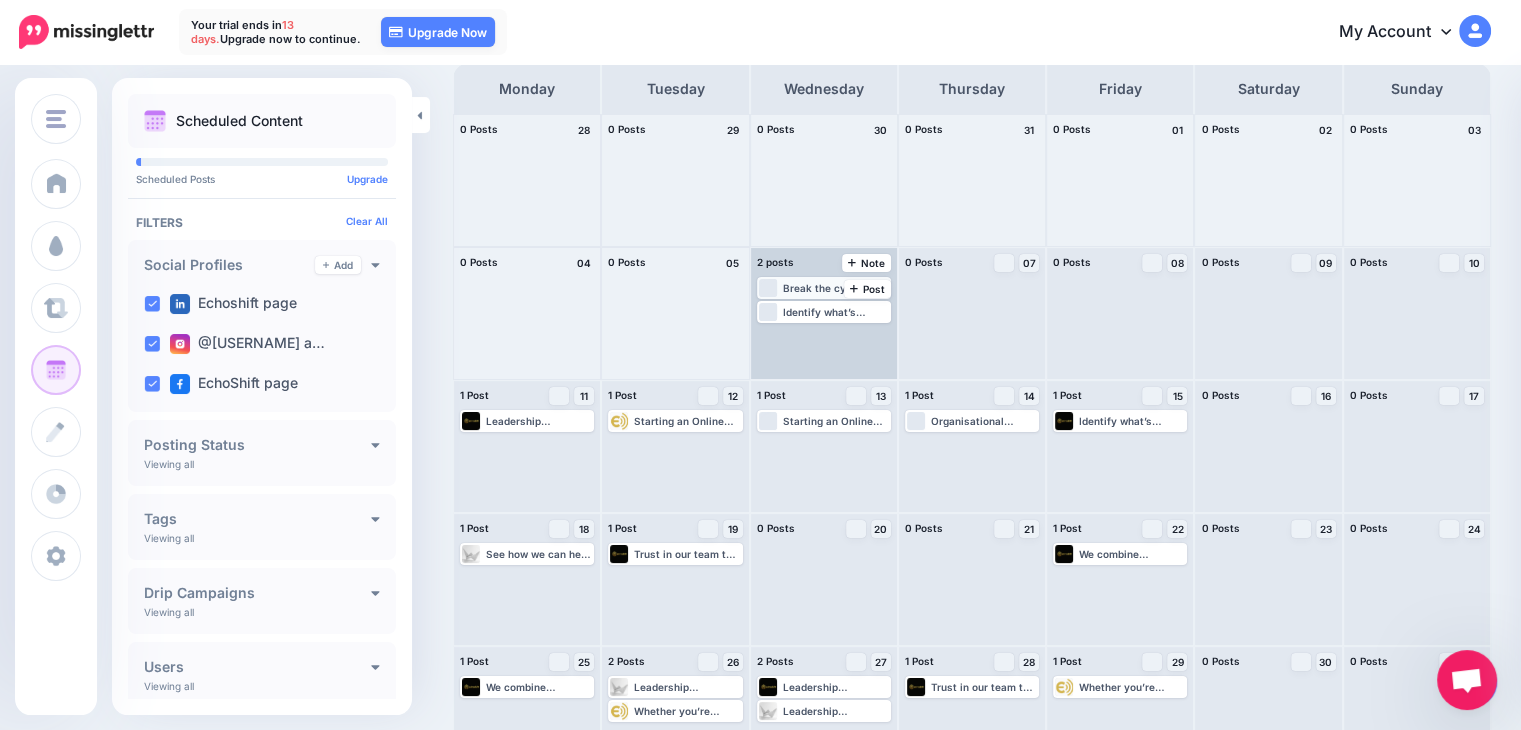 click on "Break the cycle of a negative echo-chamber and get your organisations culture back on track. See our website for more details: www.echoshift.io #leadership #consulting #startups #business #OnlineBusiness #CreateCustomSolutions #CreateLastingChange" at bounding box center (836, 288) 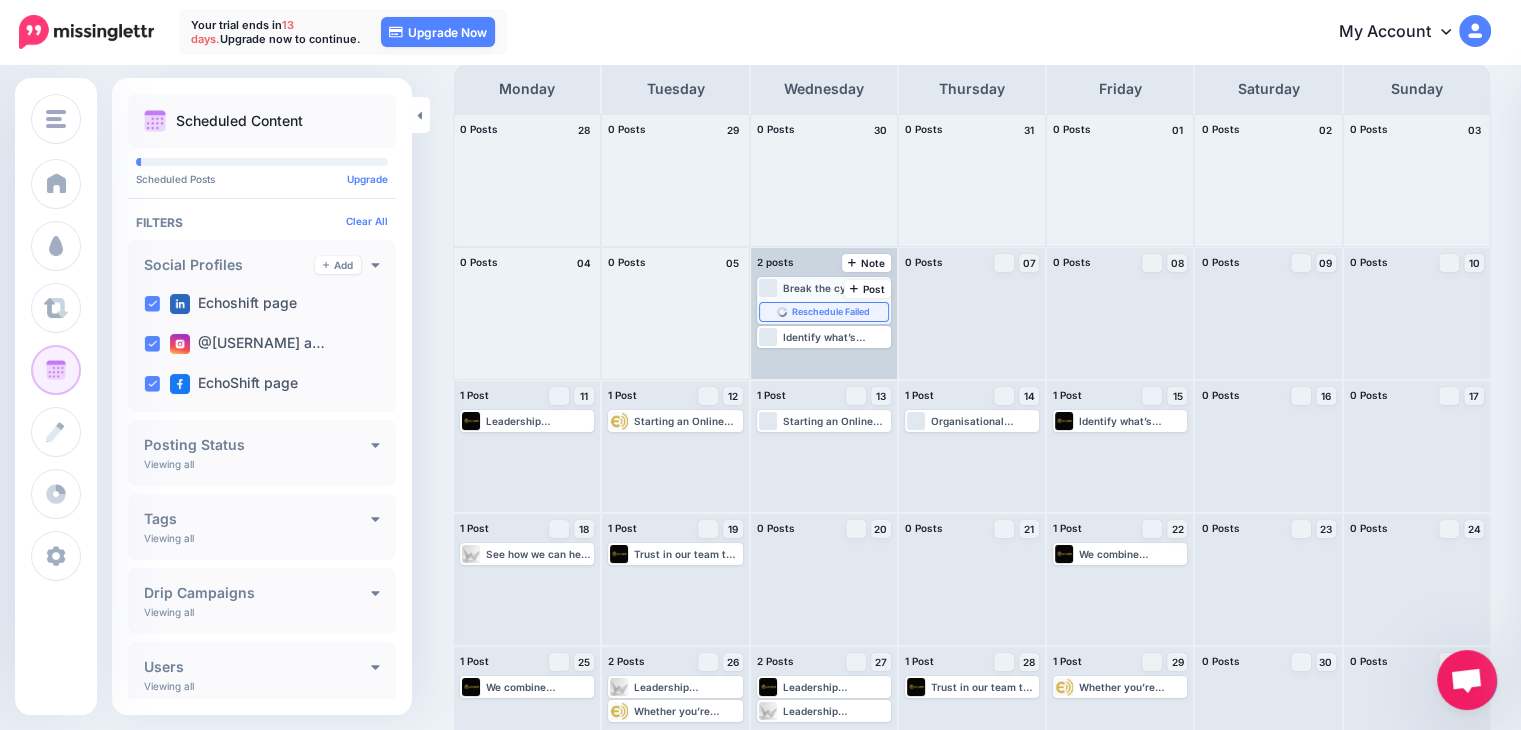 click on "Reschedule Failed" at bounding box center (831, 312) 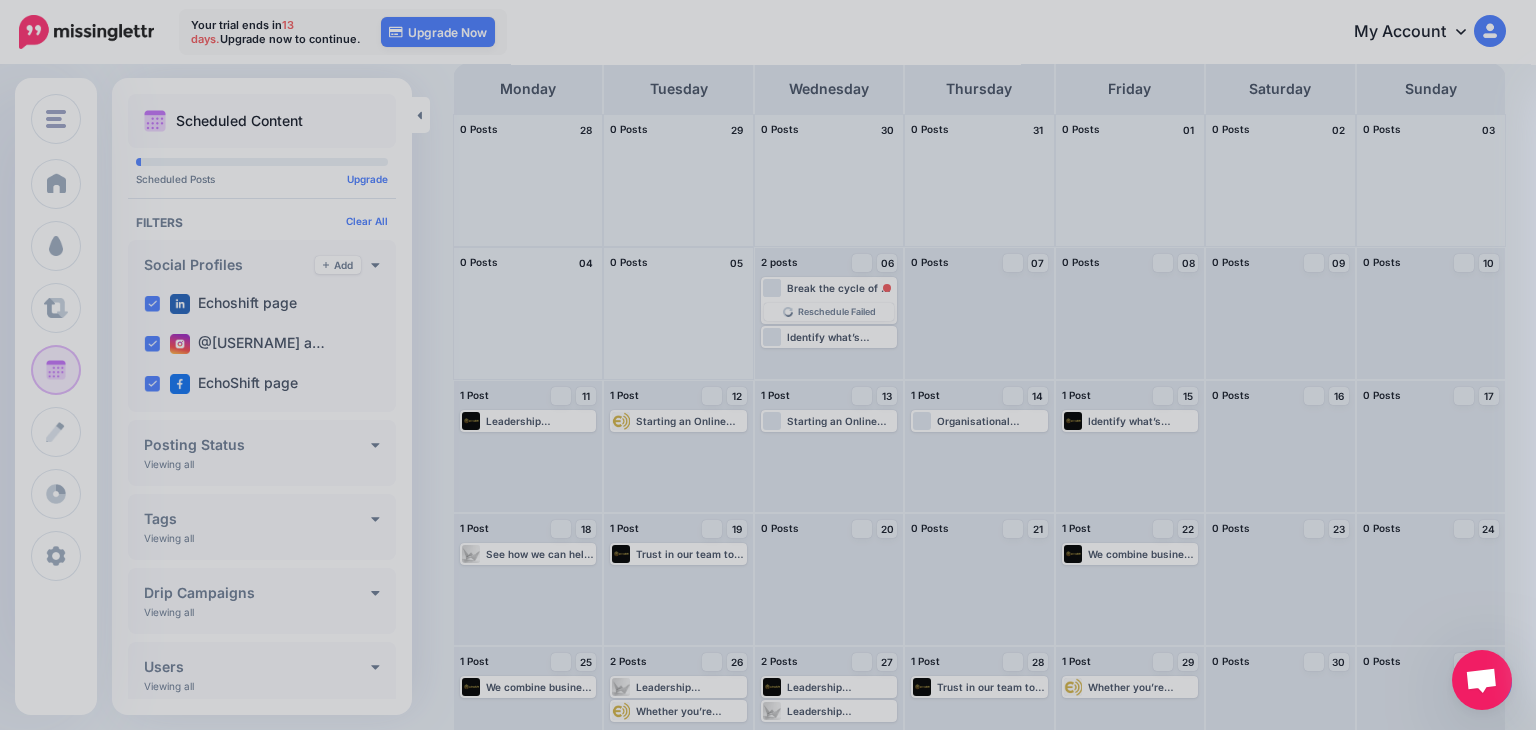 scroll, scrollTop: 0, scrollLeft: 0, axis: both 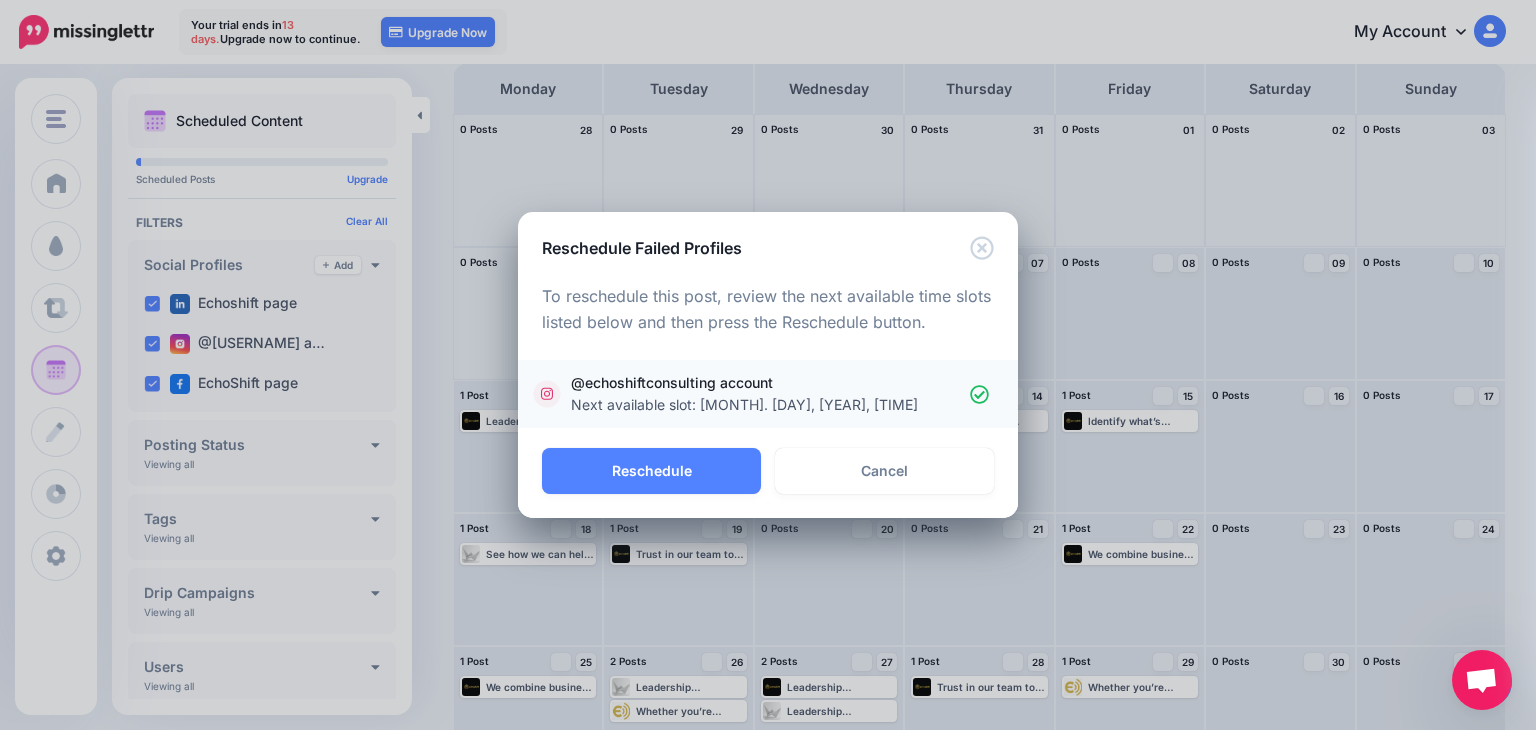 click on "Next available slot: Aug. 7, 2025, 5:30 p.m." at bounding box center [744, 404] 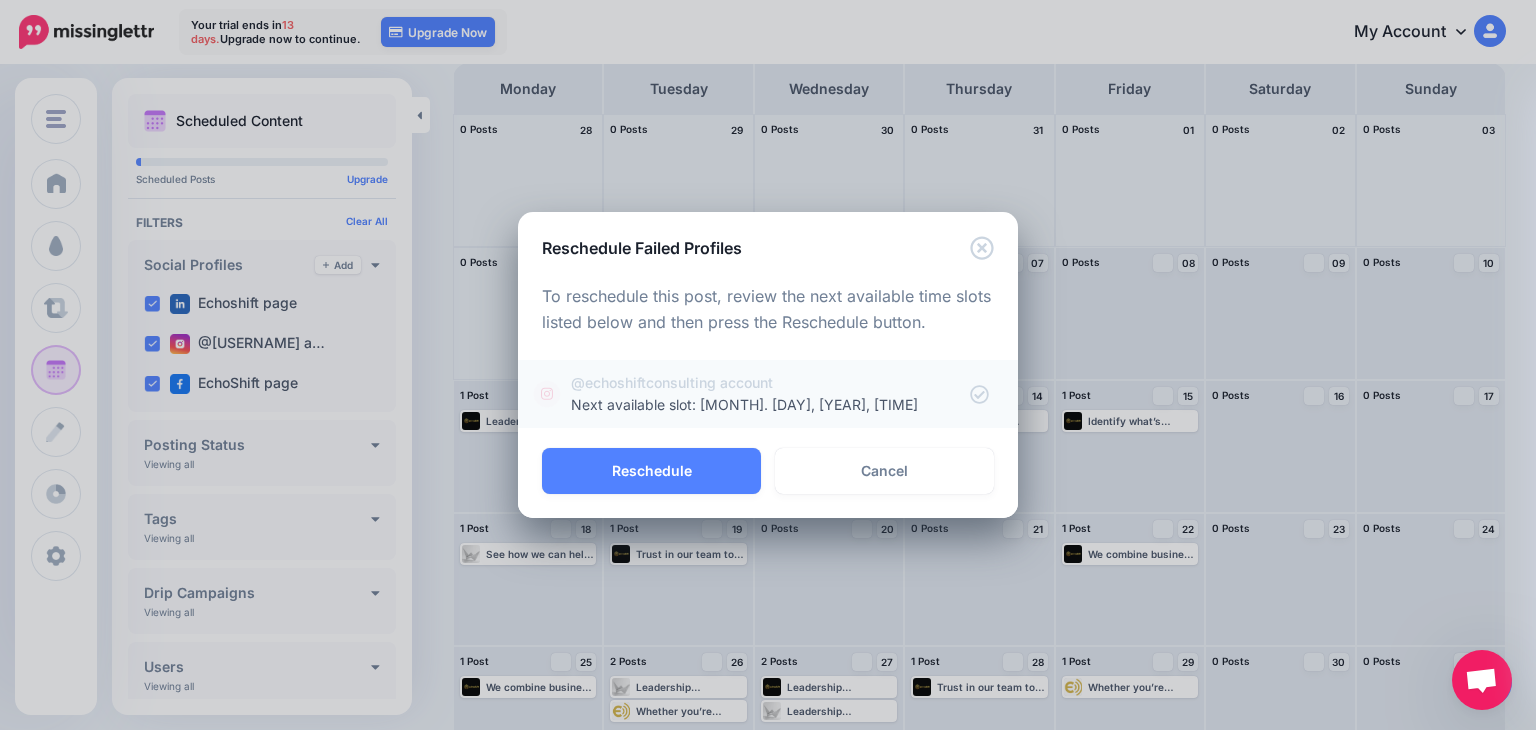 click on "Next available slot: Aug. 7, 2025, 5:30 p.m." at bounding box center [744, 404] 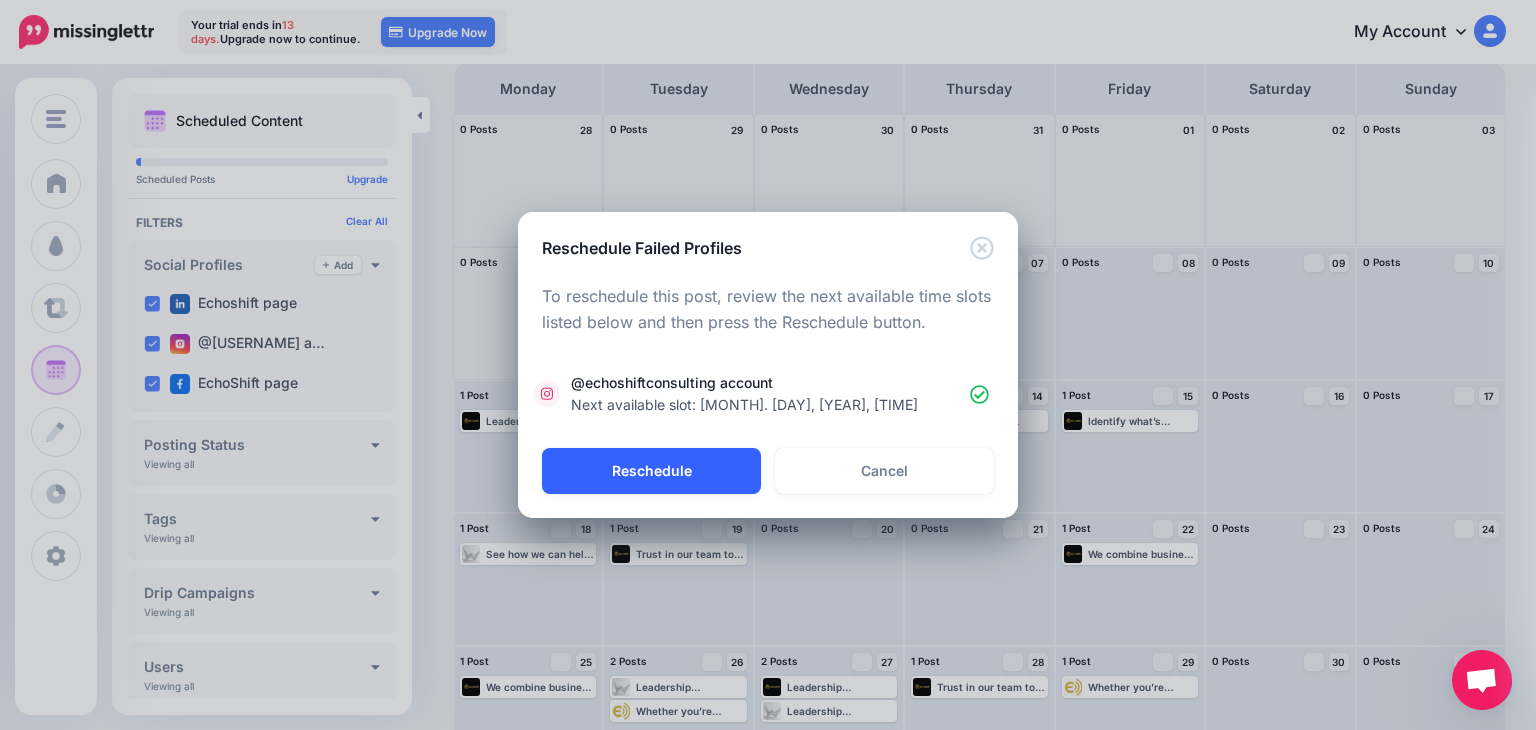 click on "Reschedule" at bounding box center [651, 471] 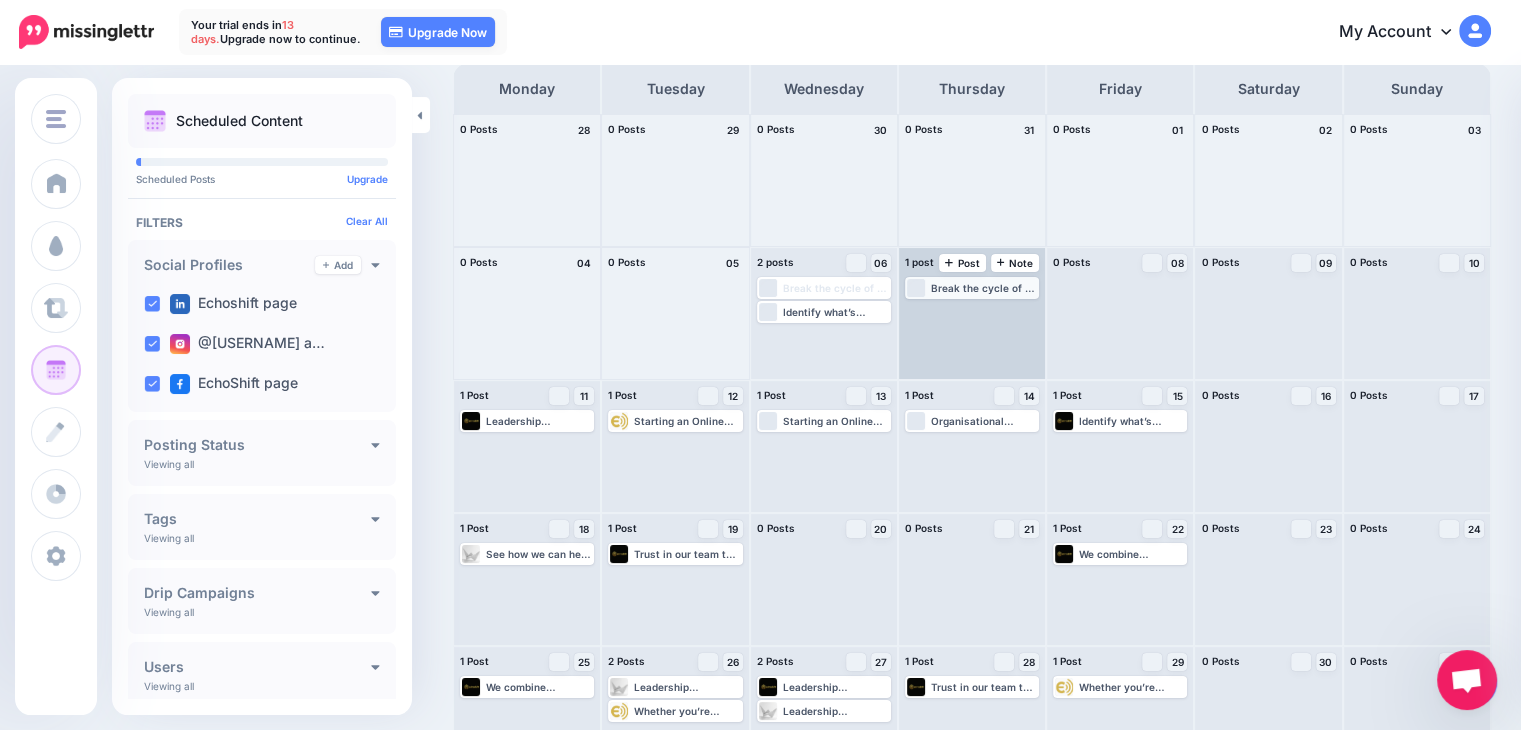 click on "Break the cycle of a negative echo-chamber and get your organisations culture back on track. See our website for more details: www.echoshift.io #leadership #consulting #startups #business #OnlineBusiness #CreateCustomSolutions #CreateLastingChange" at bounding box center (984, 288) 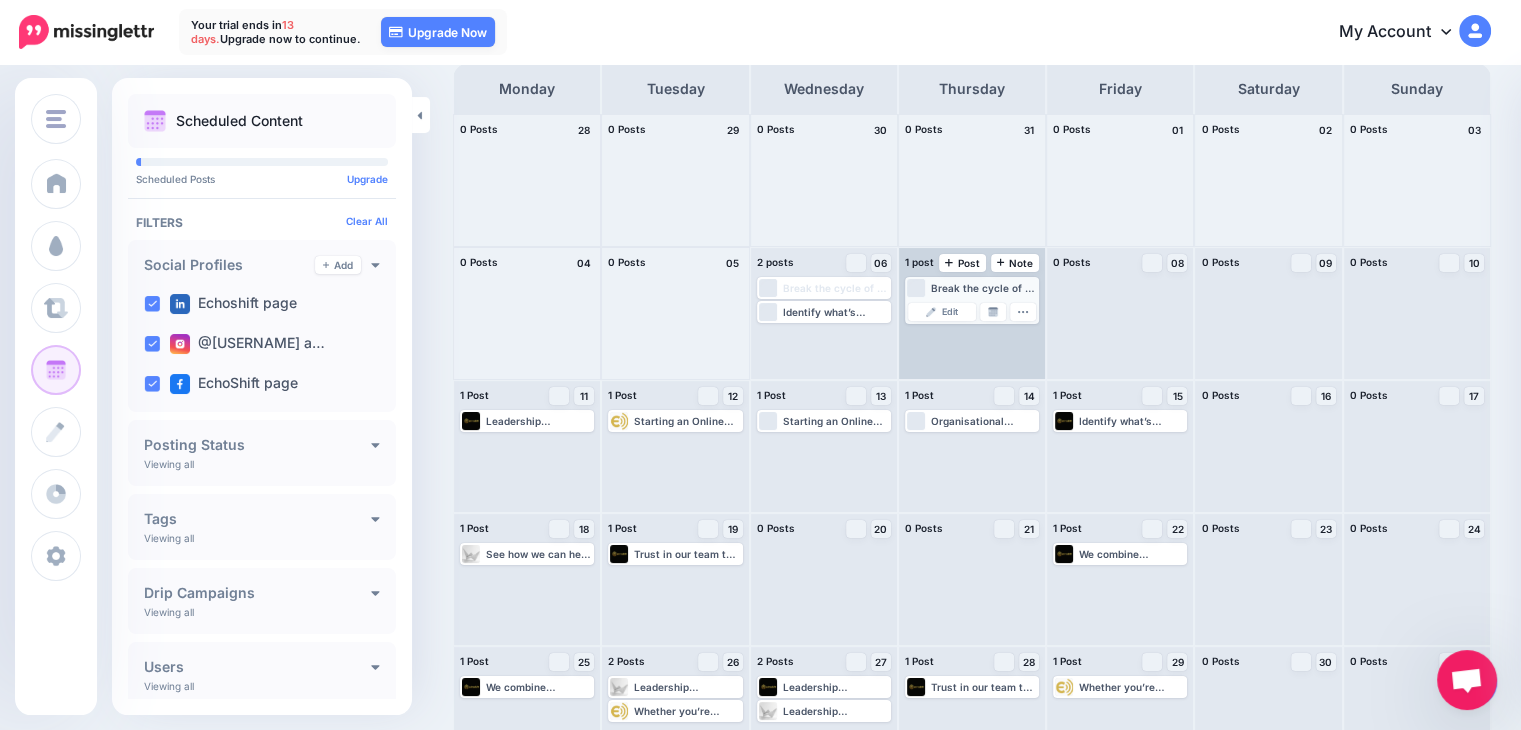 click on "Break the cycle of a negative echo-chamber and get your organisations culture back on track. See our website for more details: www.echoshift.io #leadership #consulting #startups #business #OnlineBusiness #CreateCustomSolutions #CreateLastingChange" at bounding box center (984, 288) 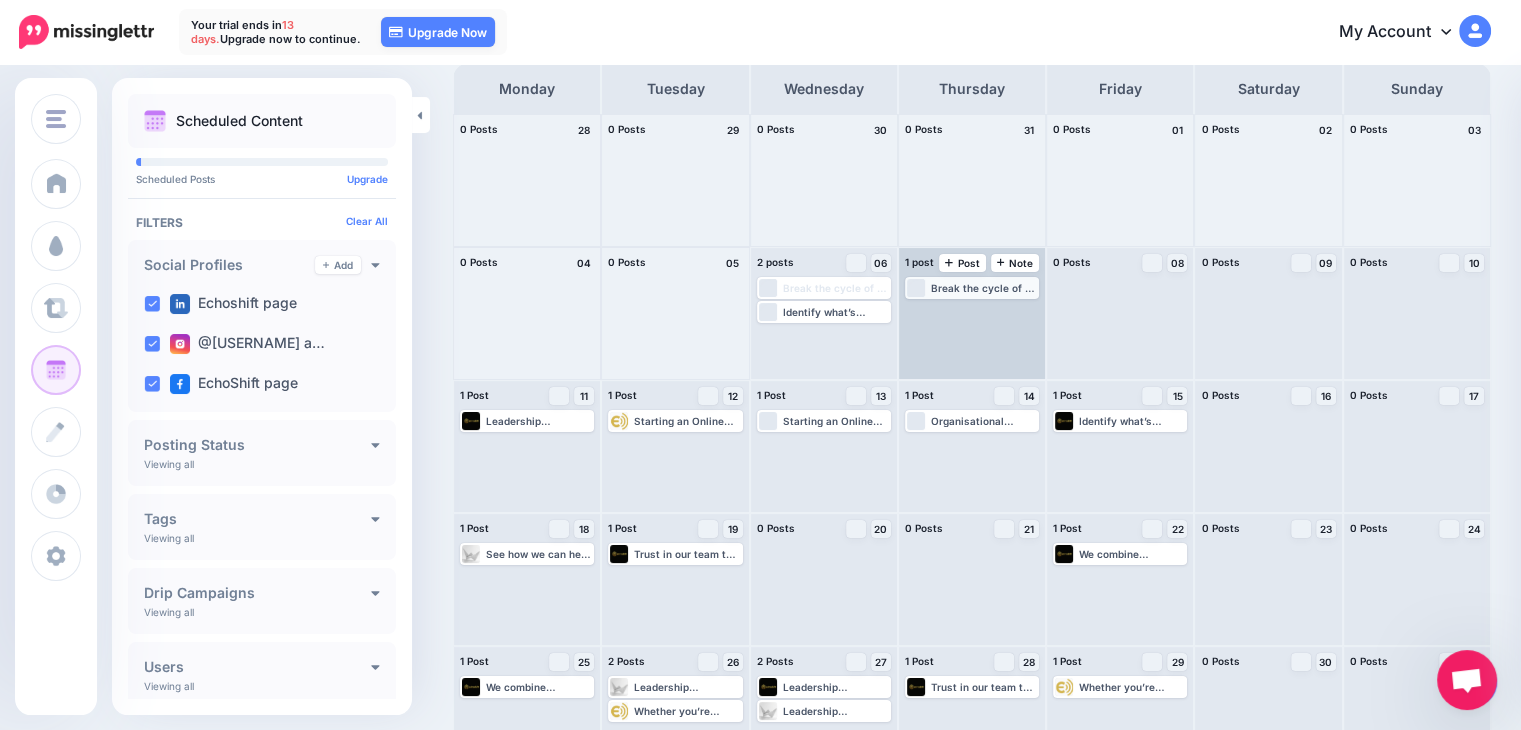 click on "Break the cycle of a negative echo-chamber and get your organisations culture back on track. See our website for more details: www.echoshift.io #leadership #consulting #startups #business #OnlineBusiness #CreateCustomSolutions #CreateLastingChange" at bounding box center (984, 288) 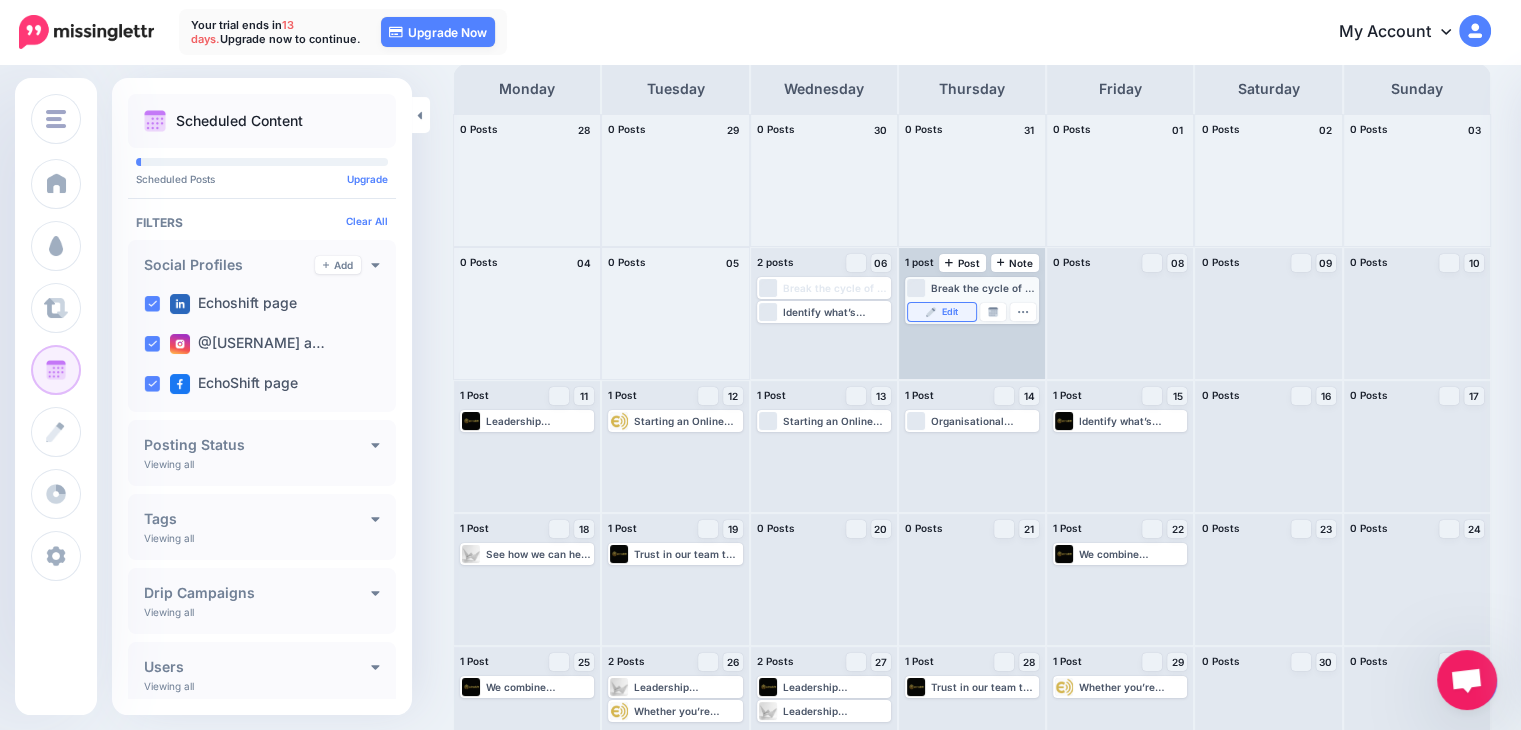 click on "Edit" at bounding box center [942, 312] 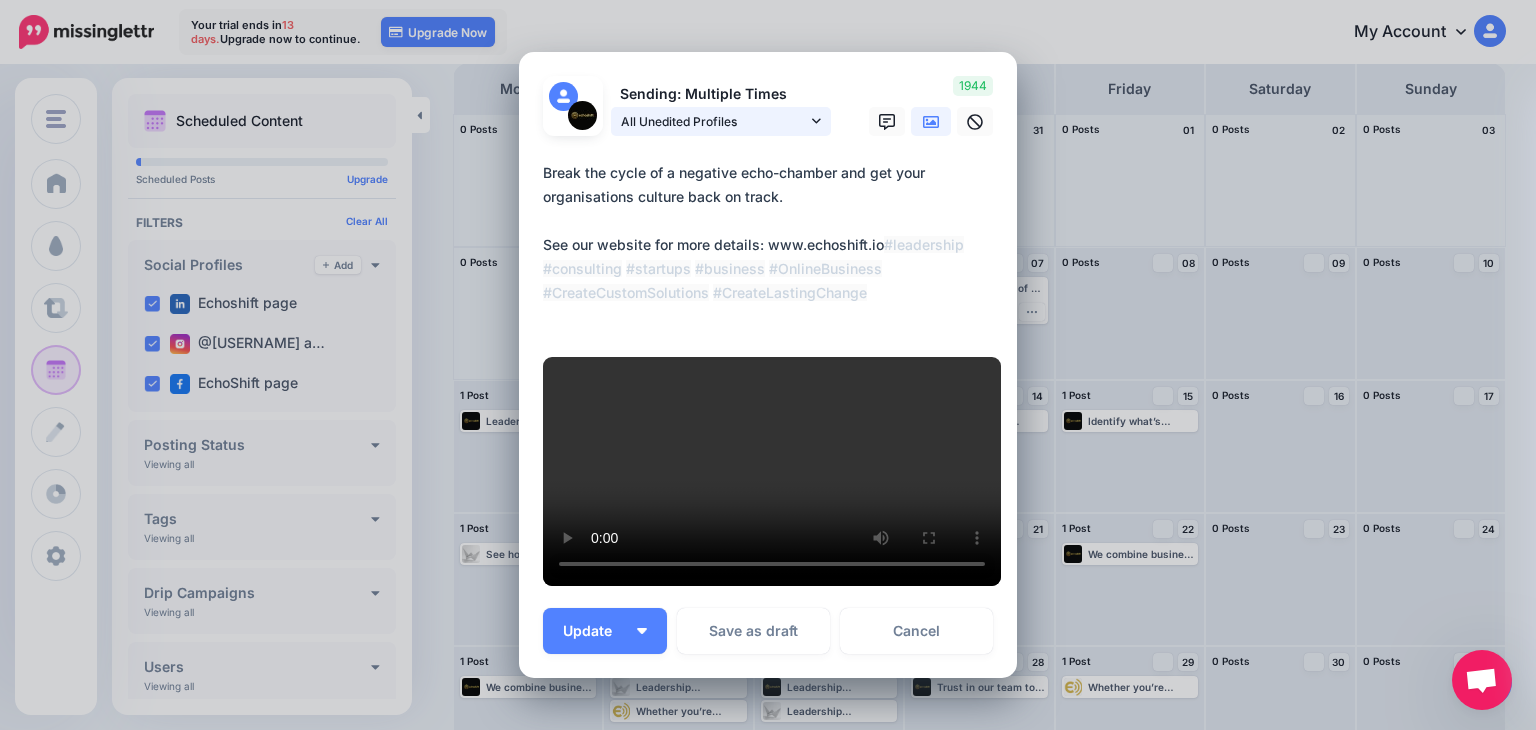 click on "All
Unedited
Profiles" at bounding box center [714, 121] 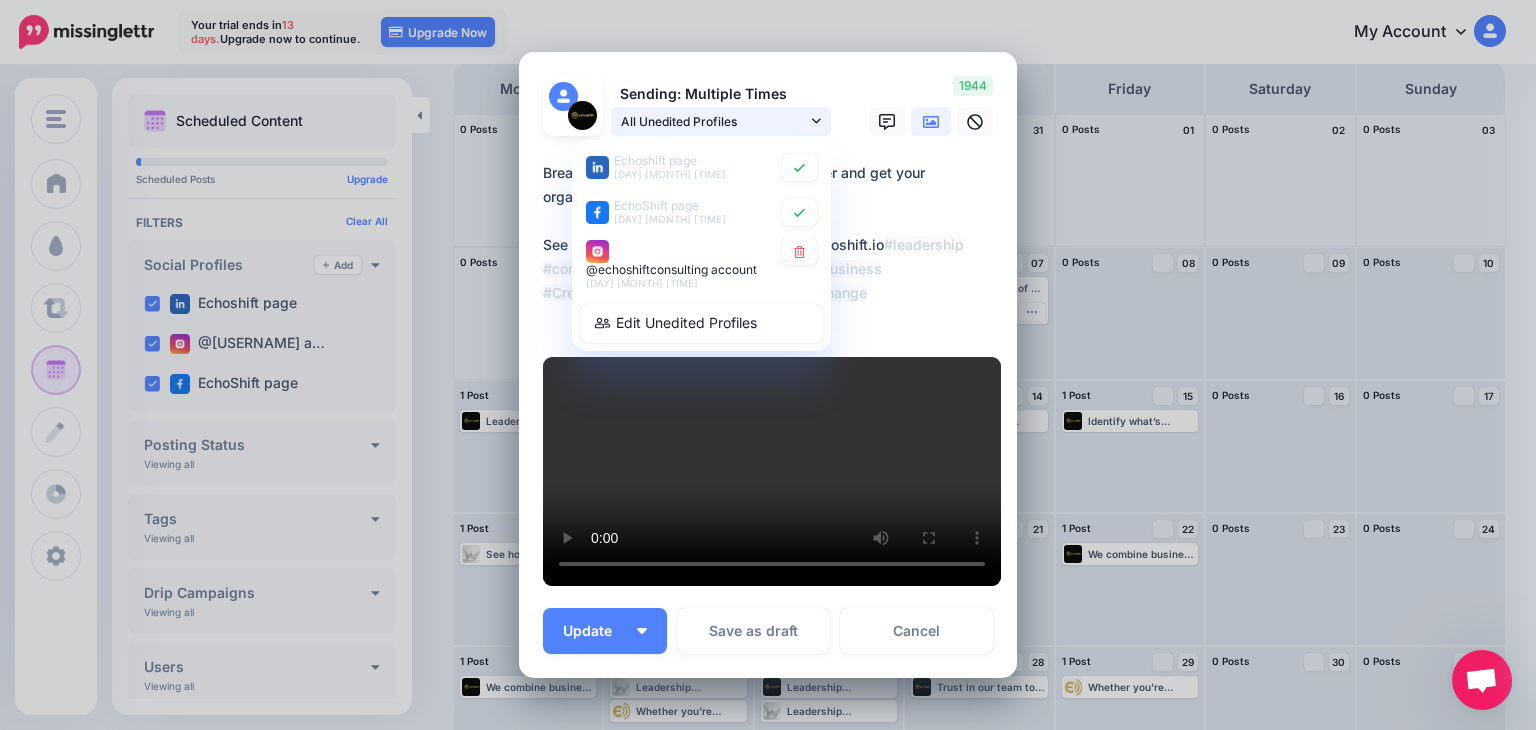 click on "All
Unedited
Profiles" at bounding box center (714, 121) 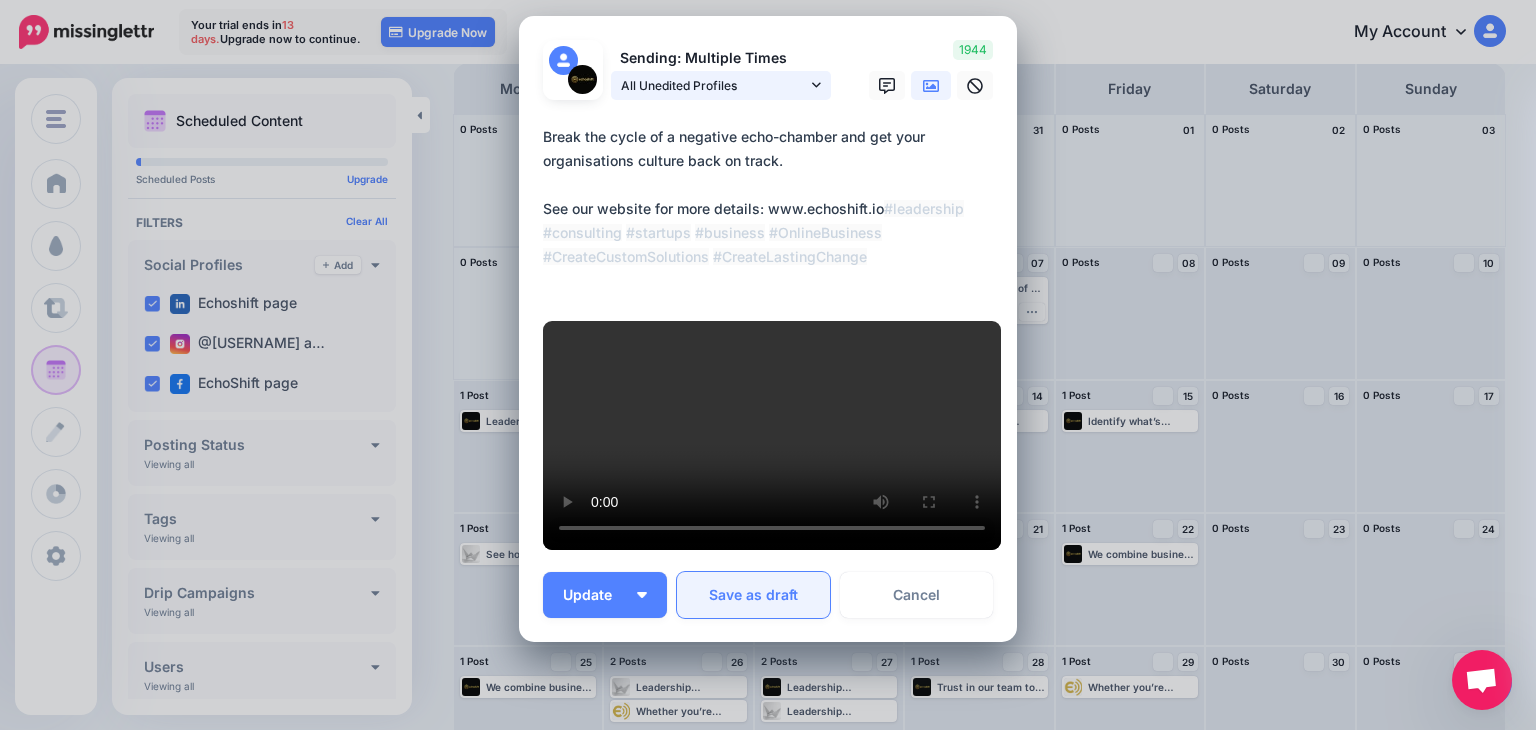 scroll, scrollTop: 179, scrollLeft: 0, axis: vertical 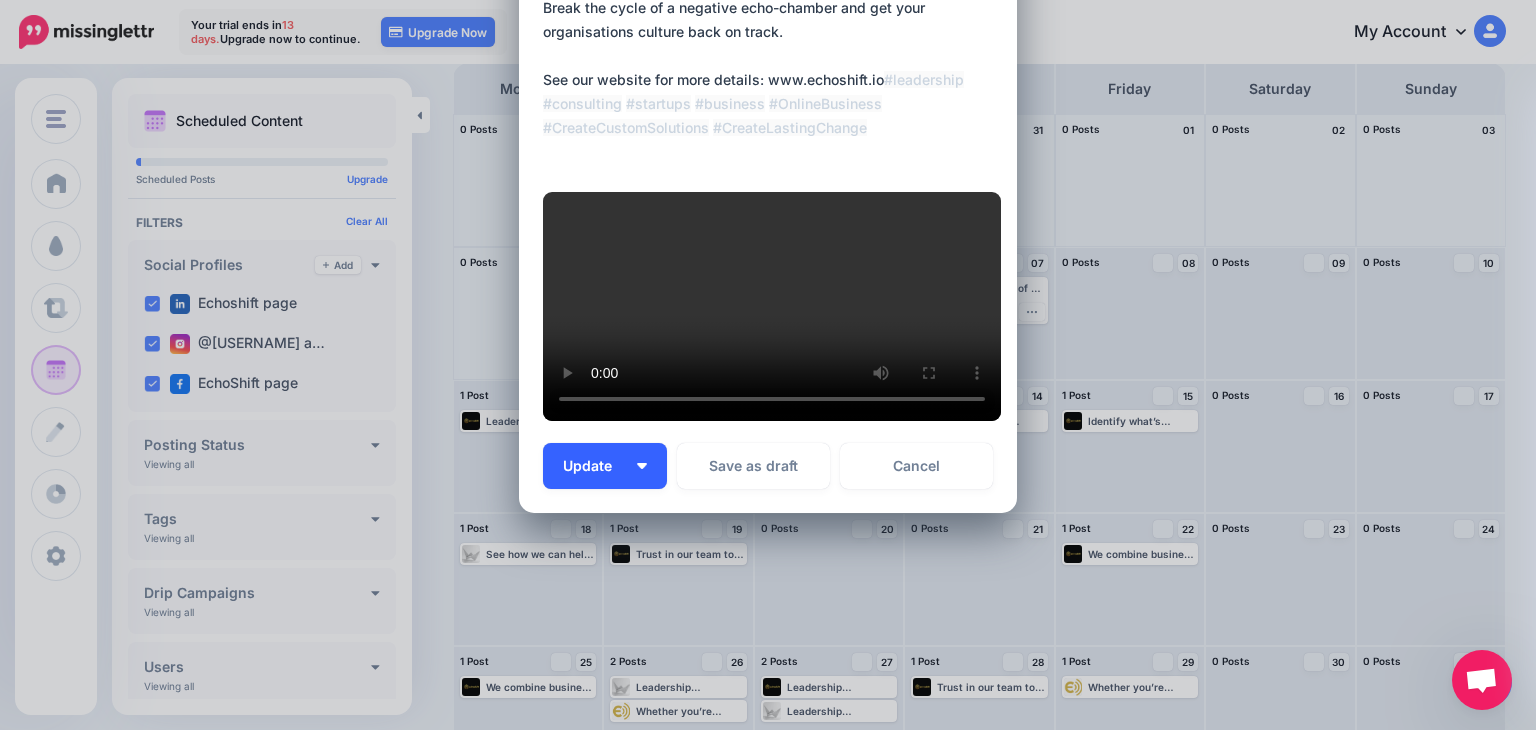 drag, startPoint x: 623, startPoint y: 465, endPoint x: 608, endPoint y: 465, distance: 15 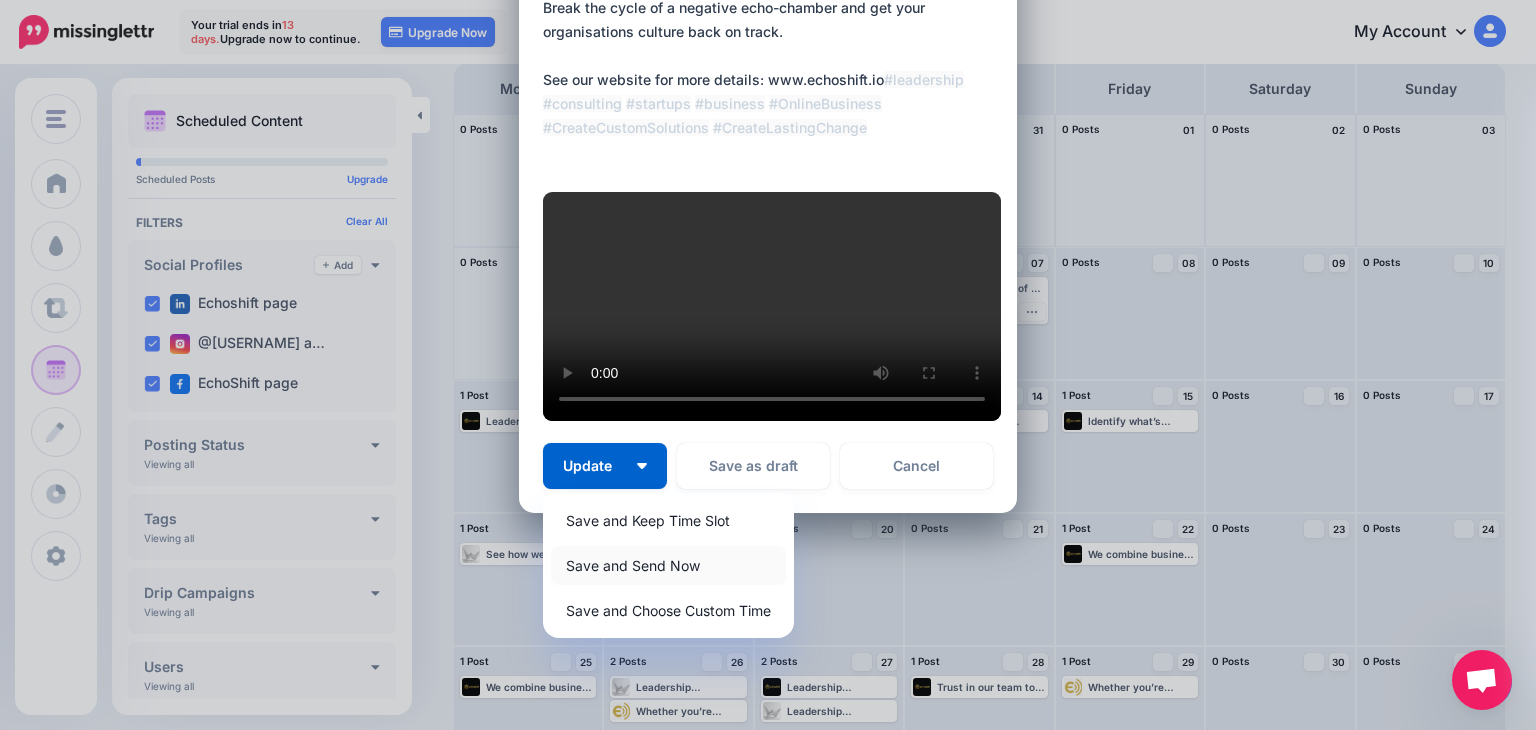 click on "Save and Send Now" at bounding box center (668, 565) 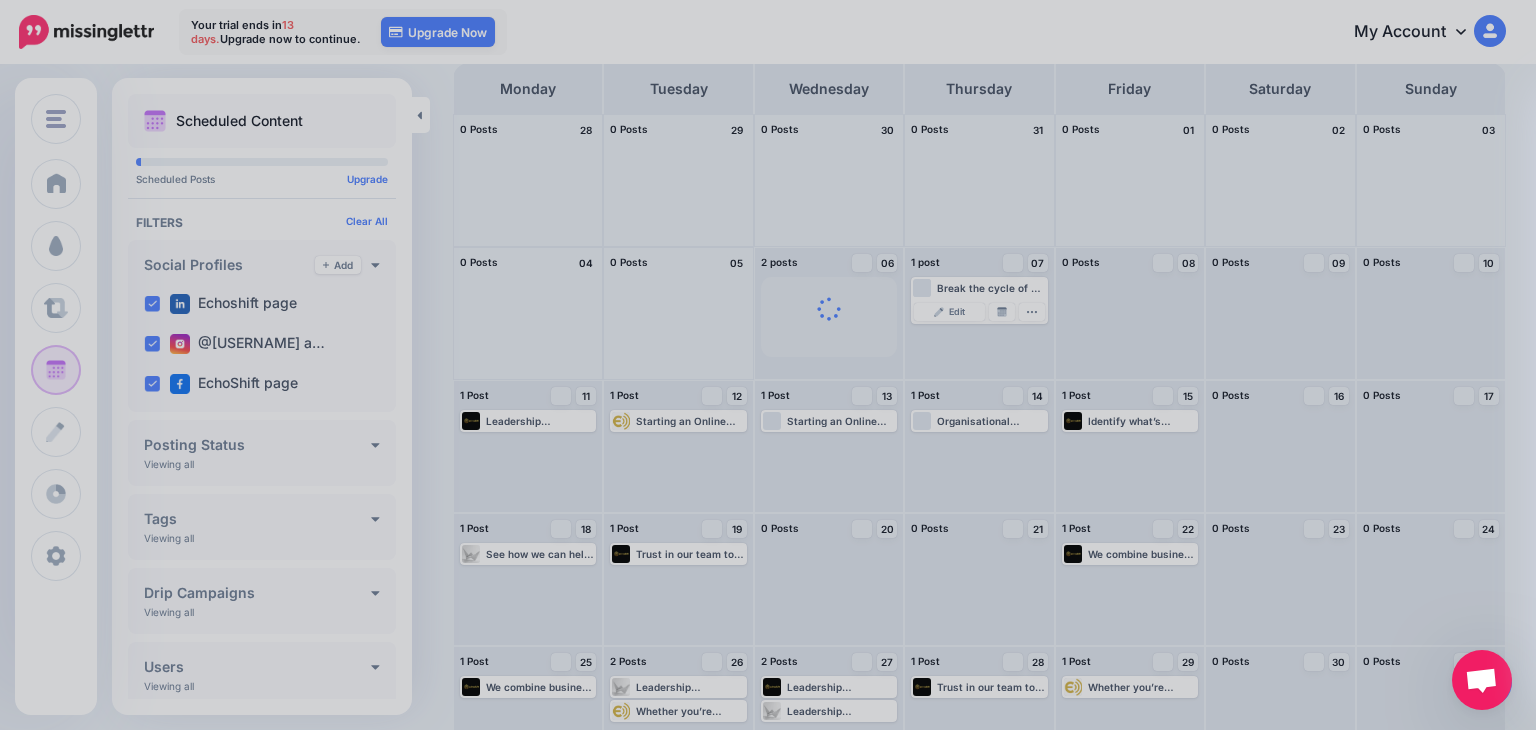 scroll, scrollTop: 0, scrollLeft: 0, axis: both 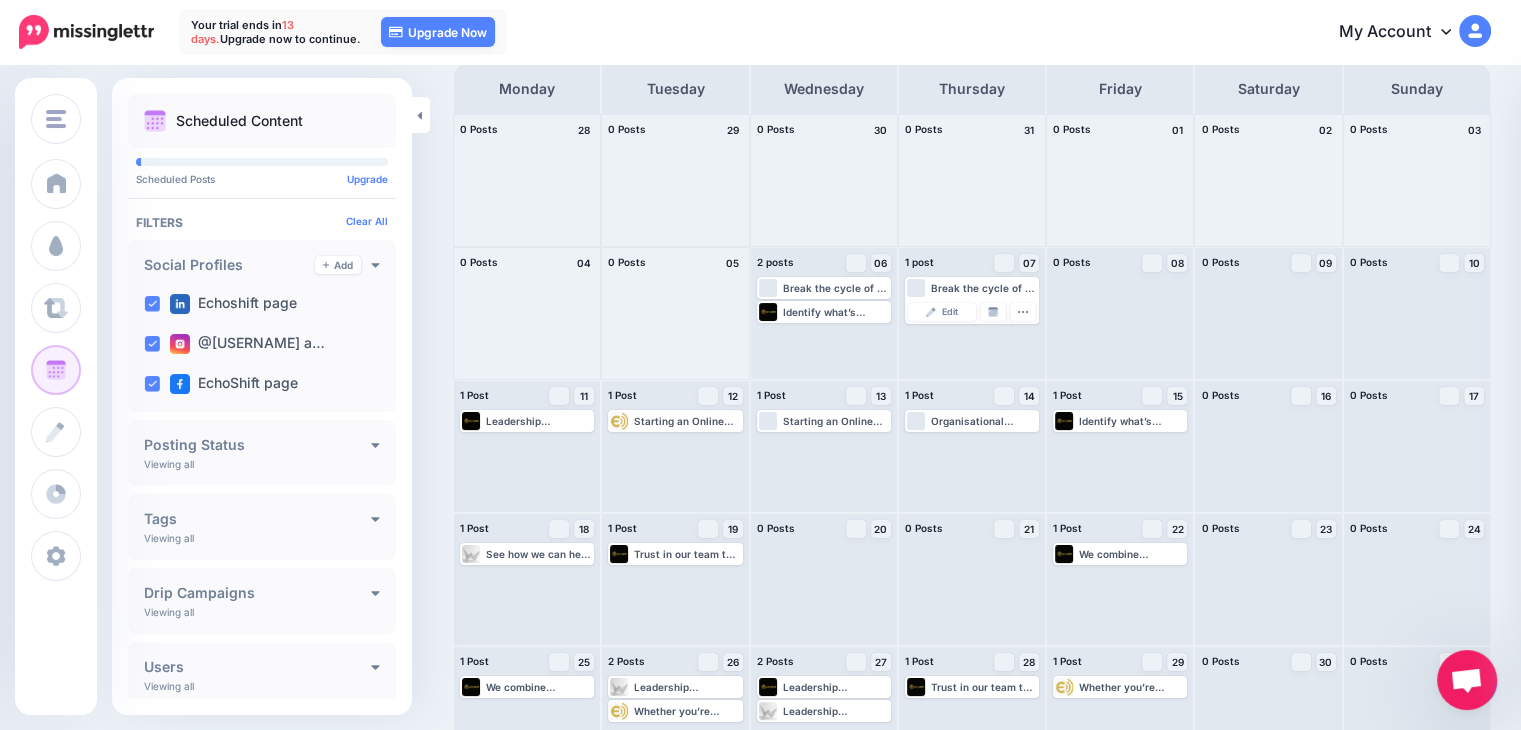 click on "My Account
Dashboard
My Account
Billing
Facebook Community
Help Center
Logout" at bounding box center (999, 32) 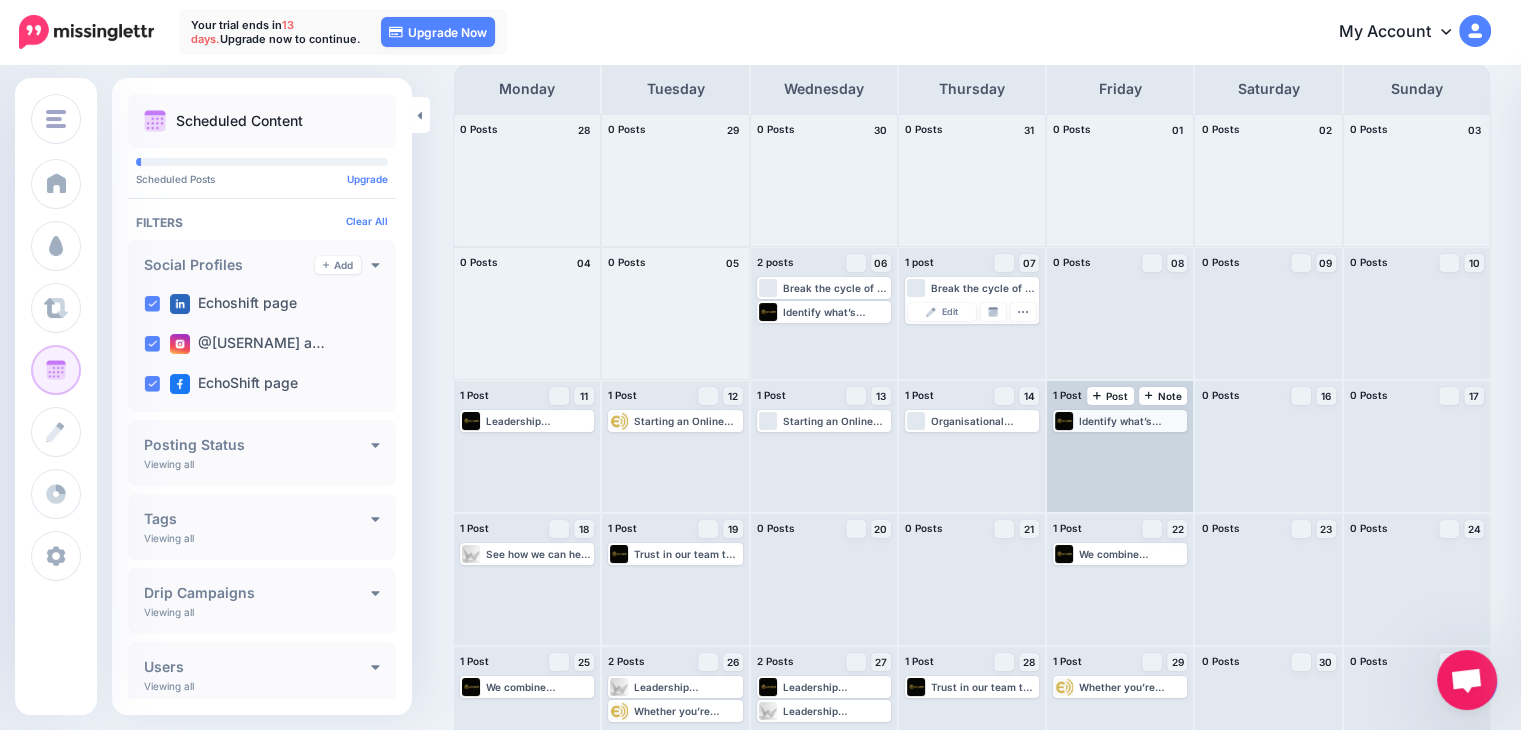 click on "Identify what’s working and shape a culture that supports your goals. See our website for more details: www.echoshift.io #leadership #consulting #startups" at bounding box center (1132, 421) 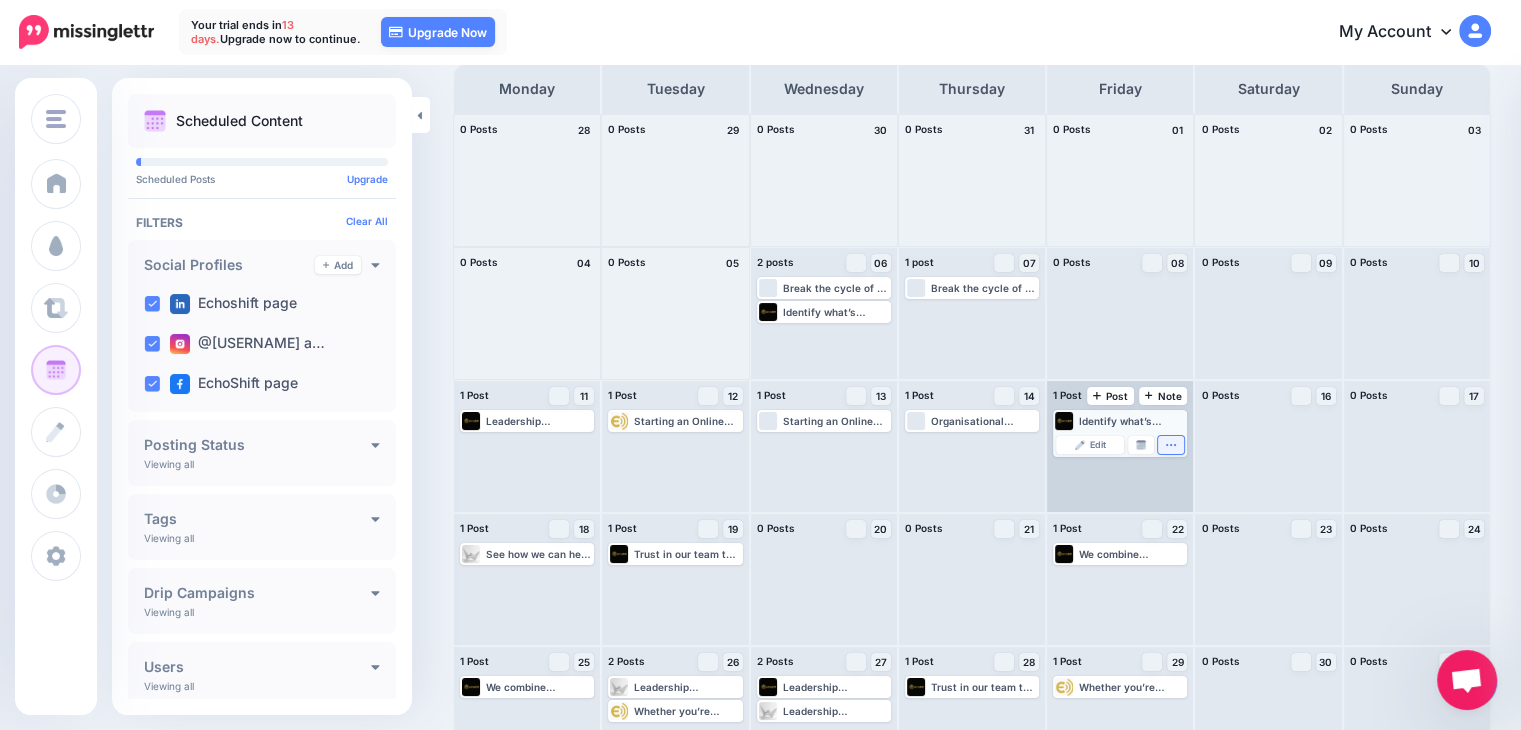 click 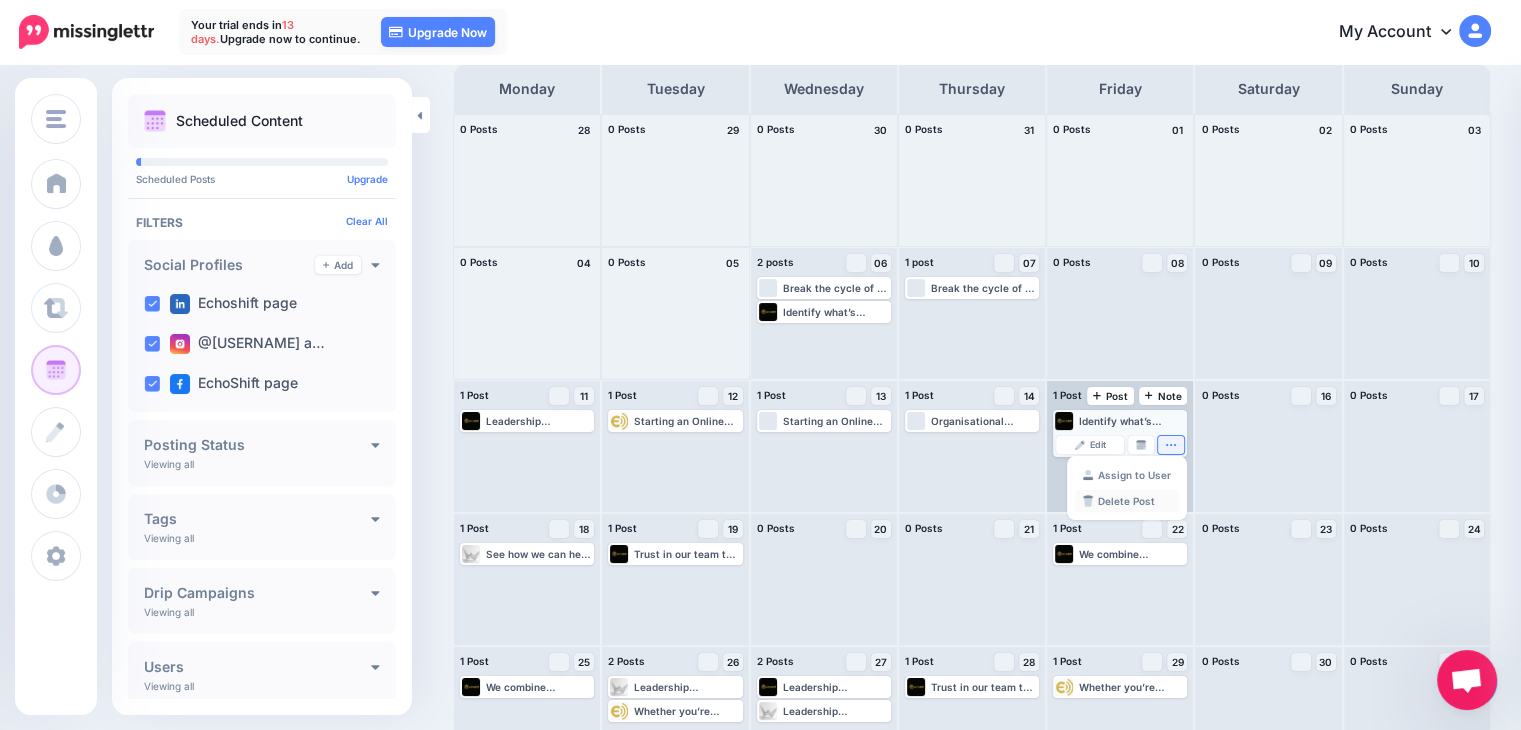click on "Delete Post" at bounding box center (1127, 501) 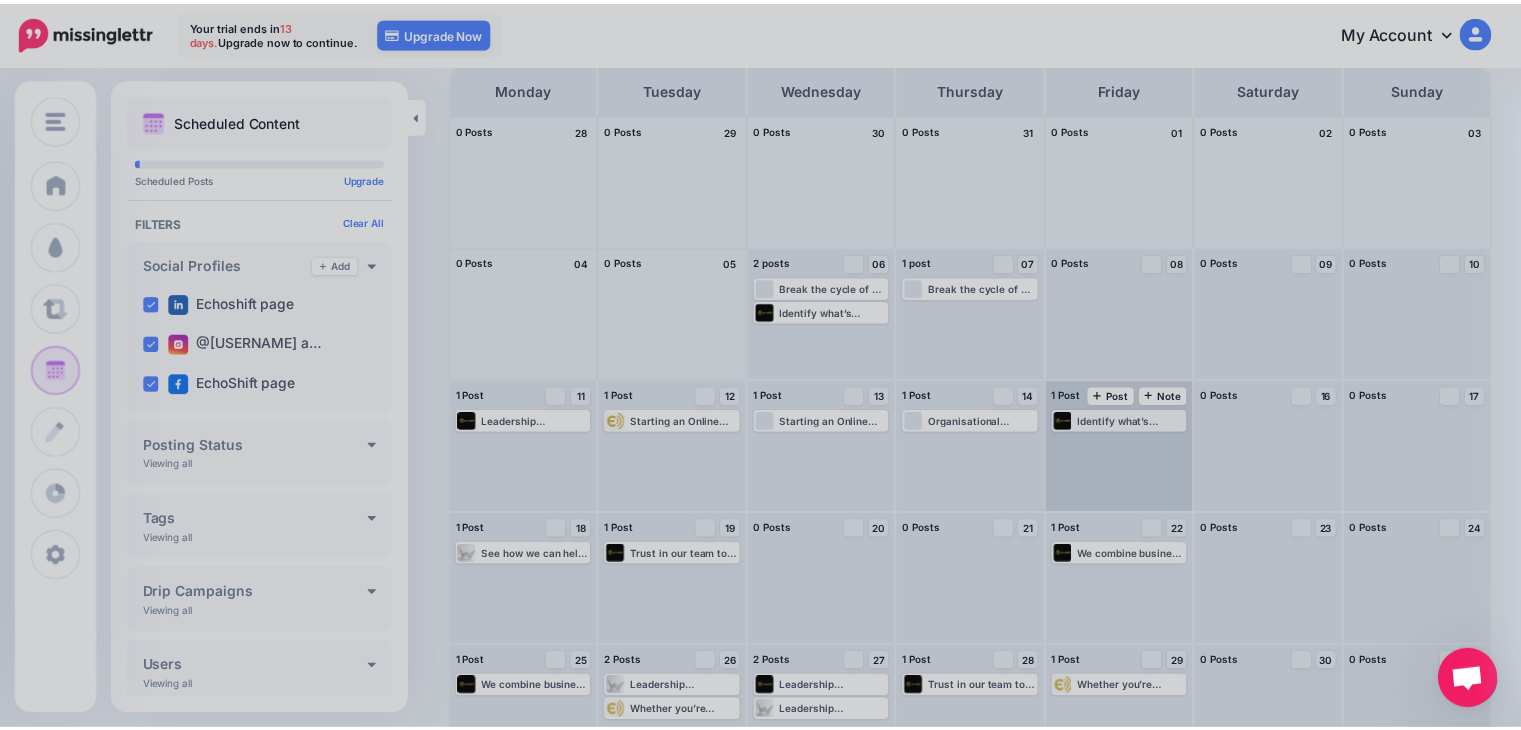 scroll, scrollTop: 0, scrollLeft: 0, axis: both 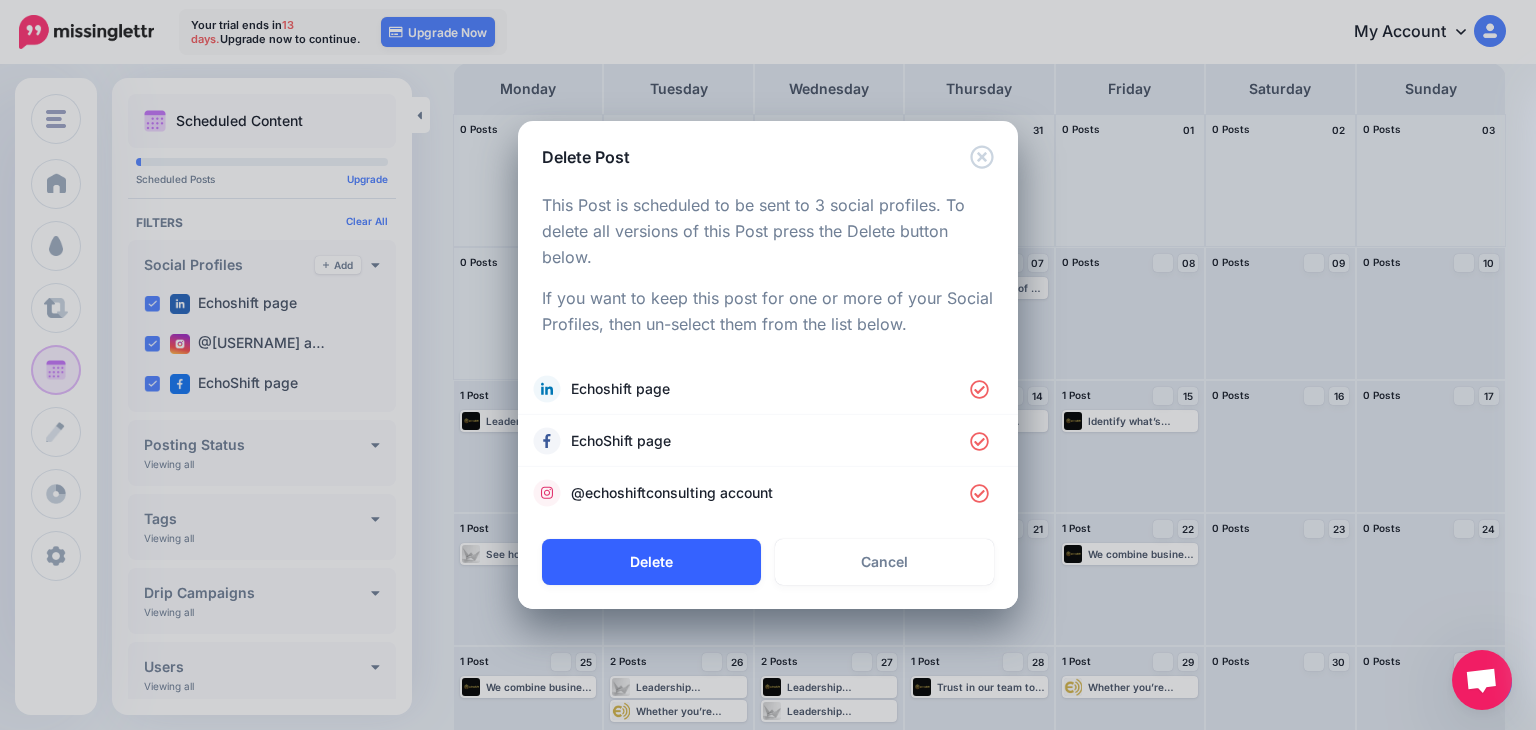 click on "Delete" at bounding box center (651, 562) 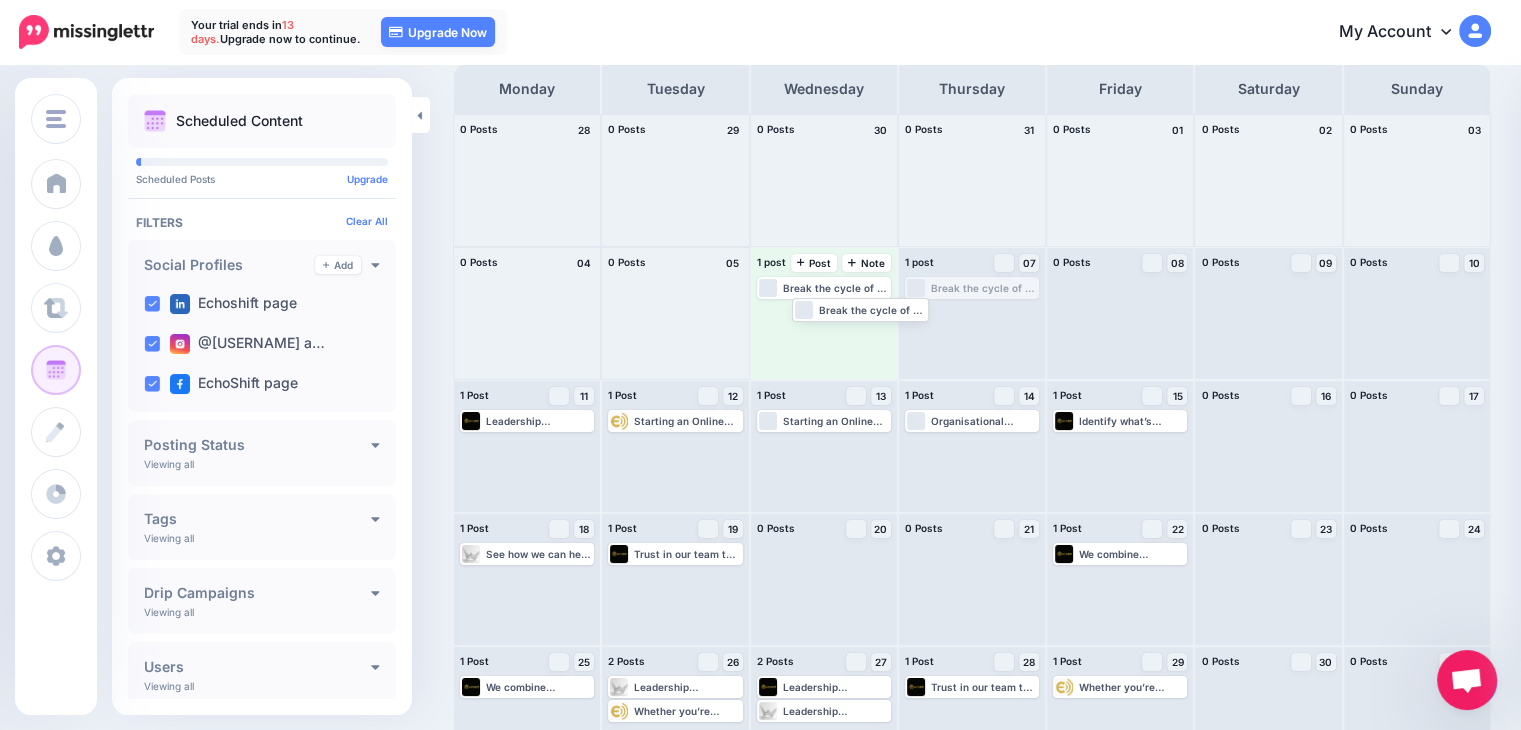 drag, startPoint x: 1005, startPoint y: 293, endPoint x: 854, endPoint y: 313, distance: 152.31874 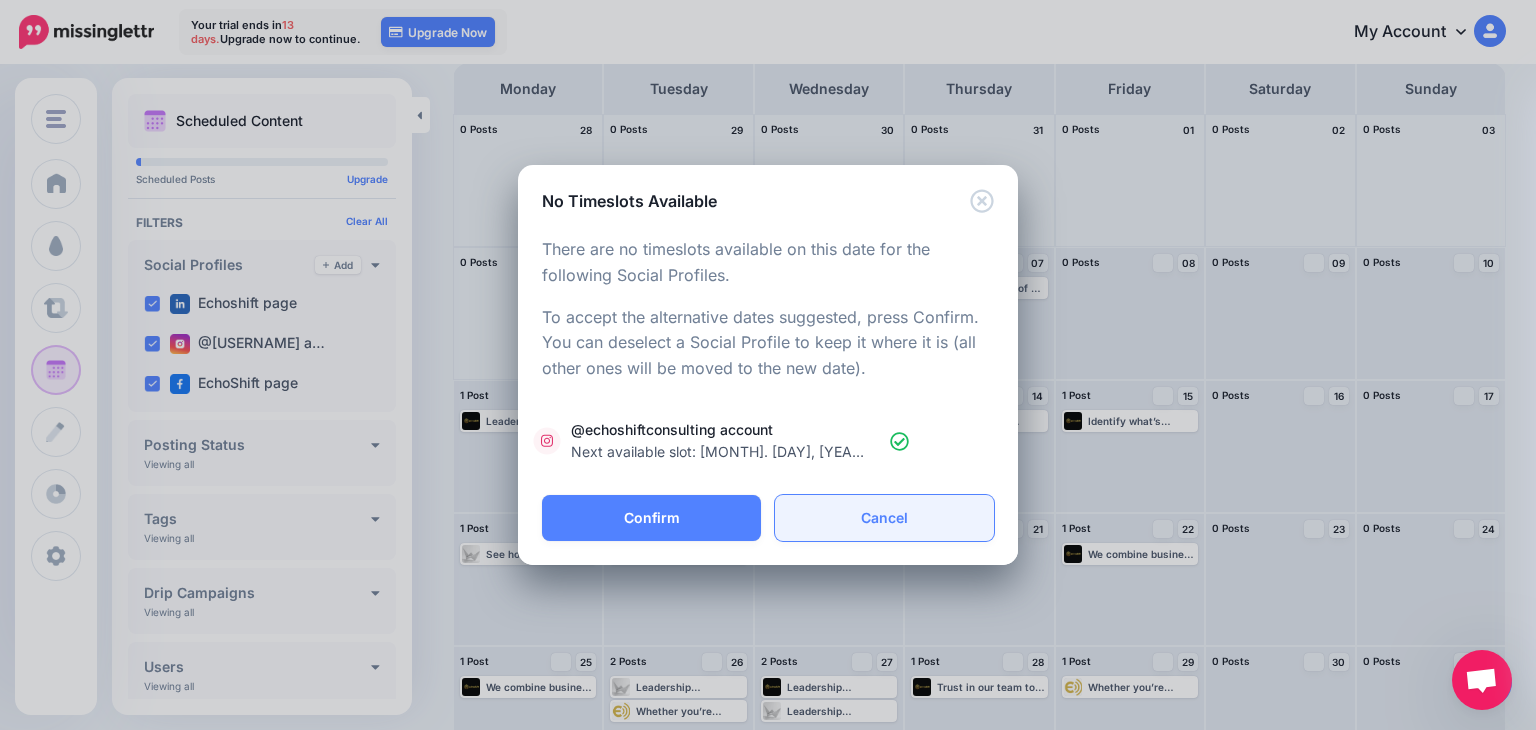 click on "Cancel" at bounding box center [884, 518] 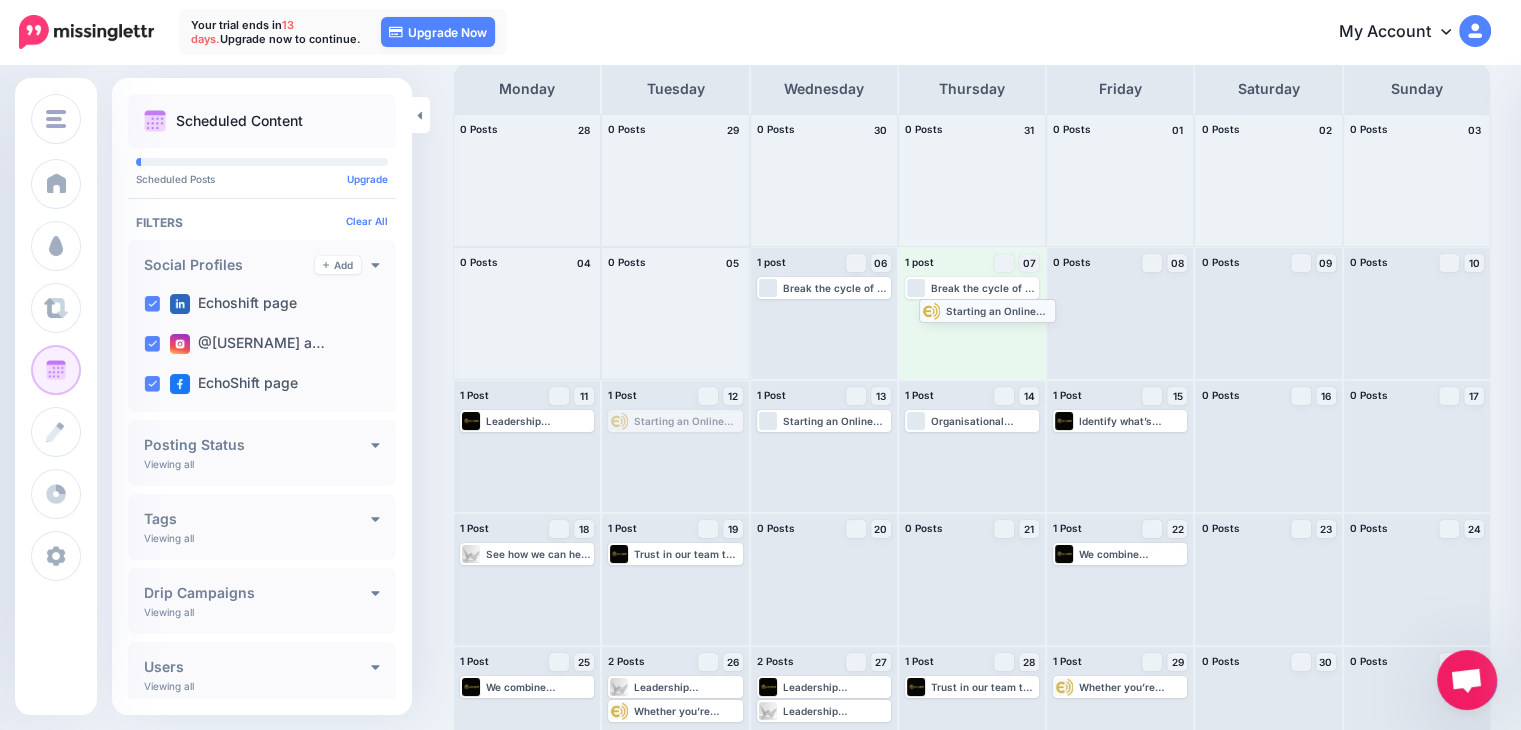 drag, startPoint x: 688, startPoint y: 424, endPoint x: 997, endPoint y: 313, distance: 328.33215 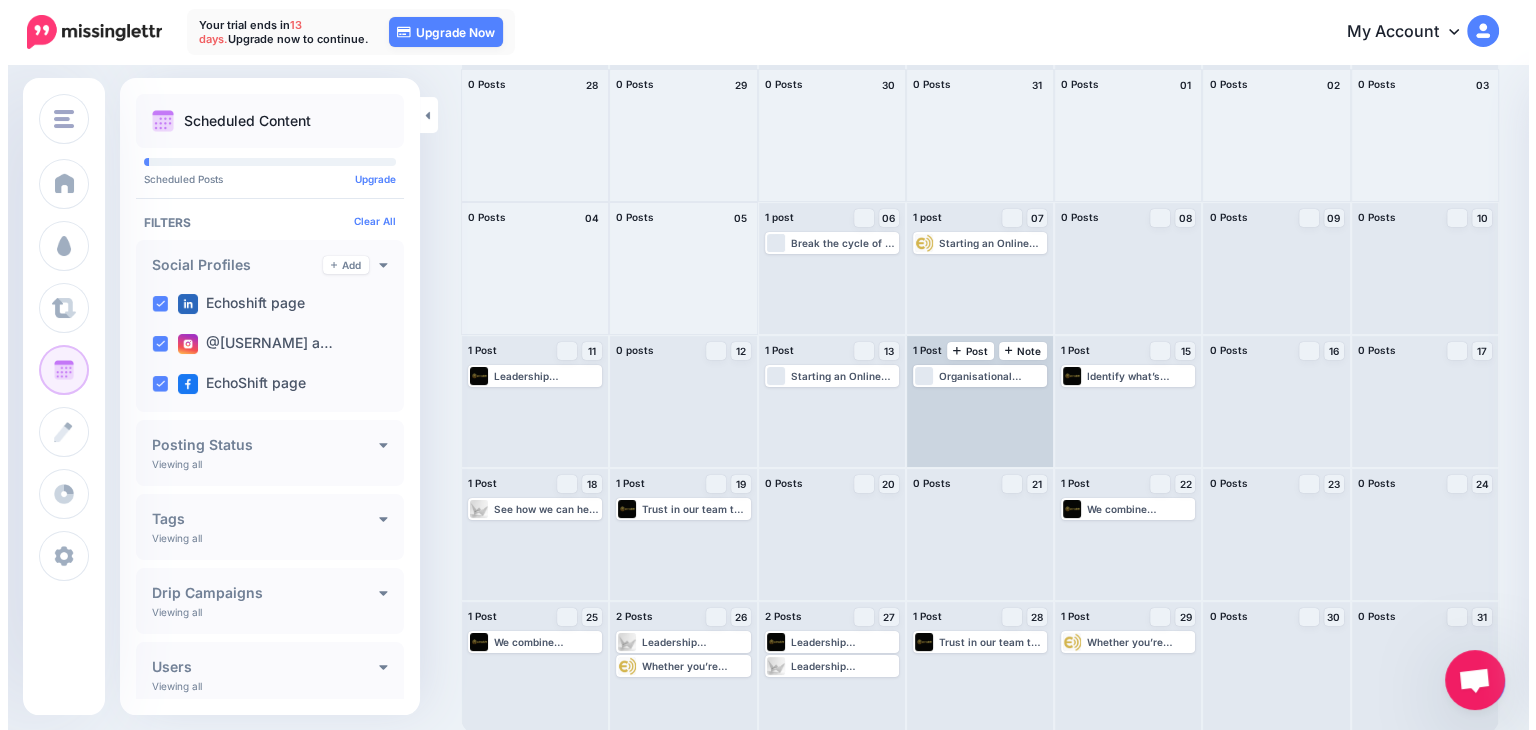 scroll, scrollTop: 149, scrollLeft: 0, axis: vertical 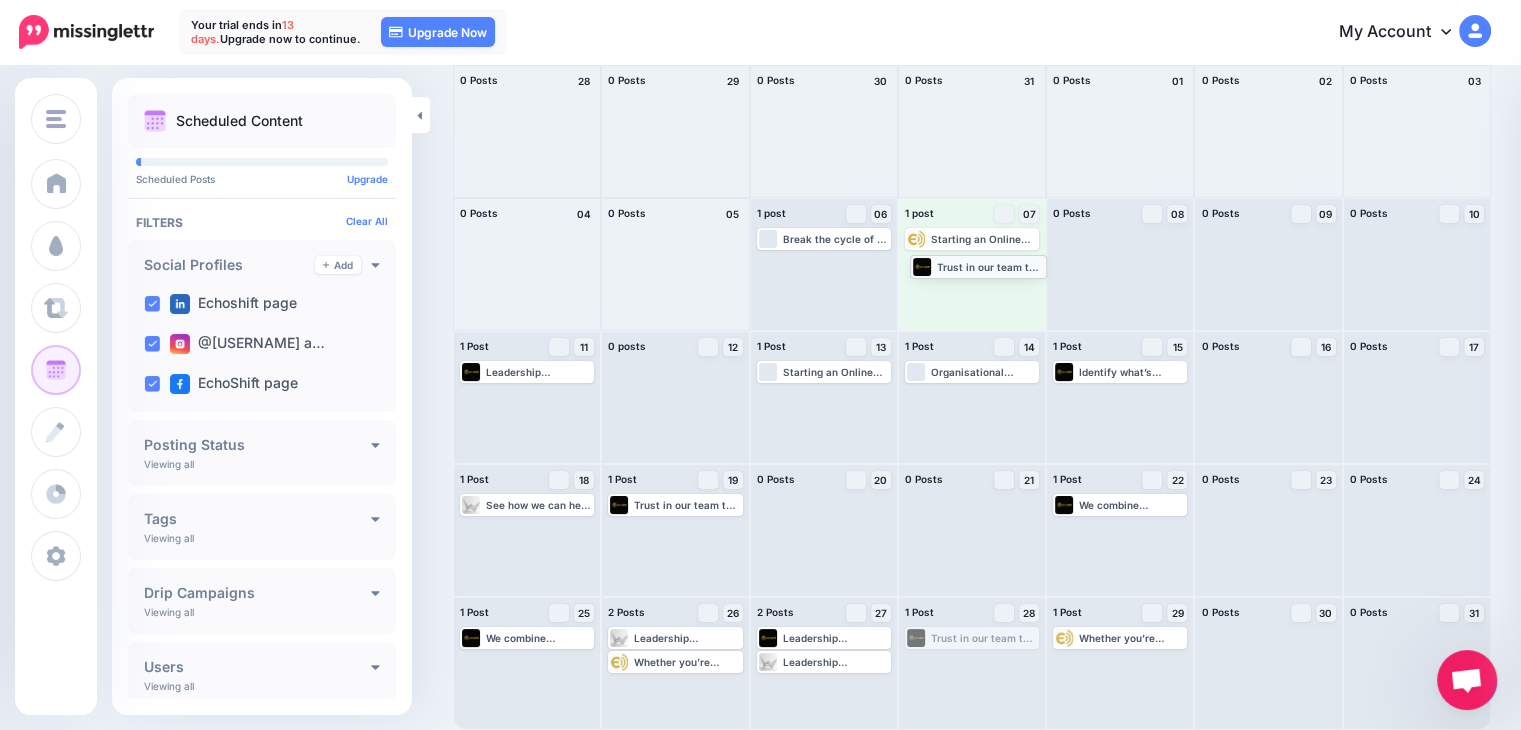 drag, startPoint x: 954, startPoint y: 589, endPoint x: 964, endPoint y: 267, distance: 322.15524 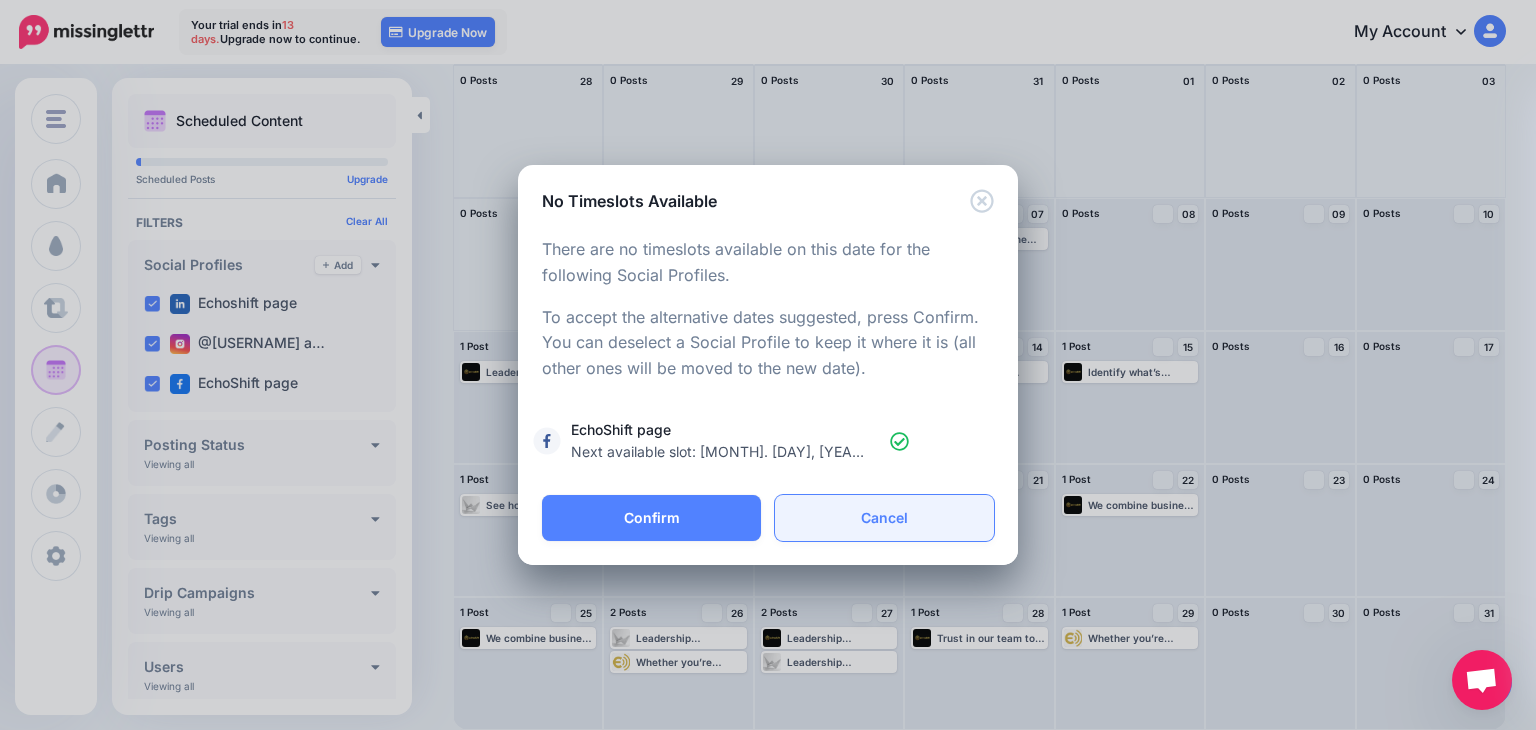 click on "Cancel" at bounding box center [884, 518] 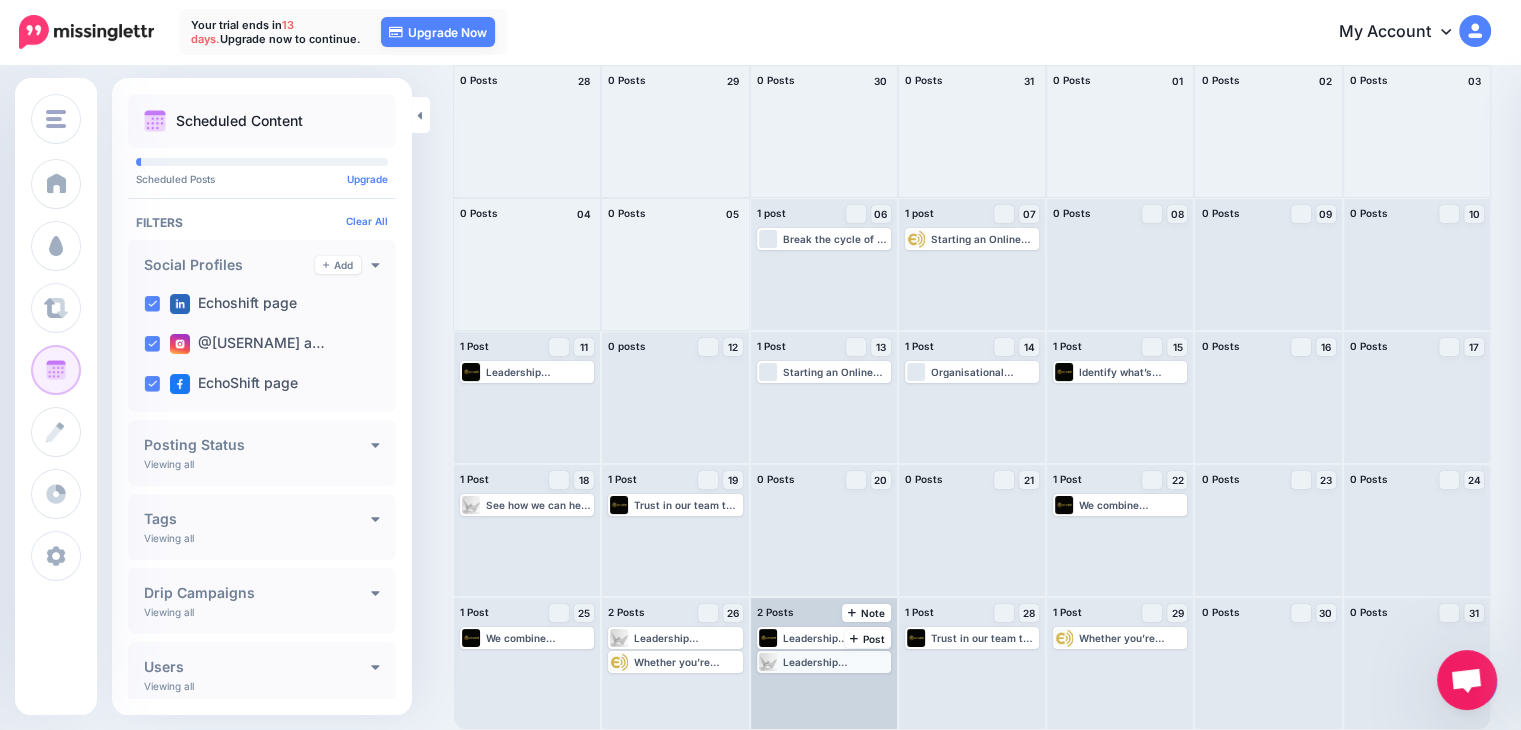 click on "Leadership Development & Coaching: Build confidence, emotional intelligence, and effective leadership skills. See our website for more details: www.echoshift.io #leadership #consulting #startups" at bounding box center [836, 662] 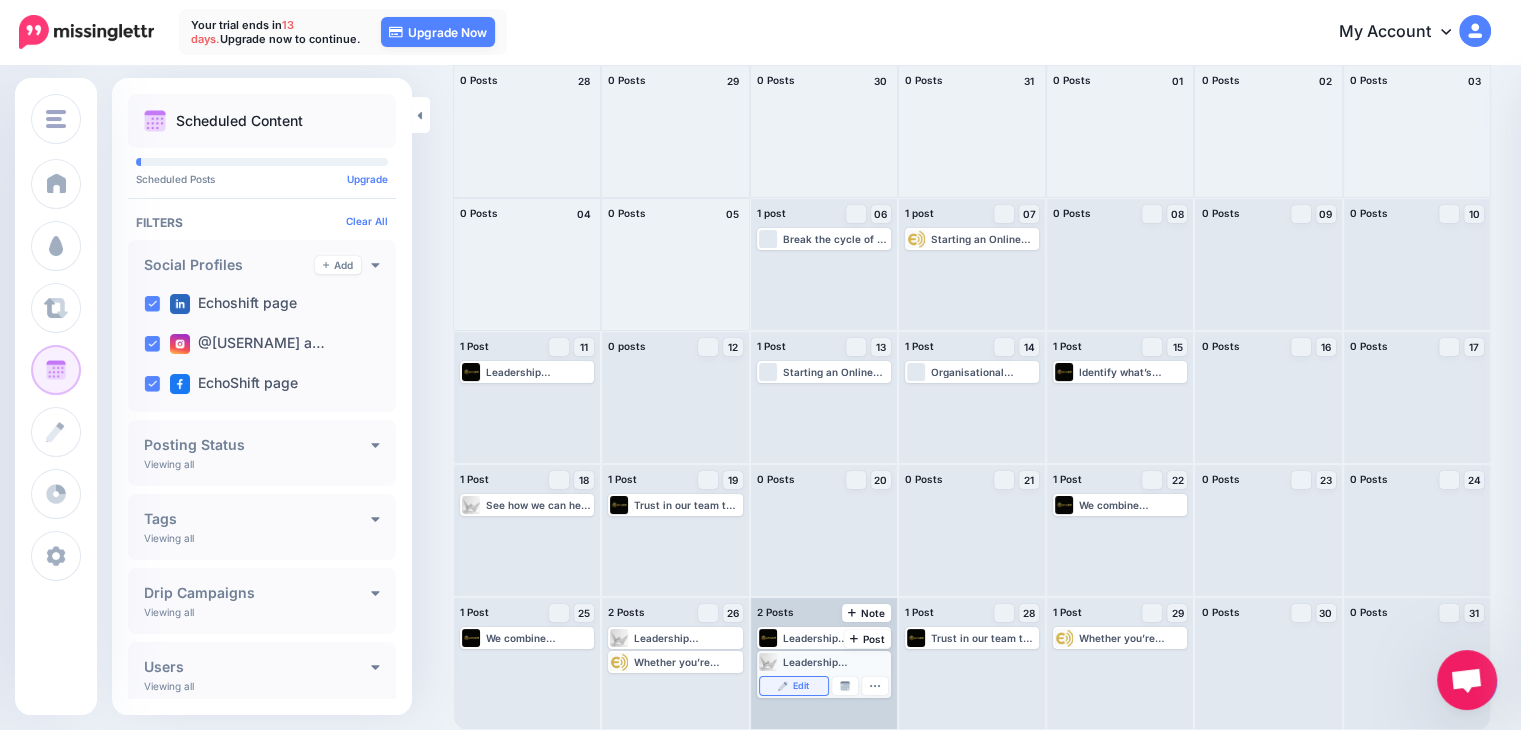 click on "Edit" at bounding box center [794, 686] 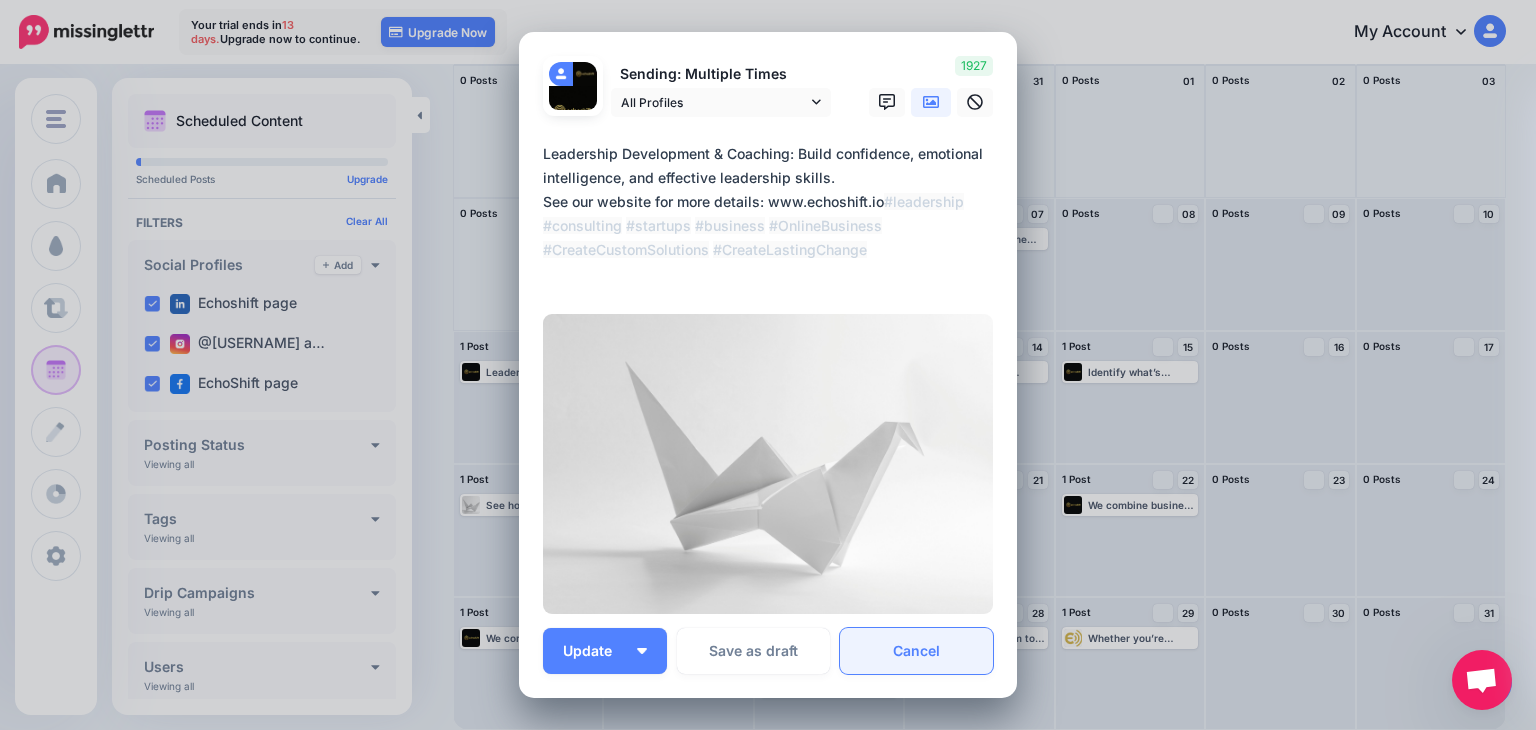 click on "Cancel" at bounding box center [916, 651] 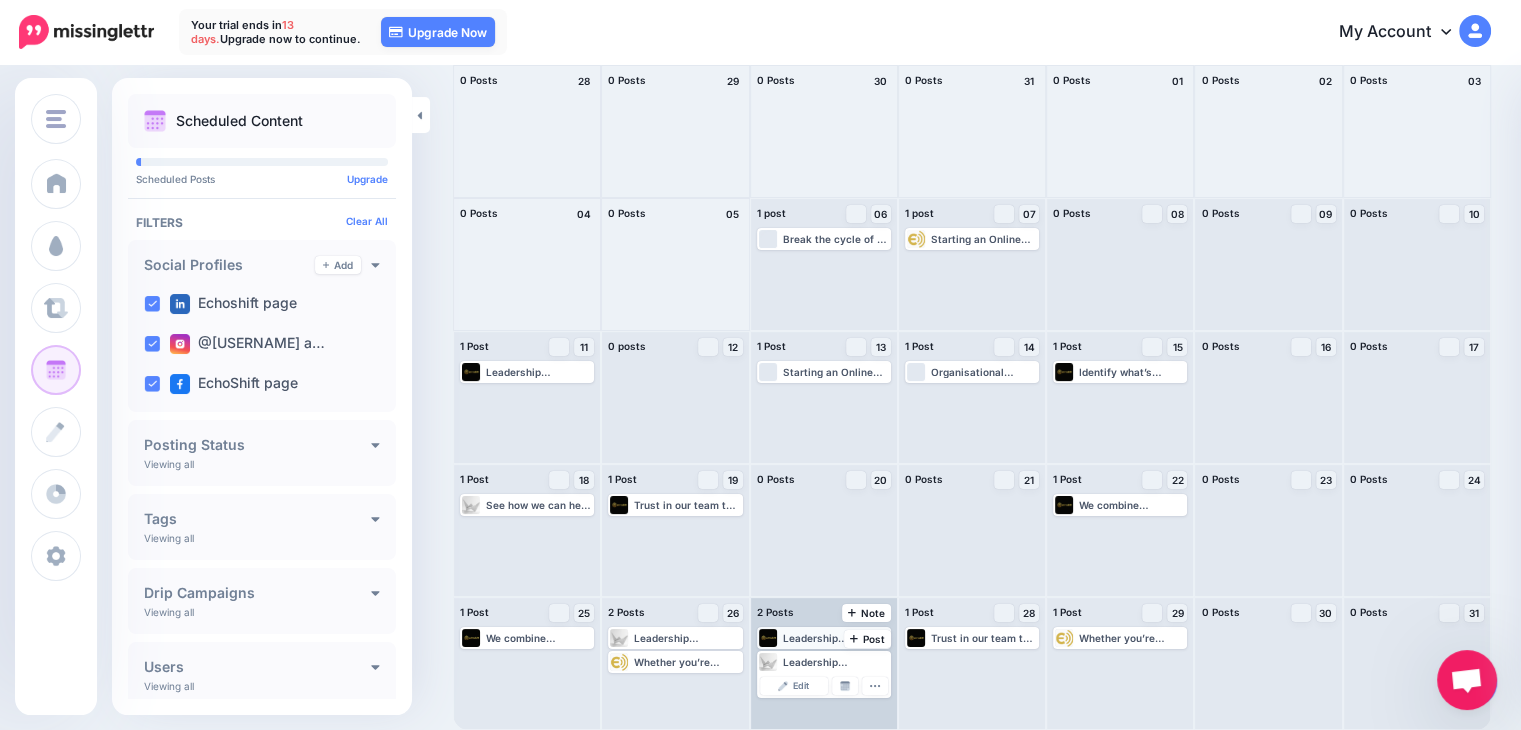 click on "Leadership Development & Coaching: Build confidence, emotional intelligence, and effective leadership skills. See our website for more details: www.echoshift.io #leadership #consulting #startups #business #OnlineBusiness #CreateCustomSolutions #CreateLastingChange" at bounding box center (836, 638) 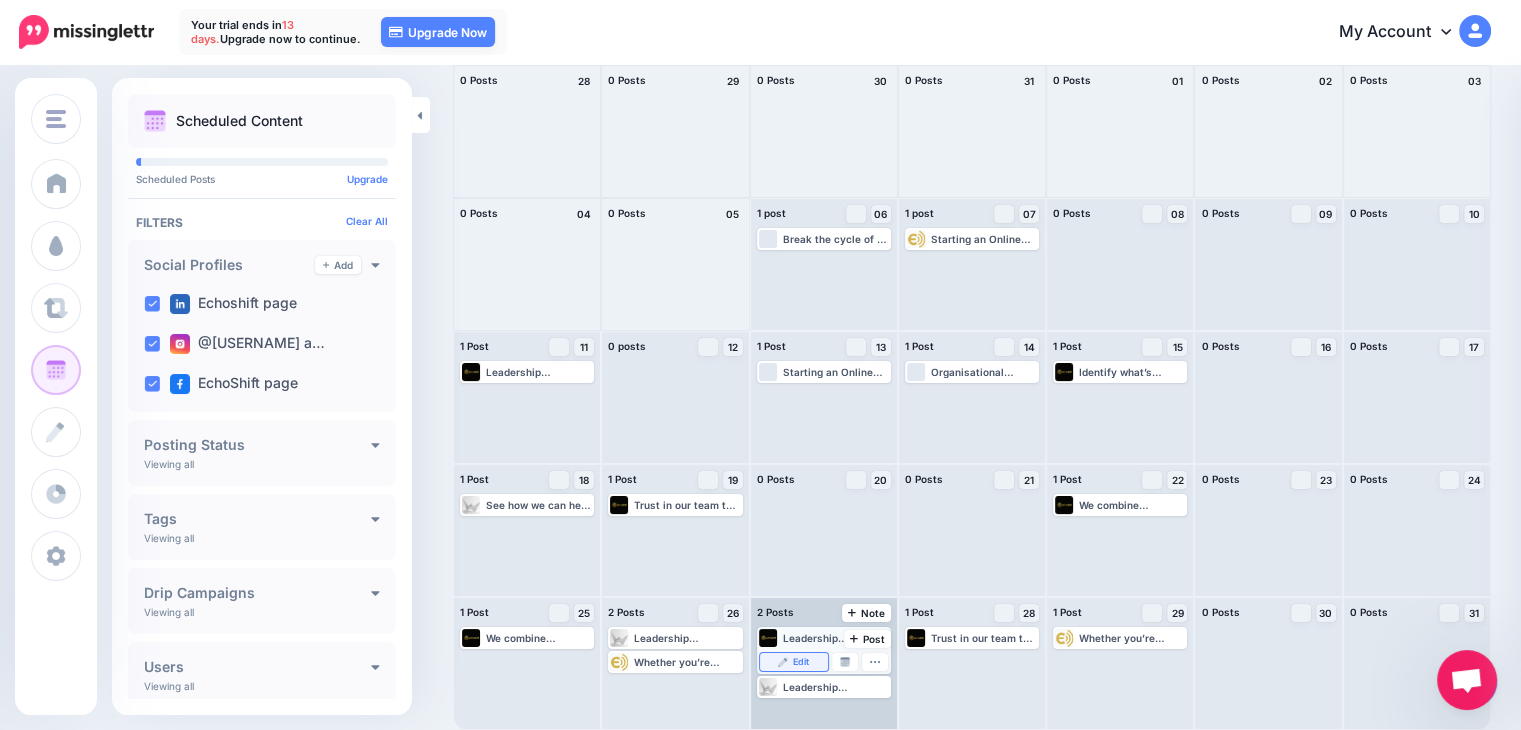click on "Edit" at bounding box center [801, 662] 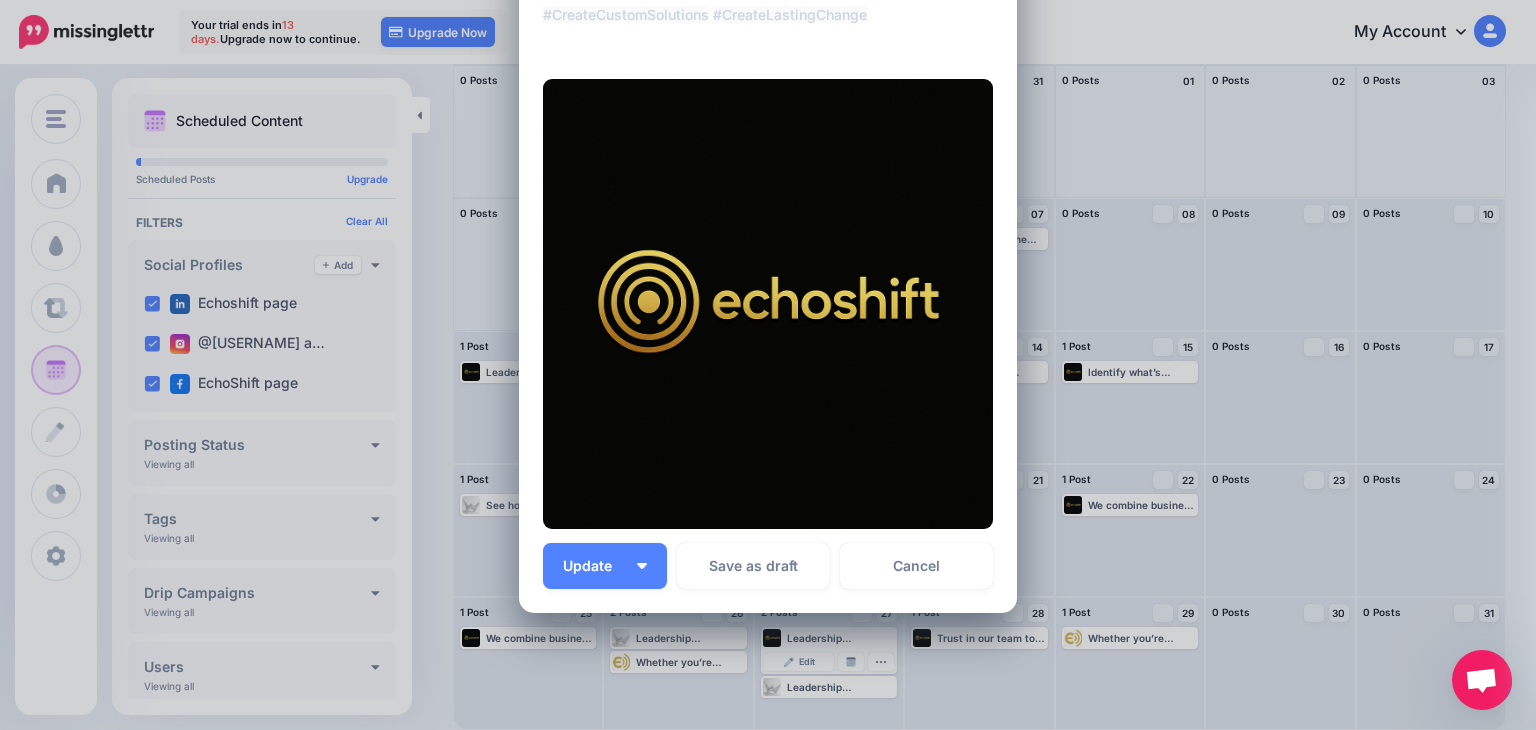 scroll, scrollTop: 354, scrollLeft: 0, axis: vertical 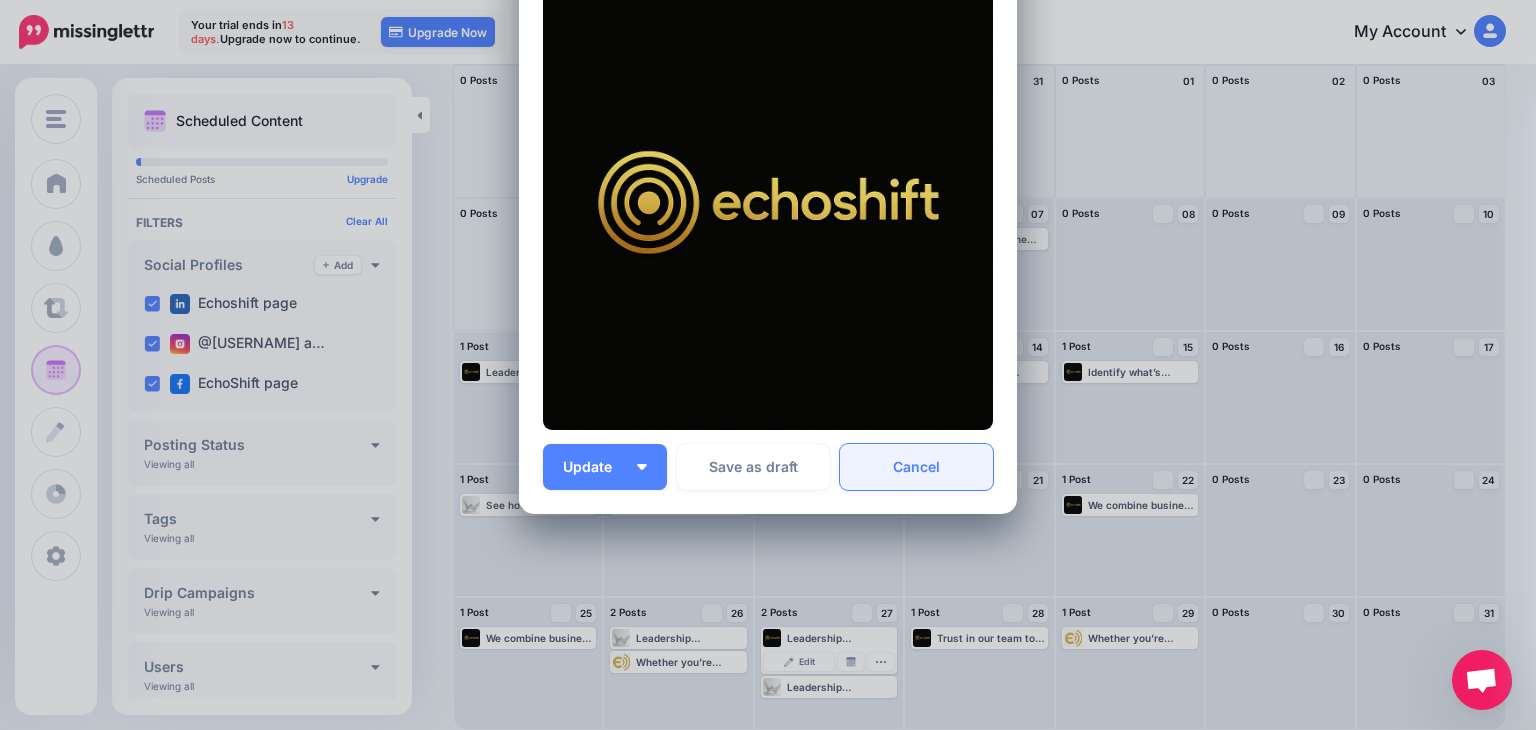 click on "Cancel" at bounding box center [916, 467] 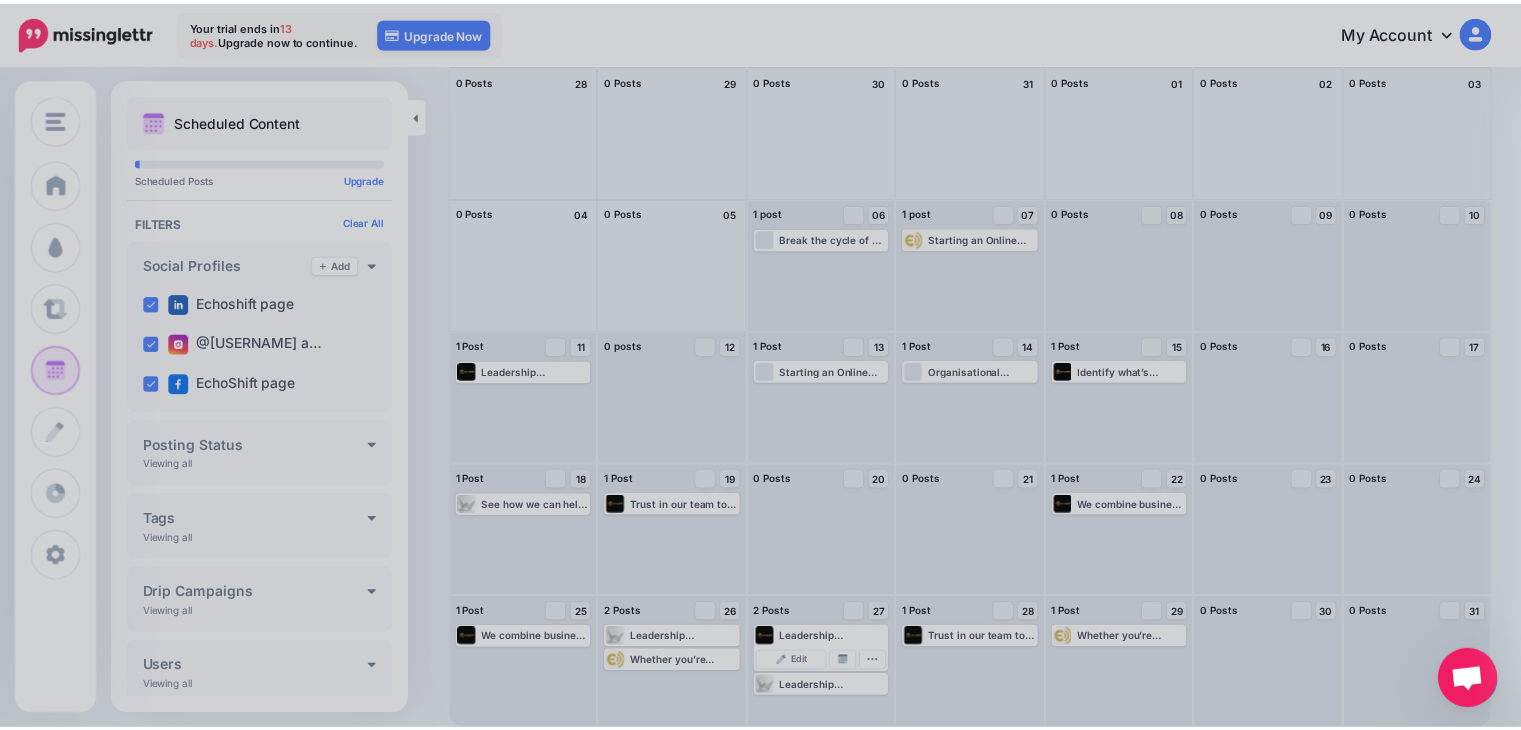 scroll, scrollTop: 0, scrollLeft: 0, axis: both 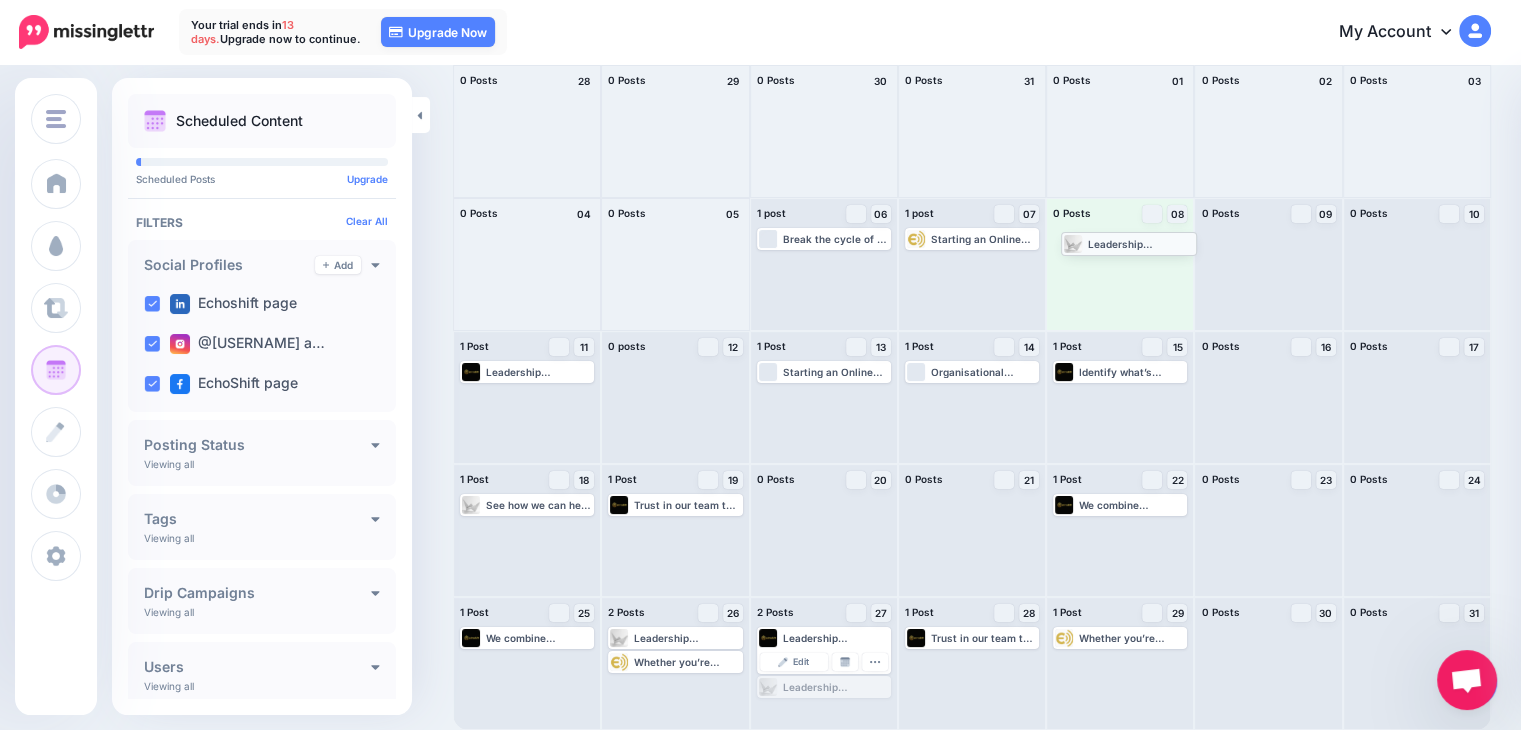 drag, startPoint x: 795, startPoint y: 687, endPoint x: 1095, endPoint y: 244, distance: 535.0224 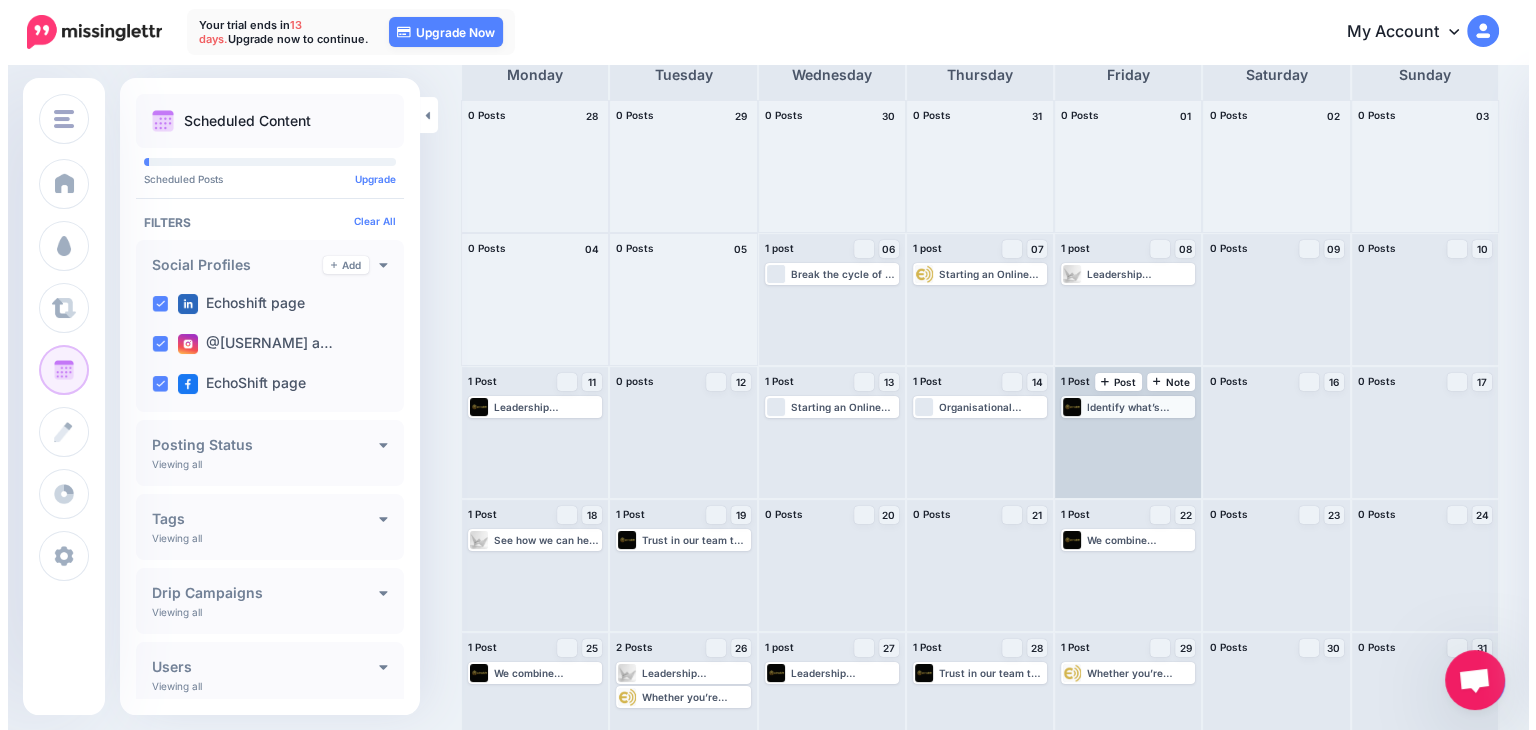 scroll, scrollTop: 149, scrollLeft: 0, axis: vertical 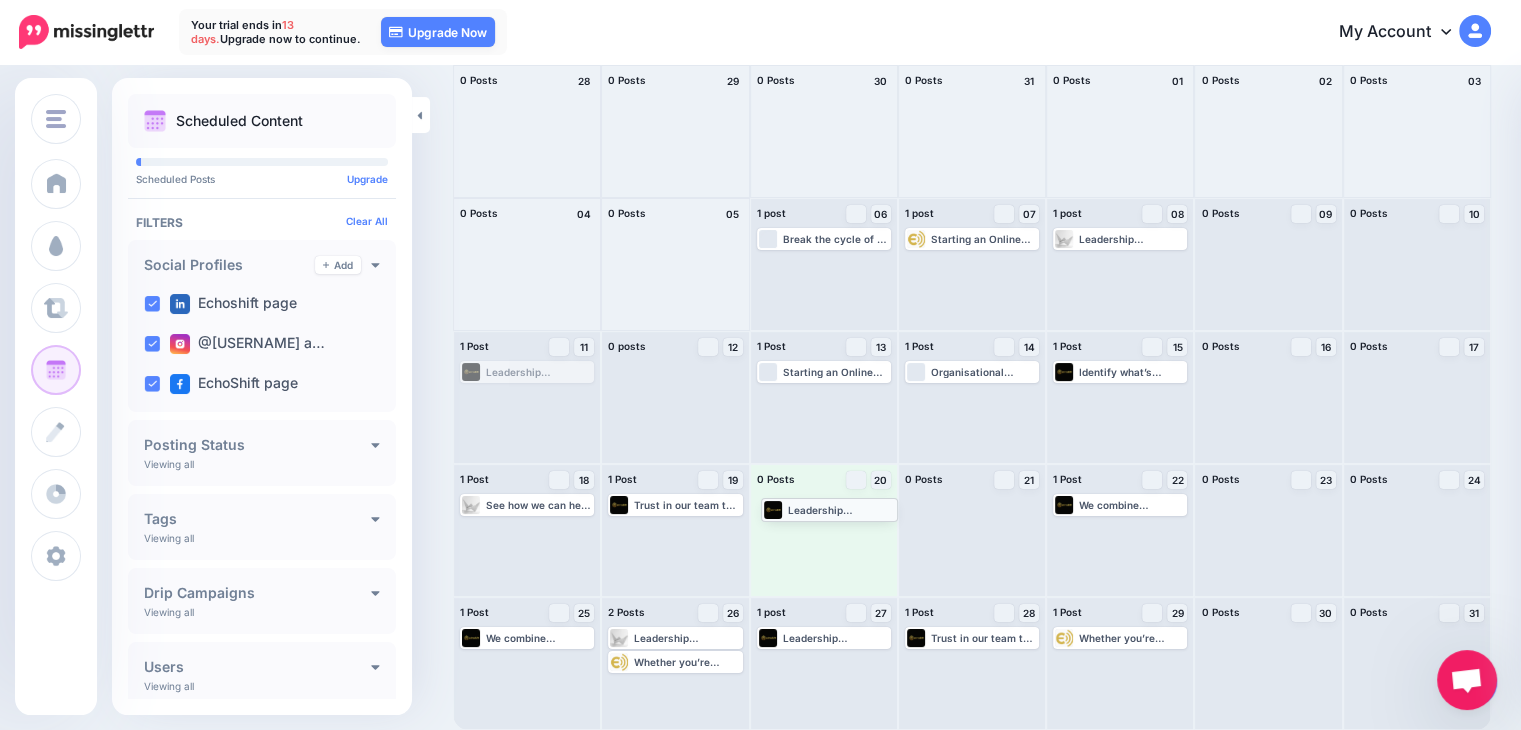 drag, startPoint x: 503, startPoint y: 370, endPoint x: 804, endPoint y: 507, distance: 330.71136 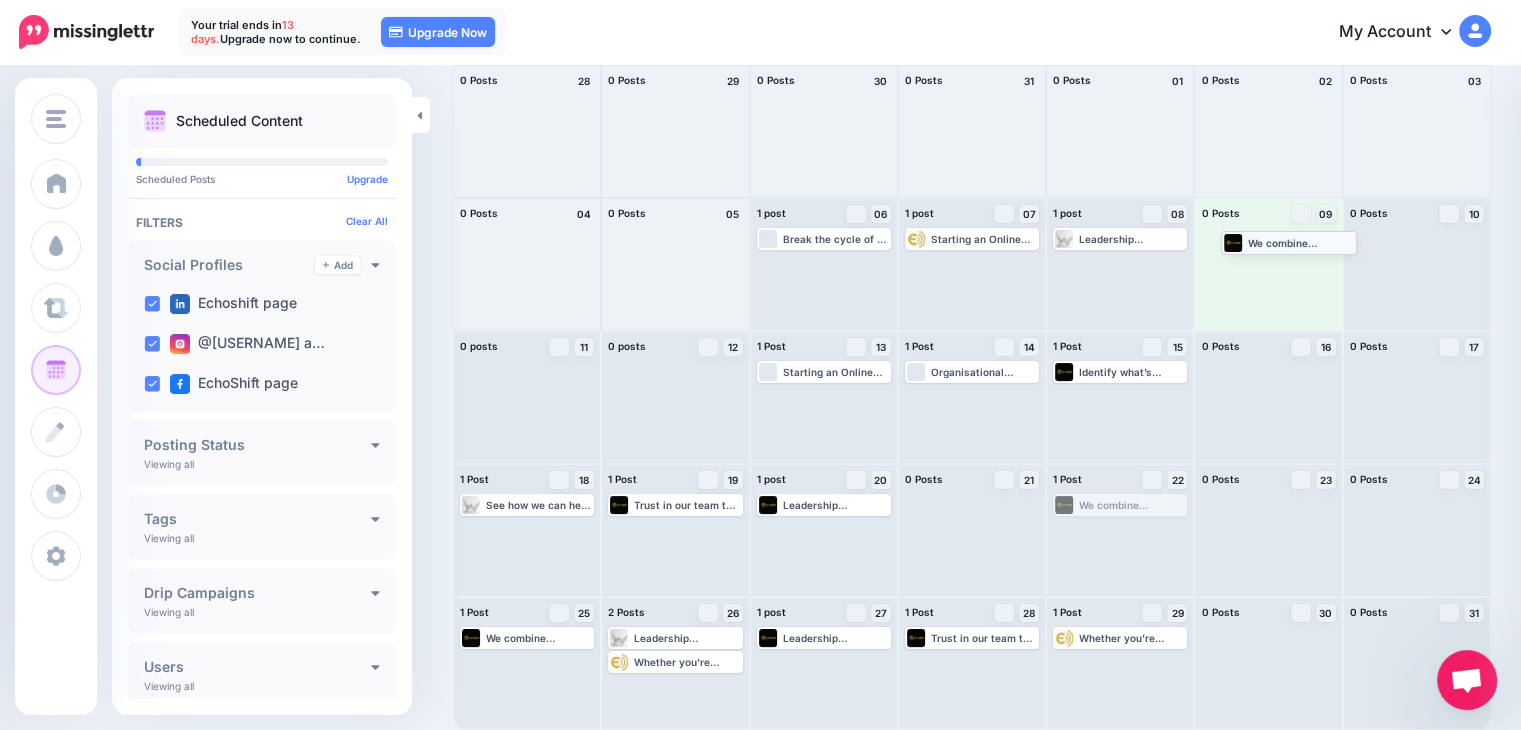 drag, startPoint x: 1128, startPoint y: 509, endPoint x: 1283, endPoint y: 248, distance: 303.5556 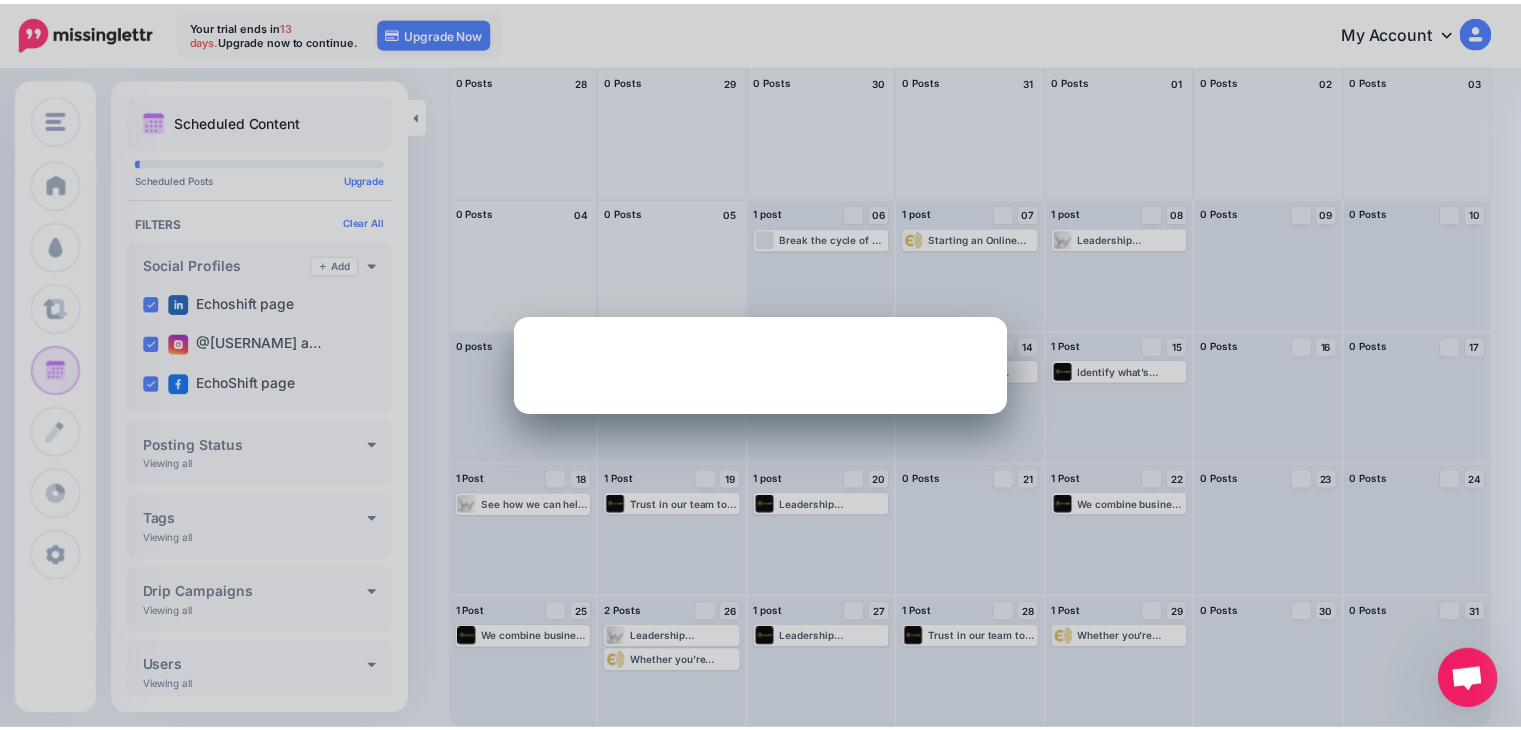 scroll, scrollTop: 0, scrollLeft: 0, axis: both 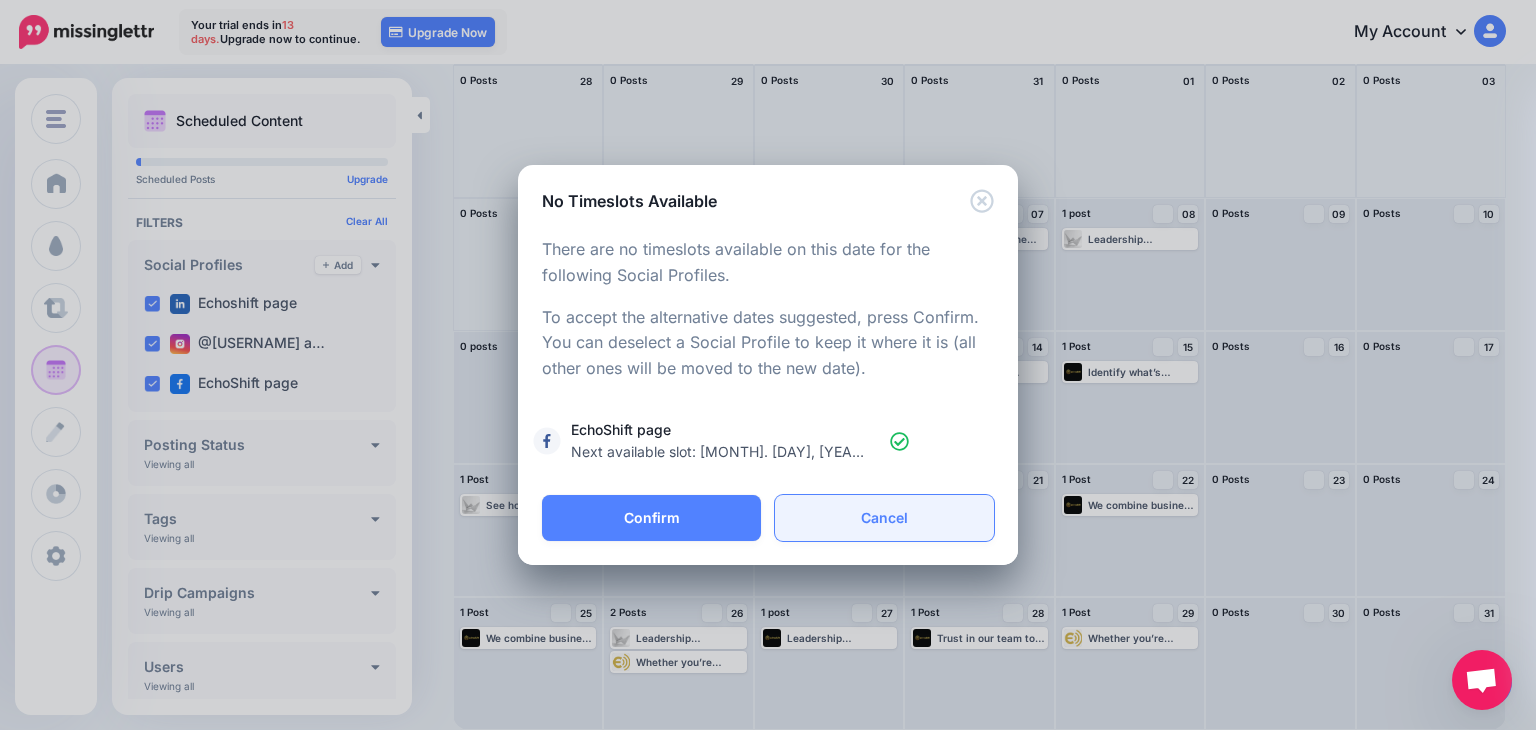 click on "Cancel" at bounding box center (884, 518) 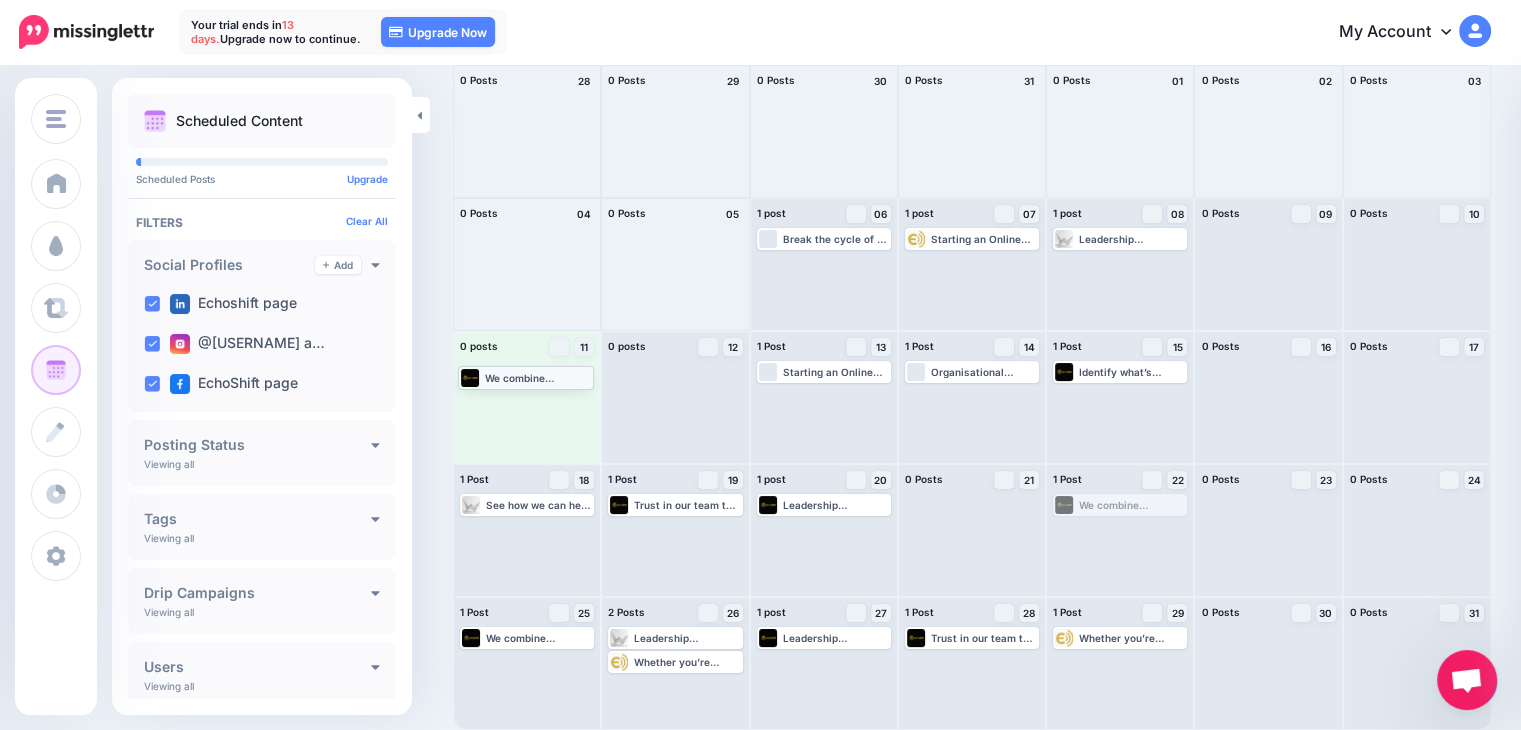 drag, startPoint x: 1116, startPoint y: 503, endPoint x: 512, endPoint y: 376, distance: 617.2074 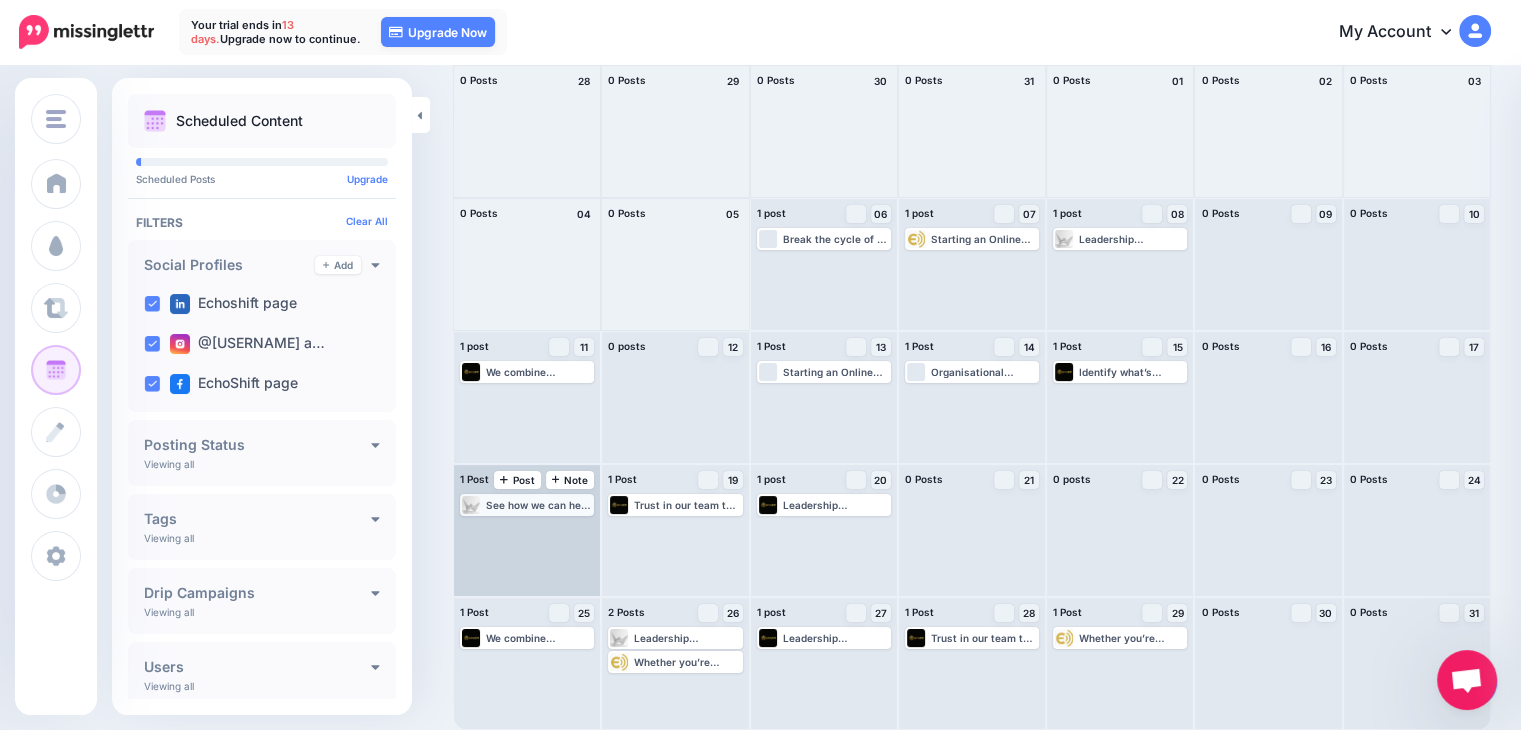 click on "See how we can help streamline your business. See our website for more details: www.echoshift.io #leadership #consulting #startups" at bounding box center [539, 505] 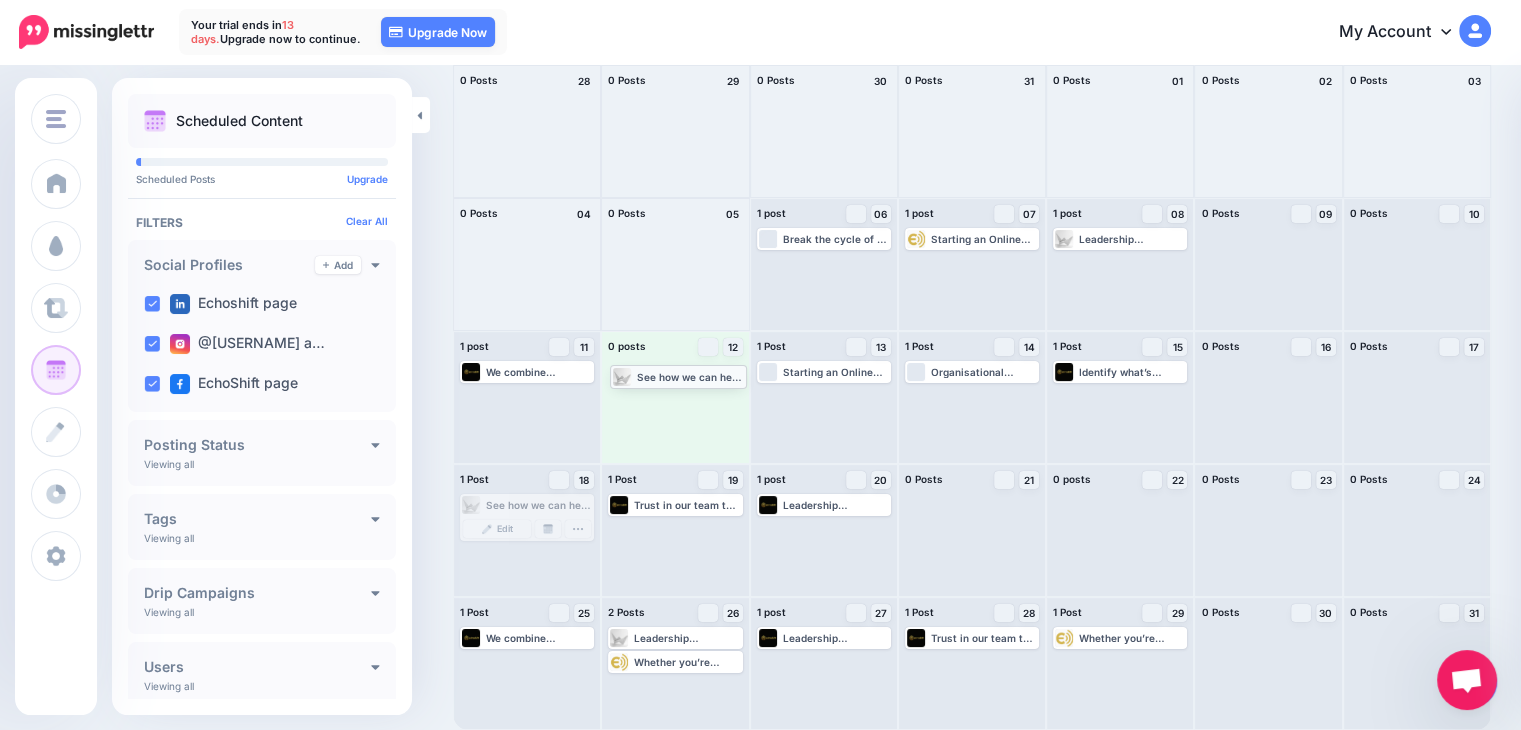 drag, startPoint x: 519, startPoint y: 506, endPoint x: 669, endPoint y: 377, distance: 197.84085 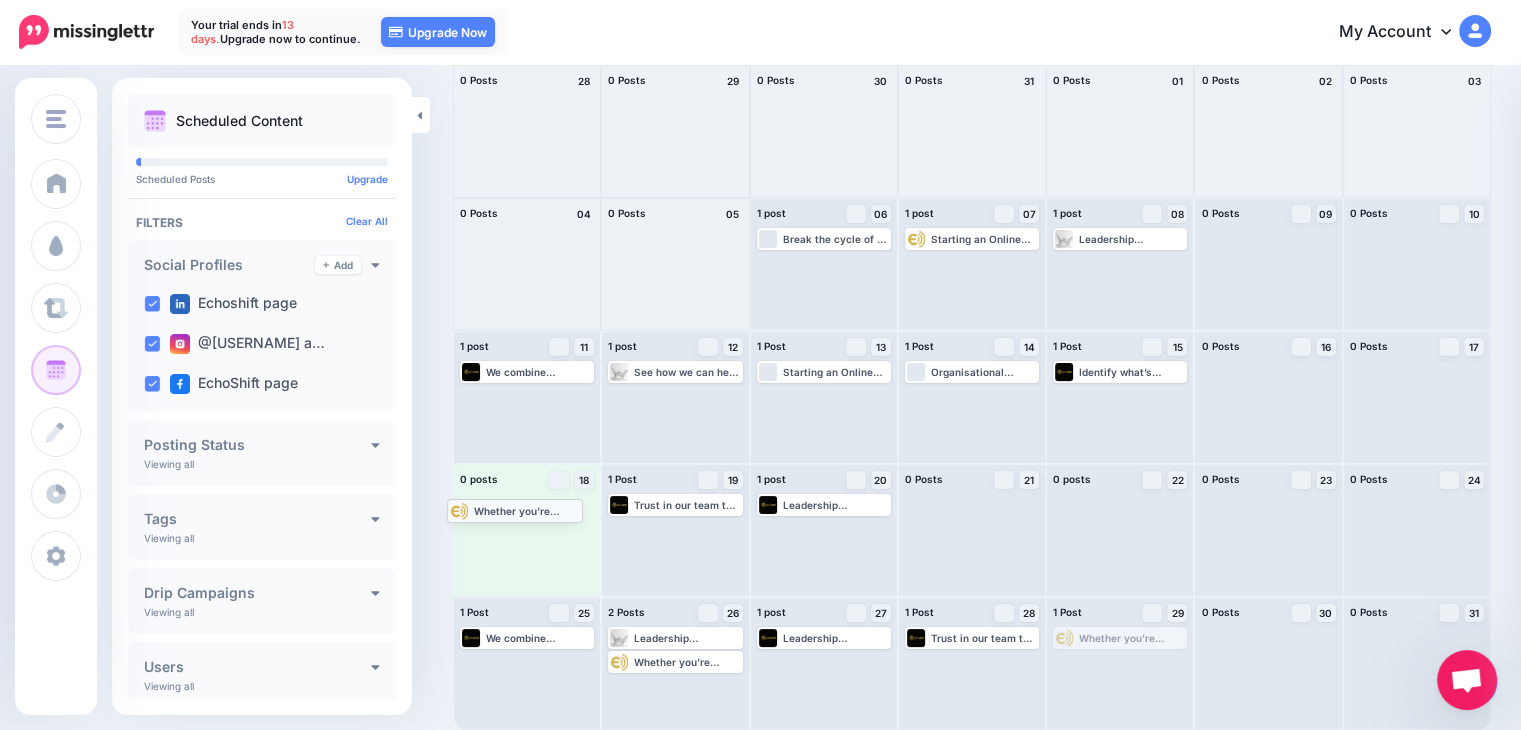 drag, startPoint x: 1154, startPoint y: 637, endPoint x: 539, endPoint y: 509, distance: 628.17914 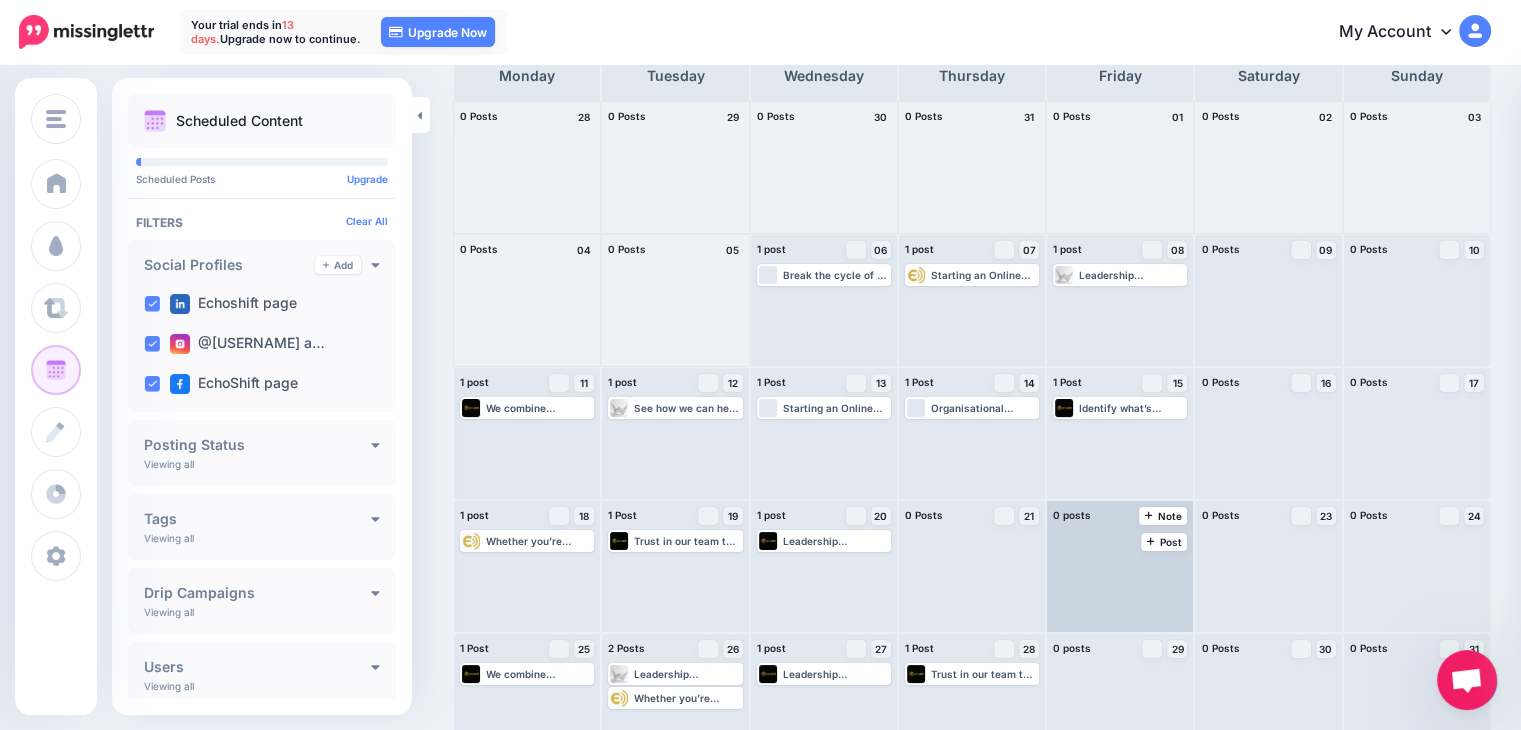 scroll, scrollTop: 0, scrollLeft: 0, axis: both 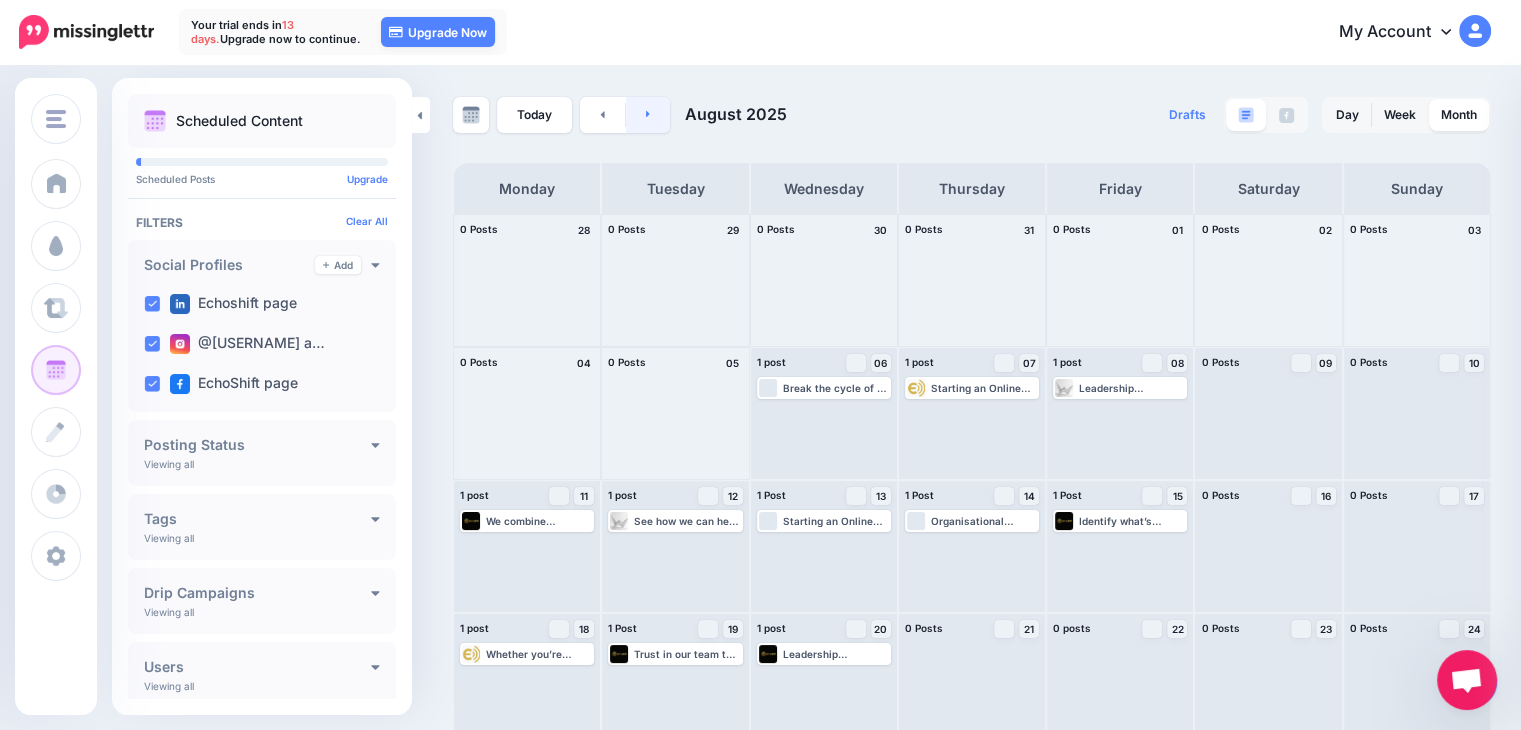 click at bounding box center [648, 115] 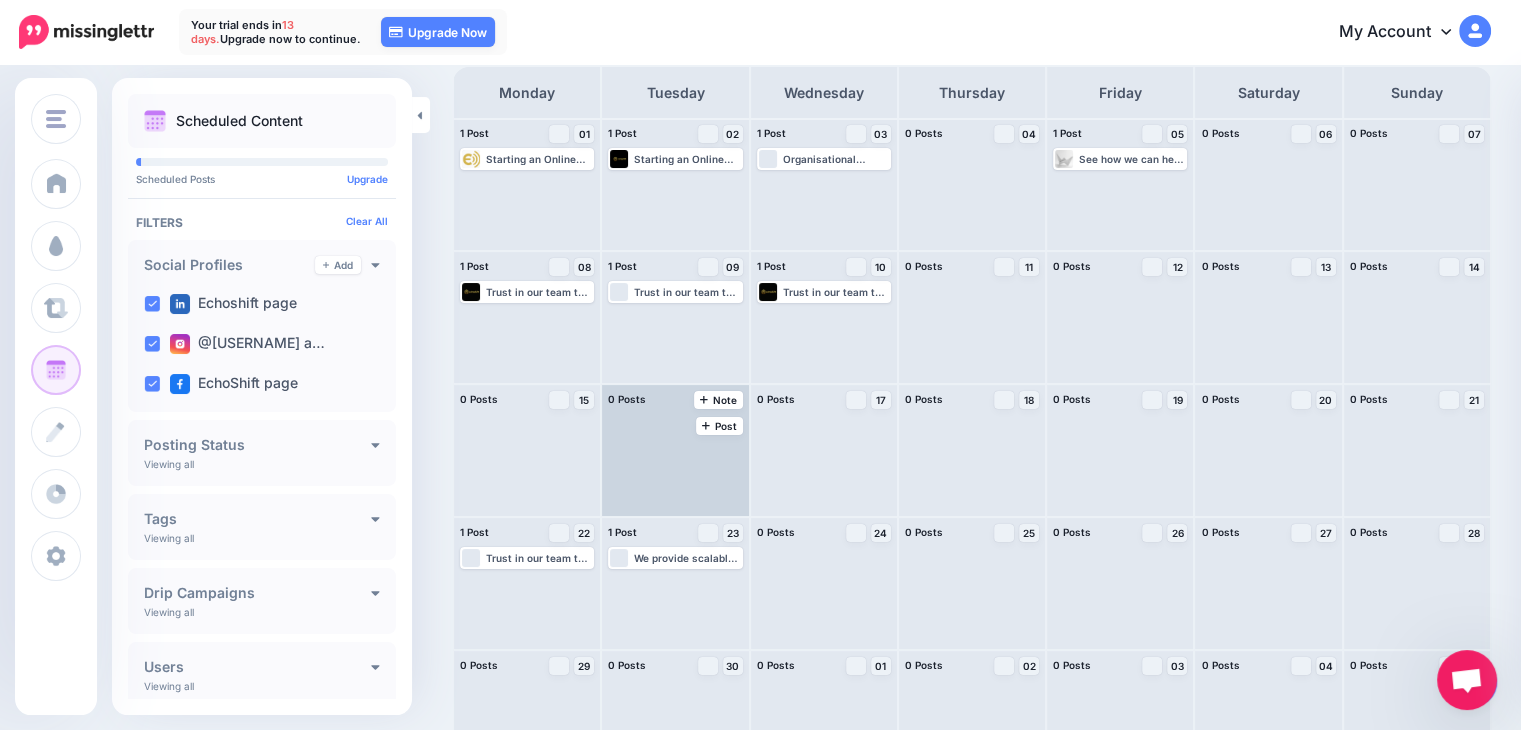 scroll, scrollTop: 100, scrollLeft: 0, axis: vertical 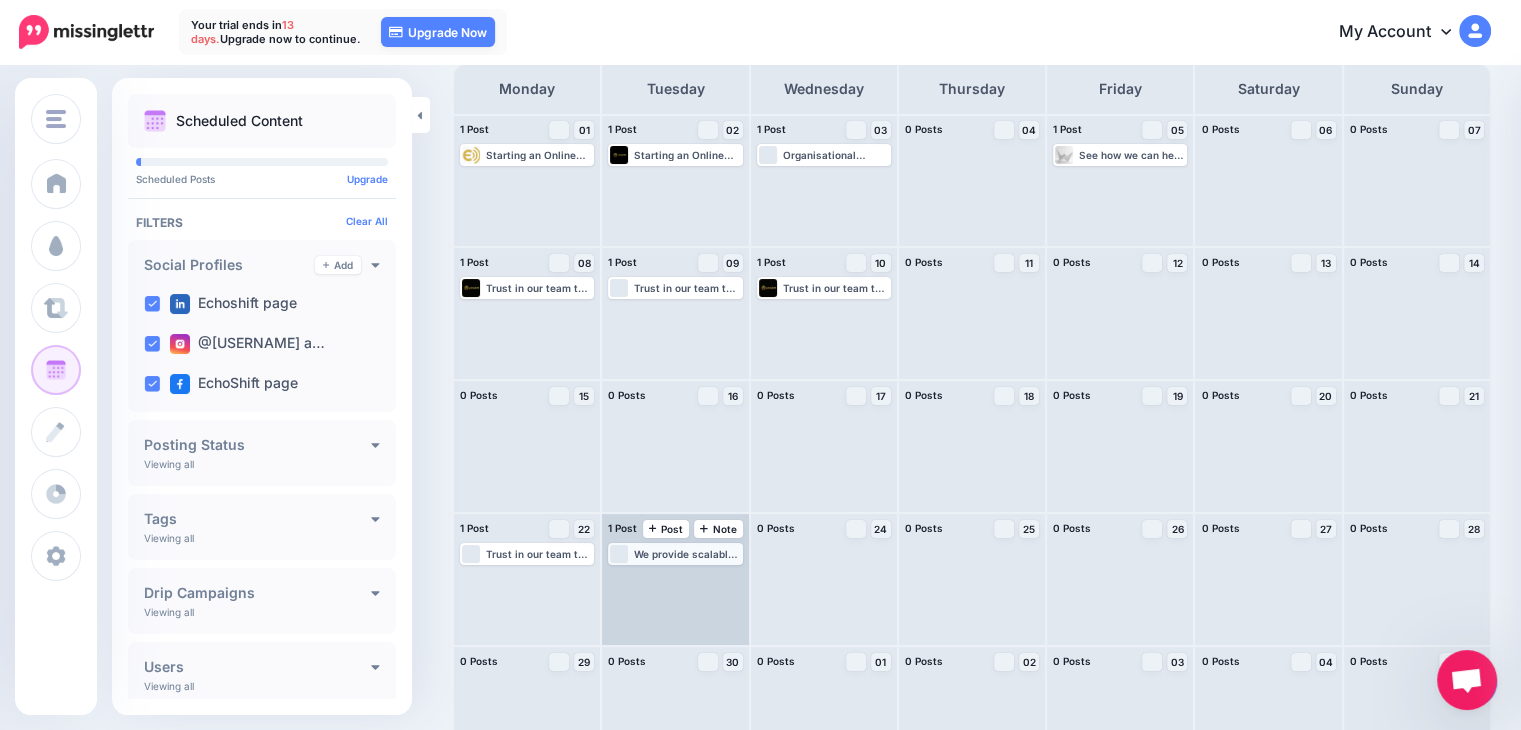click on "We provide scalable services to suit any stage of business growth. See our website for more details: www.echoshift.io #leadership #consulting #startups" at bounding box center [687, 554] 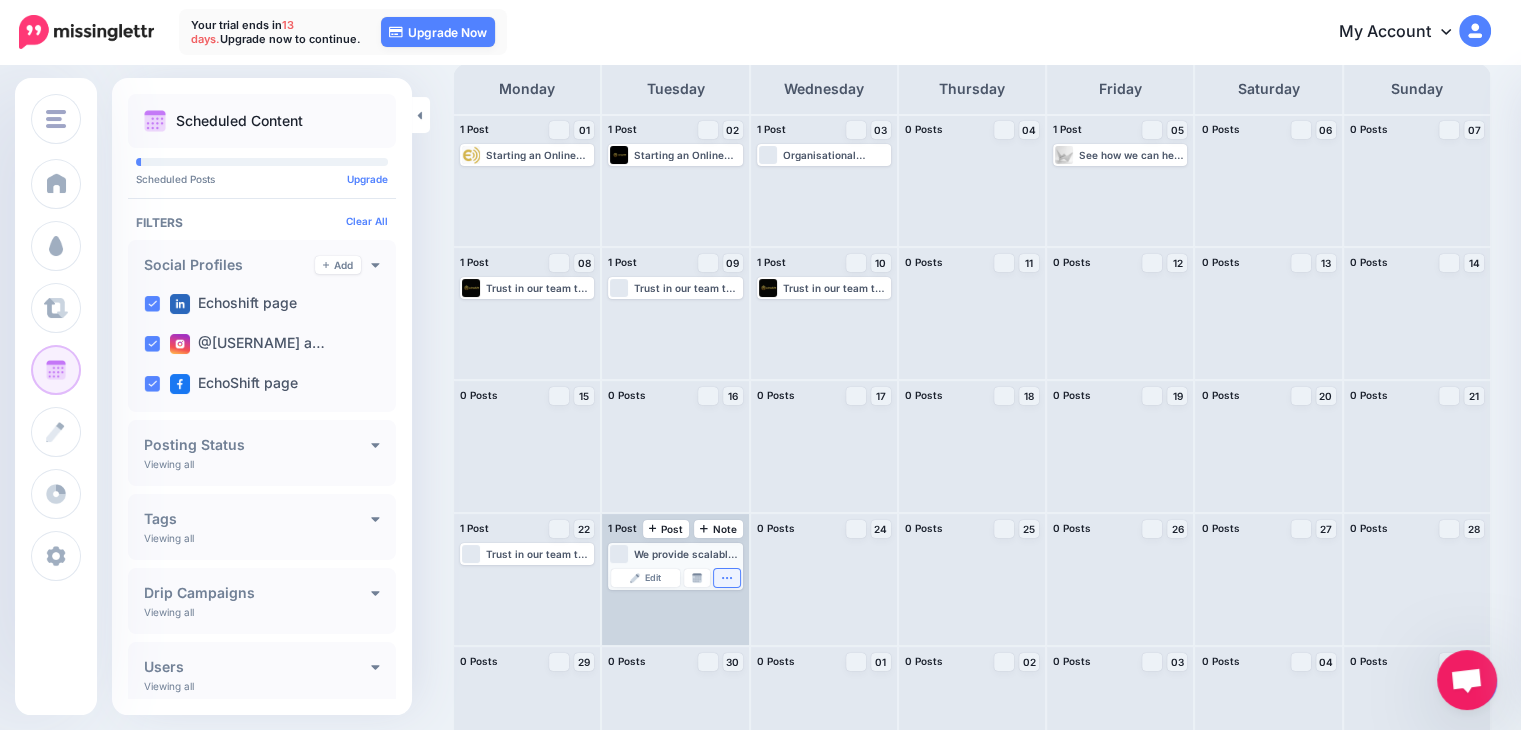 click 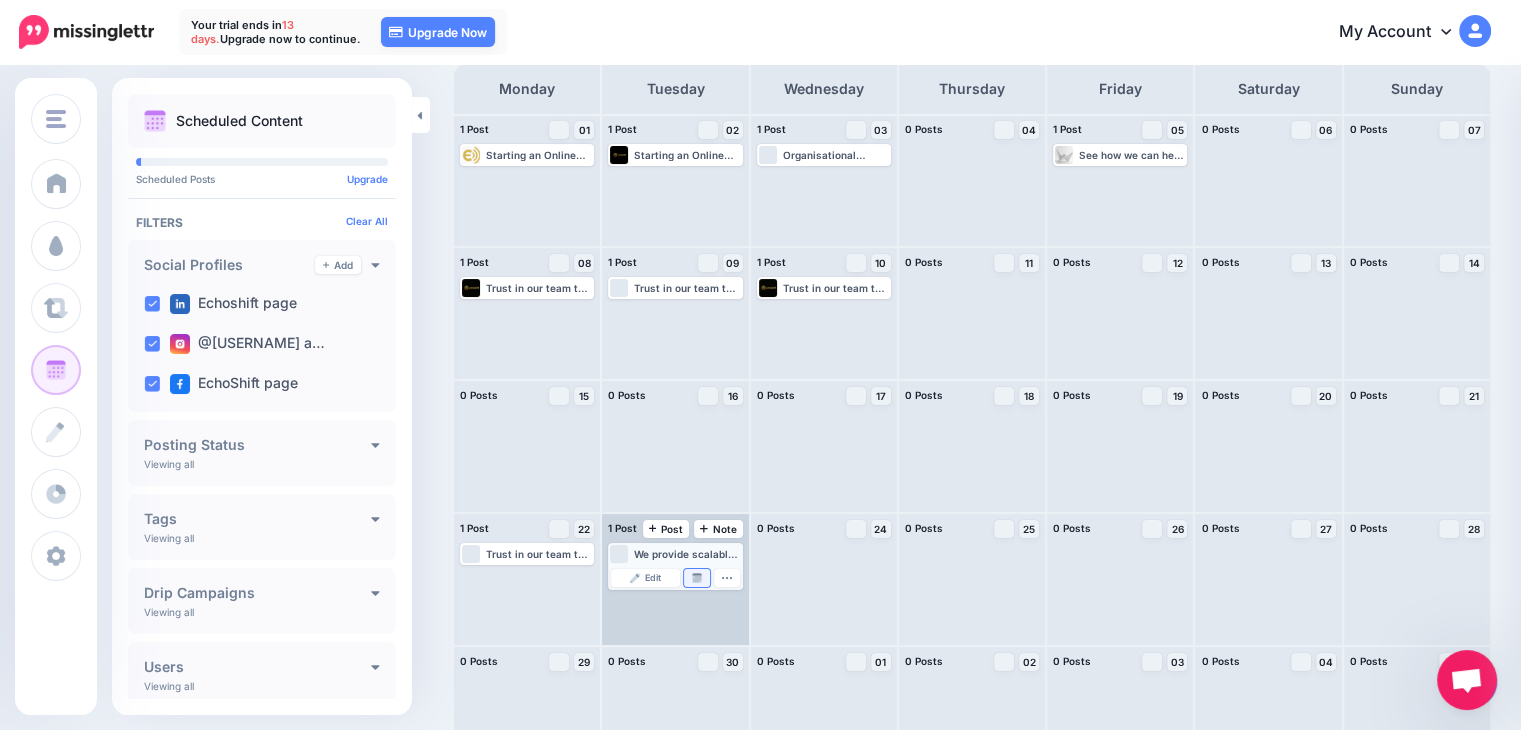 click at bounding box center (697, 578) 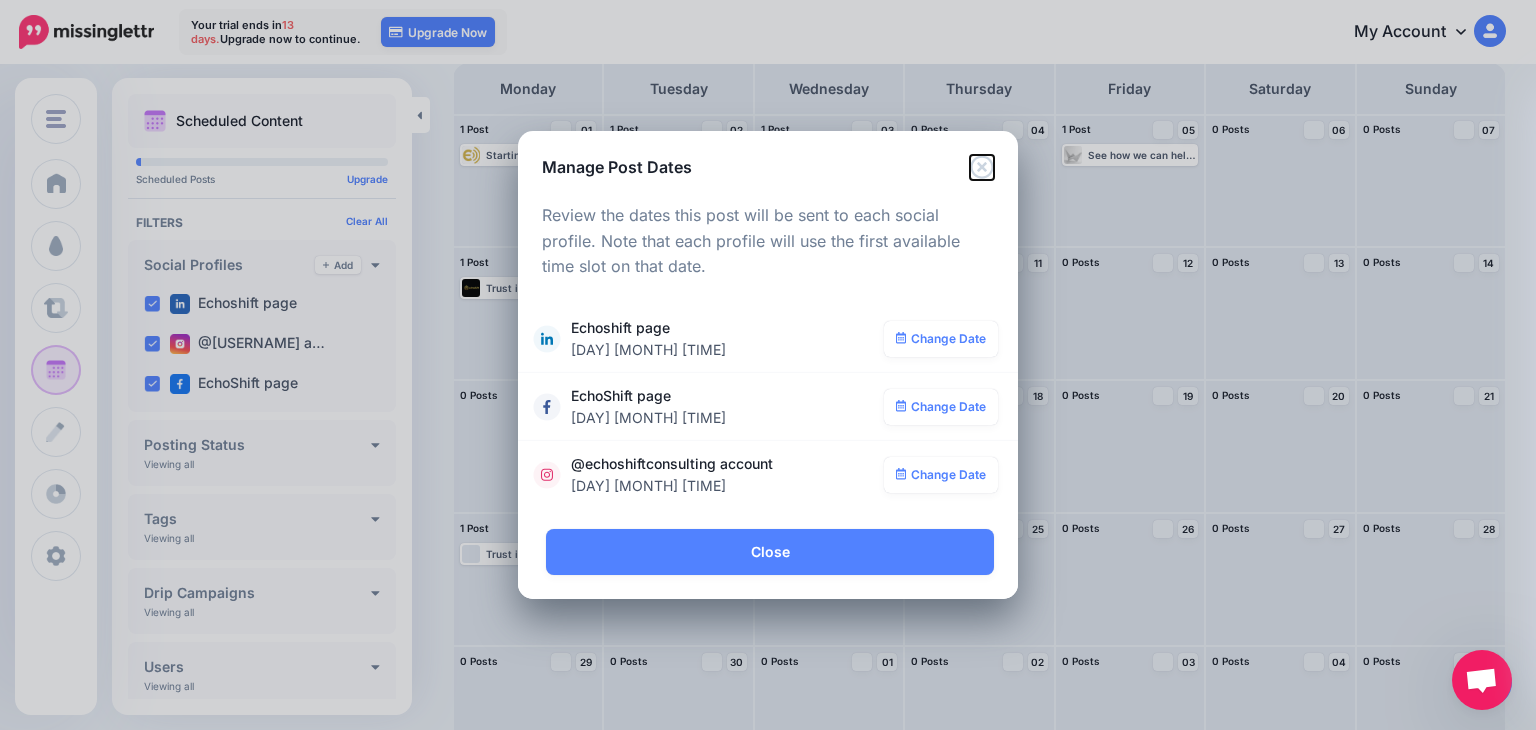 click 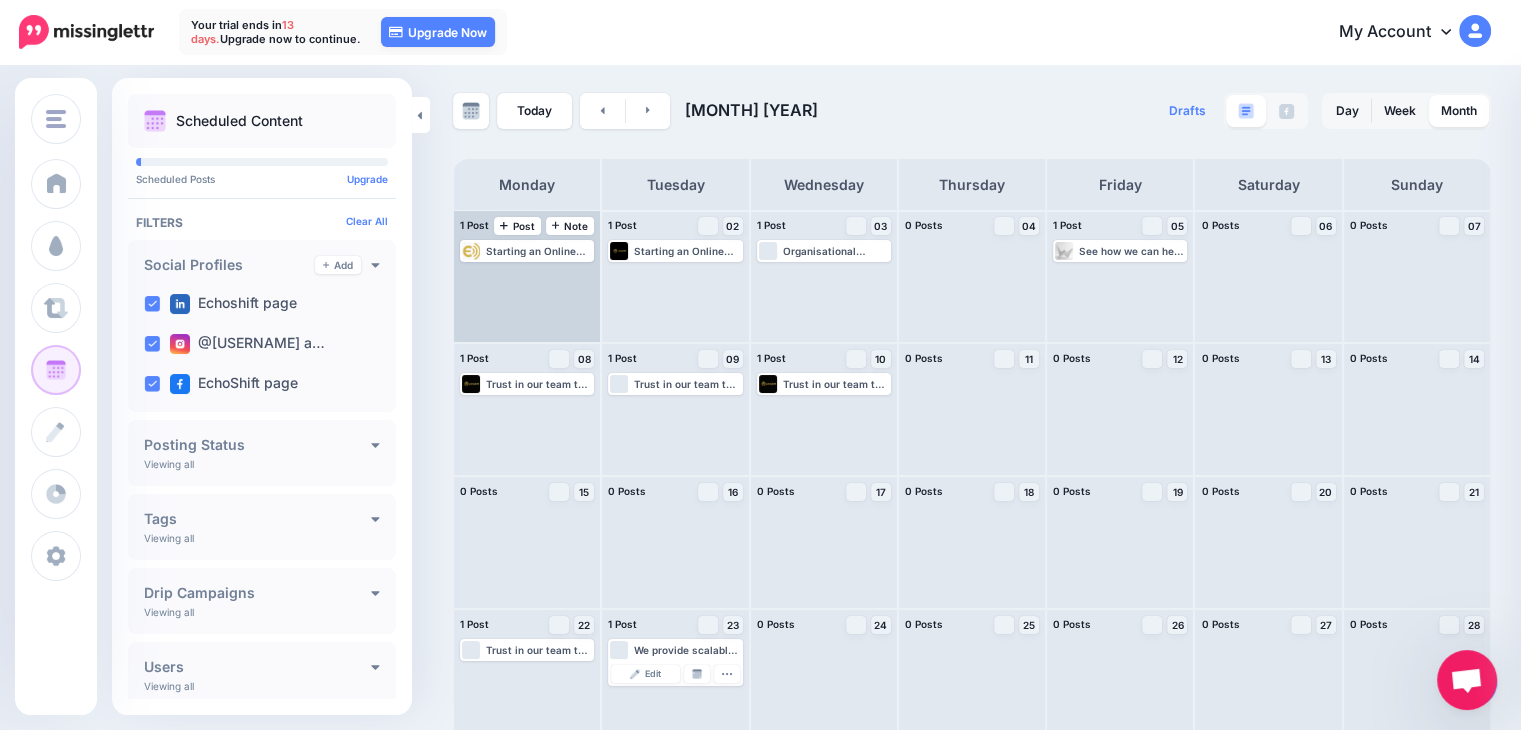 scroll, scrollTop: 0, scrollLeft: 0, axis: both 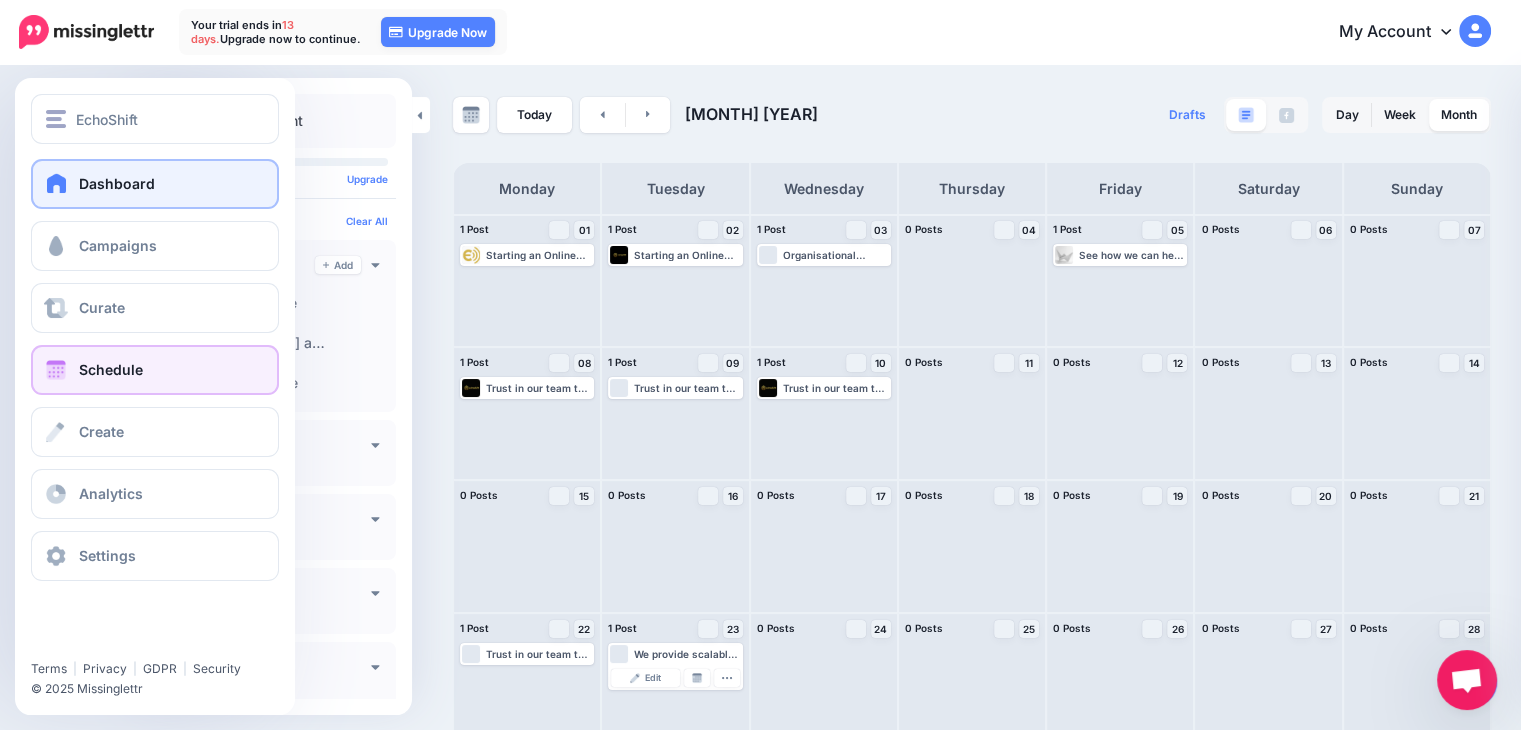 click on "Dashboard" at bounding box center [155, 184] 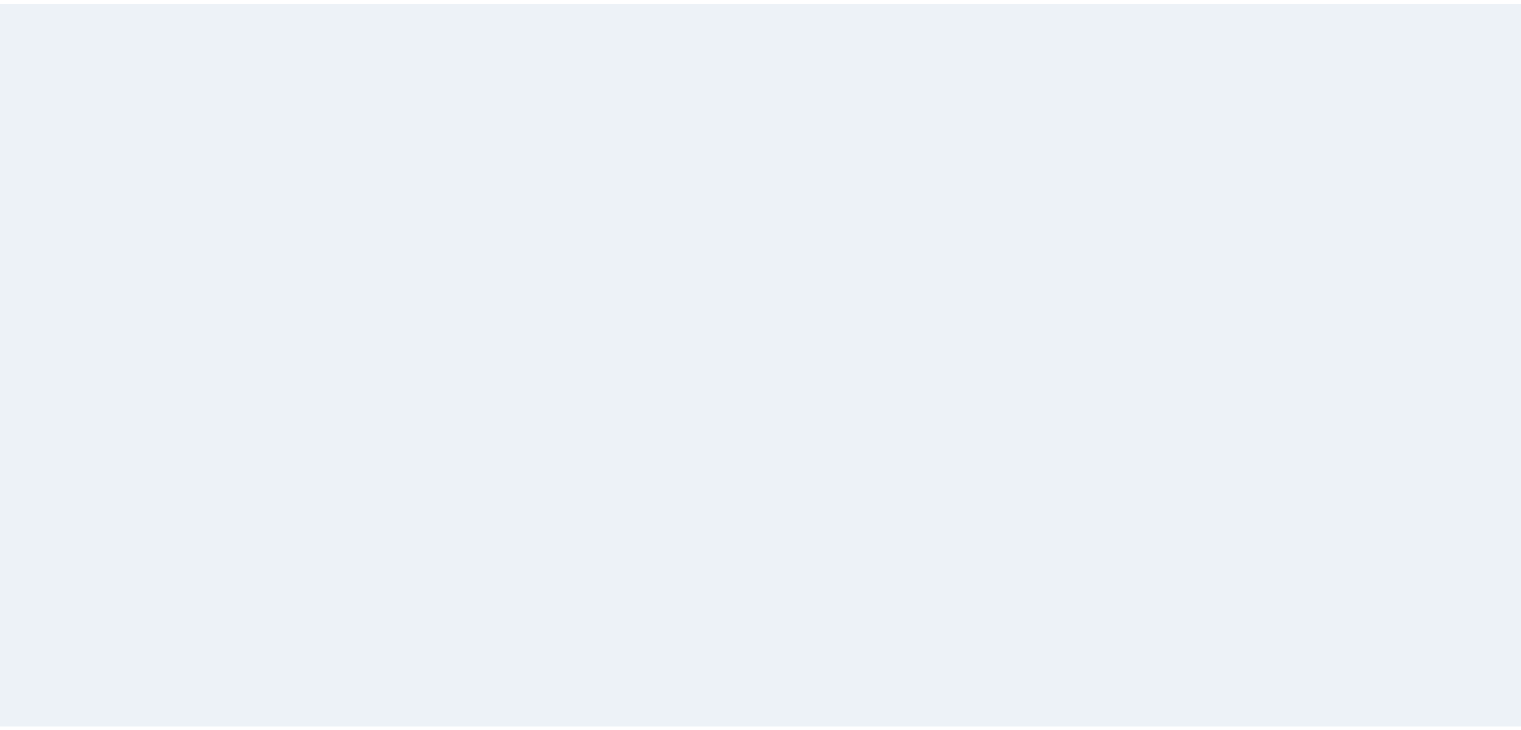 scroll, scrollTop: 0, scrollLeft: 0, axis: both 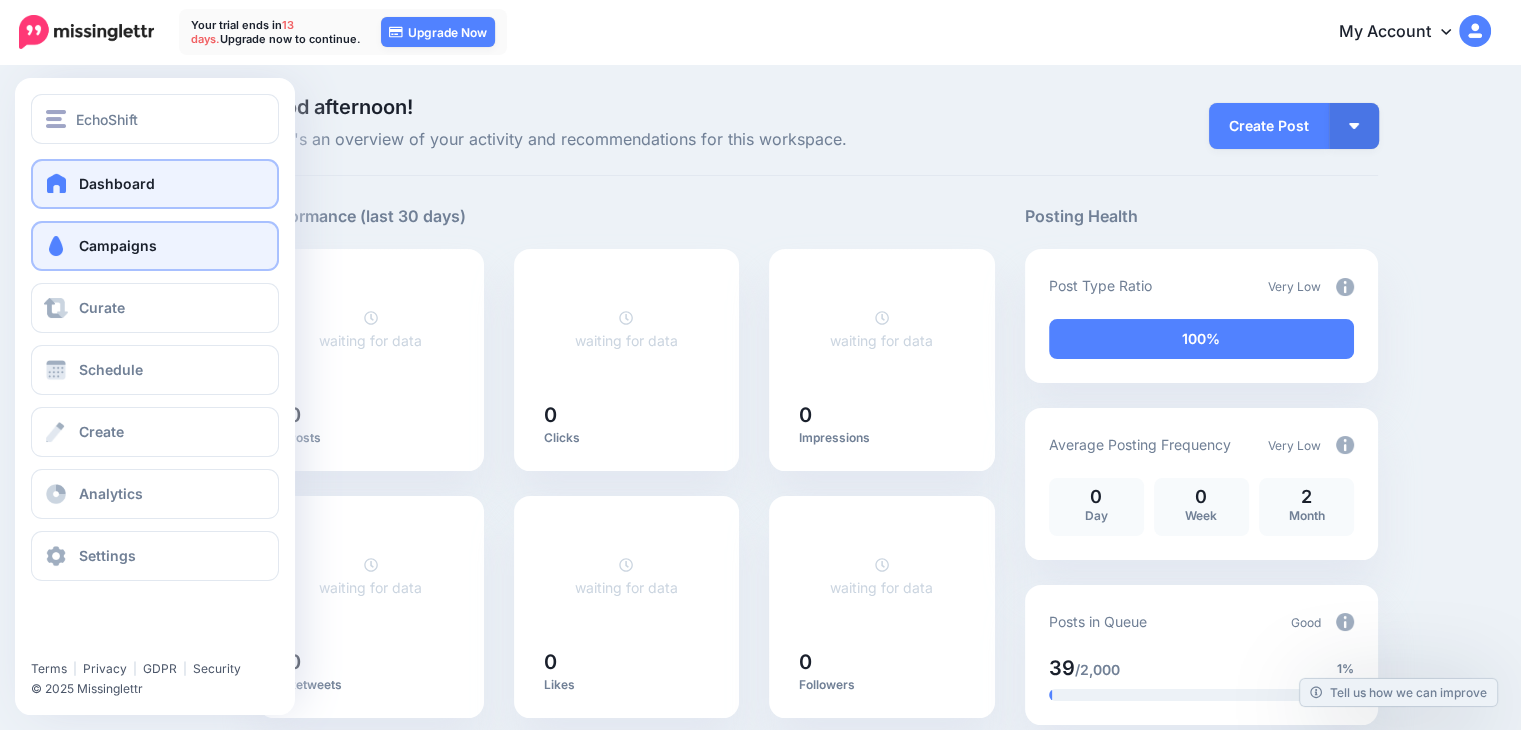 click on "Campaigns" at bounding box center [118, 245] 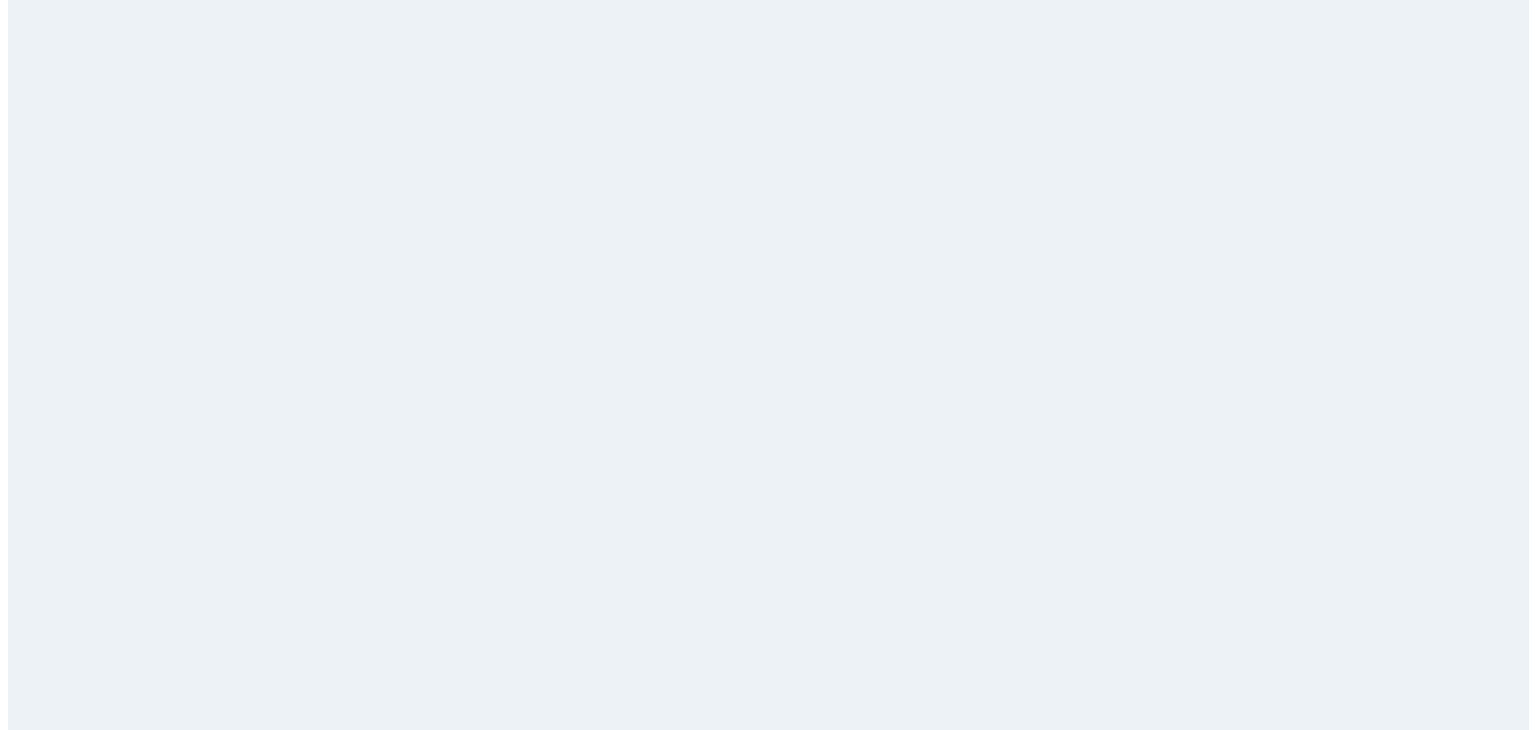 scroll, scrollTop: 0, scrollLeft: 0, axis: both 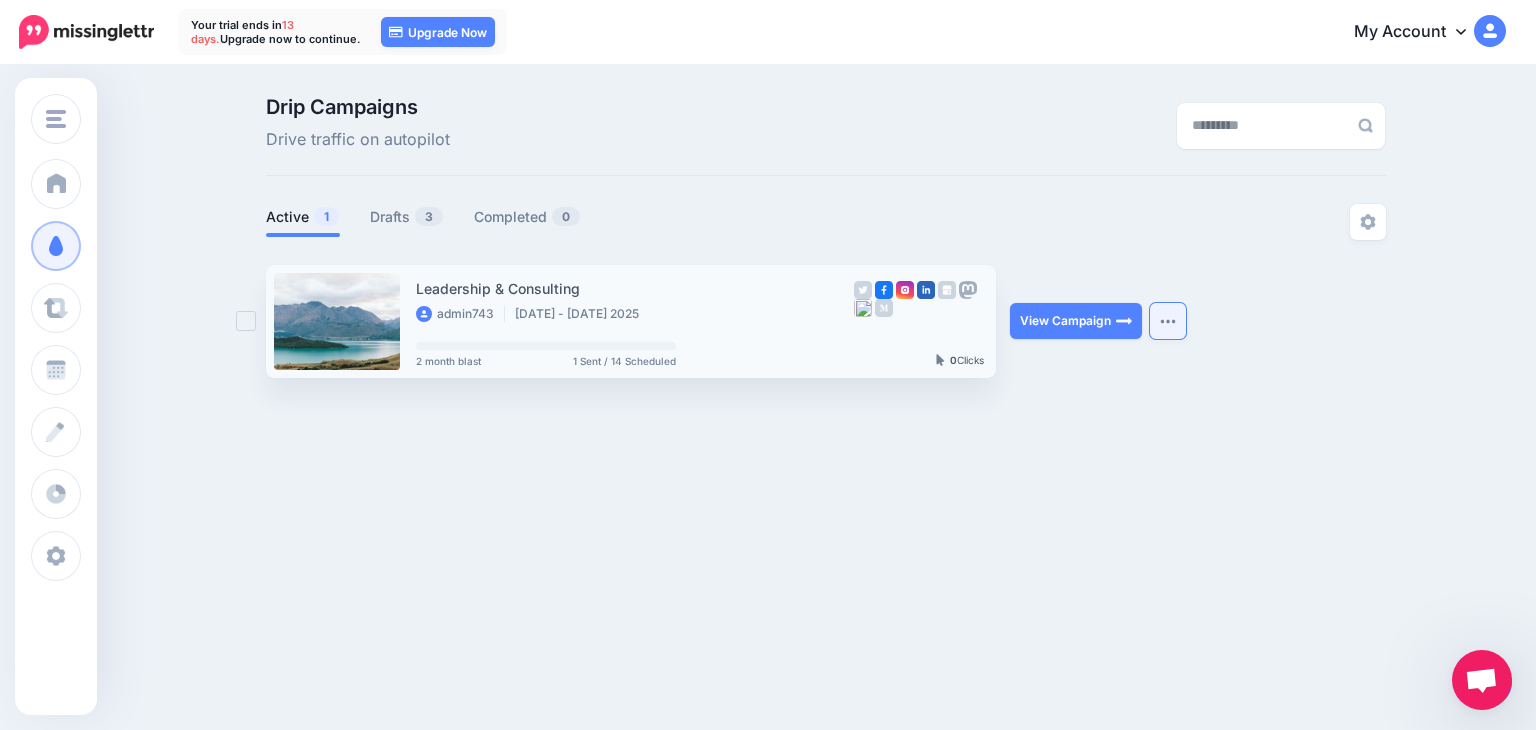 click at bounding box center (1168, 321) 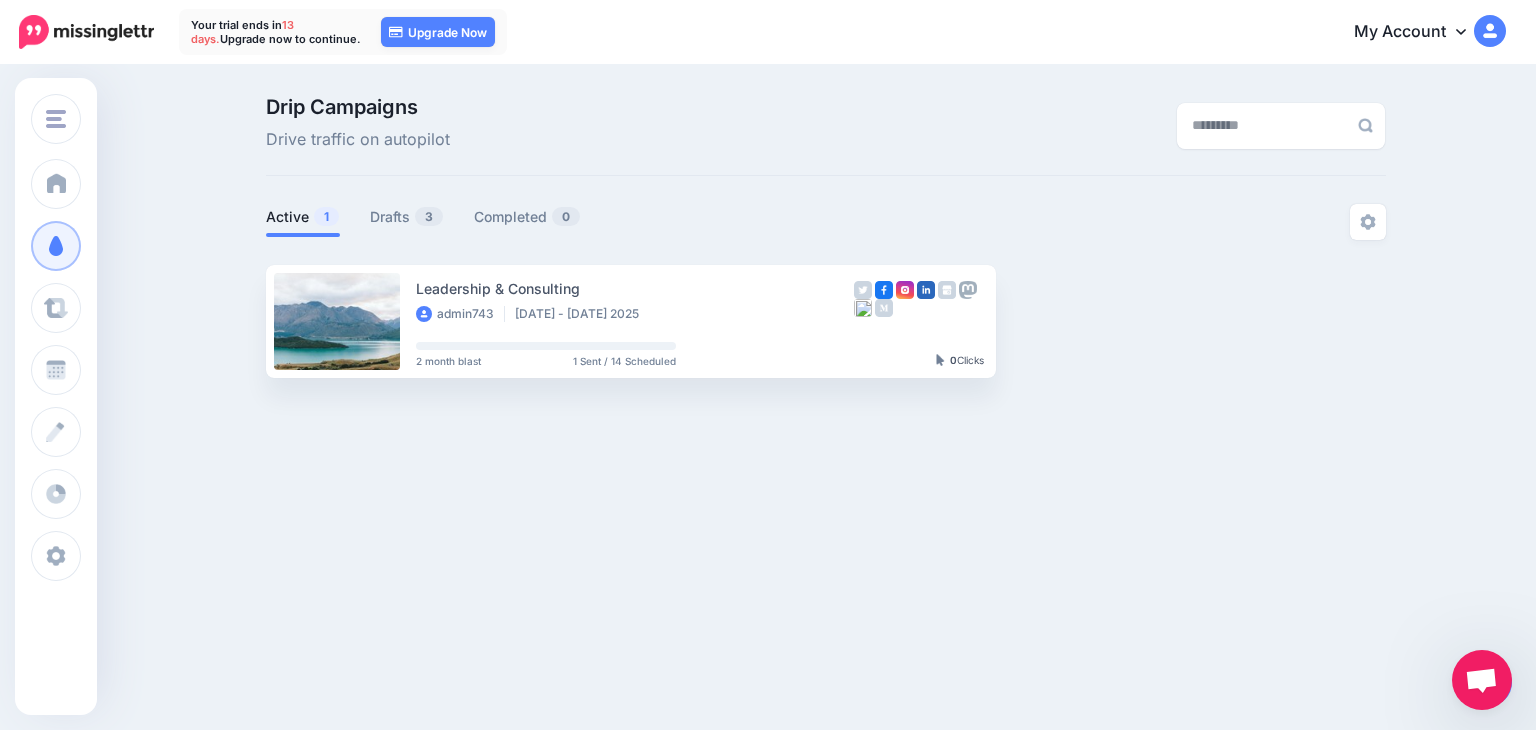 click on "EchoShift
EchoShift
Add Workspace
Dashboard
Campaigns
Curate
Schedule
Create
Analytics
Terms" at bounding box center (768, 323) 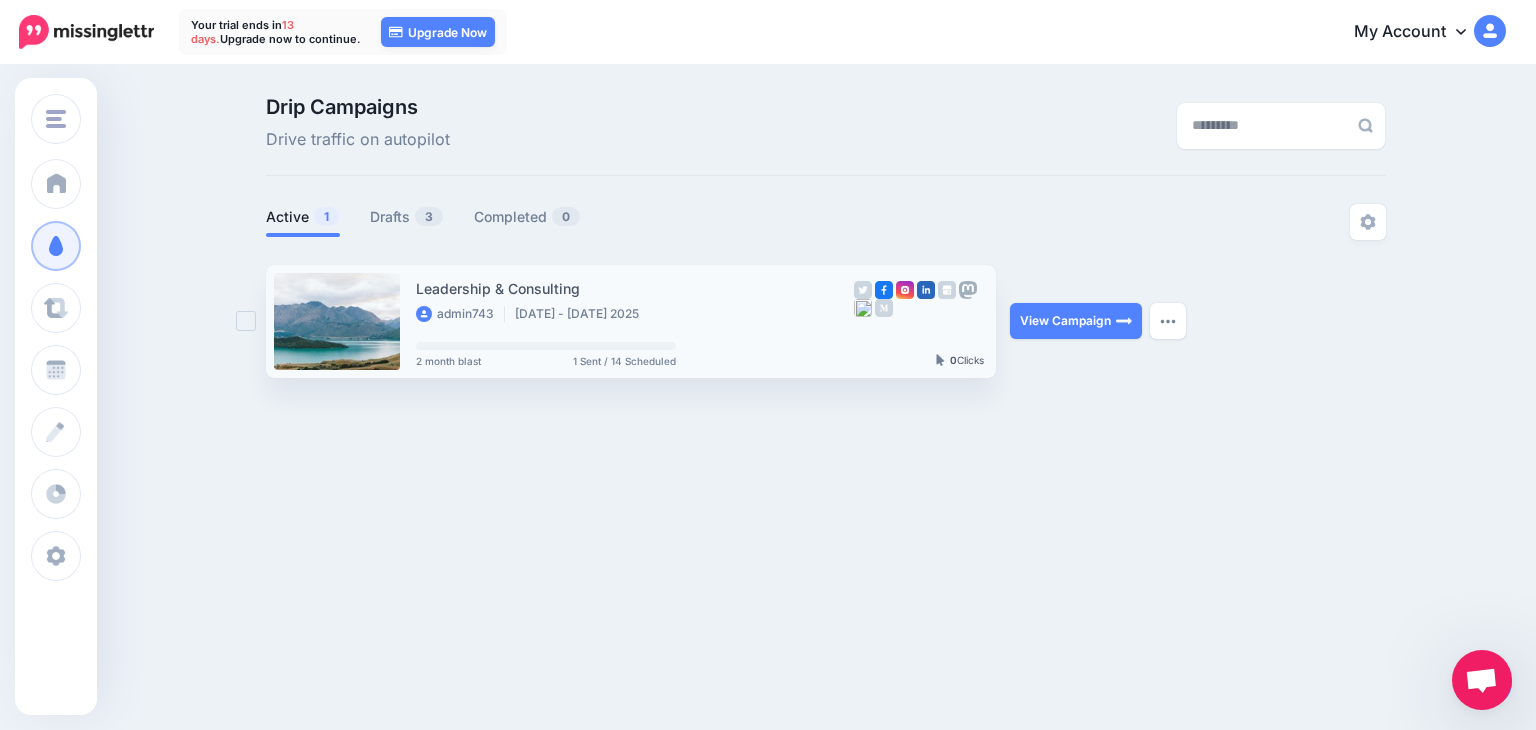 click on "Leadership & Consulting
[USERNAME]
[DATE] - [DATE] 2025
2 month blast
1 Sent / 14 Scheduled" at bounding box center [635, 321] 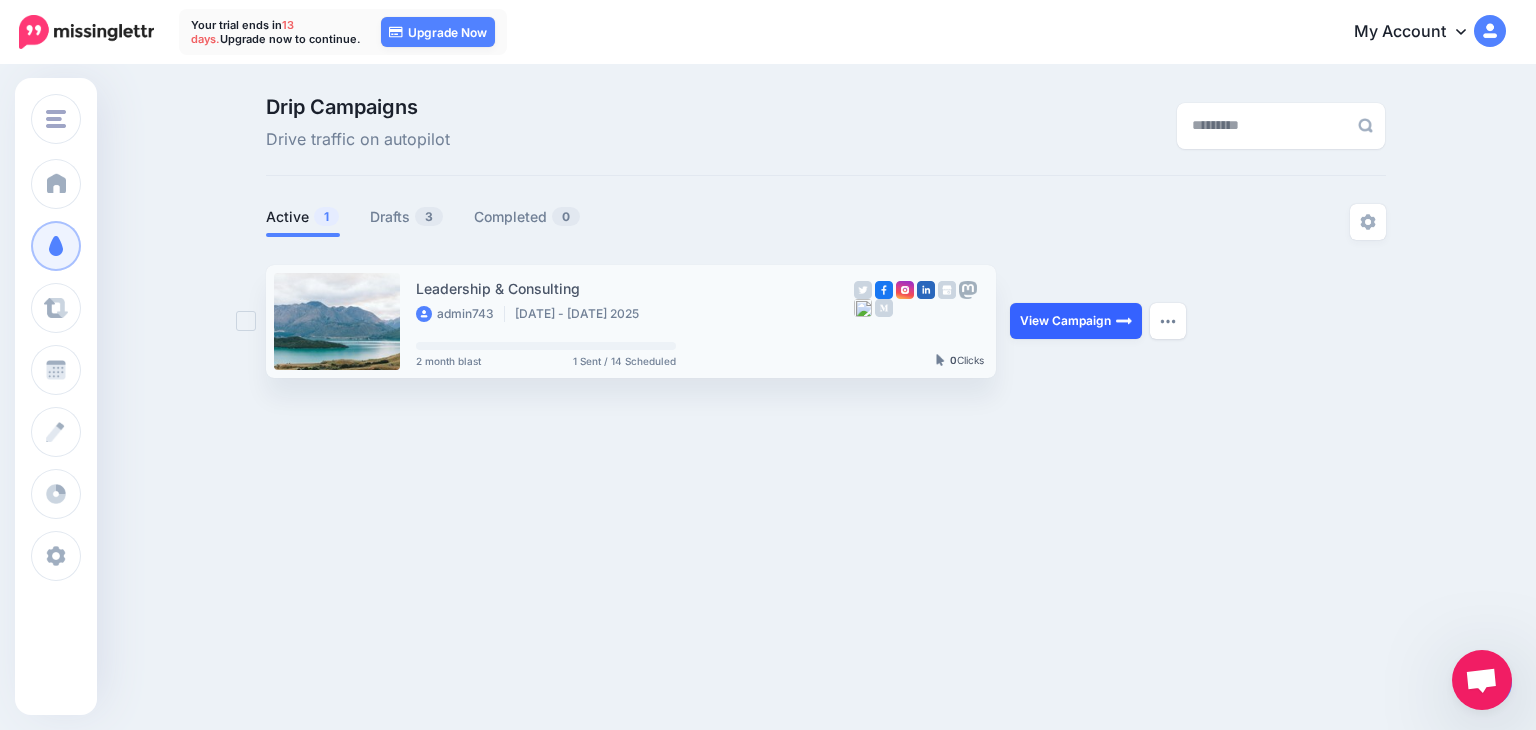 click on "View Campaign" at bounding box center [1076, 321] 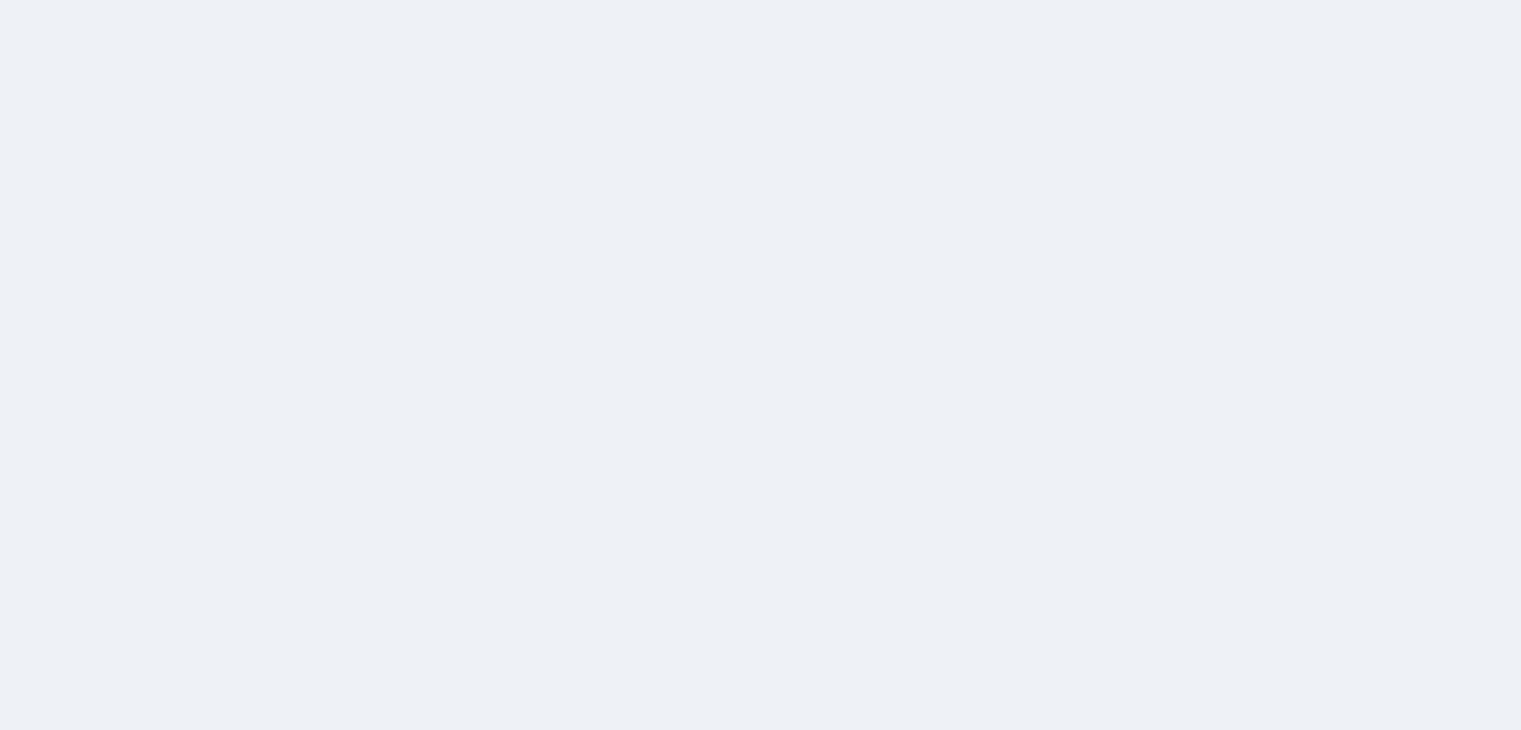 scroll, scrollTop: 0, scrollLeft: 0, axis: both 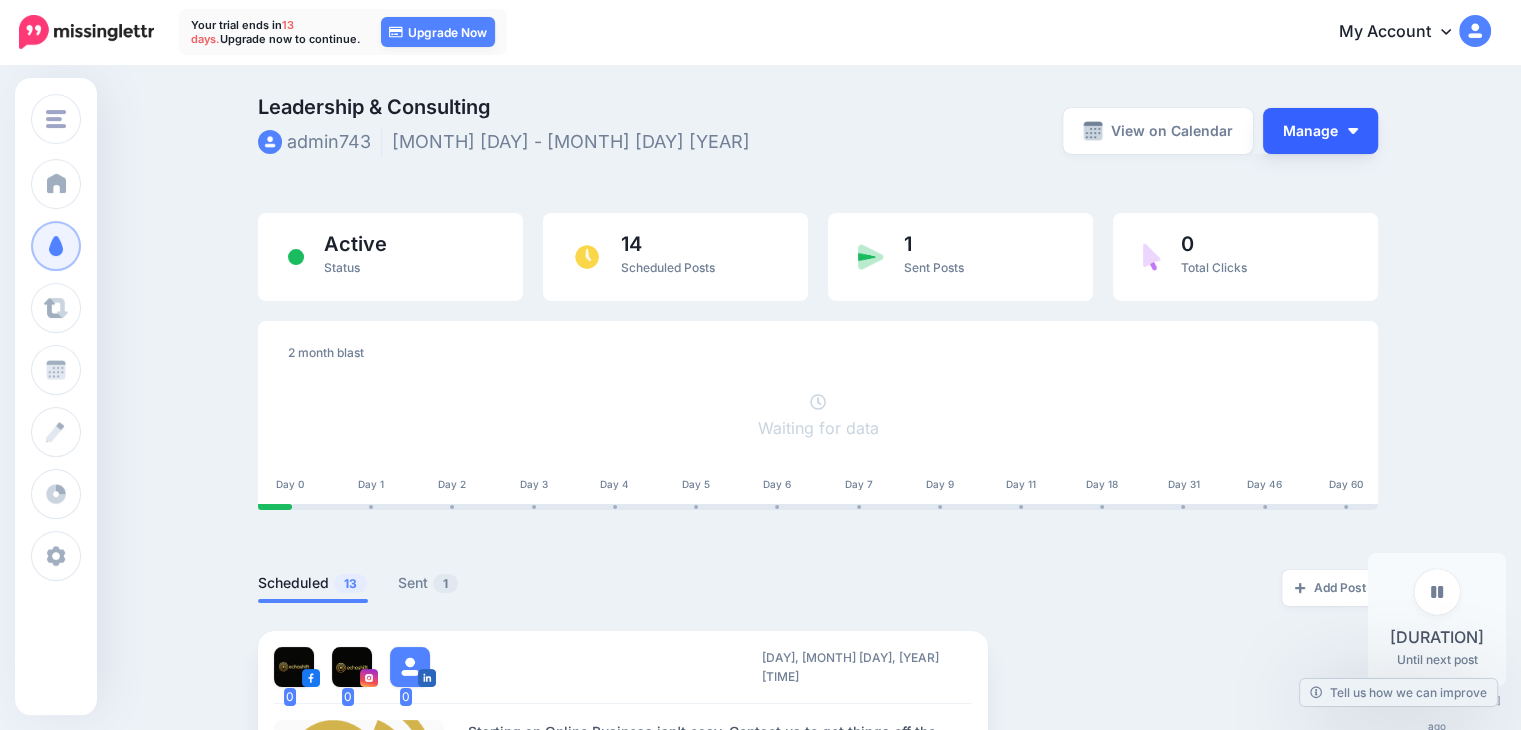click on "Manage" at bounding box center [1320, 131] 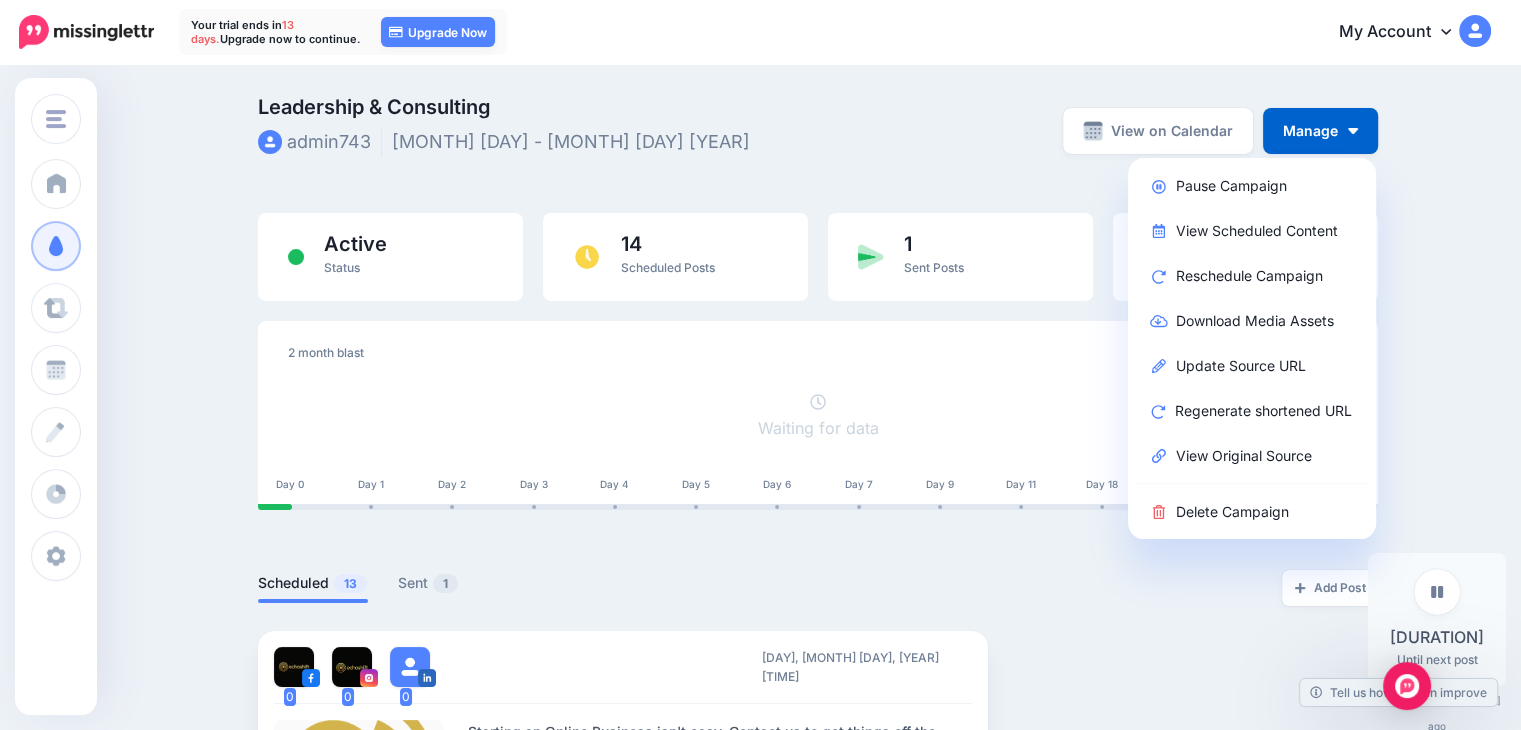 click on "Leadership & Consulting
[USERNAME]
[MONTH] [DAY] - [MONTH] [DAY] [YEAR]
View on Calendar
Manage
Pause Campaign
View Scheduled Content
Reschedule Campaign" at bounding box center [760, 2024] 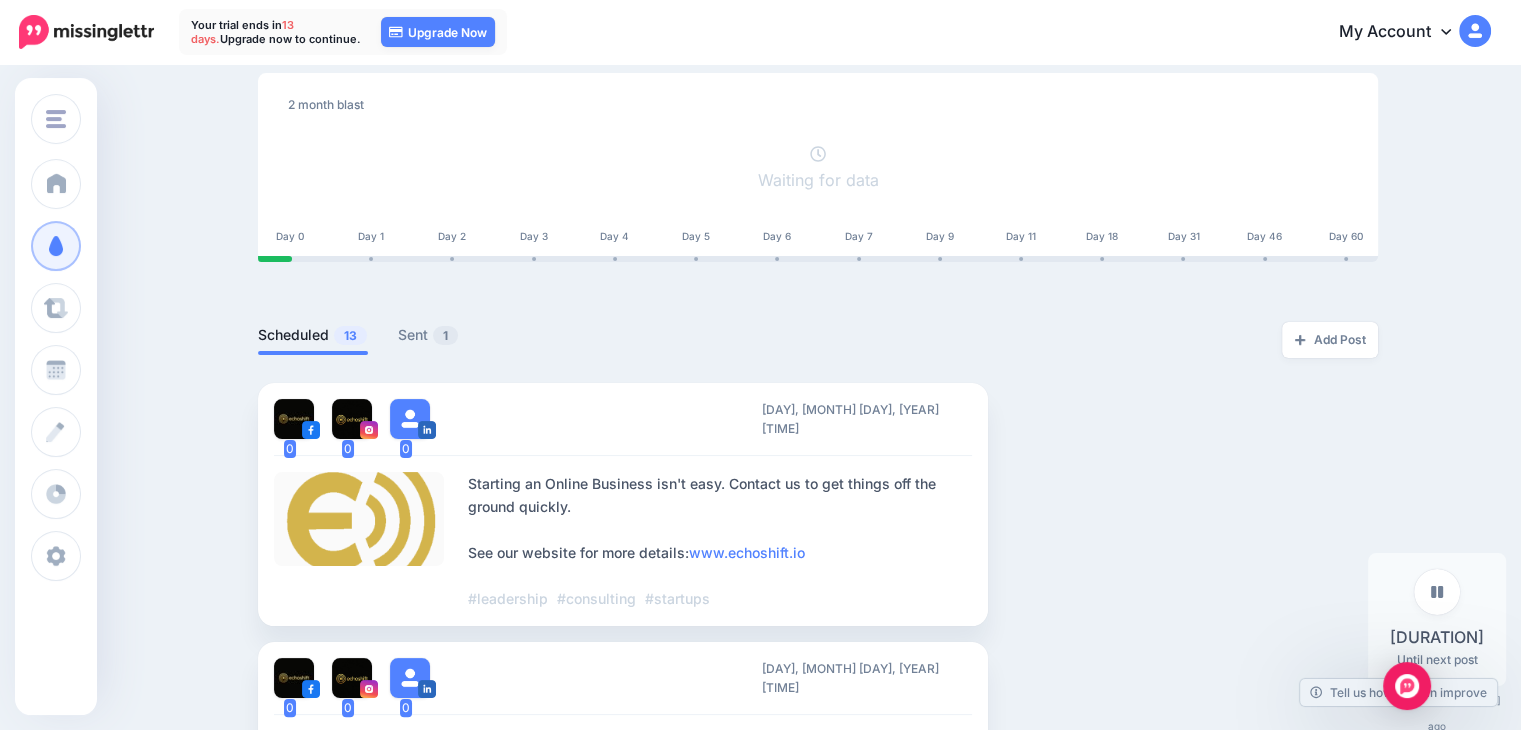 scroll, scrollTop: 0, scrollLeft: 0, axis: both 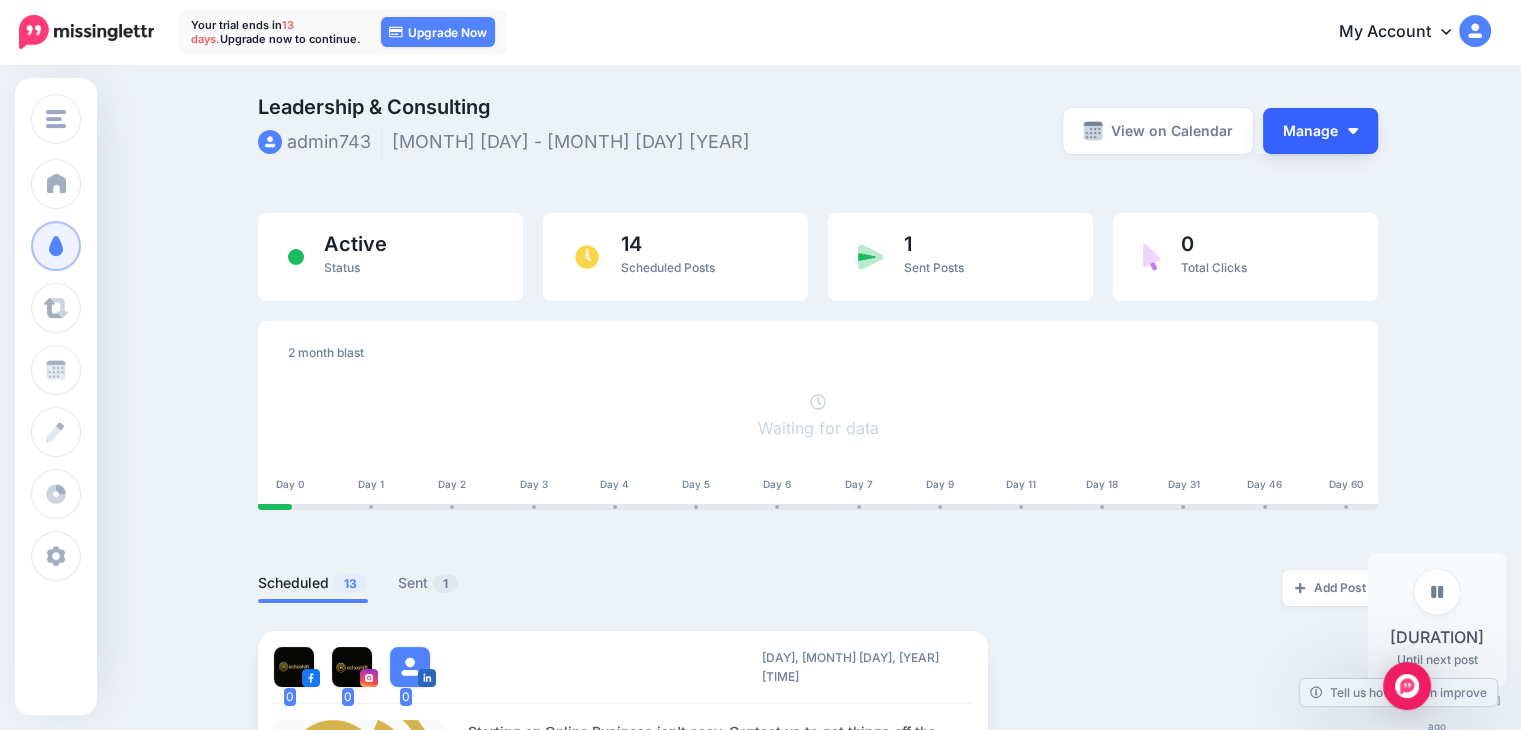 click on "Manage" at bounding box center [1320, 131] 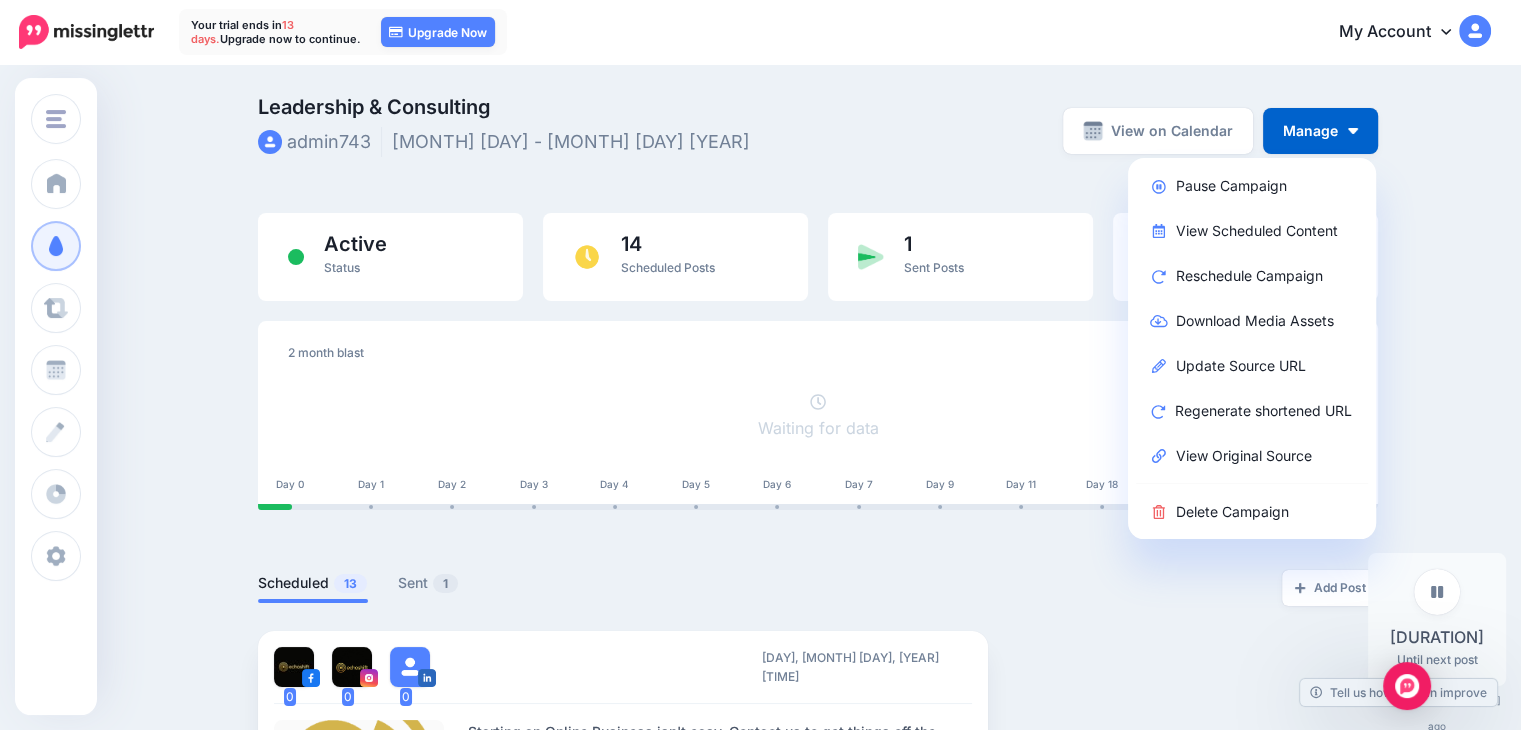 click on "Leadership & Consulting
admin743
Aug 6 - Oct 20 2025
View on Calendar
Manage
Pause Campaign
View Scheduled Content
Reschedule Campaign" at bounding box center [760, 2024] 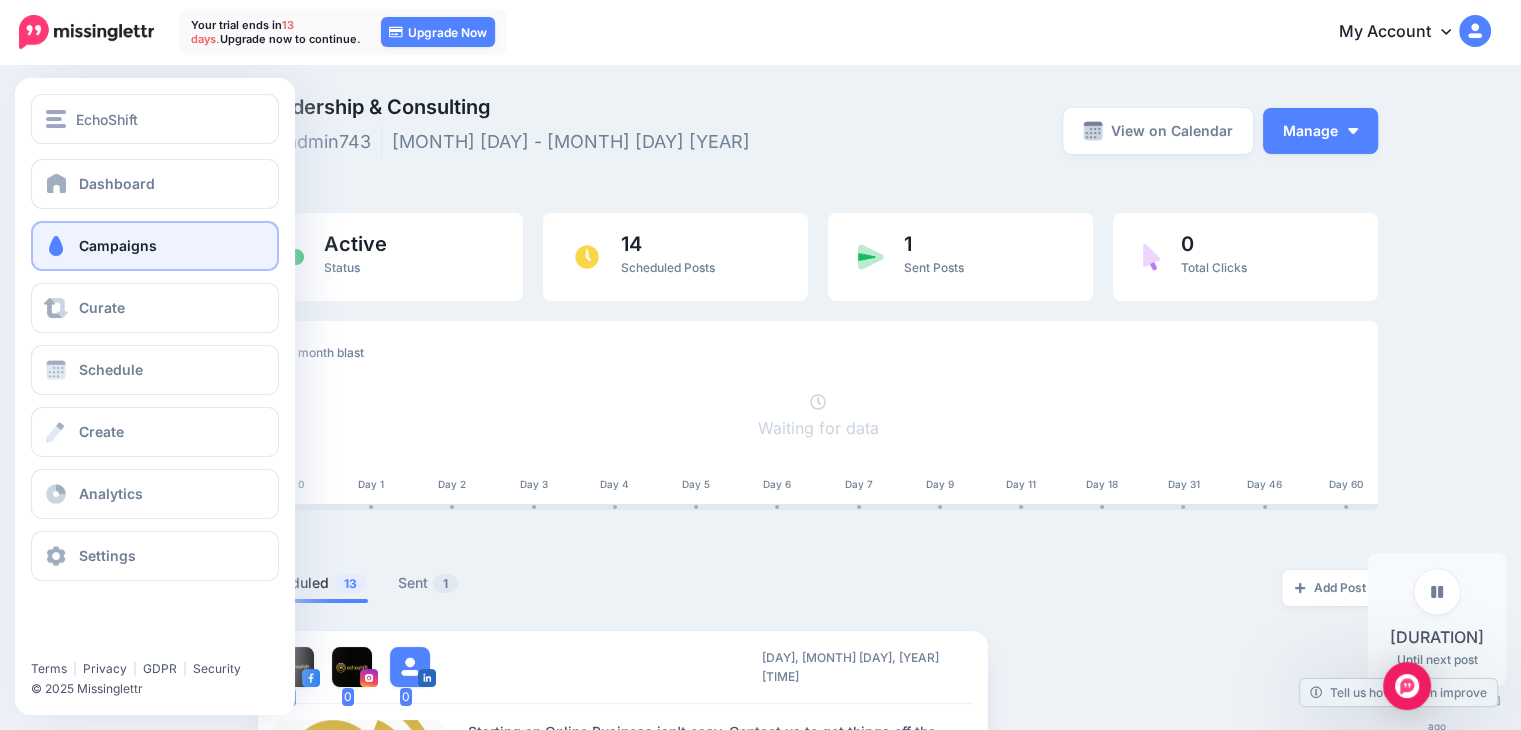 click on "Campaigns" at bounding box center (118, 245) 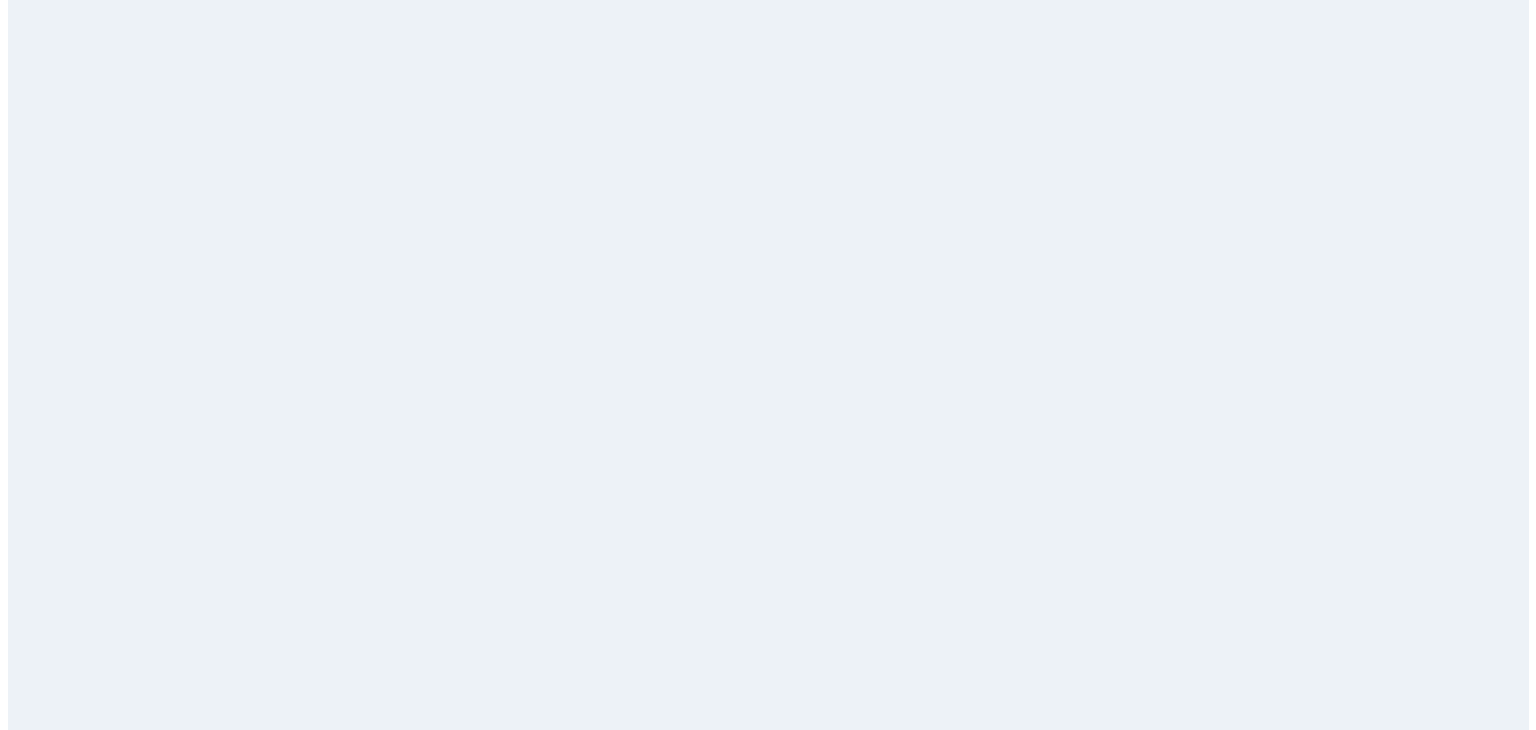scroll, scrollTop: 0, scrollLeft: 0, axis: both 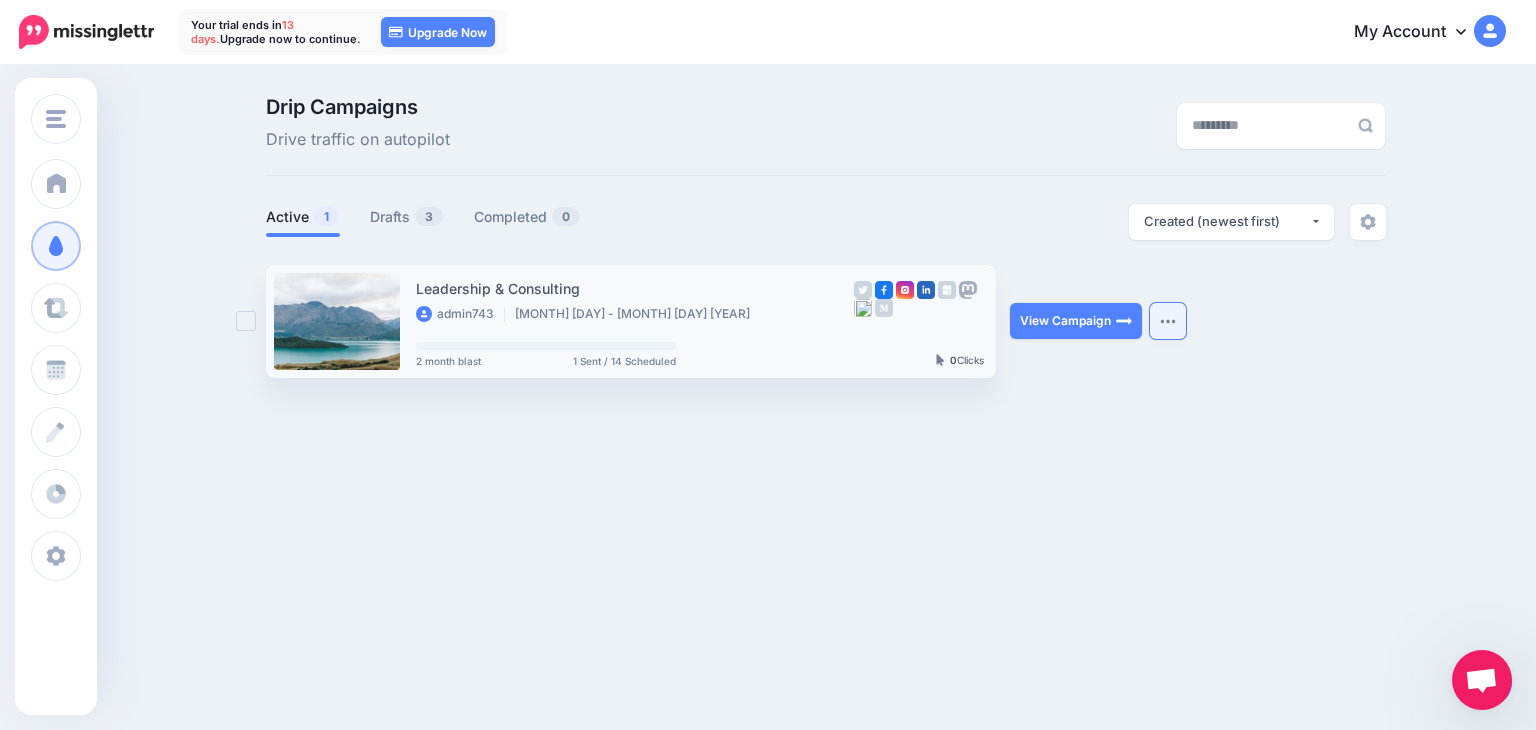 click at bounding box center [1168, 321] 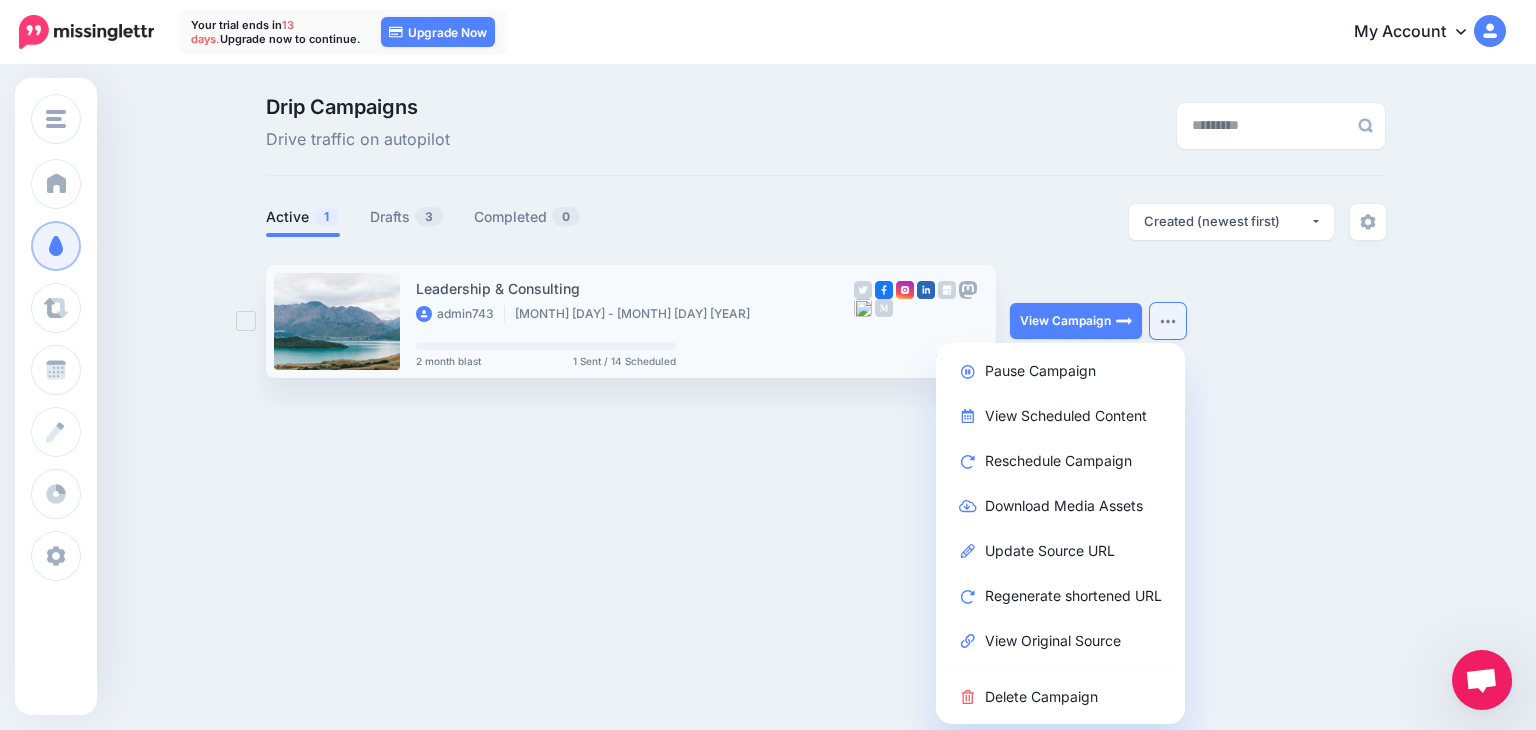 click on "Drip Campaigns
Drive traffic on autopilot
Active  1
3 0" at bounding box center (768, 245) 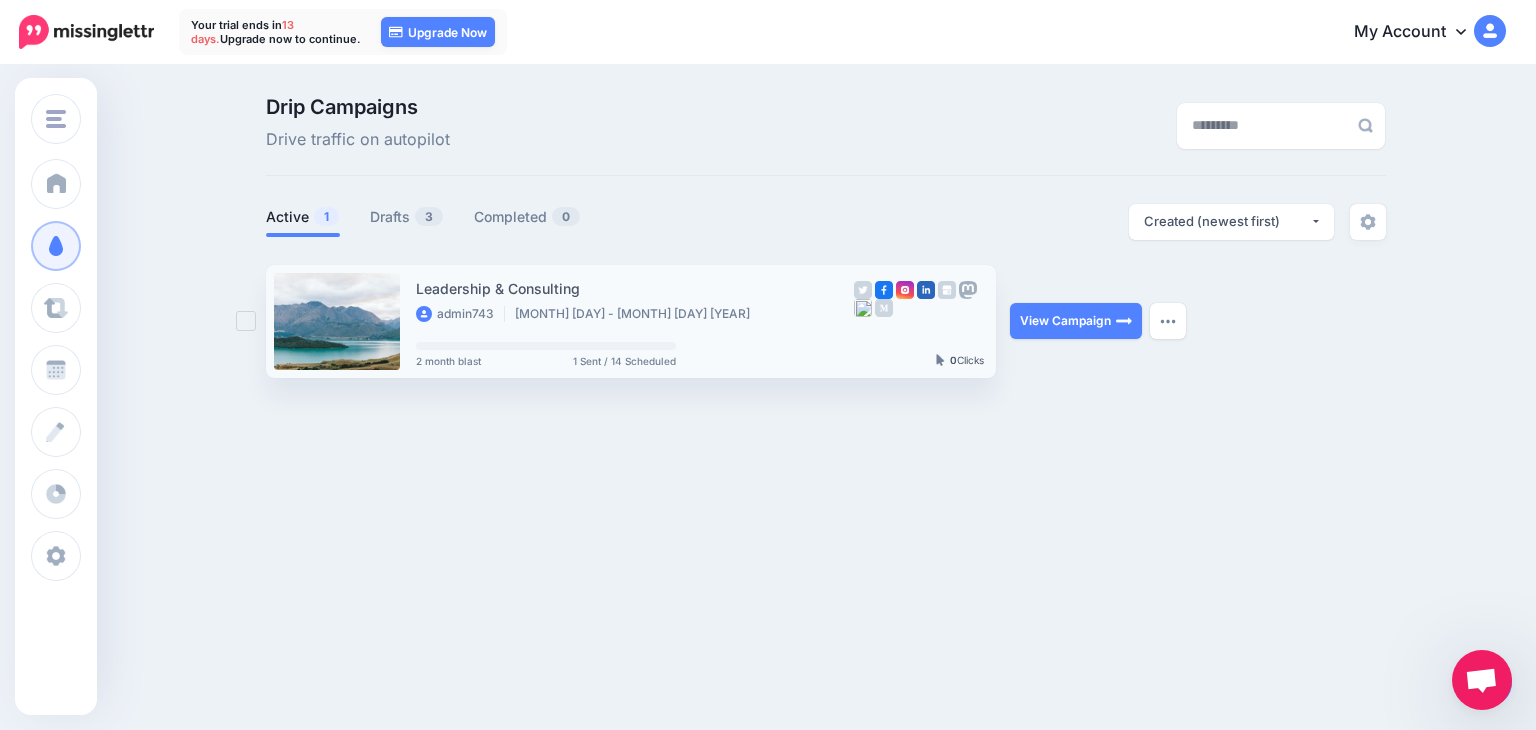 click at bounding box center (246, 321) 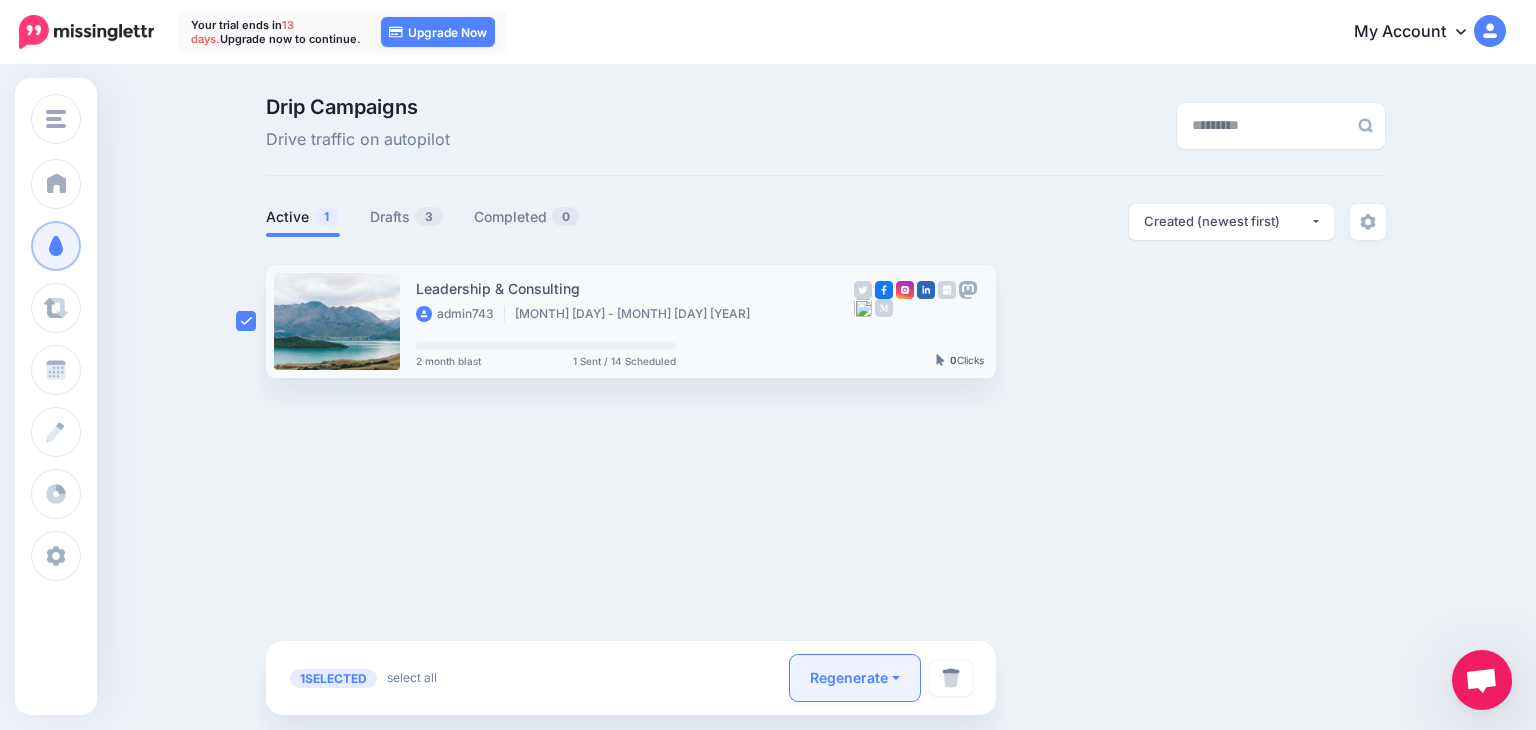 click on "Regenerate" at bounding box center (855, 678) 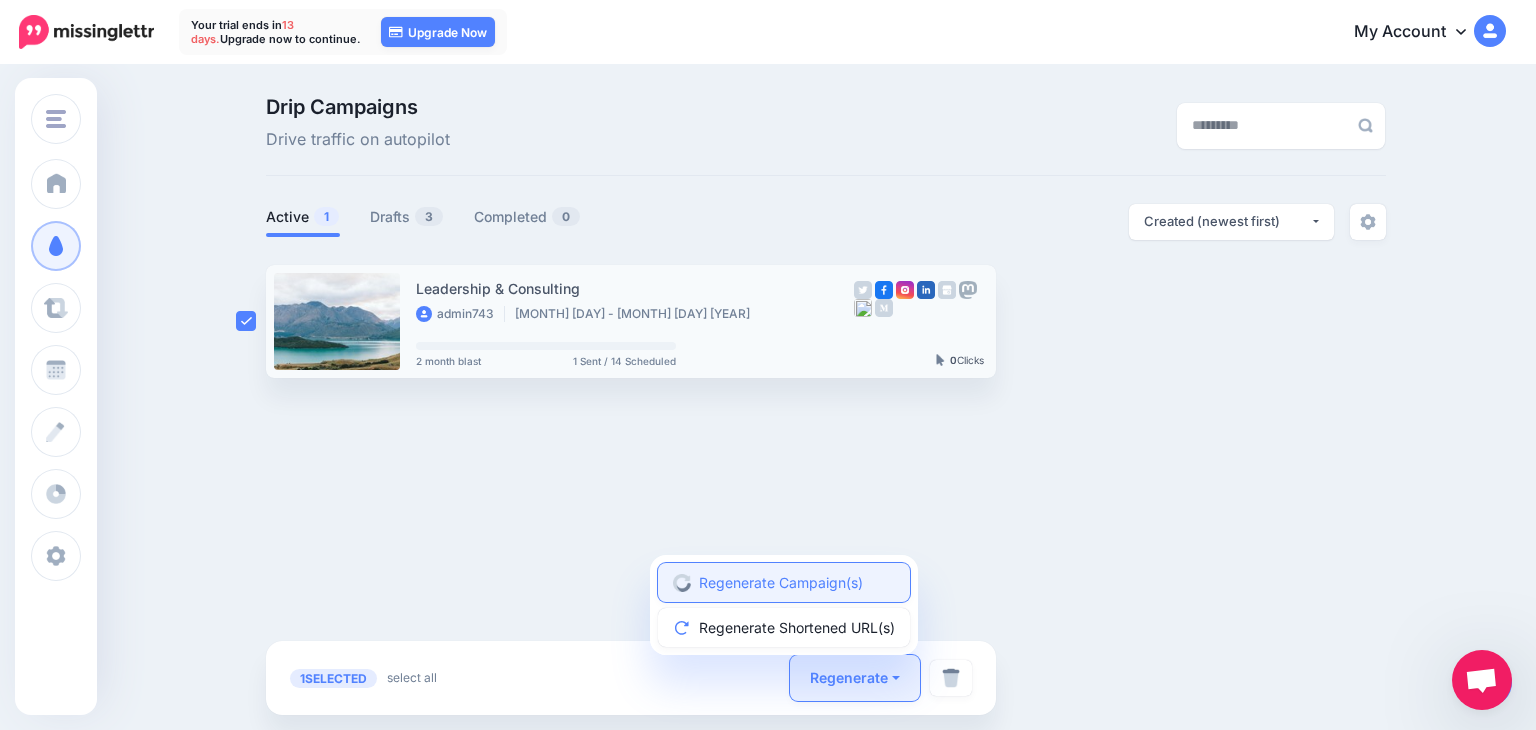 click on "Regenerate Campaign(s)" at bounding box center (784, 582) 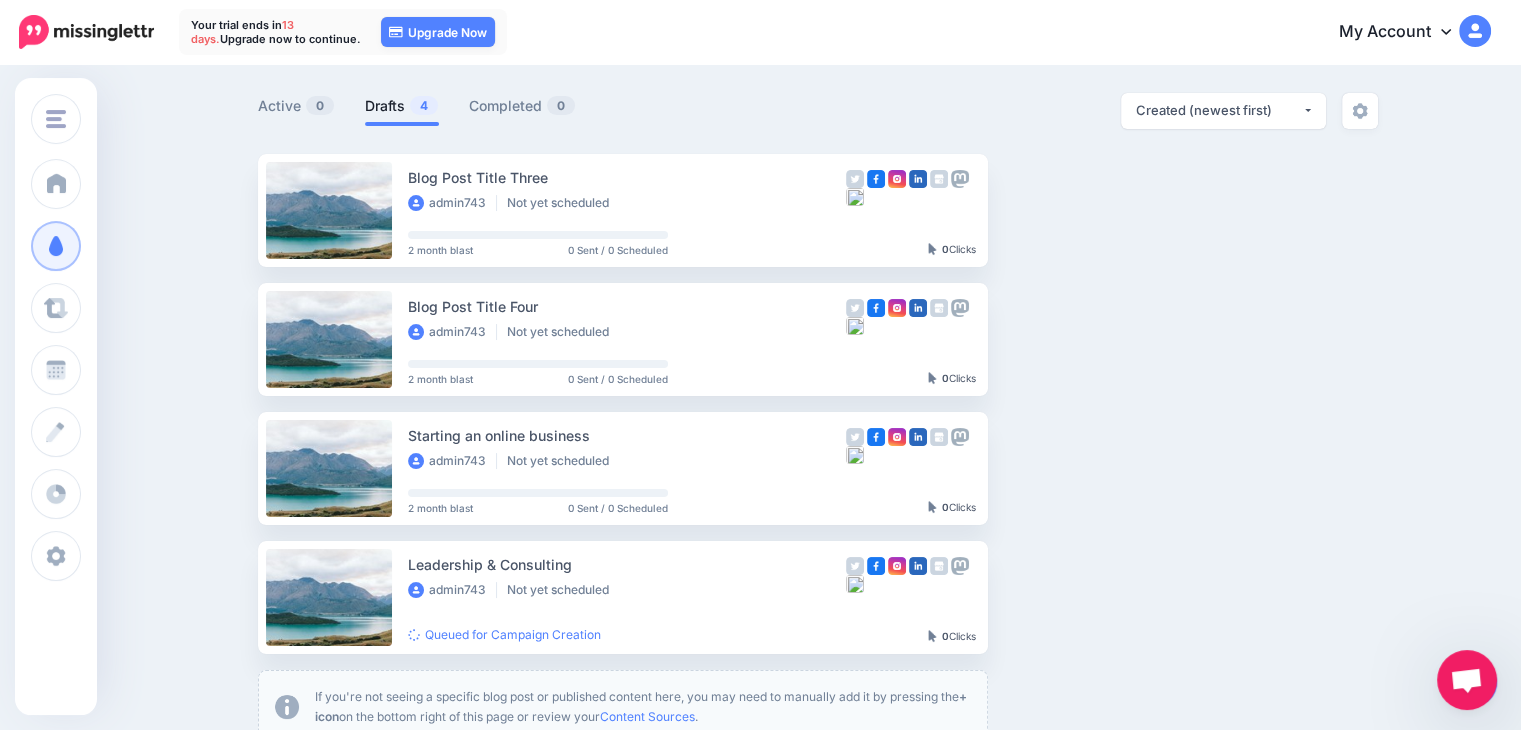 scroll, scrollTop: 200, scrollLeft: 0, axis: vertical 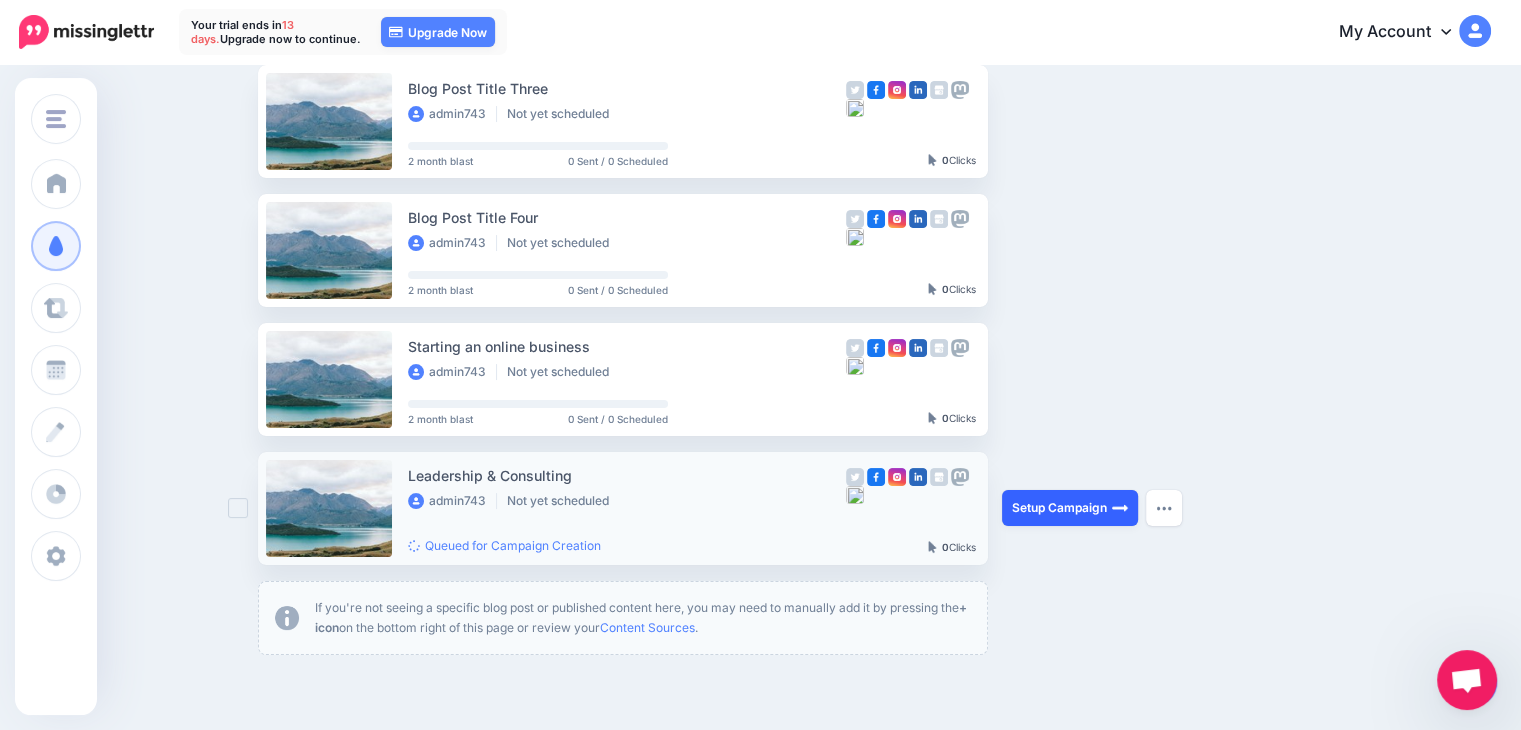 click on "Setup Campaign" at bounding box center [1070, 508] 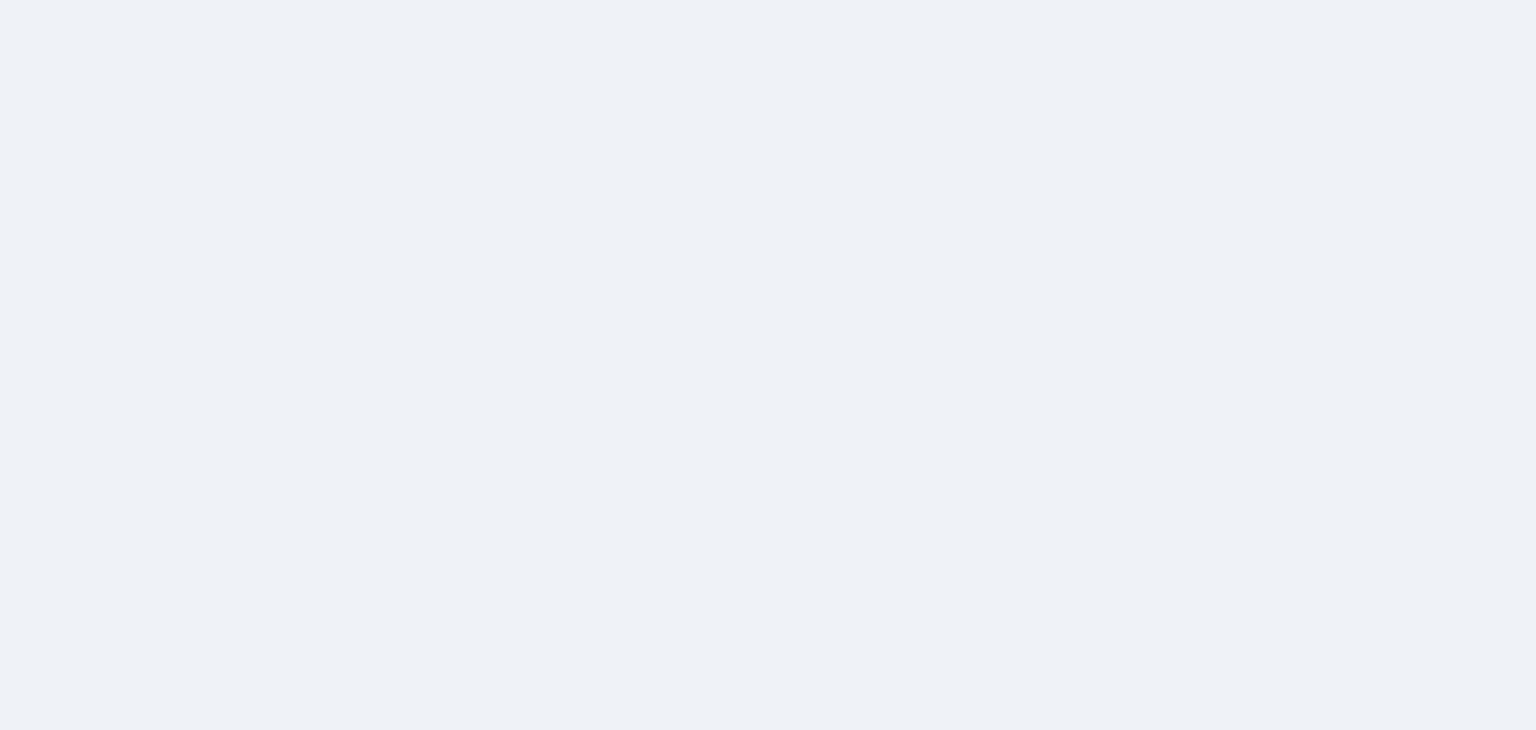 scroll, scrollTop: 0, scrollLeft: 0, axis: both 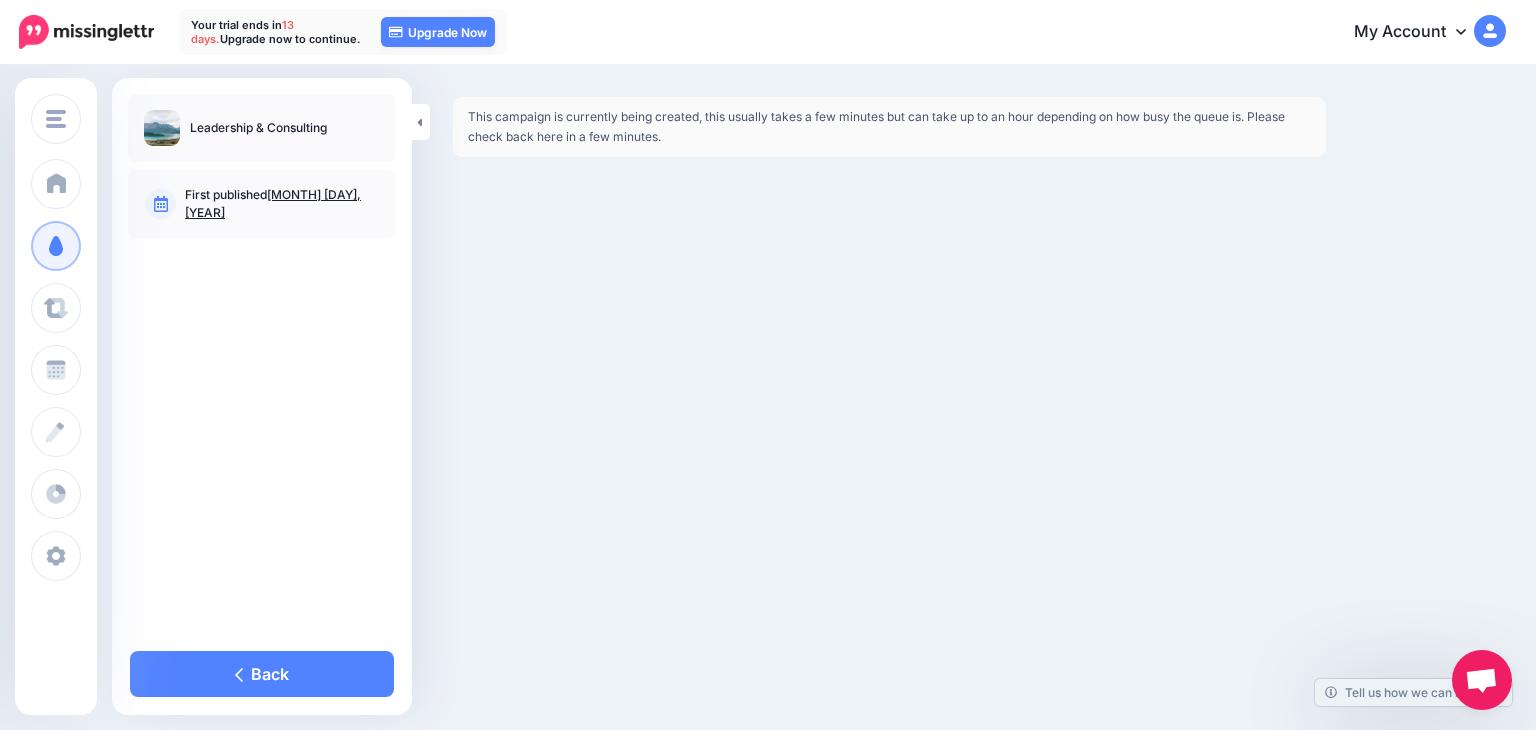 click on "This campaign is currently being created, this usually takes a few minutes but can take up to an hour depending on how busy the queue is. Please check back here in a few minutes." at bounding box center (889, 127) 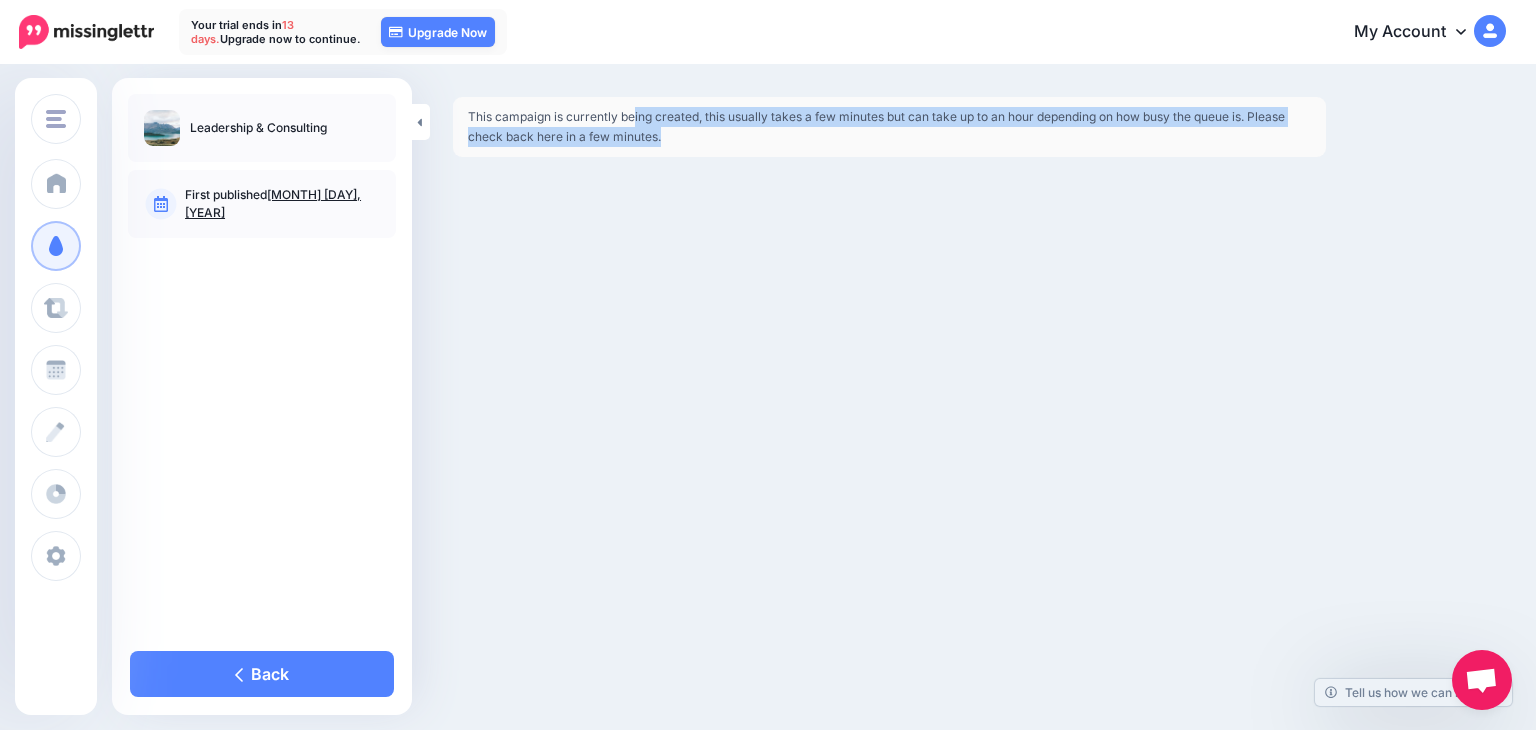 drag, startPoint x: 465, startPoint y: 116, endPoint x: 789, endPoint y: 156, distance: 326.4598 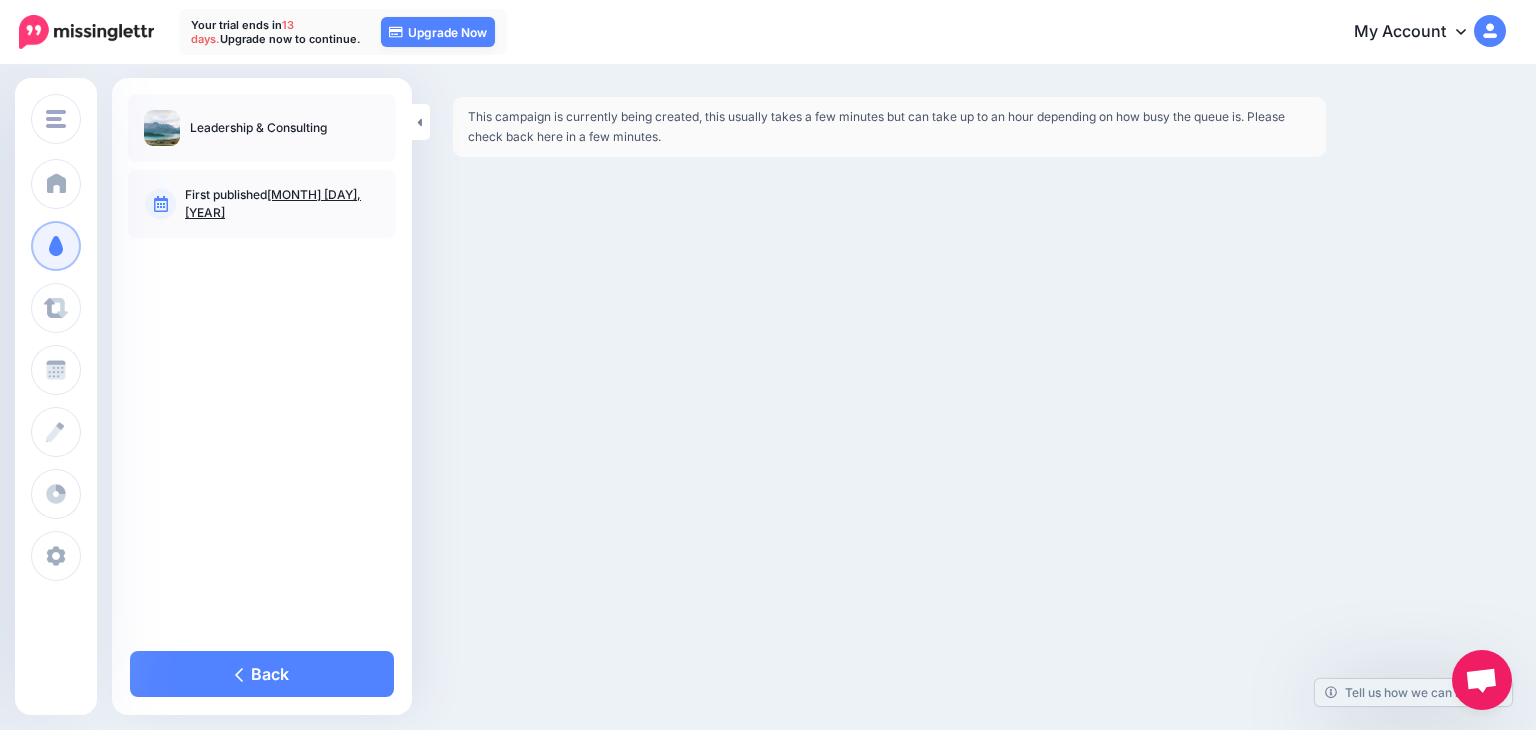 drag, startPoint x: 704, startPoint y: 133, endPoint x: 434, endPoint y: 122, distance: 270.22397 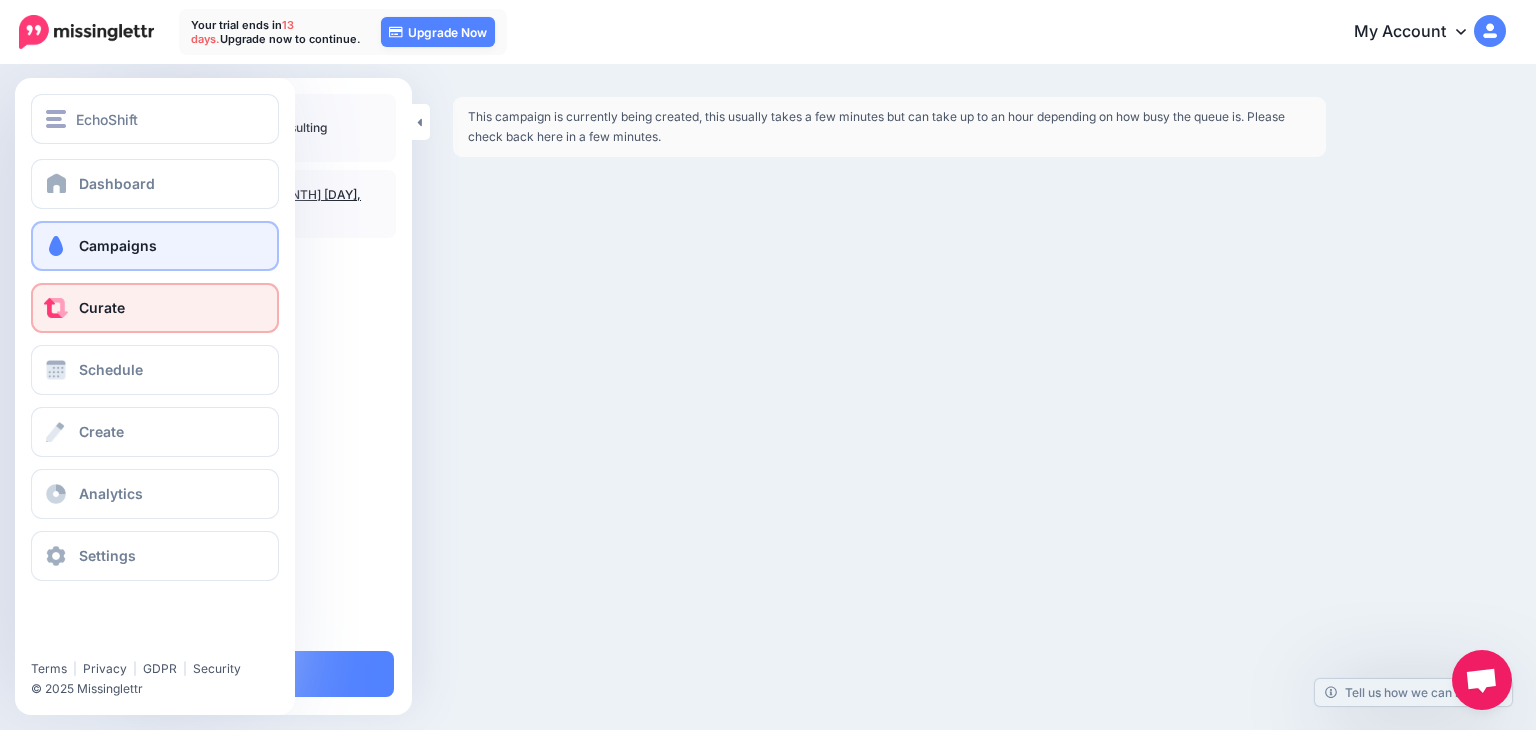 click on "Curate" at bounding box center (102, 307) 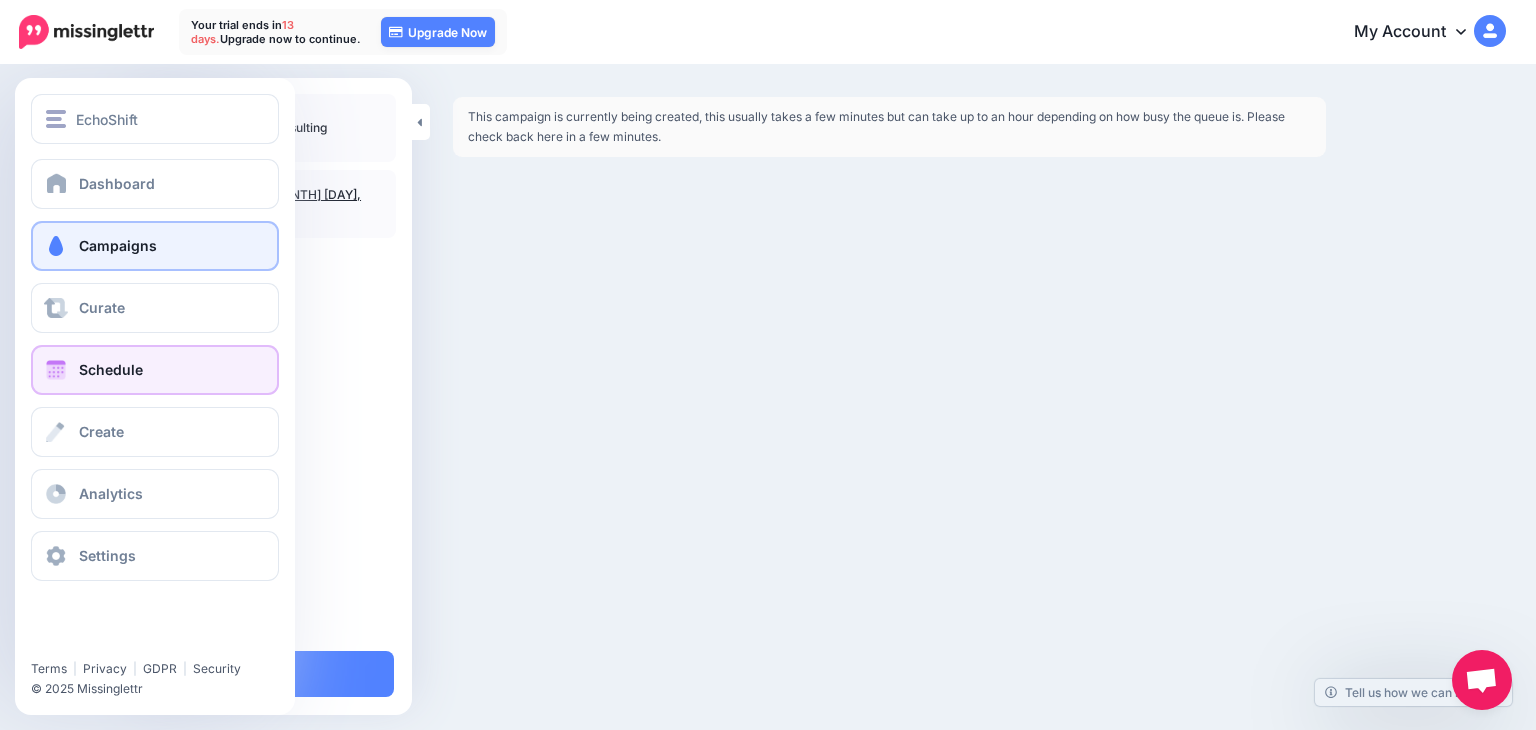 click on "Schedule" at bounding box center [111, 369] 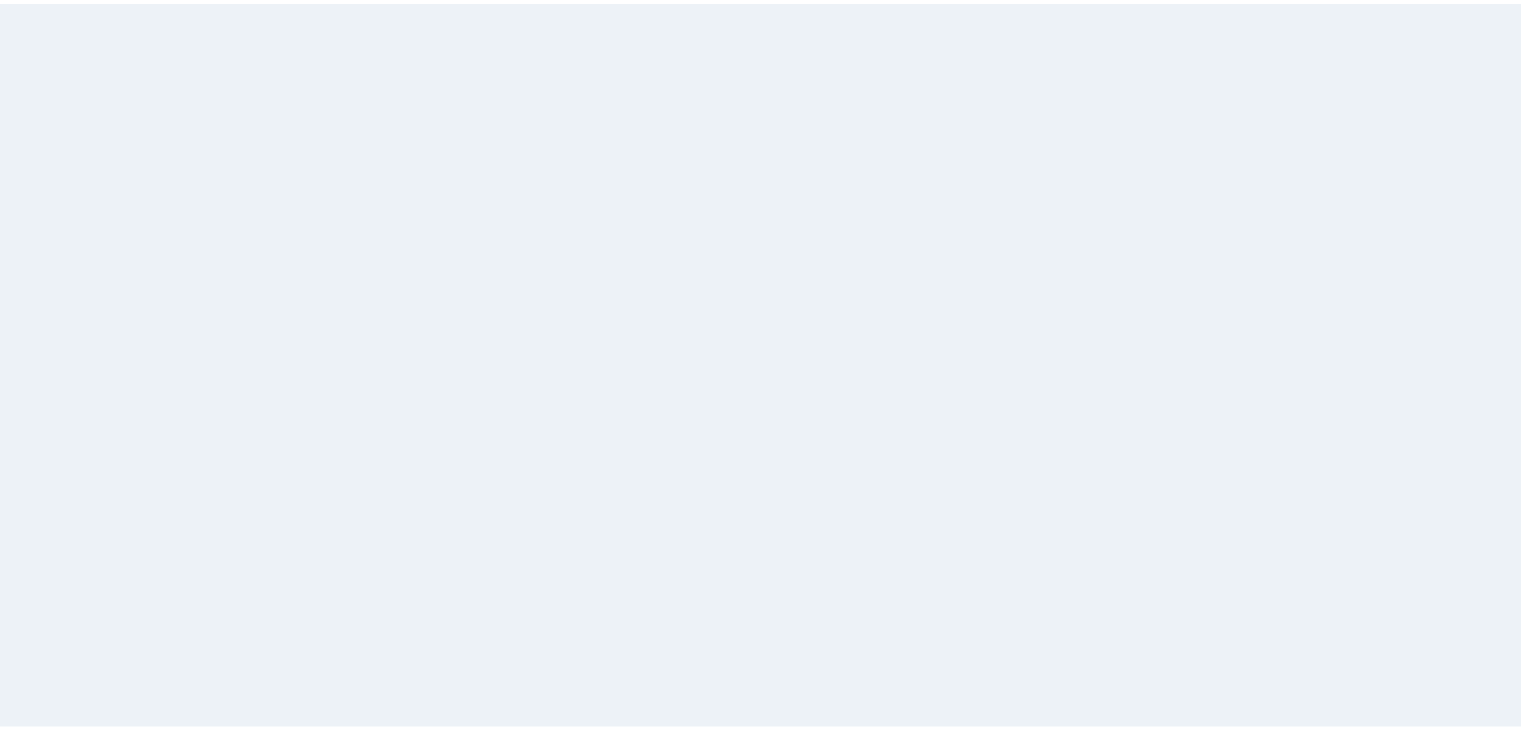 scroll, scrollTop: 0, scrollLeft: 0, axis: both 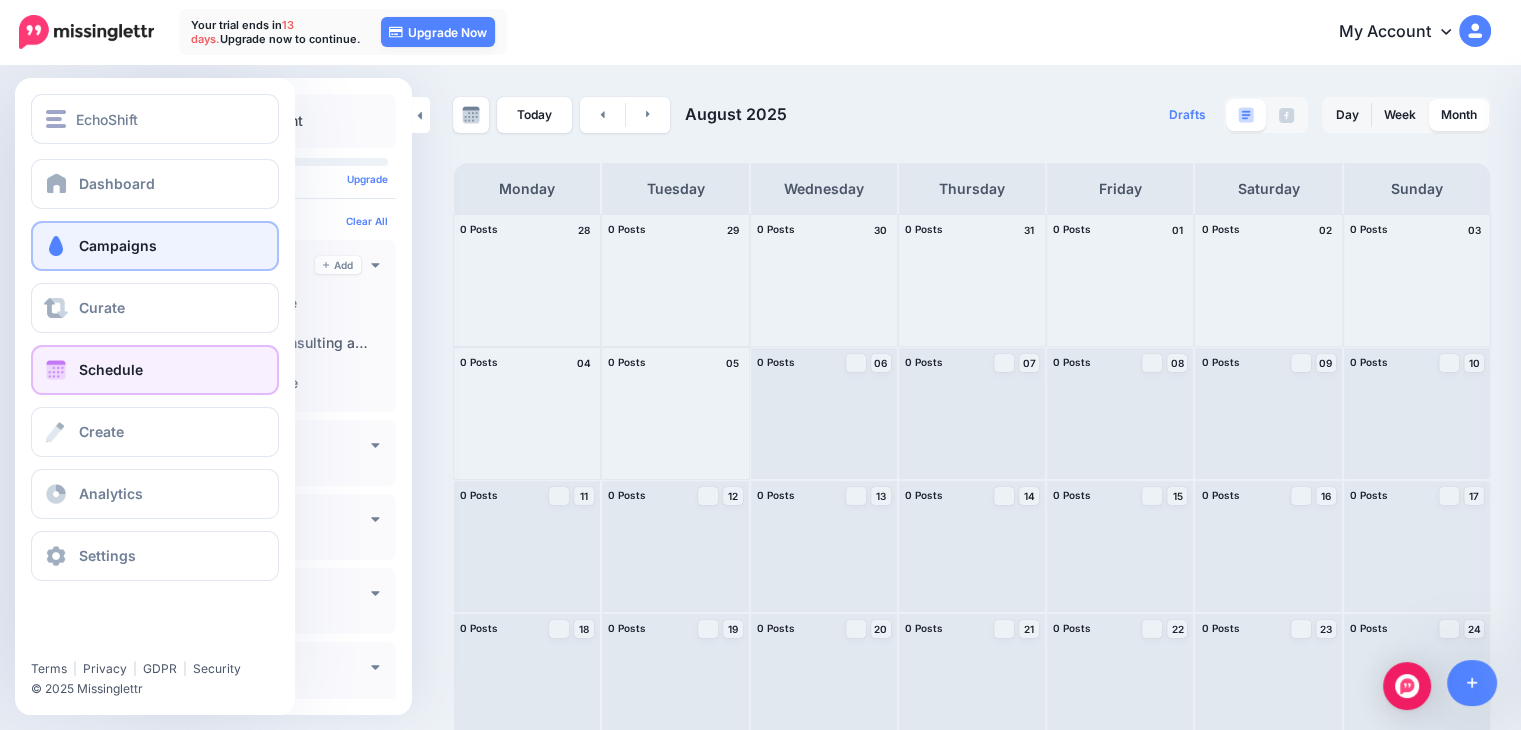 click on "Campaigns" at bounding box center (118, 245) 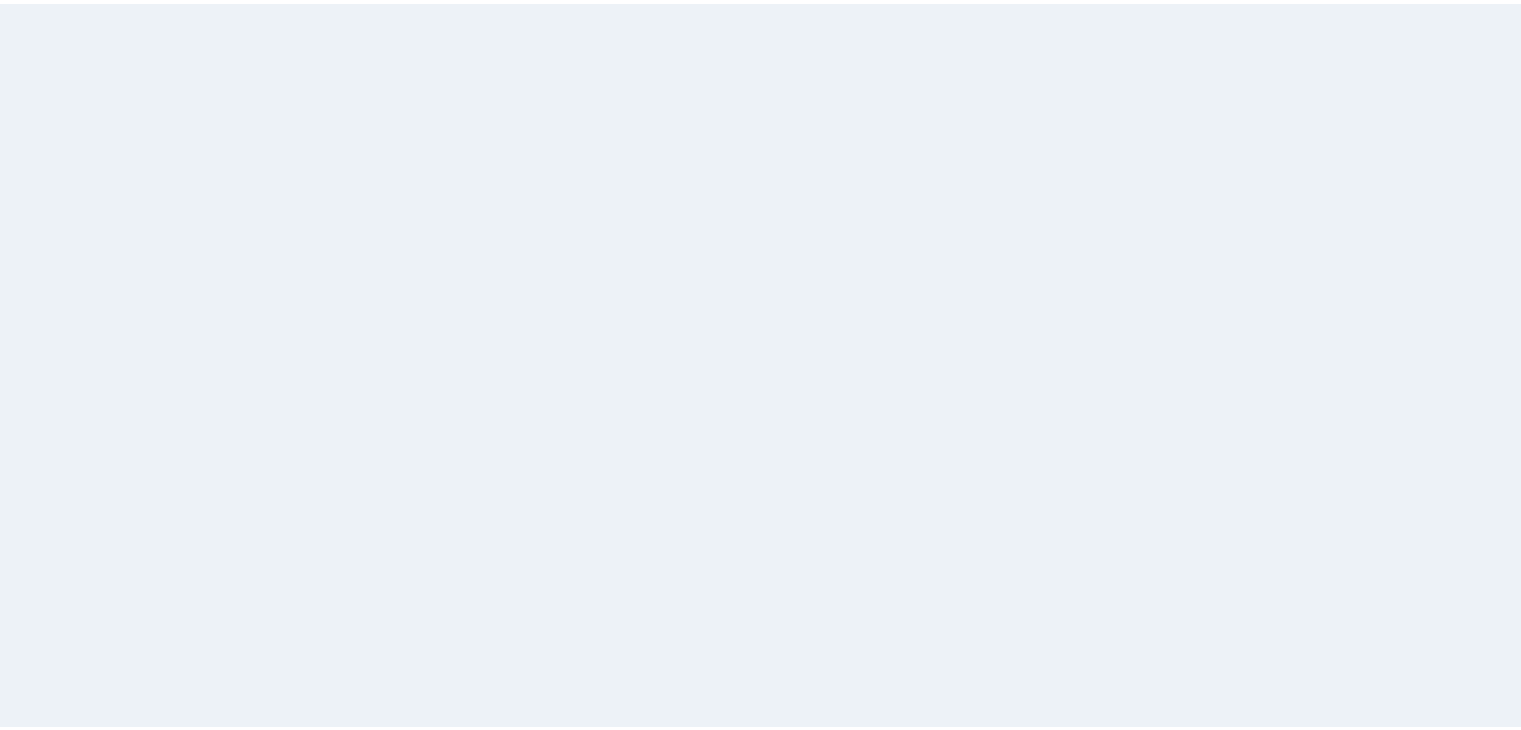 scroll, scrollTop: 0, scrollLeft: 0, axis: both 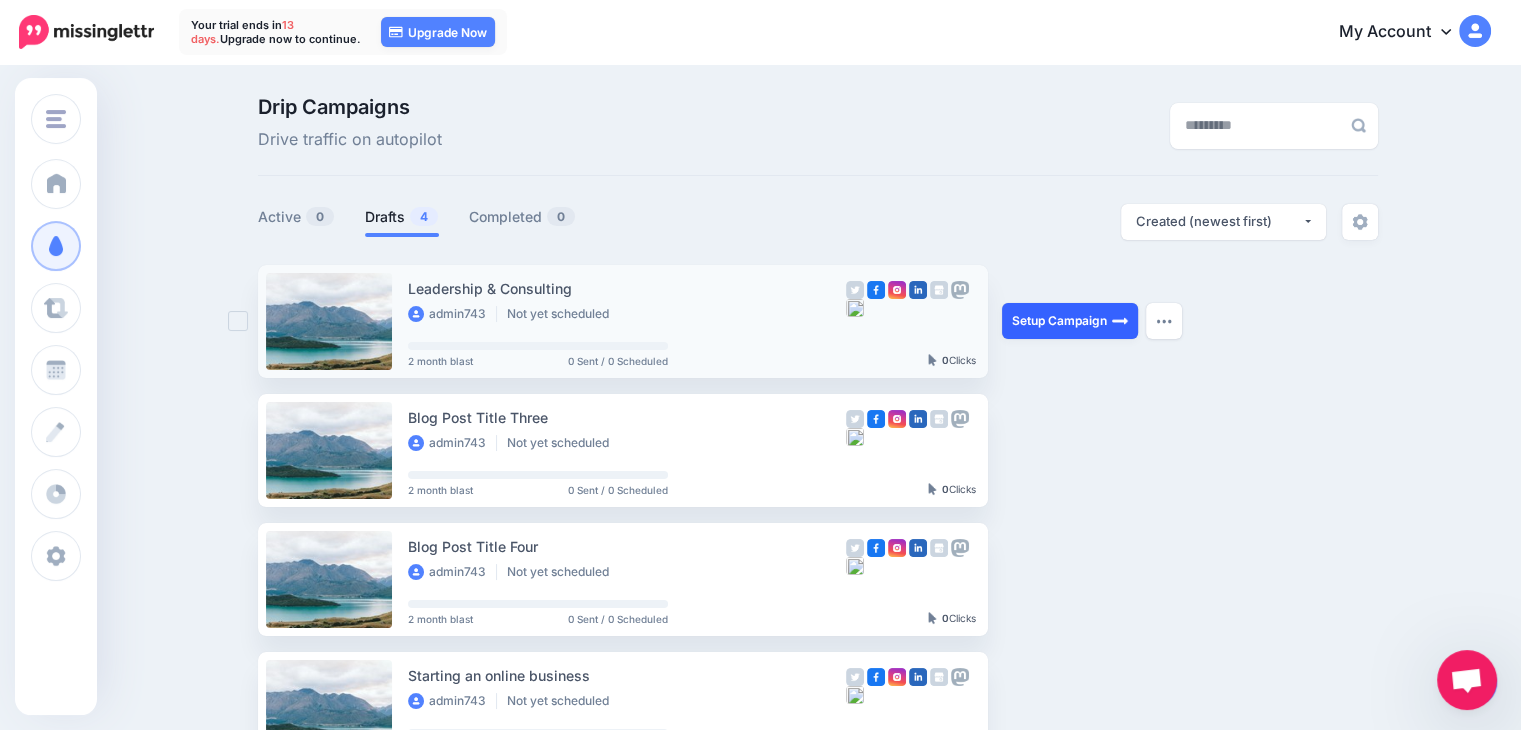 click on "Setup Campaign" at bounding box center [1070, 321] 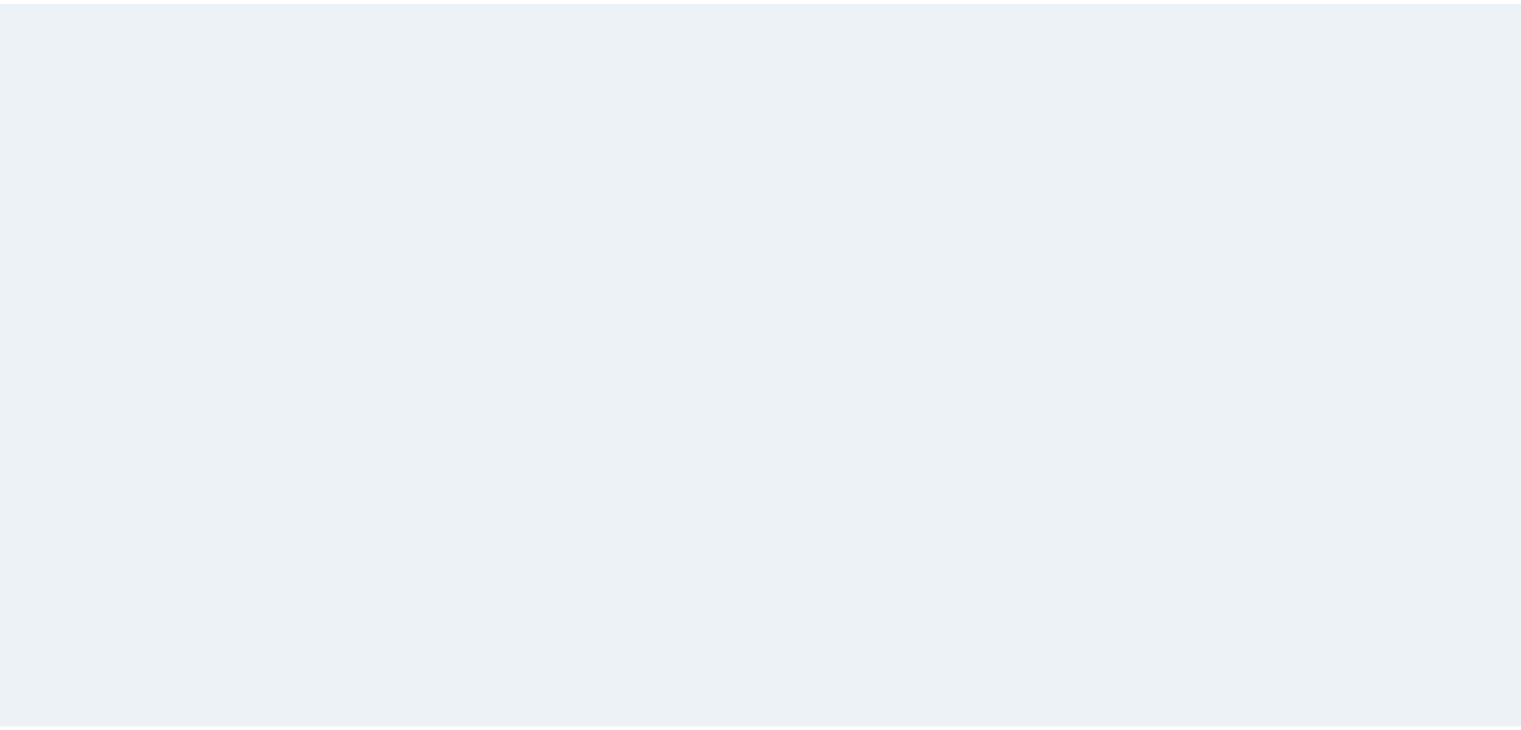 scroll, scrollTop: 0, scrollLeft: 0, axis: both 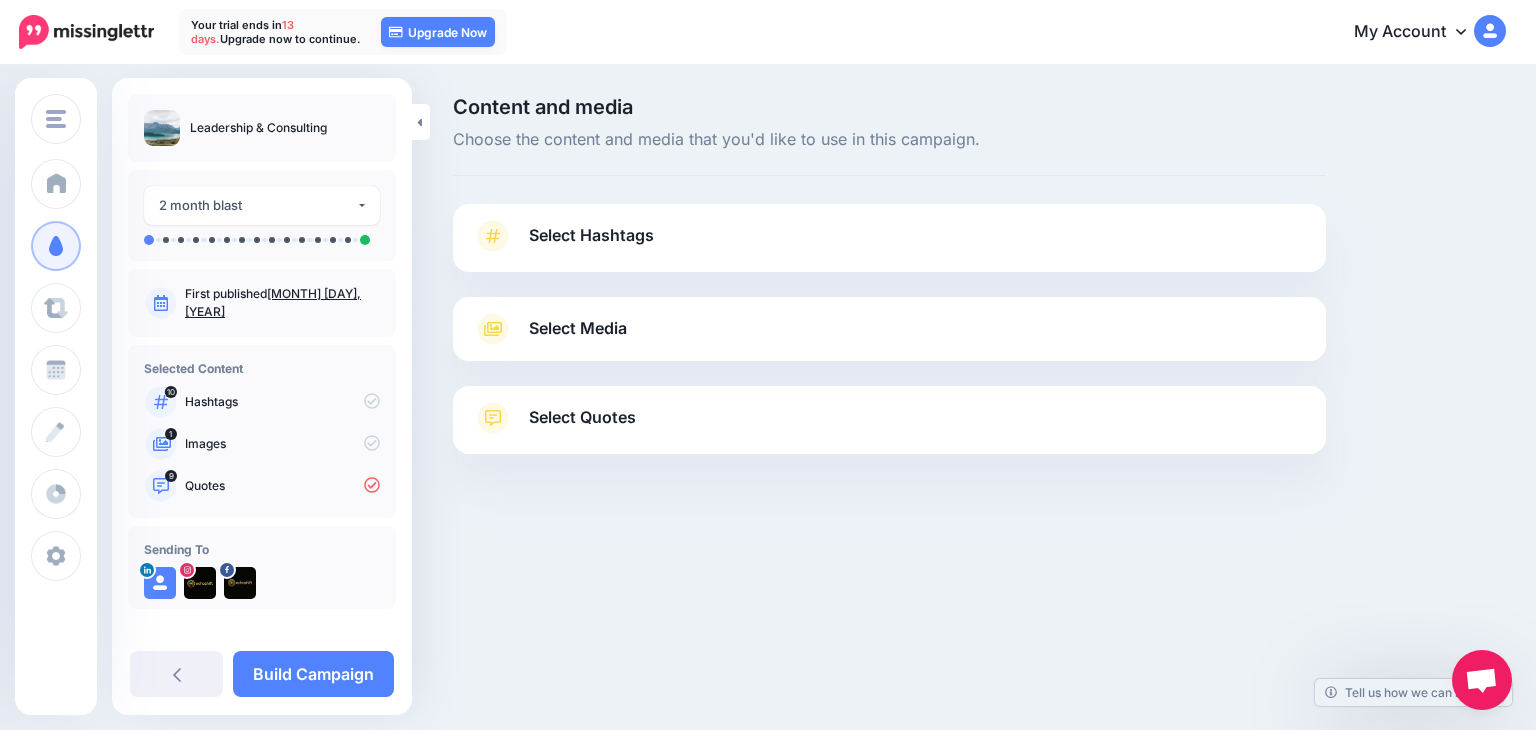 click on "Select Hashtags" at bounding box center [591, 235] 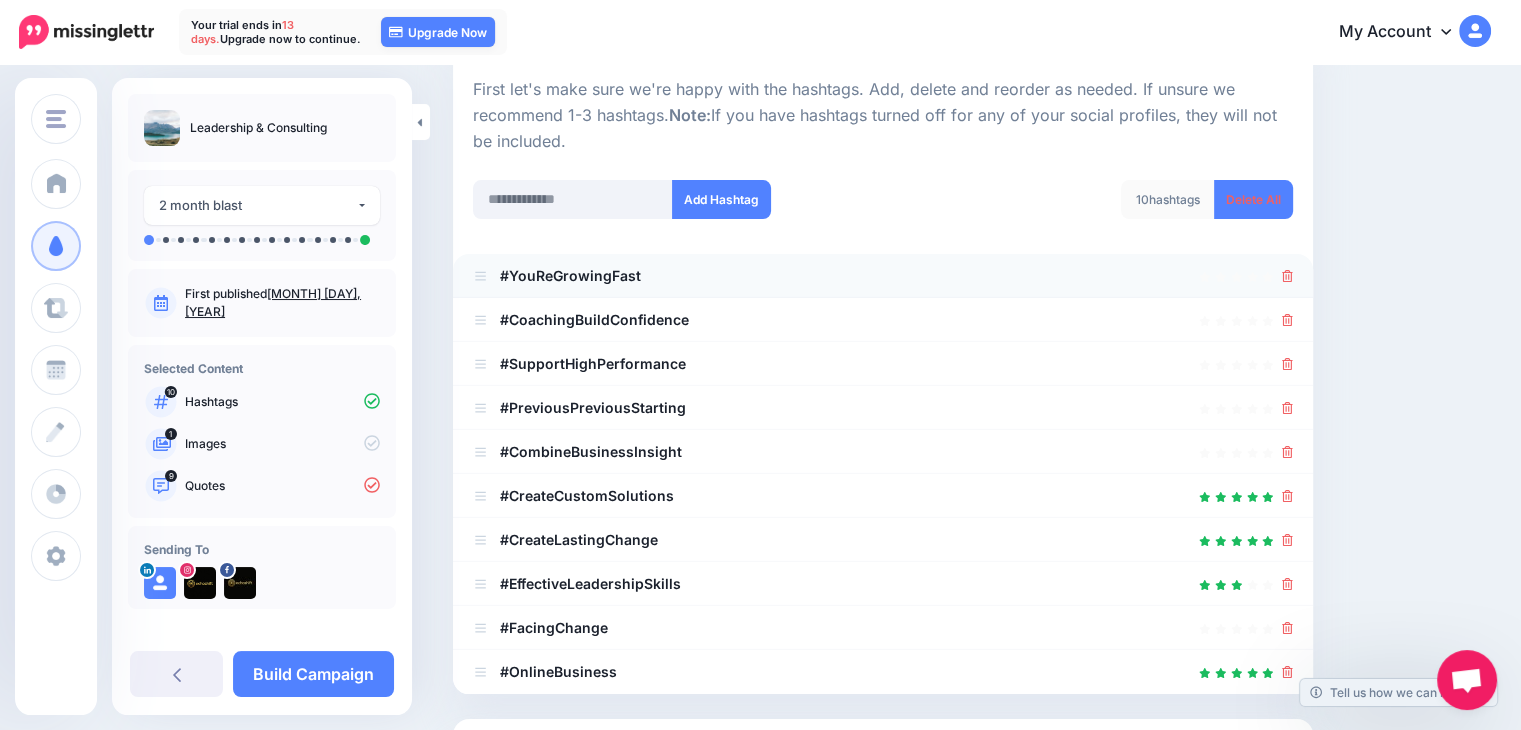 scroll, scrollTop: 300, scrollLeft: 0, axis: vertical 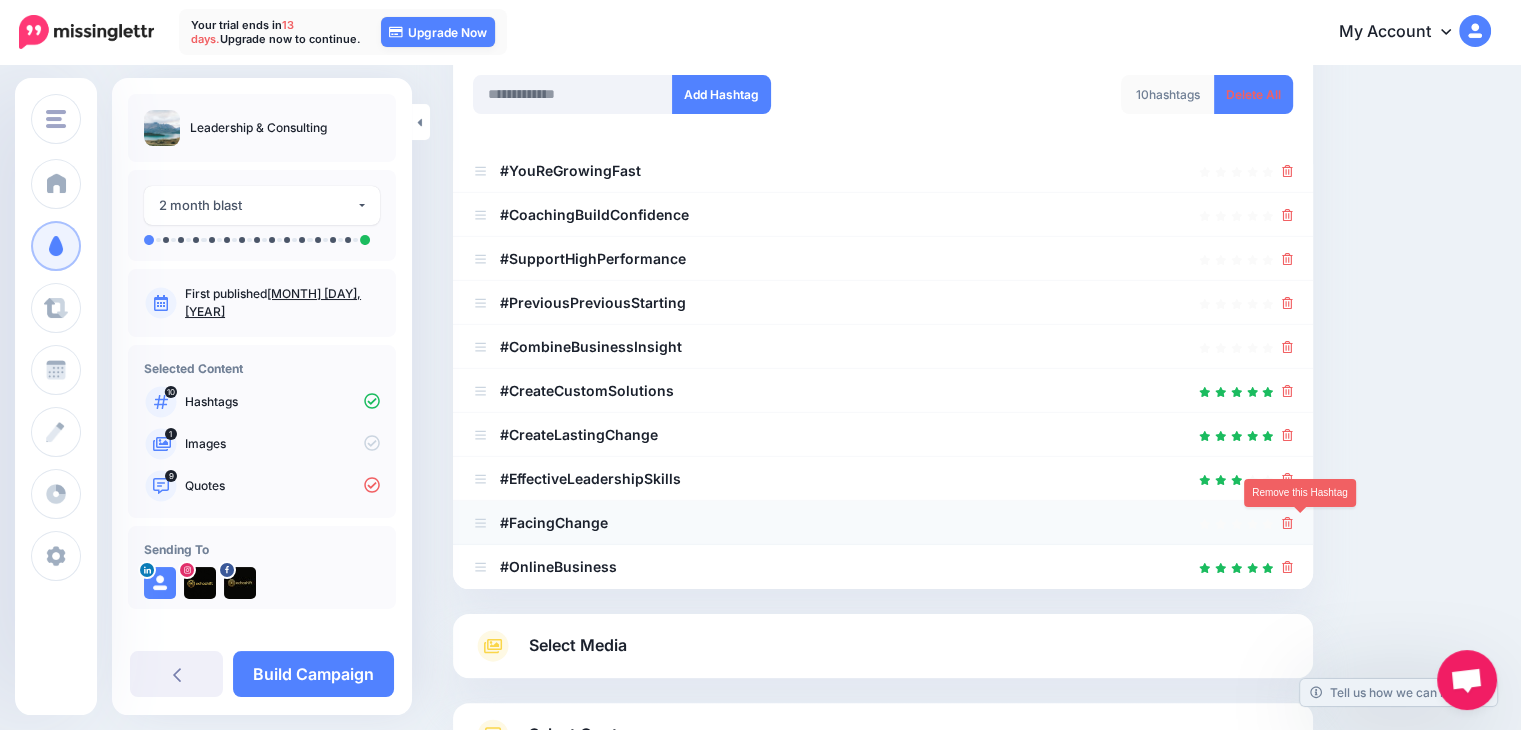 click 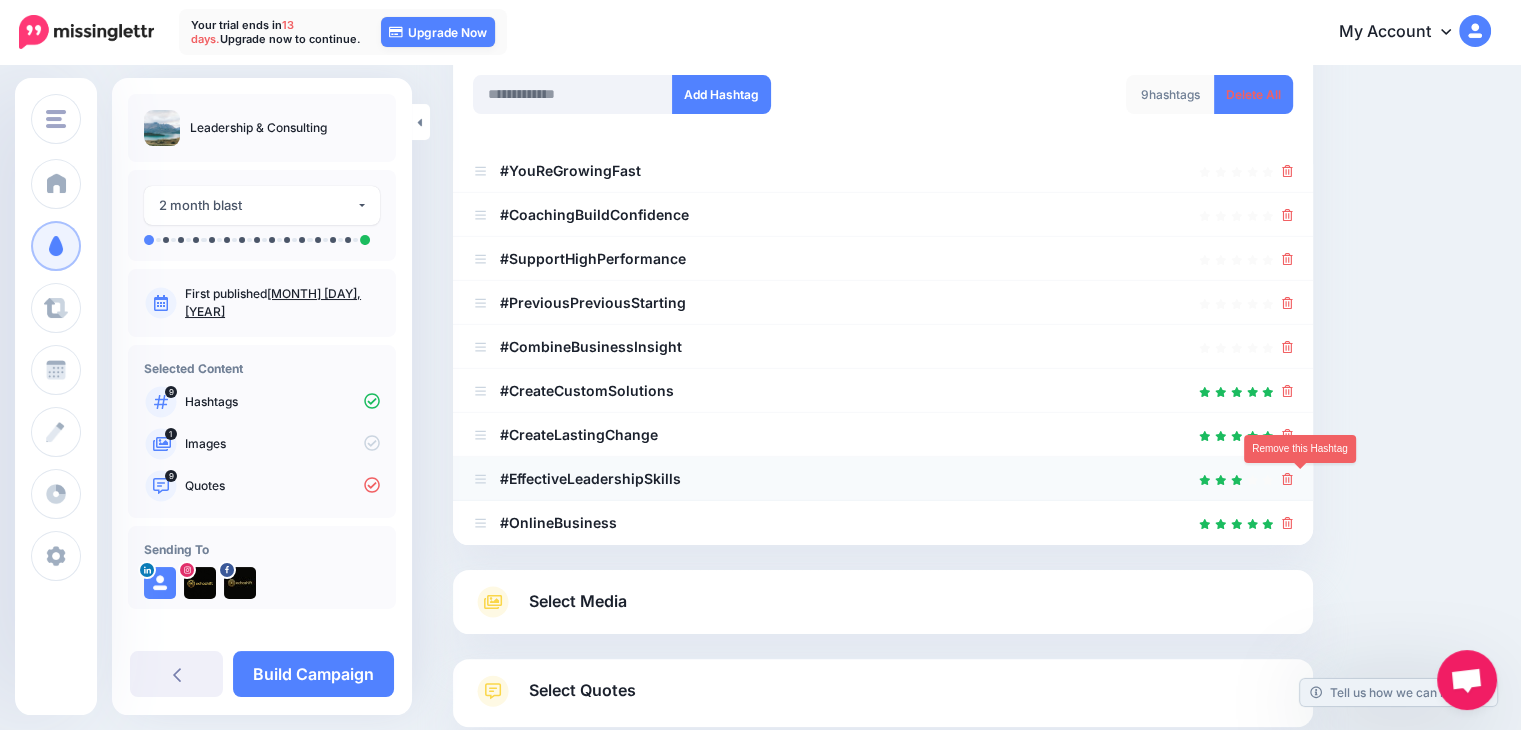 click 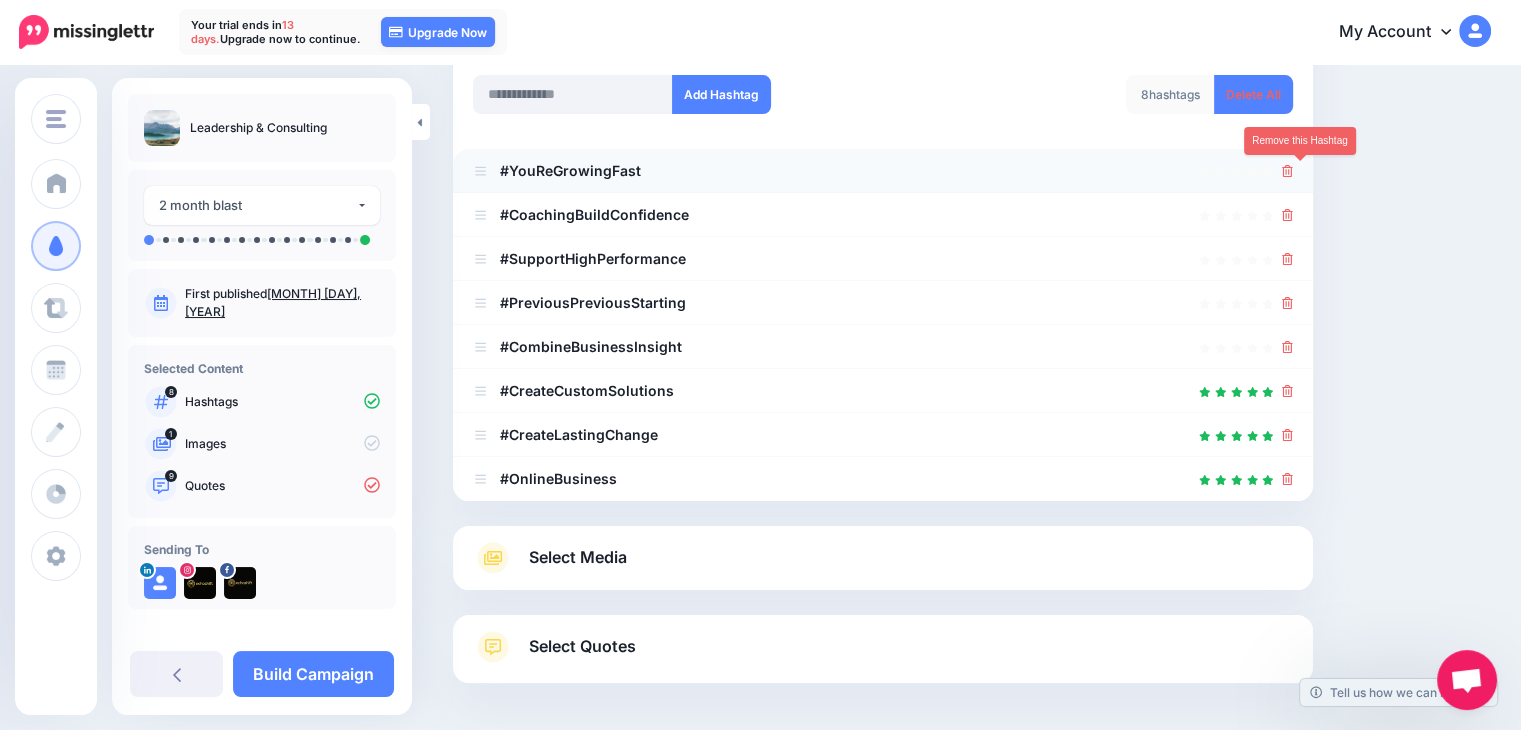 click 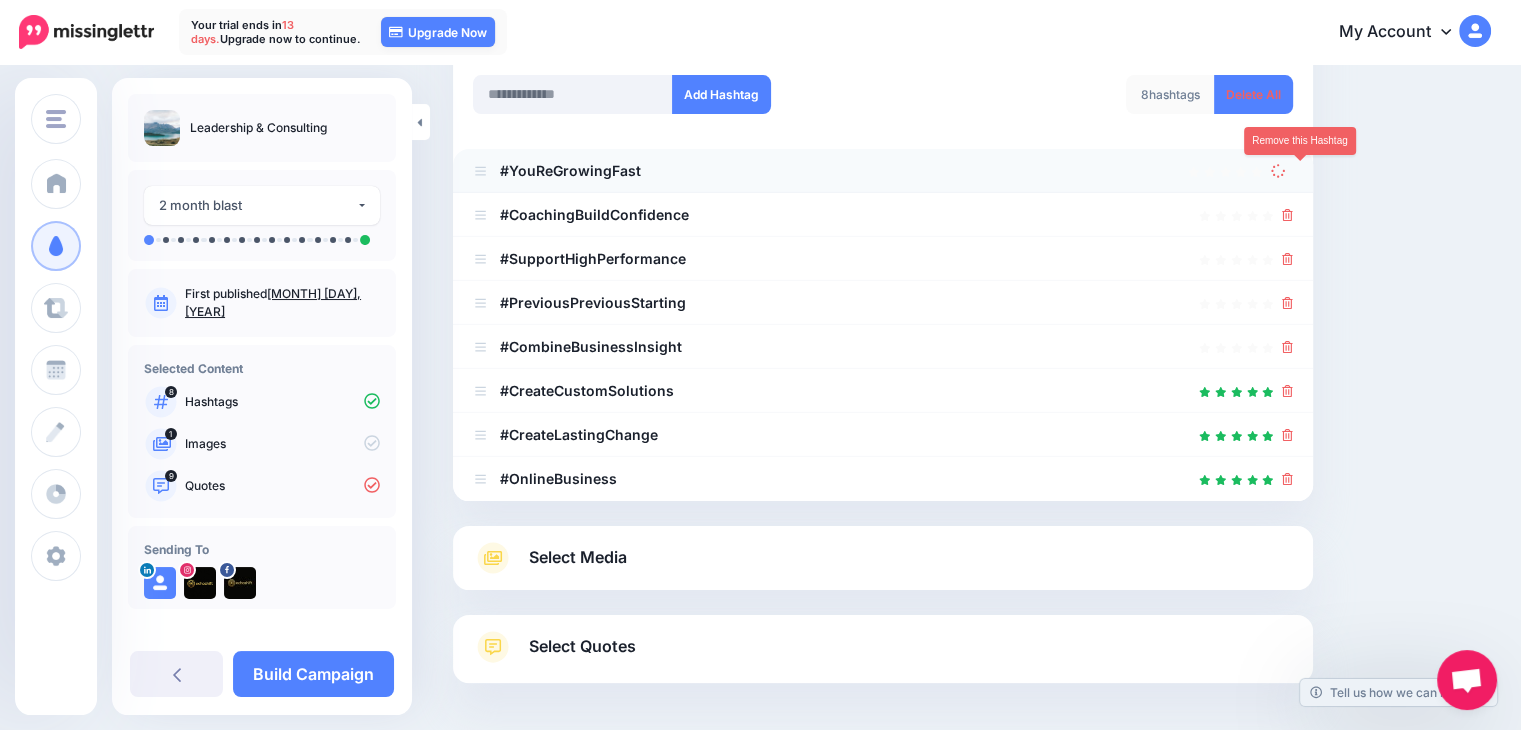 click at bounding box center [1282, 170] 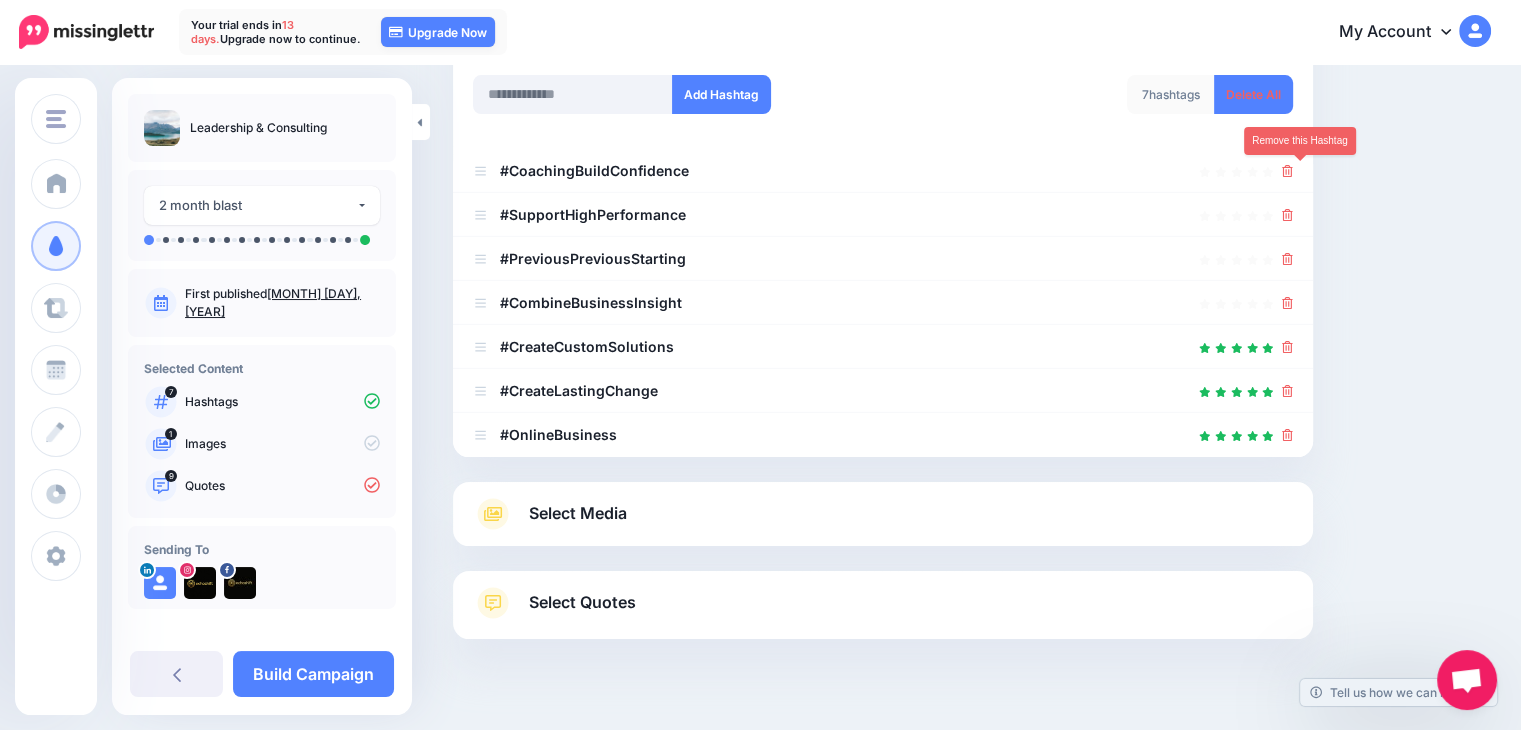 click 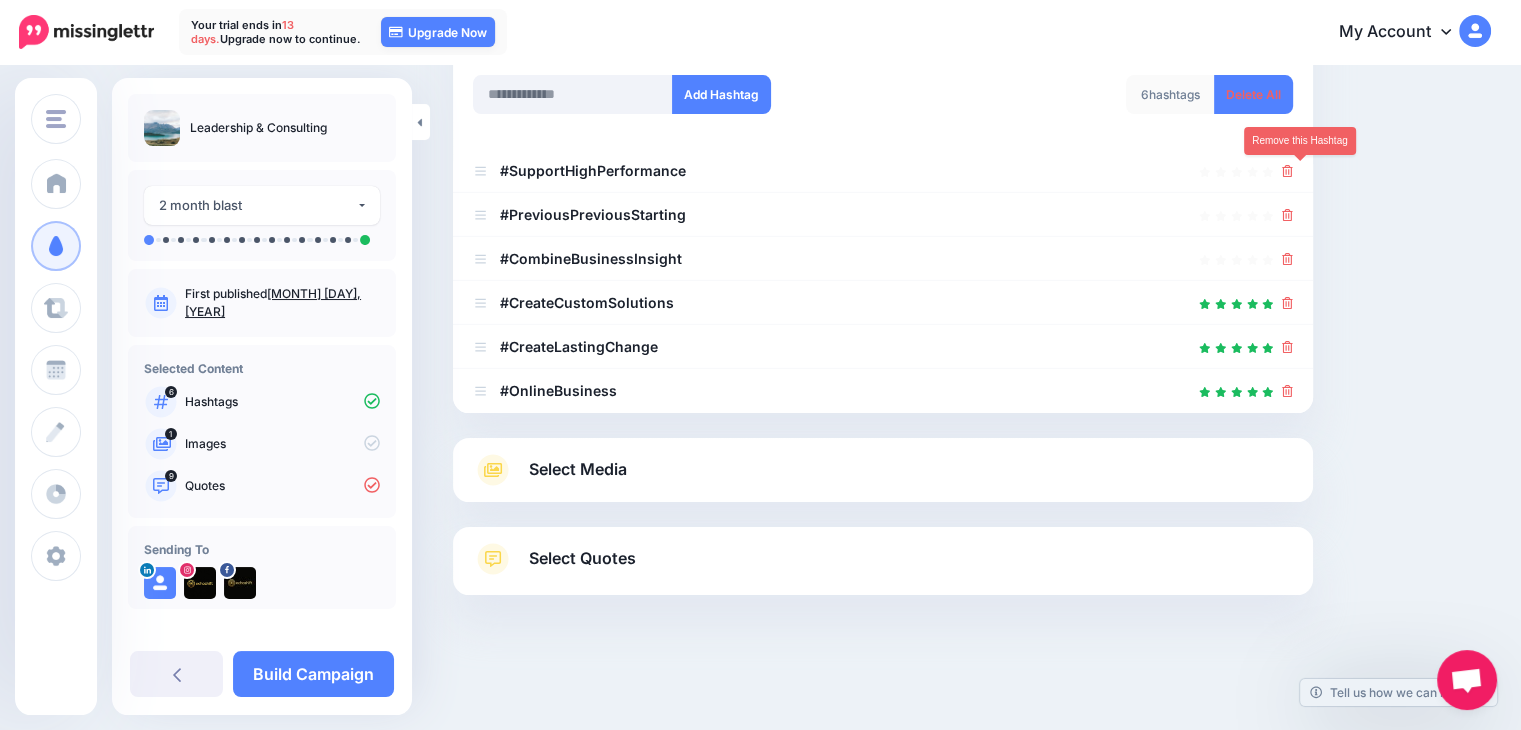 click 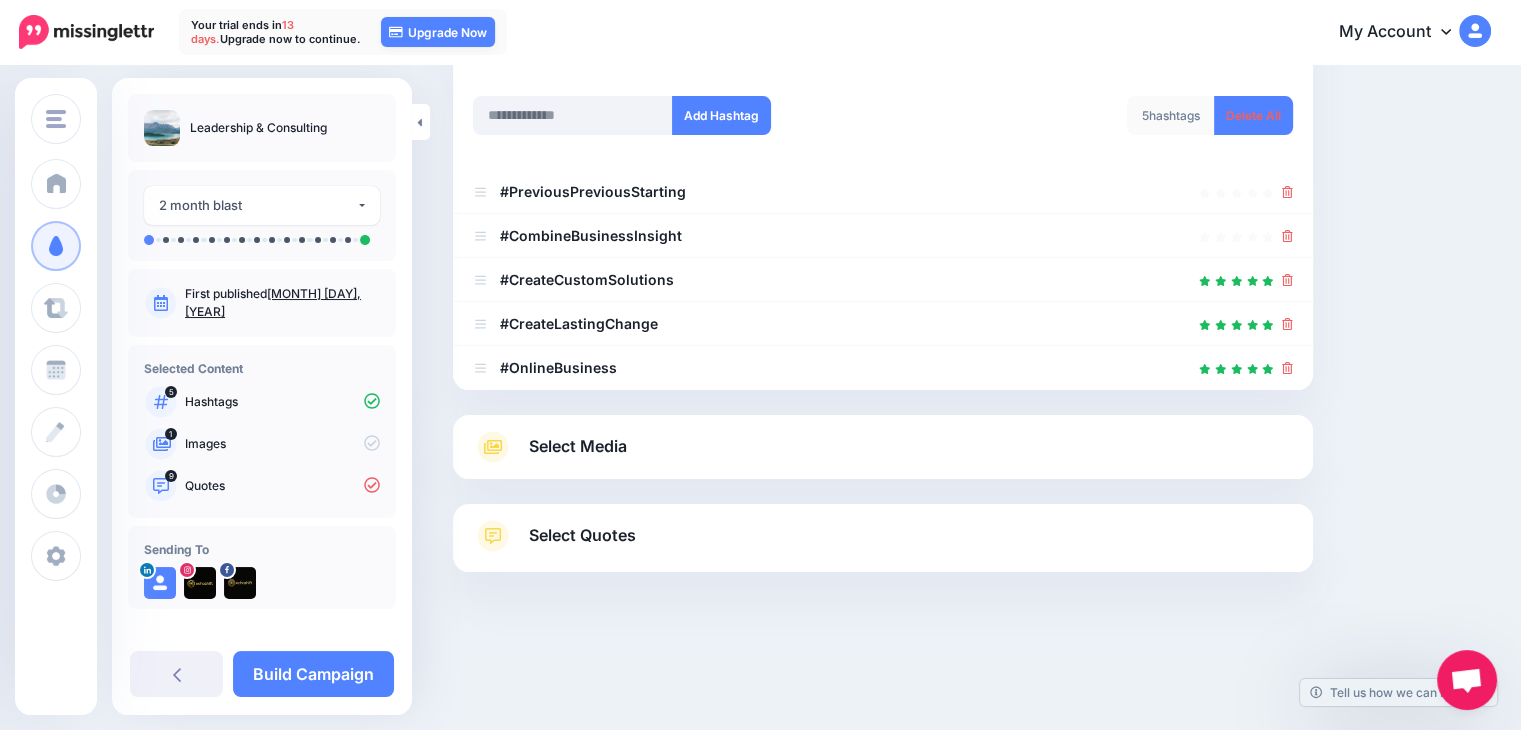 scroll, scrollTop: 279, scrollLeft: 0, axis: vertical 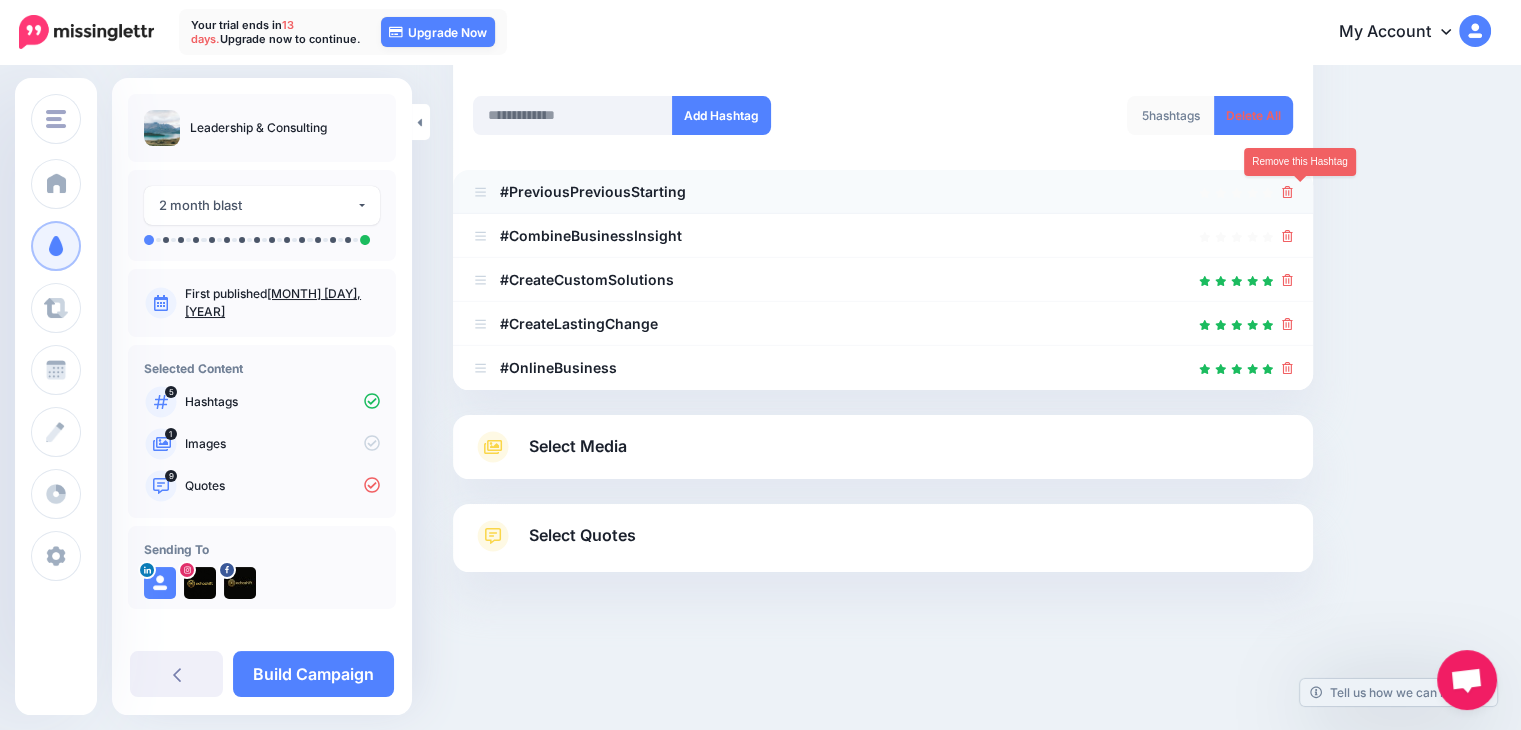 click 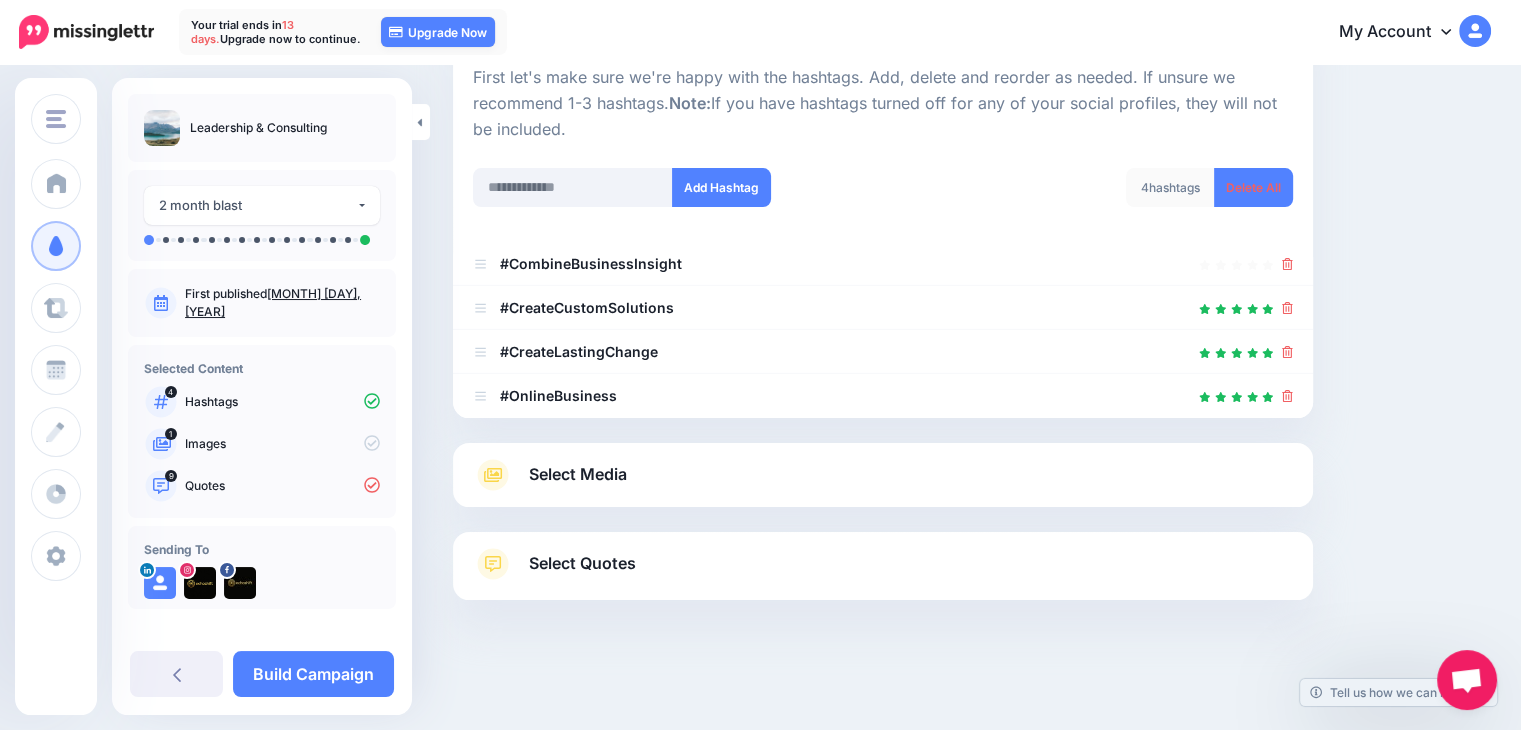 scroll, scrollTop: 207, scrollLeft: 0, axis: vertical 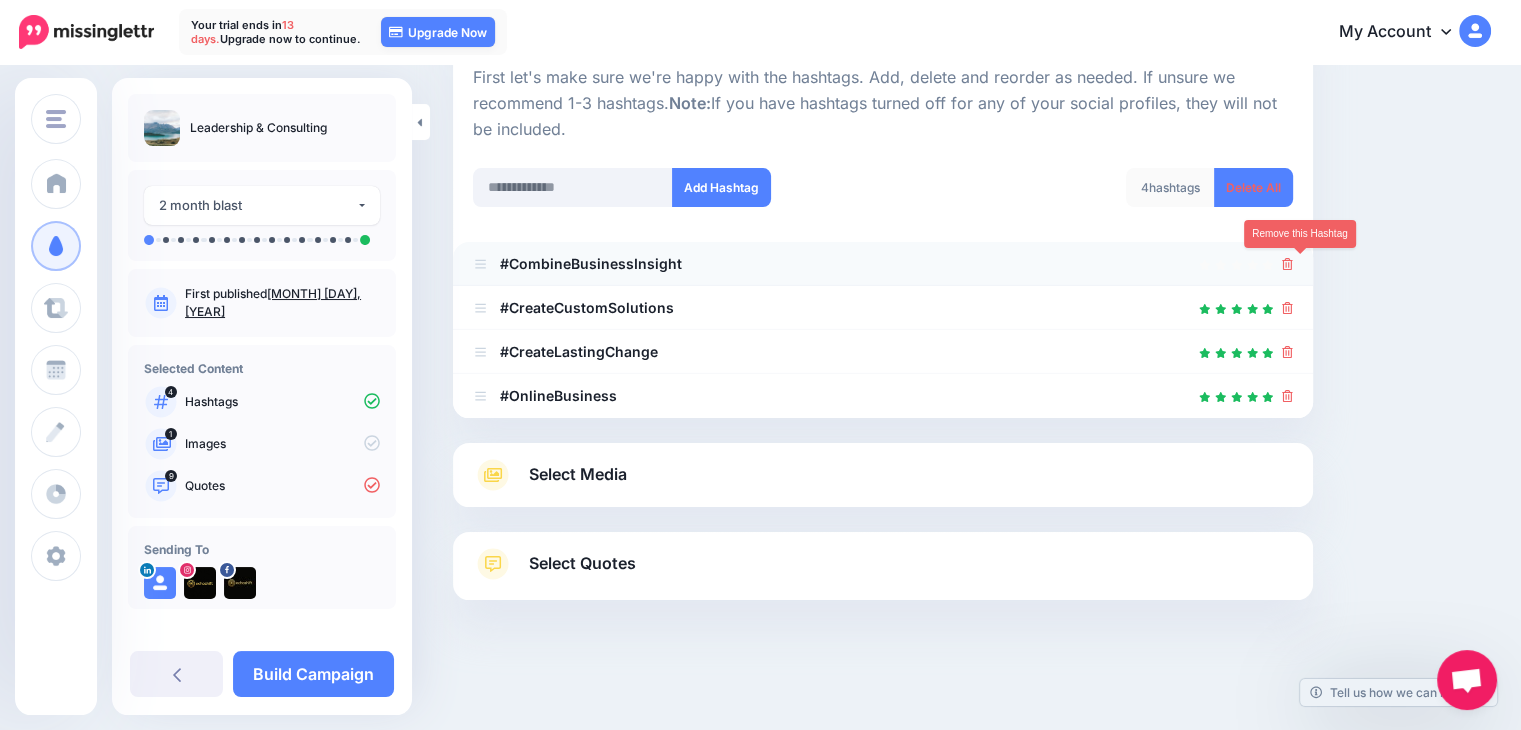 click 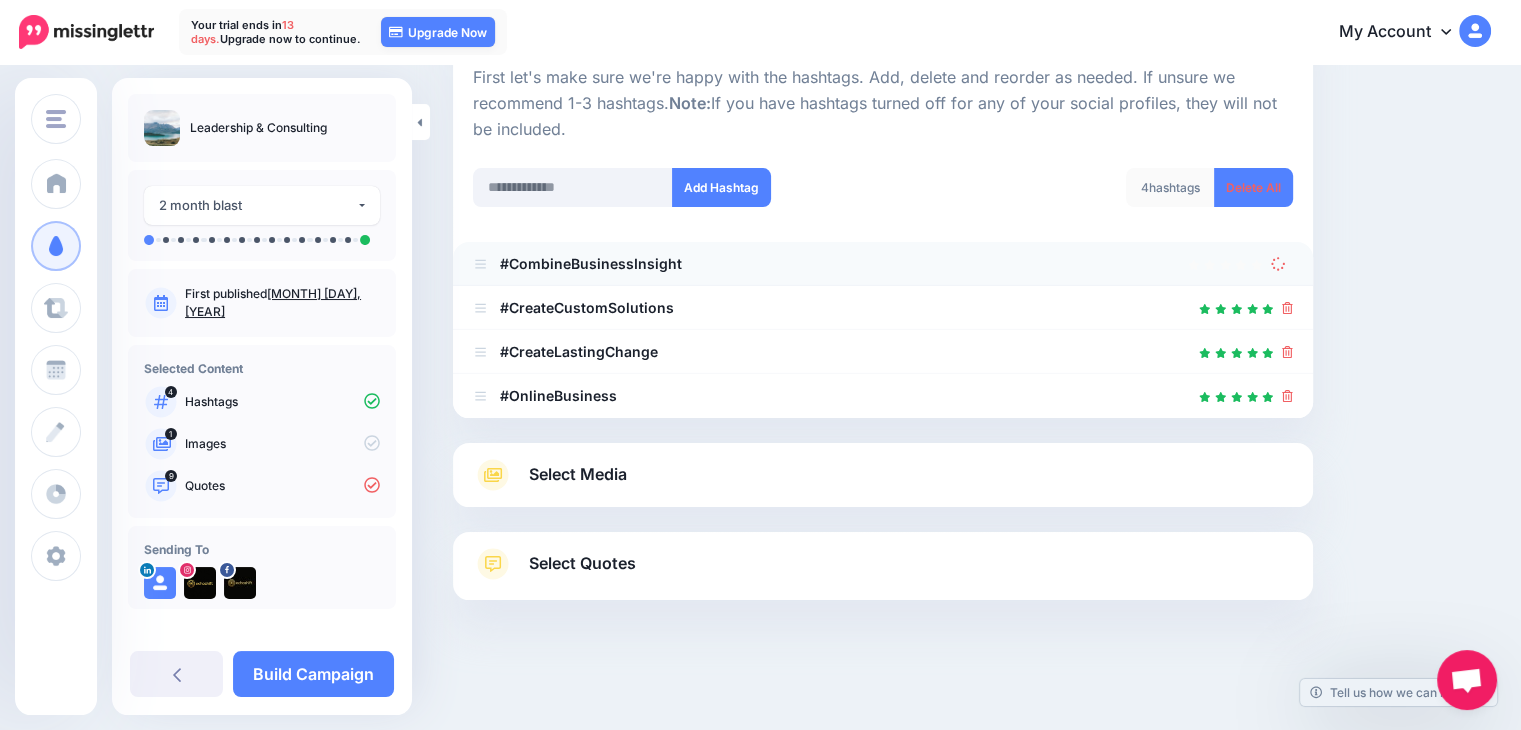 scroll, scrollTop: 163, scrollLeft: 0, axis: vertical 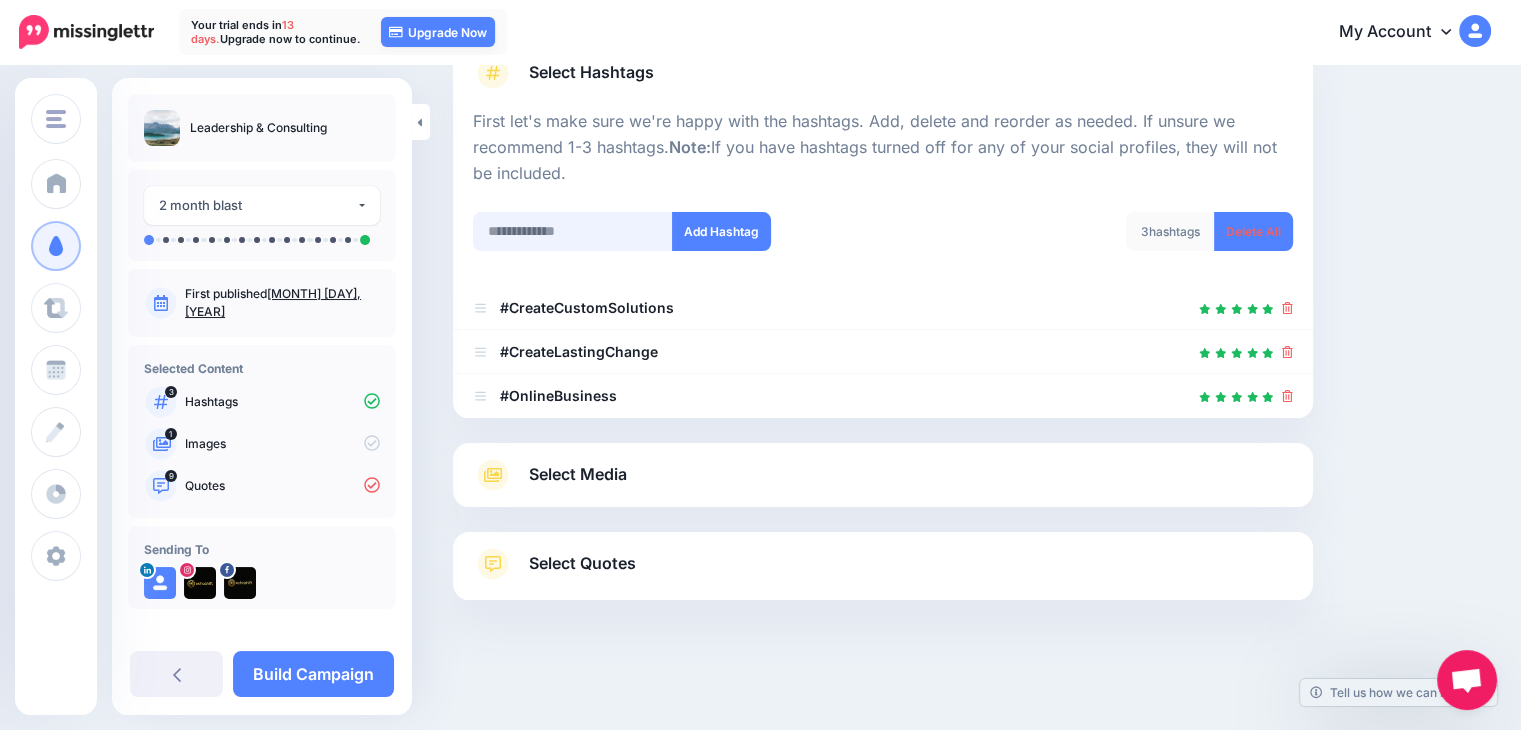 click at bounding box center [573, 231] 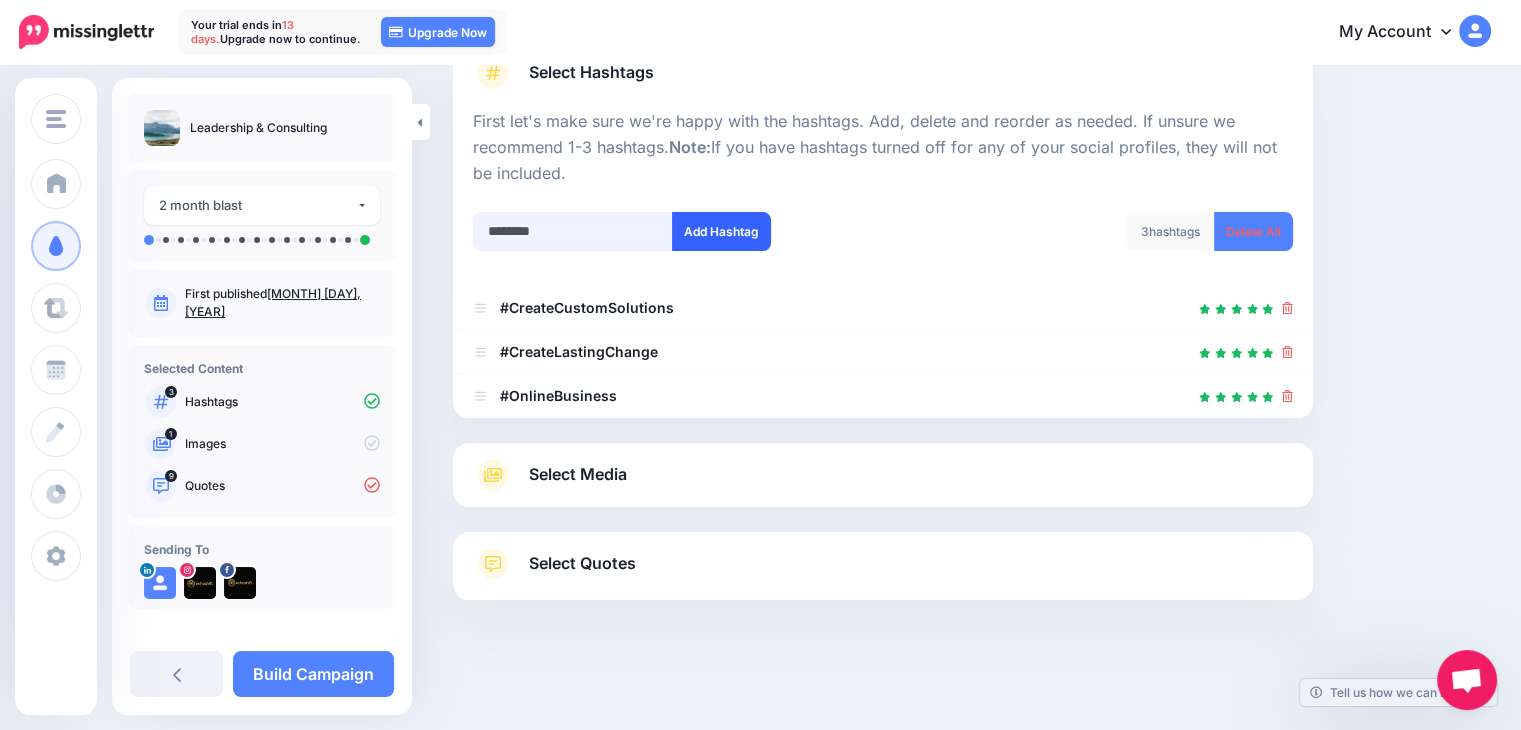 type on "********" 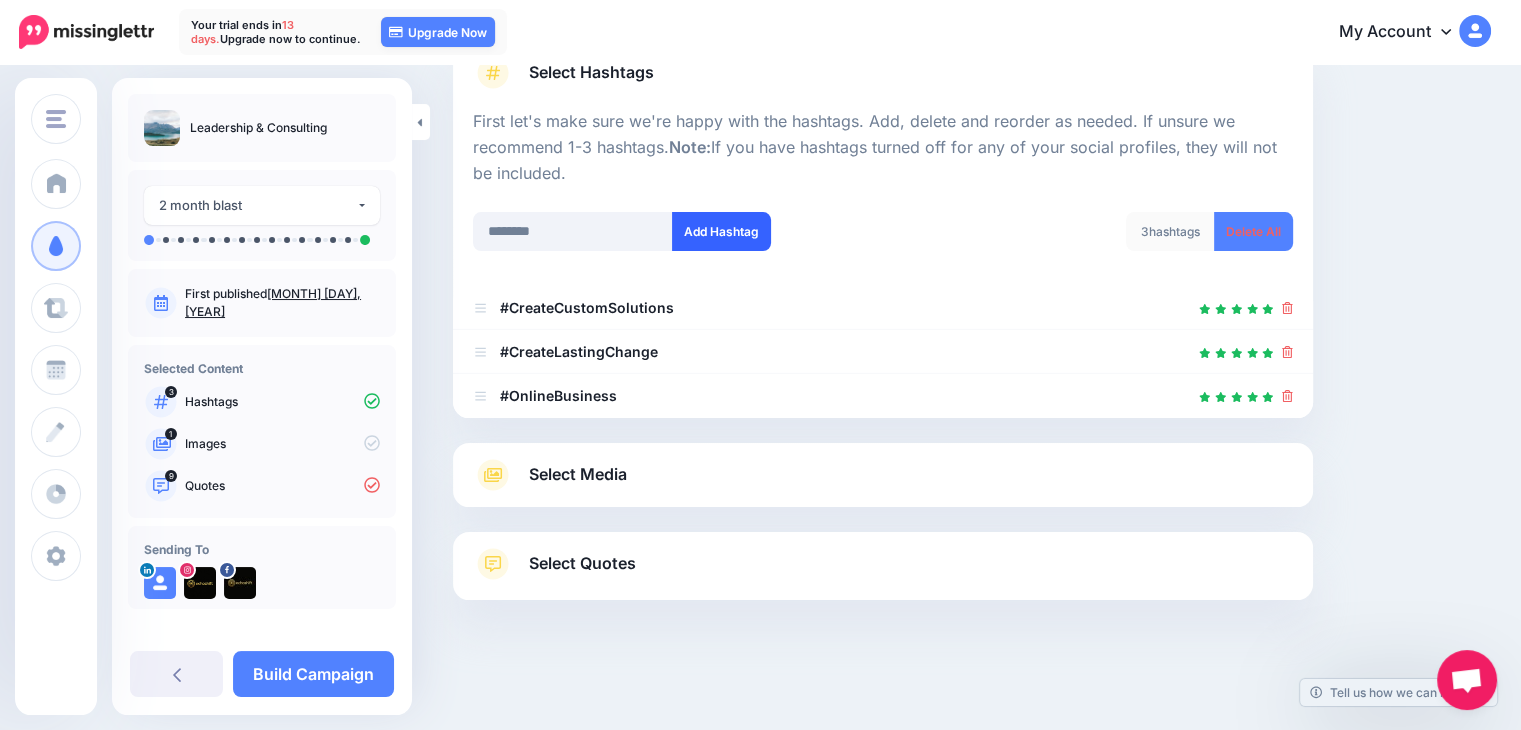 click on "Add Hashtag" at bounding box center (721, 231) 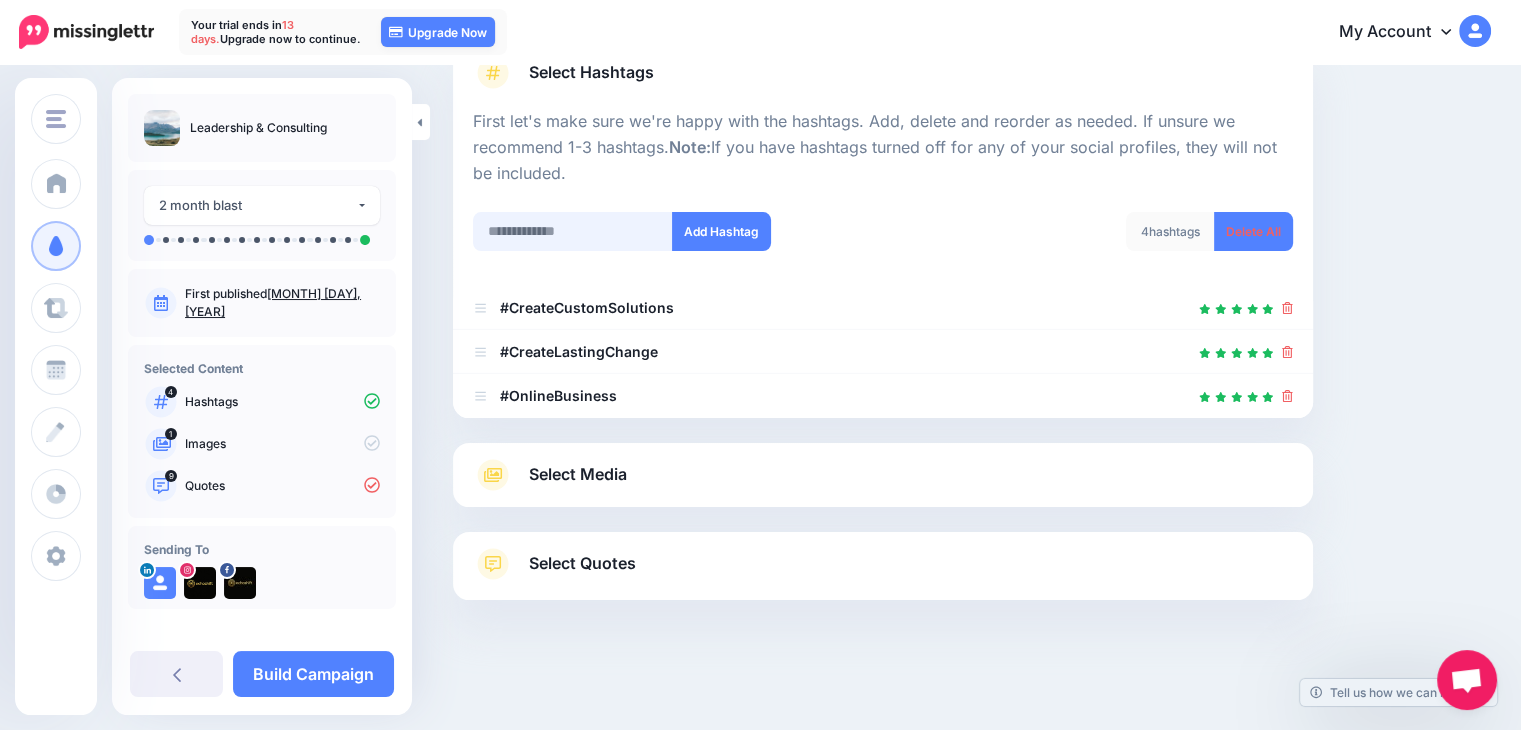 click at bounding box center (573, 231) 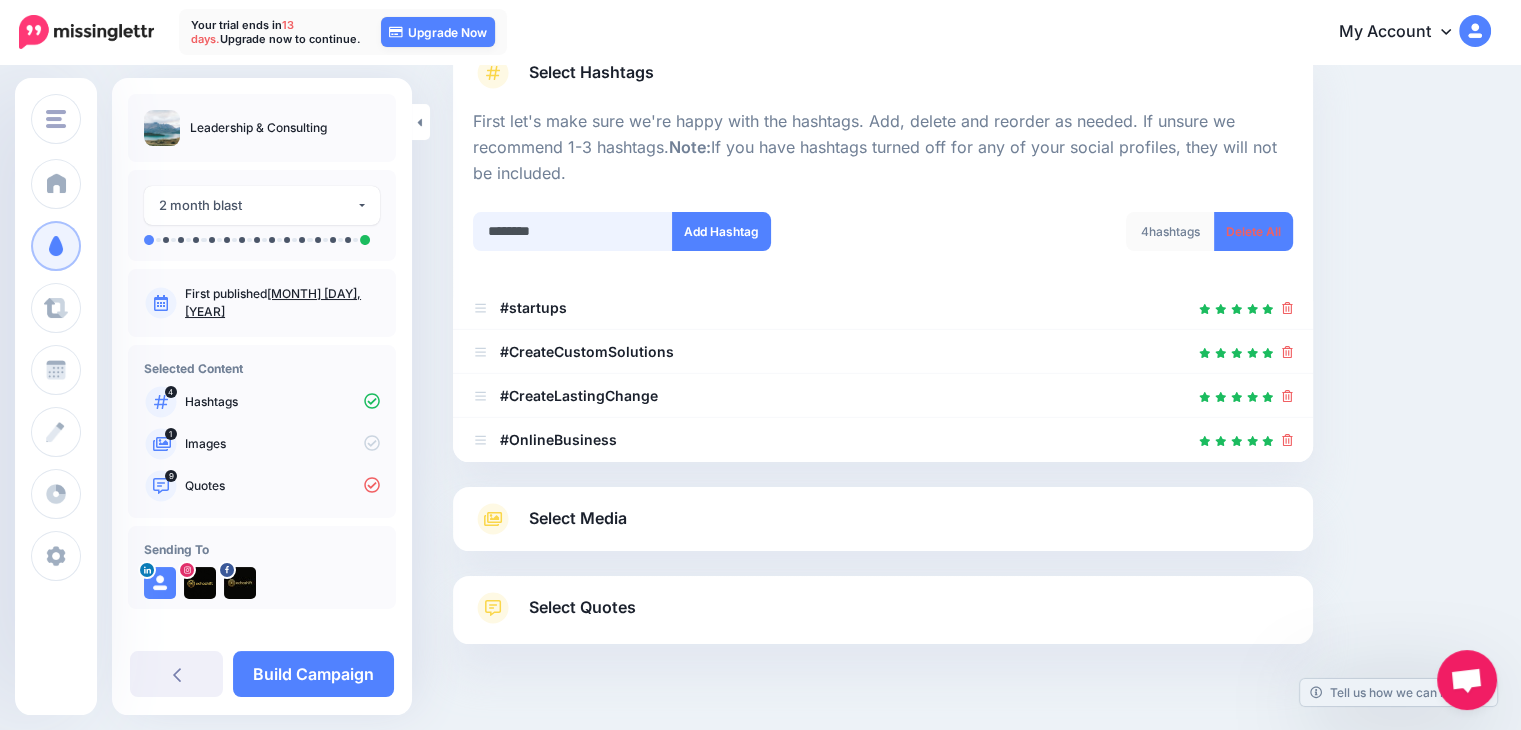 scroll, scrollTop: 207, scrollLeft: 0, axis: vertical 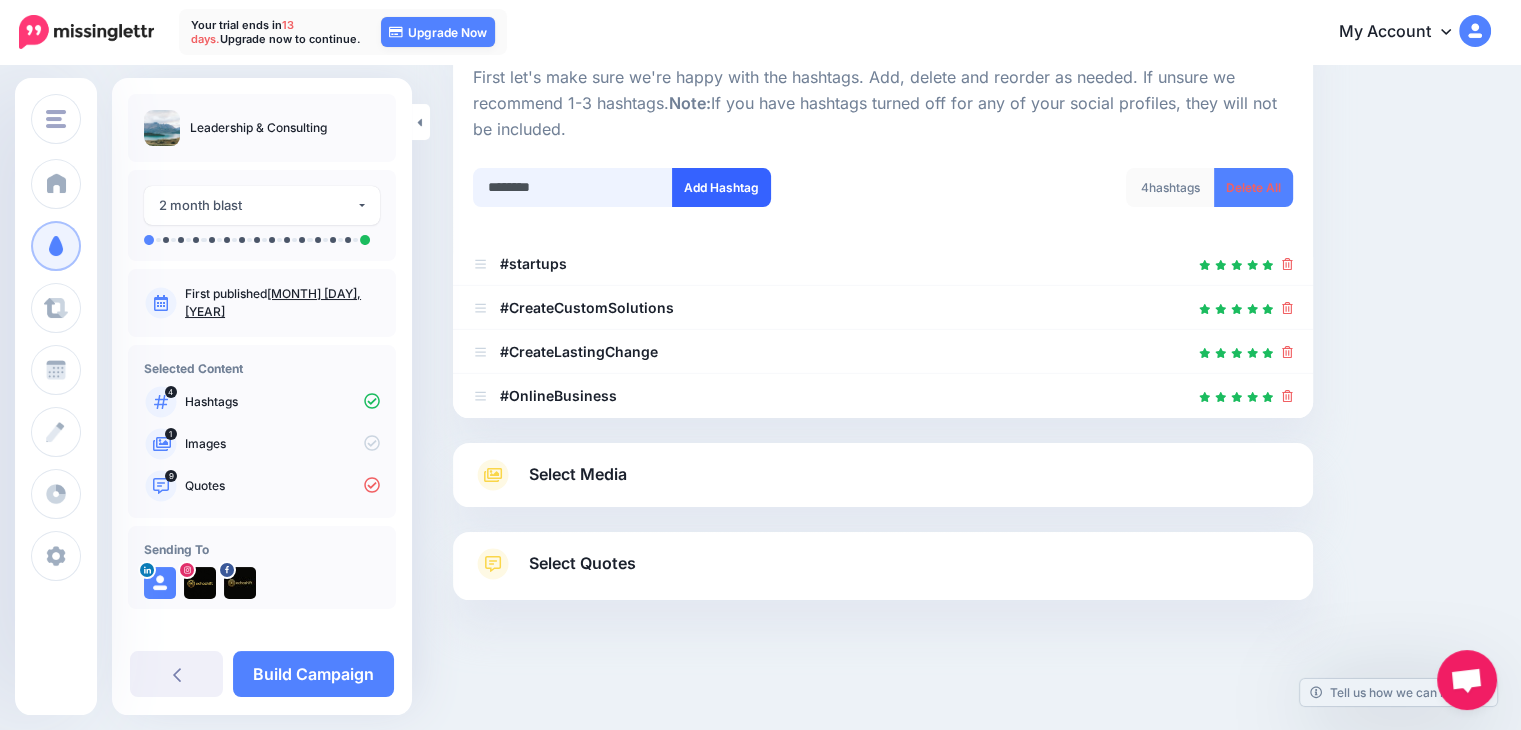 type on "********" 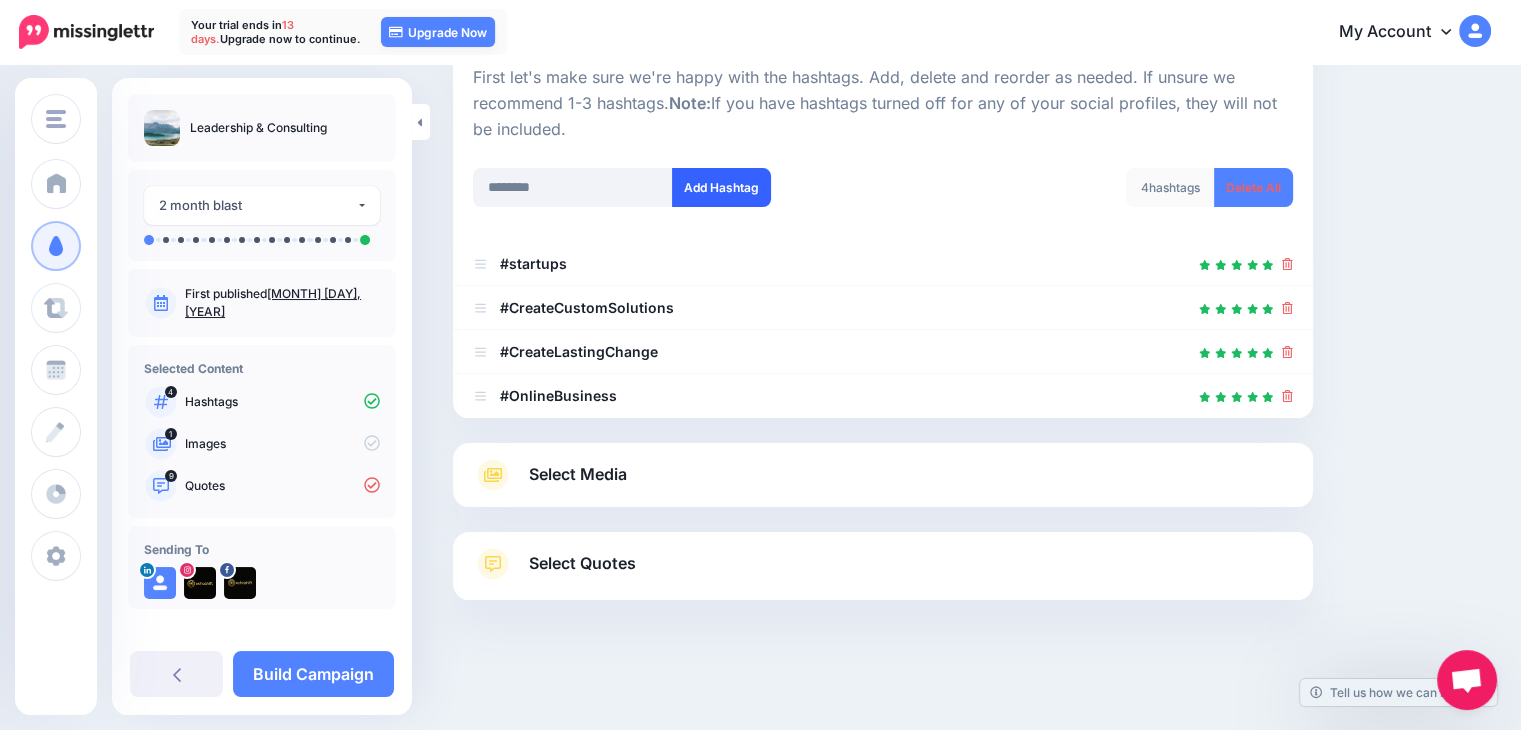 click on "Add Hashtag" at bounding box center [721, 187] 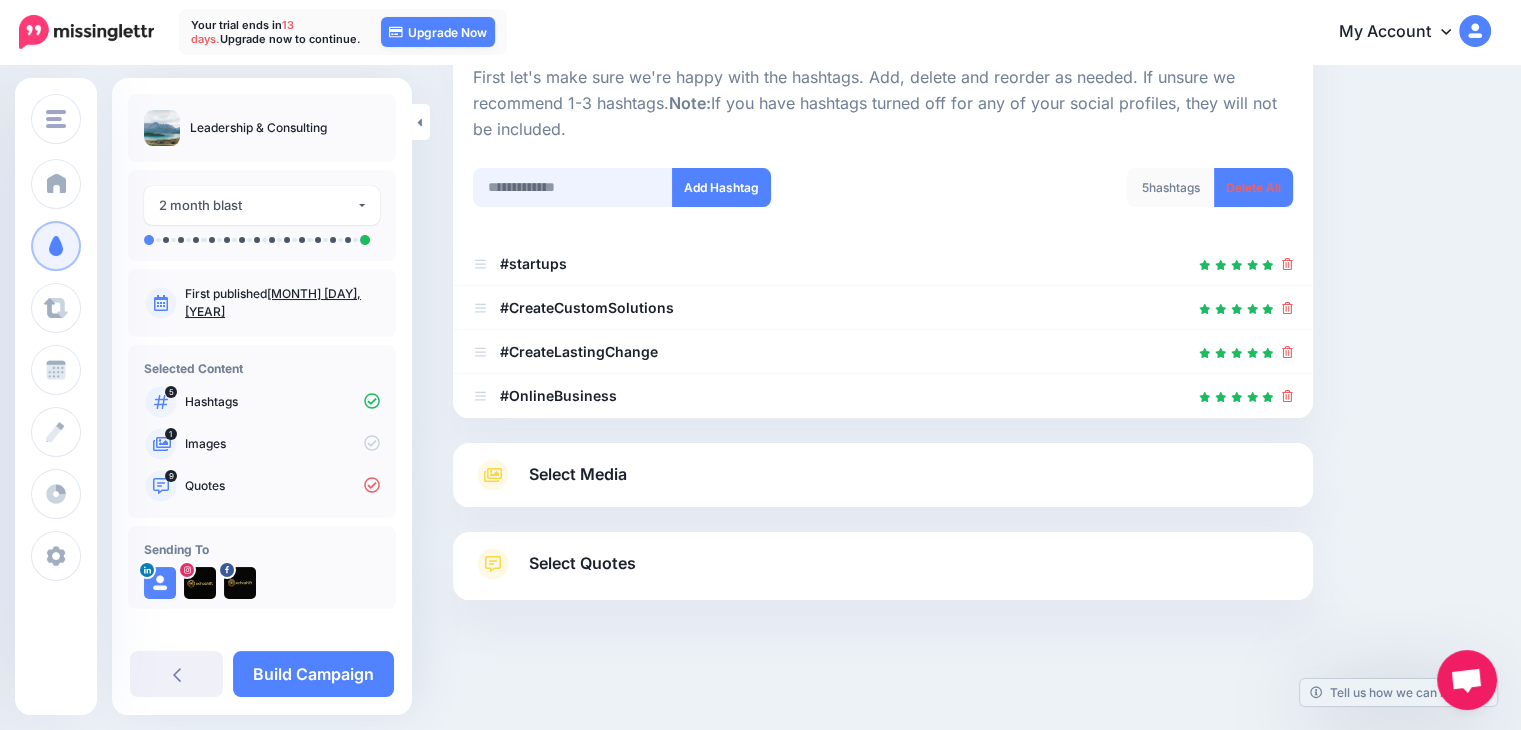 click at bounding box center (573, 187) 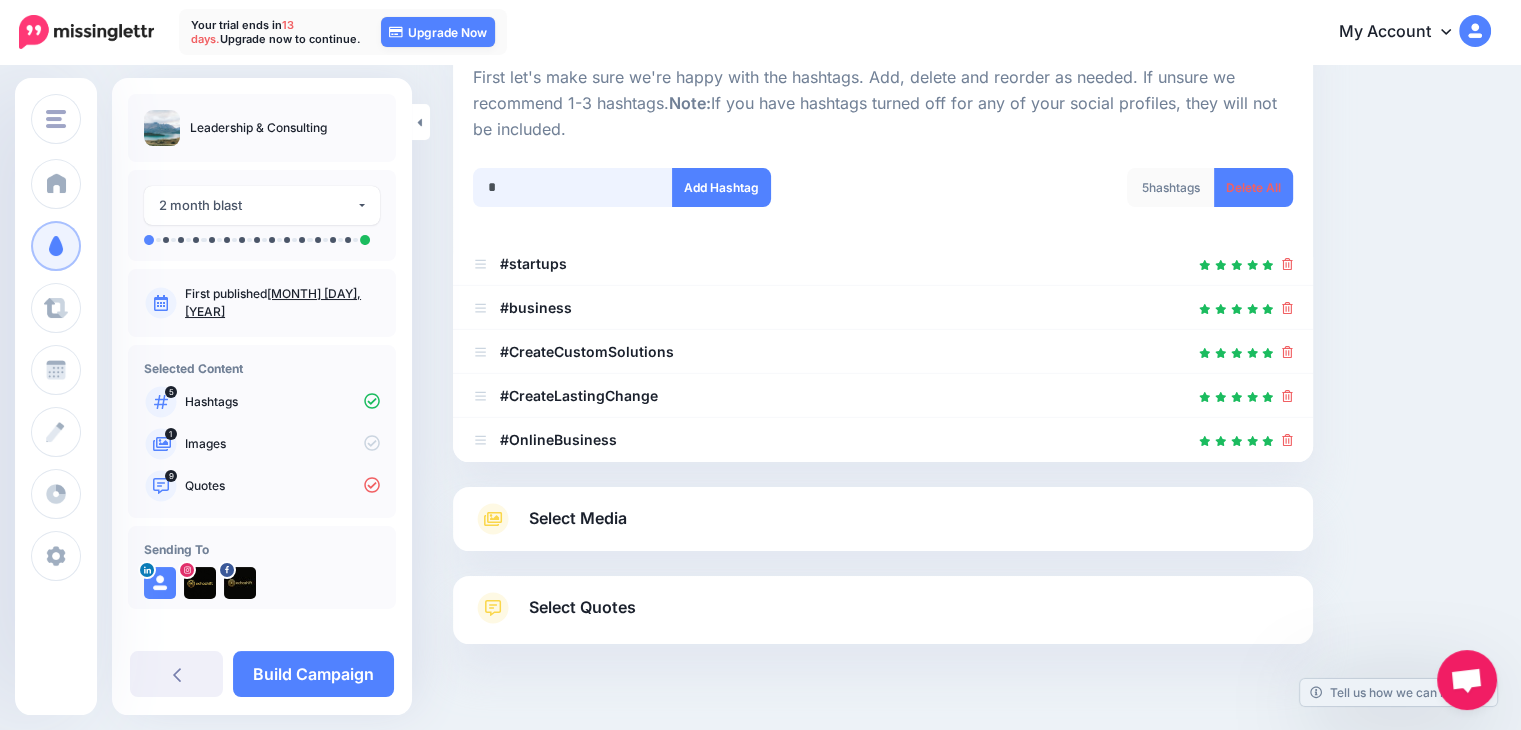 scroll, scrollTop: 251, scrollLeft: 0, axis: vertical 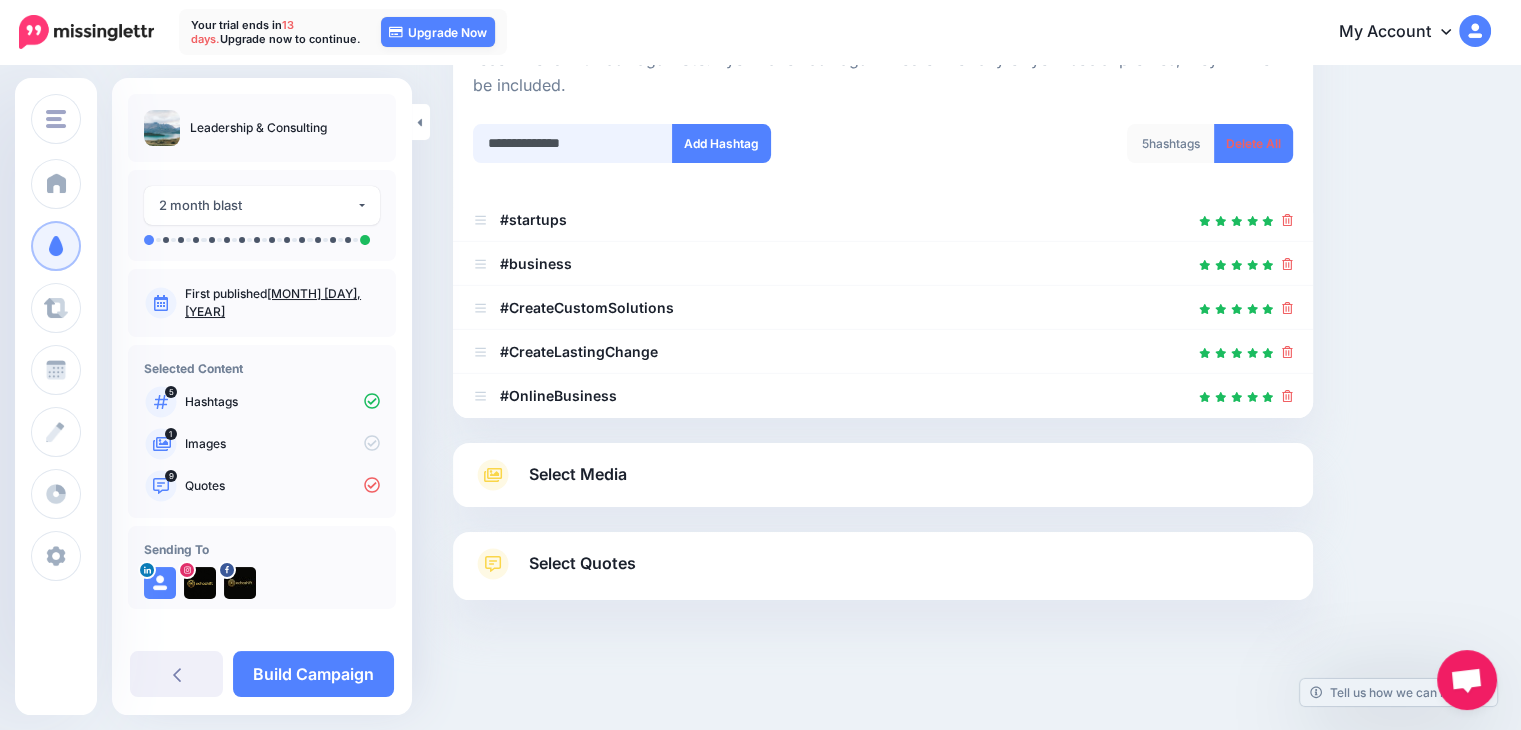 click on "**********" at bounding box center [573, 143] 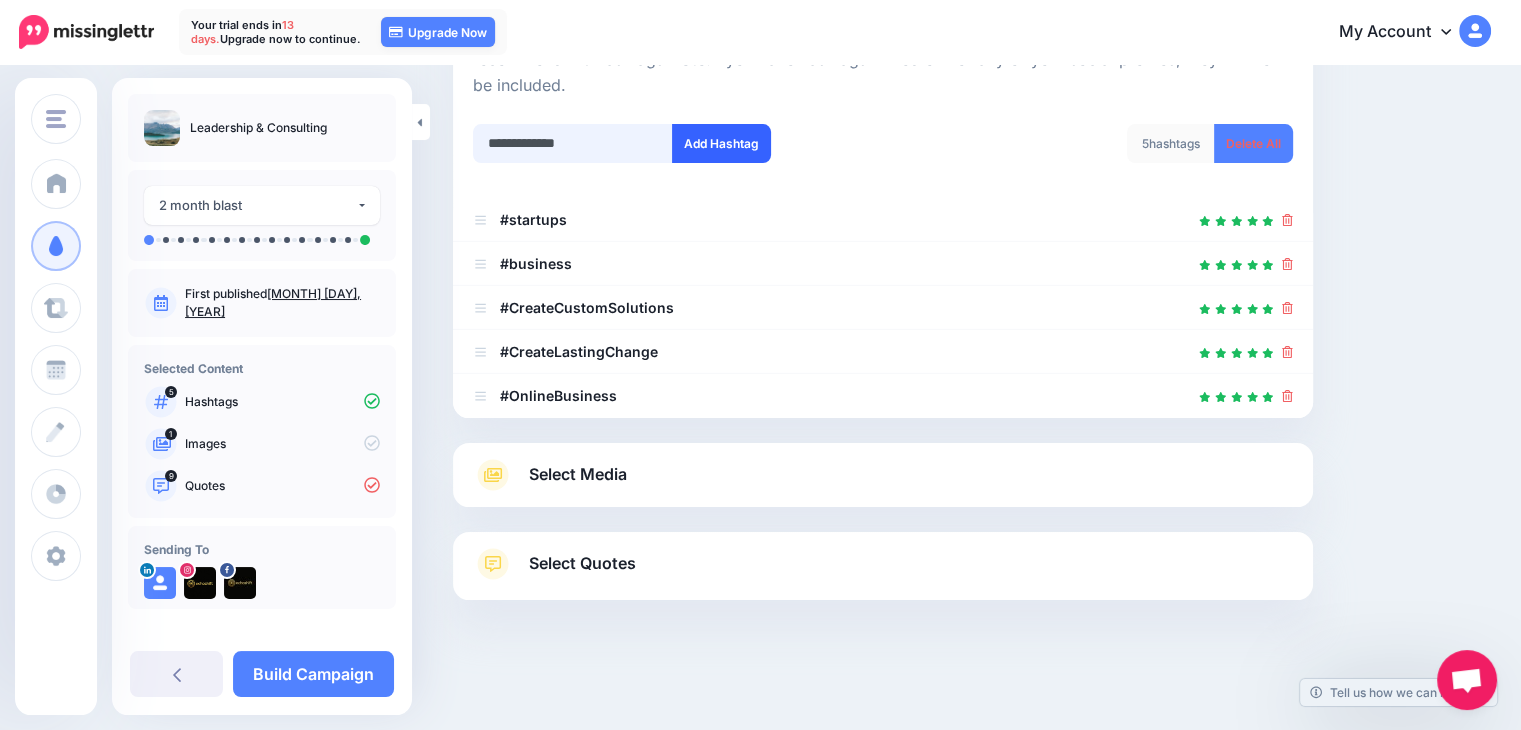 type on "**********" 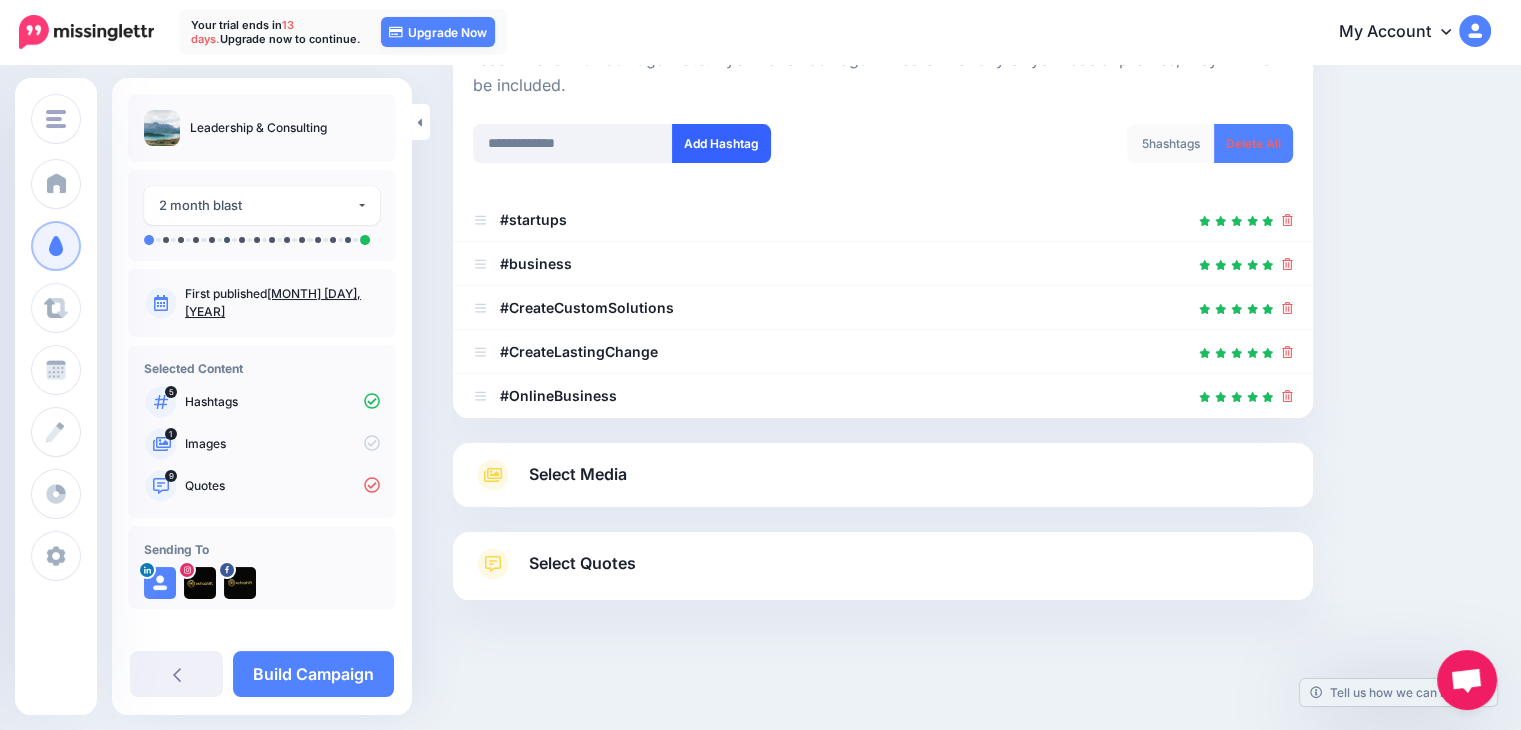 click on "Add Hashtag" at bounding box center (721, 143) 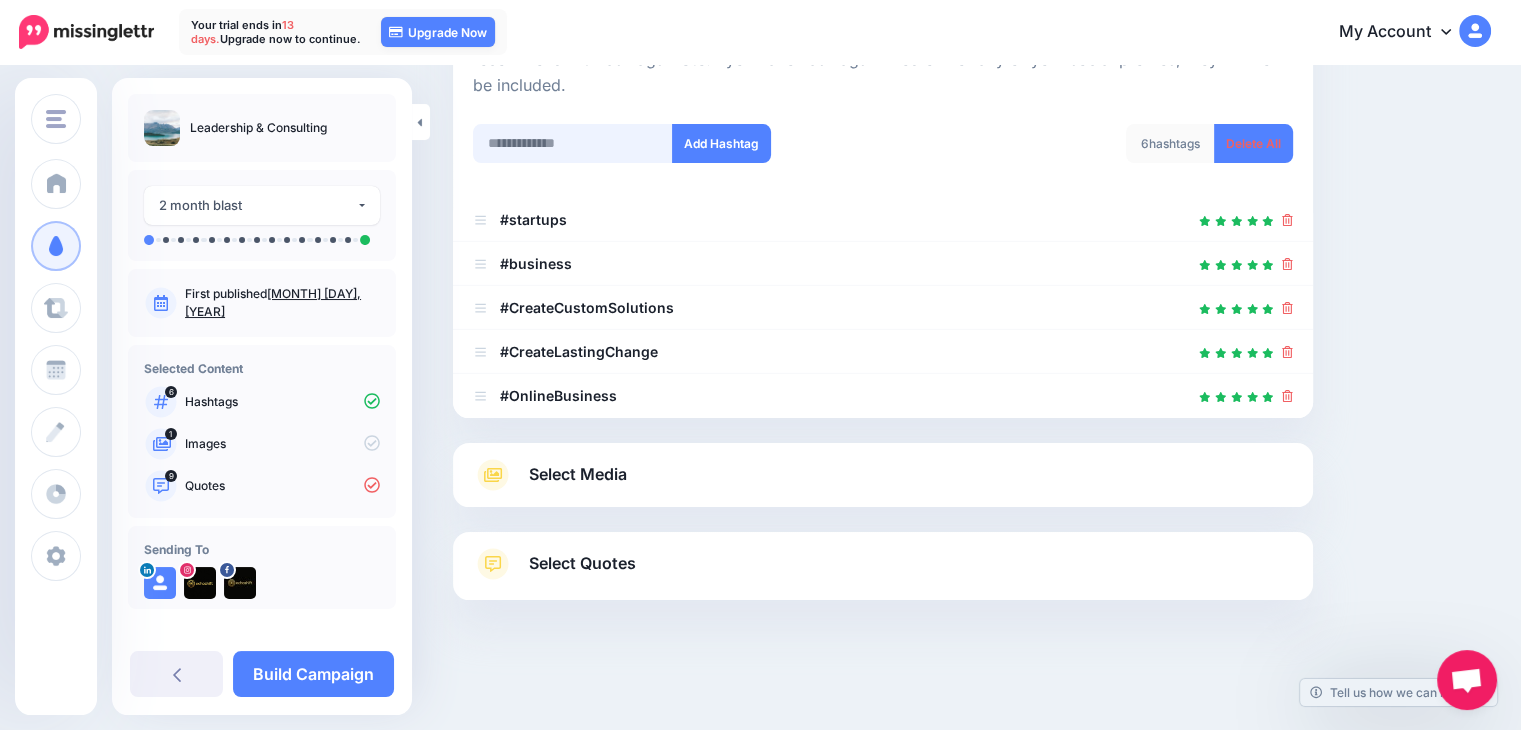 click at bounding box center (573, 143) 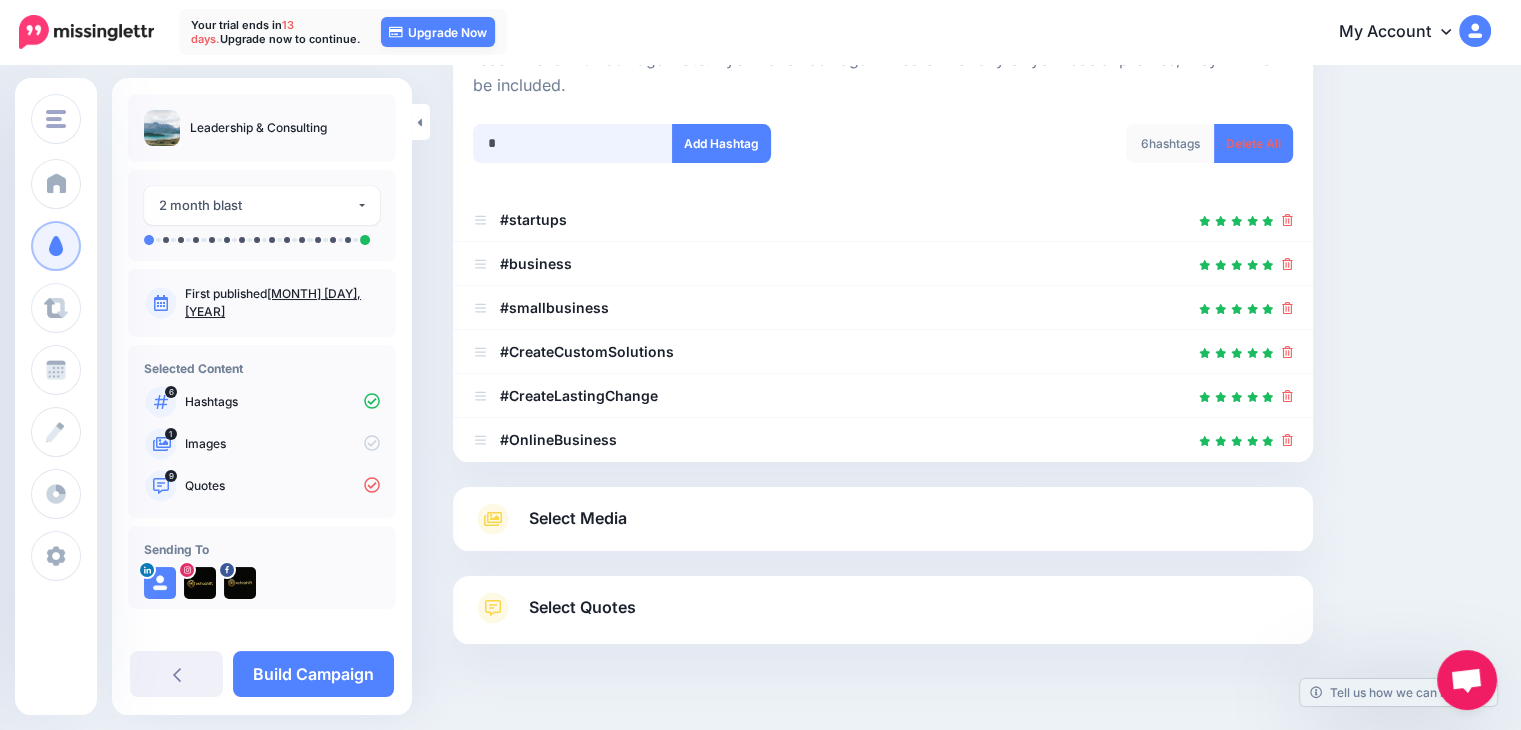 scroll, scrollTop: 295, scrollLeft: 0, axis: vertical 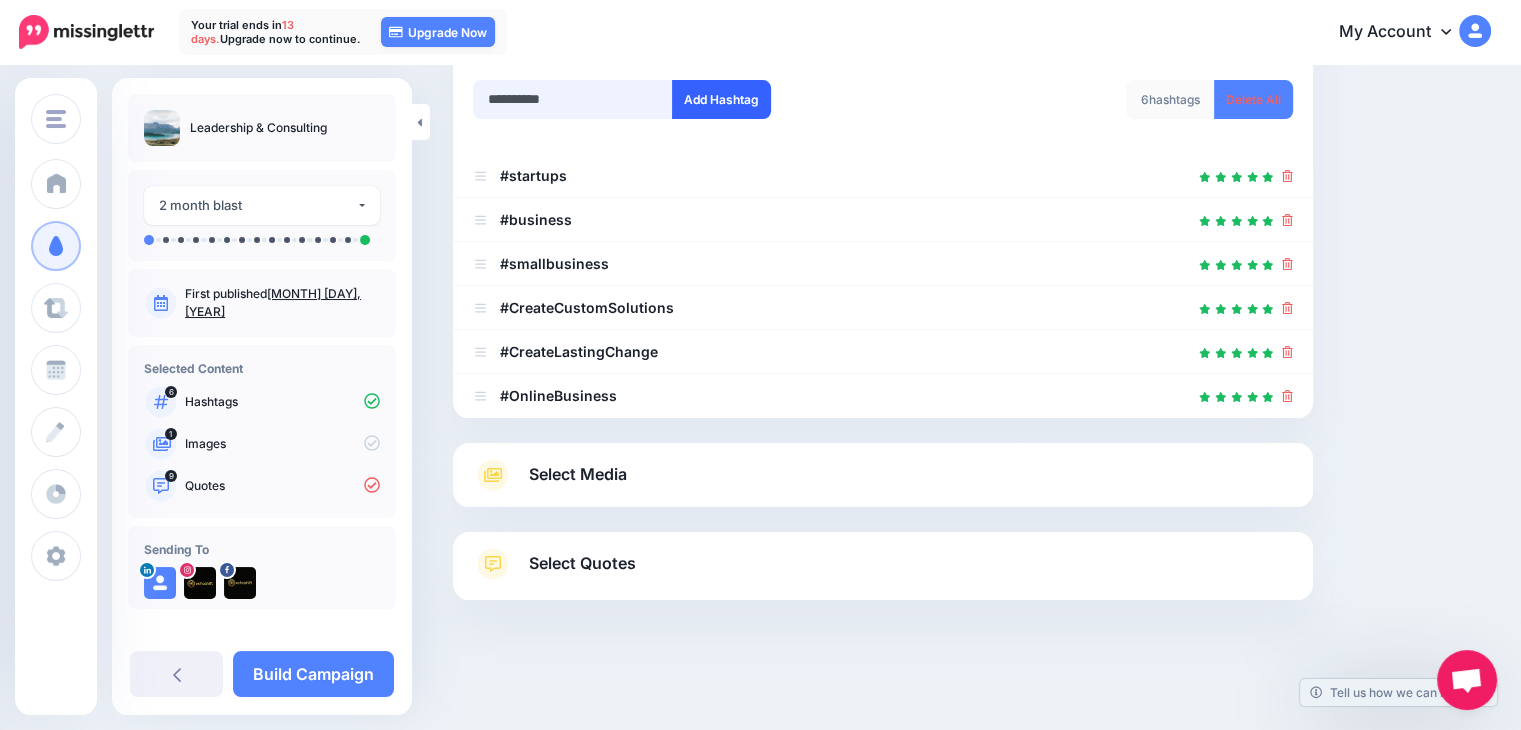 type on "**********" 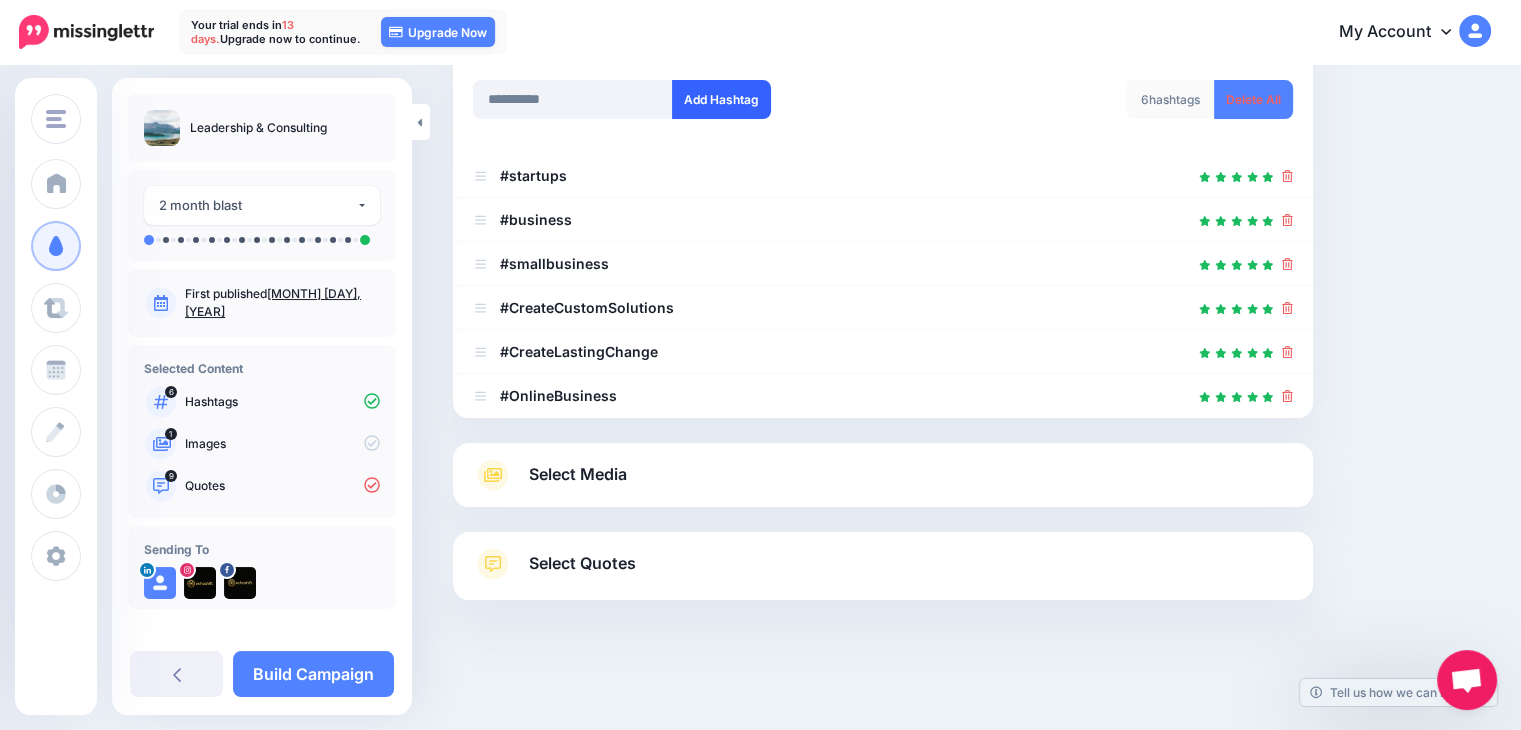 click on "Add Hashtag" at bounding box center (721, 99) 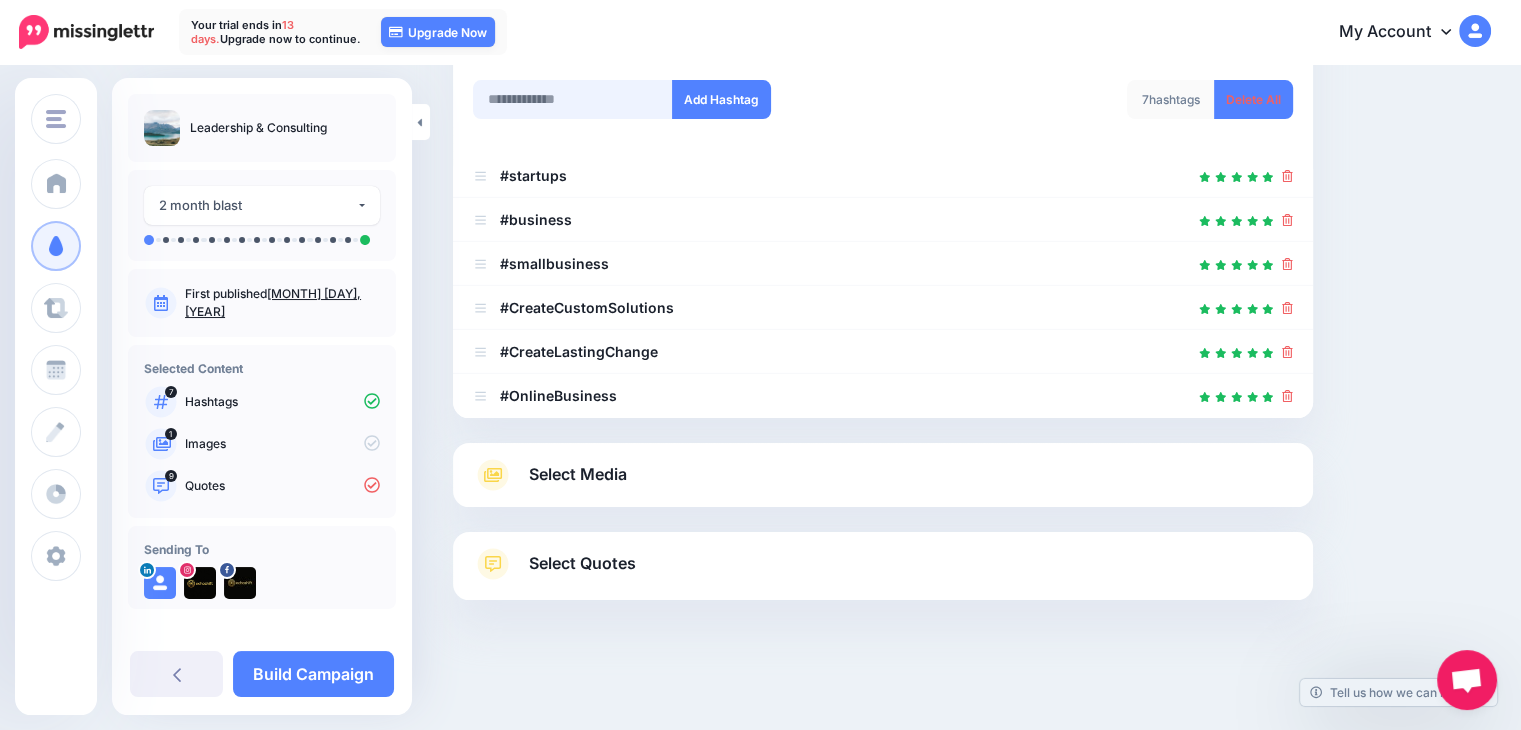 click at bounding box center (573, 99) 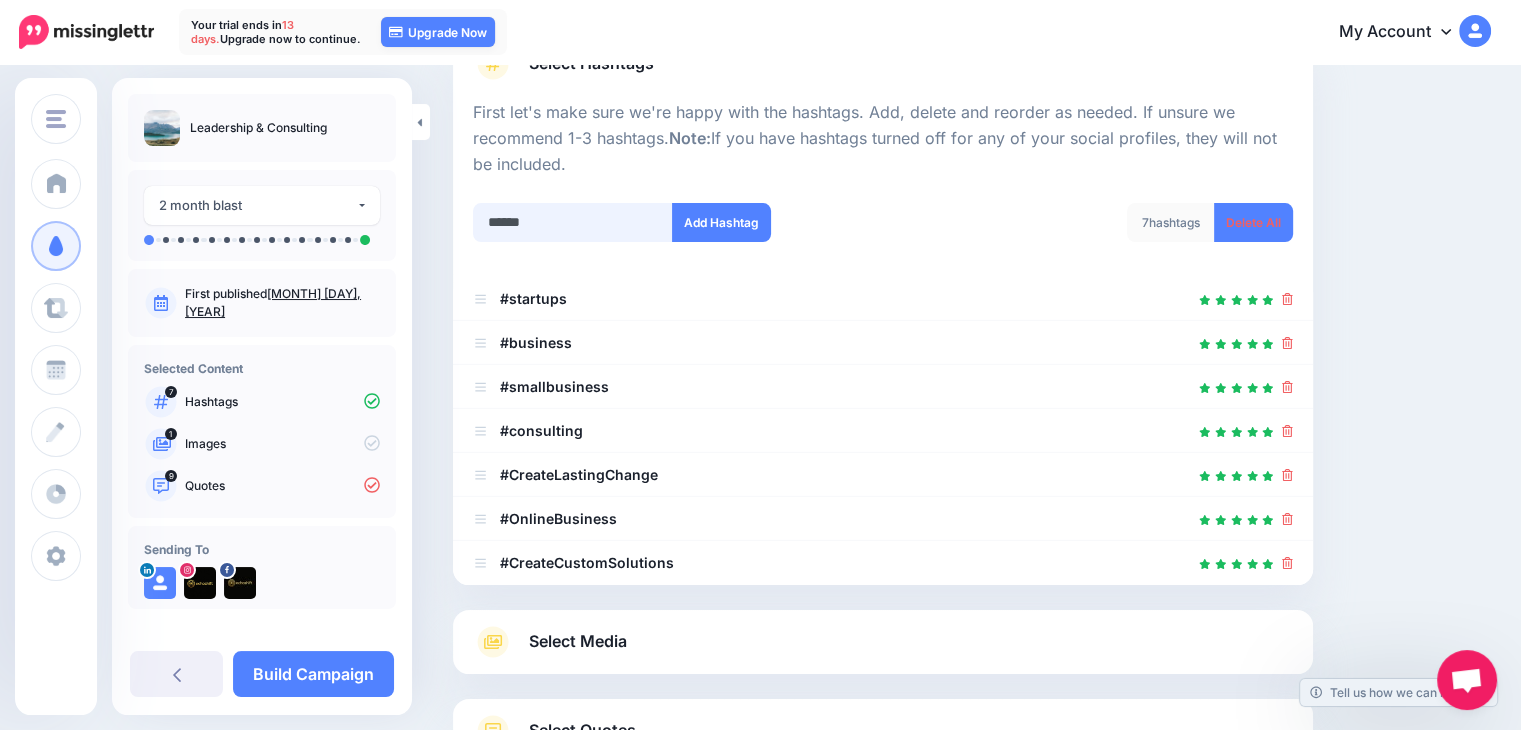 scroll, scrollTop: 139, scrollLeft: 0, axis: vertical 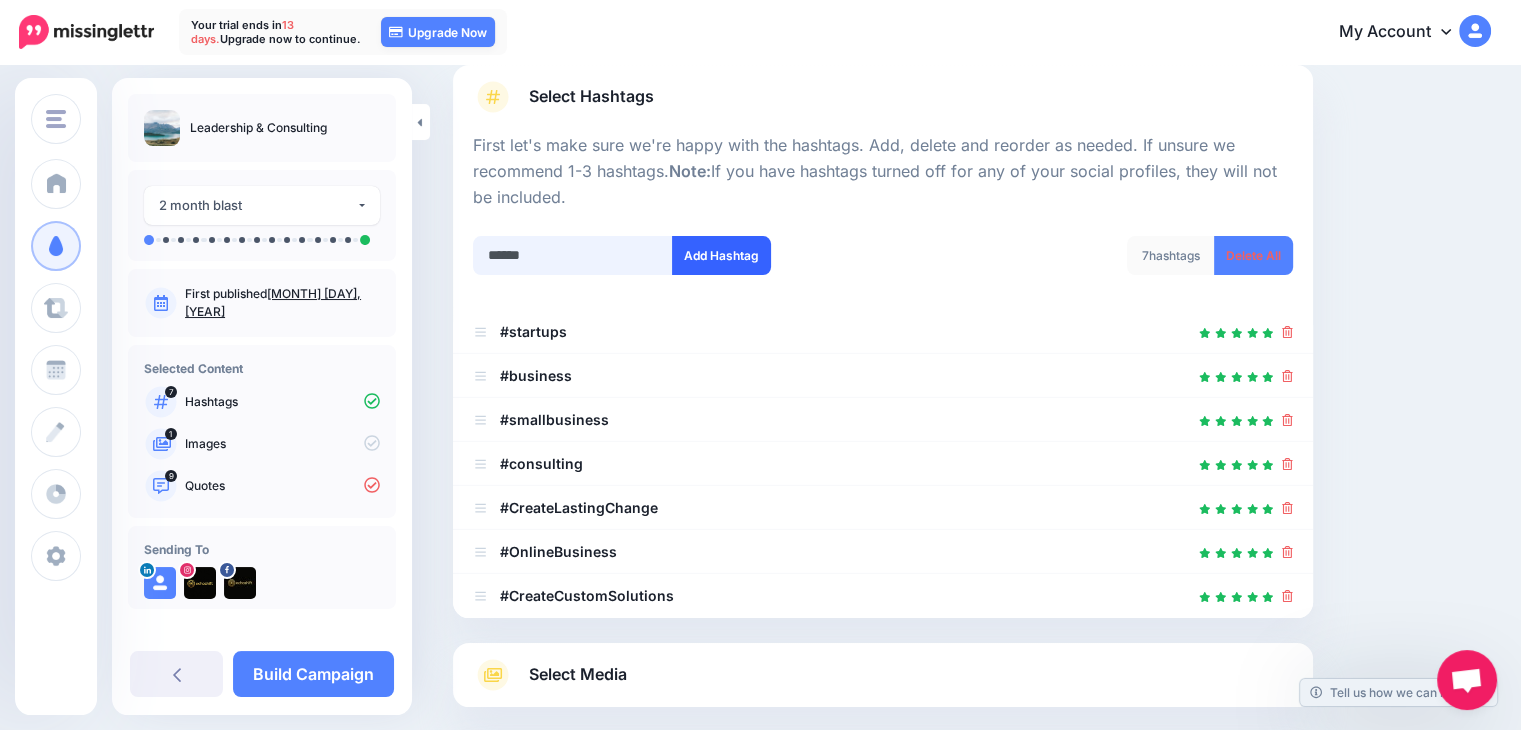 type on "******" 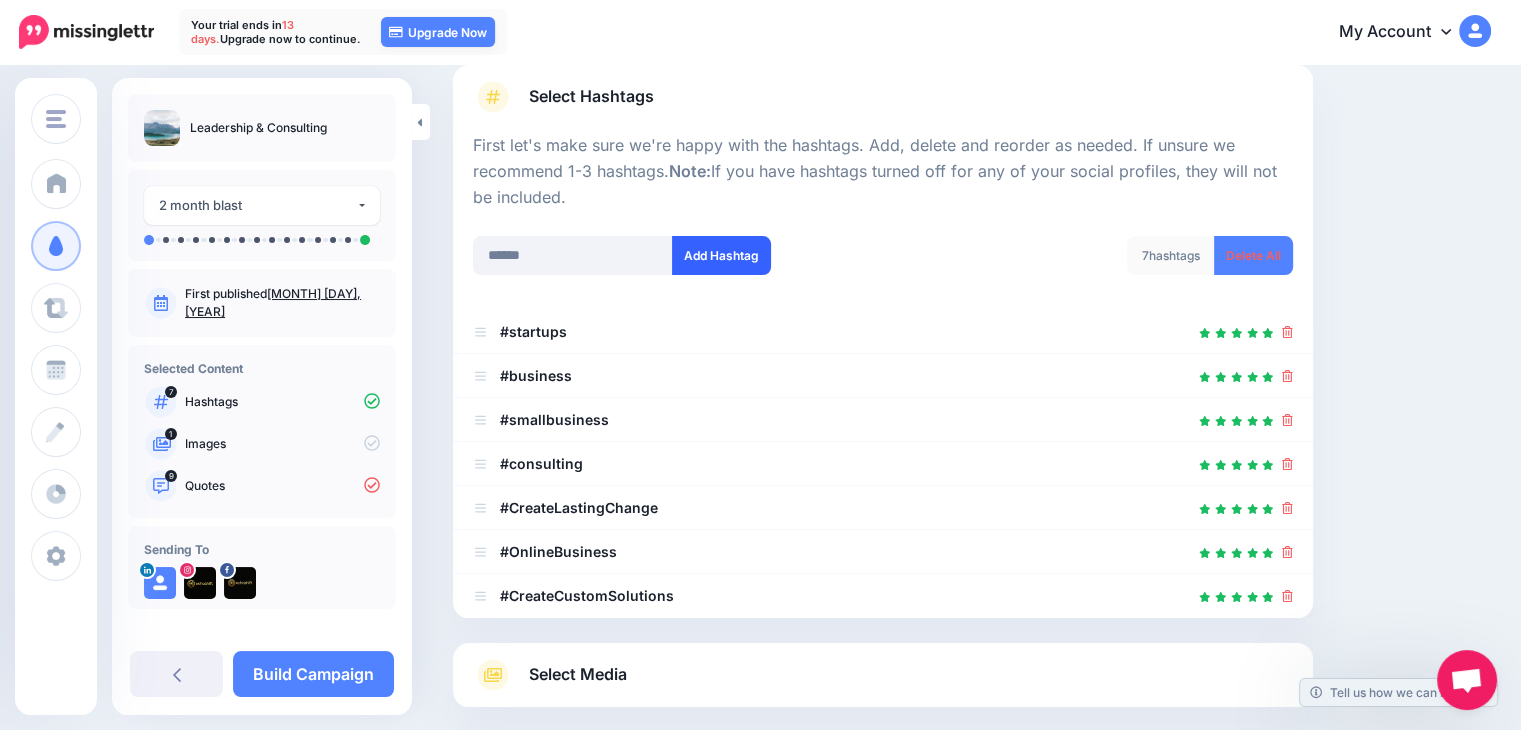 click on "Add Hashtag" at bounding box center (721, 255) 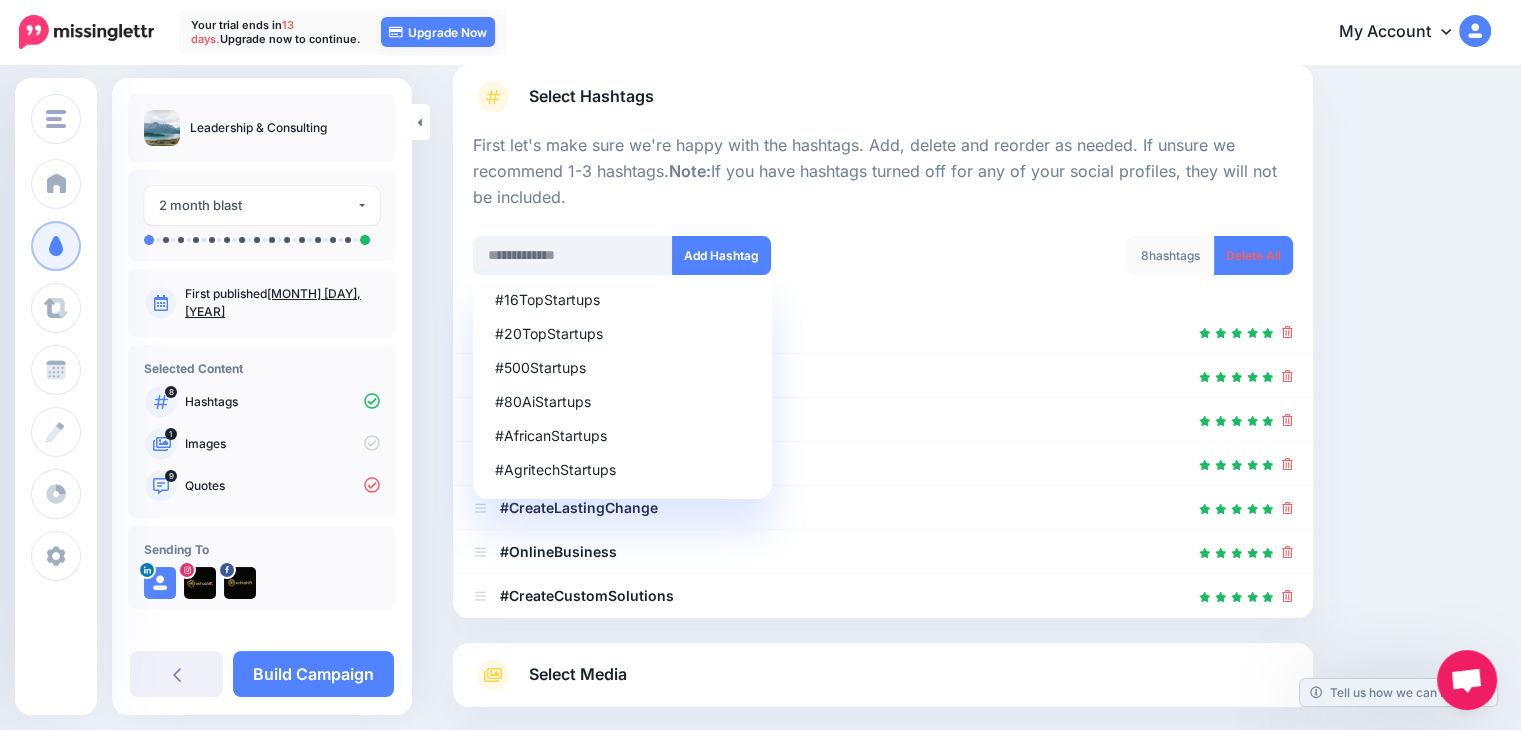 click at bounding box center [883, 223] 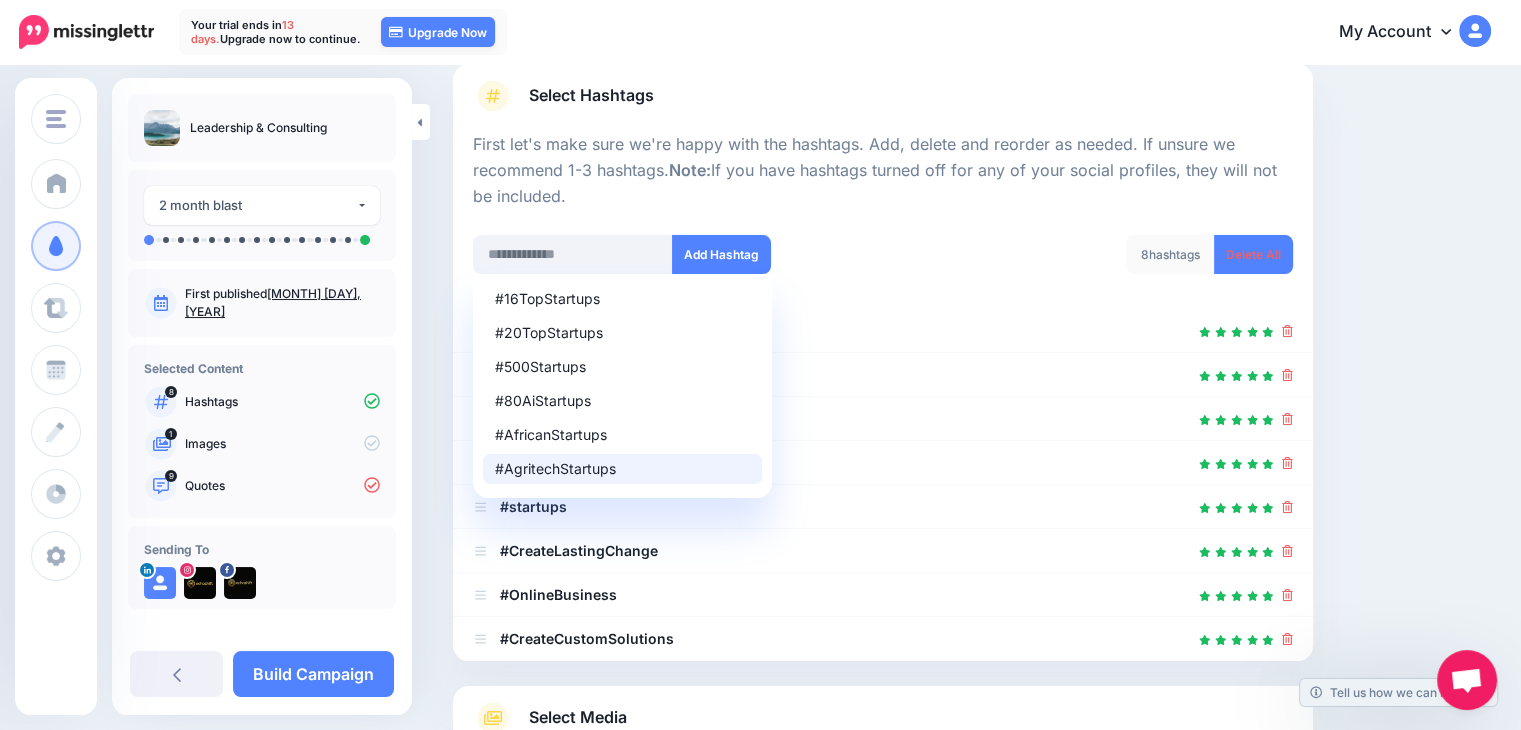 scroll, scrollTop: 0, scrollLeft: 0, axis: both 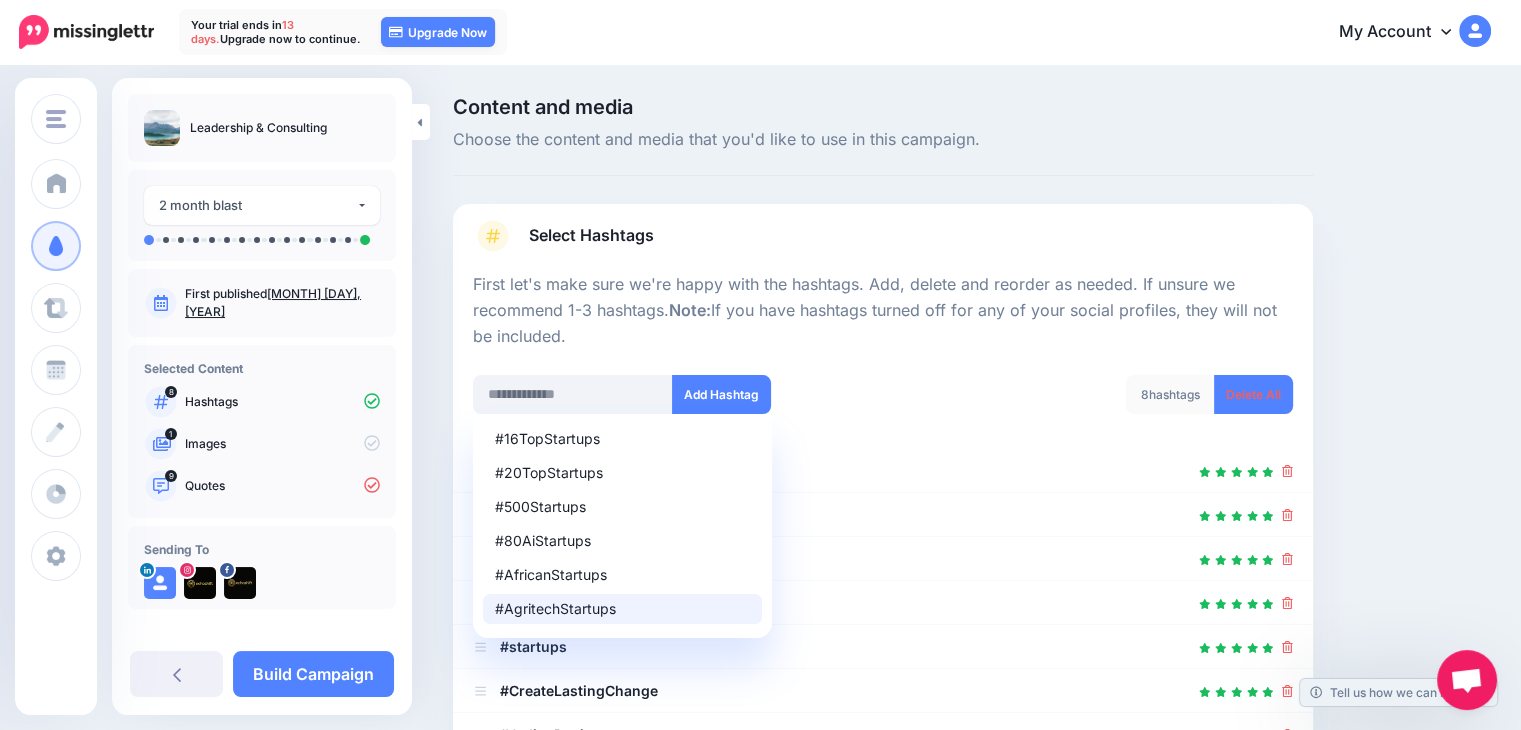 click on "First let's make sure we're happy with the hashtags. Add, delete and reorder as needed. If unsure we recommend 1-3 hashtags.  Note:  If you have hashtags turned off for any of your social profiles, they will not be included." at bounding box center [883, 311] 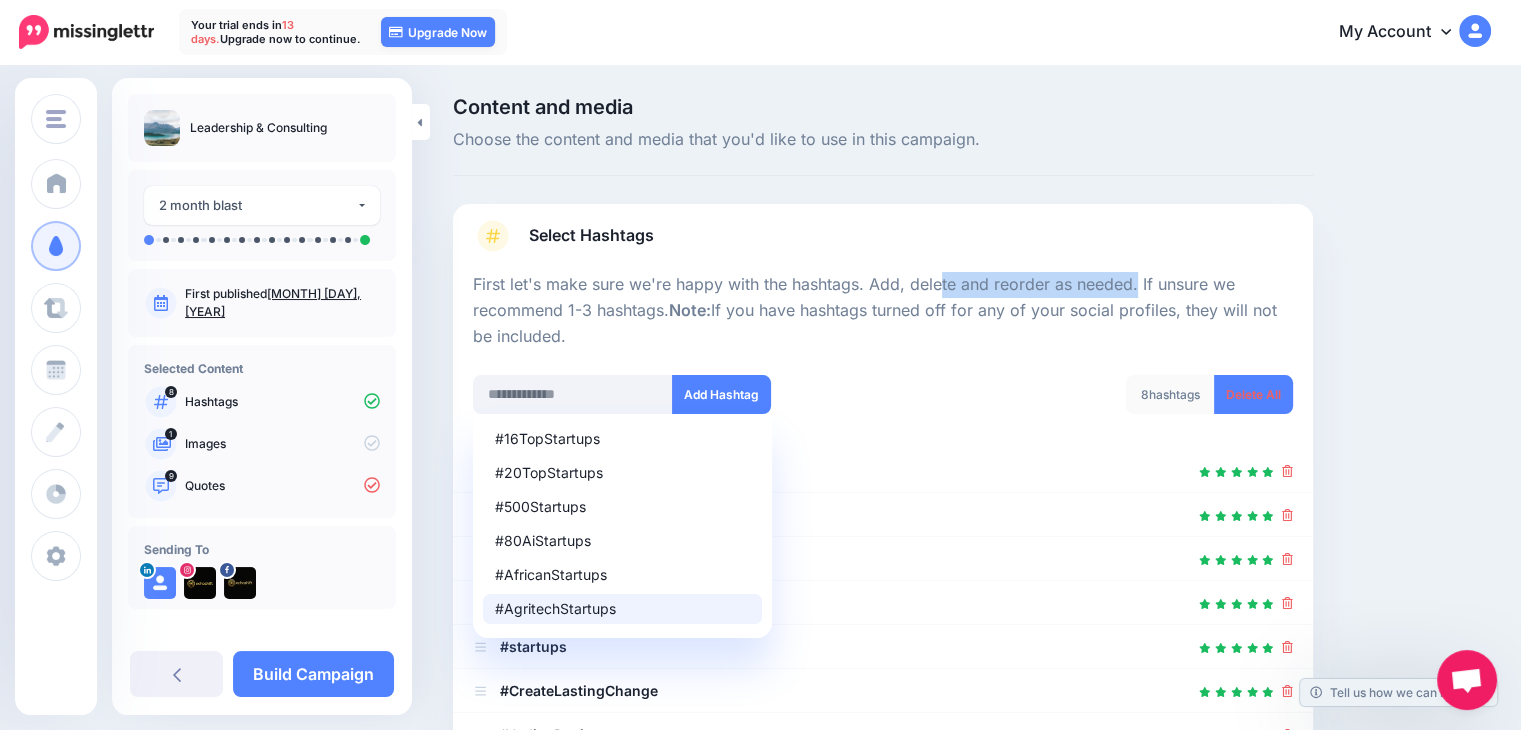 drag, startPoint x: 844, startPoint y: 278, endPoint x: 1034, endPoint y: 293, distance: 190.59119 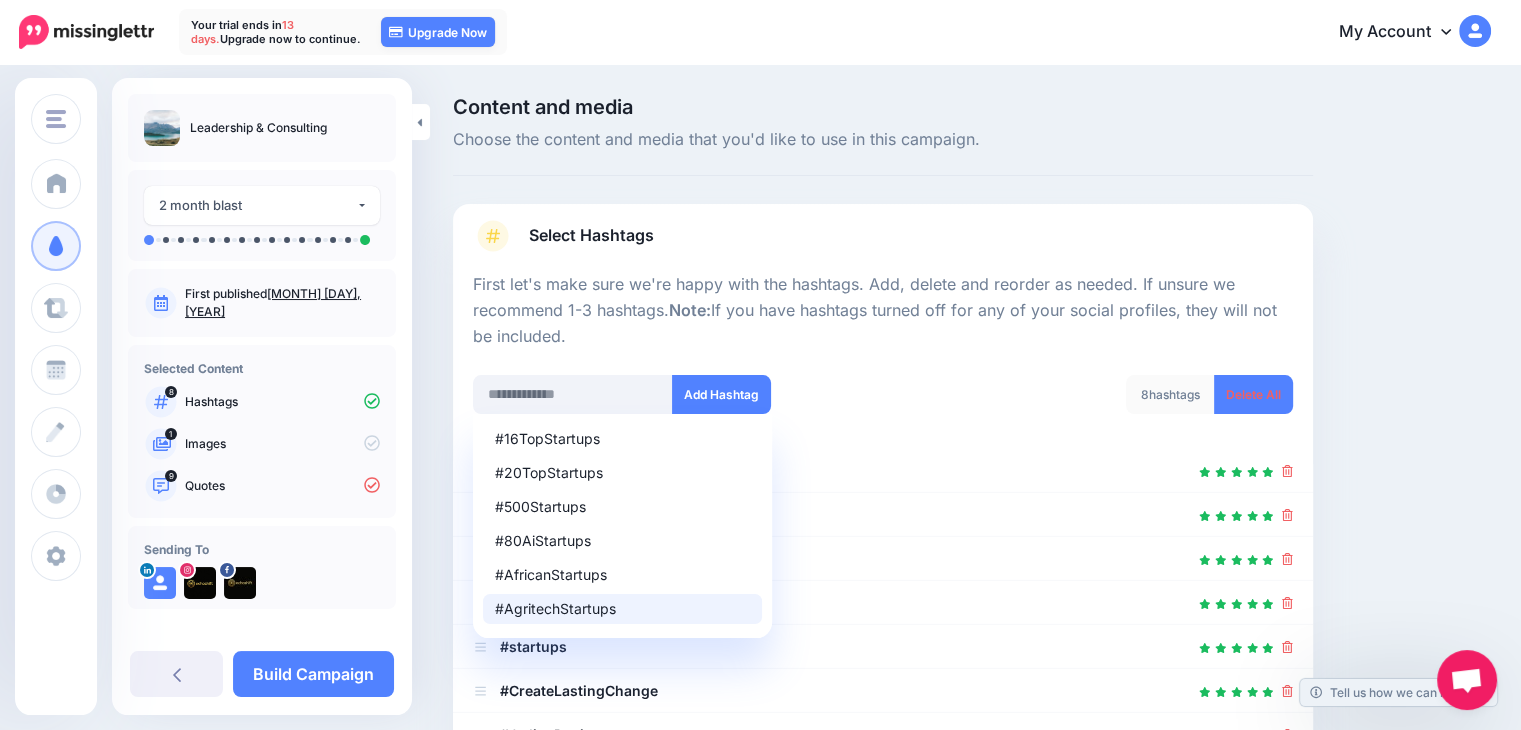 click on "First let's make sure we're happy with the hashtags. Add, delete and reorder as needed. If unsure we recommend 1-3 hashtags.  Note:  If you have hashtags turned off for any of your social profiles, they will not be included." at bounding box center (883, 311) 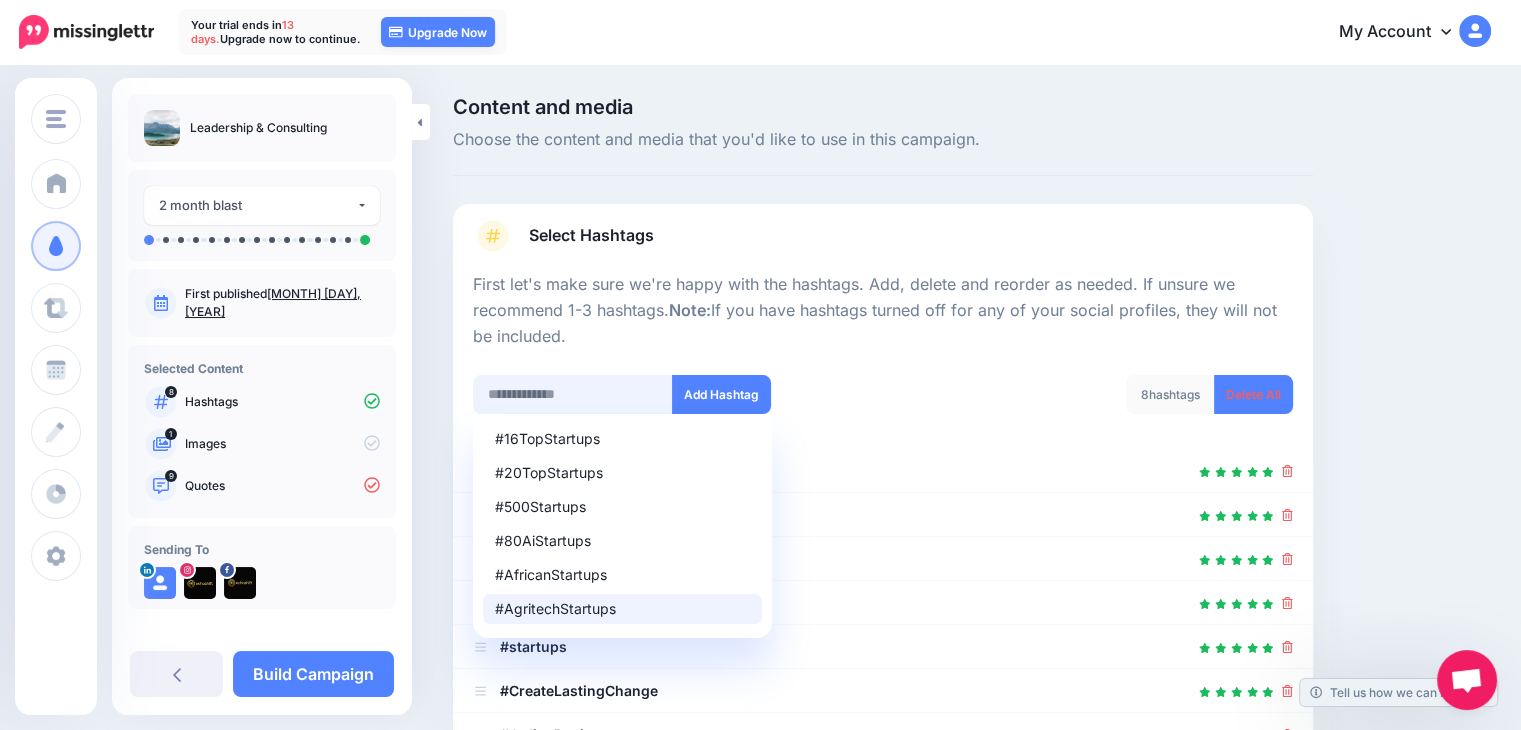 click at bounding box center (573, 394) 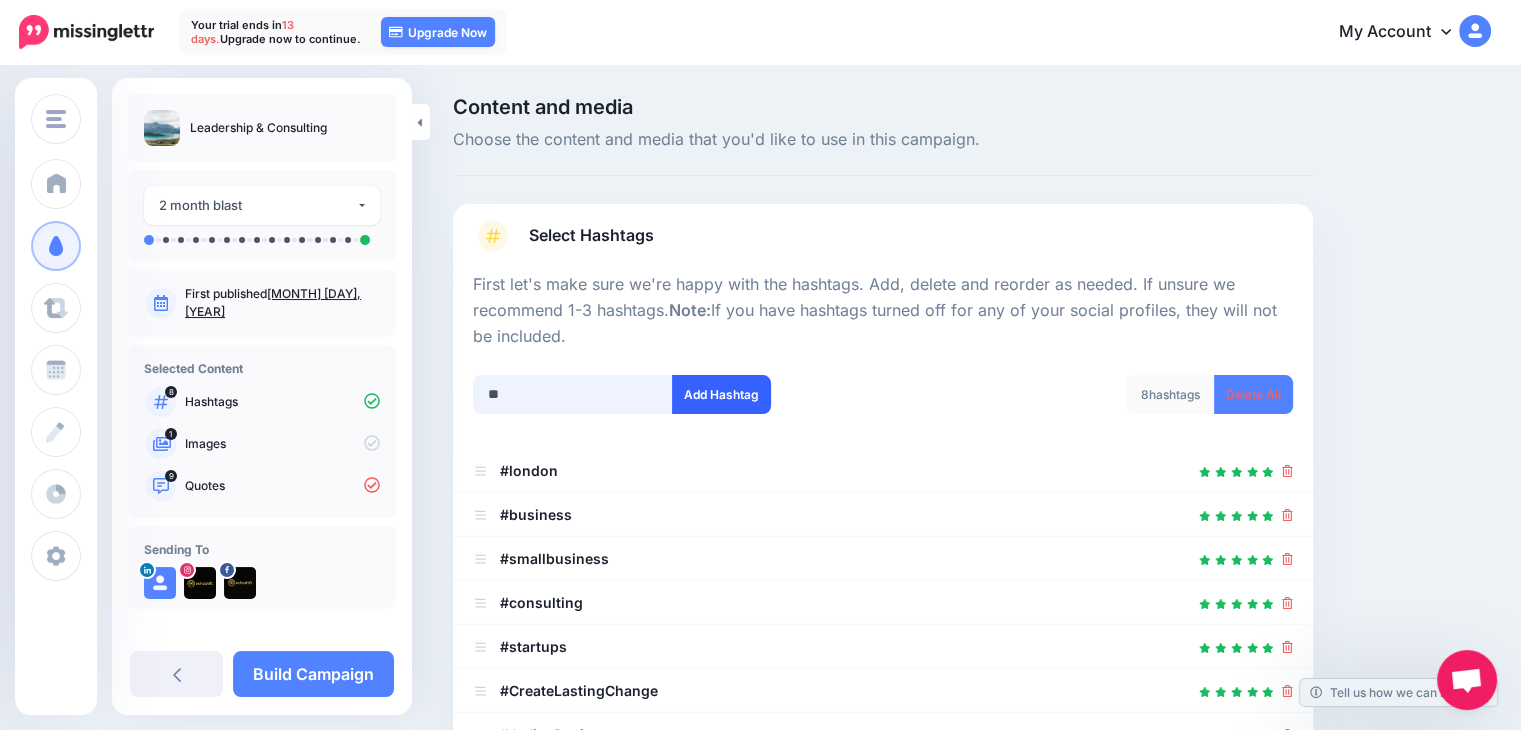 type on "**" 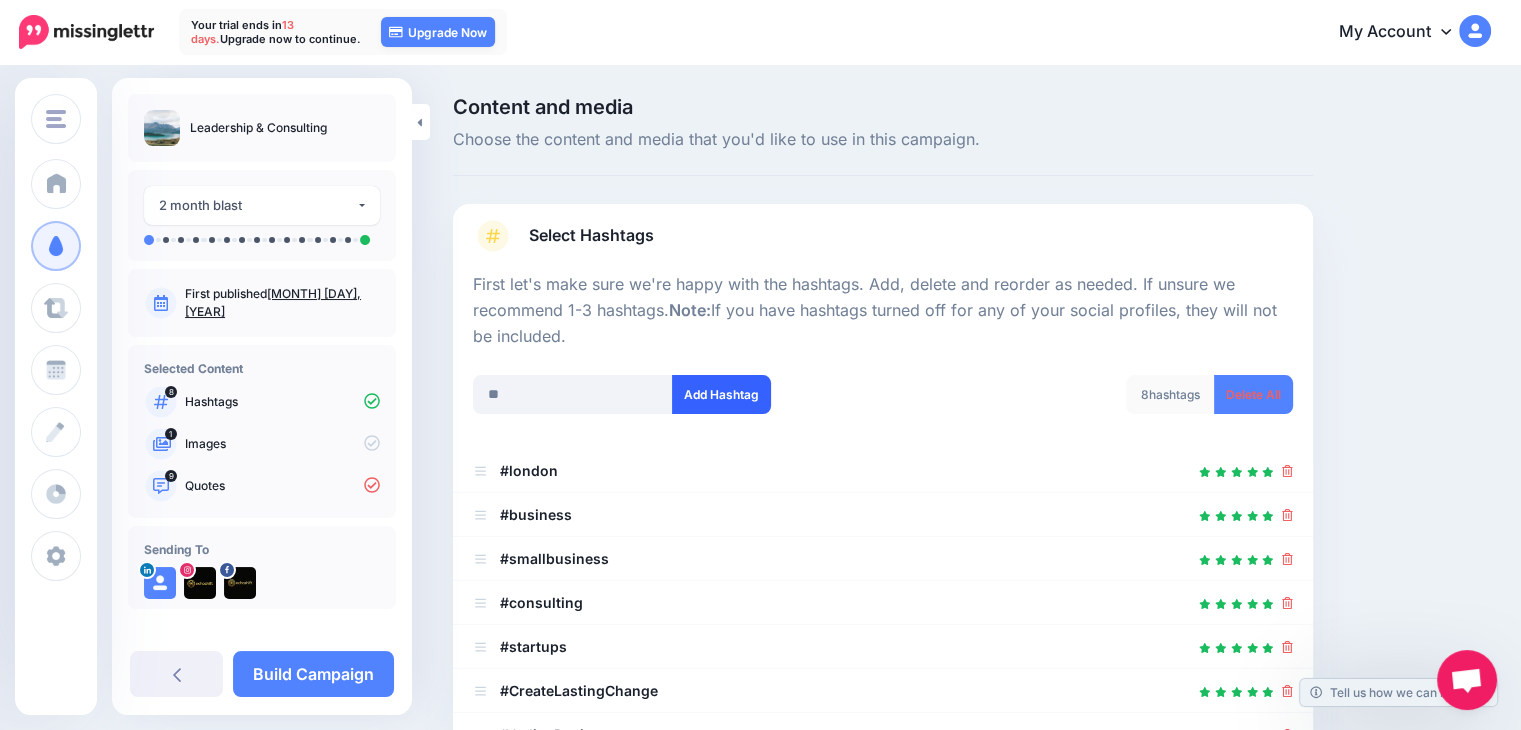 click on "Add Hashtag" at bounding box center [721, 394] 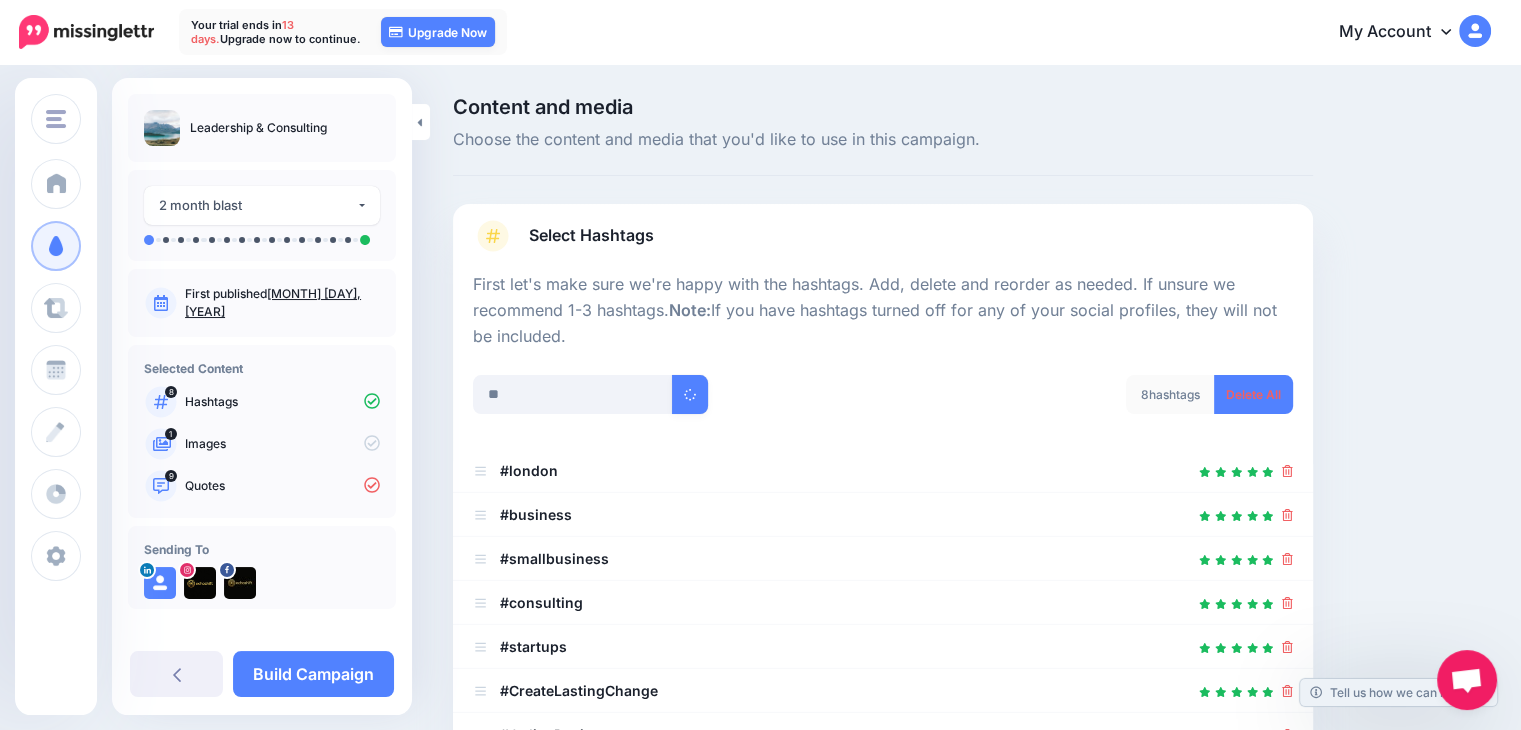 type 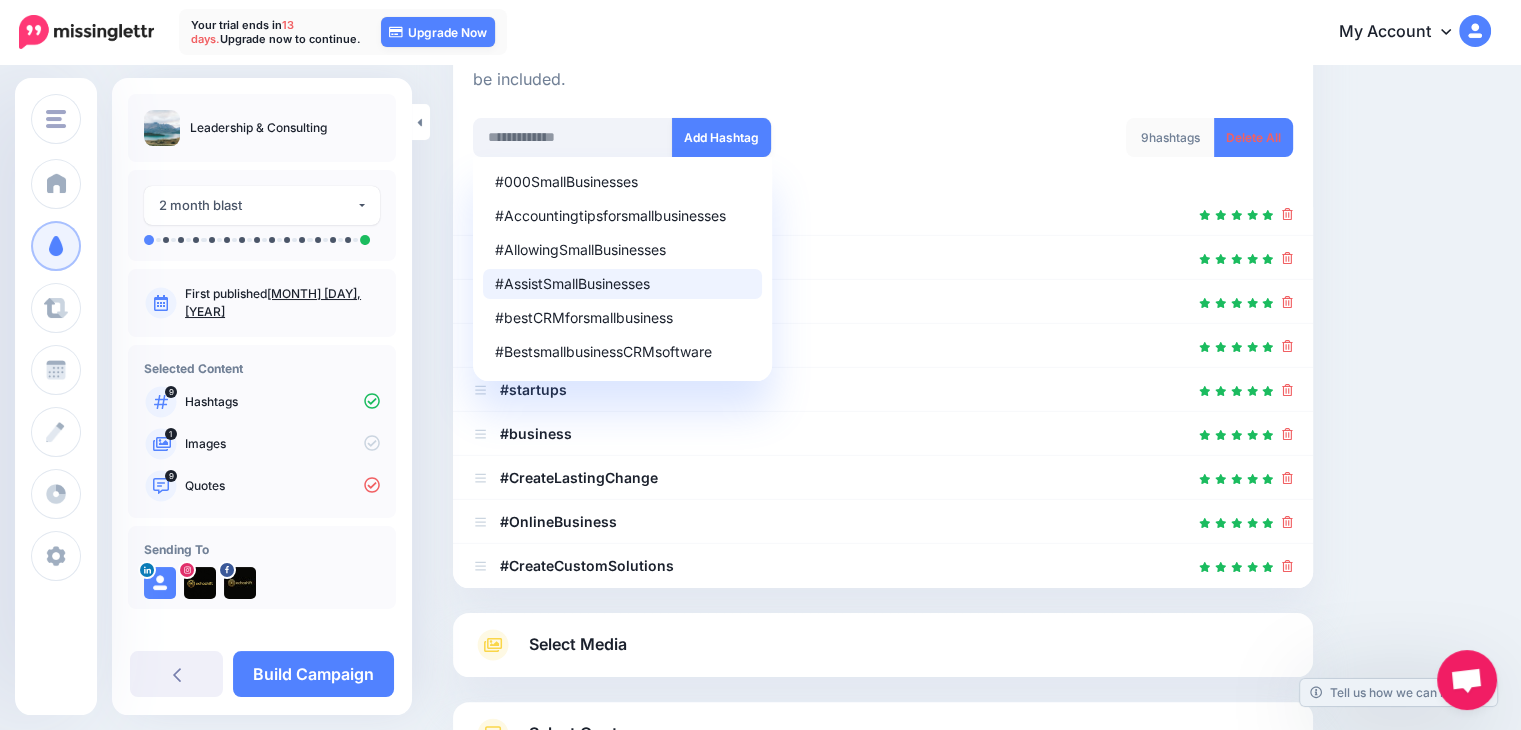 scroll, scrollTop: 127, scrollLeft: 0, axis: vertical 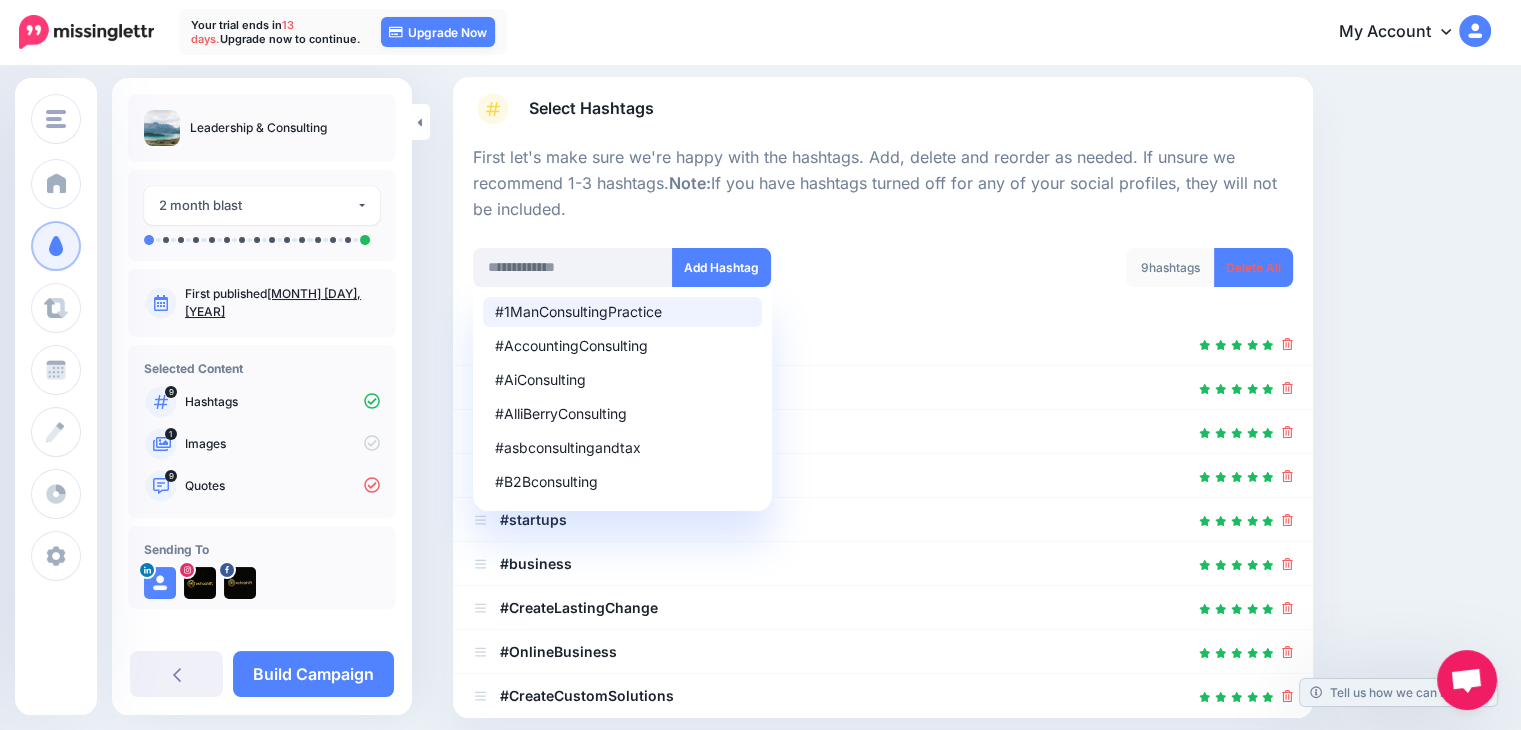 click on "First let's make sure we're happy with the hashtags. Add, delete and reorder as needed. If unsure we recommend 1-3 hashtags.  Note:  If you have hashtags turned off for any of your social profiles, they will not be included." at bounding box center [883, 184] 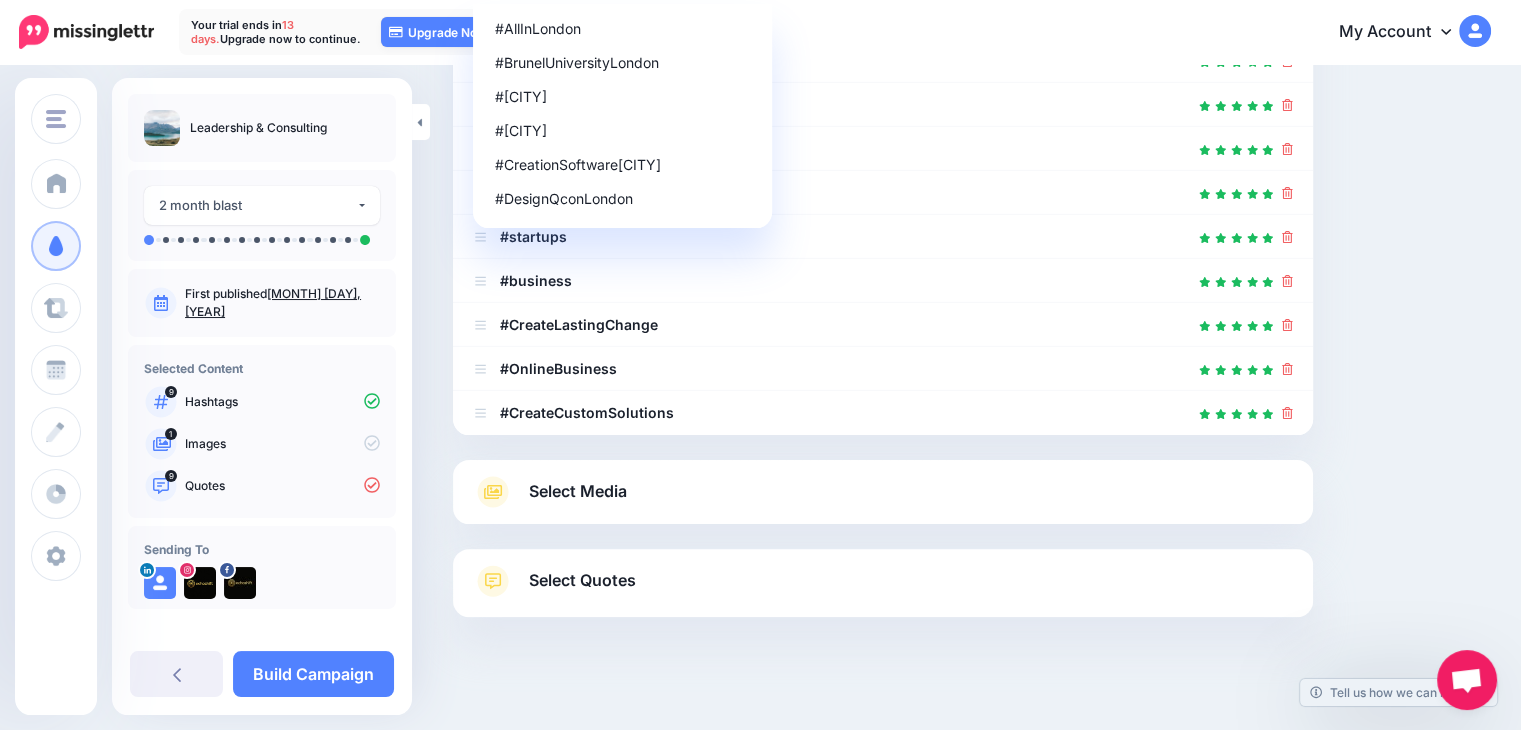 scroll, scrollTop: 427, scrollLeft: 0, axis: vertical 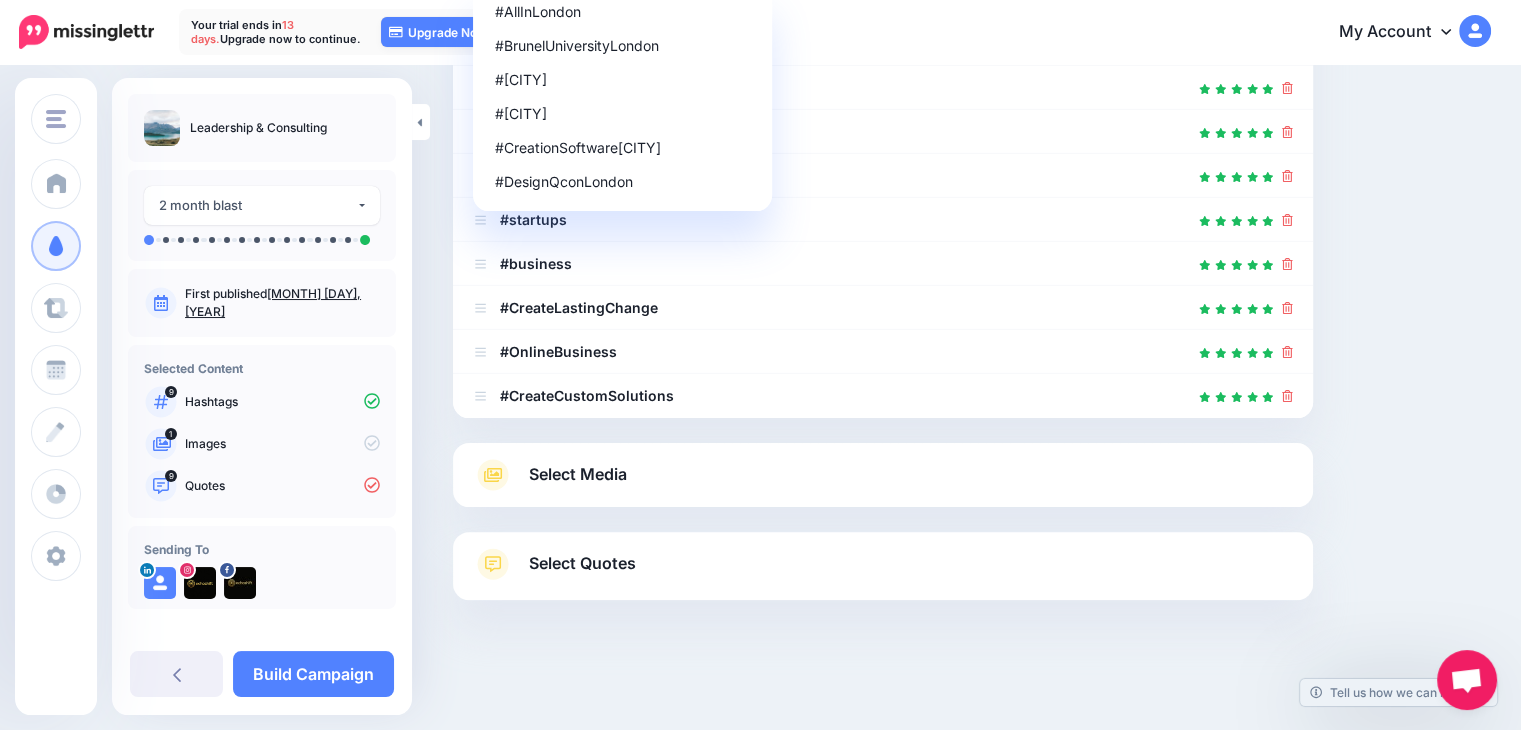 click on "Select Media" at bounding box center [883, 475] 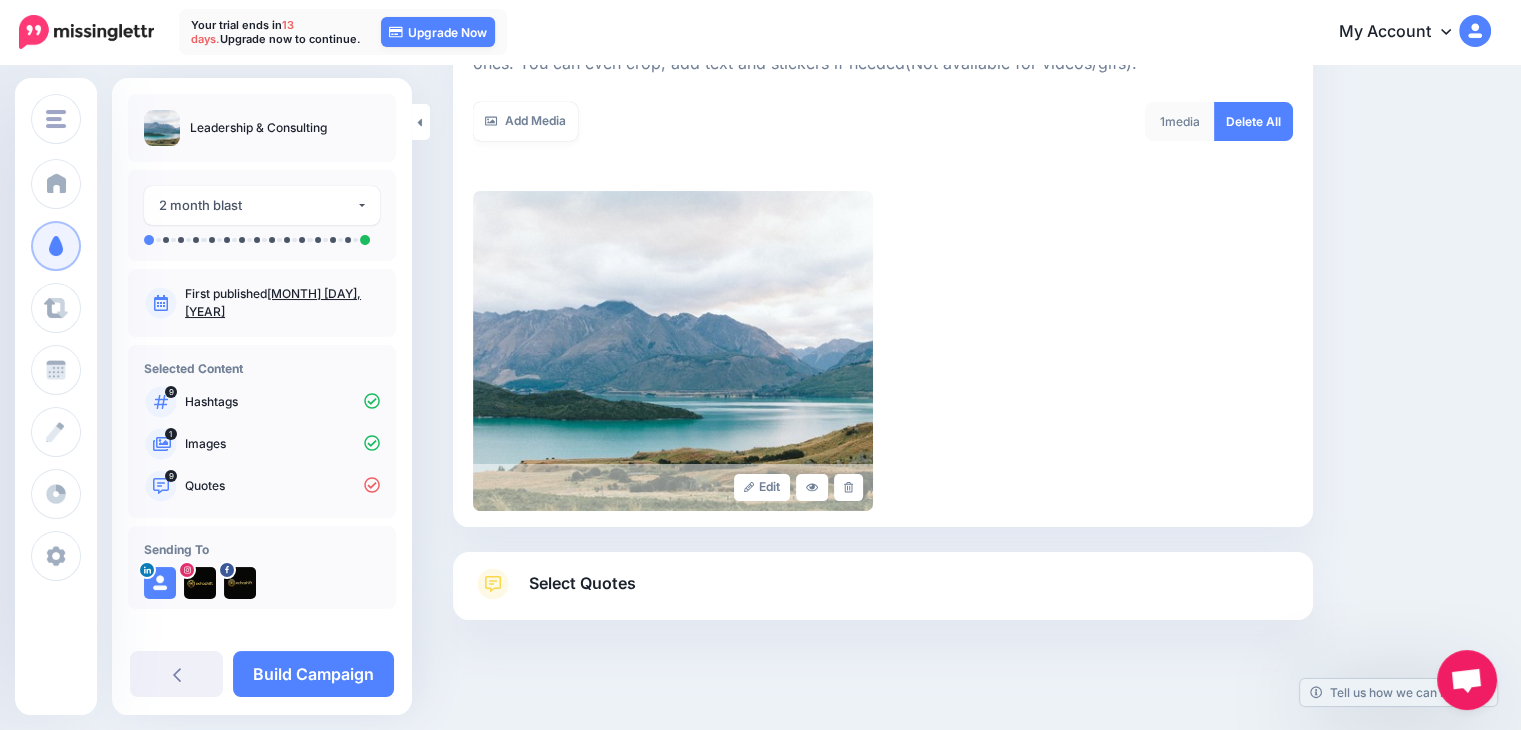 scroll, scrollTop: 284, scrollLeft: 0, axis: vertical 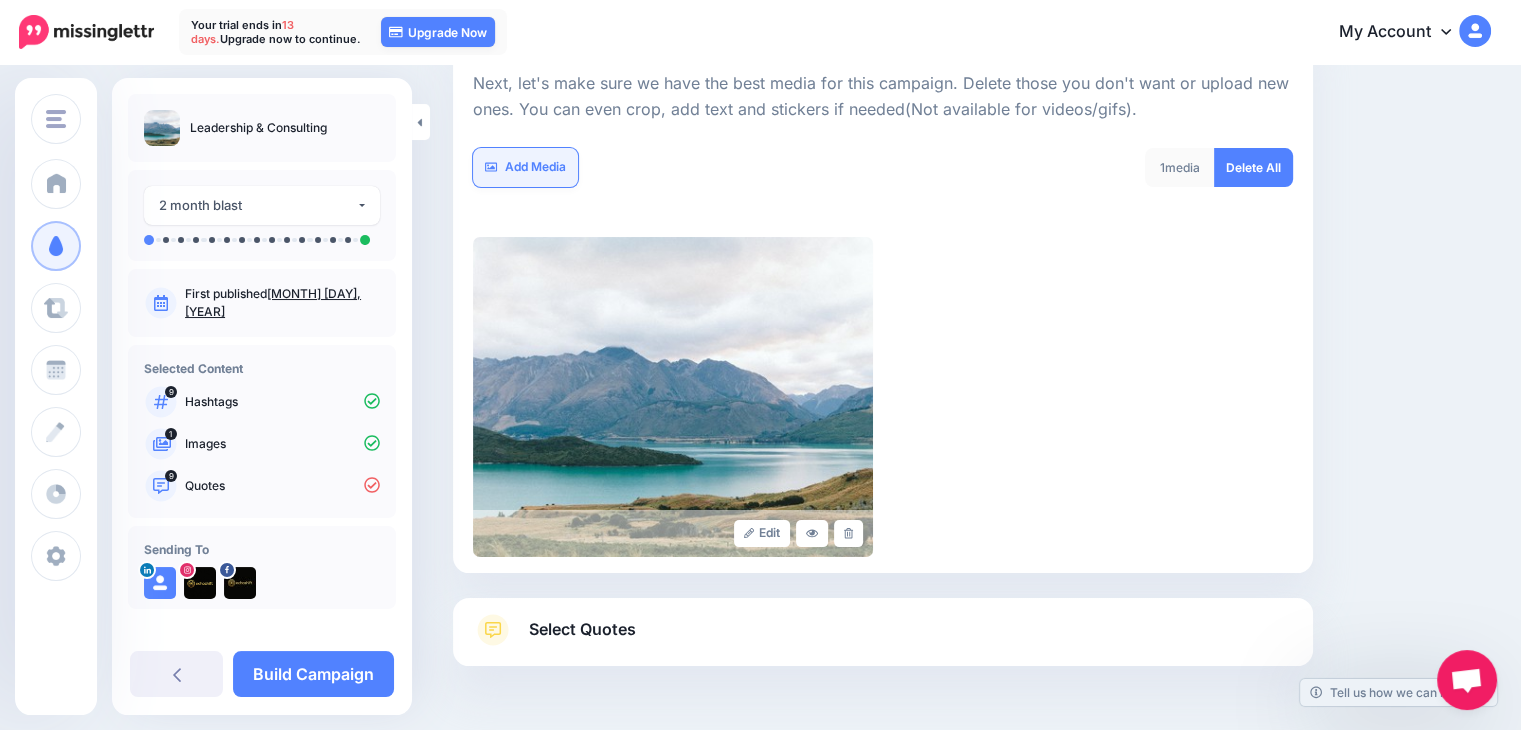 click on "Add Media" at bounding box center [525, 167] 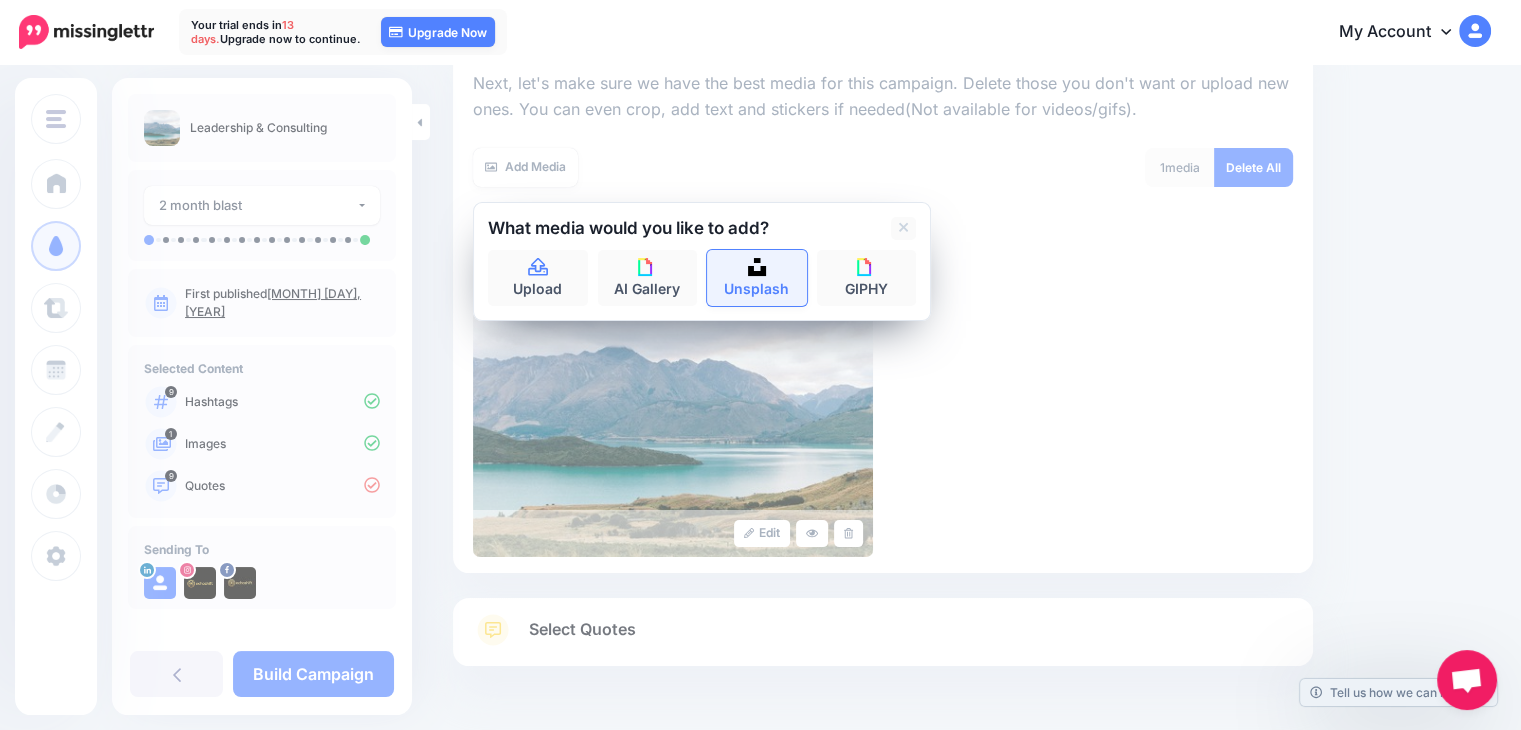click on "Unsplash" at bounding box center (757, 278) 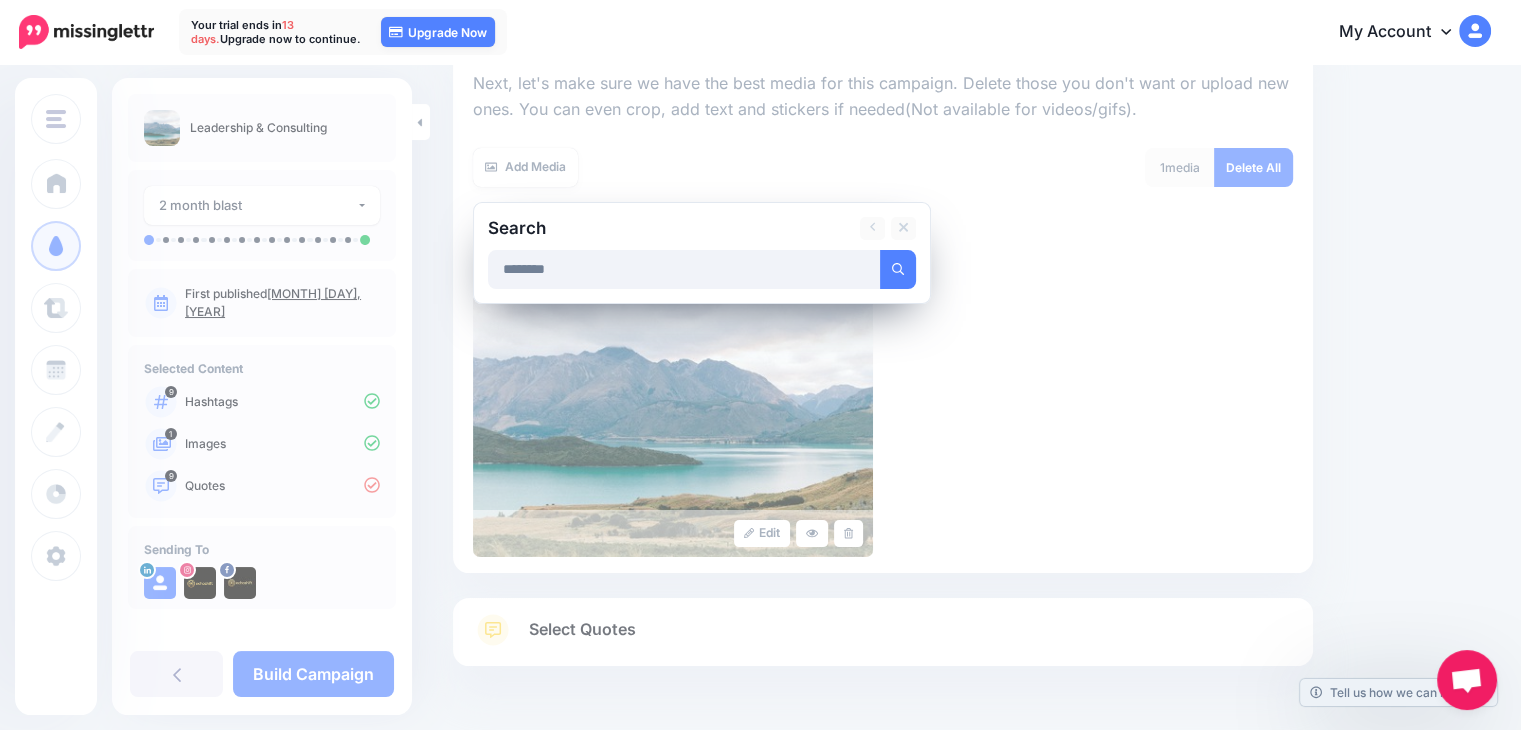 type on "********" 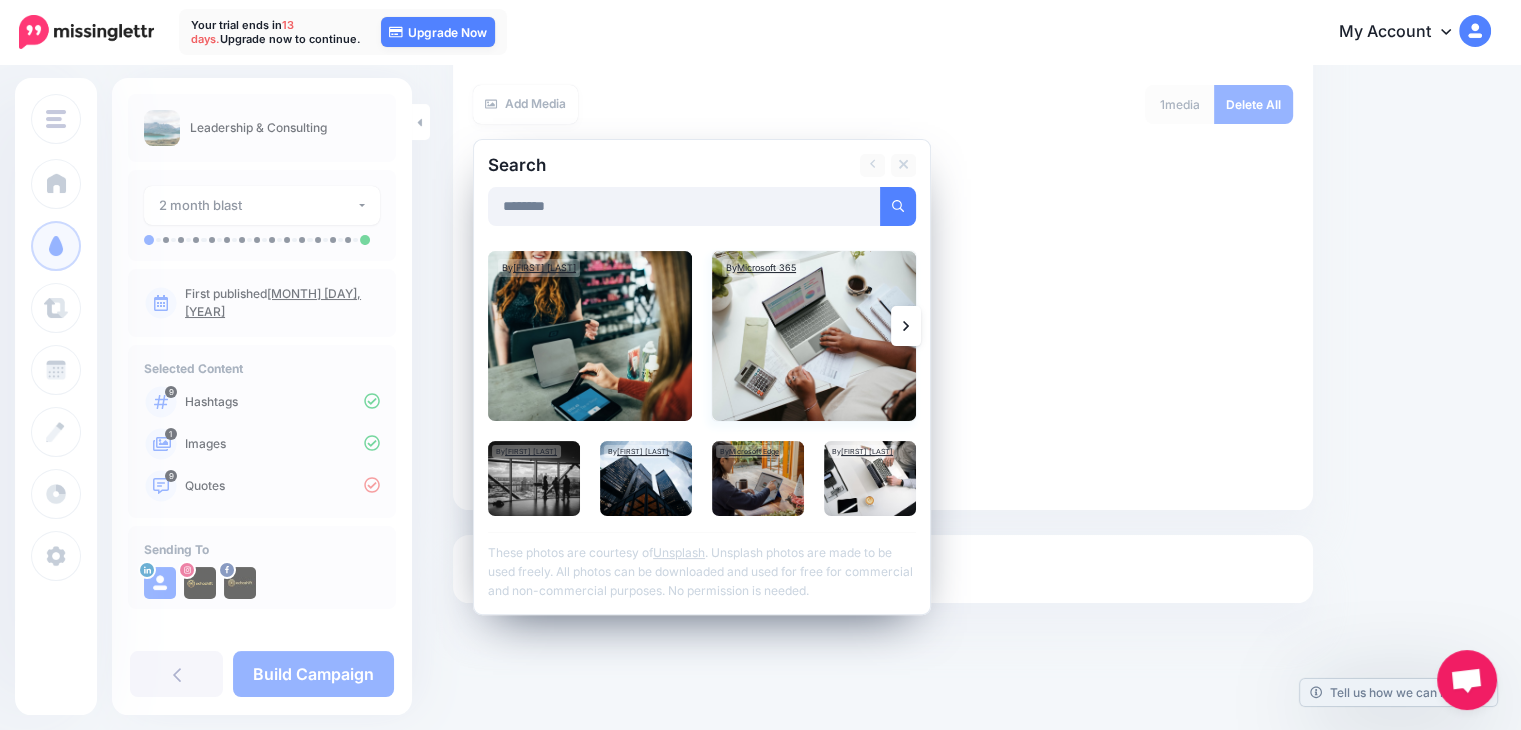 scroll, scrollTop: 349, scrollLeft: 0, axis: vertical 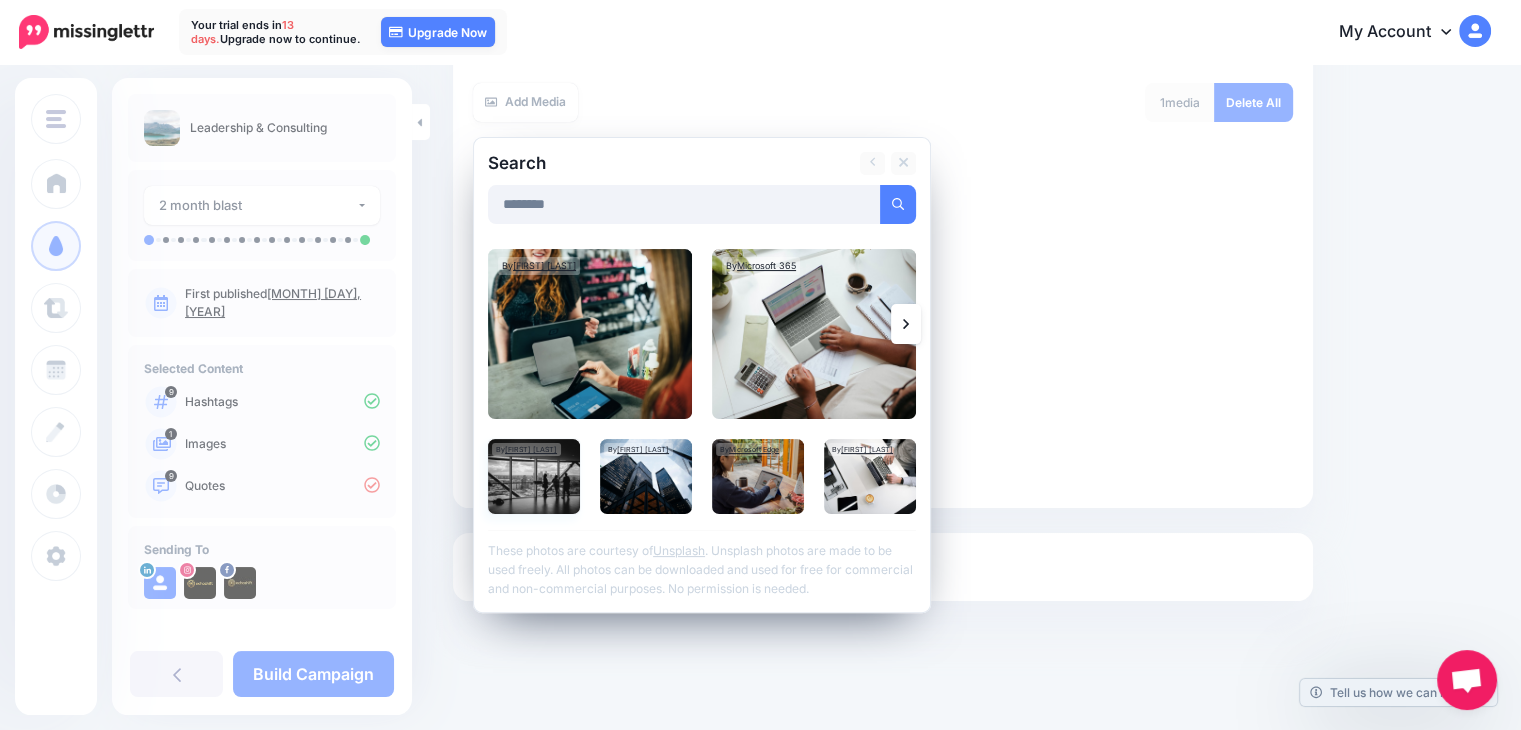 click at bounding box center [534, 476] 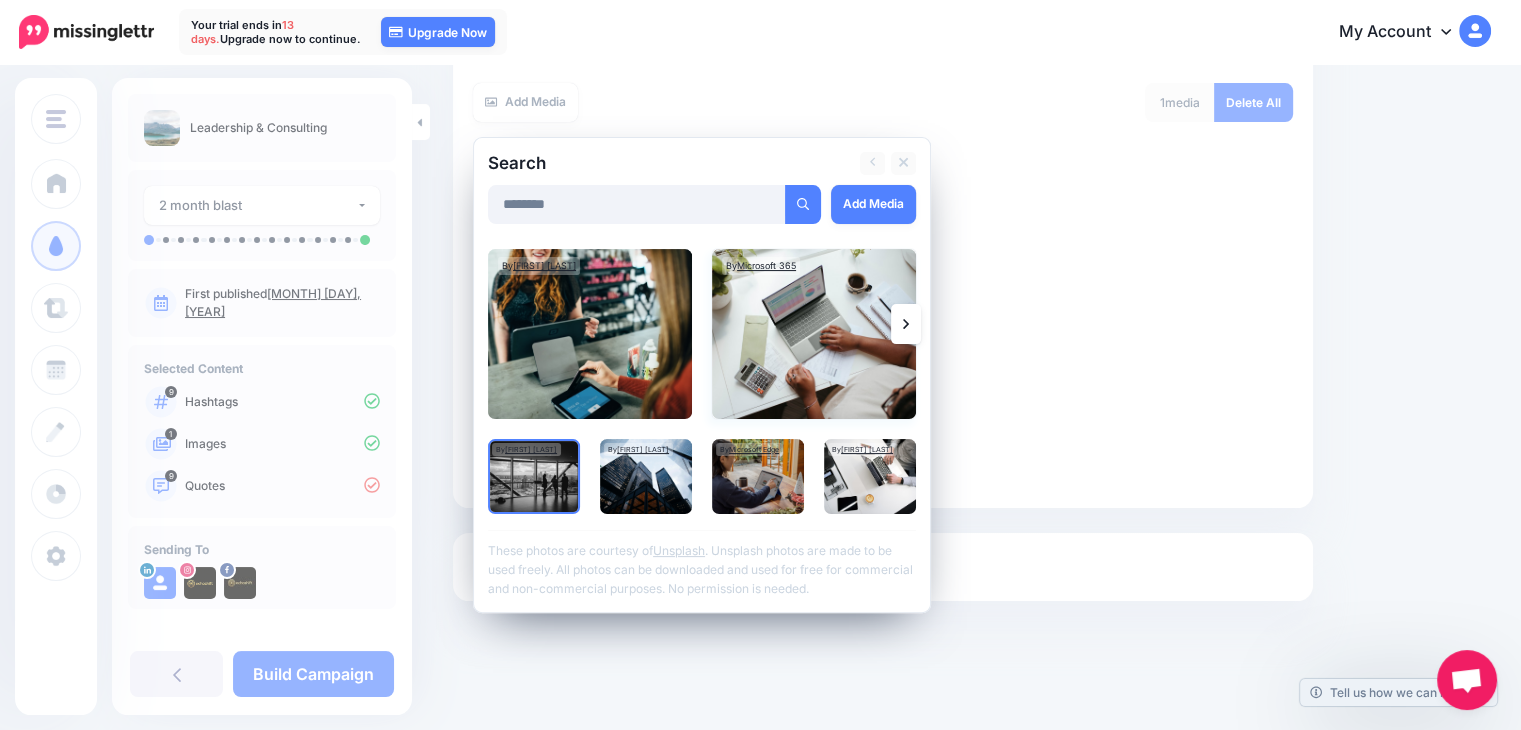 click at bounding box center (814, 334) 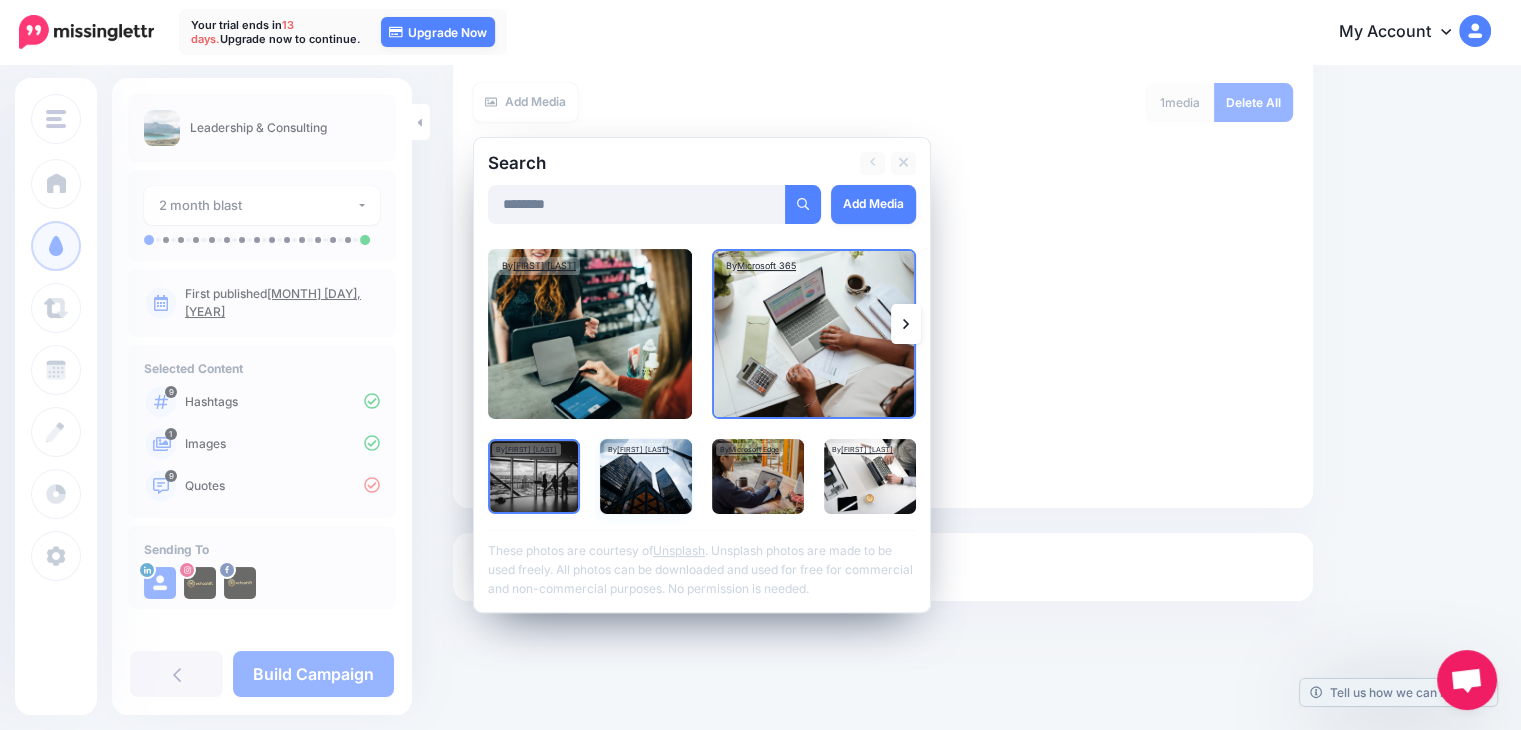 click at bounding box center (646, 476) 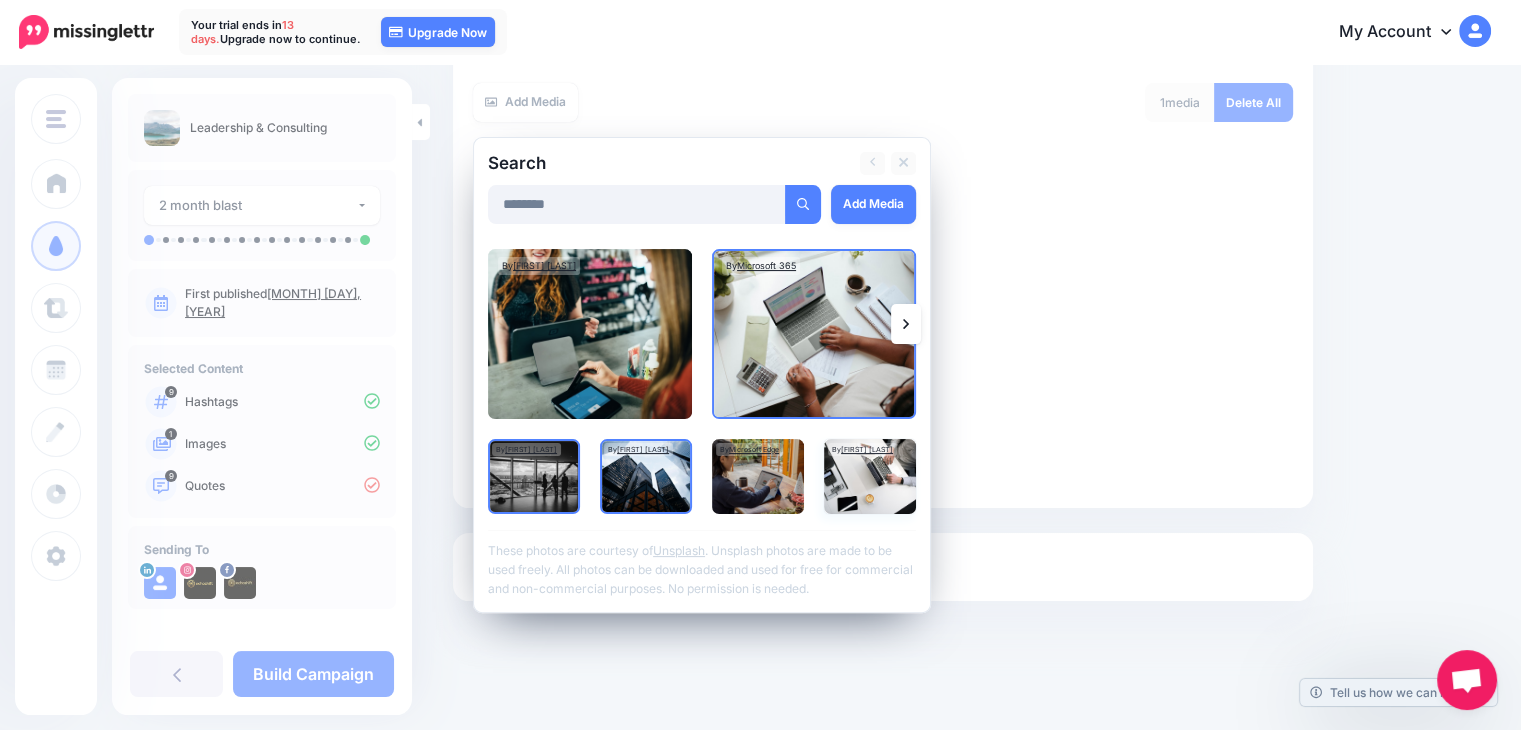 click at bounding box center [870, 476] 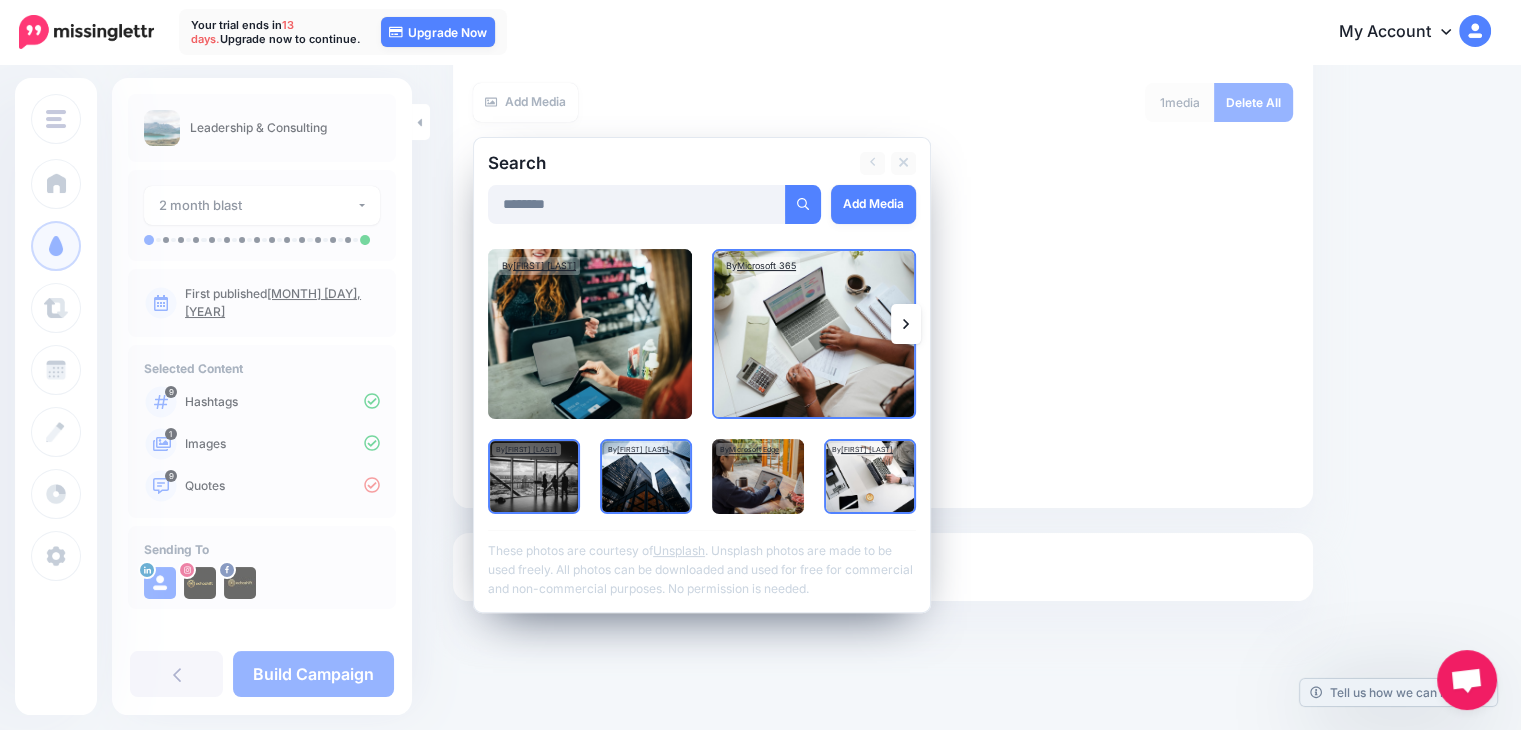 click at bounding box center (906, 324) 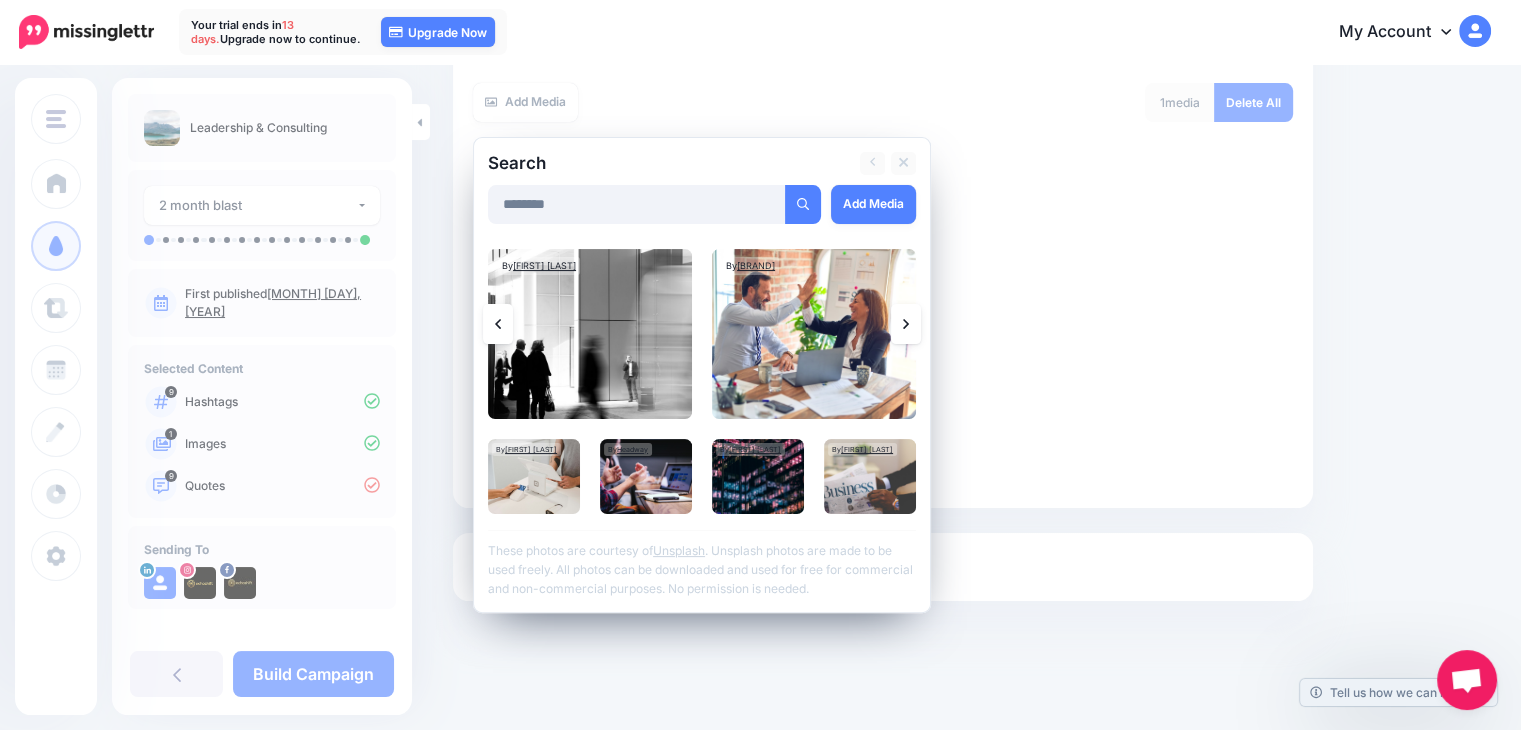 click at bounding box center [498, 324] 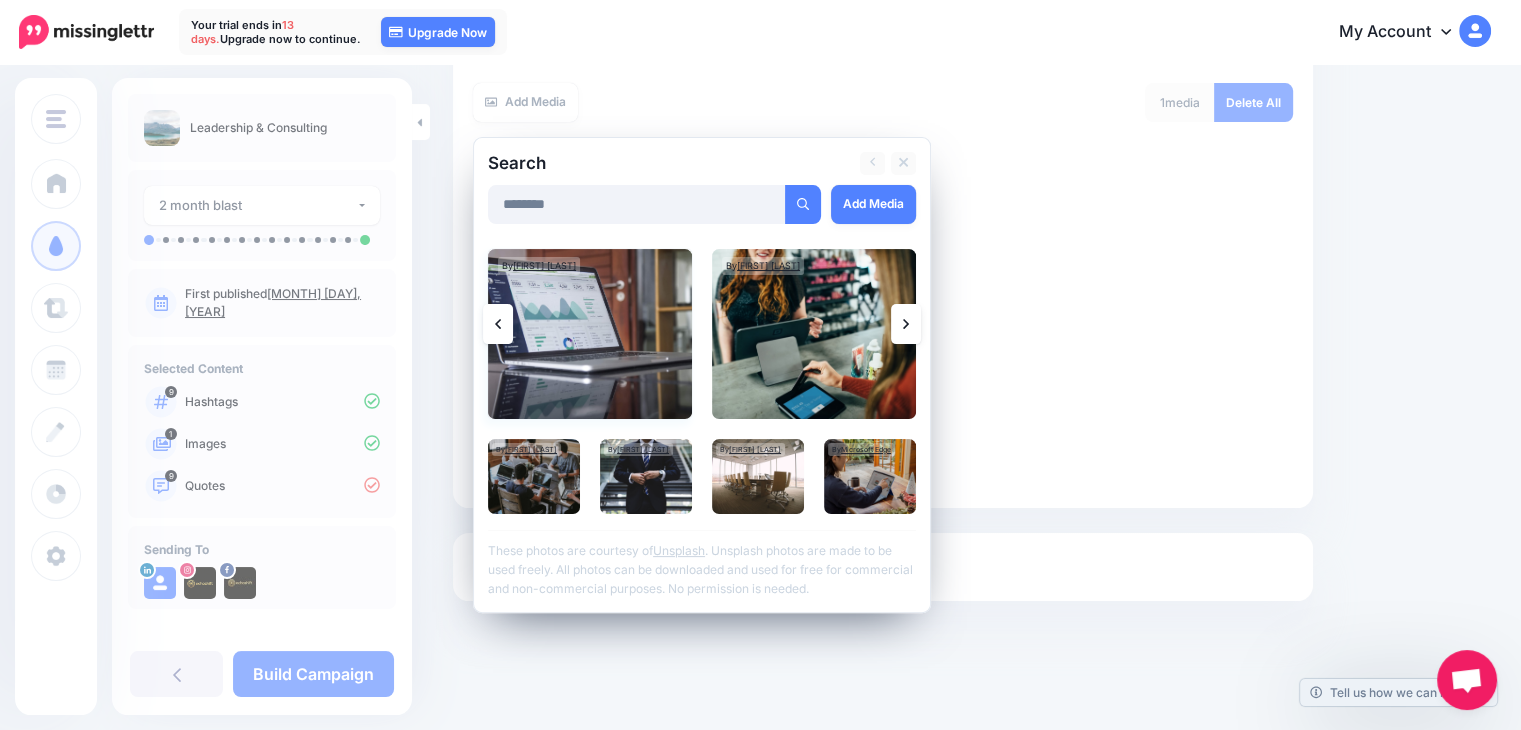 click at bounding box center [590, 334] 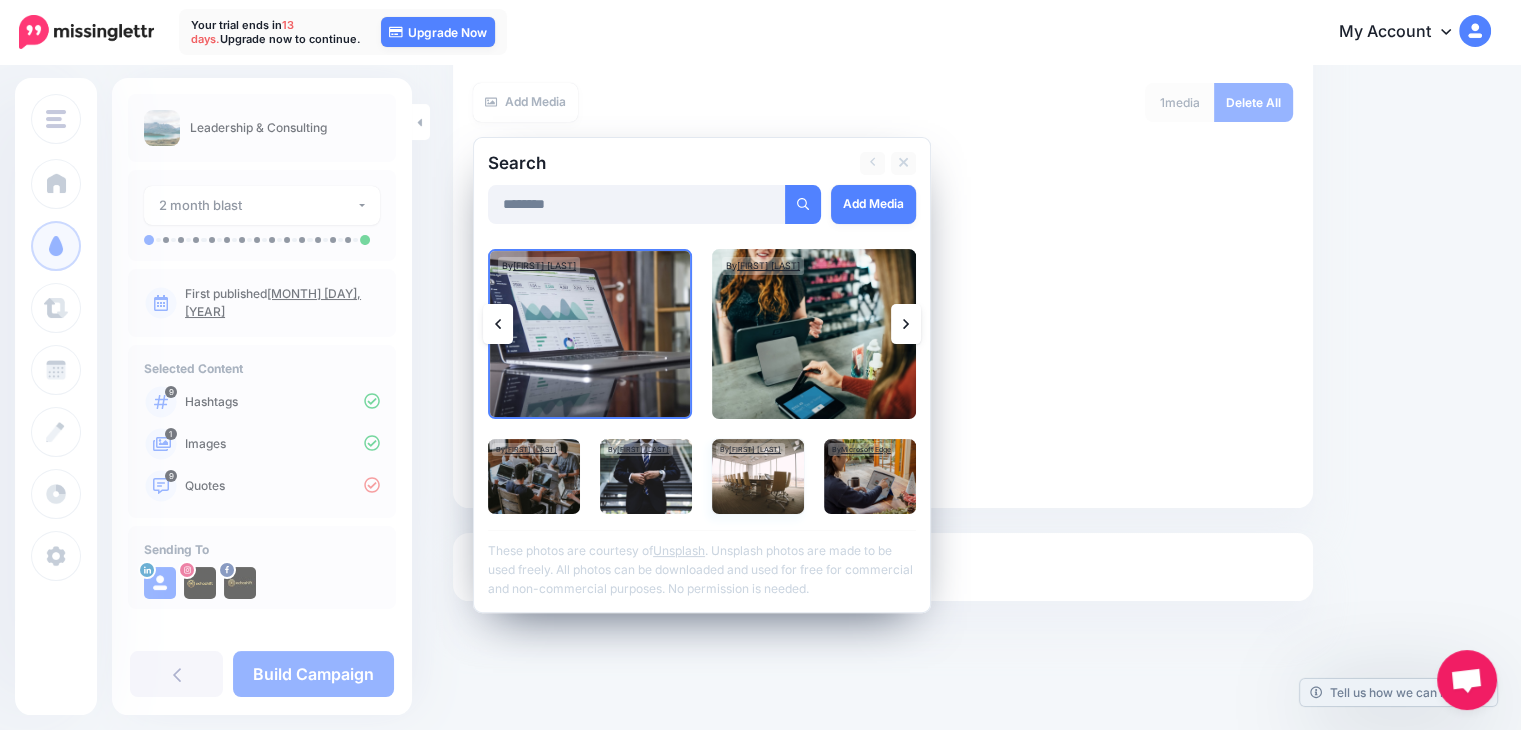 click at bounding box center (758, 476) 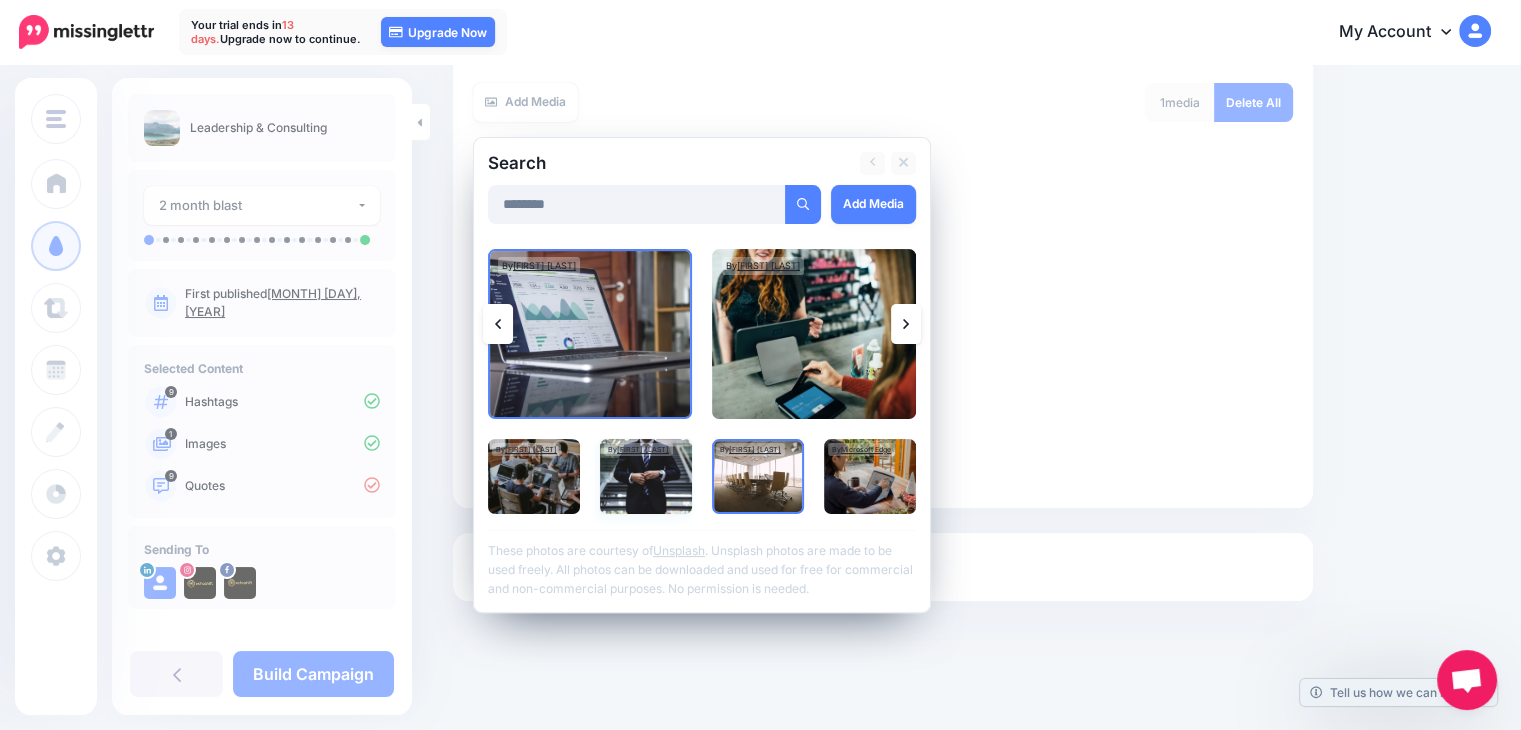 click at bounding box center (646, 476) 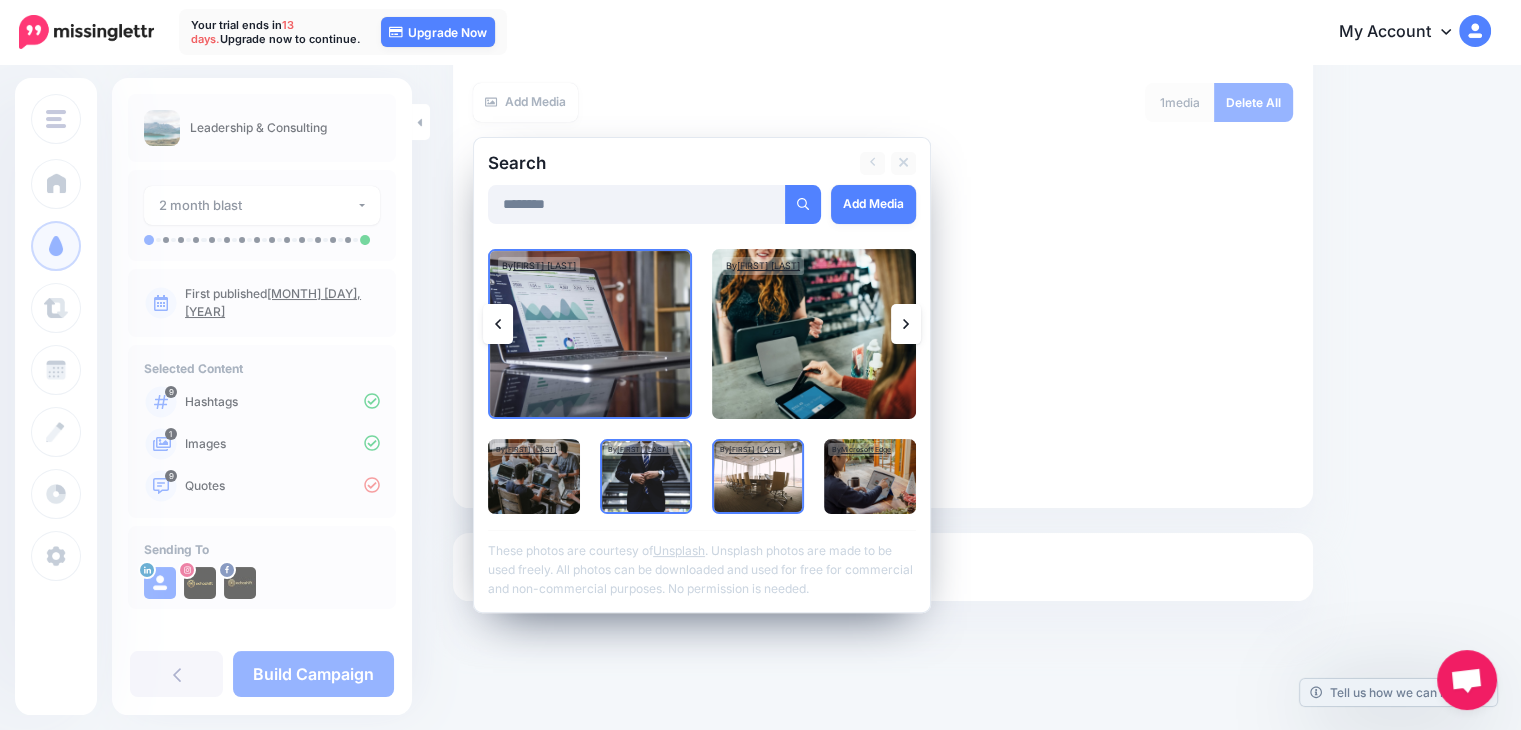click at bounding box center (906, 324) 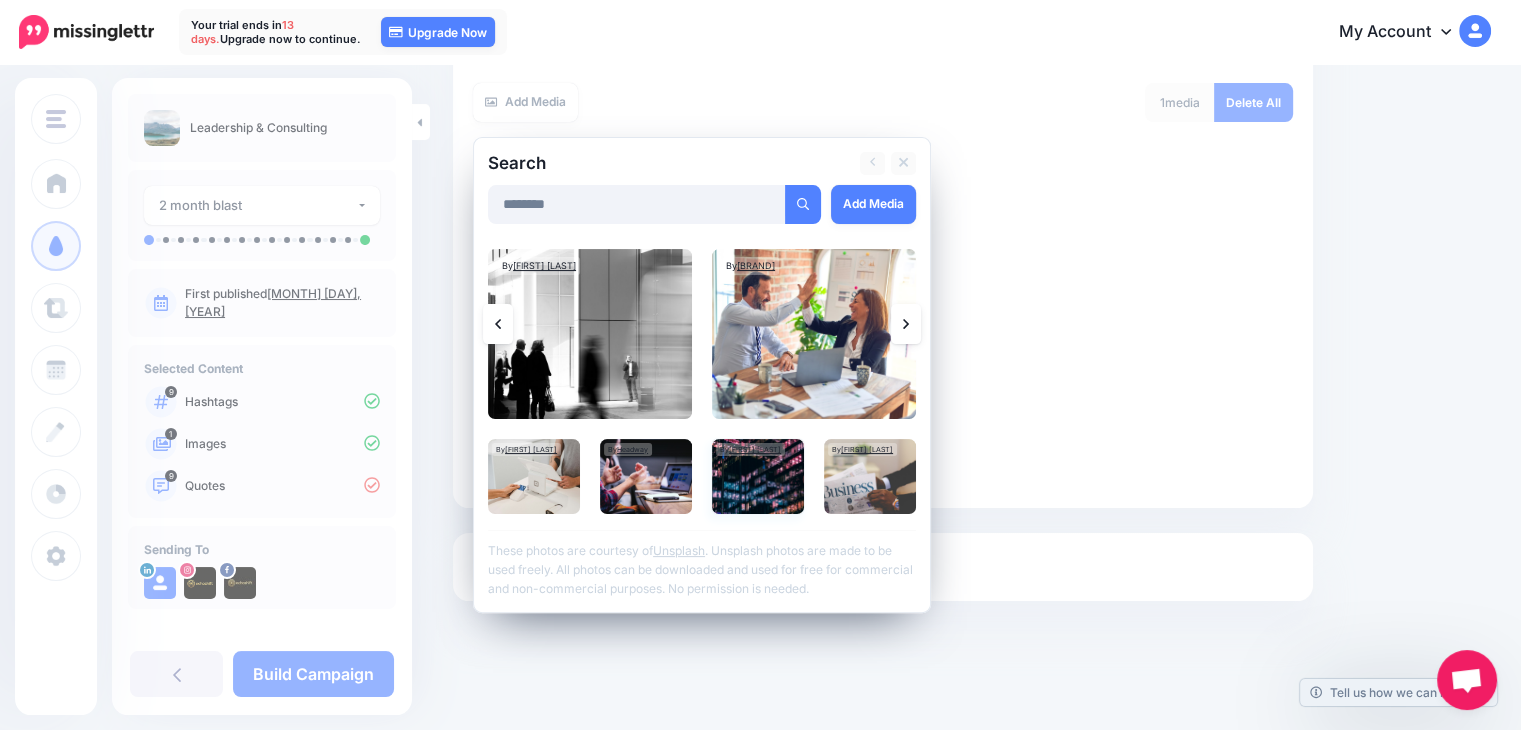 click at bounding box center [758, 476] 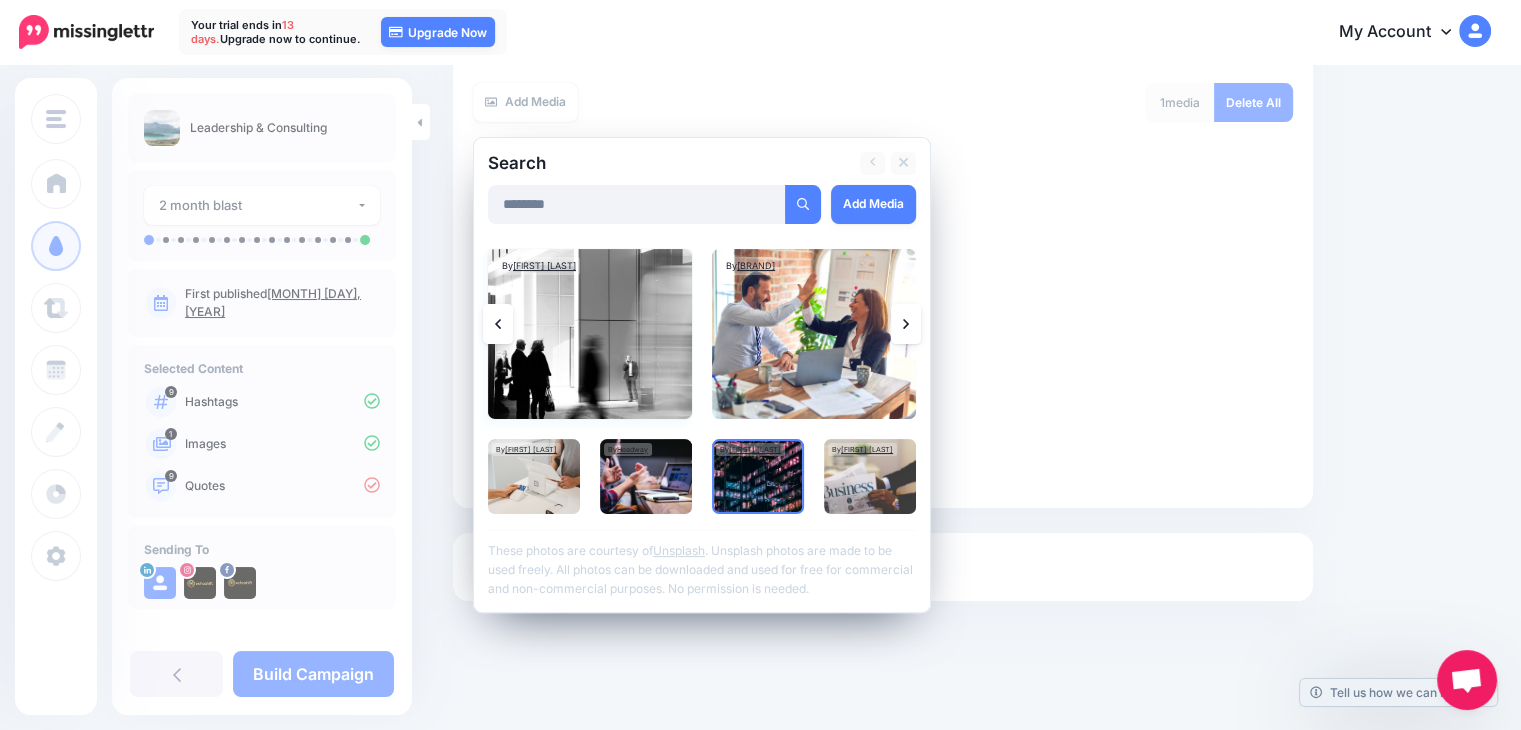 click at bounding box center [590, 334] 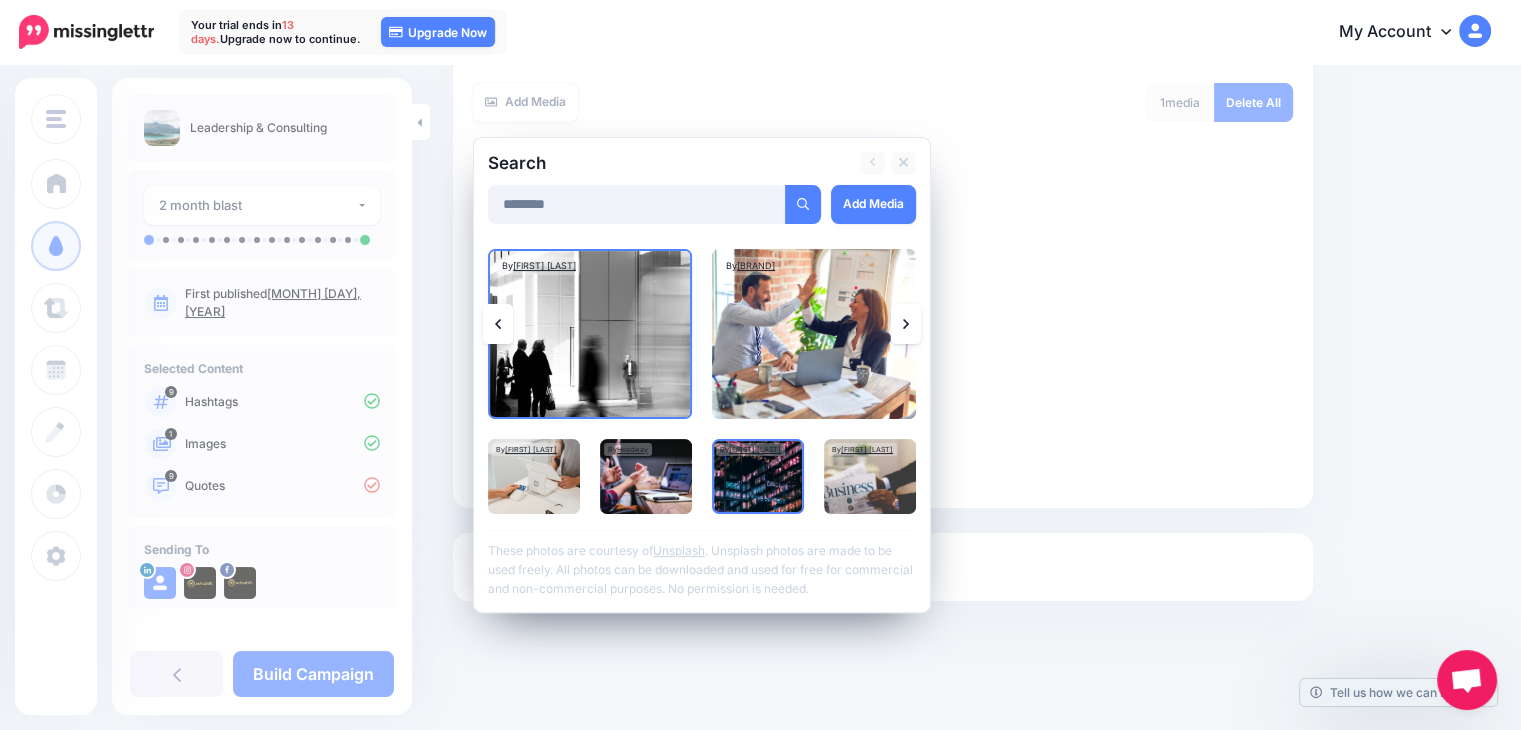 click at bounding box center [906, 324] 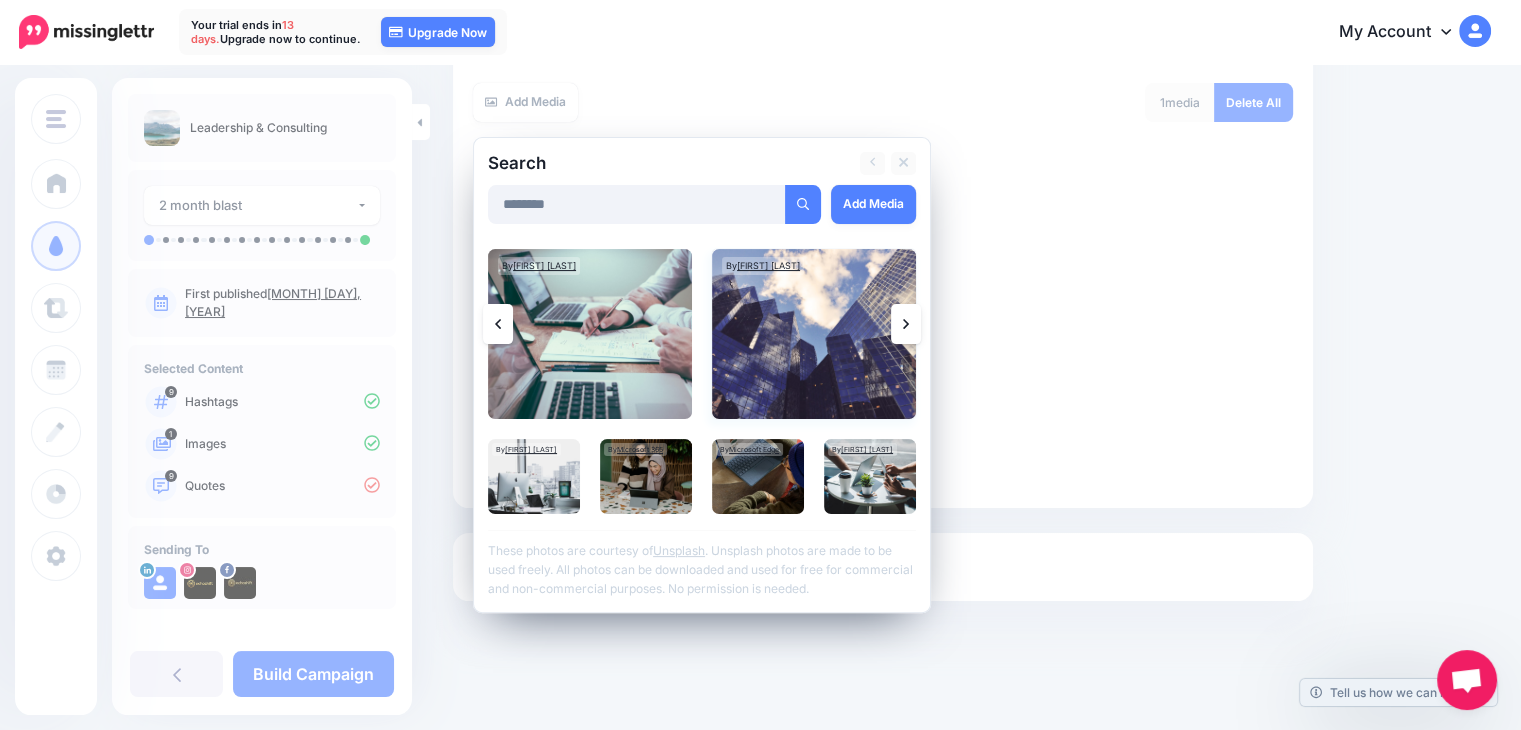 click at bounding box center [814, 334] 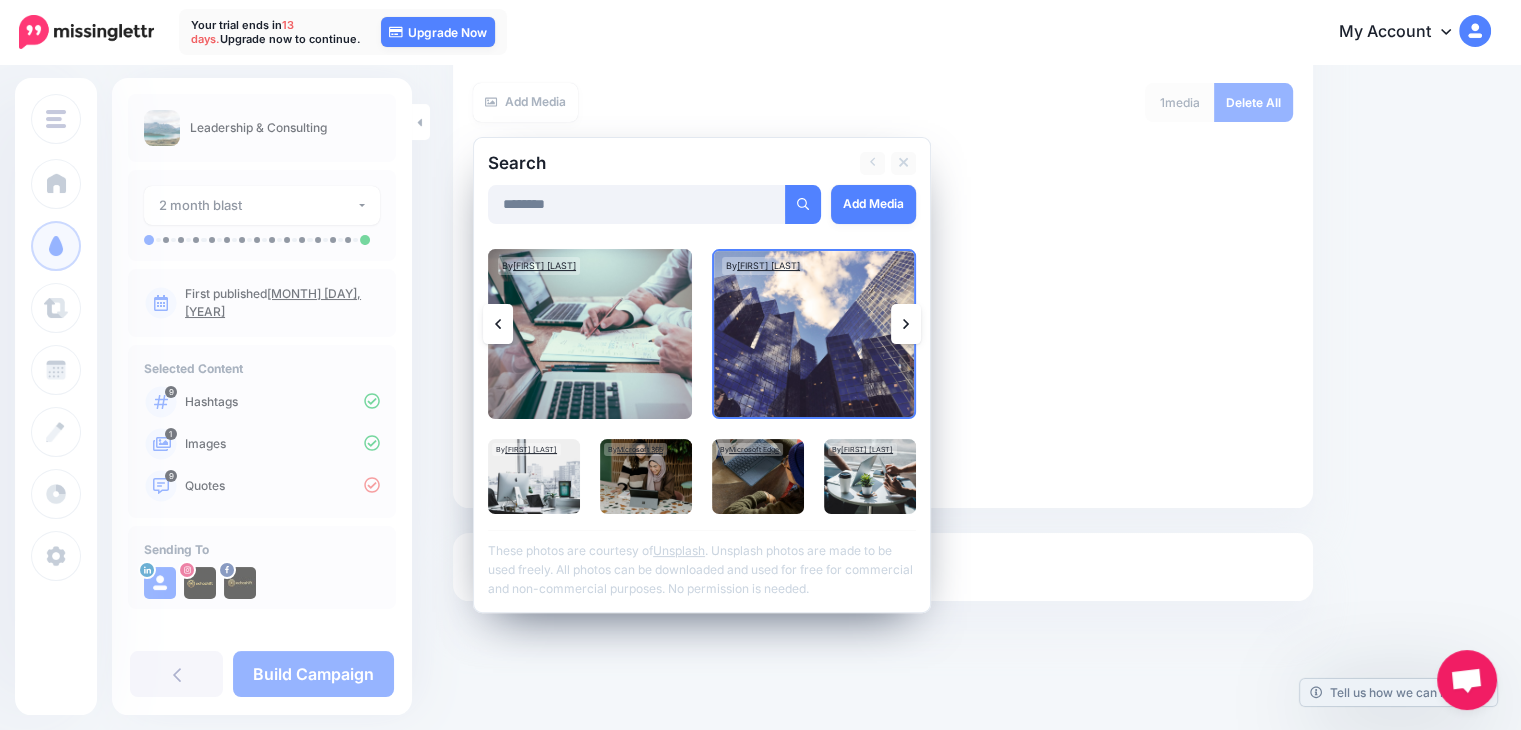 click 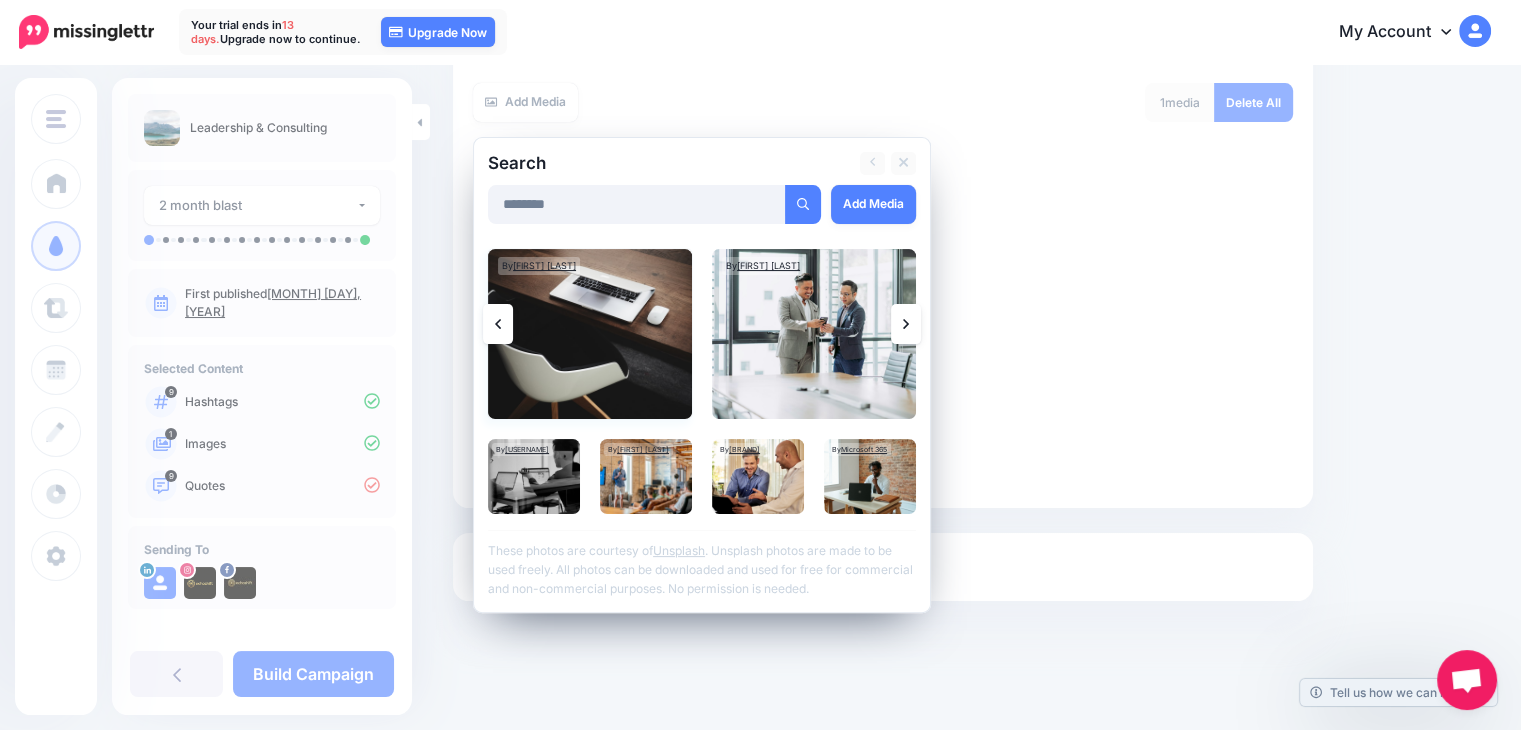 click at bounding box center (590, 334) 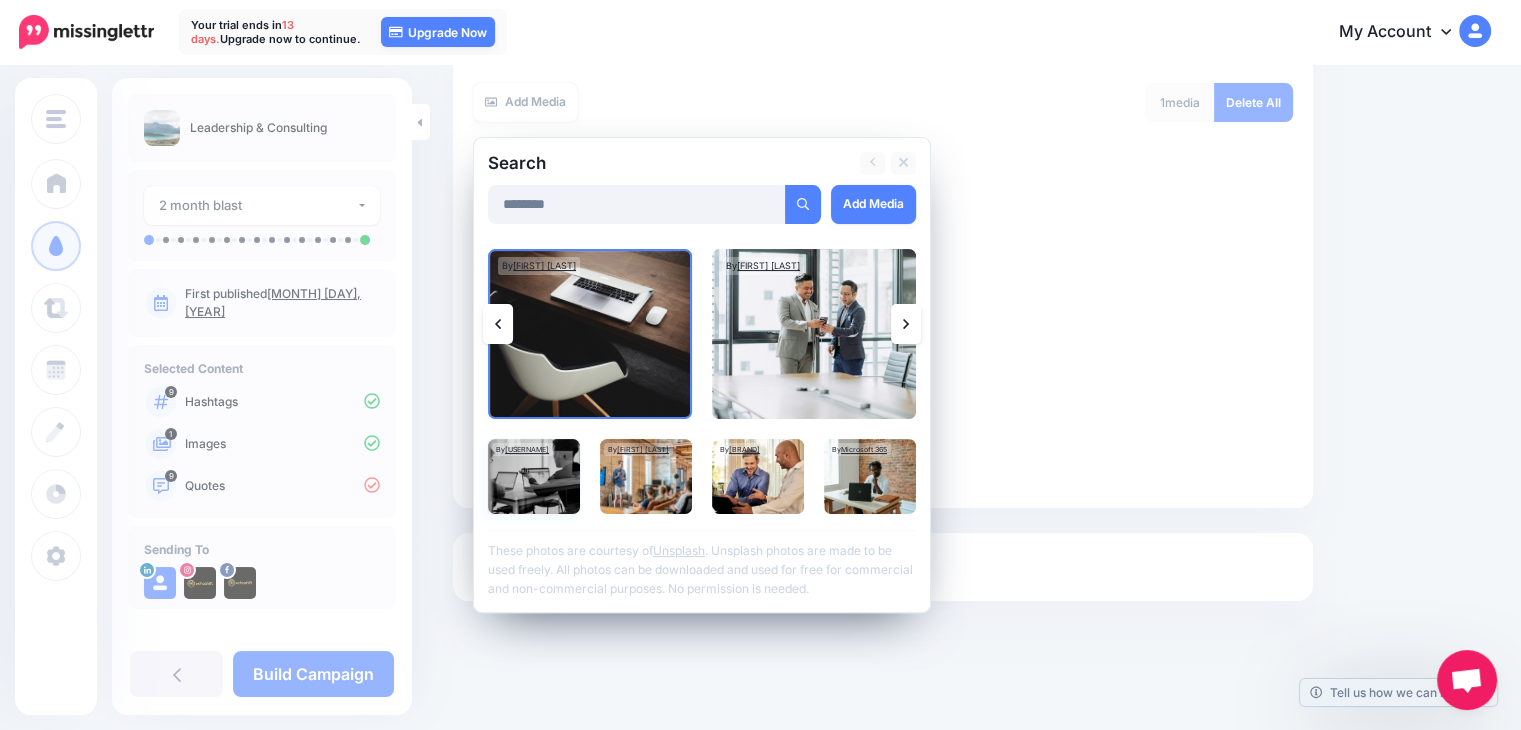 click at bounding box center [534, 476] 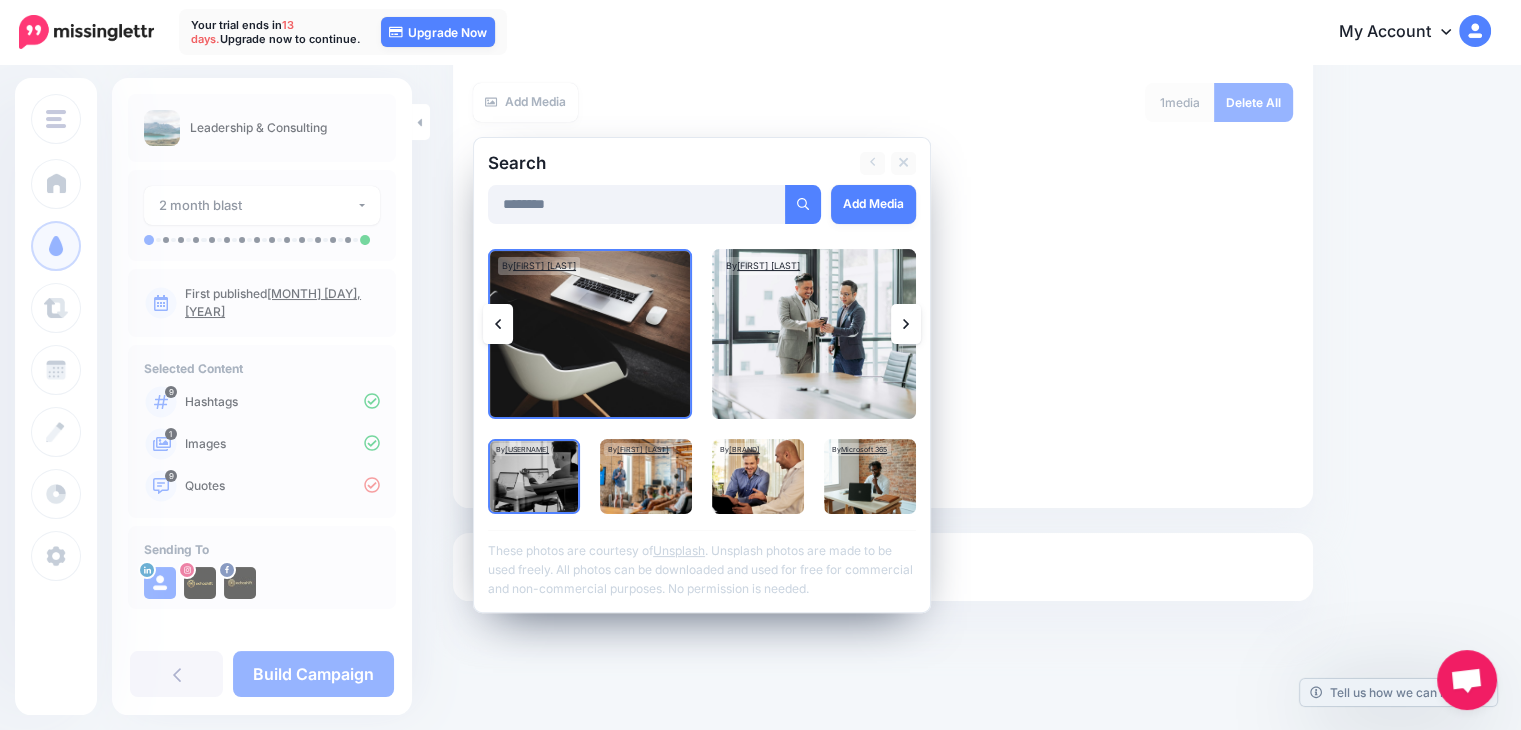 click 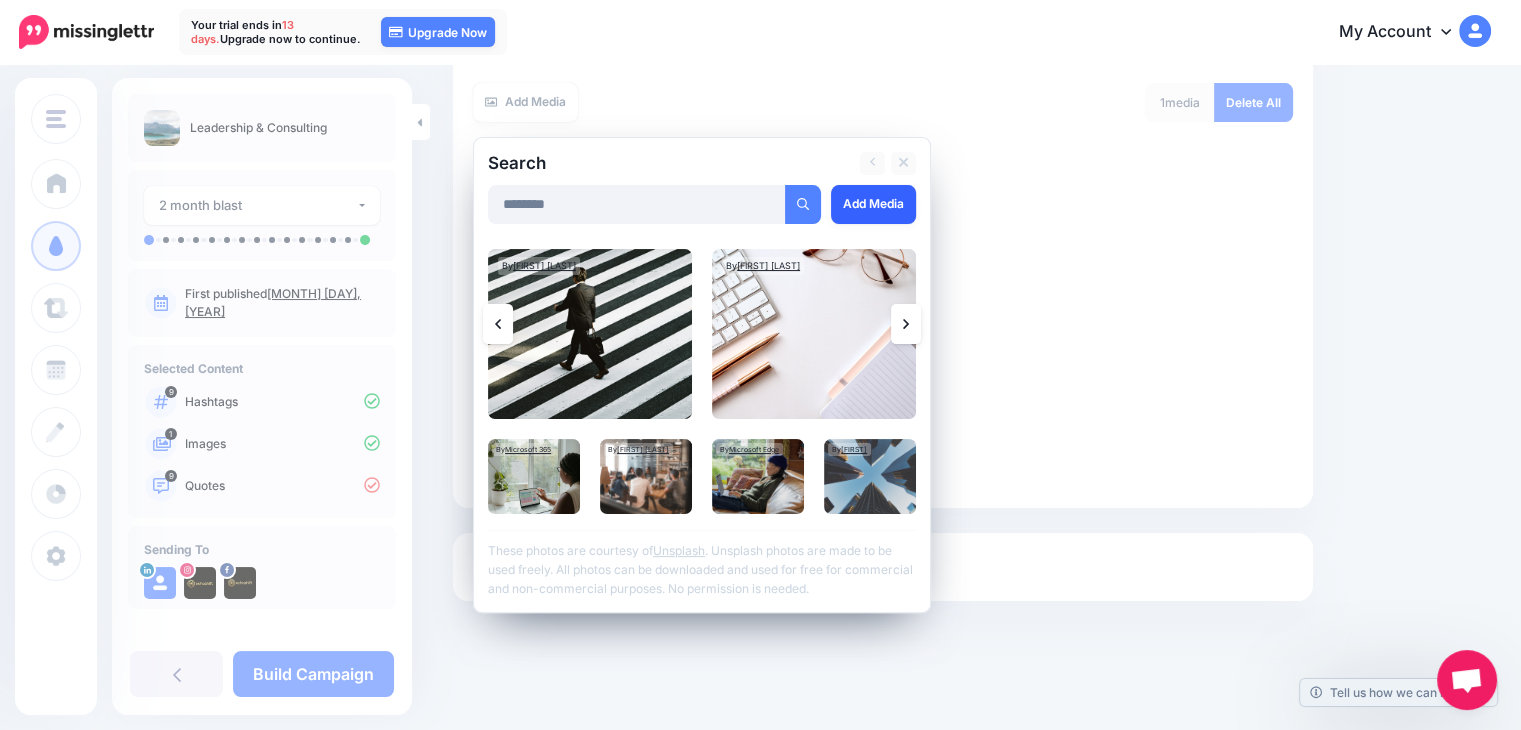 click on "Add Media" at bounding box center (873, 204) 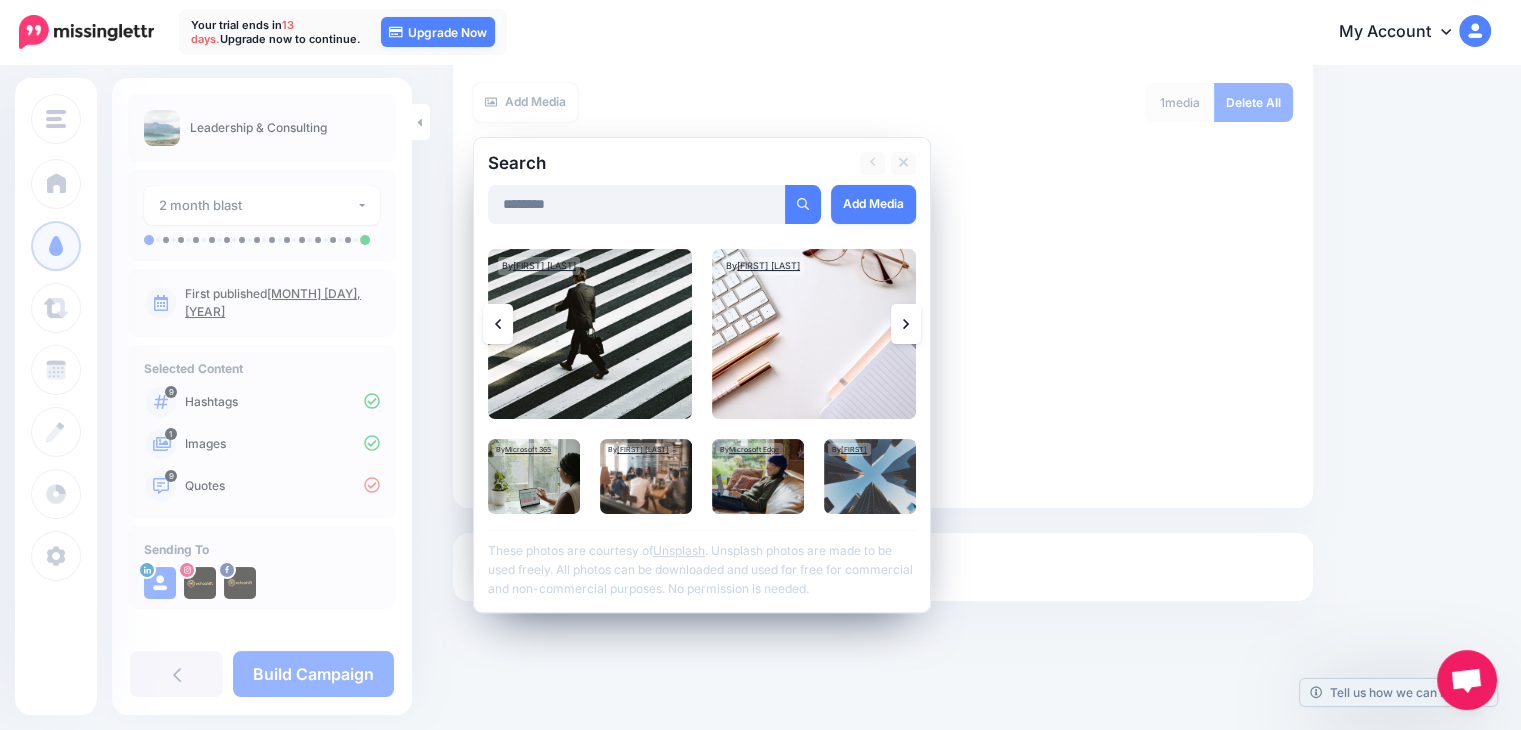 click 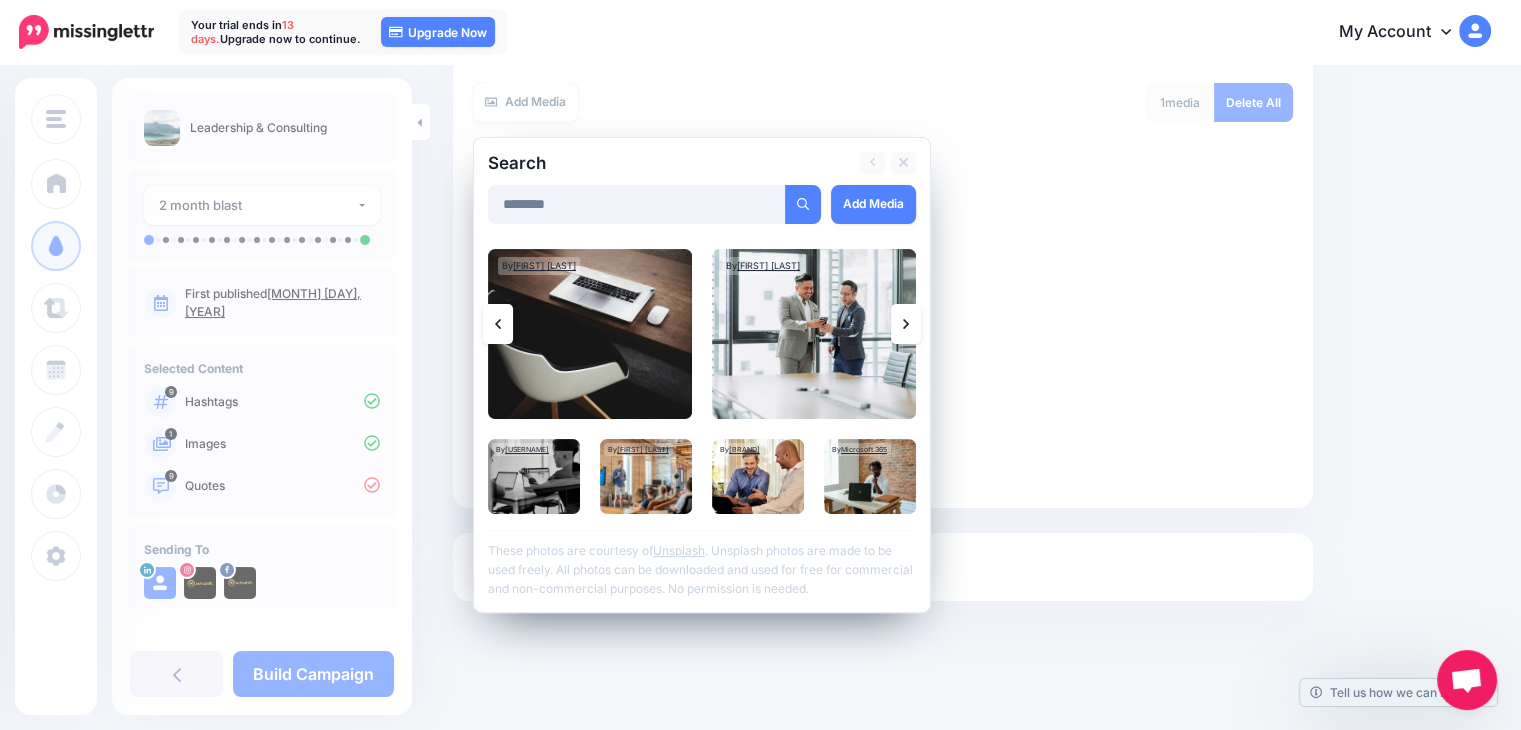 click 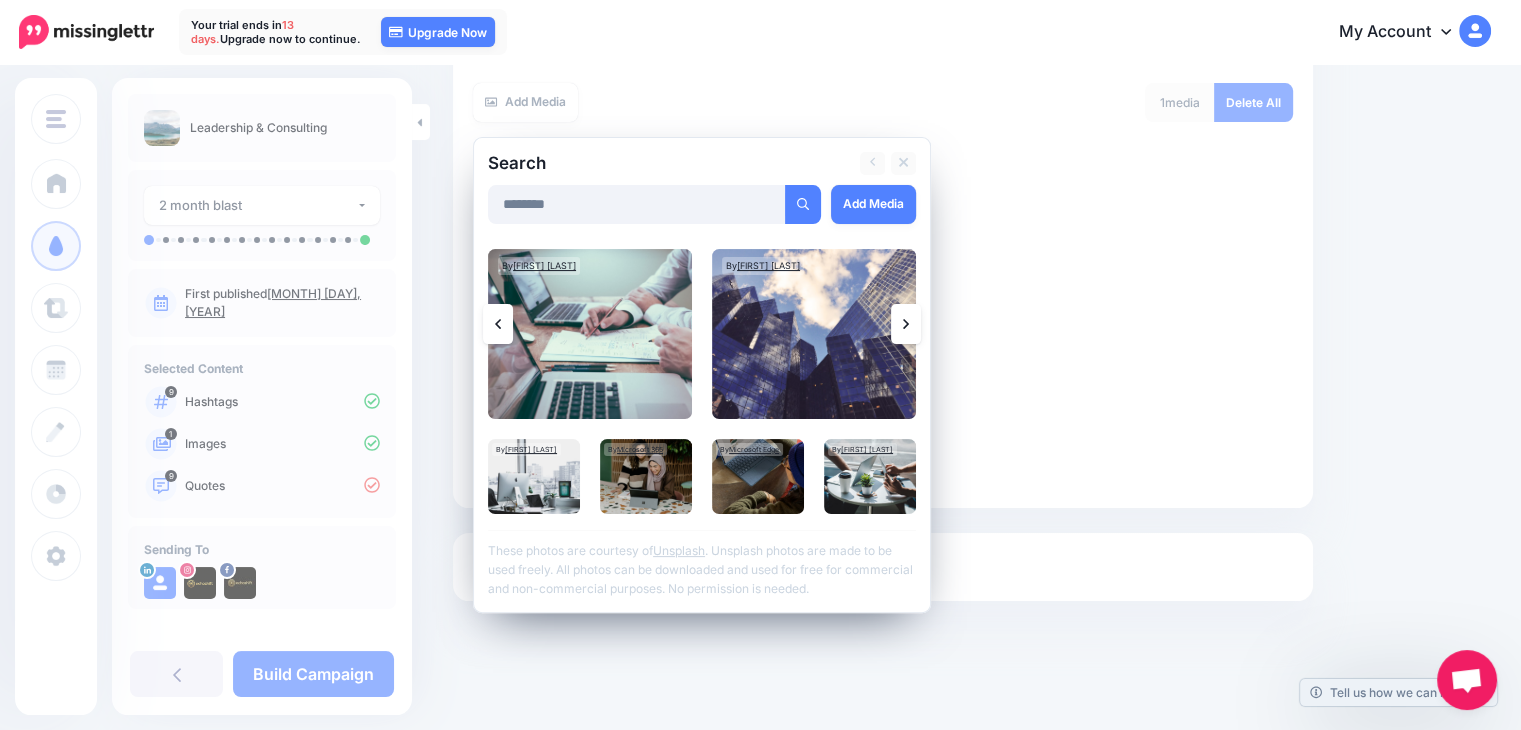 click 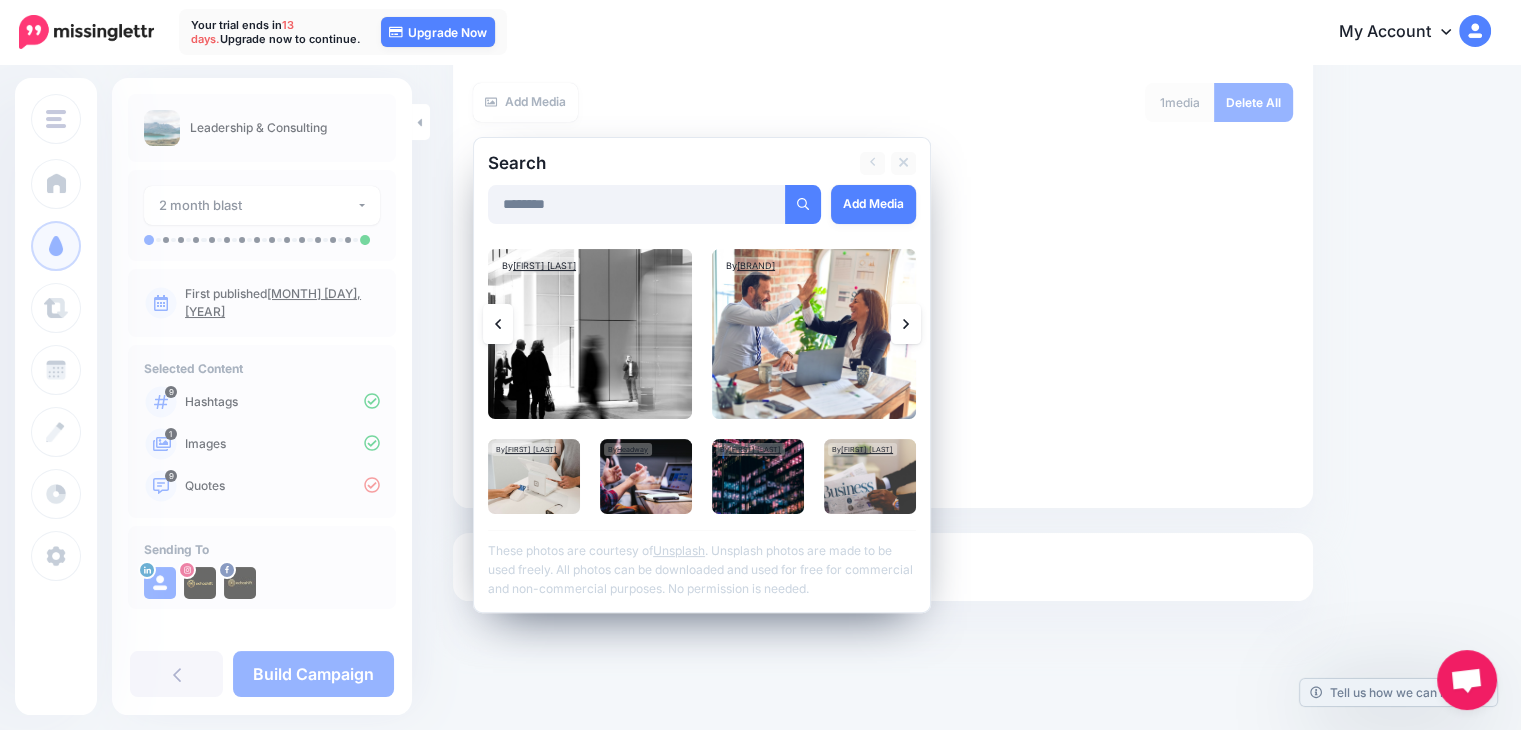 click on "Edit" at bounding box center (883, 332) 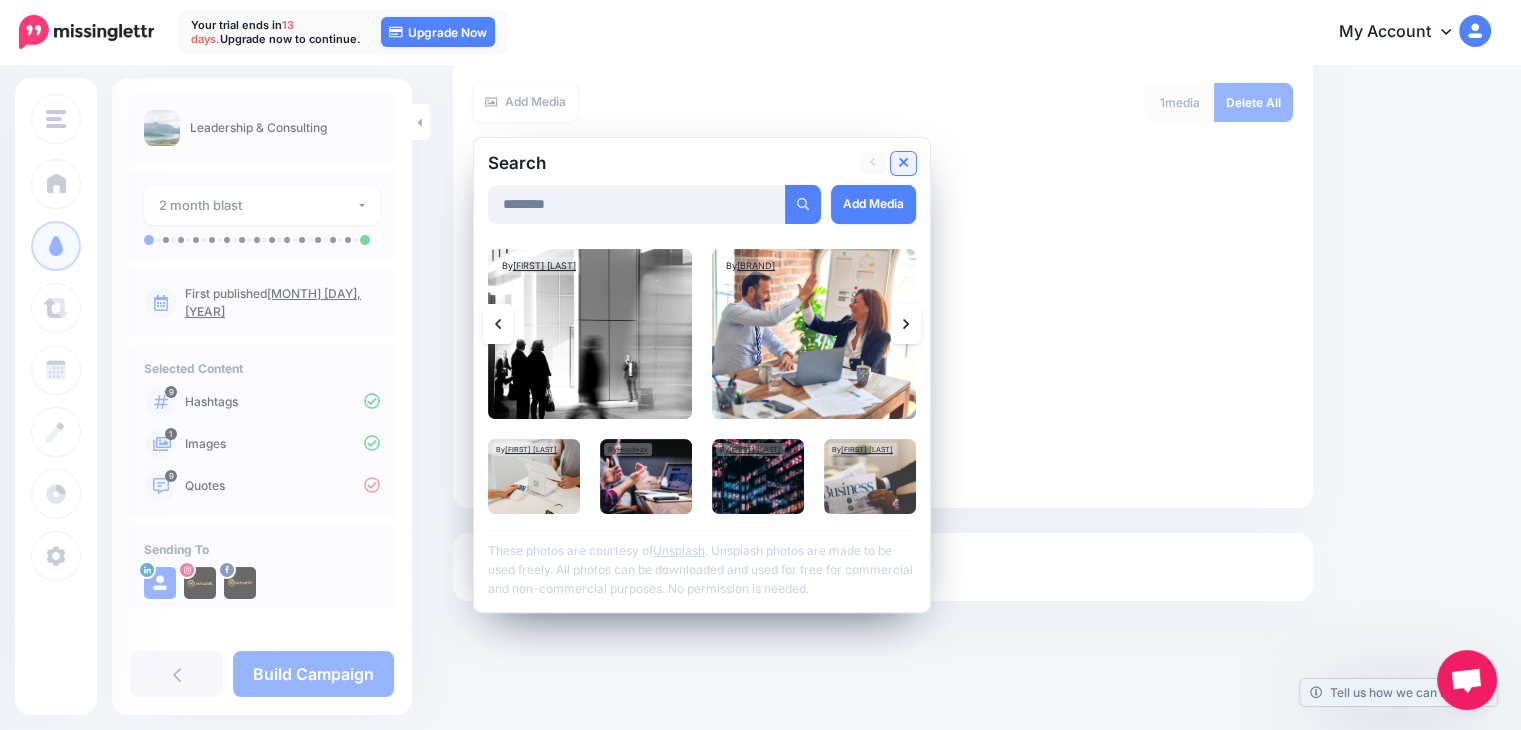 click 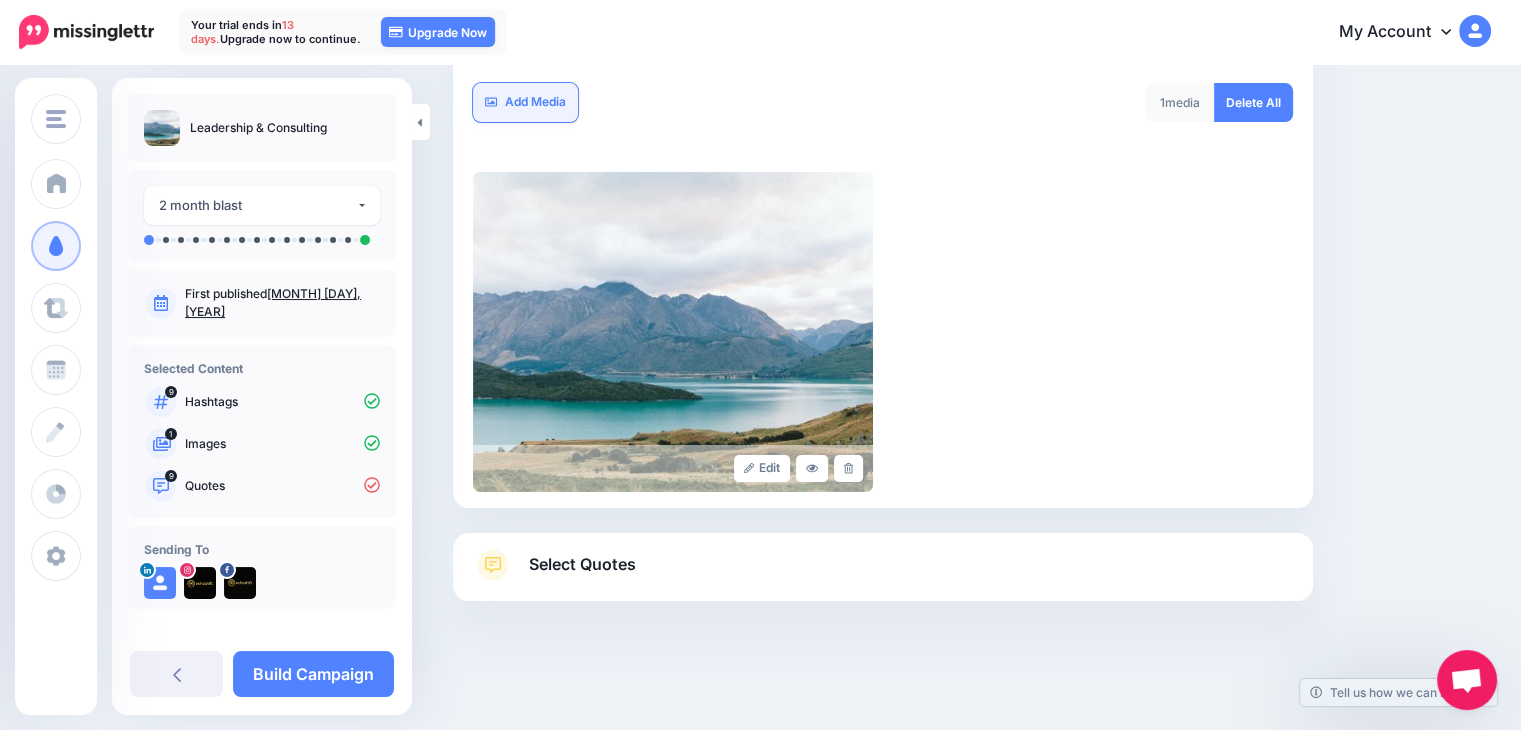 click 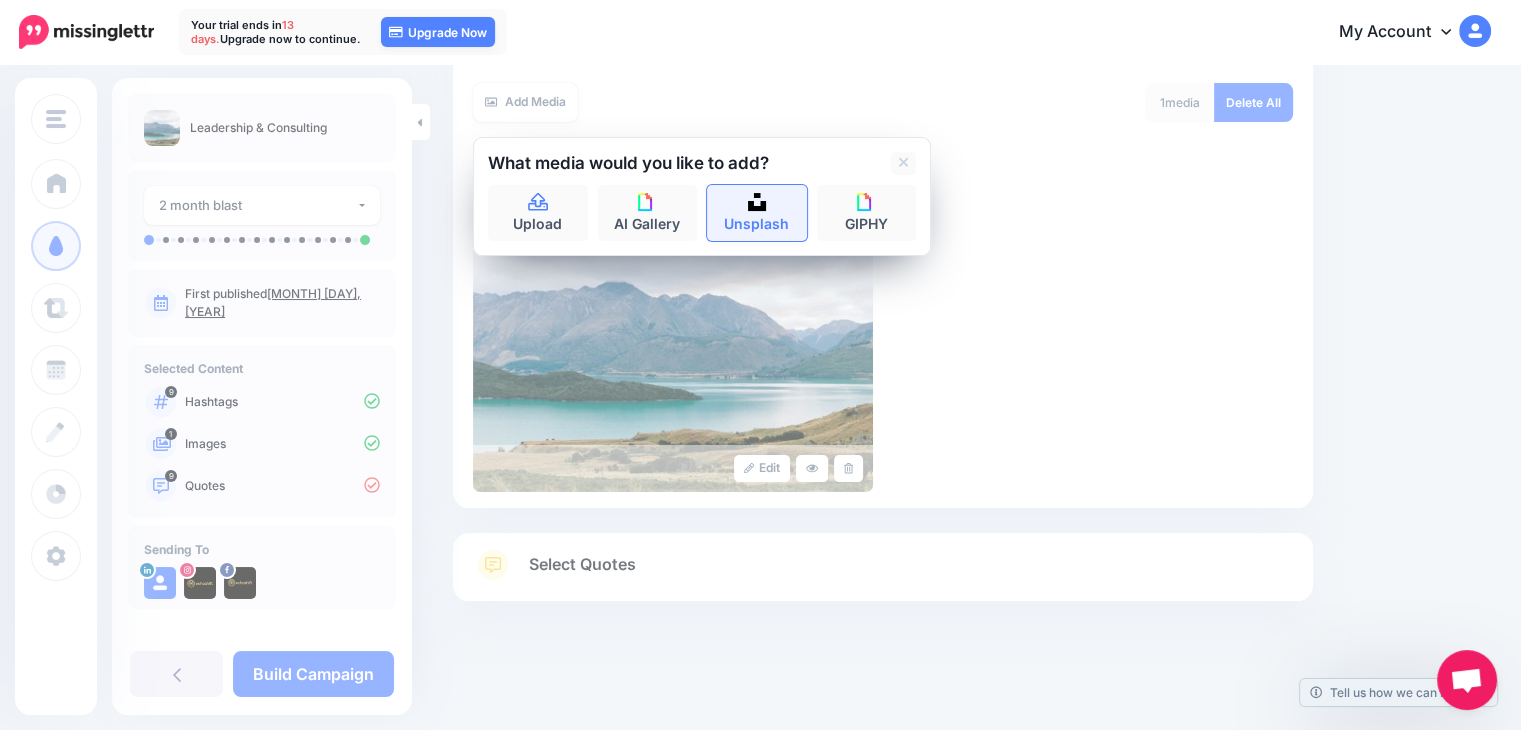 click on "Unsplash" at bounding box center (757, 213) 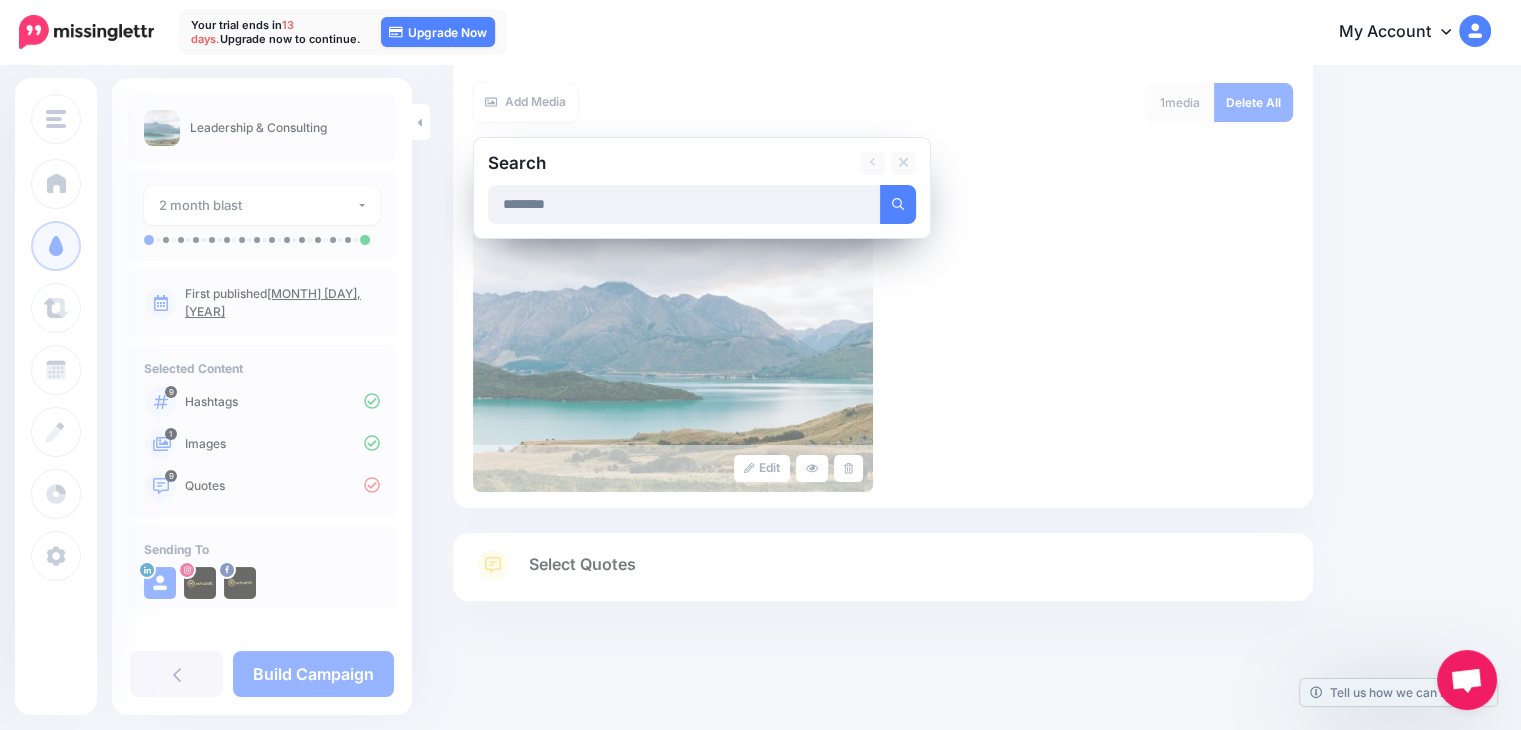 type on "********" 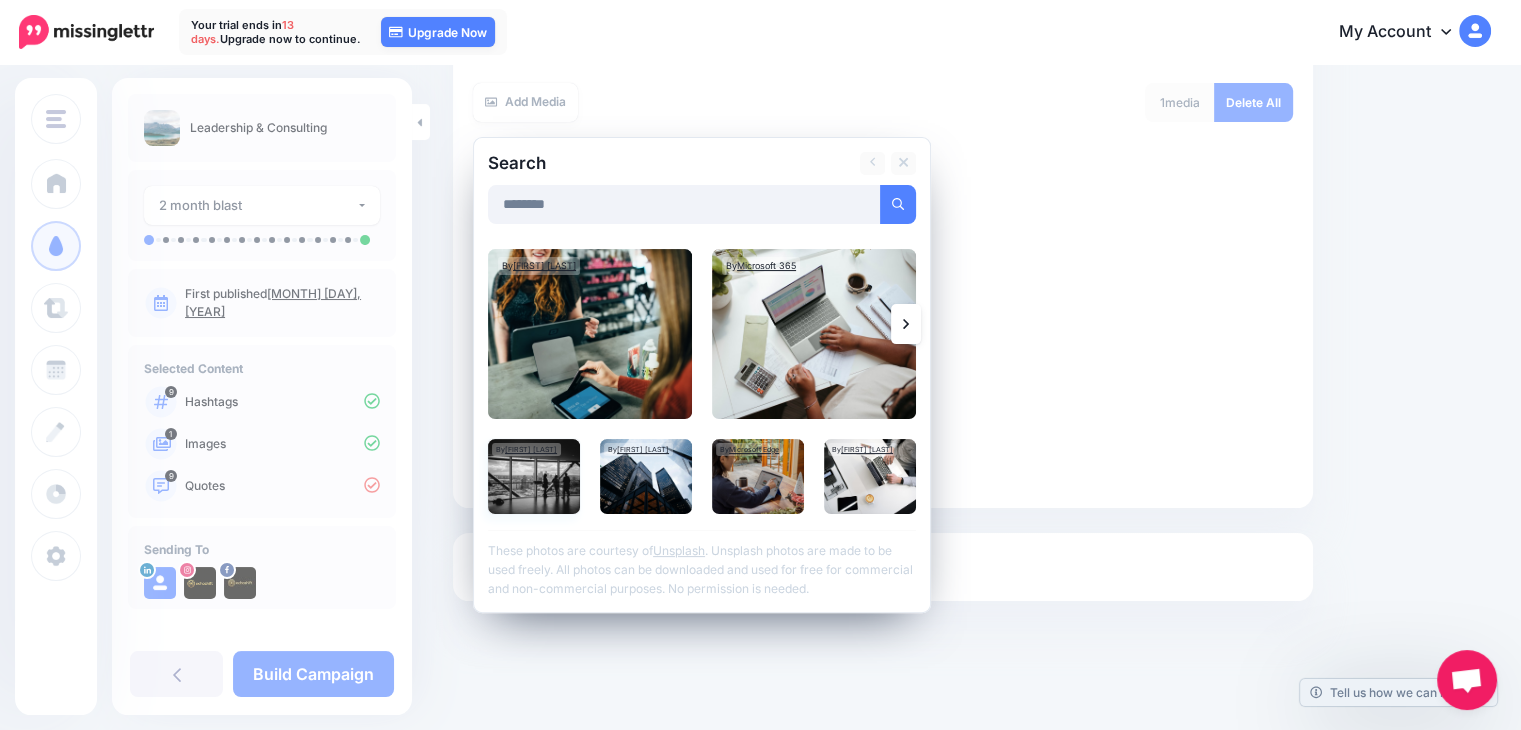 click at bounding box center [534, 476] 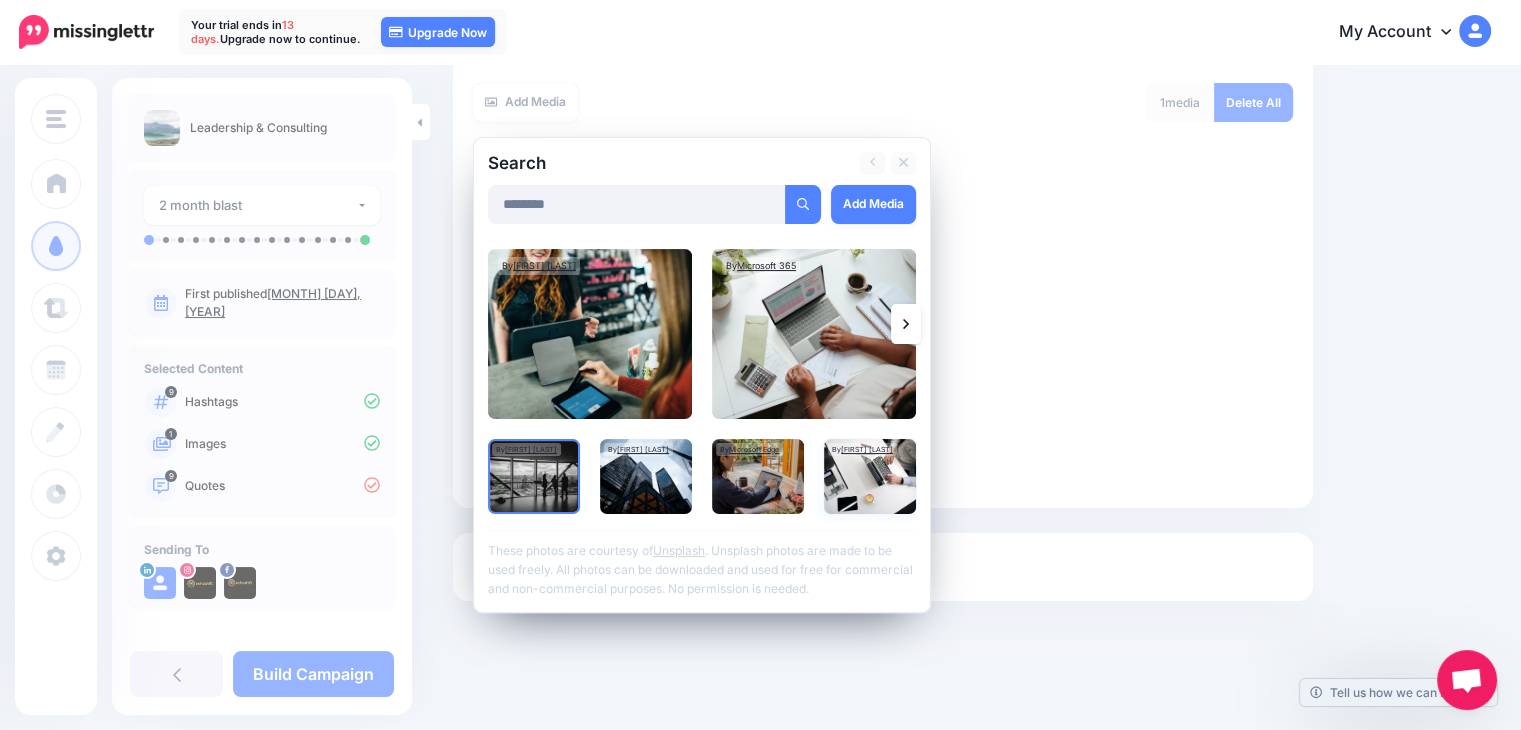 click at bounding box center (870, 476) 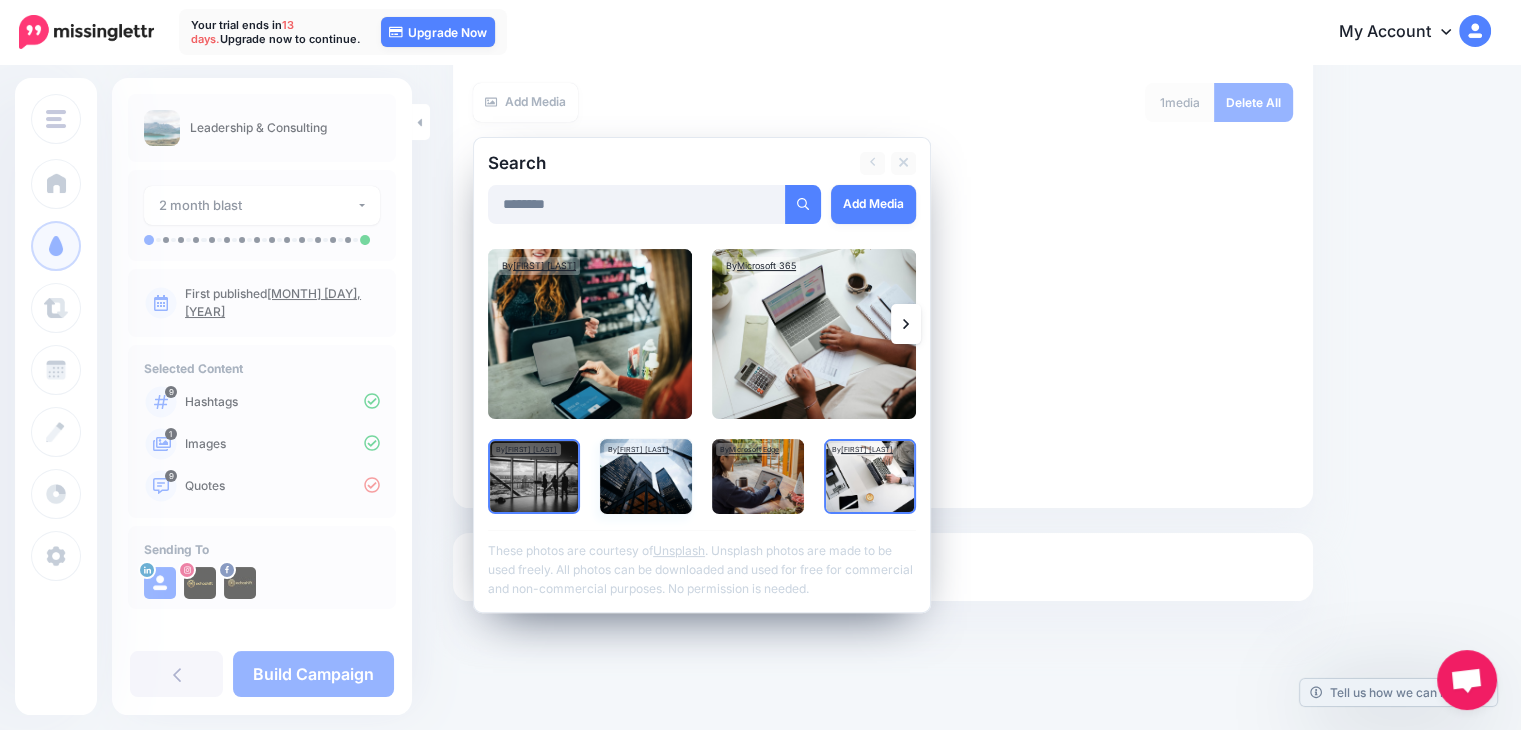 click at bounding box center (646, 476) 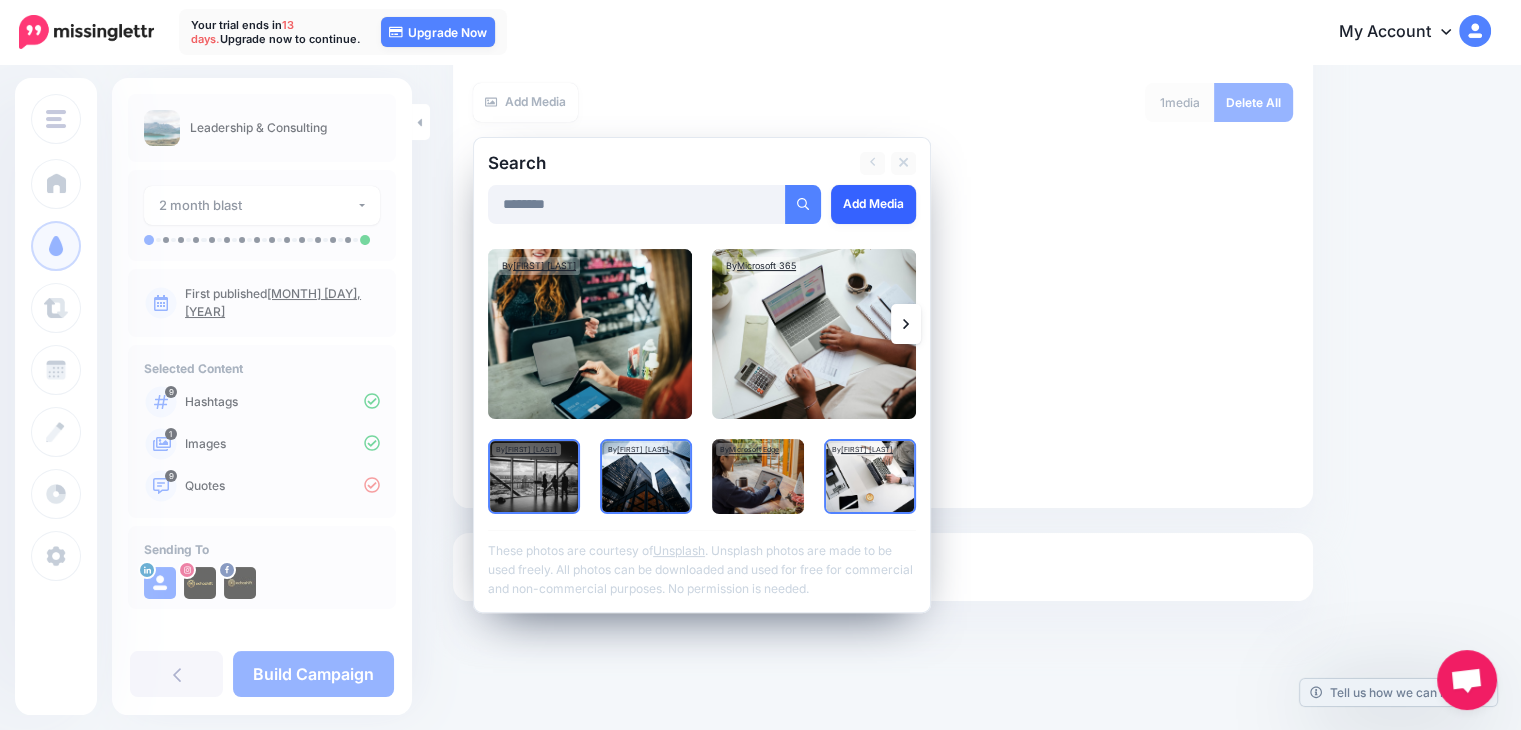 click on "Add Media" at bounding box center [873, 204] 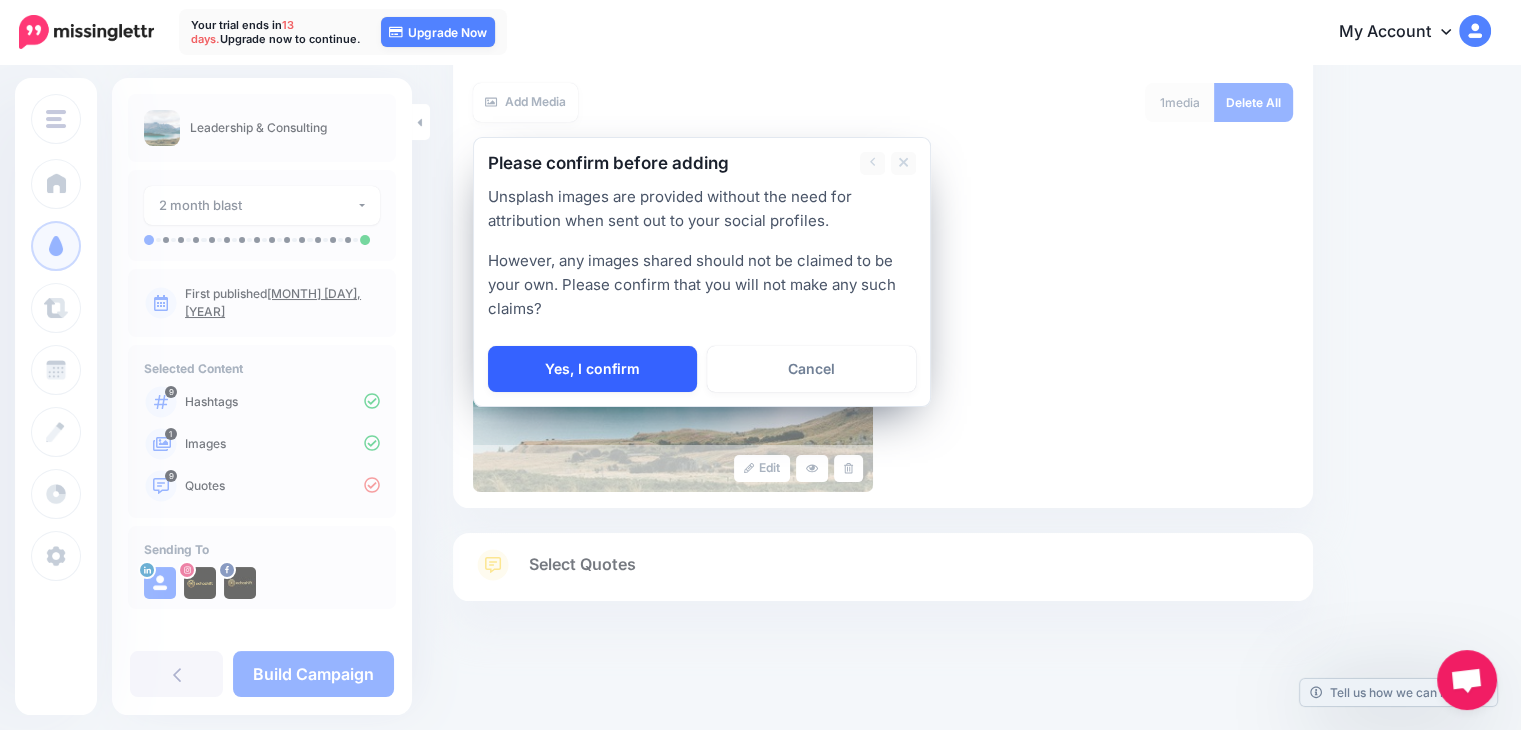 click on "Yes, I confirm" at bounding box center [592, 369] 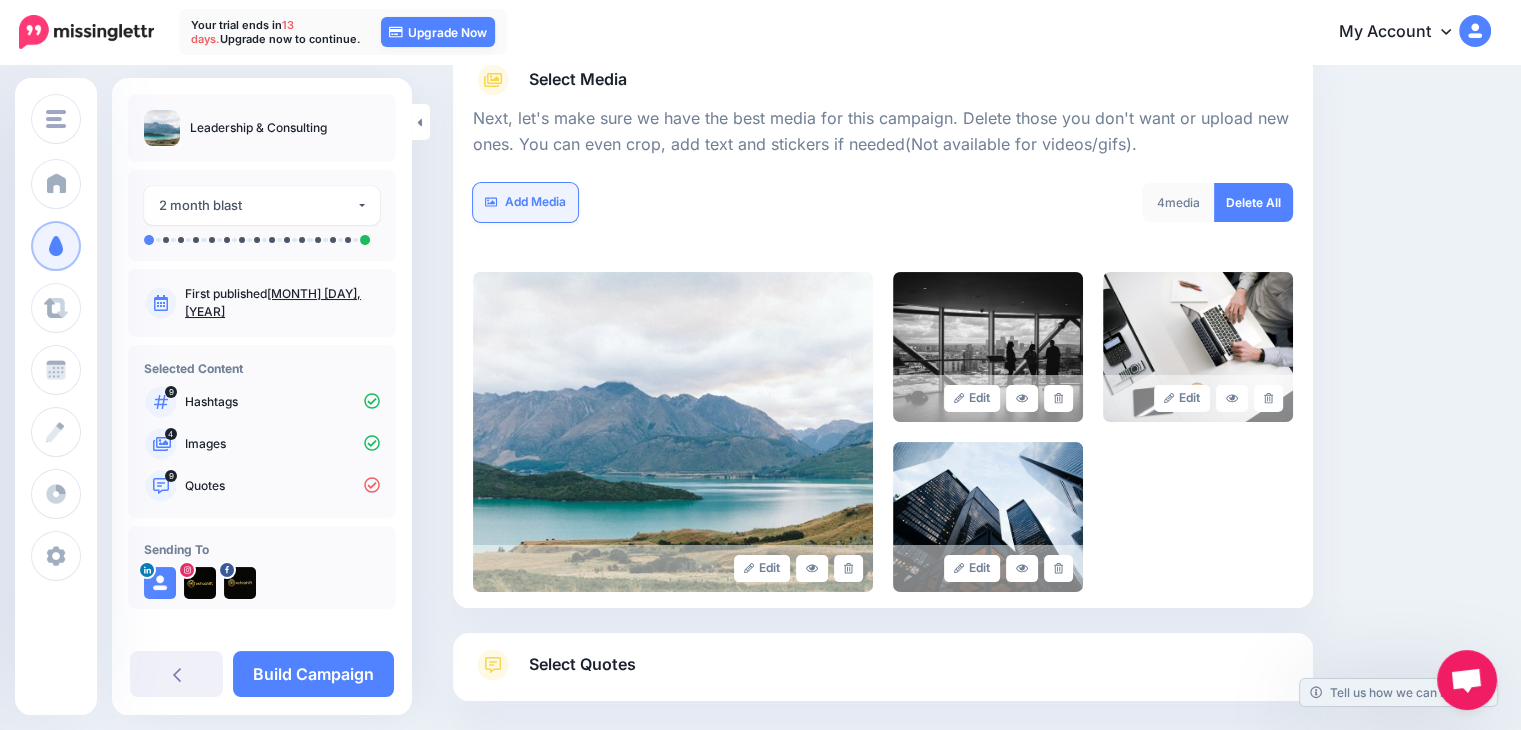 scroll, scrollTop: 349, scrollLeft: 0, axis: vertical 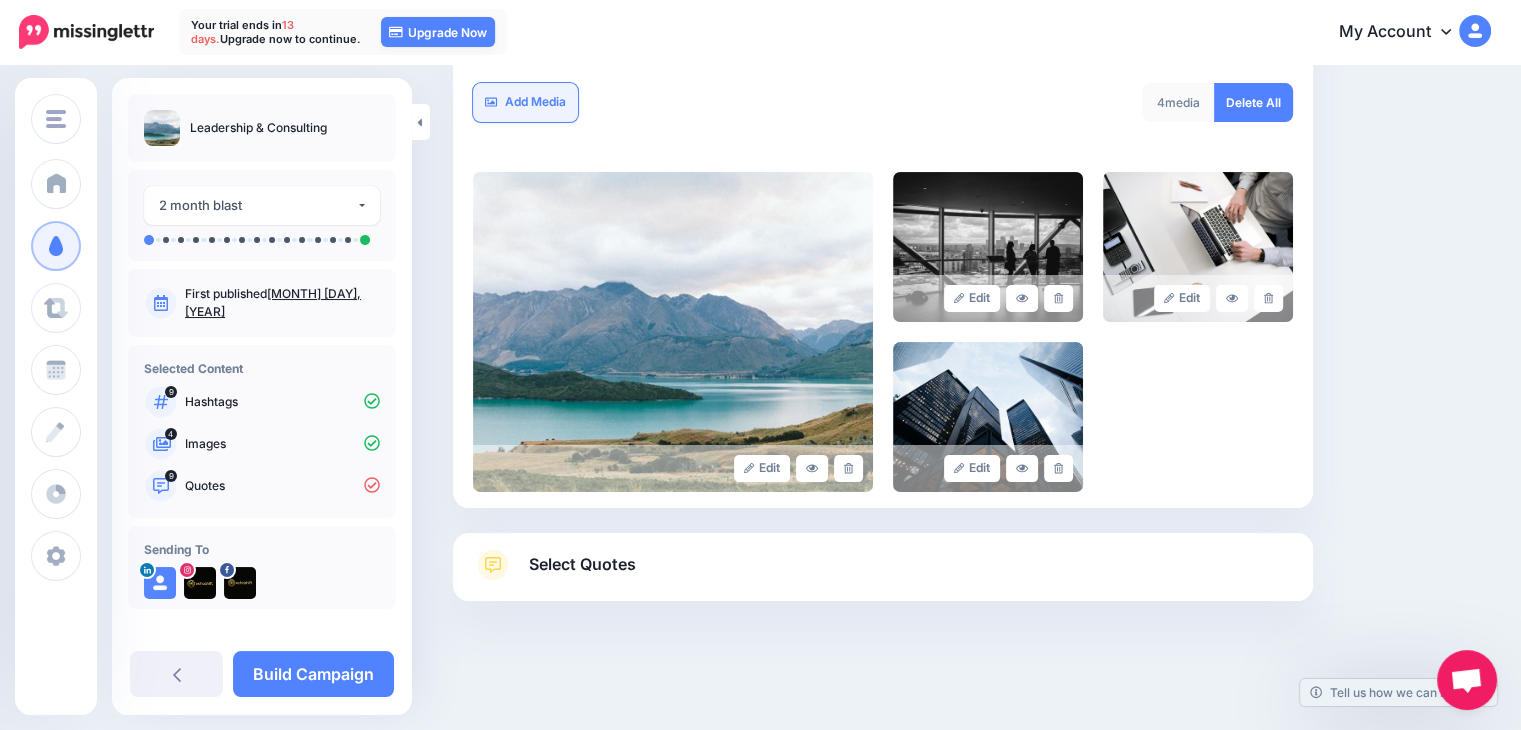 click on "Add Media" at bounding box center (525, 102) 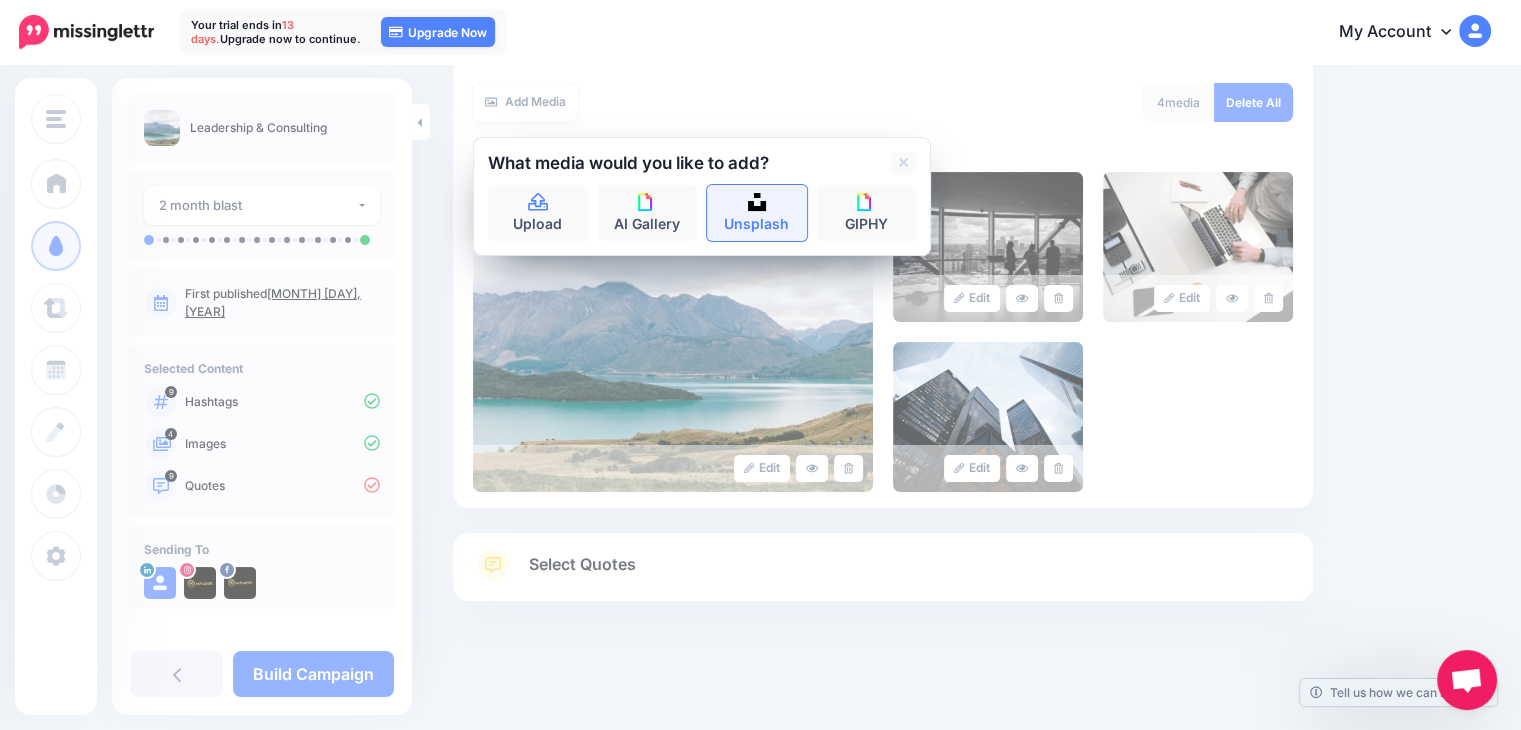 click at bounding box center [757, 202] 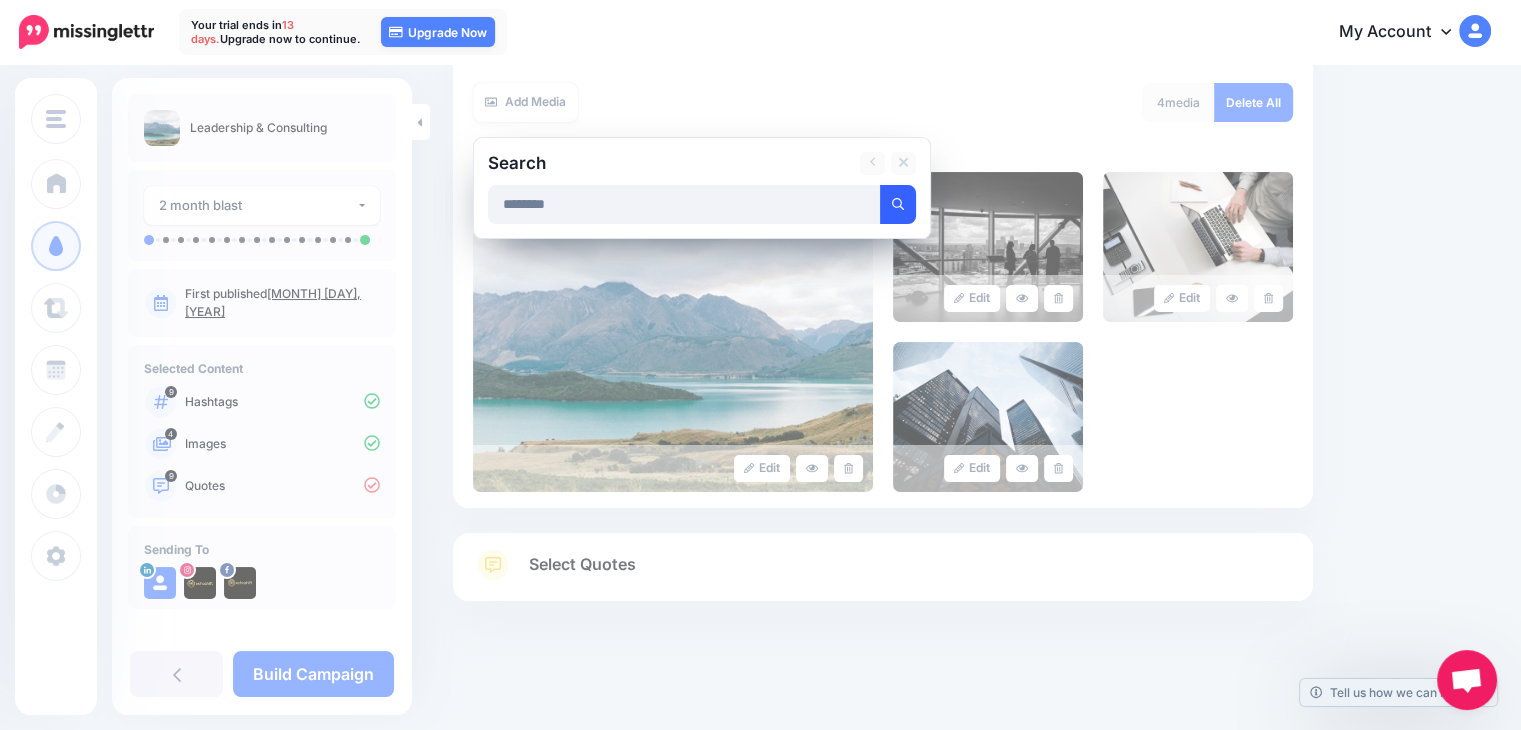 type on "********" 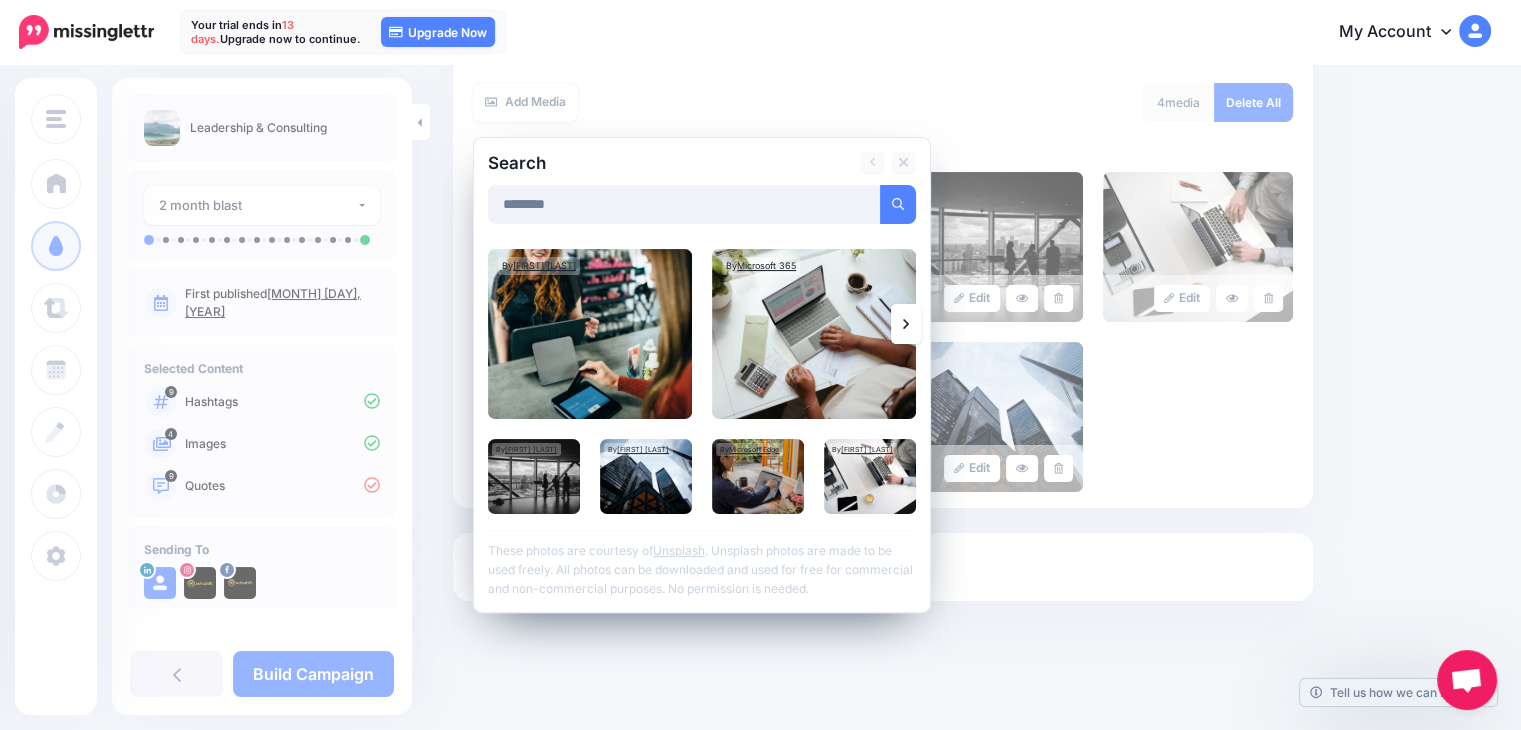 click at bounding box center (906, 324) 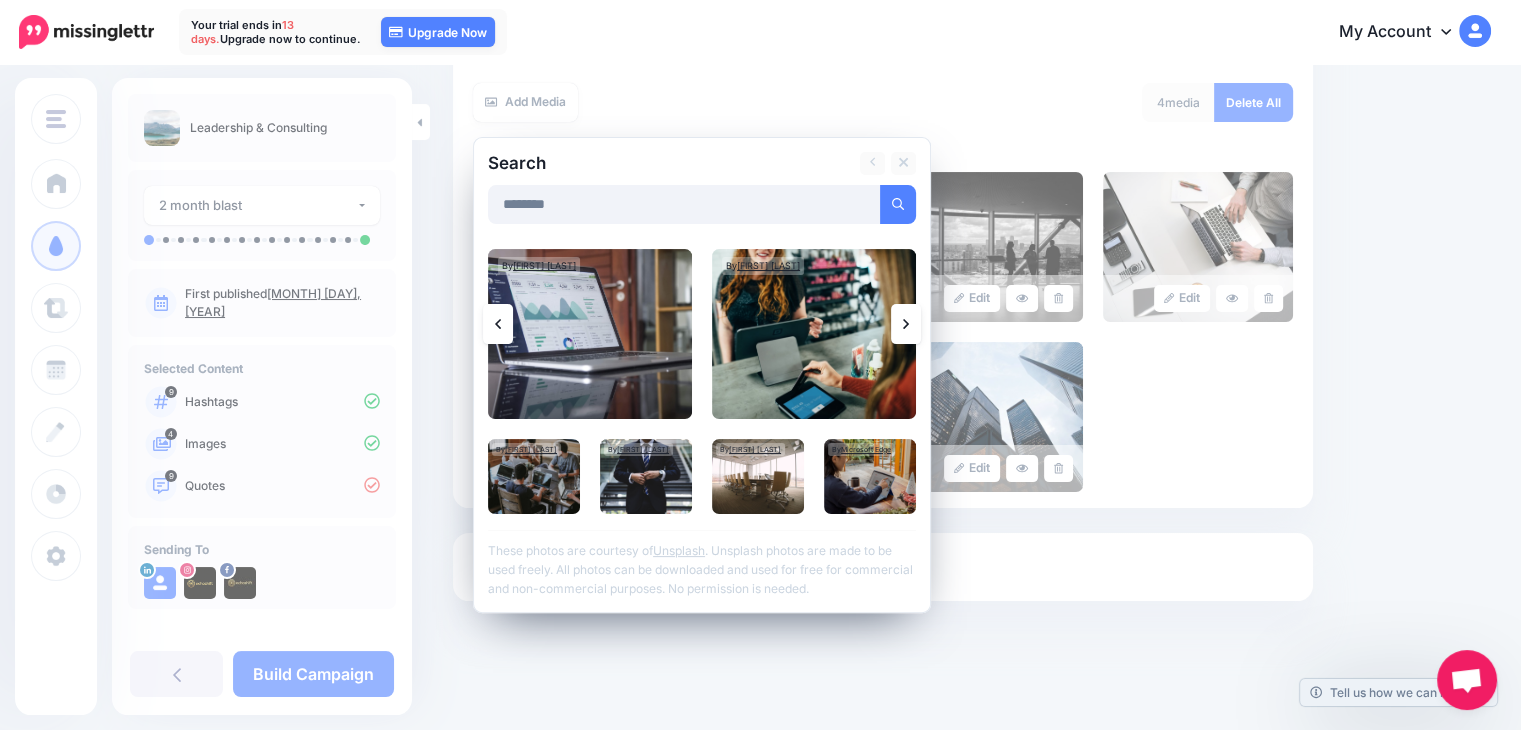 click 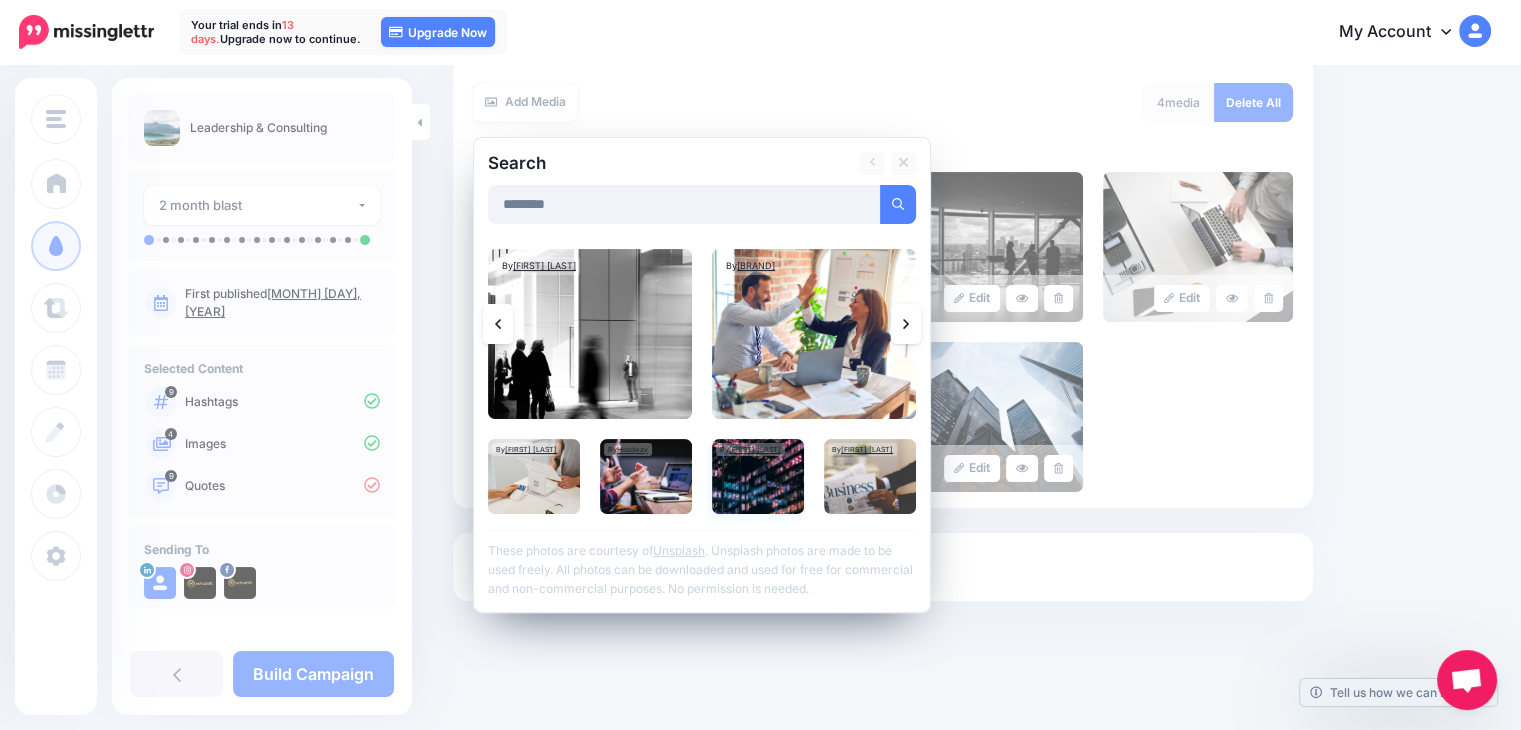 click at bounding box center [758, 476] 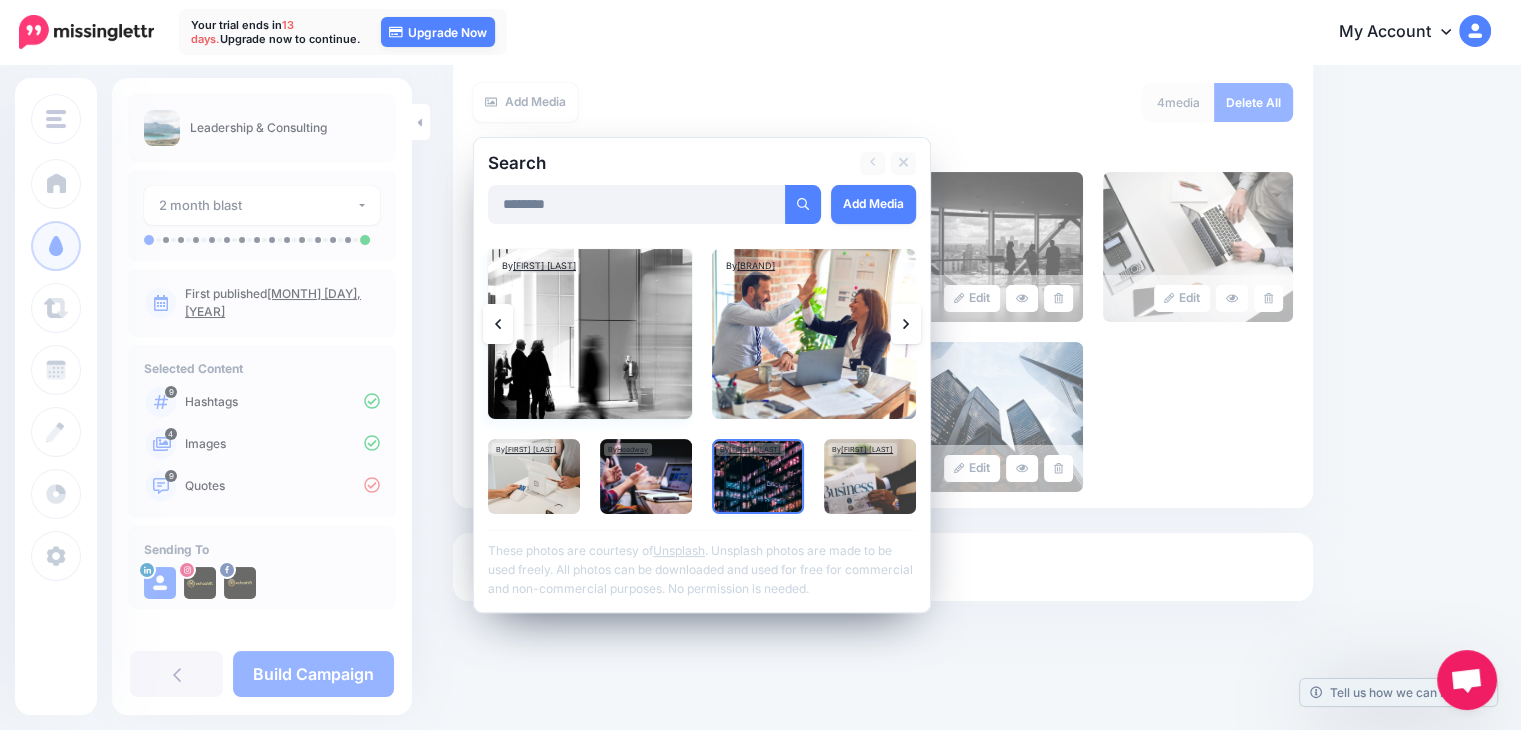 click at bounding box center (590, 334) 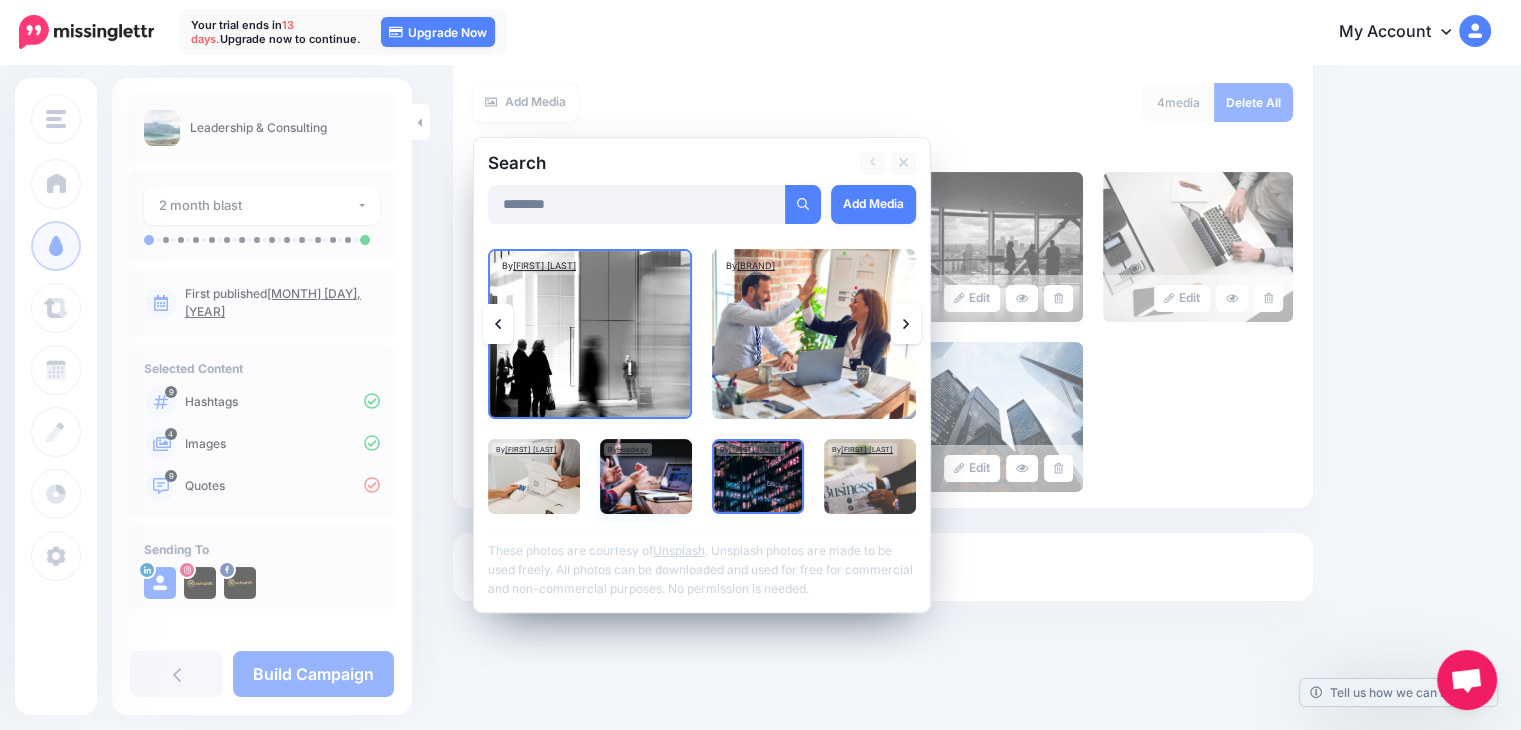 click at bounding box center (646, 476) 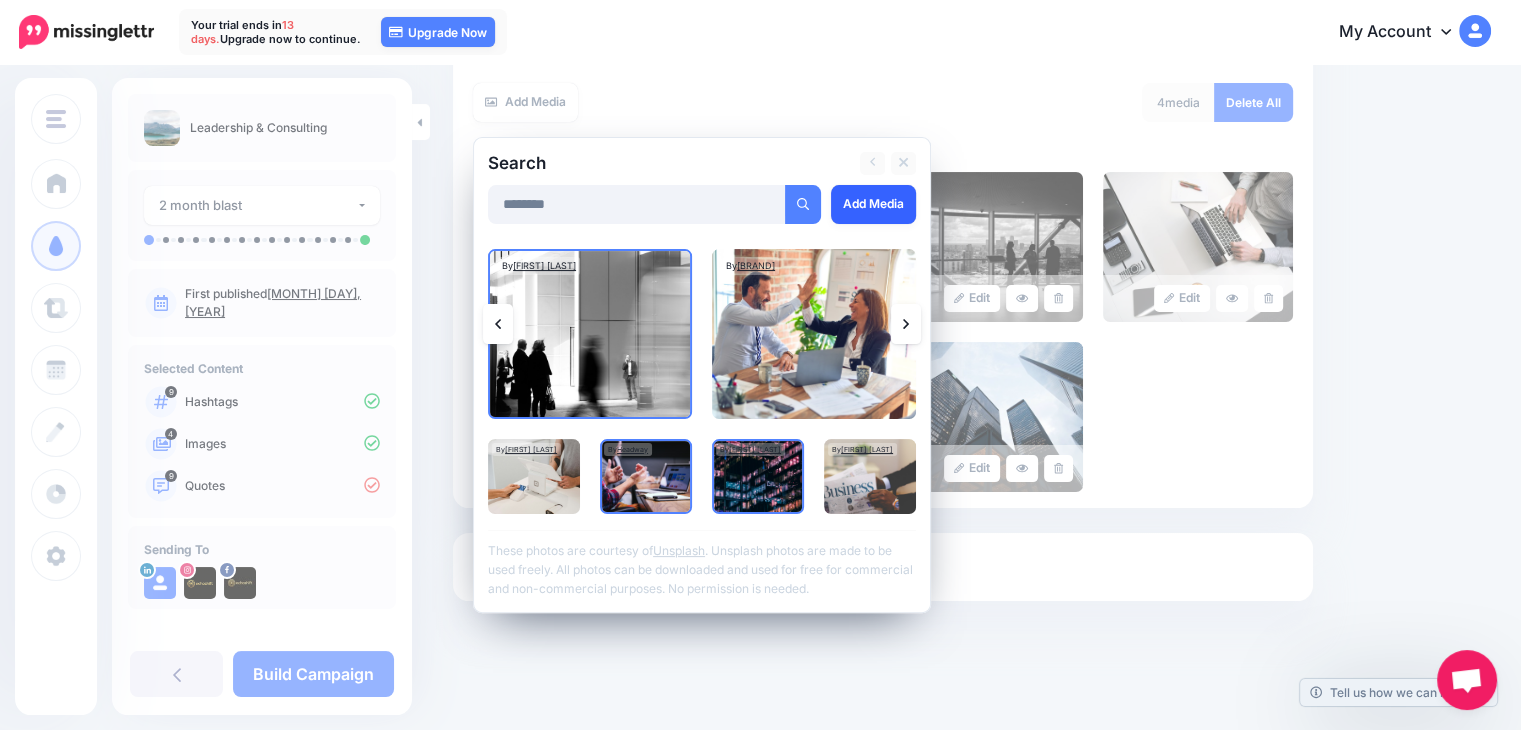 click on "Add Media" at bounding box center (873, 204) 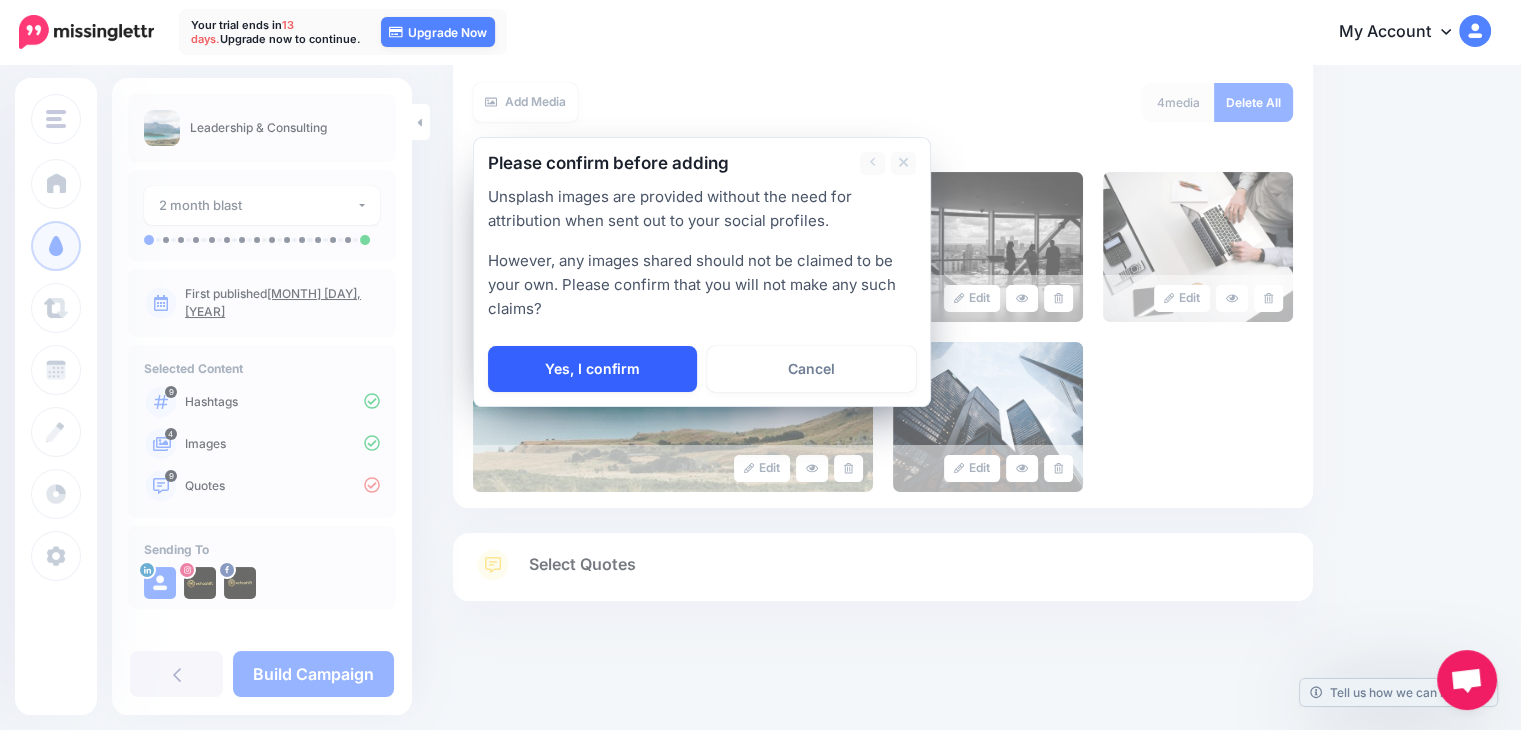 click on "Yes, I confirm" at bounding box center [592, 369] 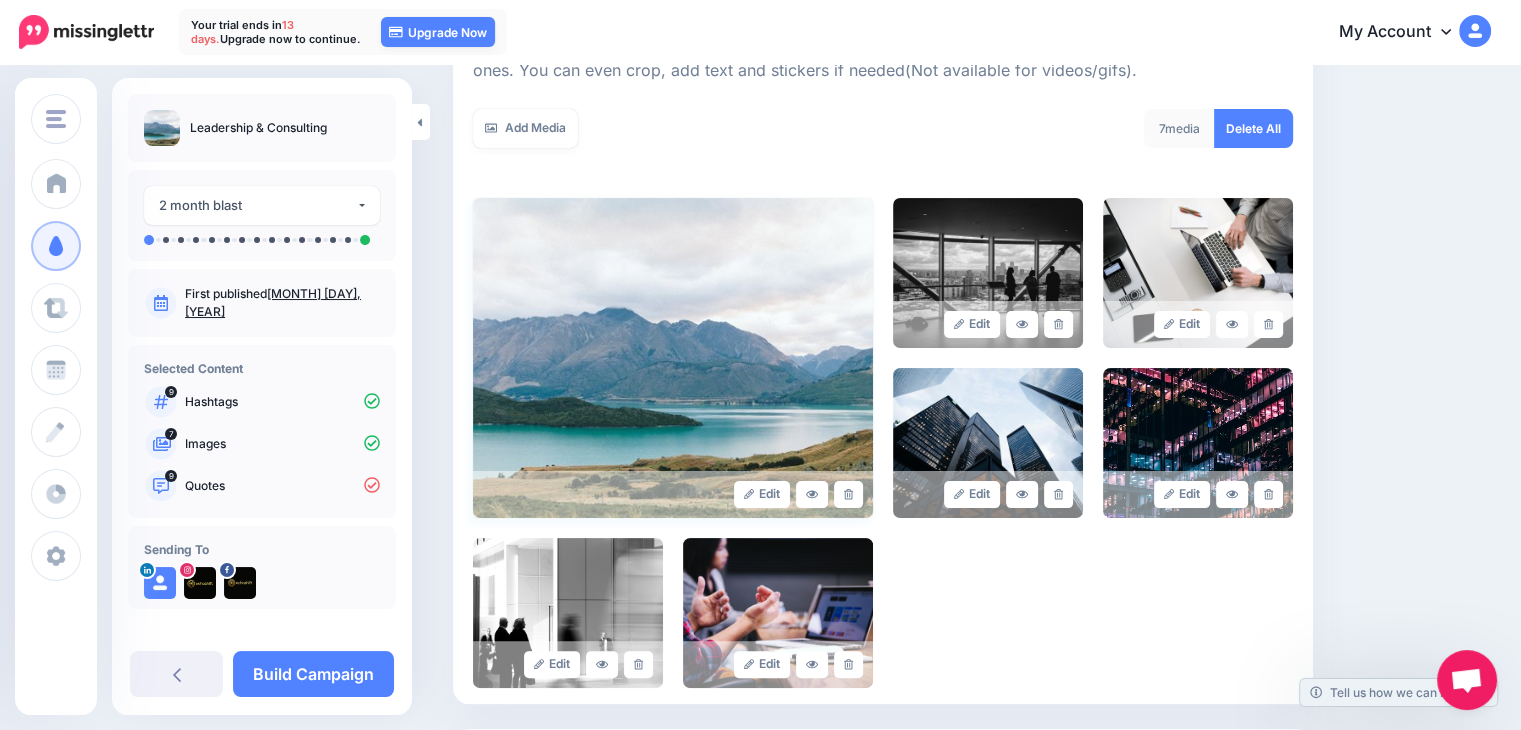 scroll, scrollTop: 320, scrollLeft: 0, axis: vertical 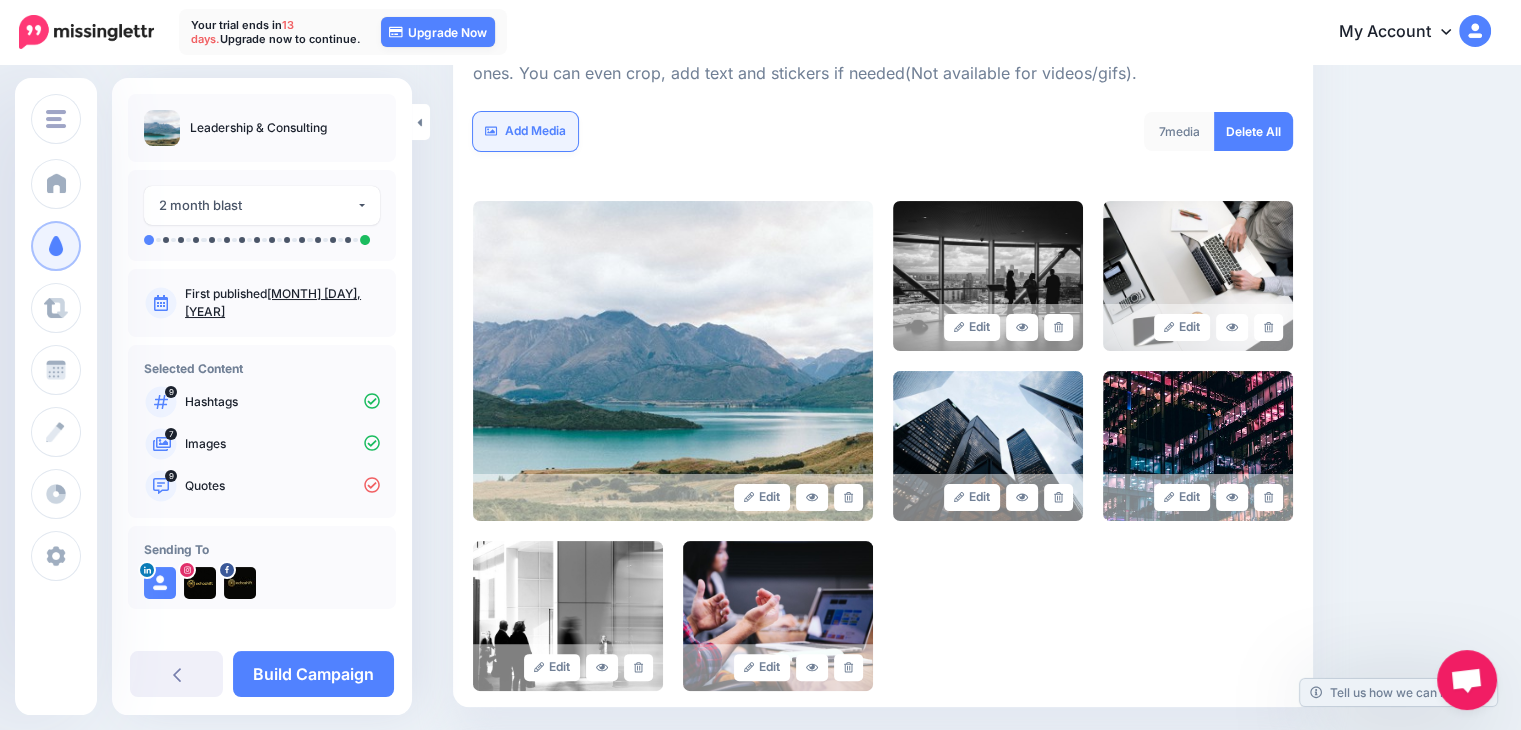 click on "Add Media" at bounding box center [525, 131] 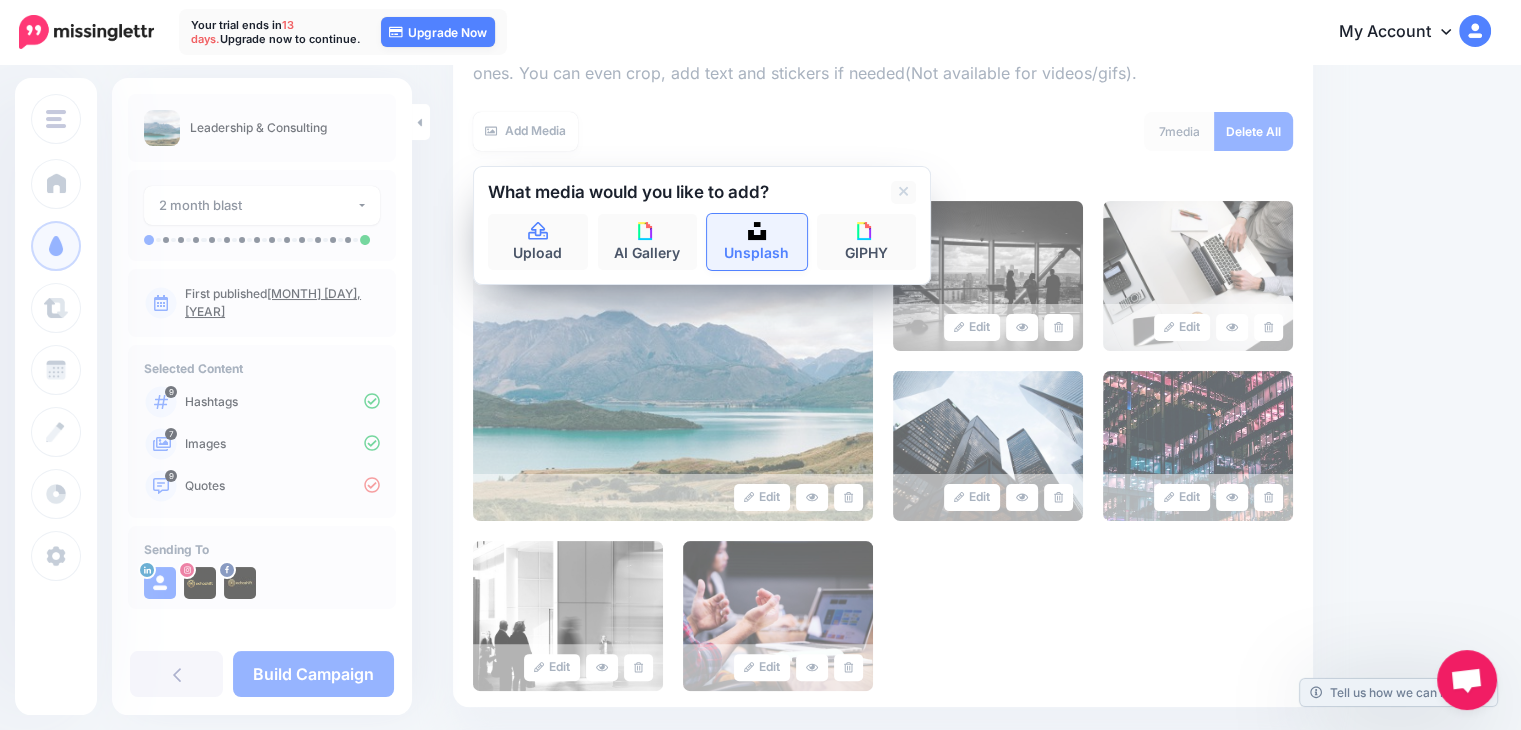 click on "Unsplash" at bounding box center (757, 242) 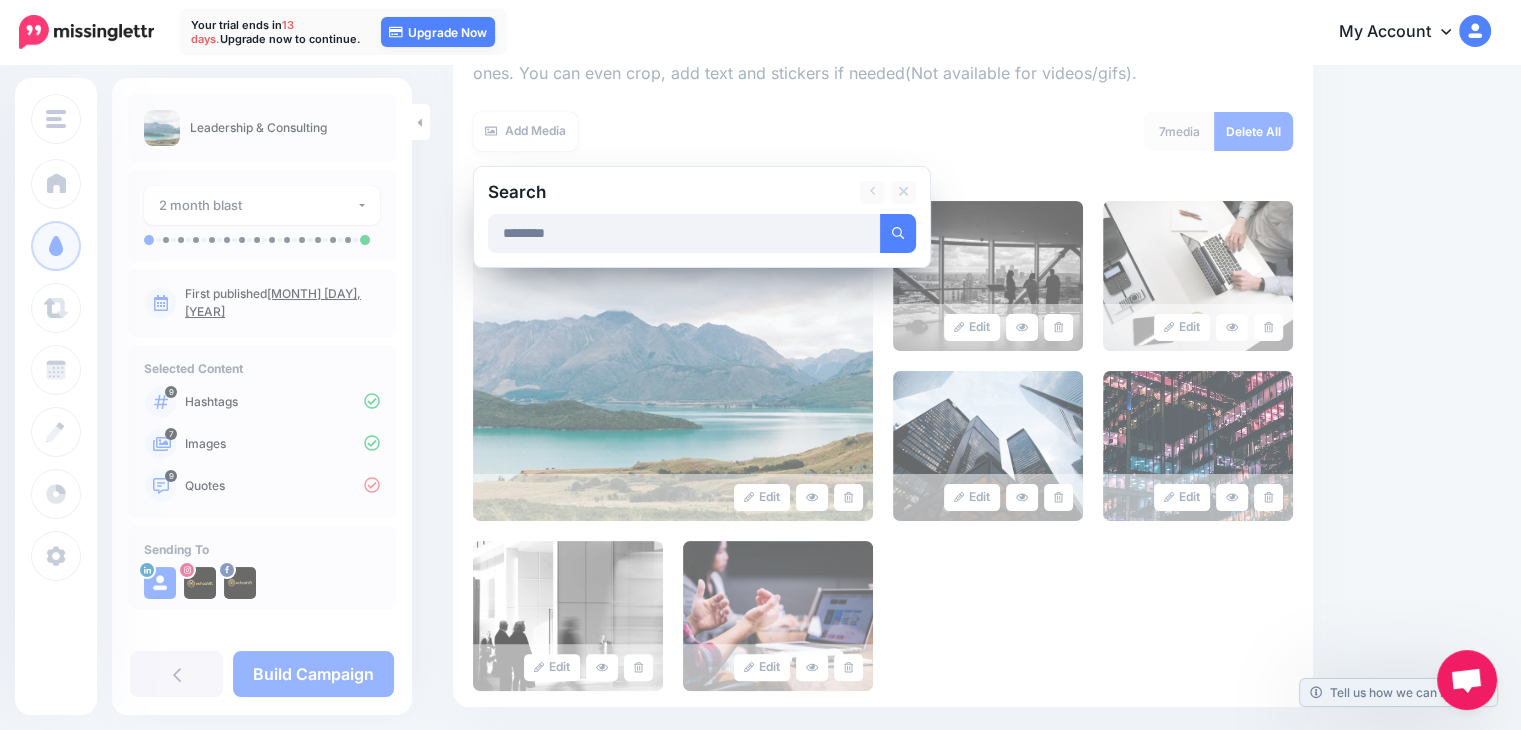 type on "********" 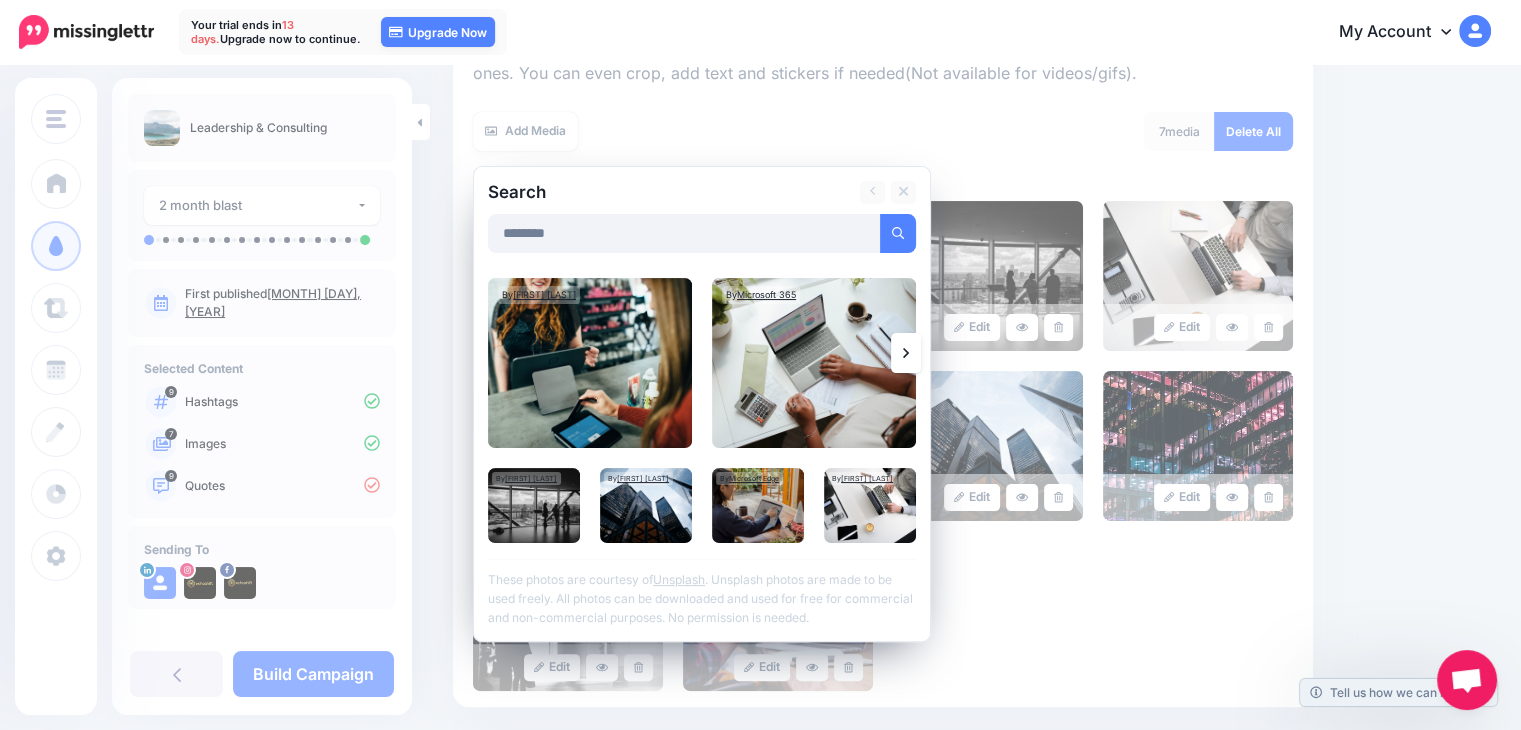 click at bounding box center [906, 353] 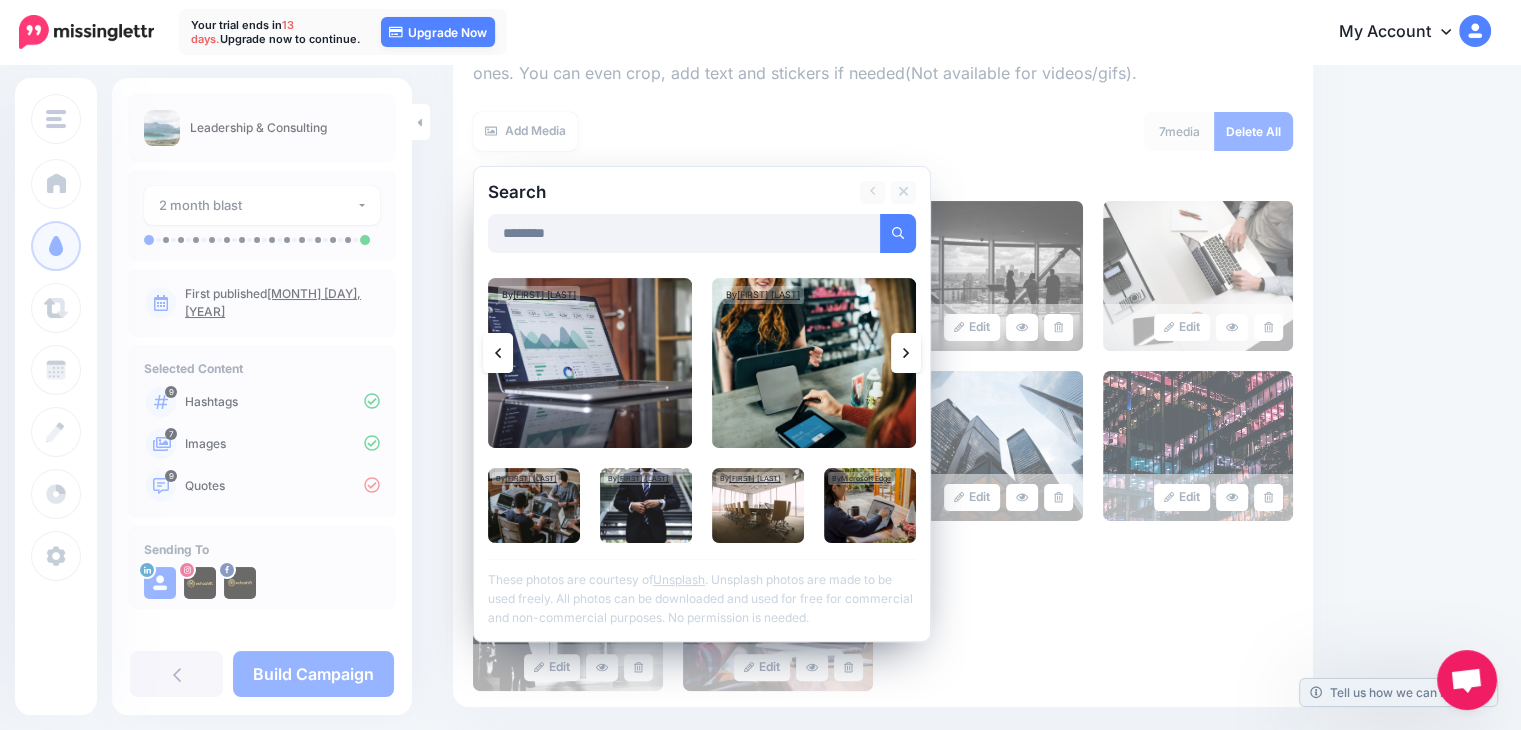 click at bounding box center (906, 353) 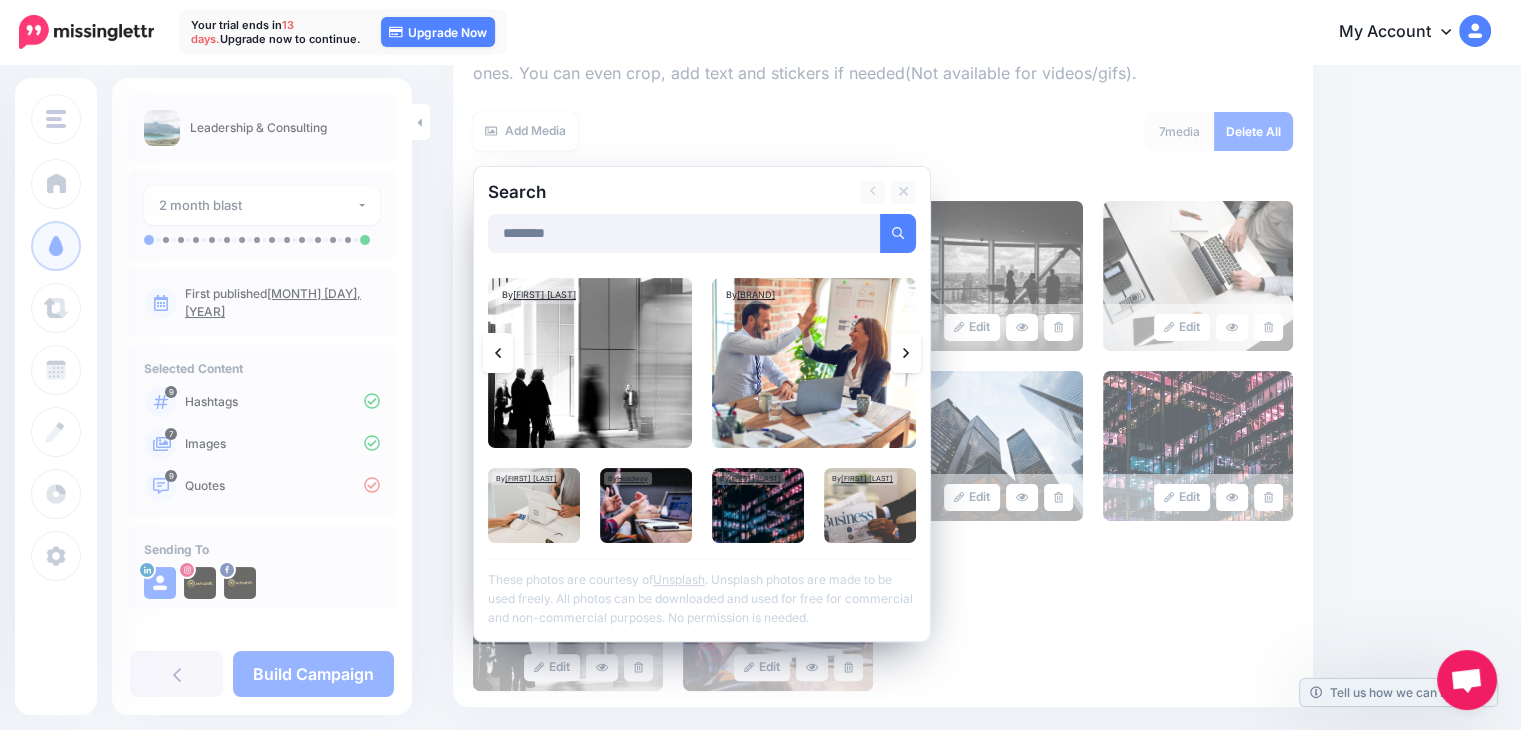 click at bounding box center [906, 353] 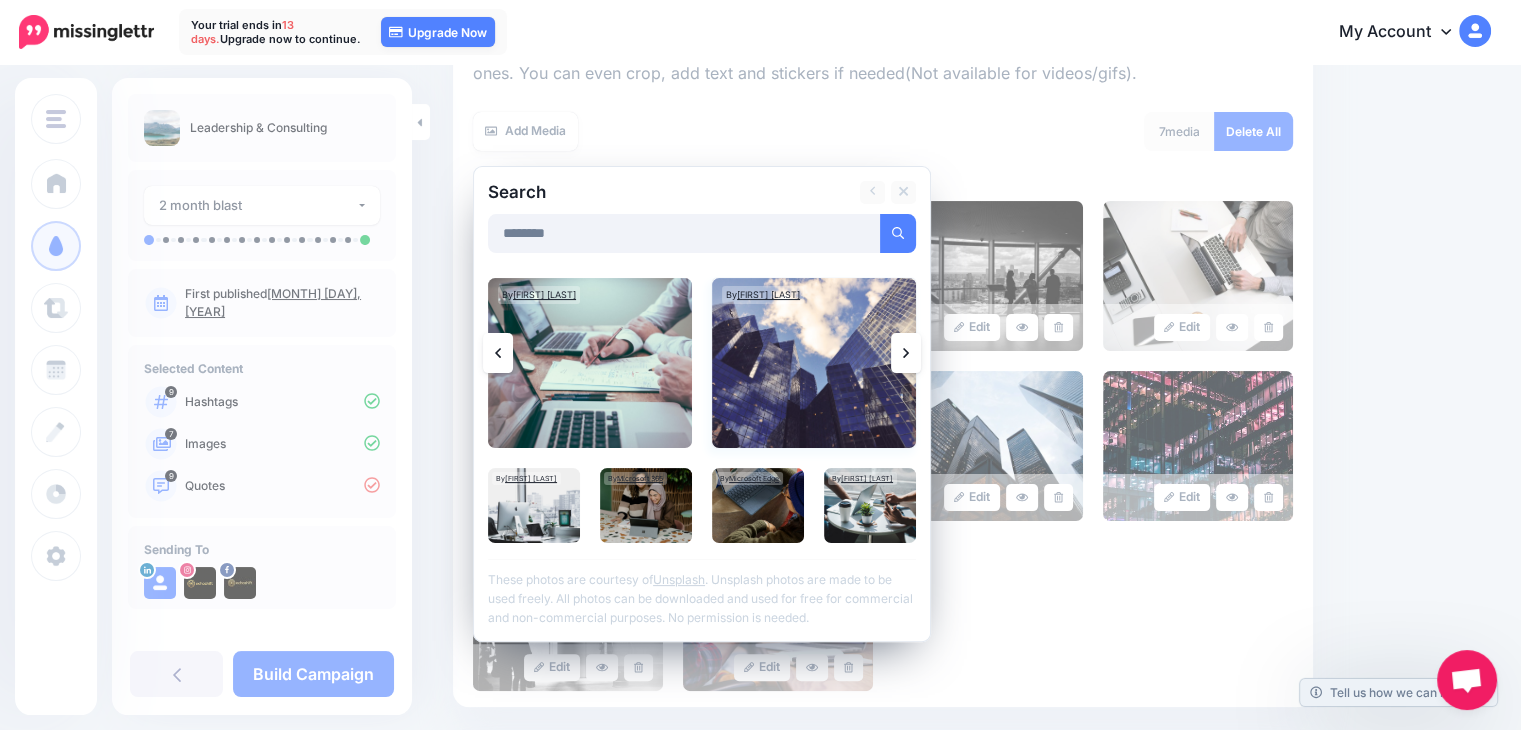 click at bounding box center (814, 363) 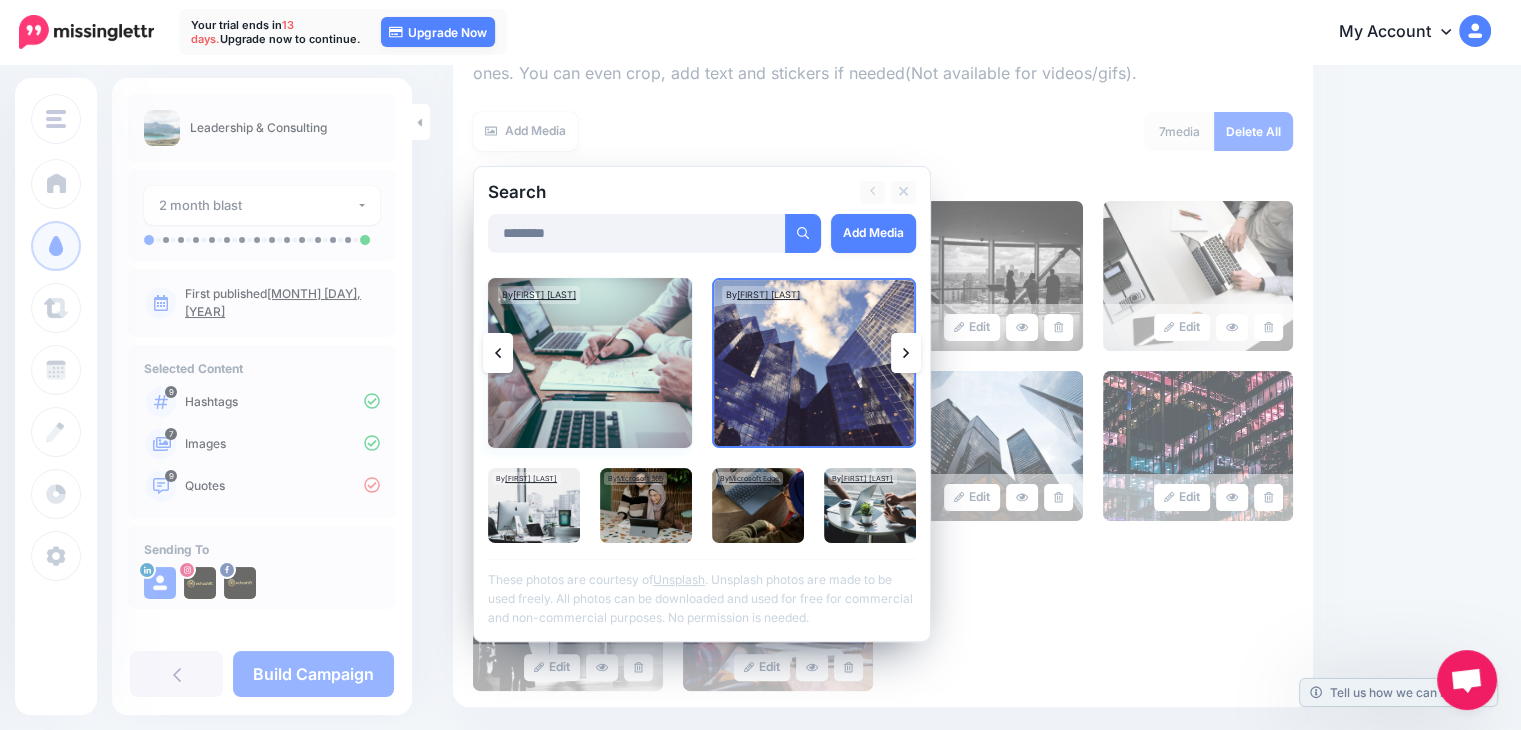click at bounding box center (590, 363) 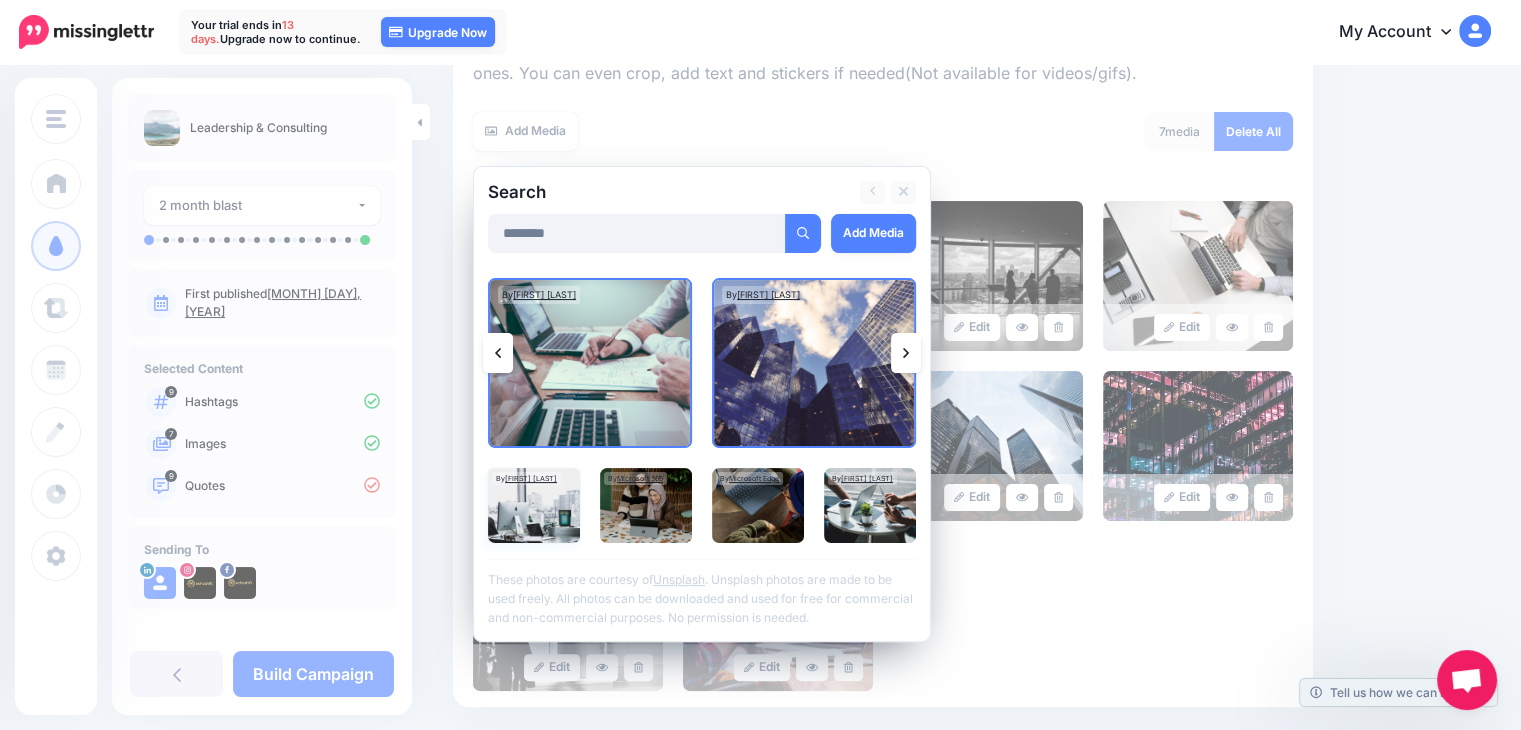click at bounding box center (534, 505) 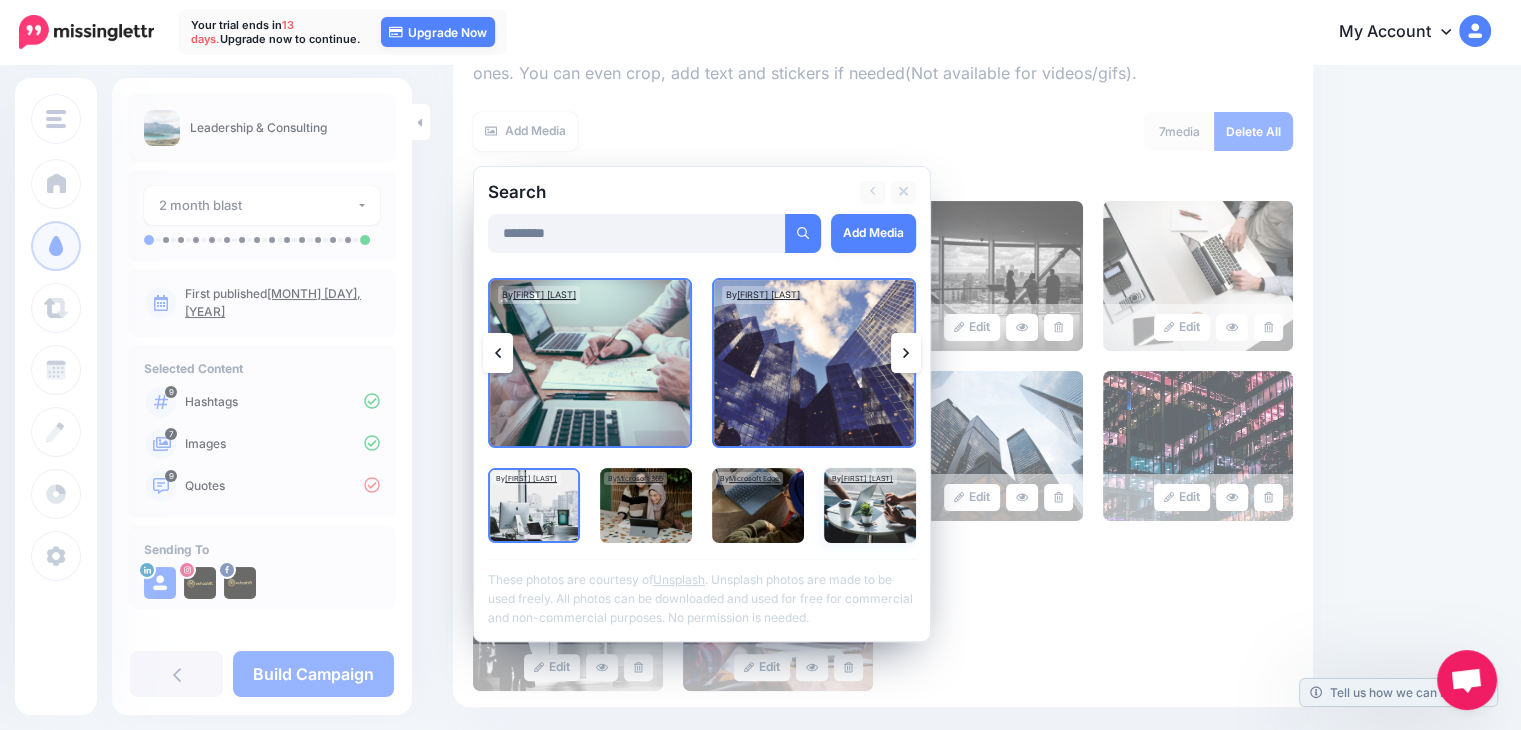 click at bounding box center [870, 505] 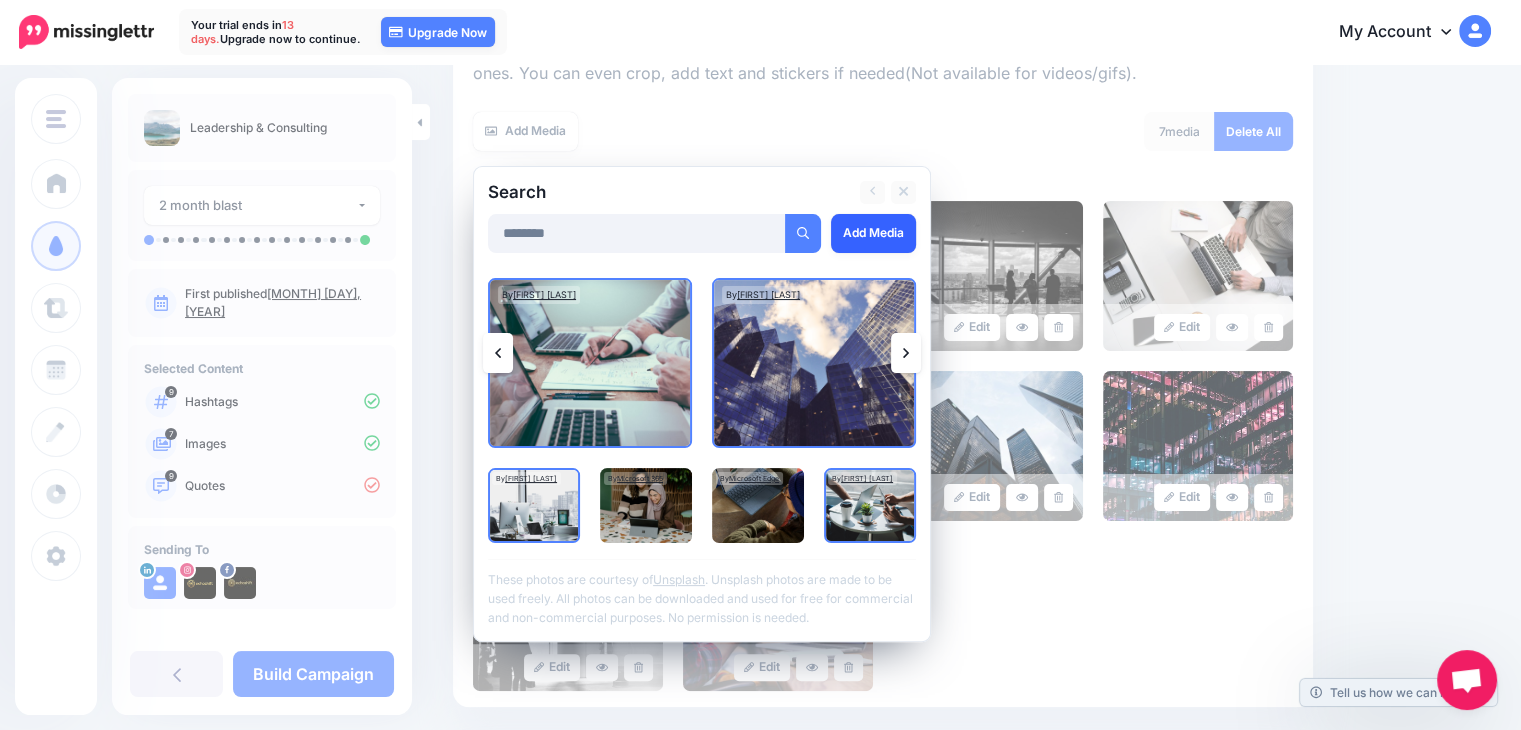 click on "Add Media" at bounding box center (873, 233) 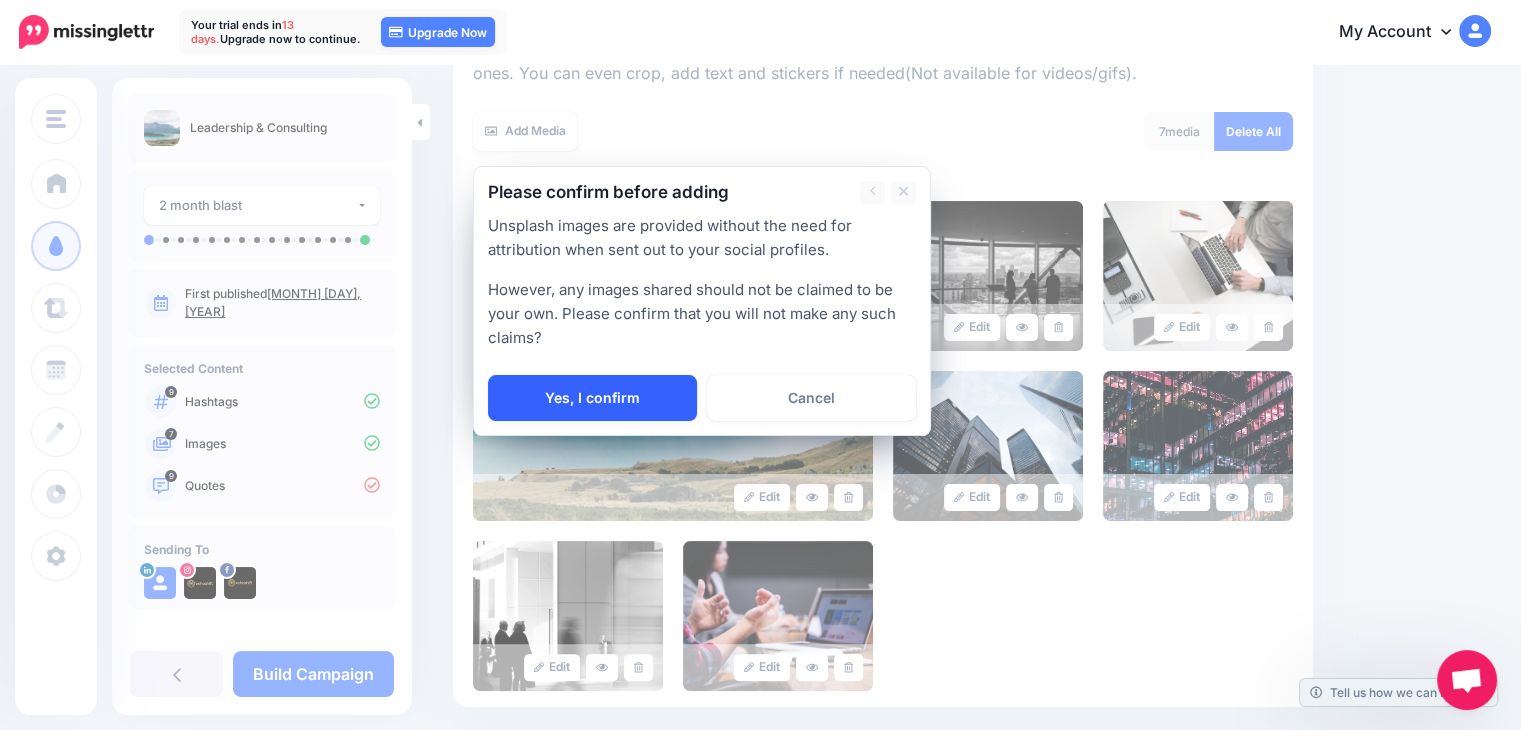 click on "Yes, I confirm" at bounding box center (592, 398) 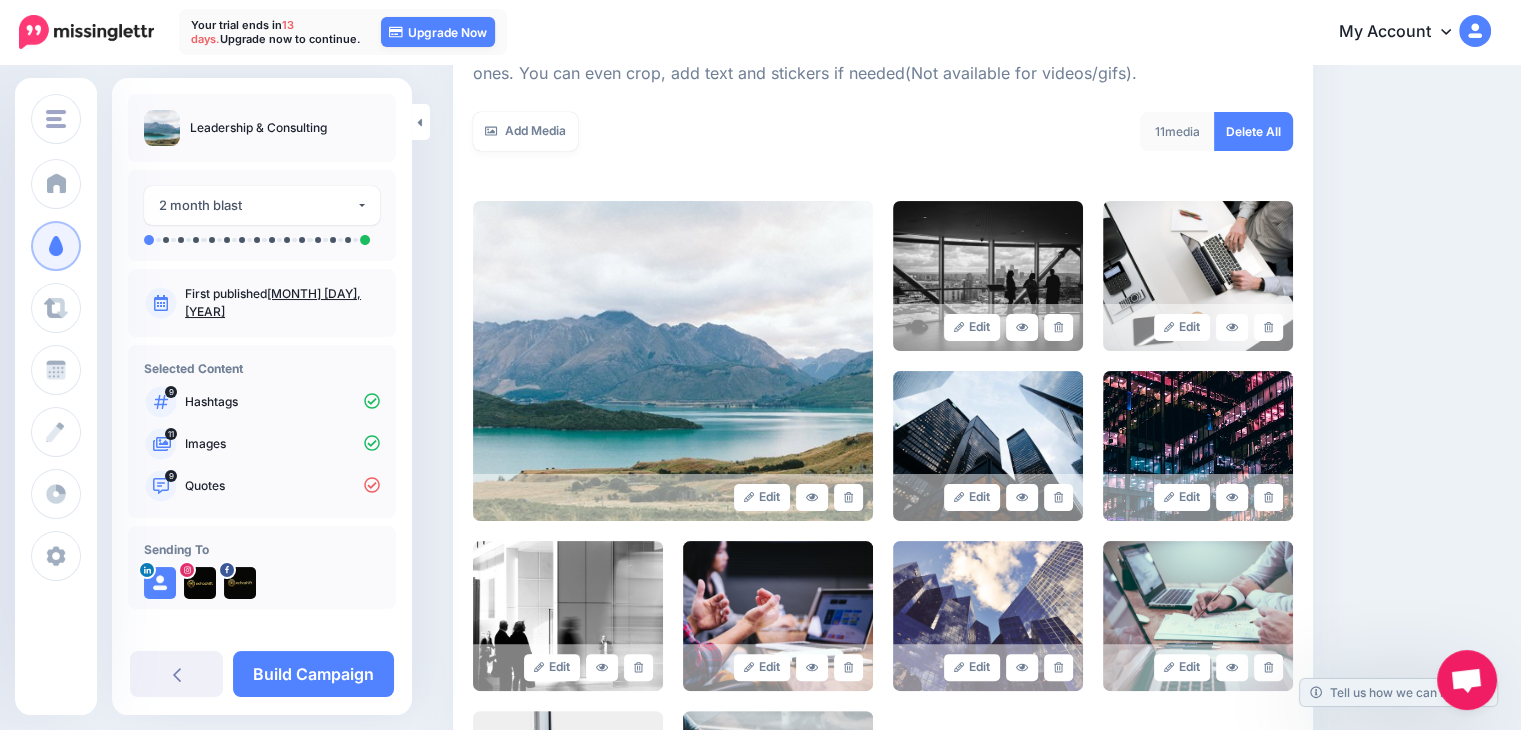 scroll, scrollTop: 520, scrollLeft: 0, axis: vertical 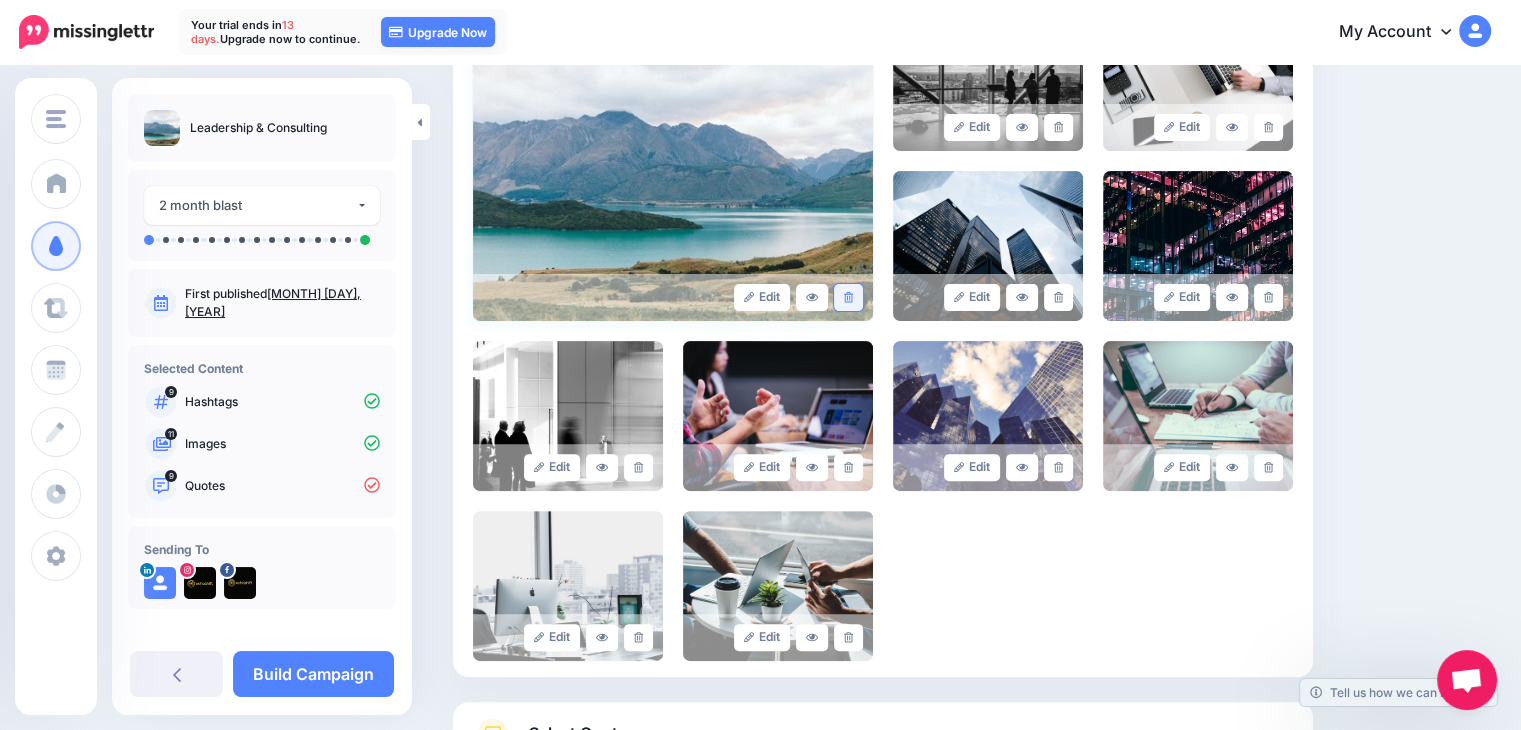 click at bounding box center (848, 297) 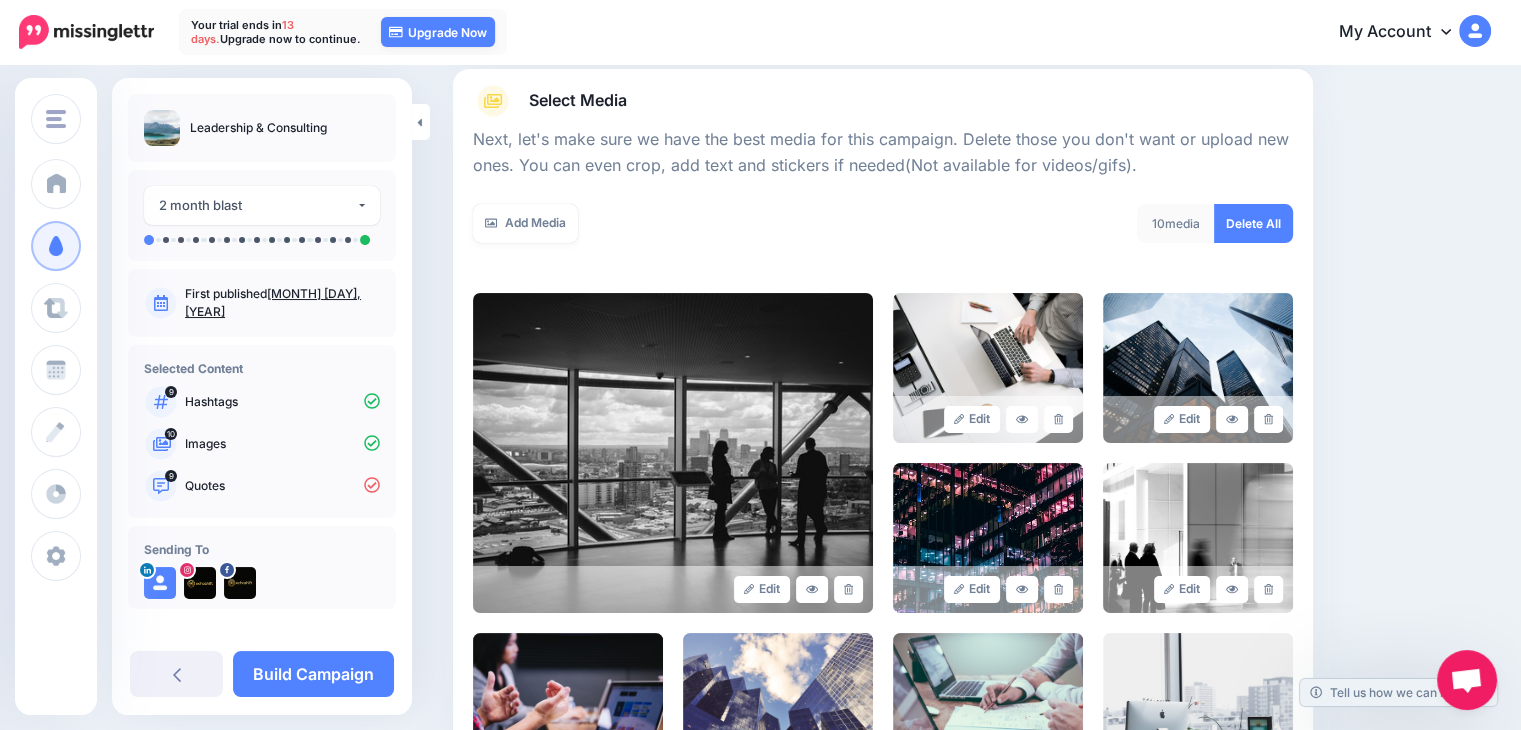 scroll, scrollTop: 220, scrollLeft: 0, axis: vertical 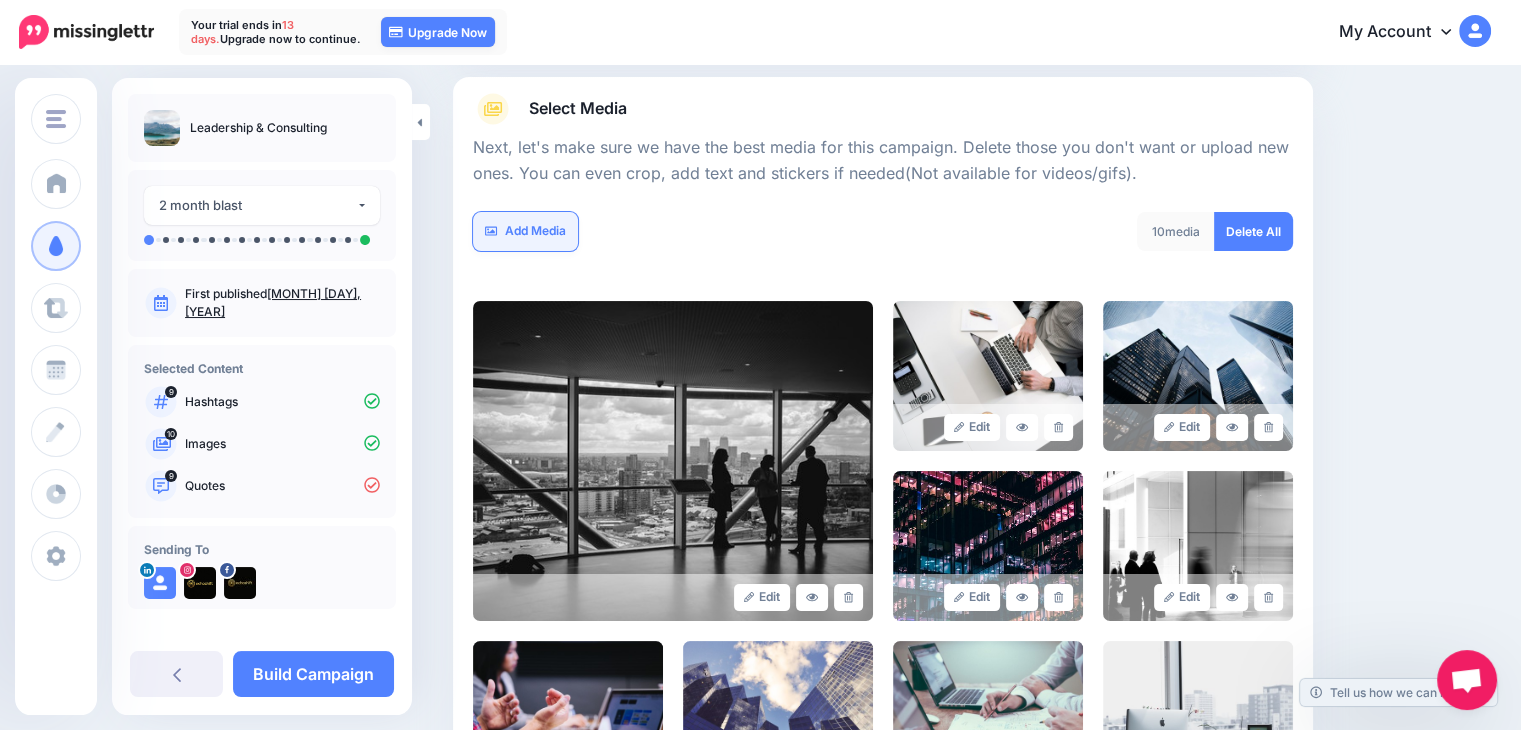 click on "Add Media" at bounding box center (525, 231) 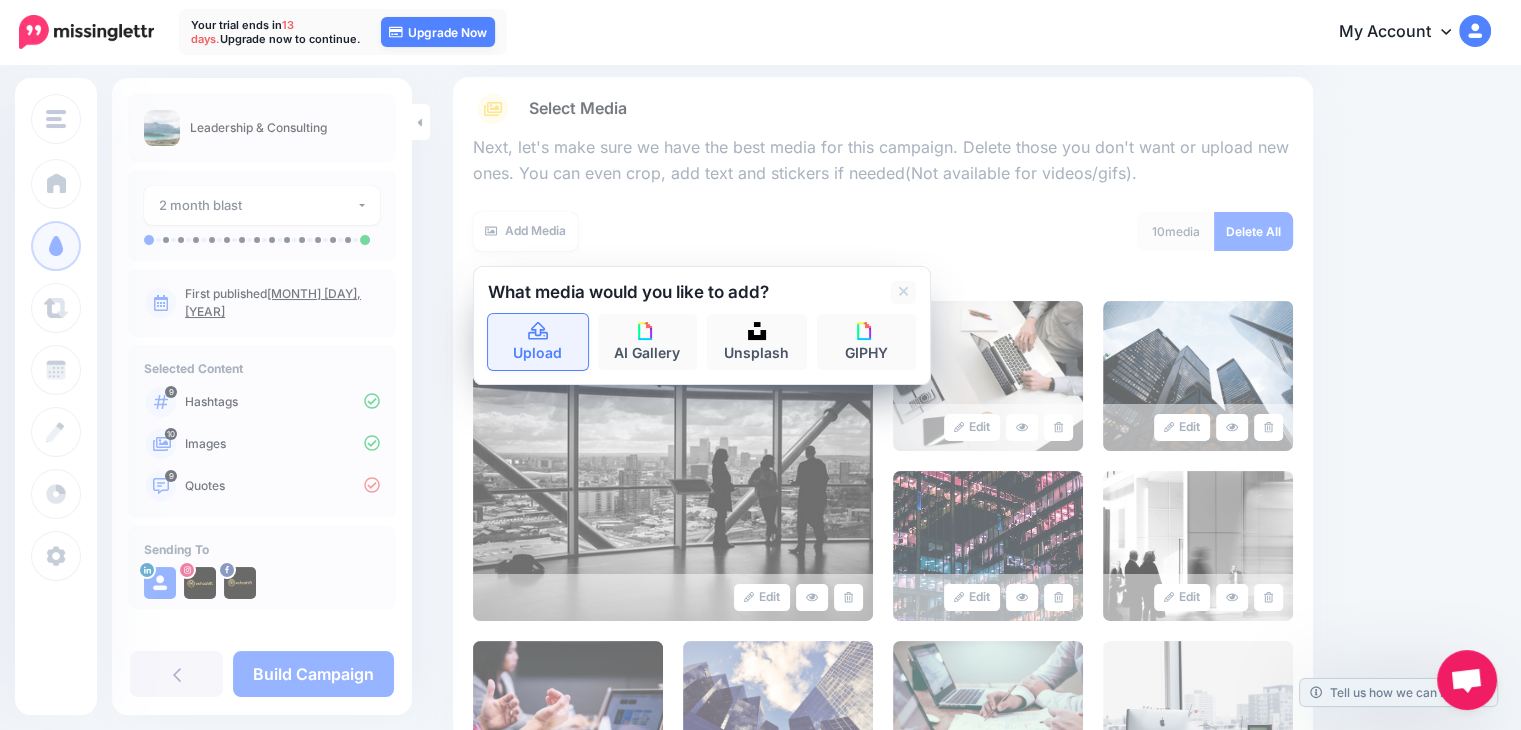 click on "Upload" at bounding box center (538, 342) 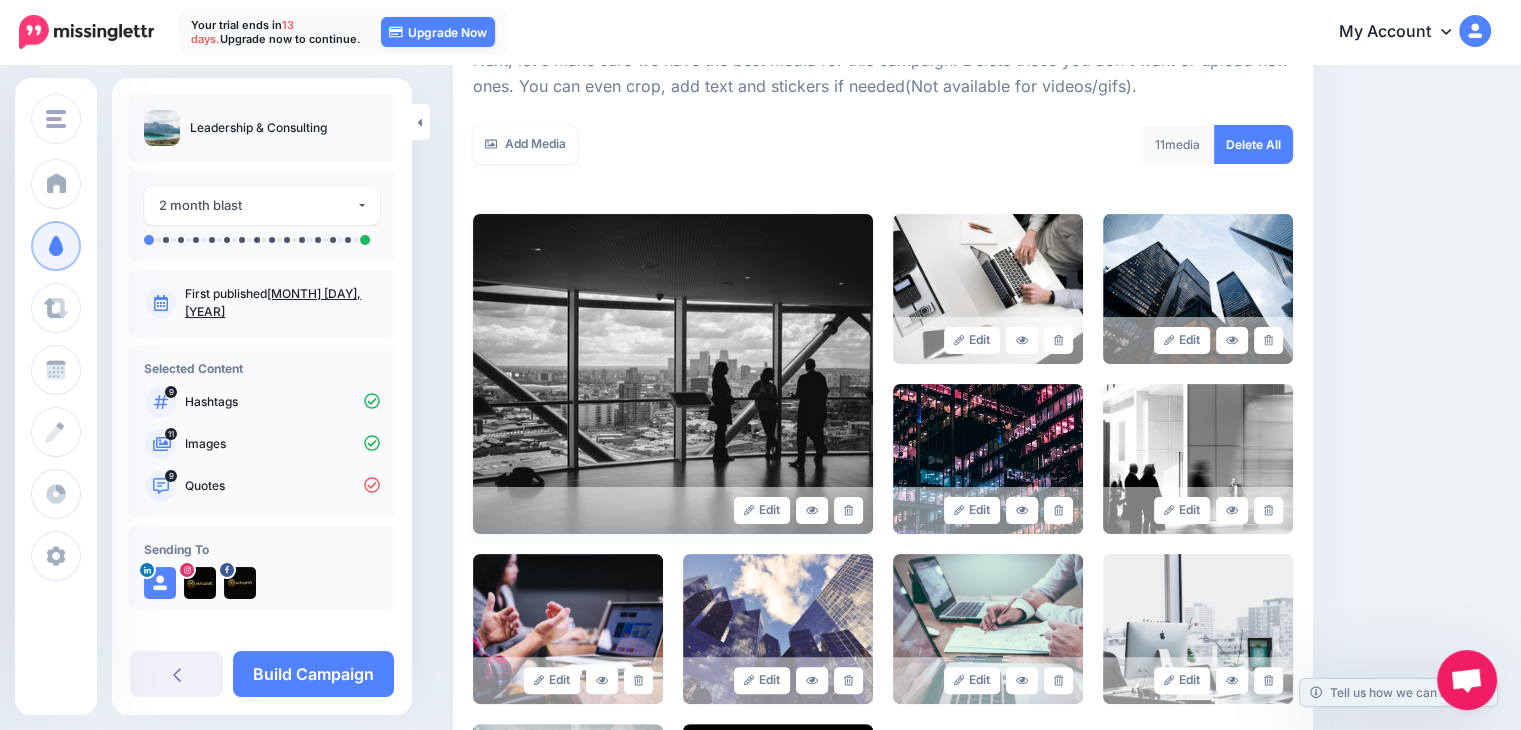 scroll, scrollTop: 336, scrollLeft: 0, axis: vertical 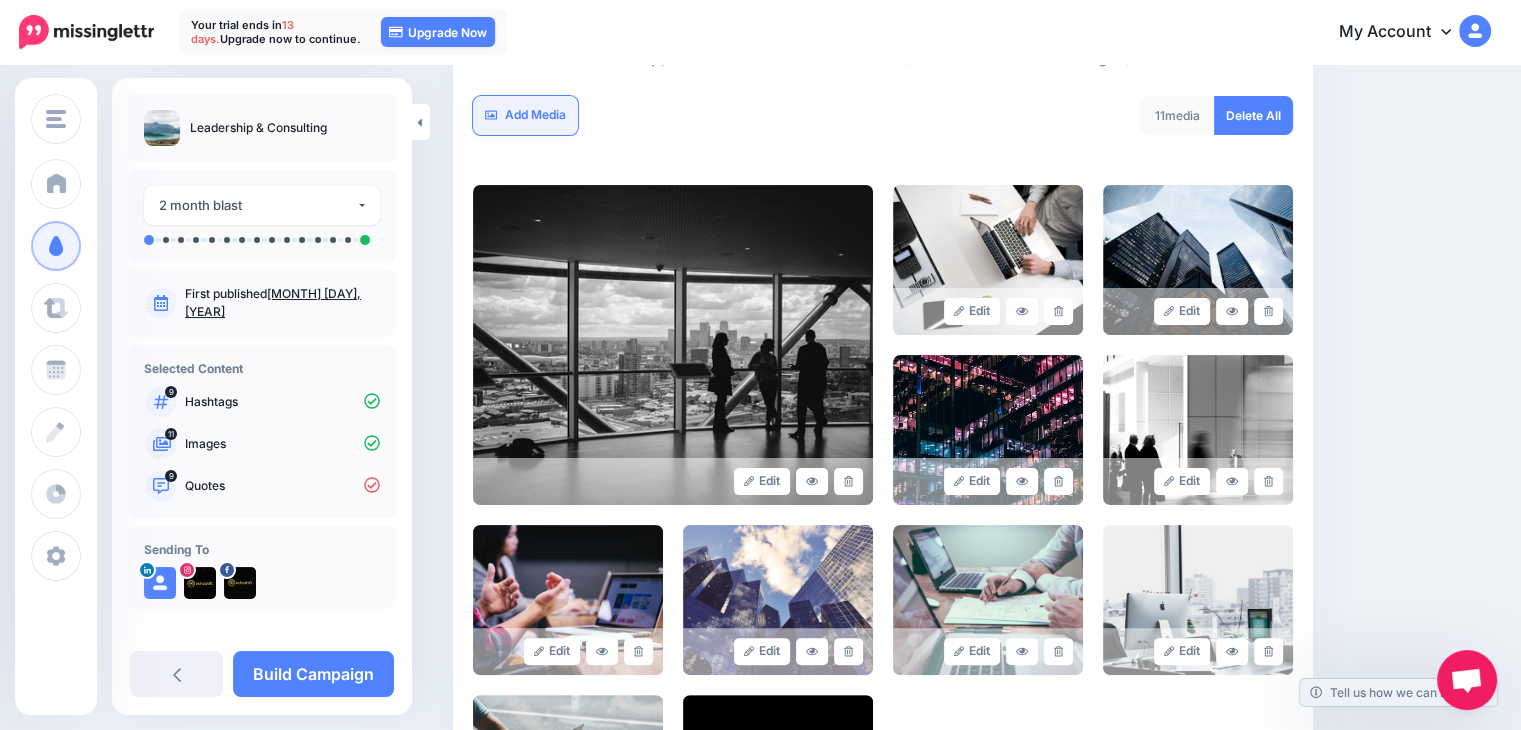 click on "Add Media" at bounding box center [525, 115] 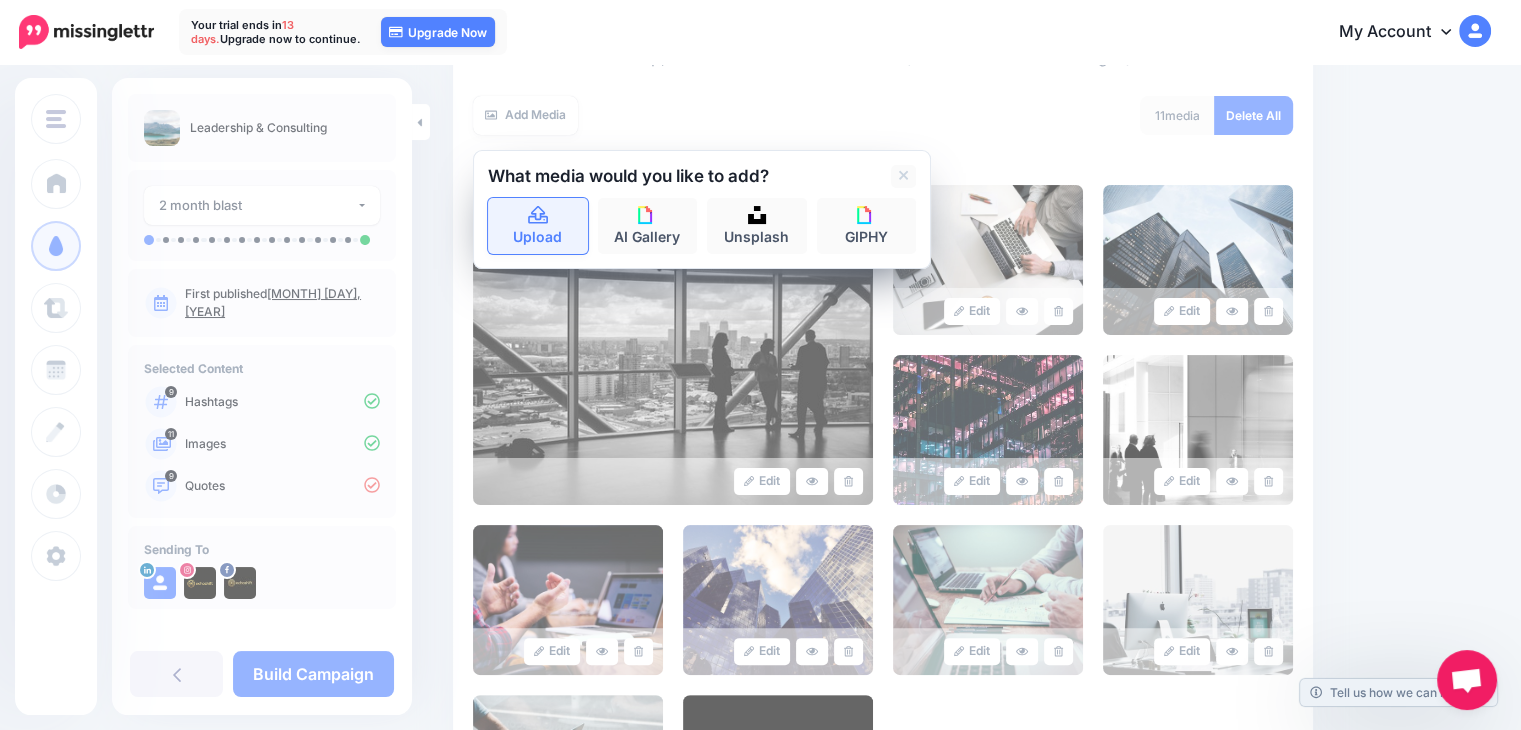 click on "Upload" at bounding box center (538, 226) 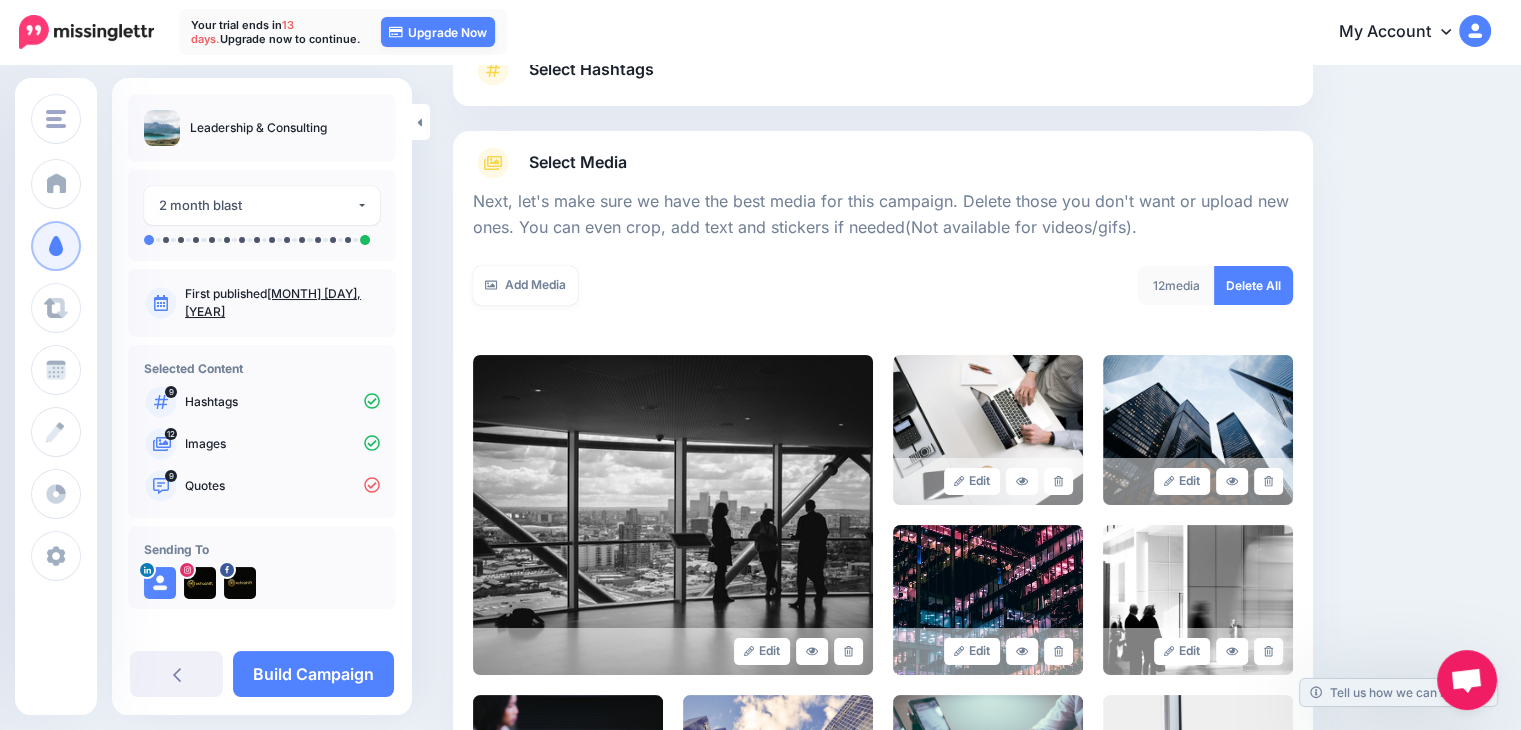 scroll, scrollTop: 120, scrollLeft: 0, axis: vertical 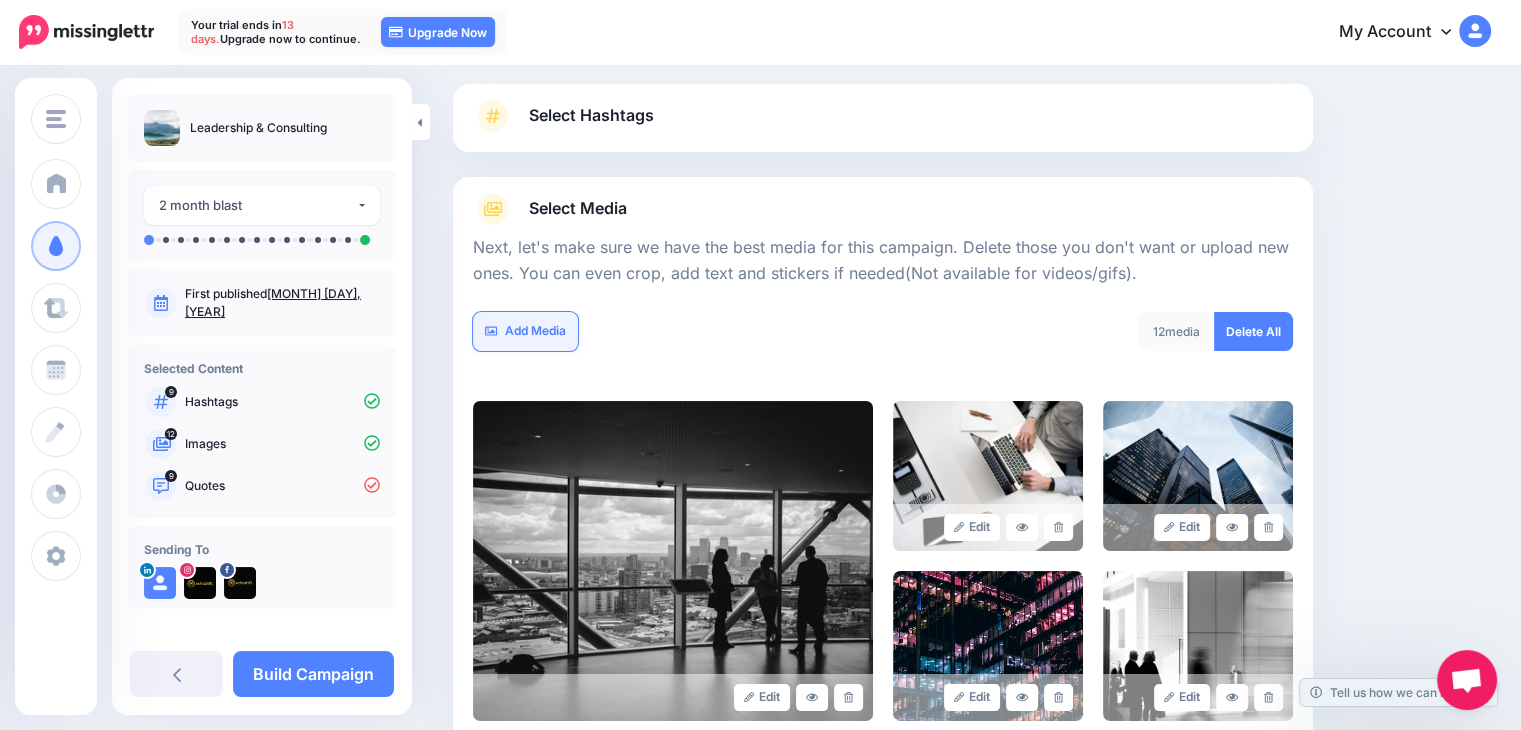 click on "Add Media" at bounding box center (525, 331) 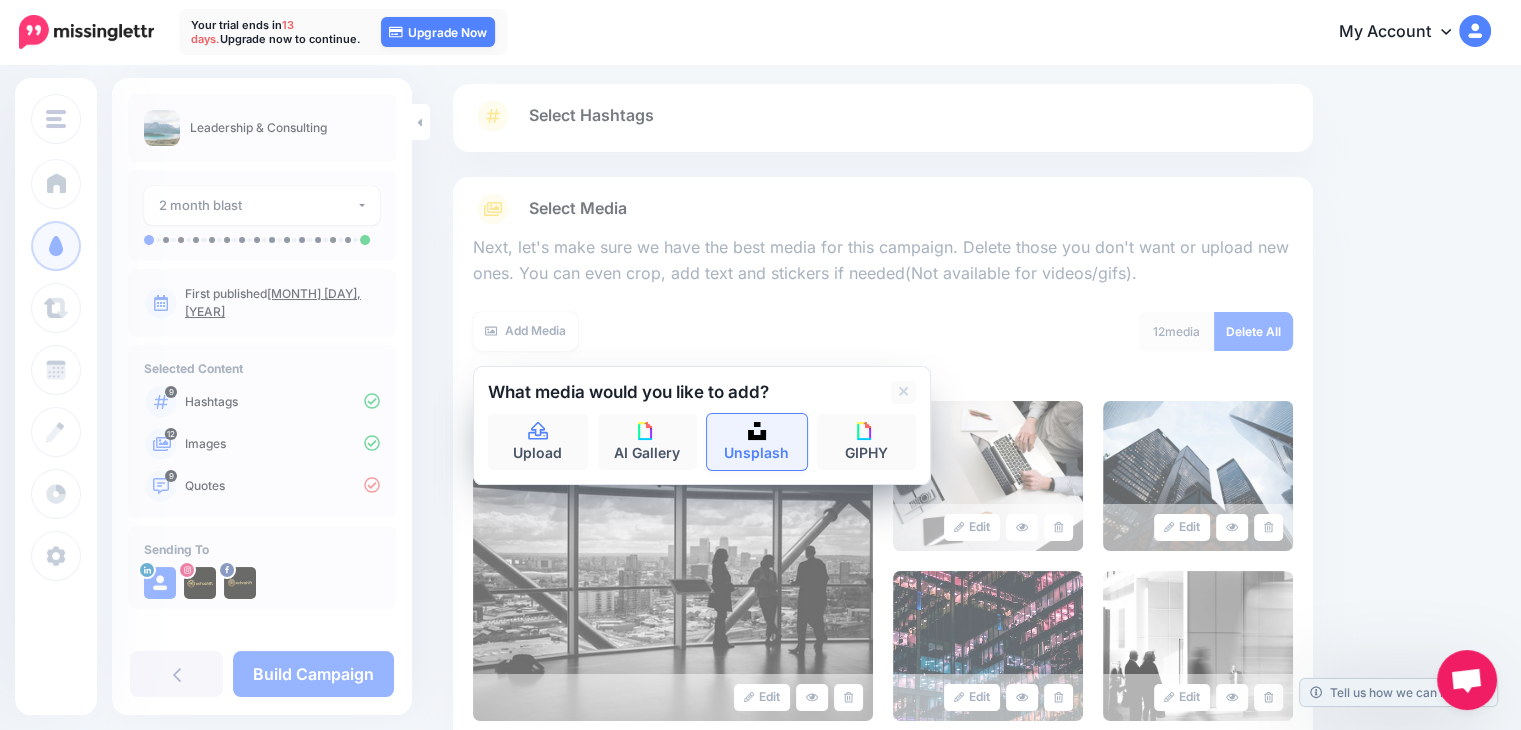 click on "Unsplash" at bounding box center (757, 442) 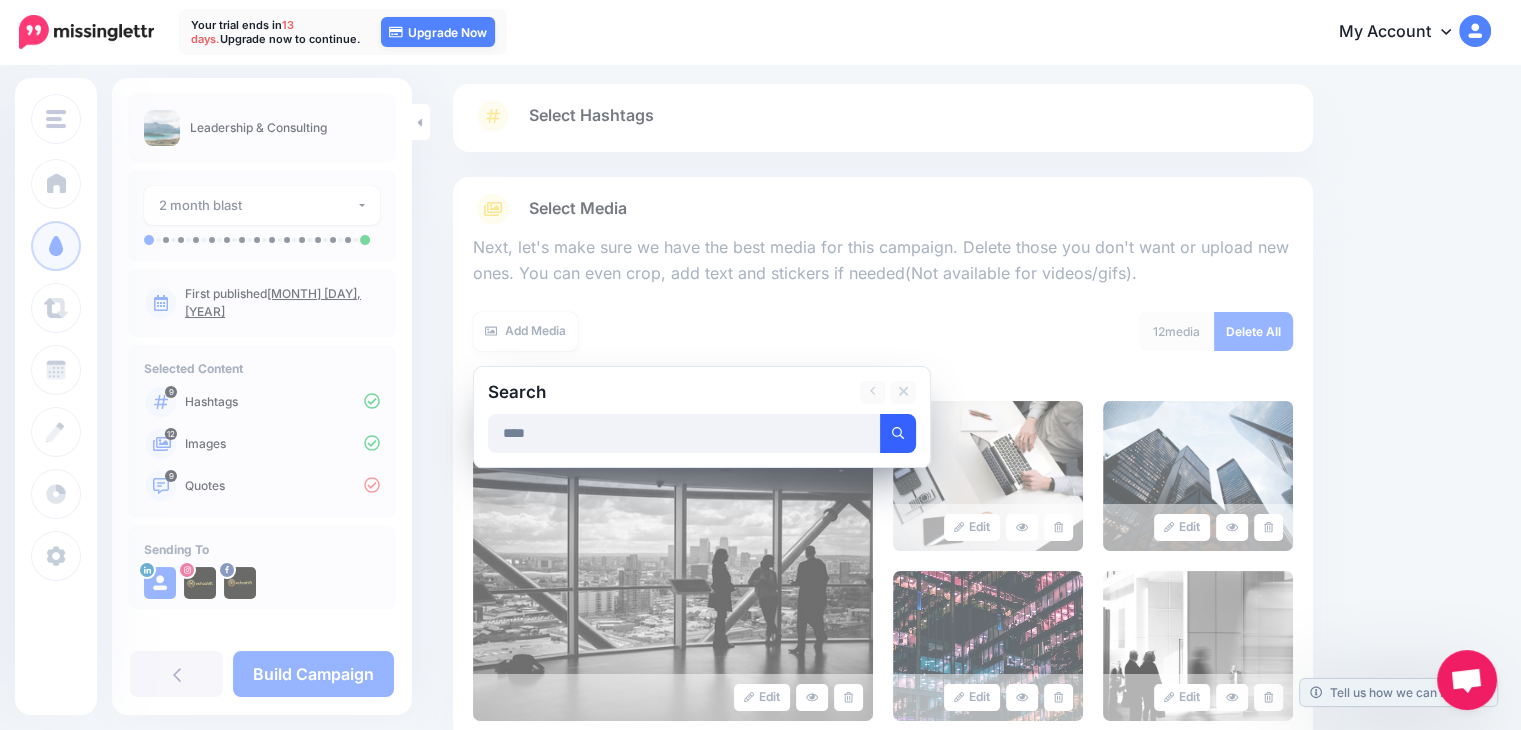 type on "****" 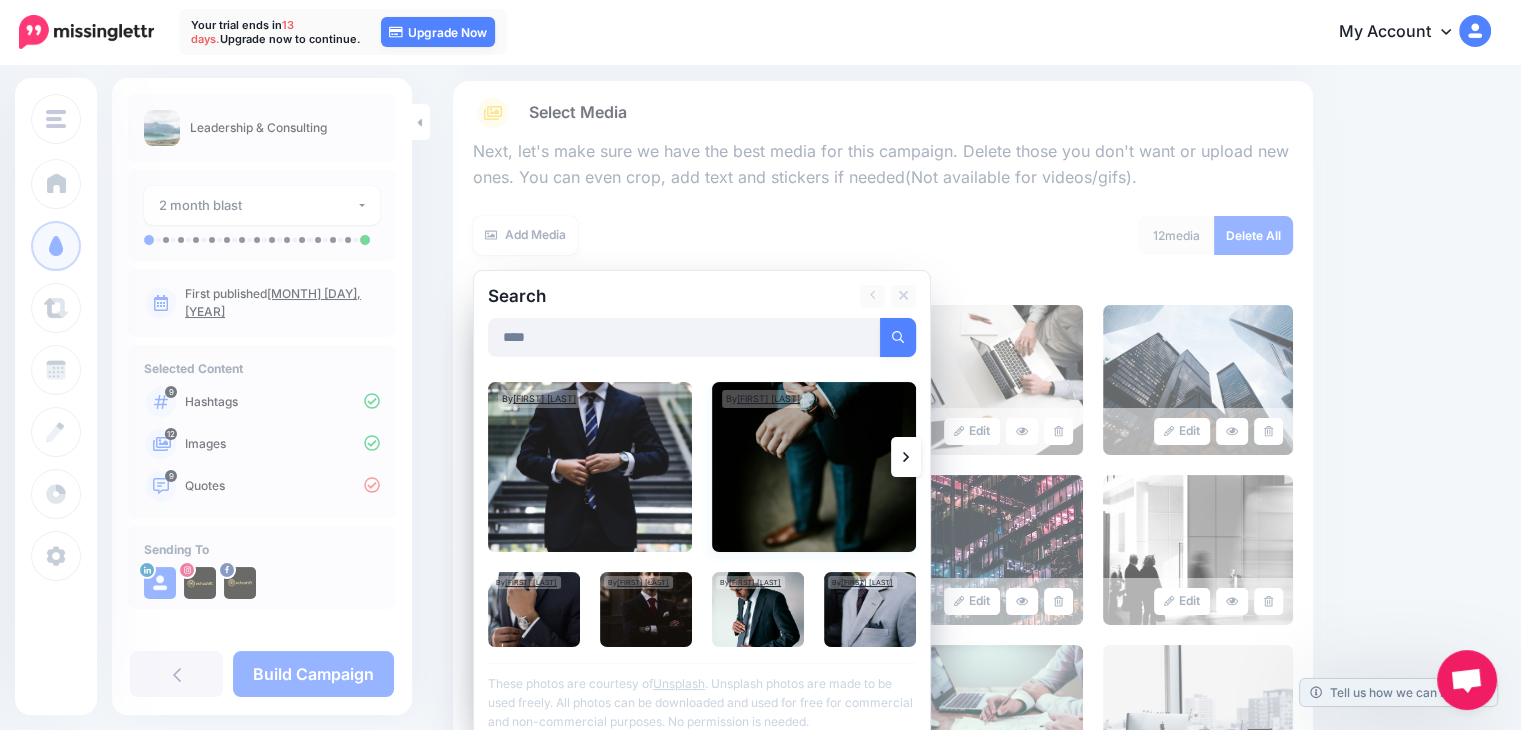 scroll, scrollTop: 220, scrollLeft: 0, axis: vertical 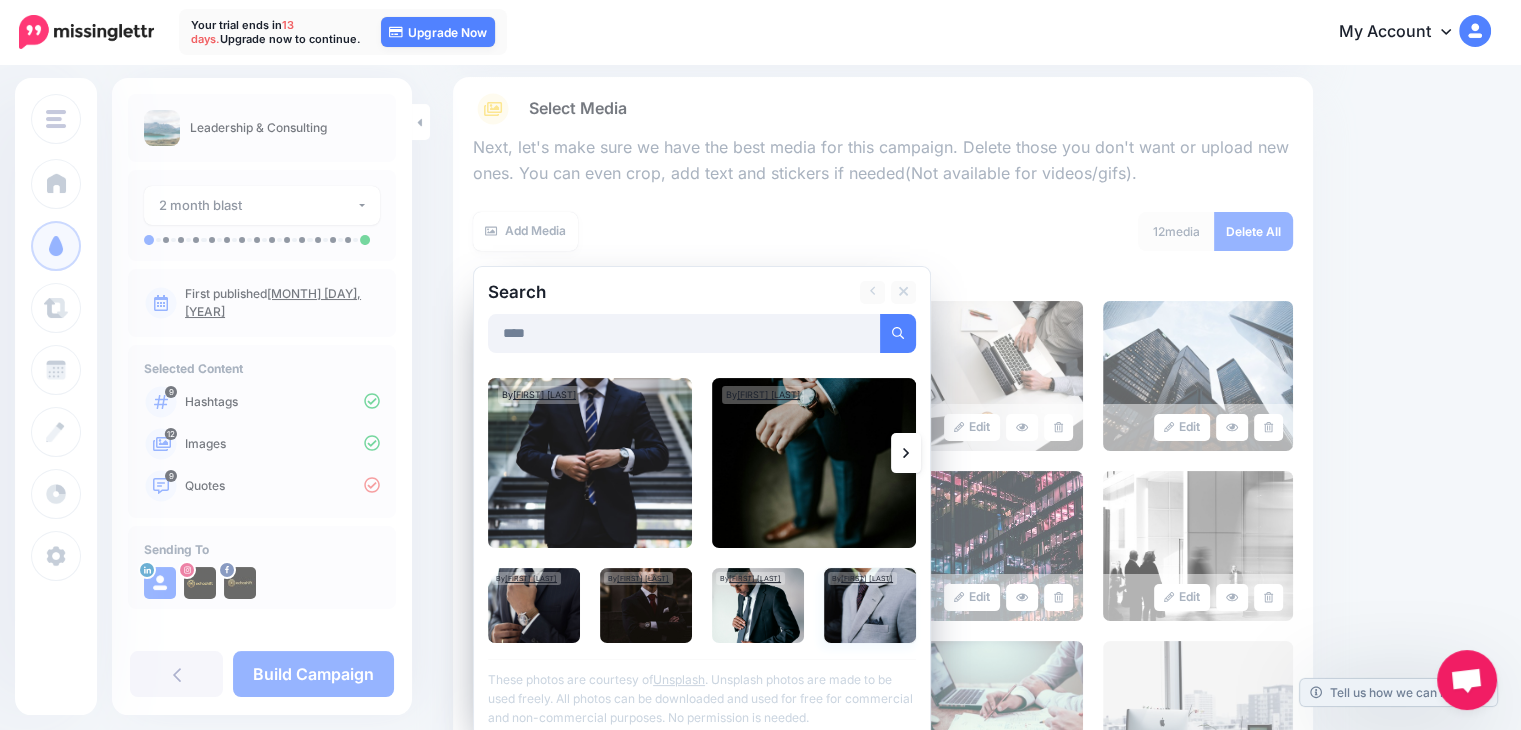 click at bounding box center (870, 605) 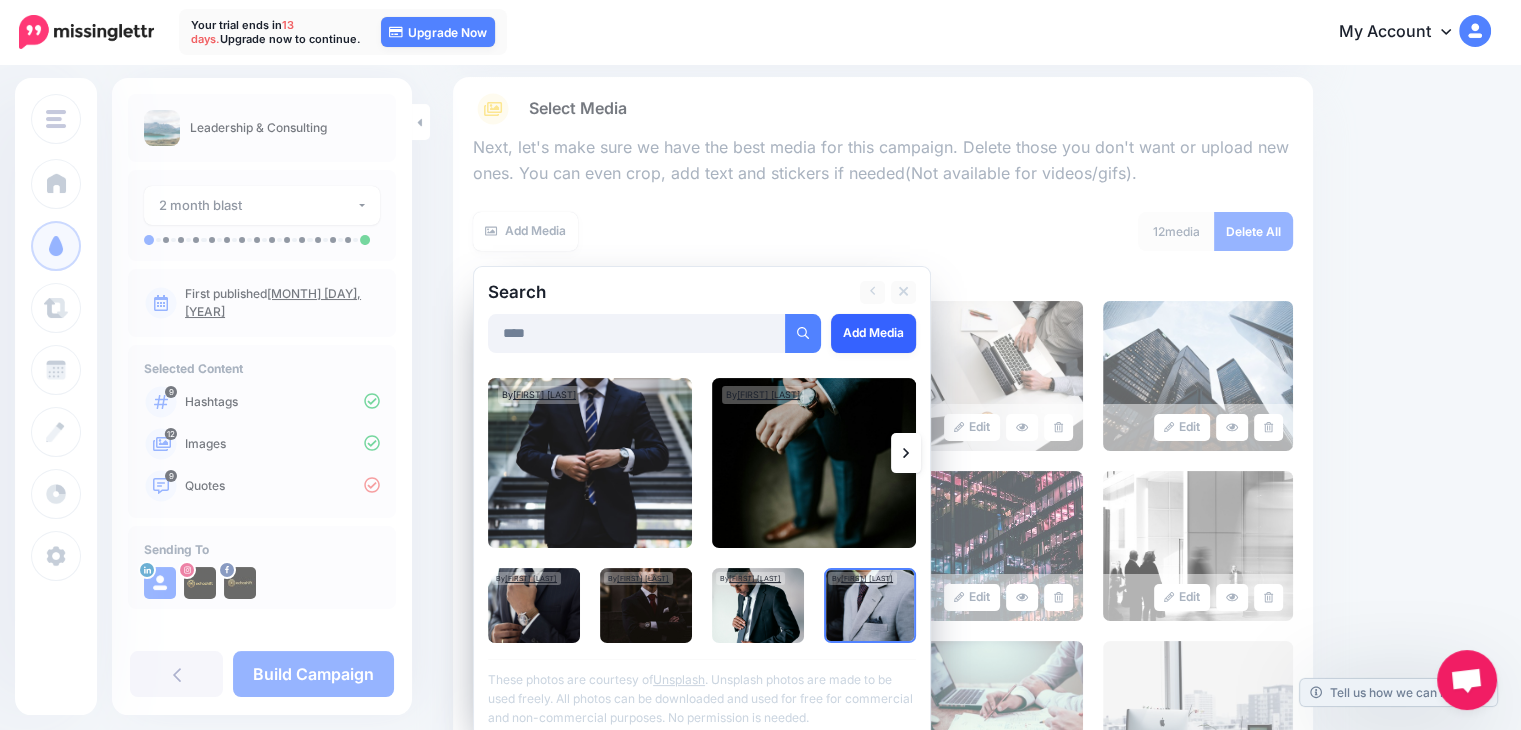 click on "Add Media" at bounding box center (873, 333) 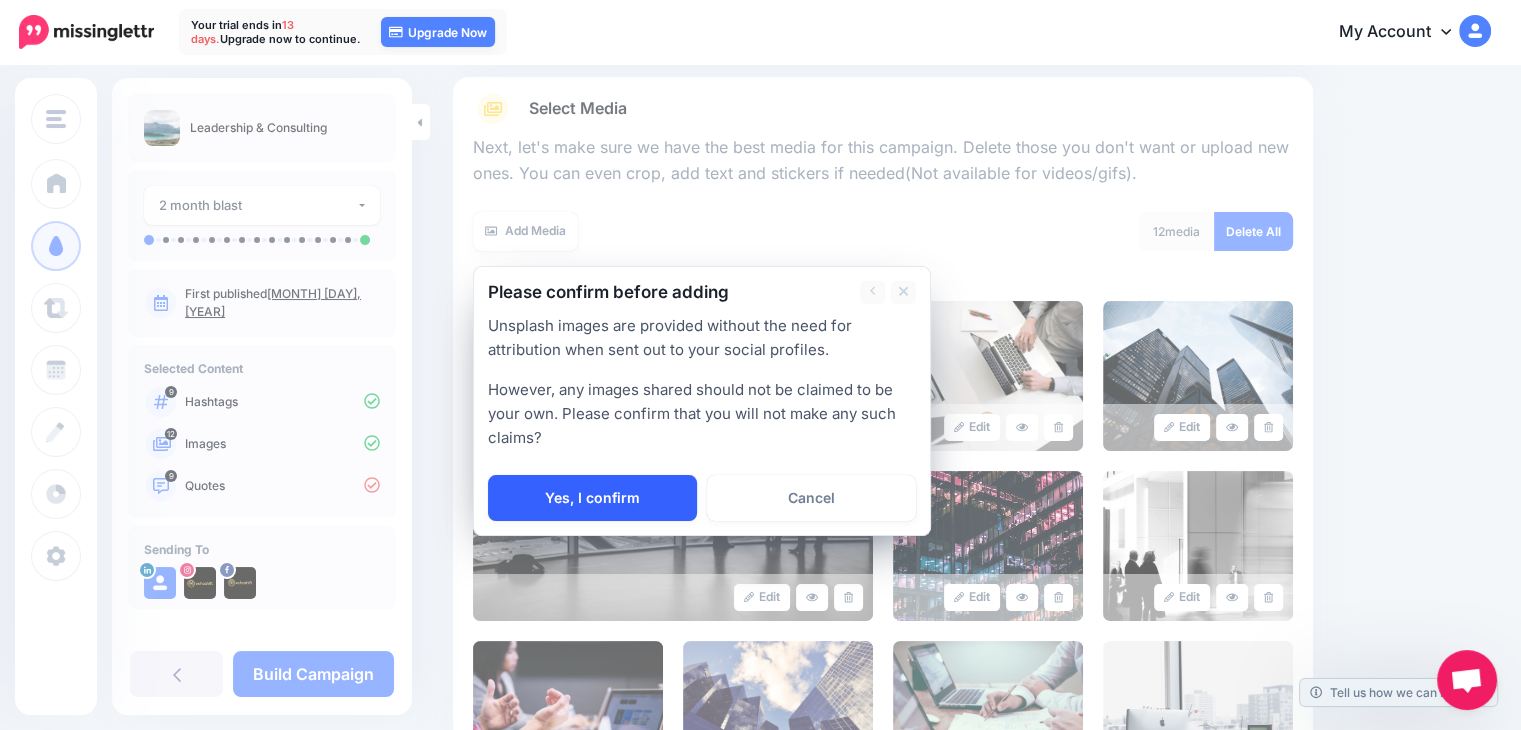 click on "Yes, I confirm" at bounding box center (592, 498) 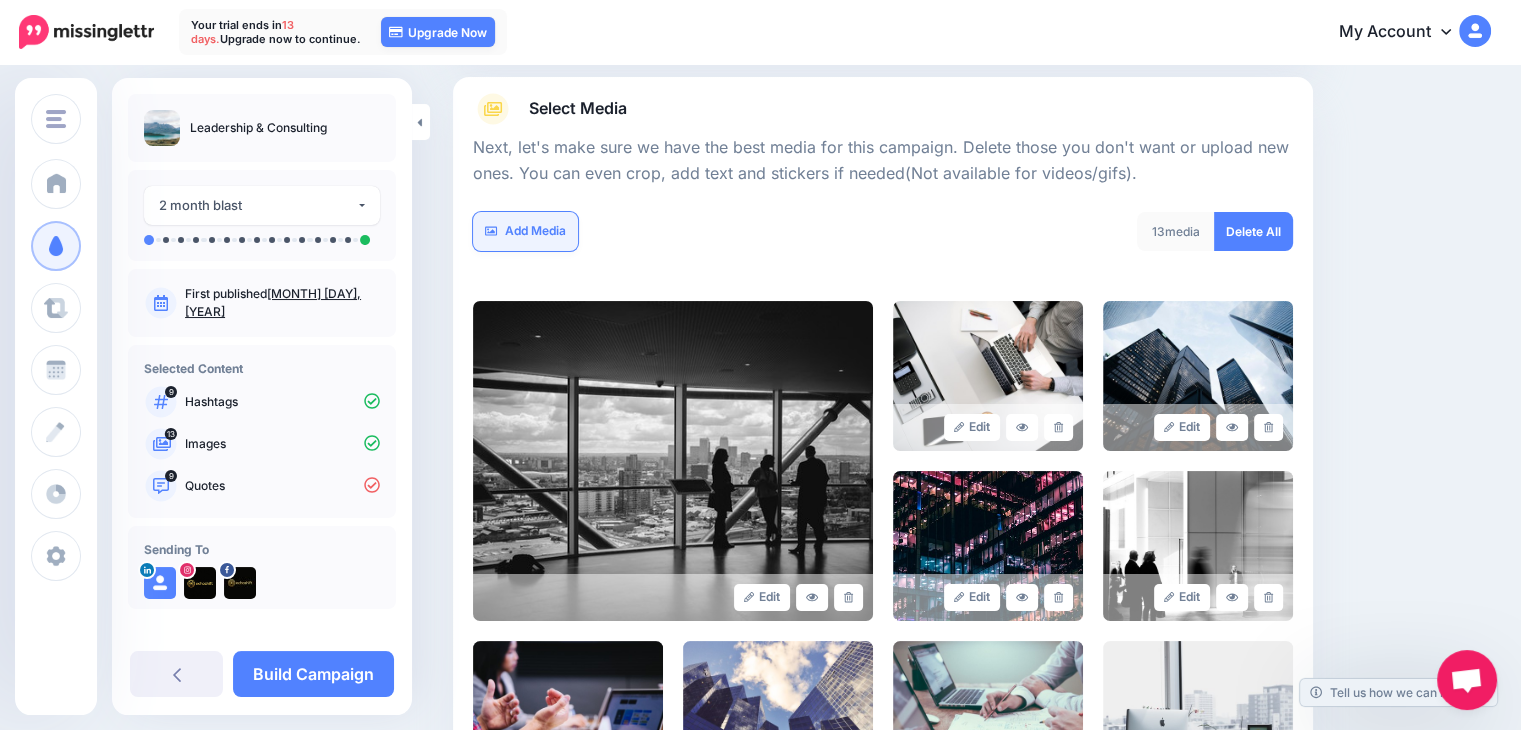 click on "Add Media" at bounding box center [525, 231] 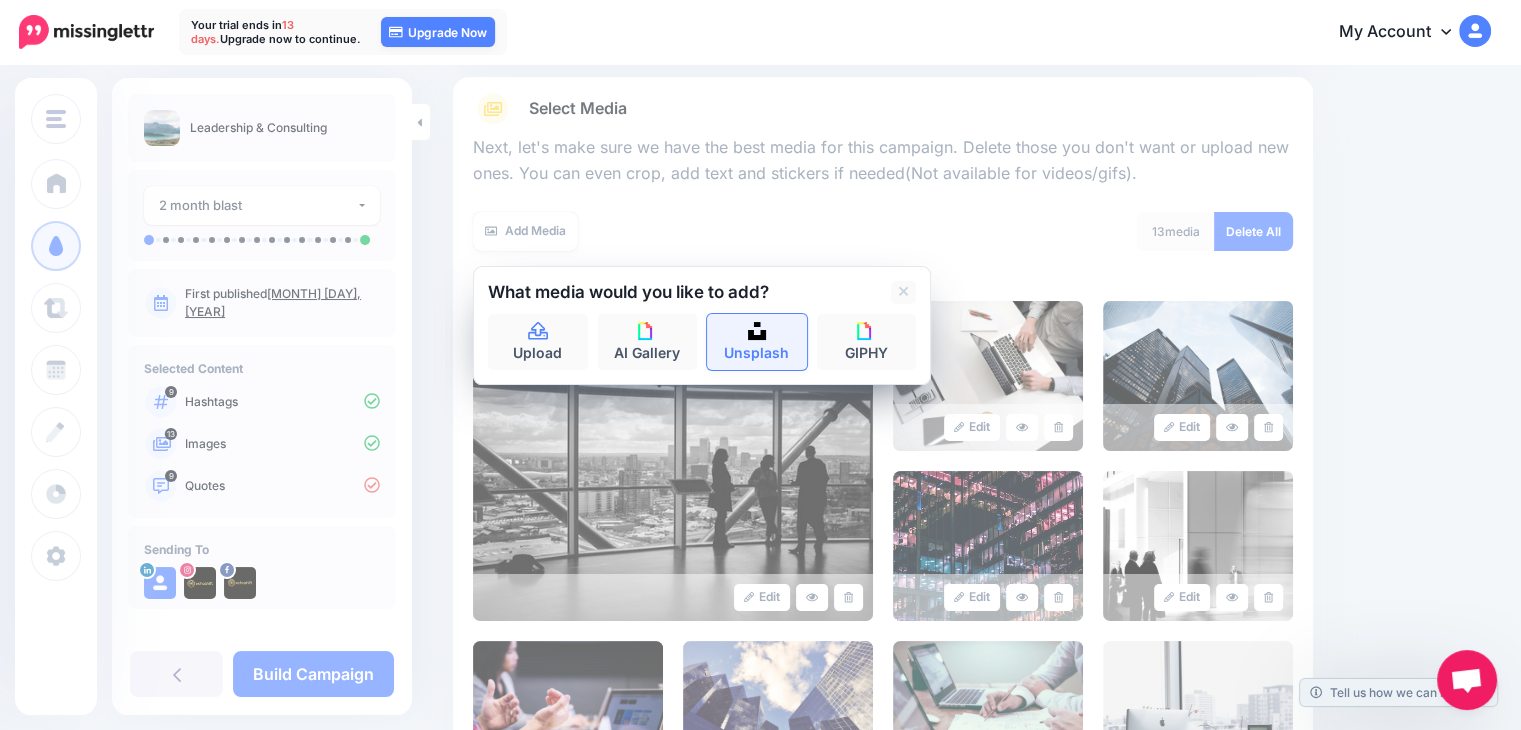 click on "Unsplash" at bounding box center [757, 342] 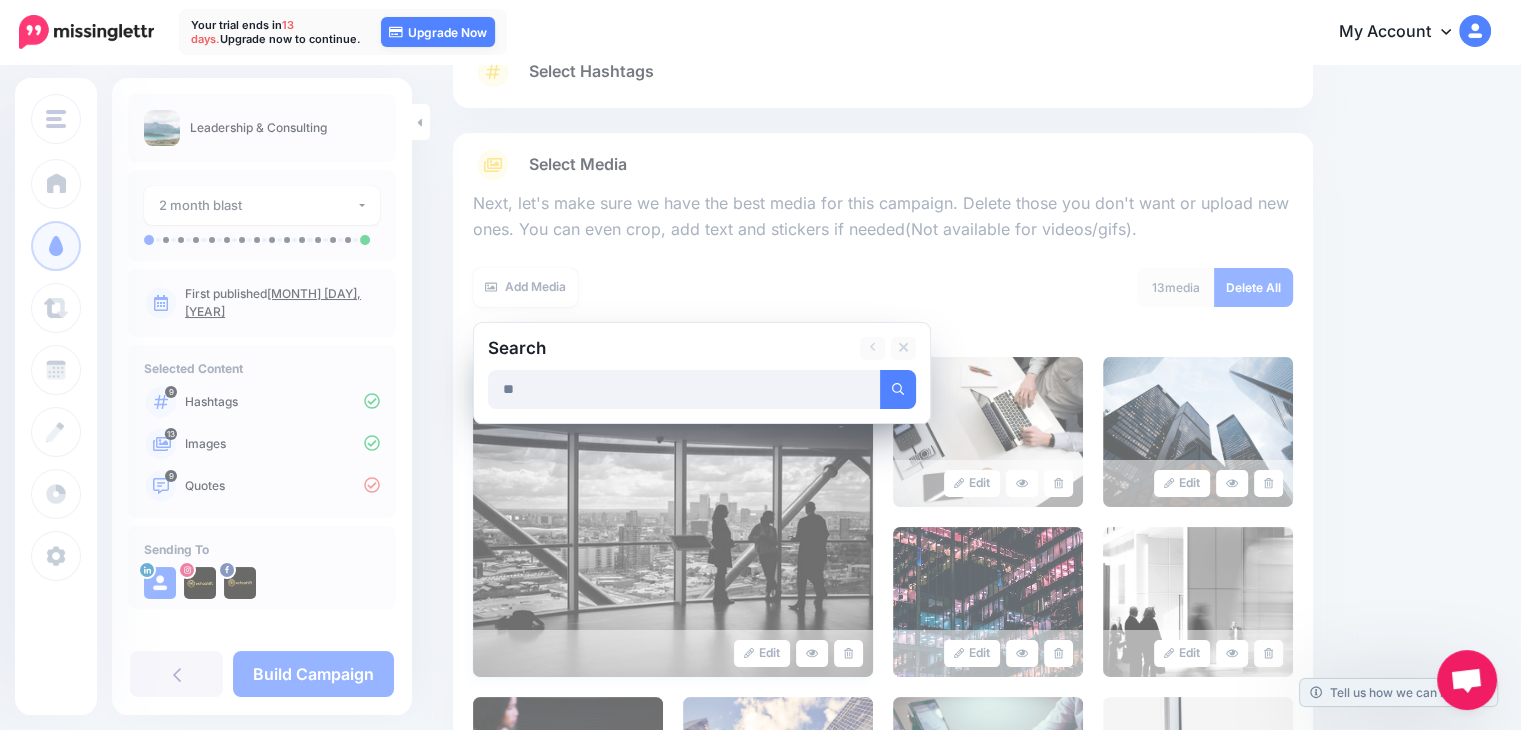 scroll, scrollTop: 120, scrollLeft: 0, axis: vertical 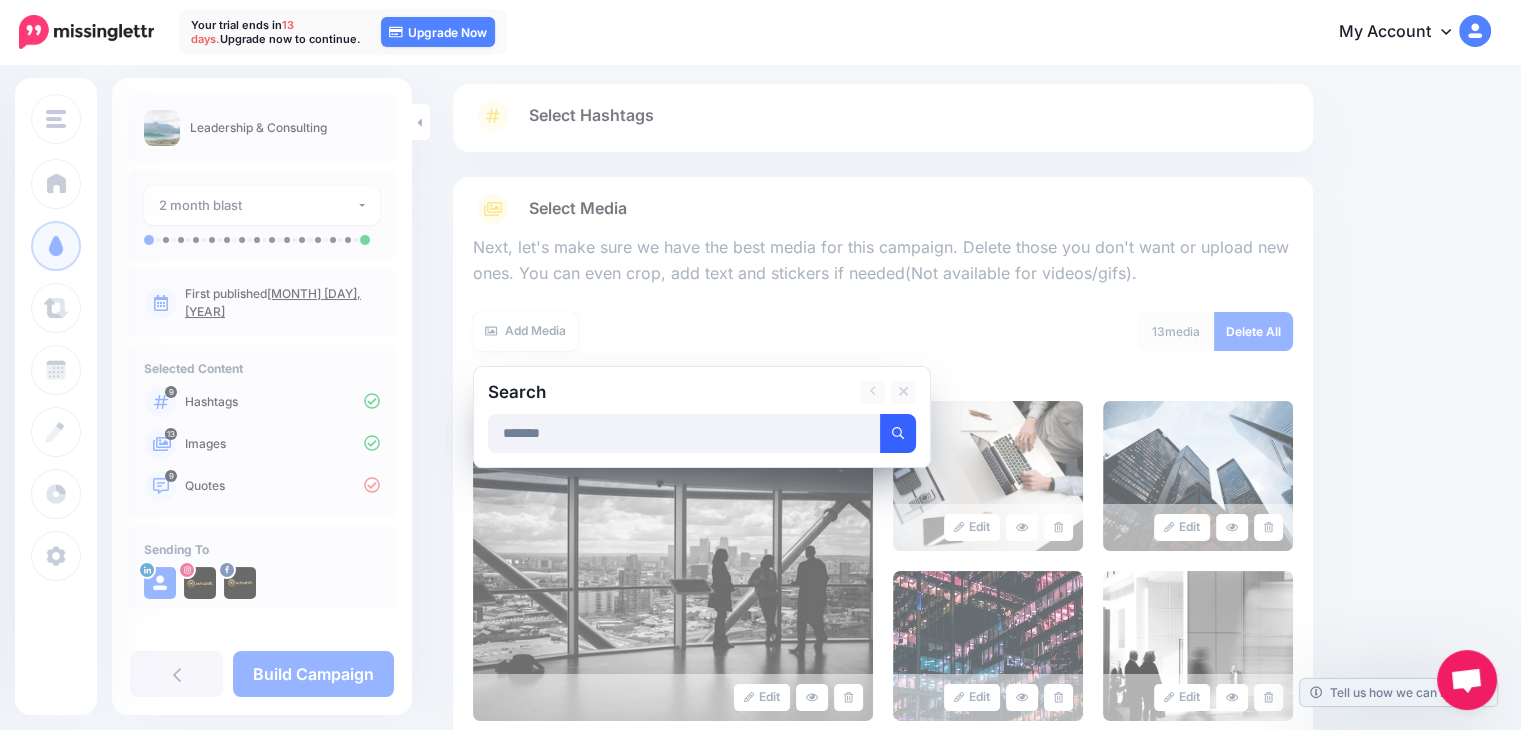 click 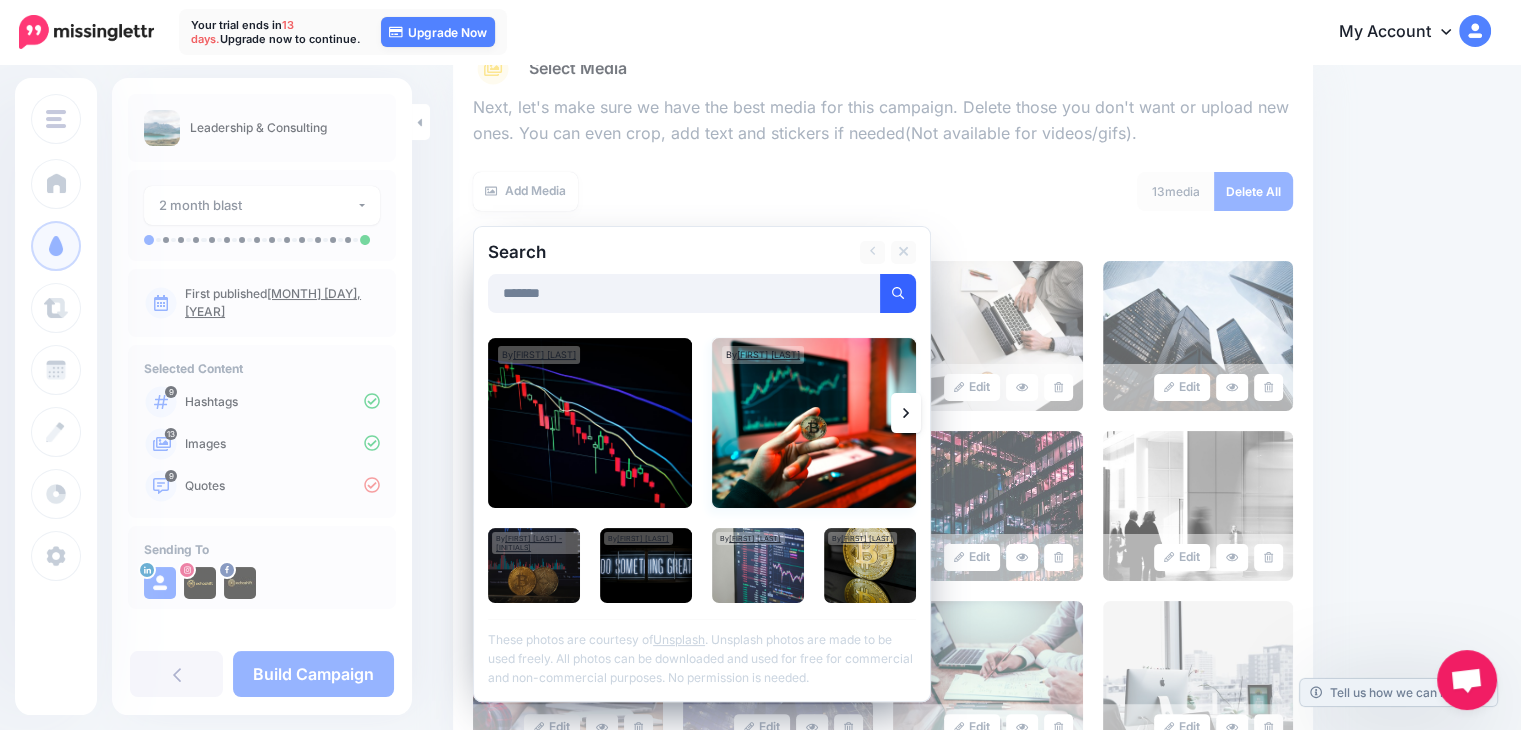 scroll, scrollTop: 320, scrollLeft: 0, axis: vertical 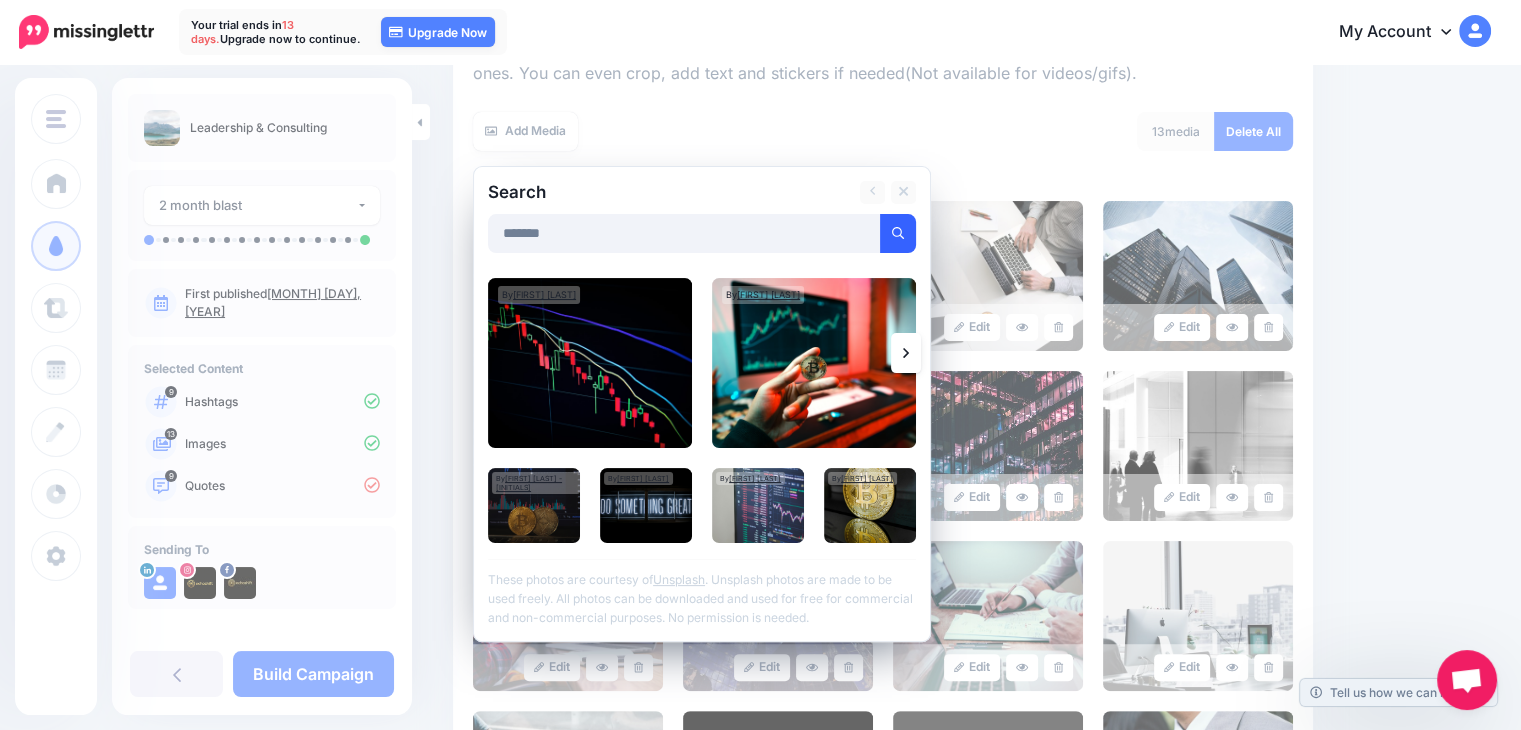 click at bounding box center (906, 353) 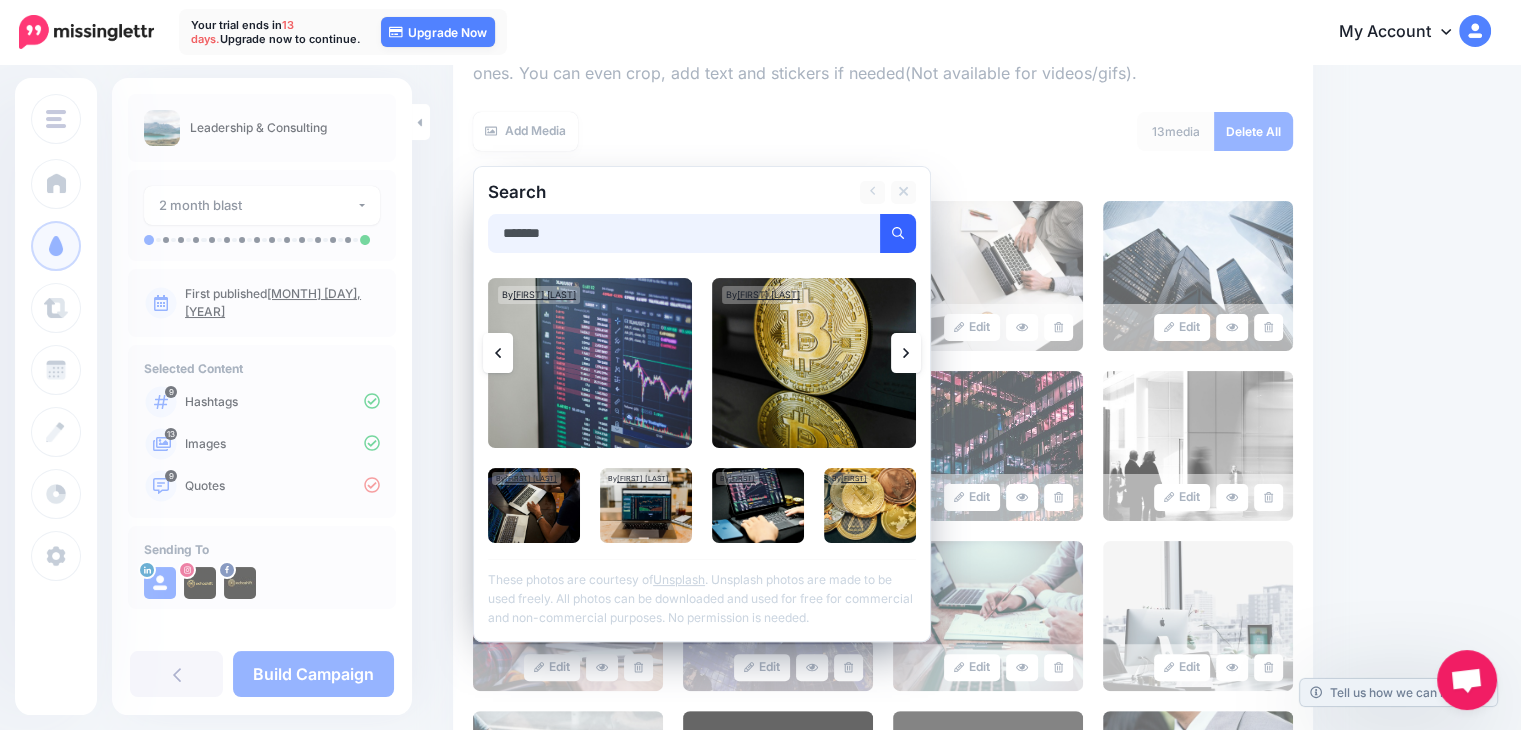 drag, startPoint x: 517, startPoint y: 215, endPoint x: 464, endPoint y: 217, distance: 53.037724 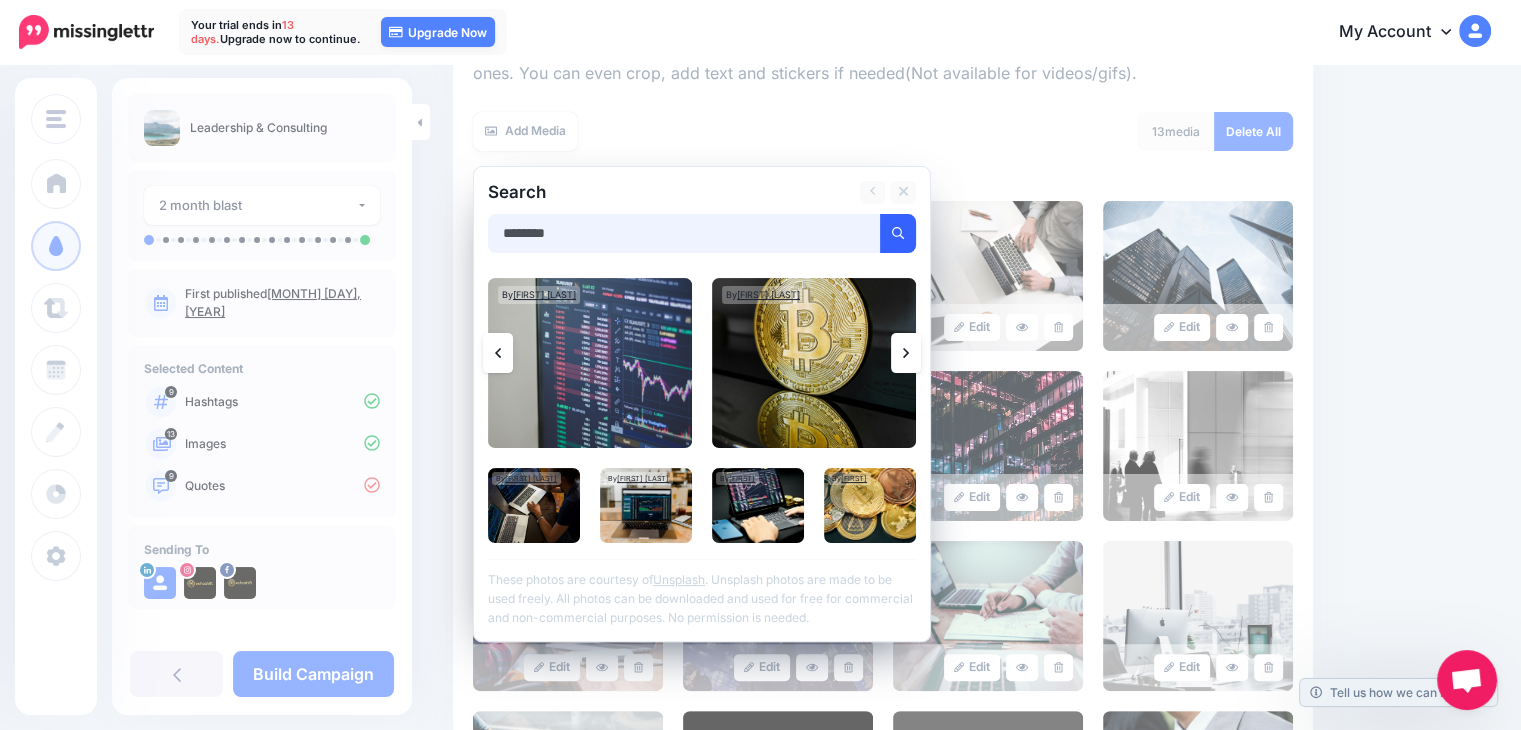 type on "********" 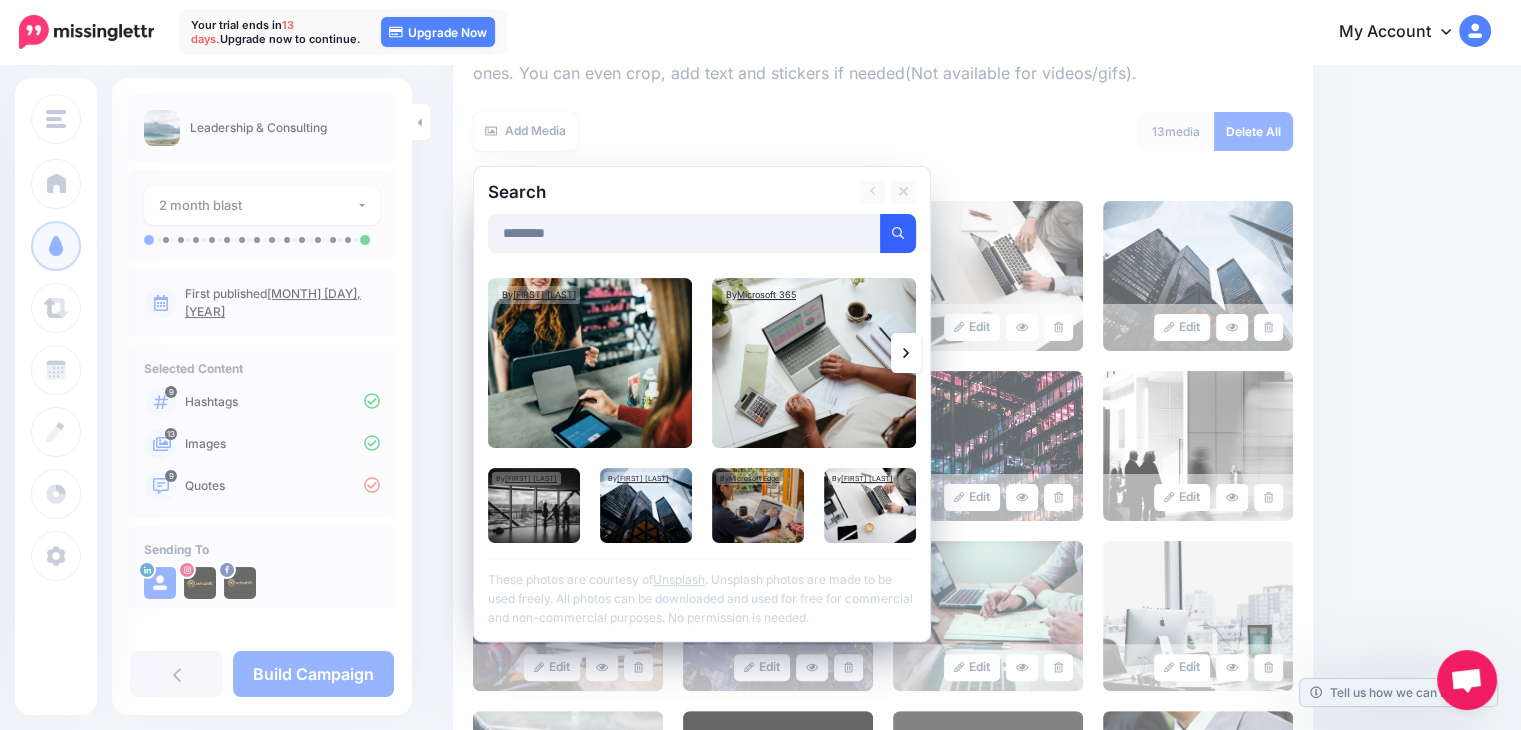 click at bounding box center (906, 353) 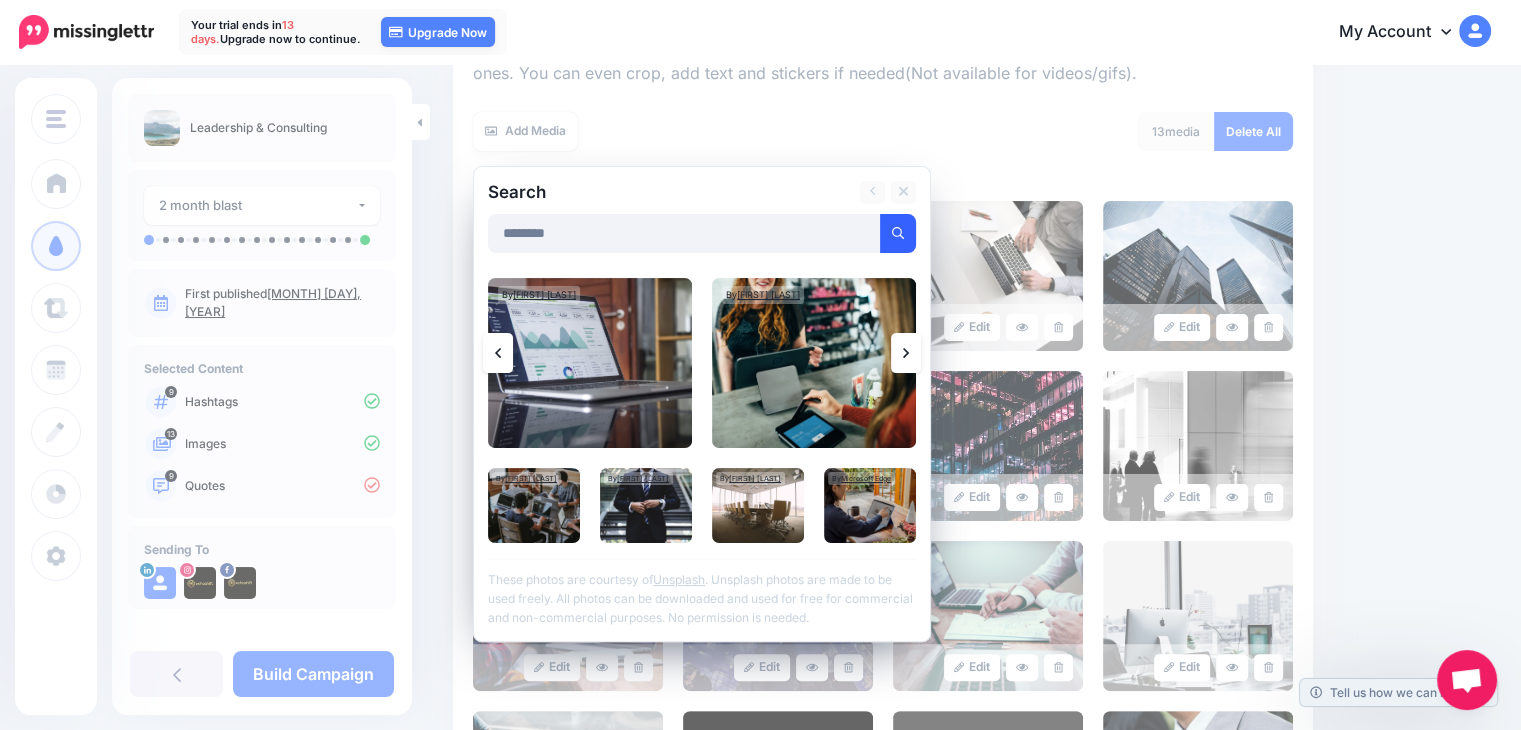 click at bounding box center [906, 353] 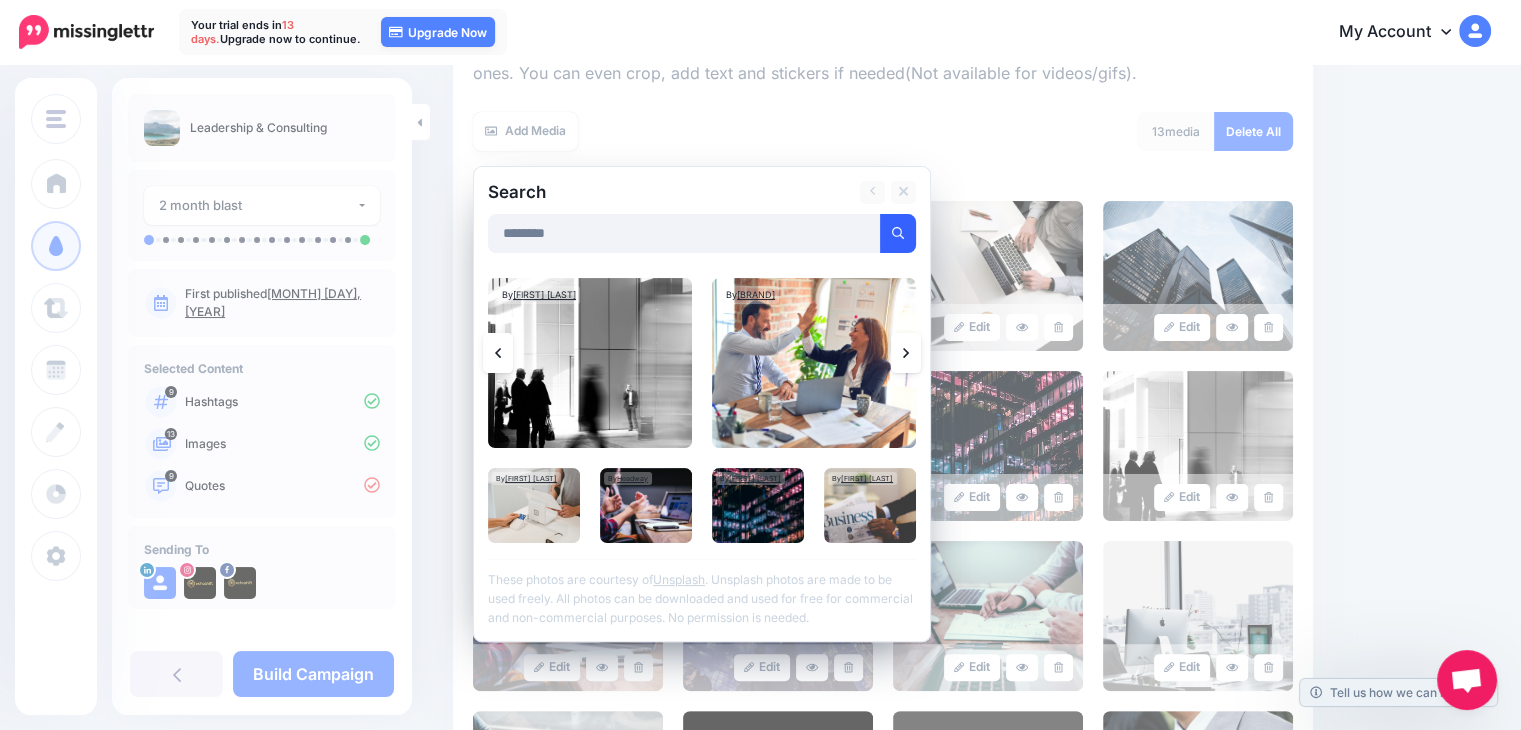 click at bounding box center (906, 353) 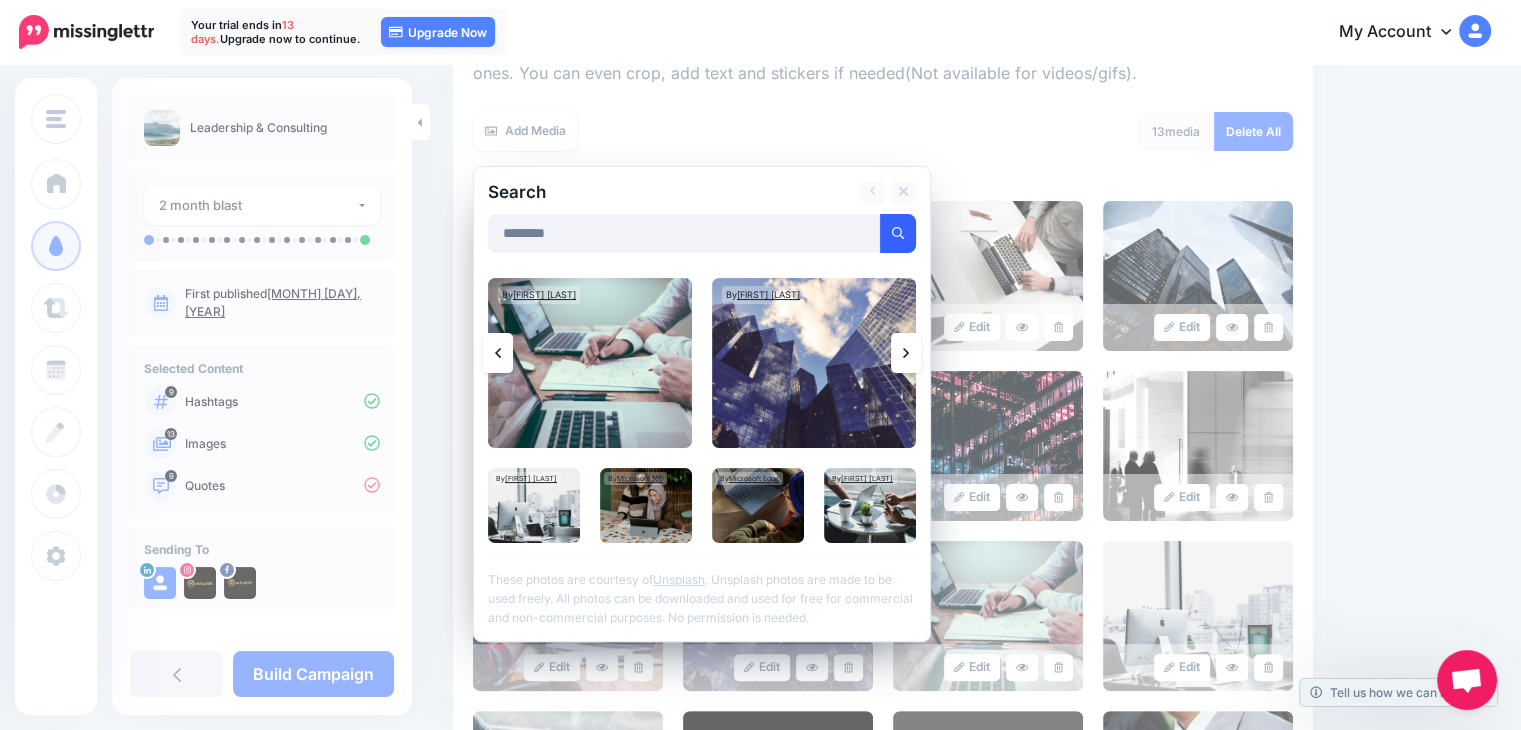 click 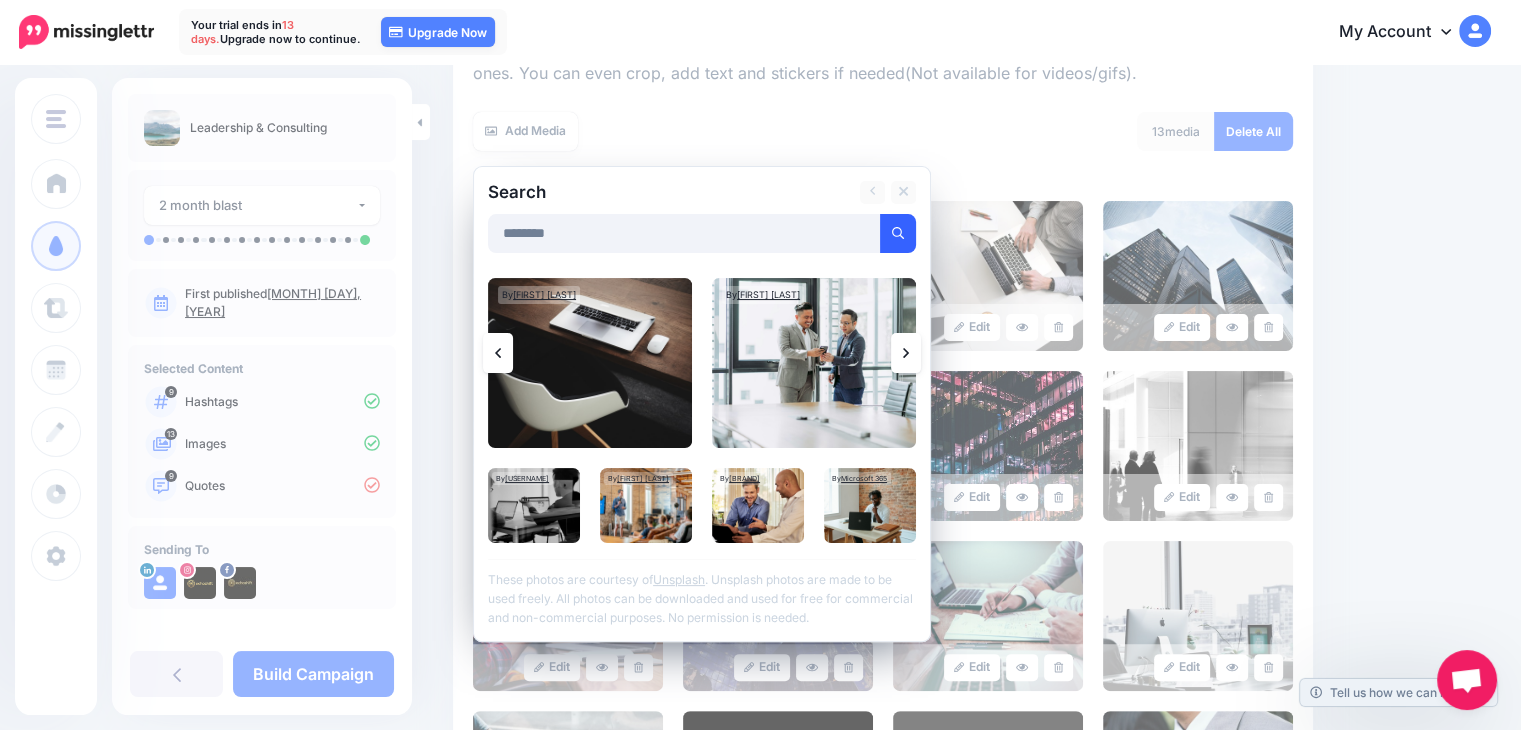 click 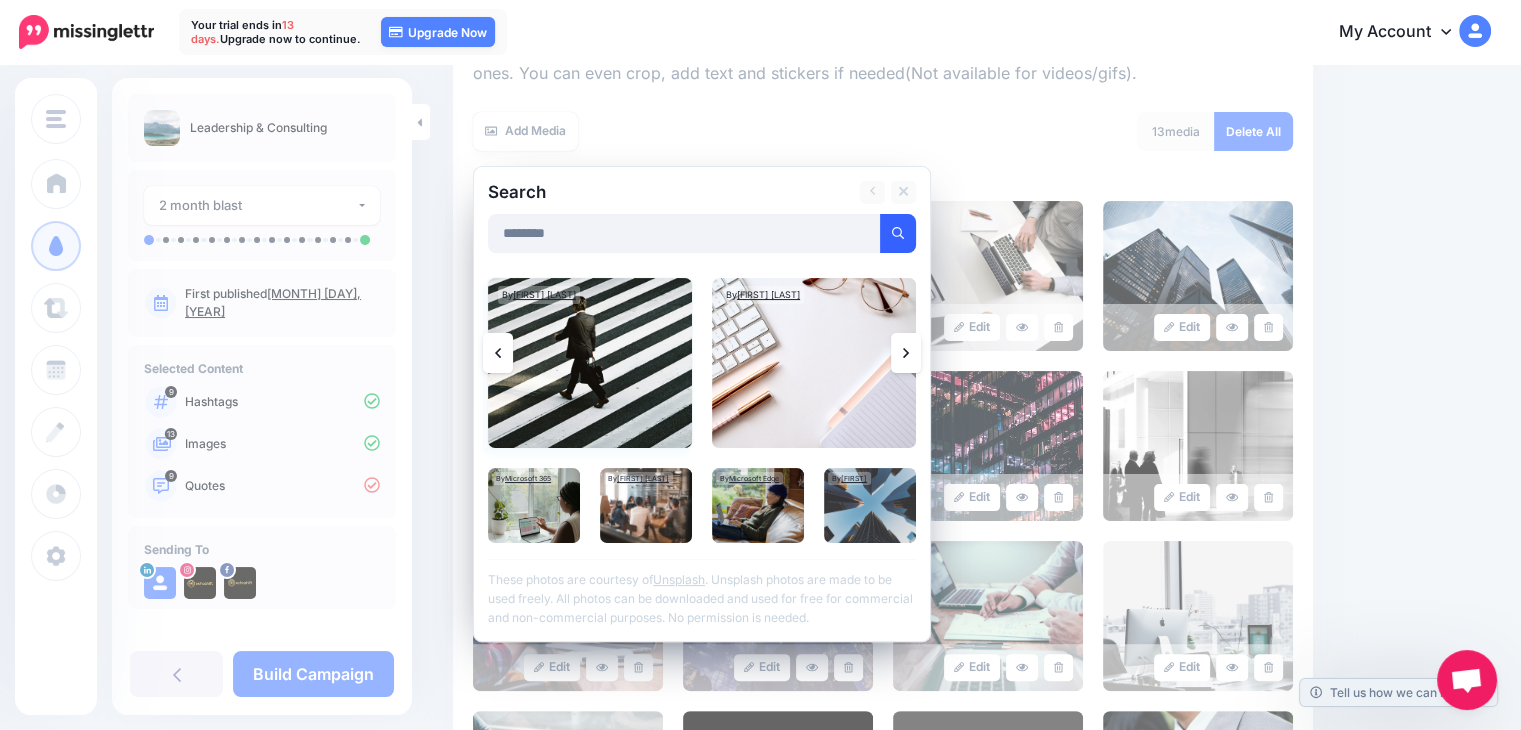 click at bounding box center [590, 363] 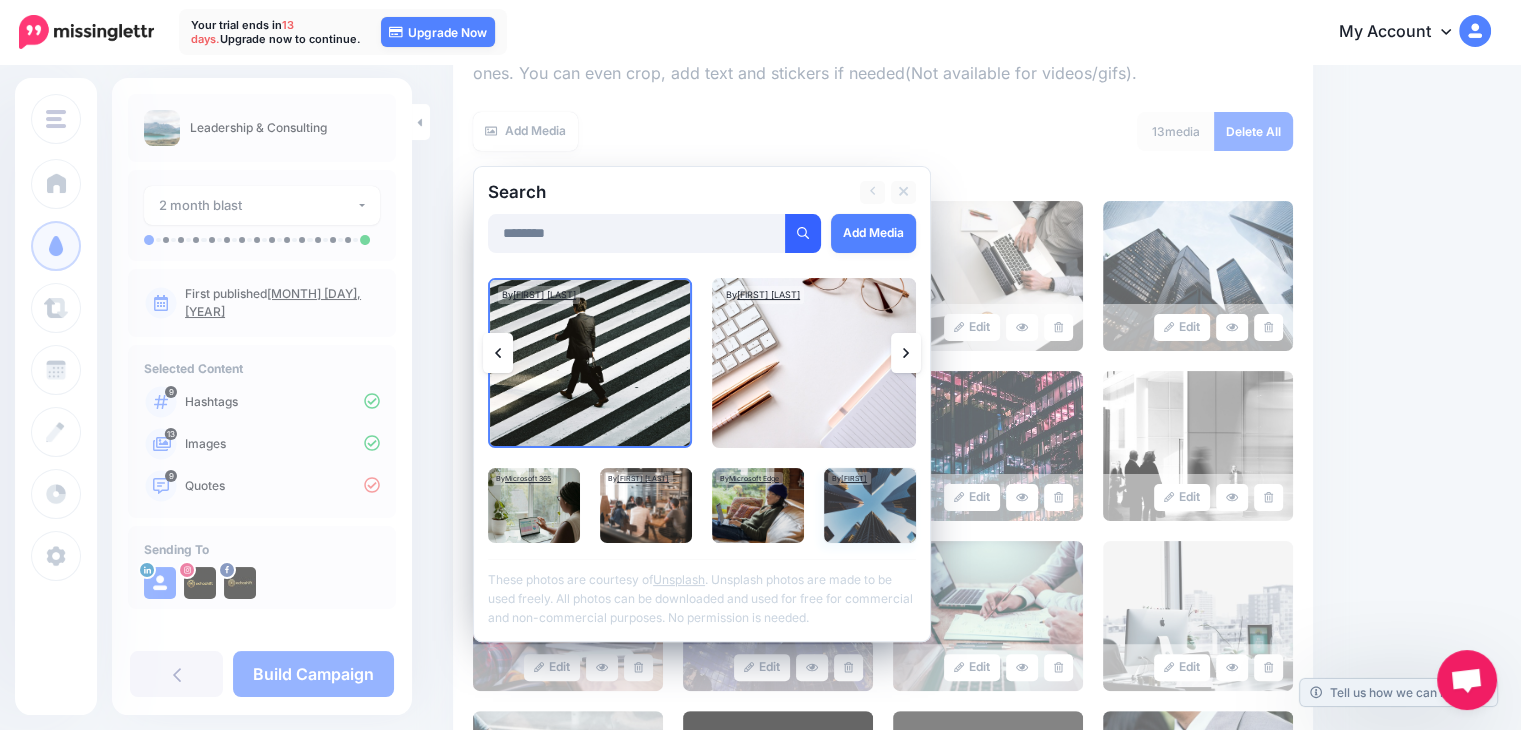 click at bounding box center (870, 505) 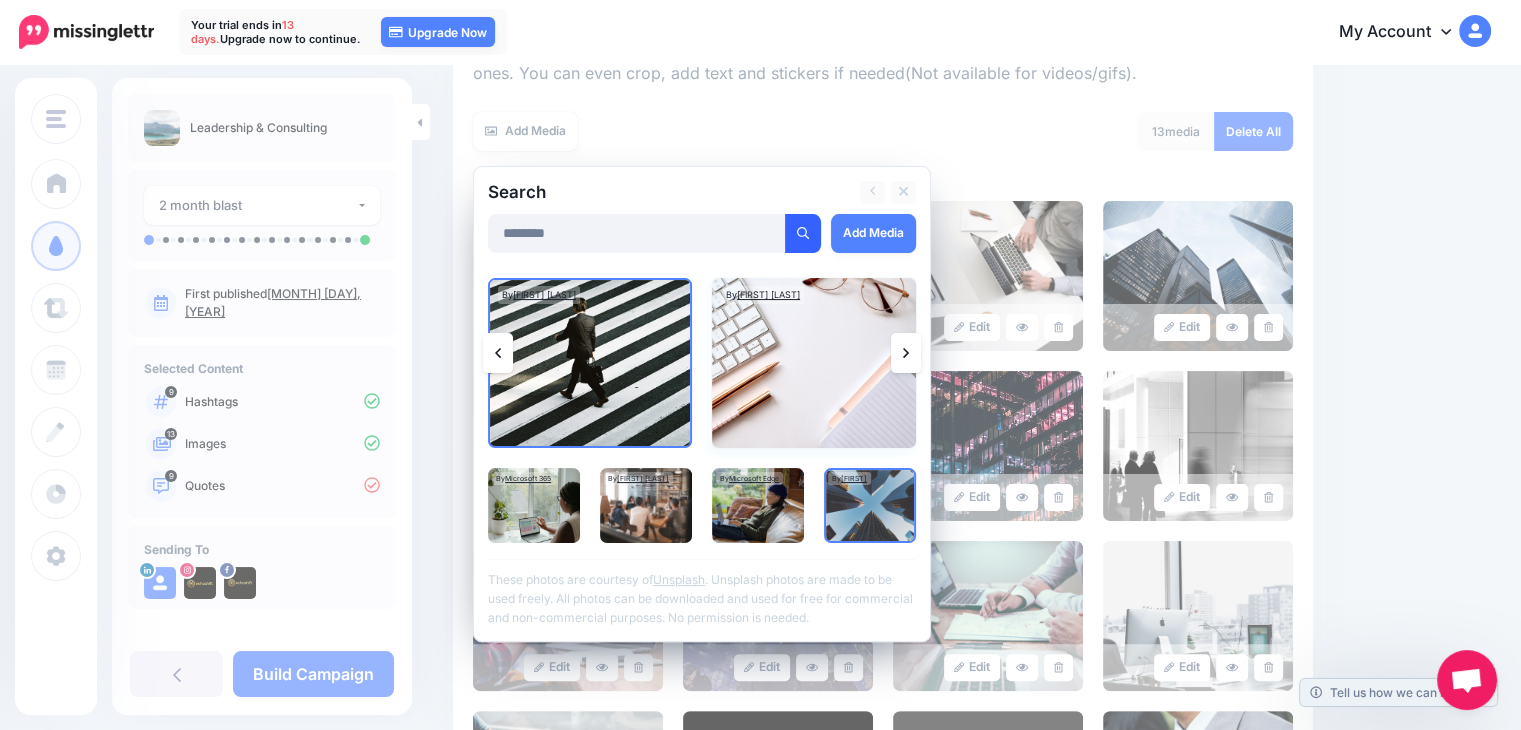 click at bounding box center (814, 363) 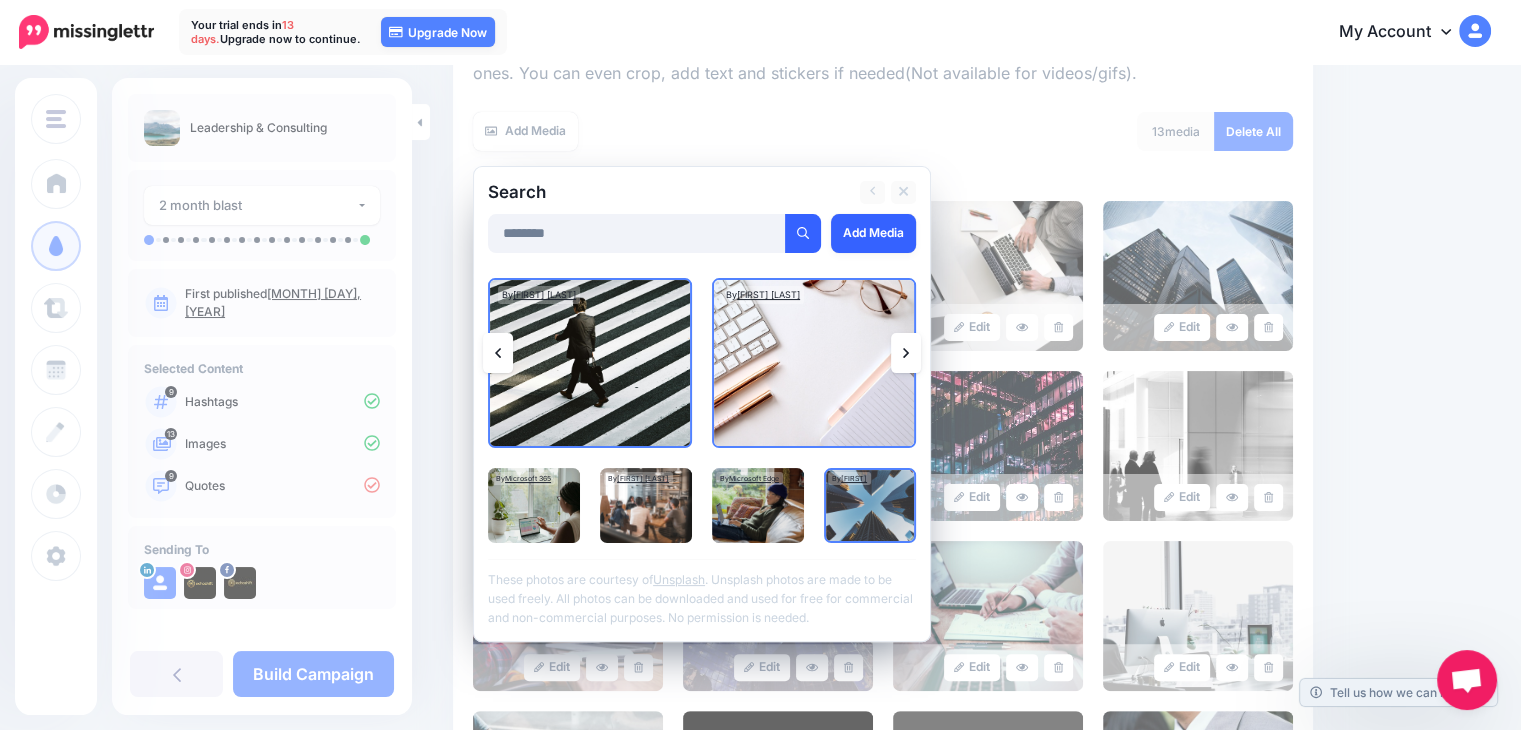 click on "Add Media" at bounding box center (873, 233) 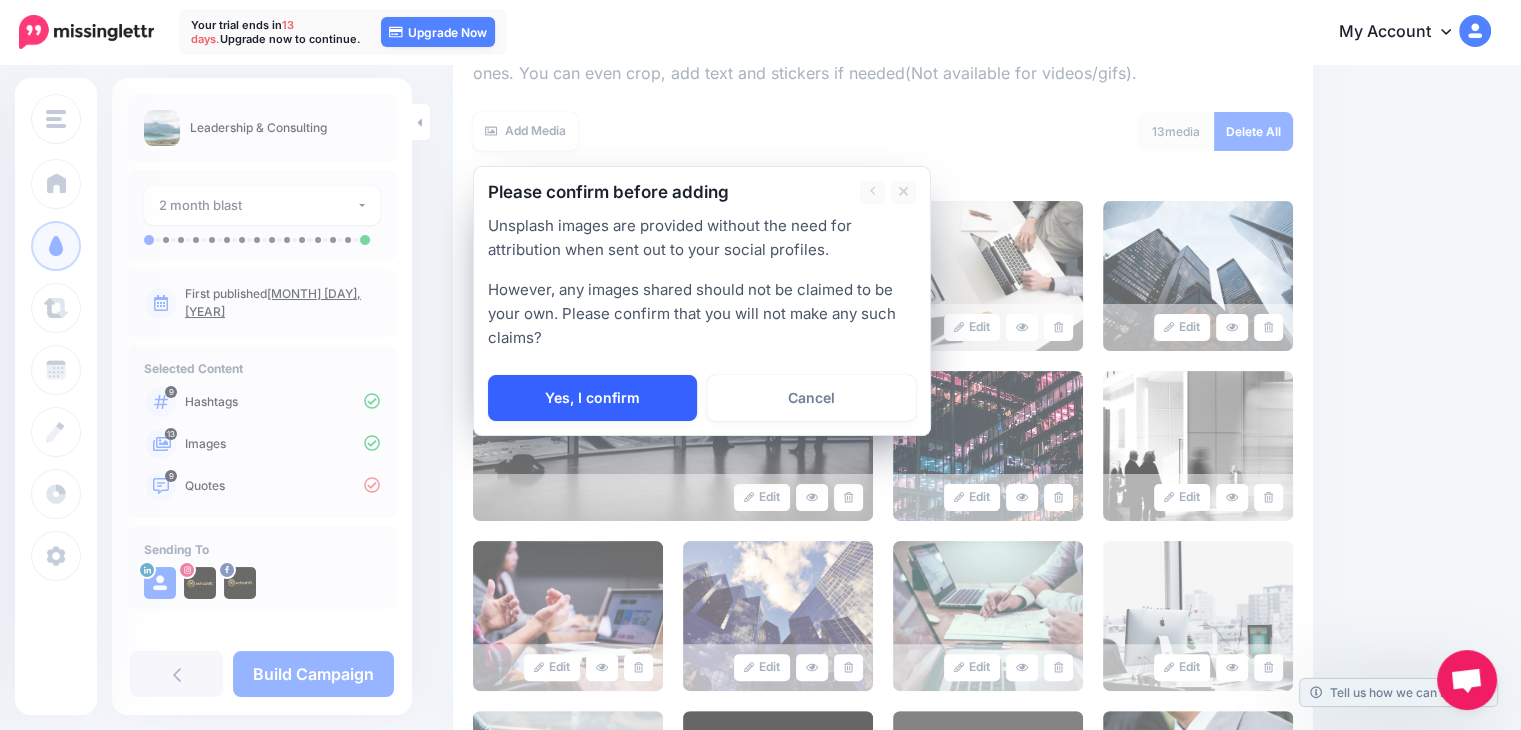 click on "Yes, I confirm" at bounding box center [592, 398] 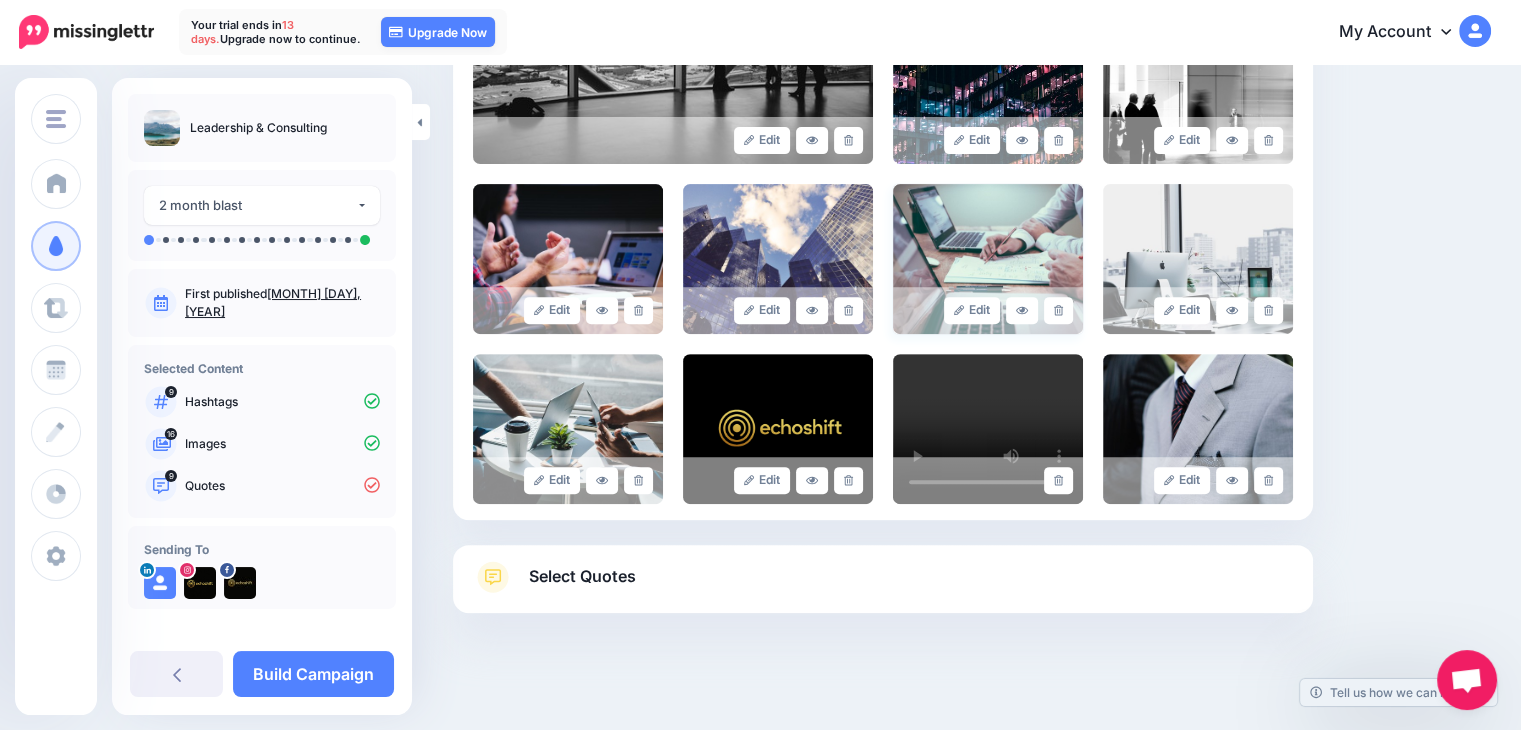 scroll, scrollTop: 689, scrollLeft: 0, axis: vertical 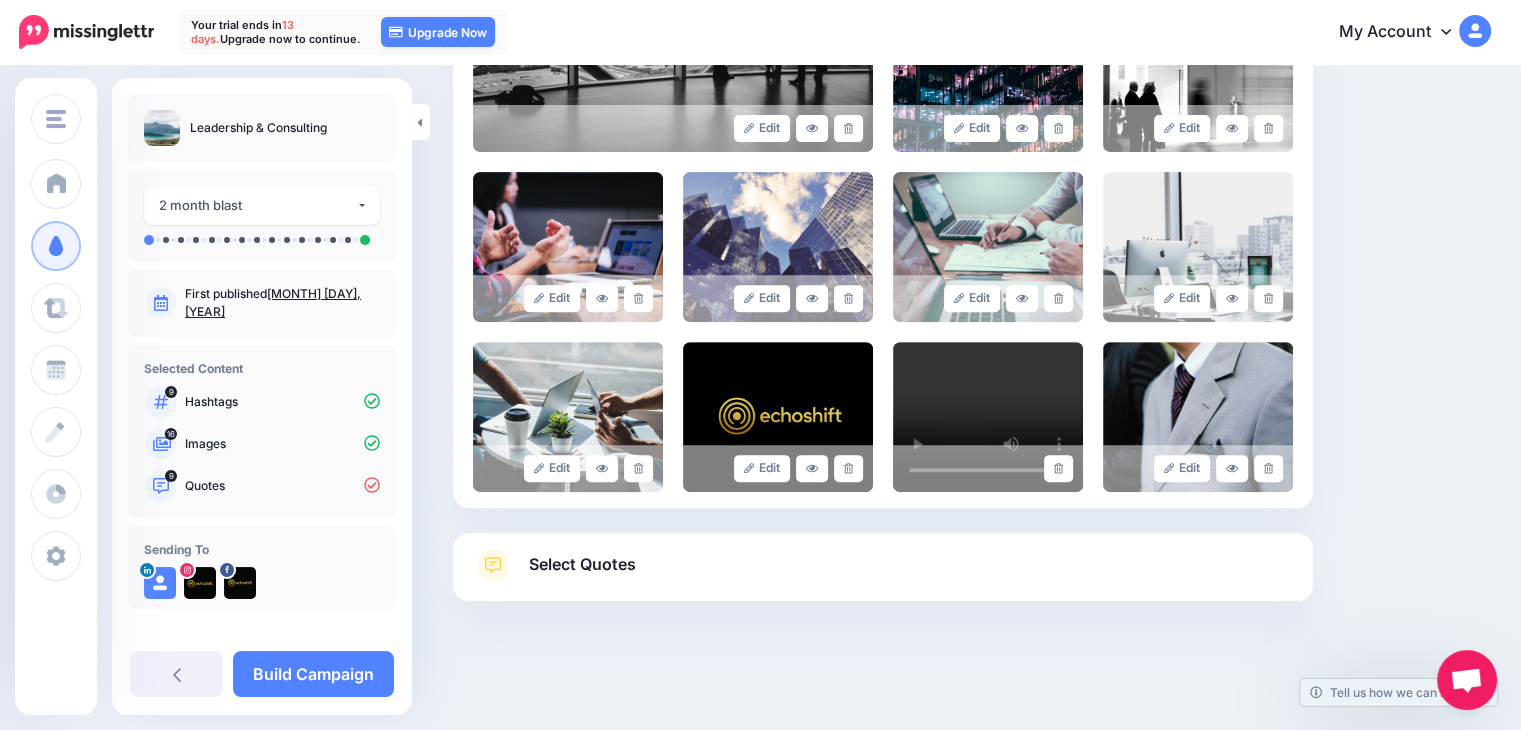 click on "Select Quotes" at bounding box center [883, 575] 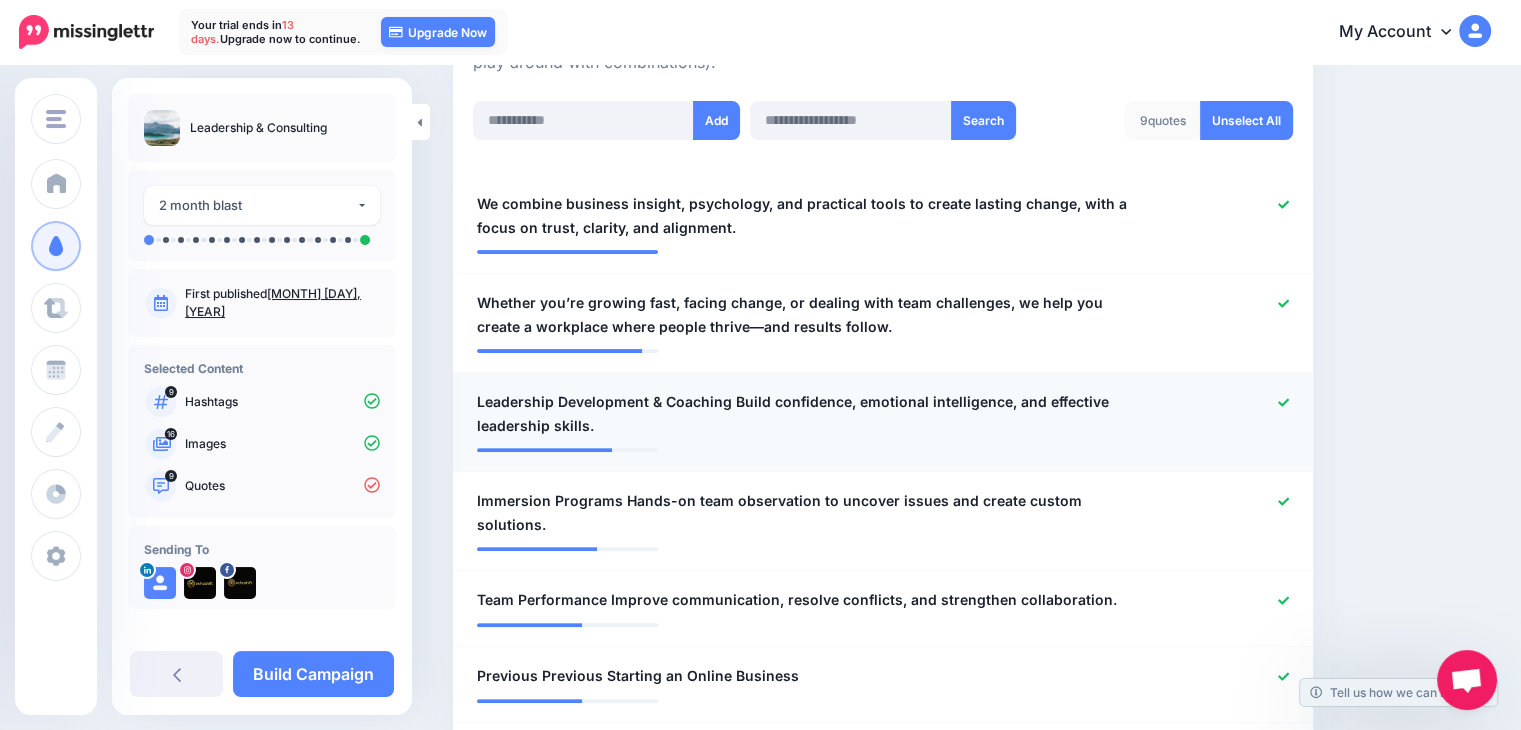scroll, scrollTop: 600, scrollLeft: 0, axis: vertical 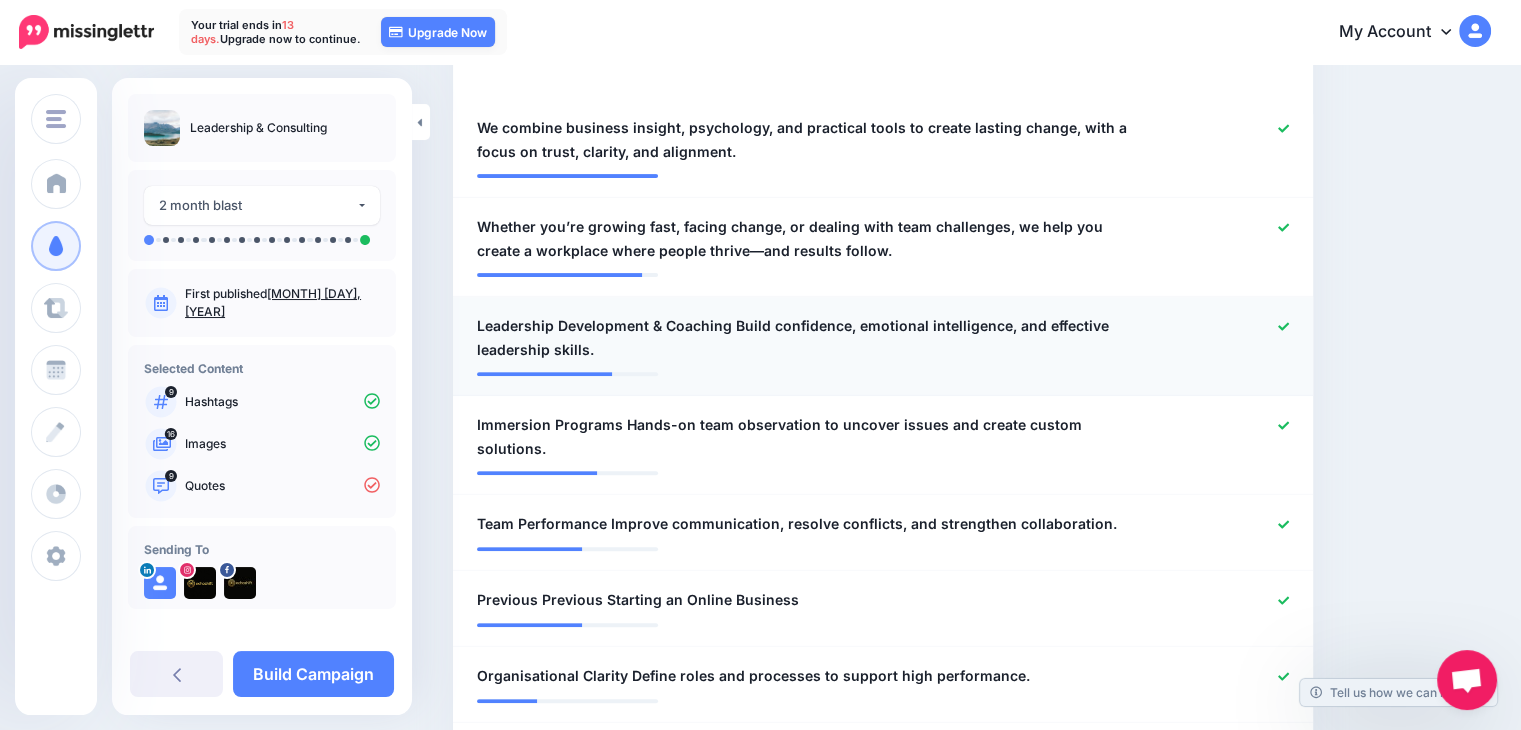 click on "Leadership Development & Coaching Build confidence, emotional intelligence, and effective leadership skills." at bounding box center (813, 338) 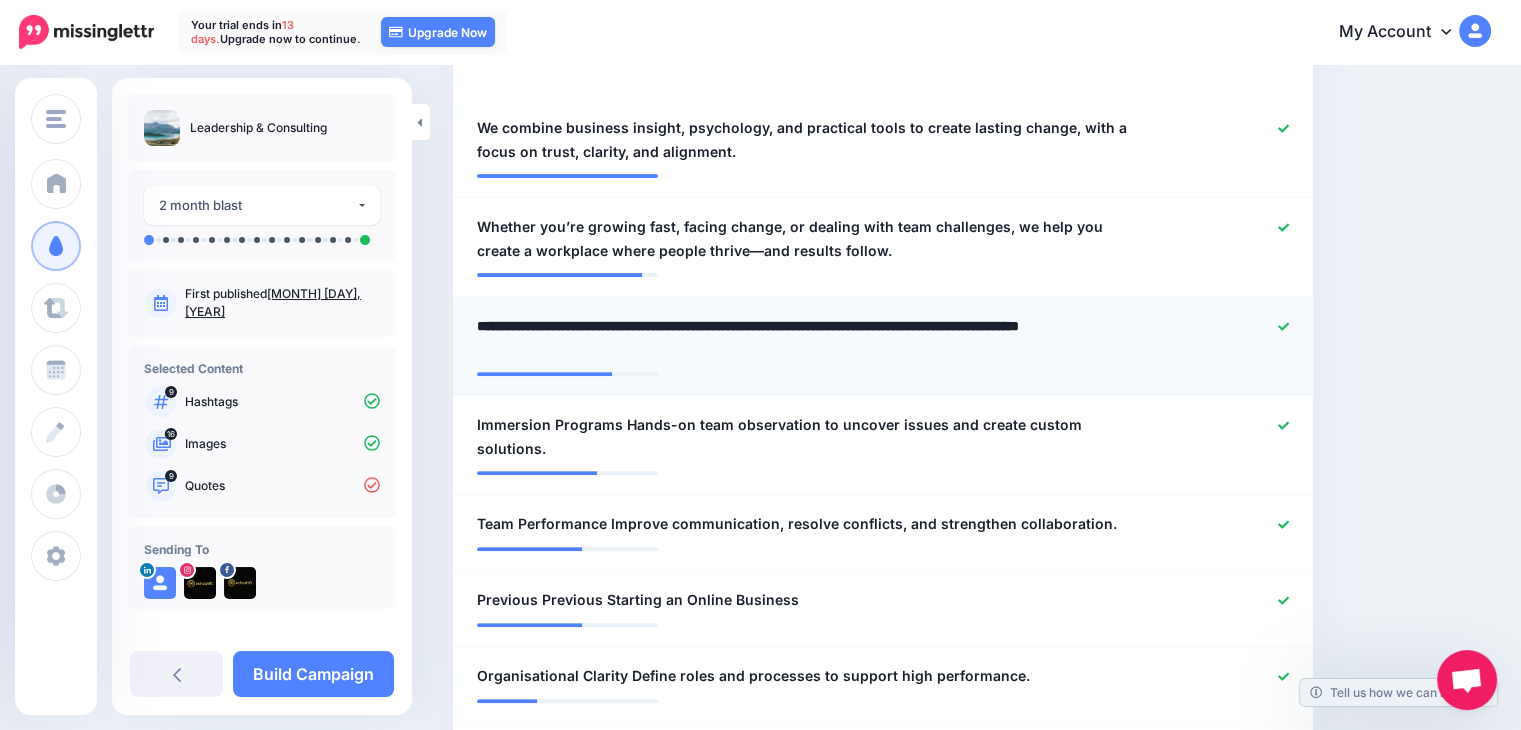 click on "**********" at bounding box center [818, 338] 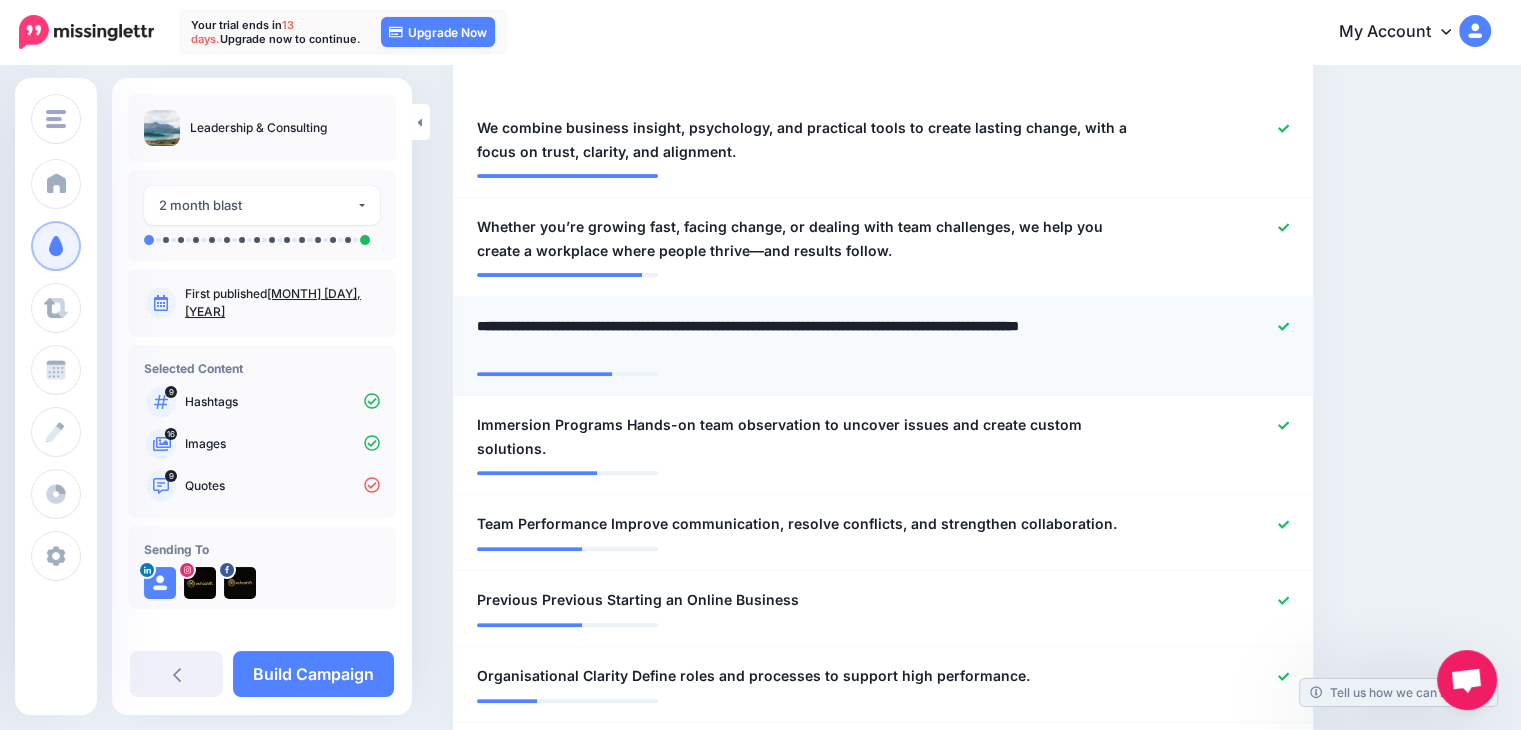 type on "**********" 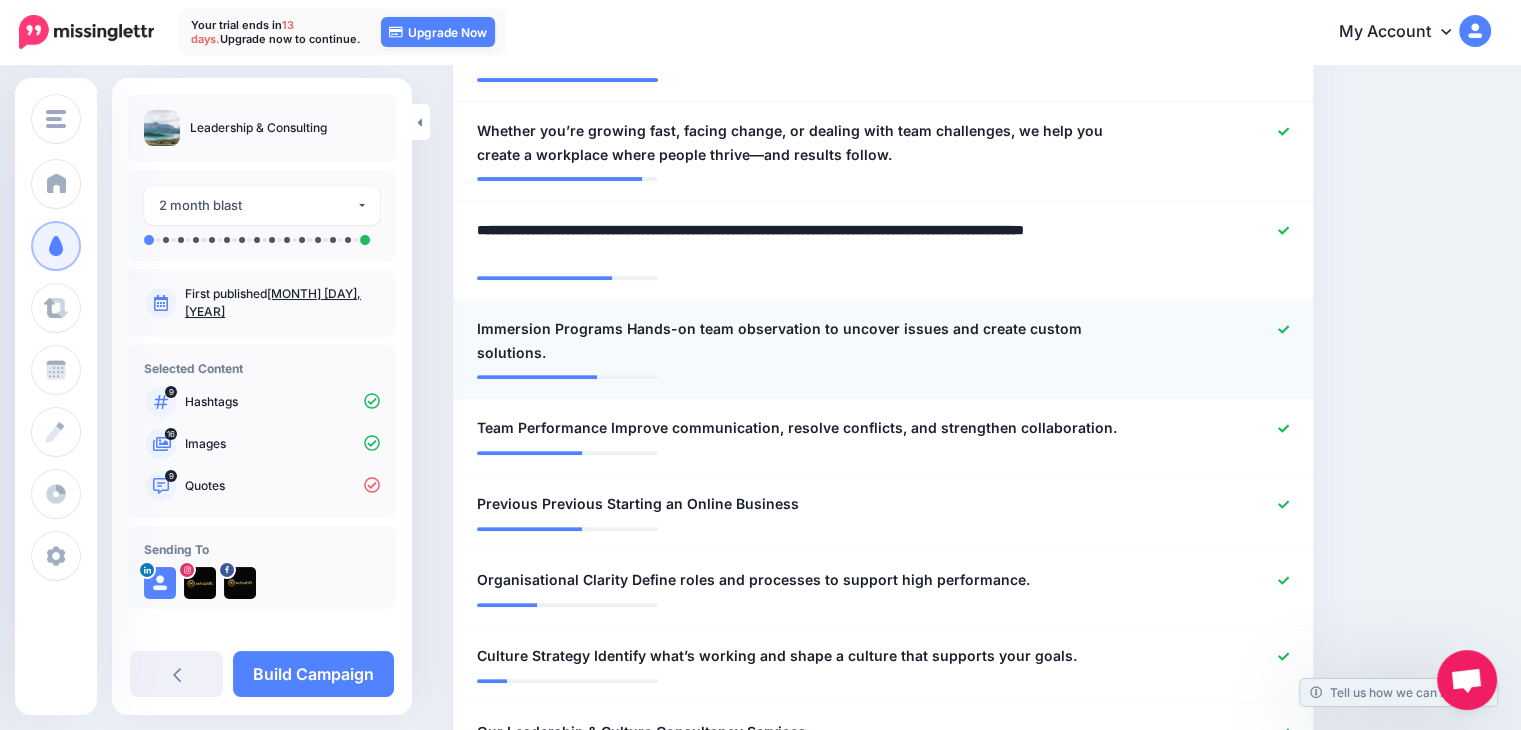 scroll, scrollTop: 700, scrollLeft: 0, axis: vertical 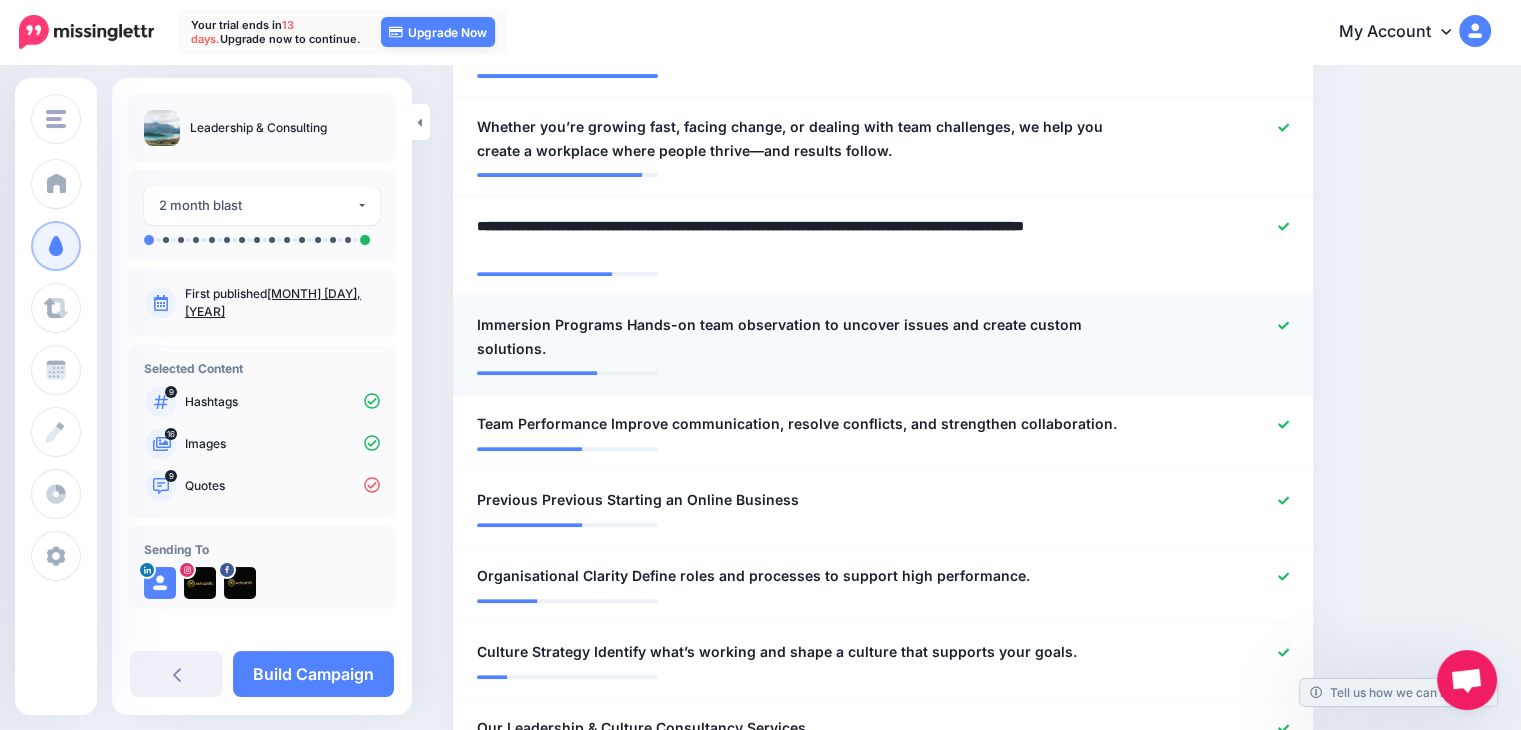click on "Immersion Programs Hands-on team observation to uncover issues and create custom solutions." at bounding box center (813, 337) 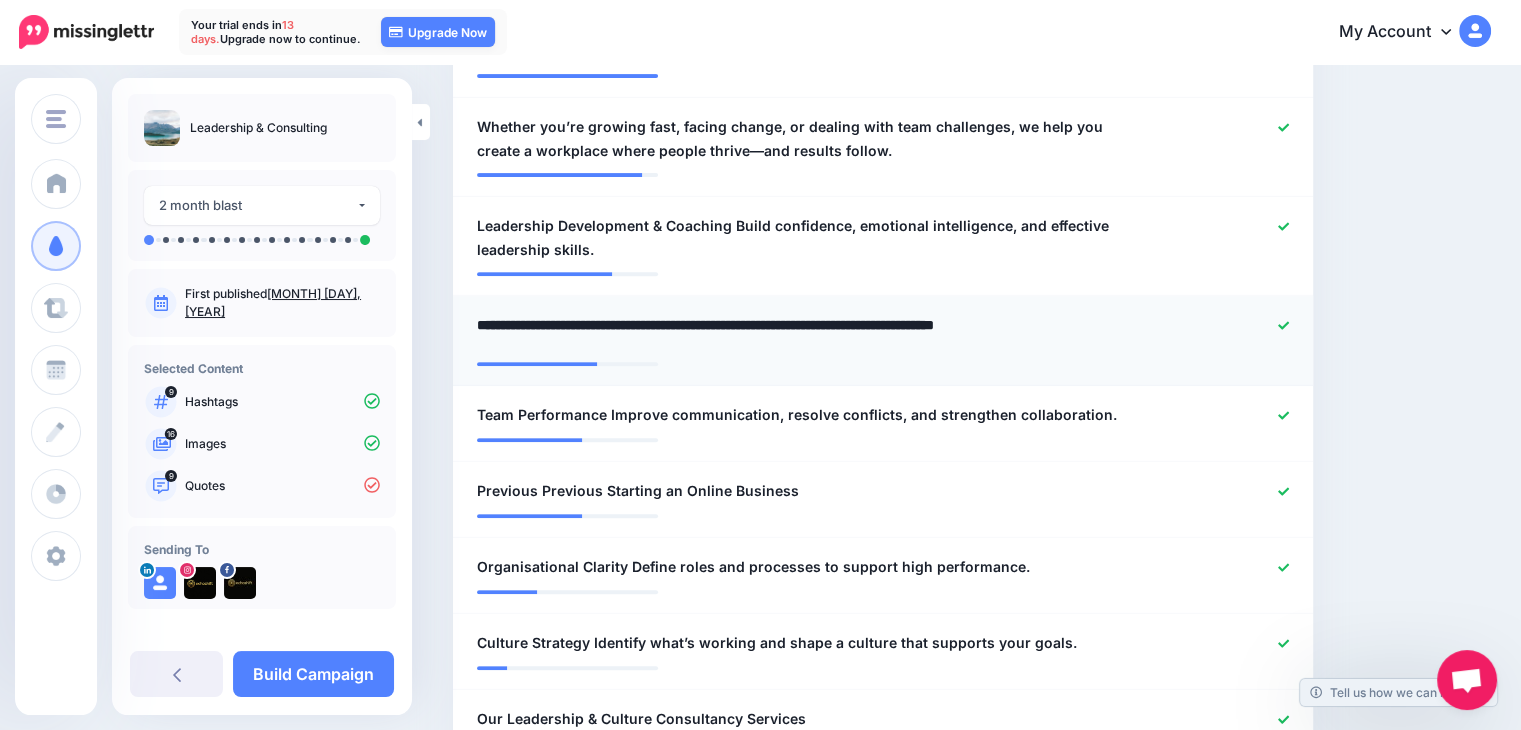 click on "**********" at bounding box center (818, 332) 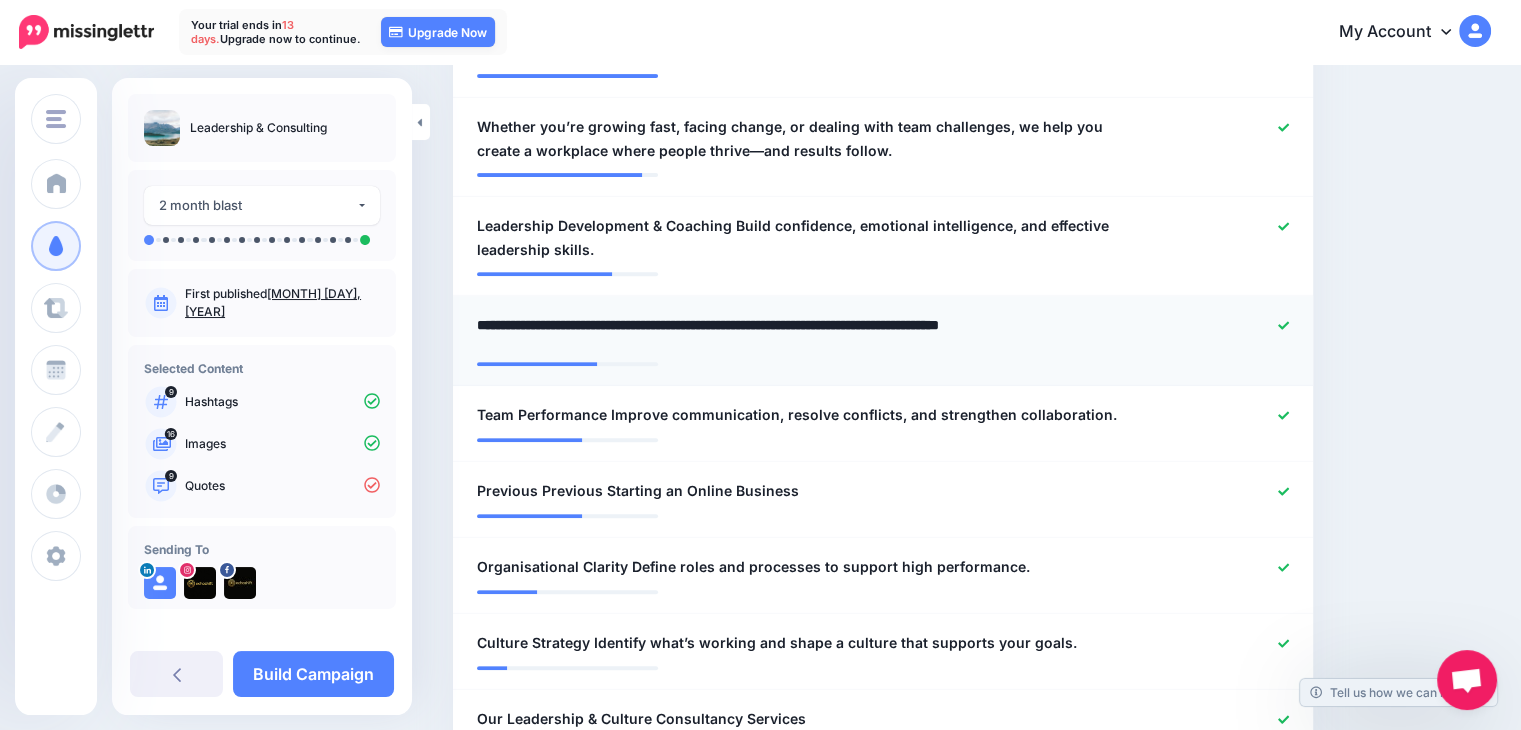 click on "**********" at bounding box center (813, 332) 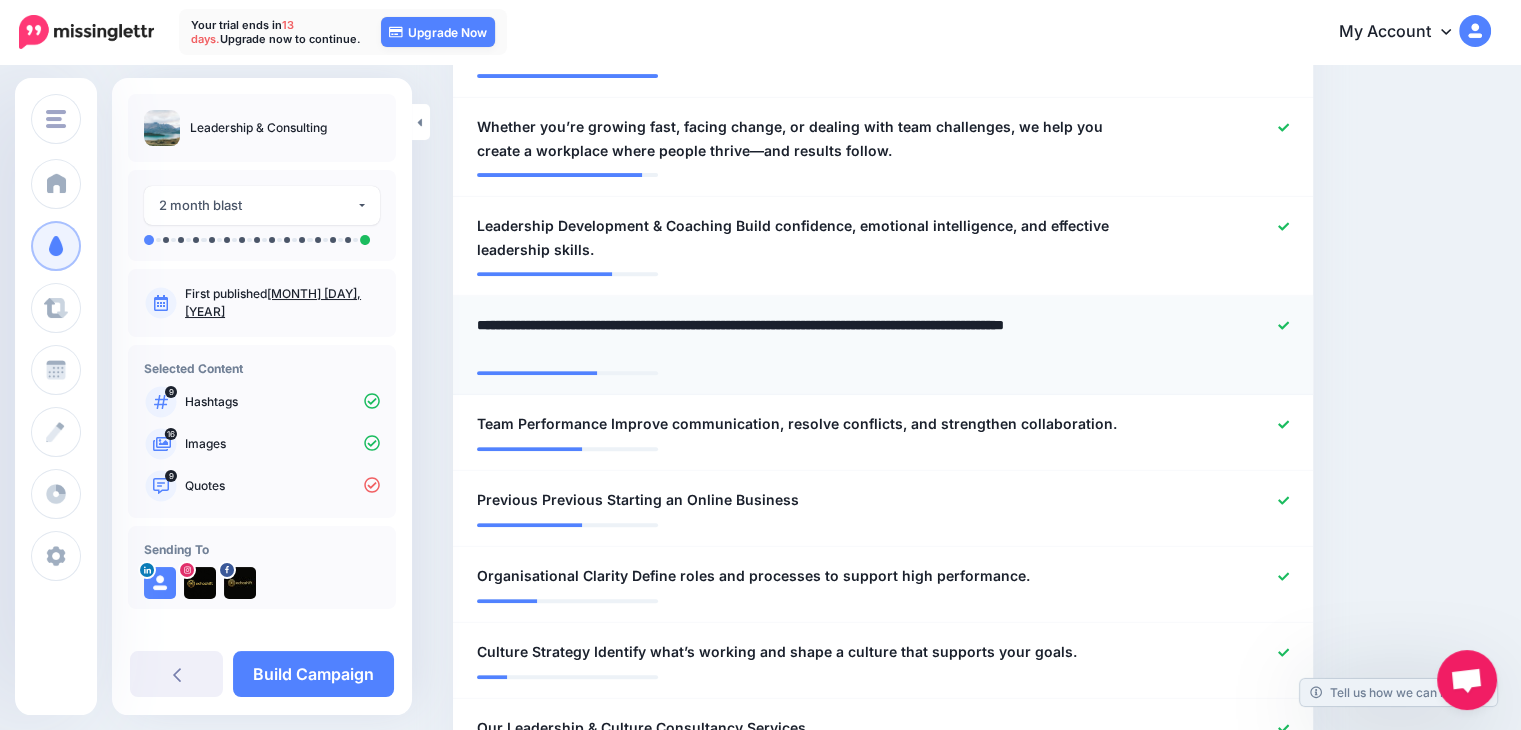 type on "**********" 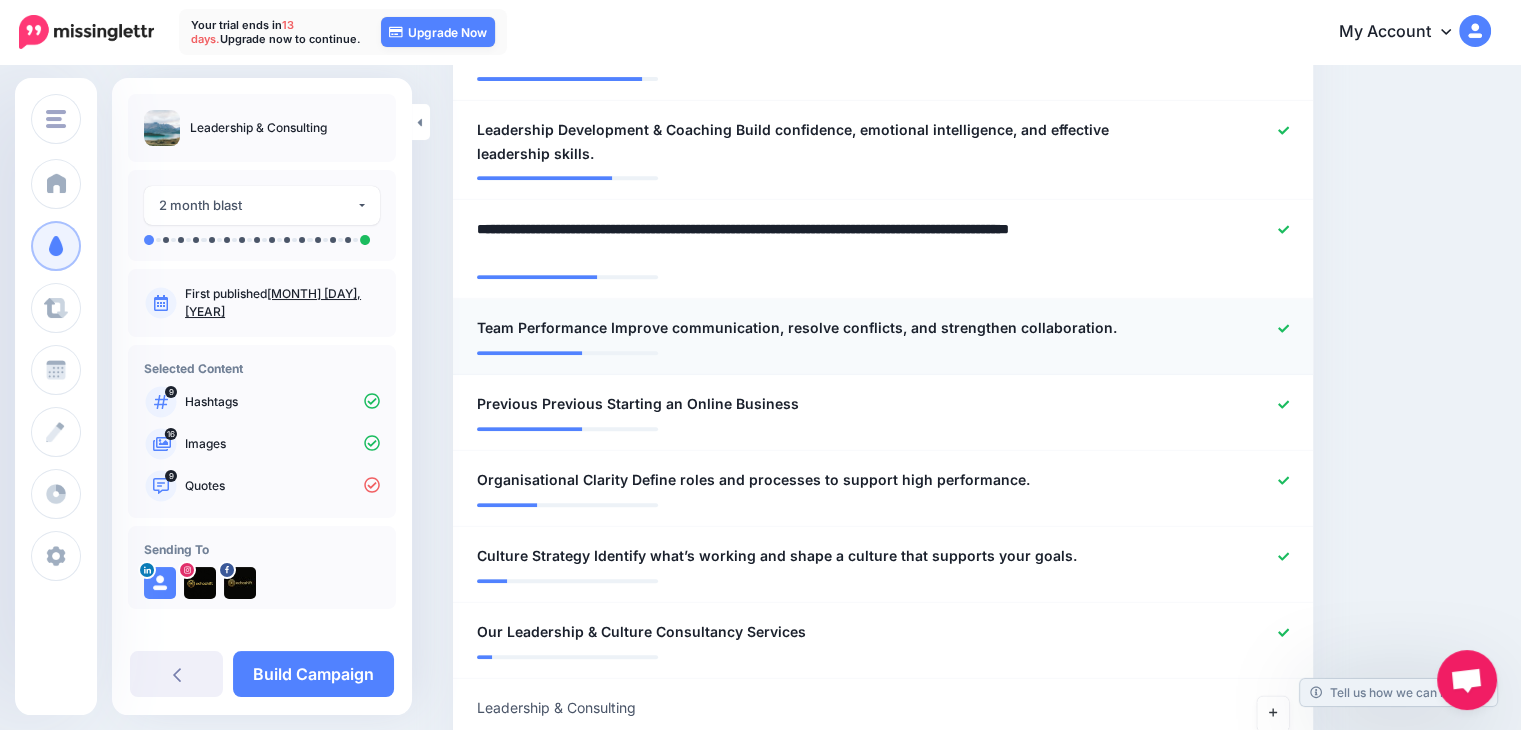 scroll, scrollTop: 800, scrollLeft: 0, axis: vertical 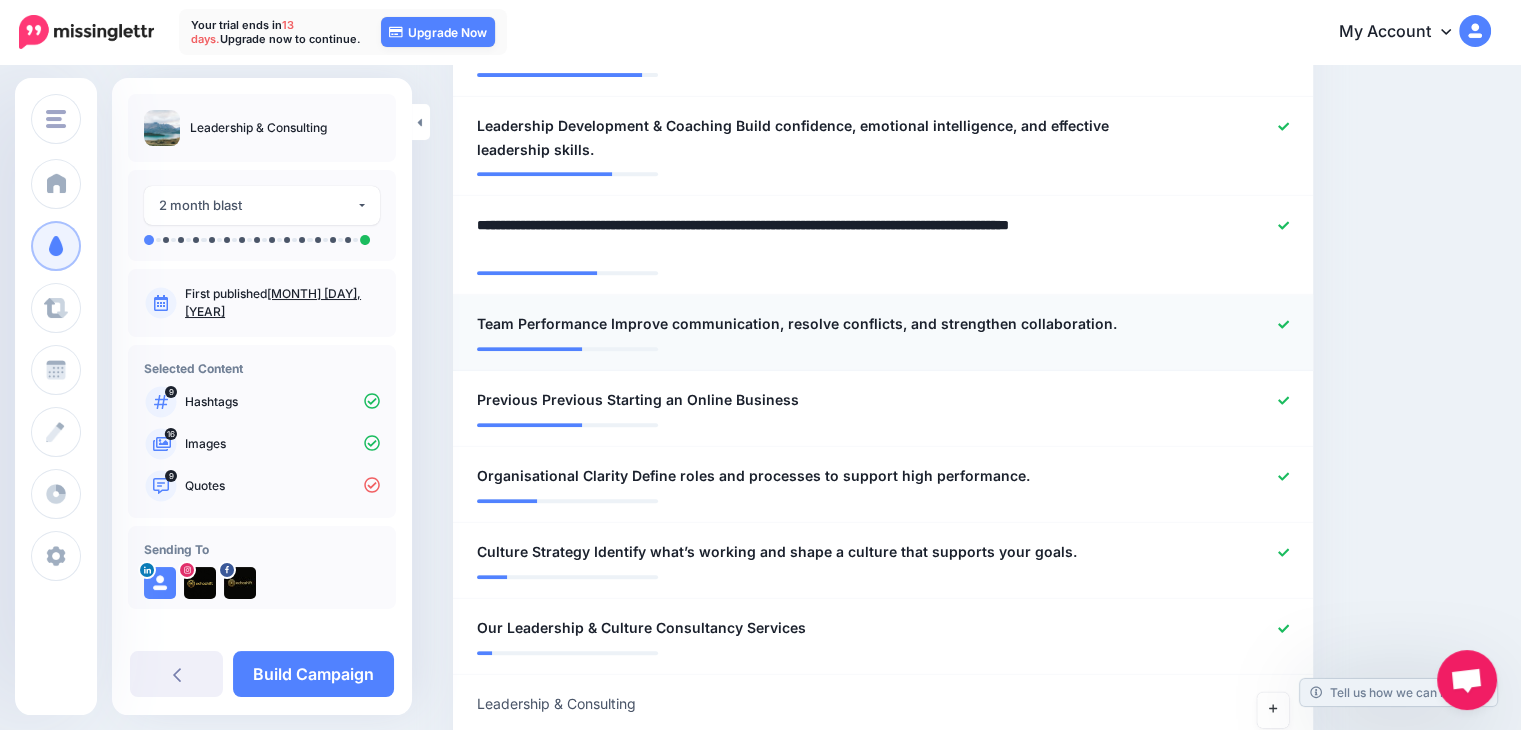 click on "Team Performance Improve communication, resolve conflicts, and strengthen collaboration." at bounding box center [797, 324] 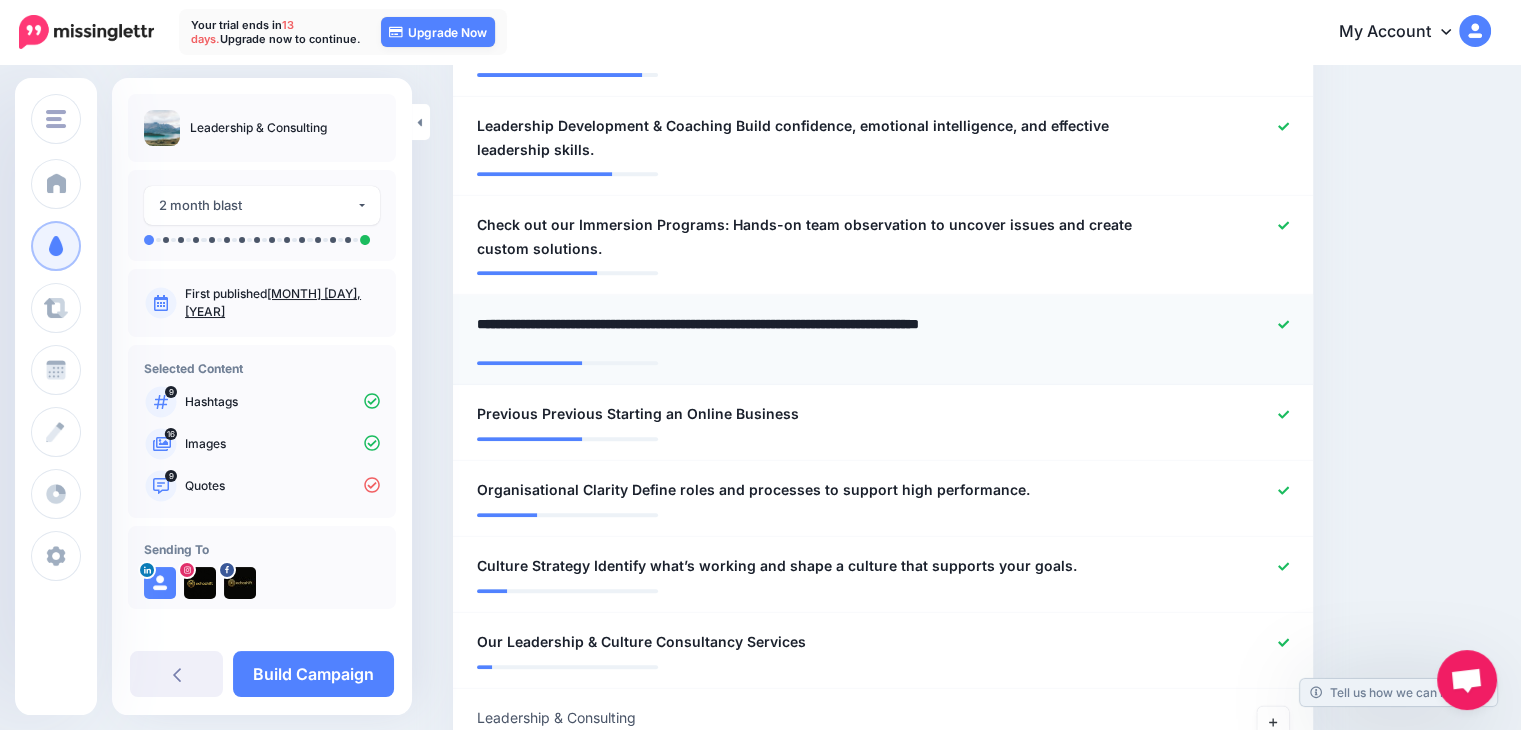 drag, startPoint x: 603, startPoint y: 324, endPoint x: 616, endPoint y: 326, distance: 13.152946 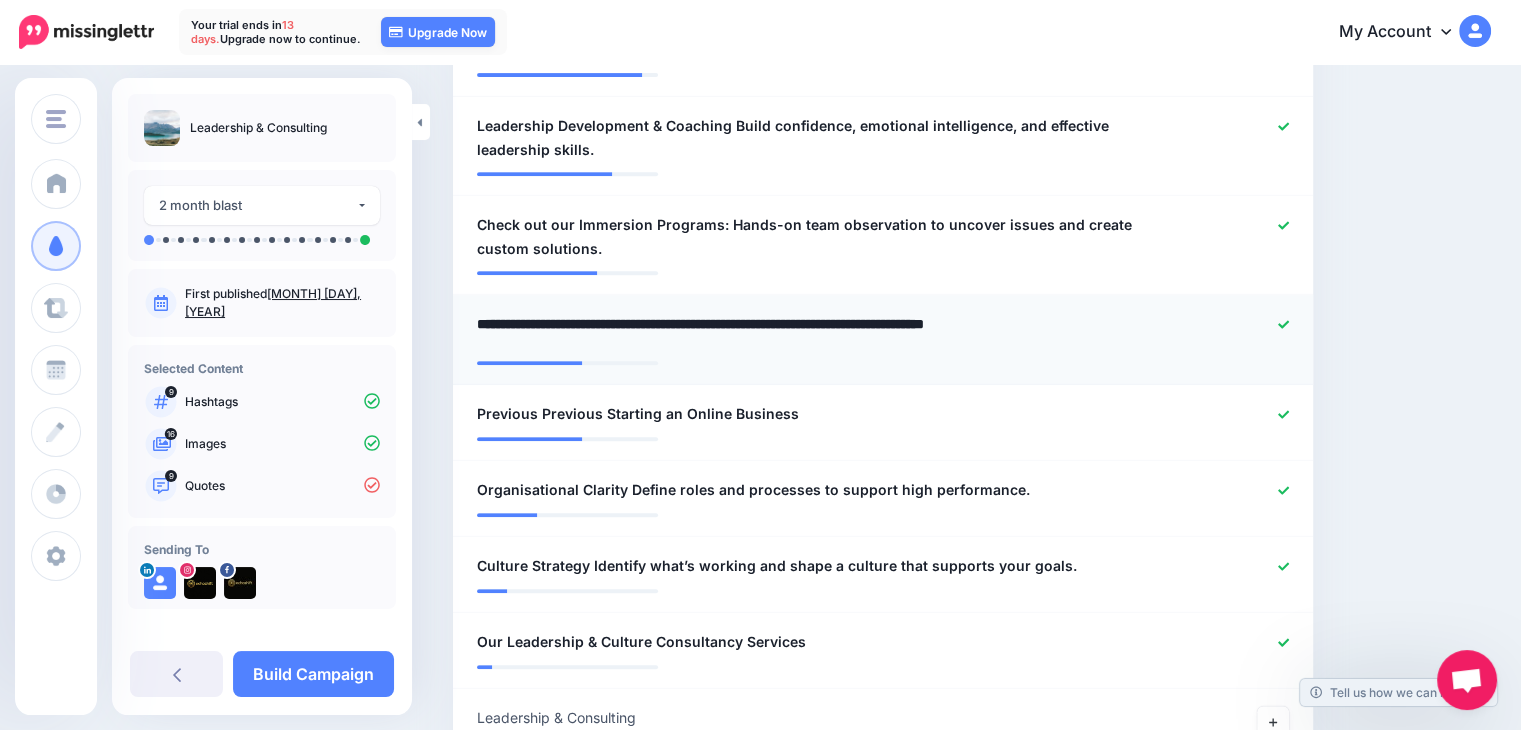 click on "**********" at bounding box center [818, 331] 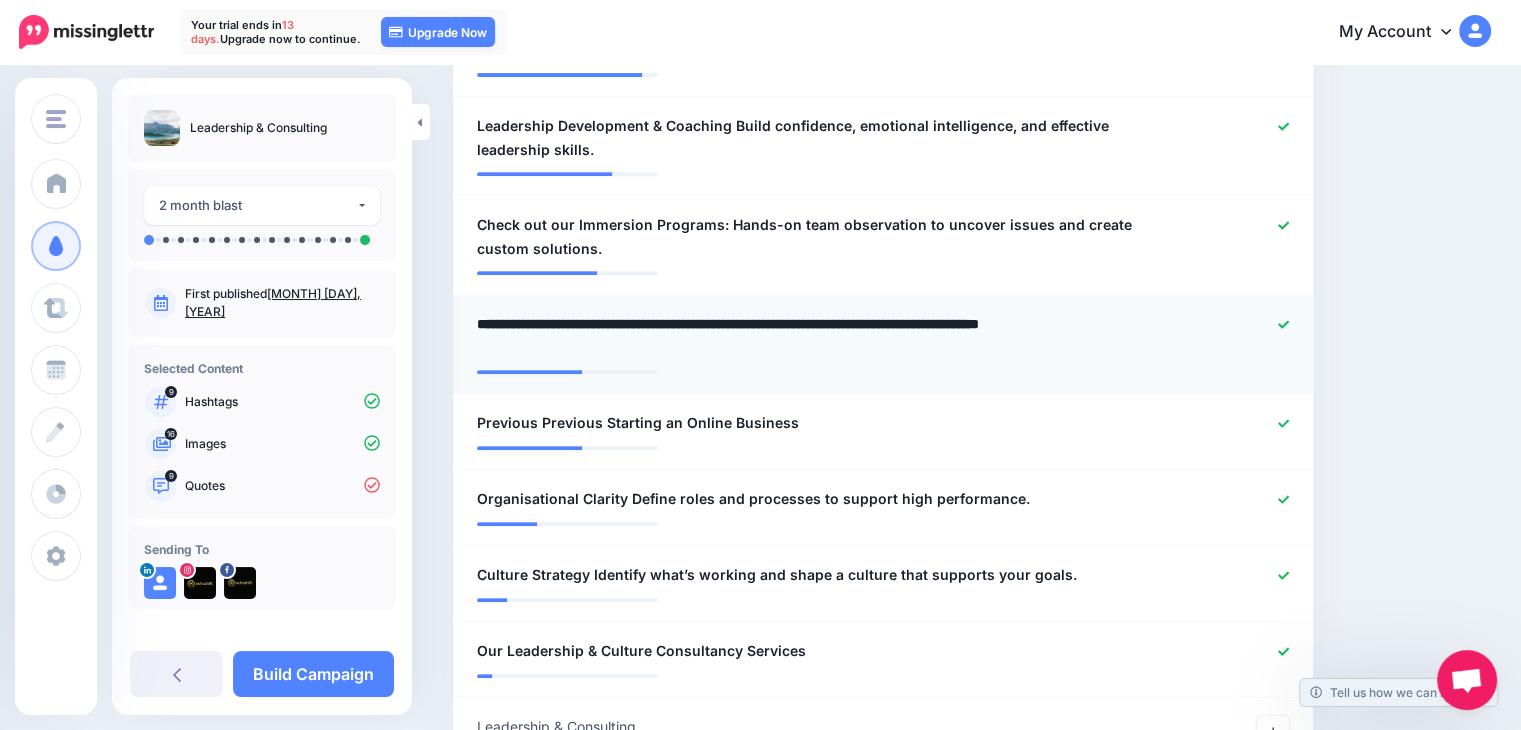 click on "**********" at bounding box center (818, 336) 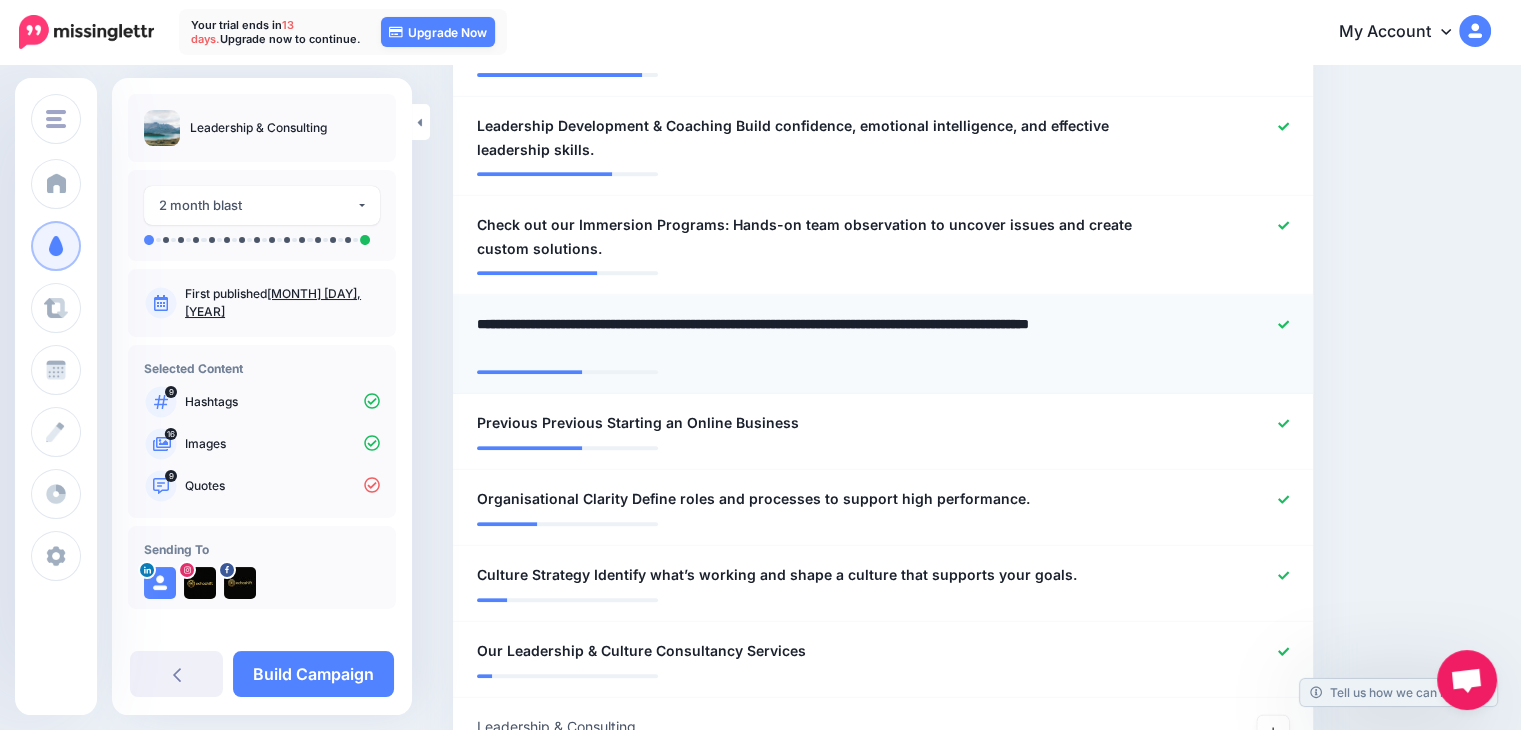 type on "**********" 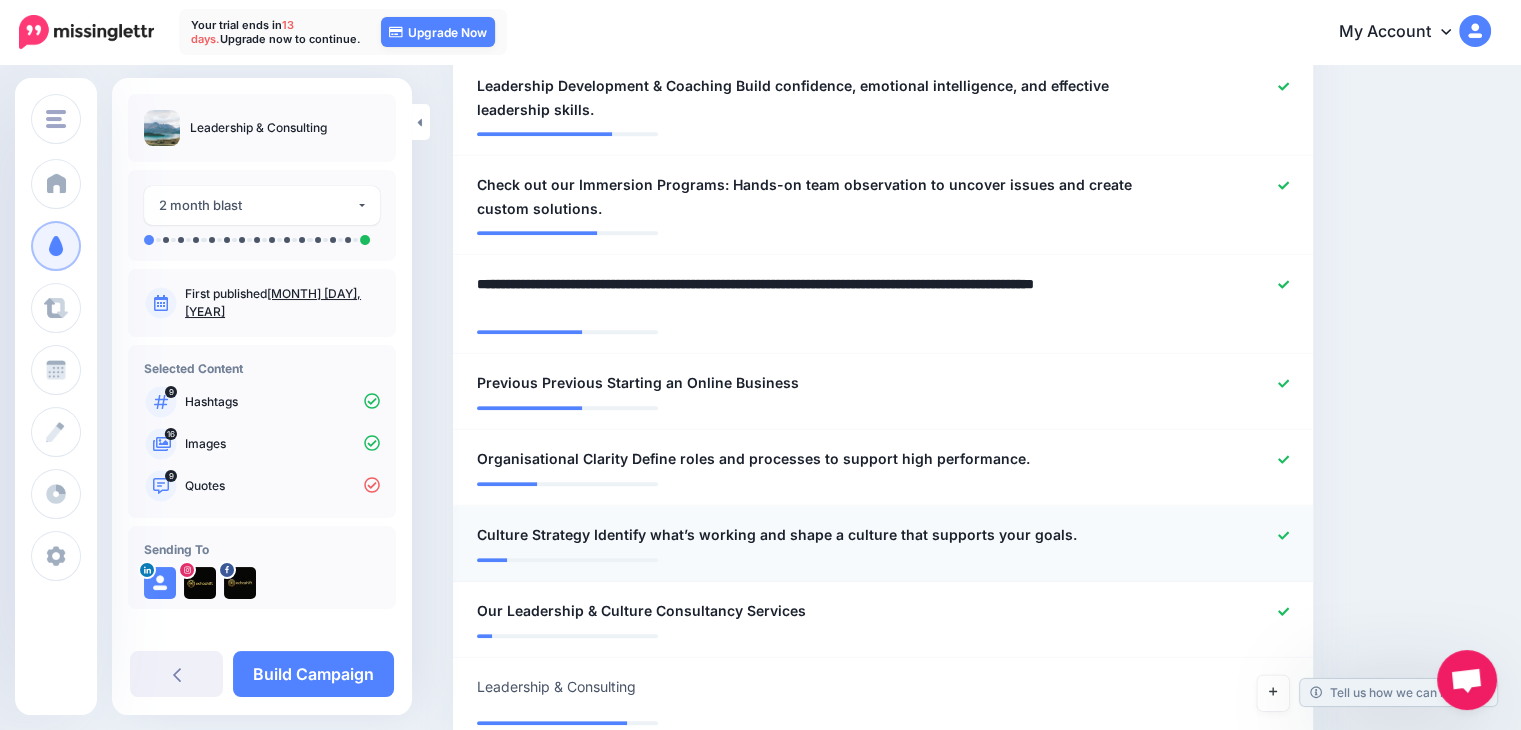scroll, scrollTop: 984, scrollLeft: 0, axis: vertical 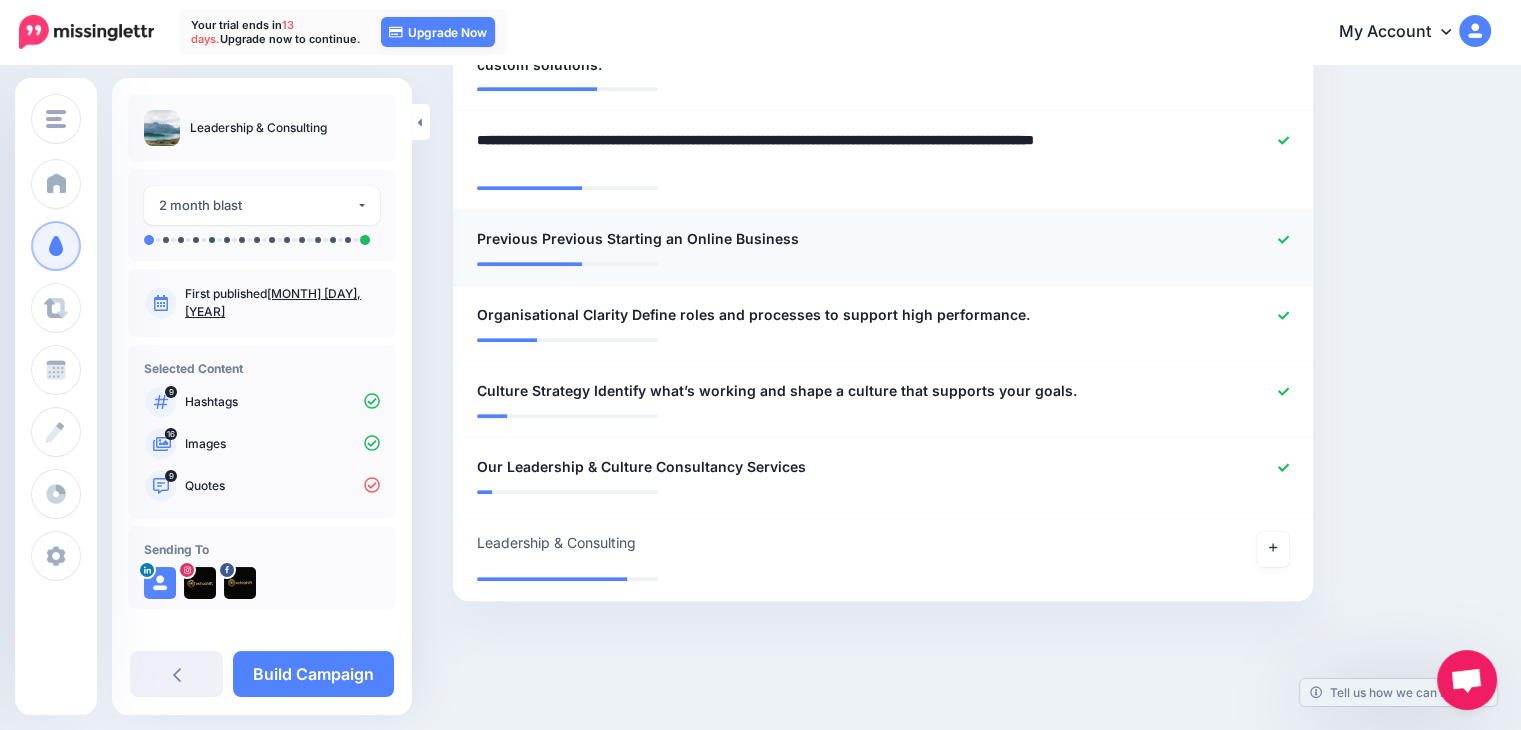 click on "Previous         Previous                  Starting an Online Business" at bounding box center [638, 239] 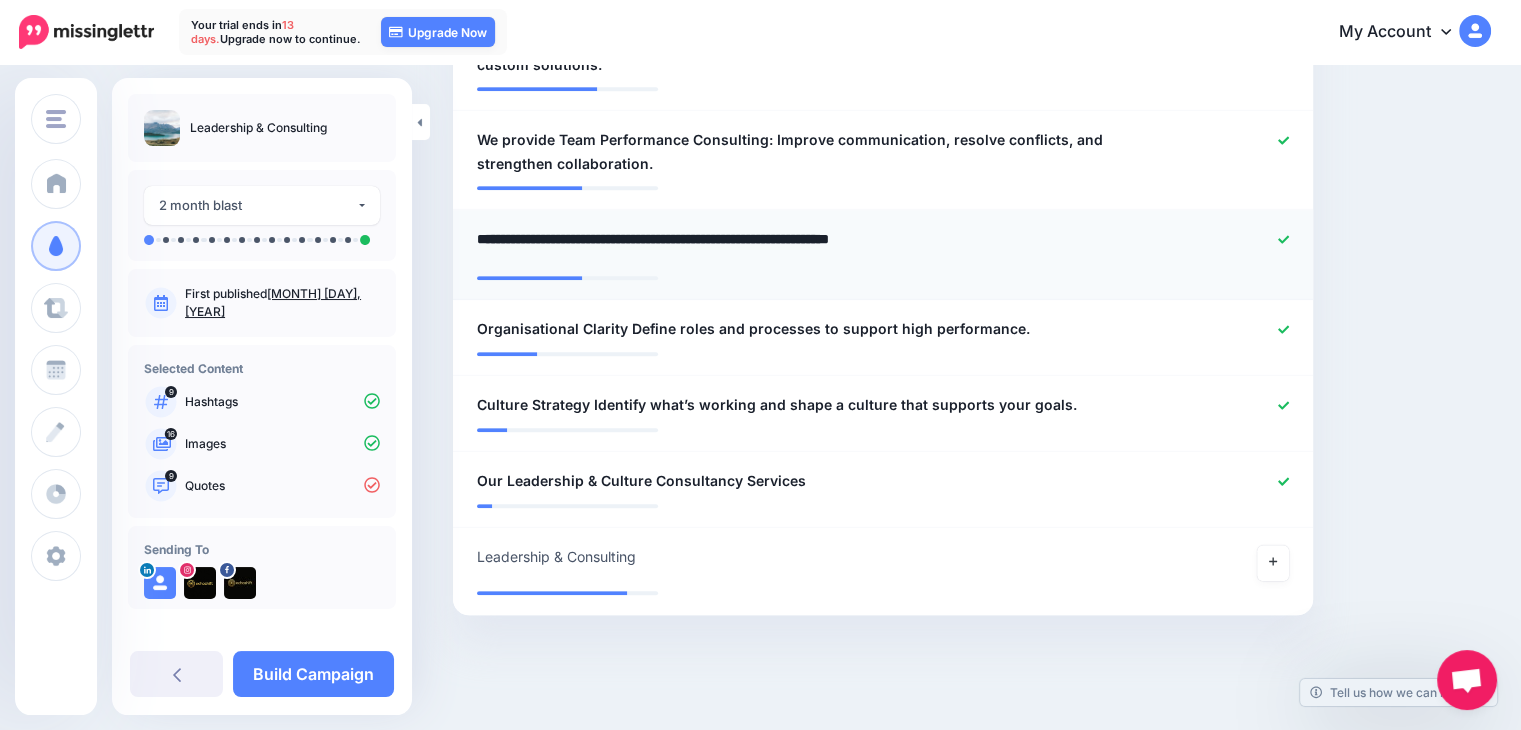 drag, startPoint x: 688, startPoint y: 238, endPoint x: 473, endPoint y: 234, distance: 215.0372 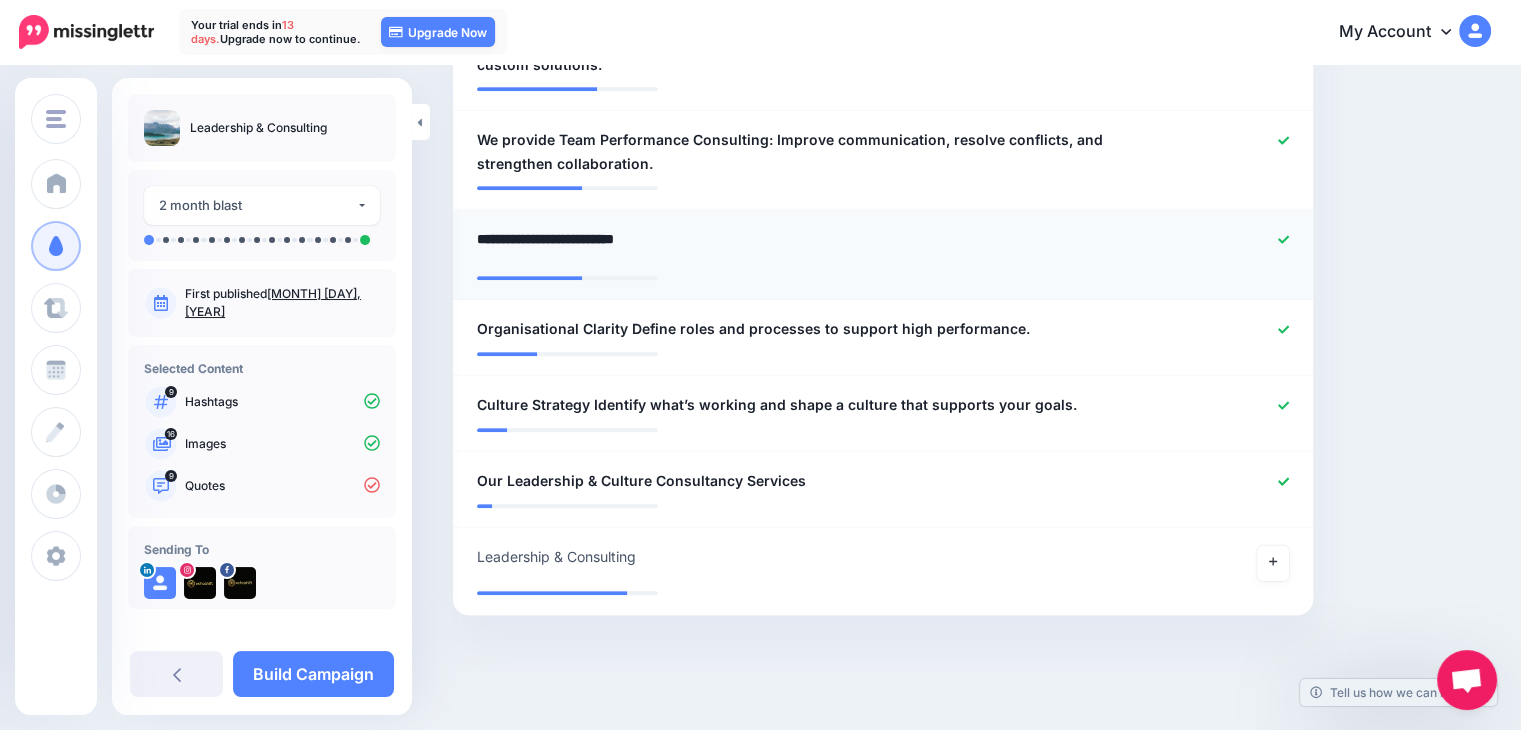 click on "**********" at bounding box center [818, 246] 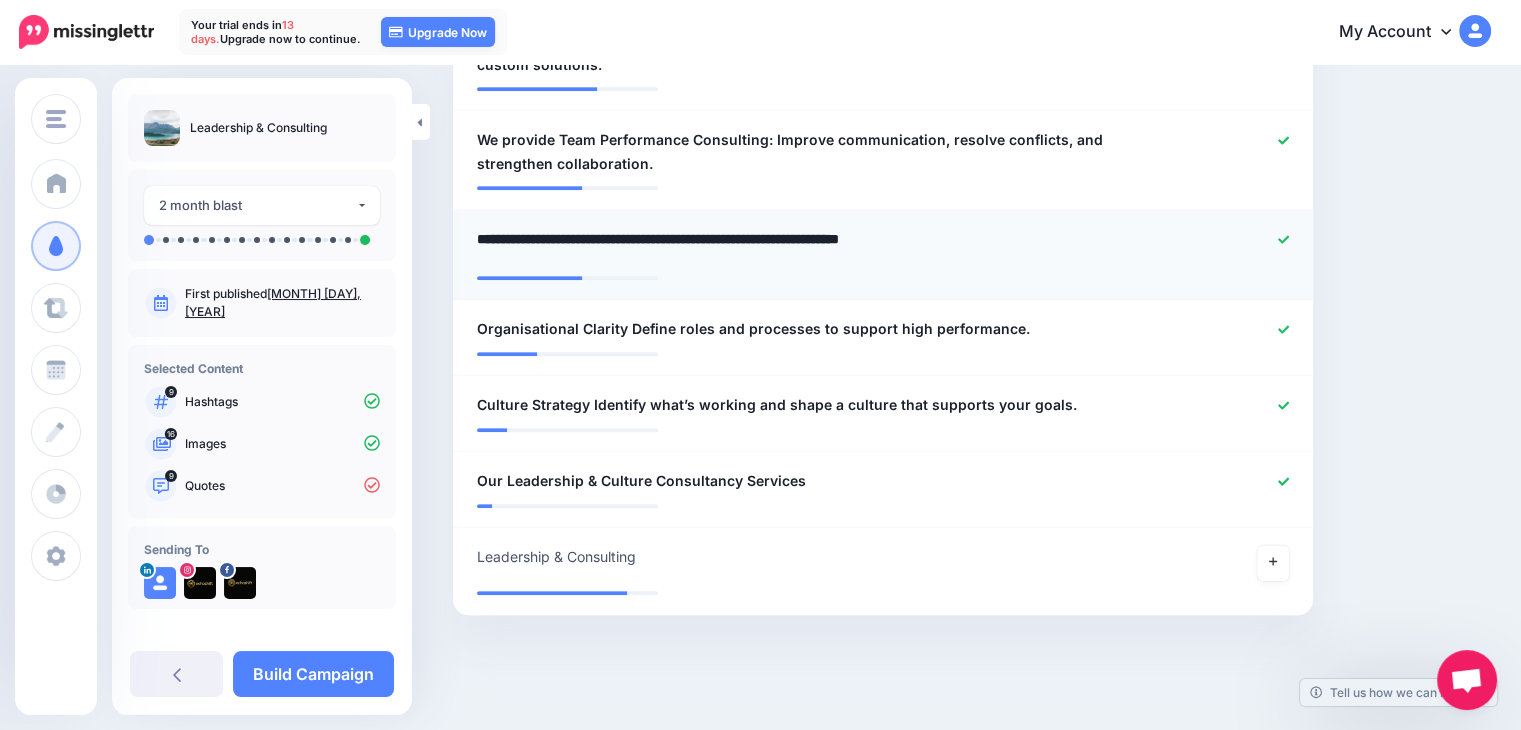 type on "**********" 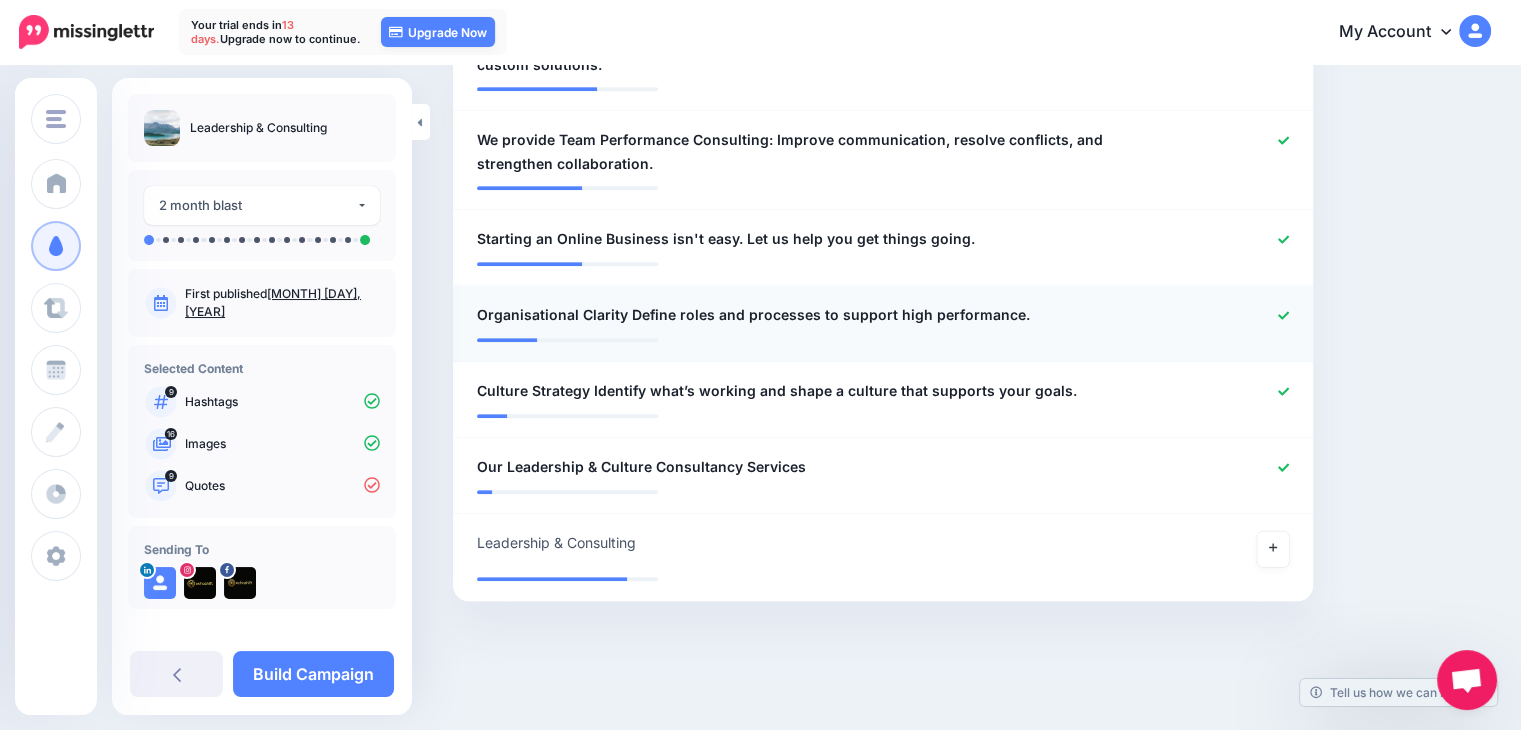 click on "**********" at bounding box center (883, 324) 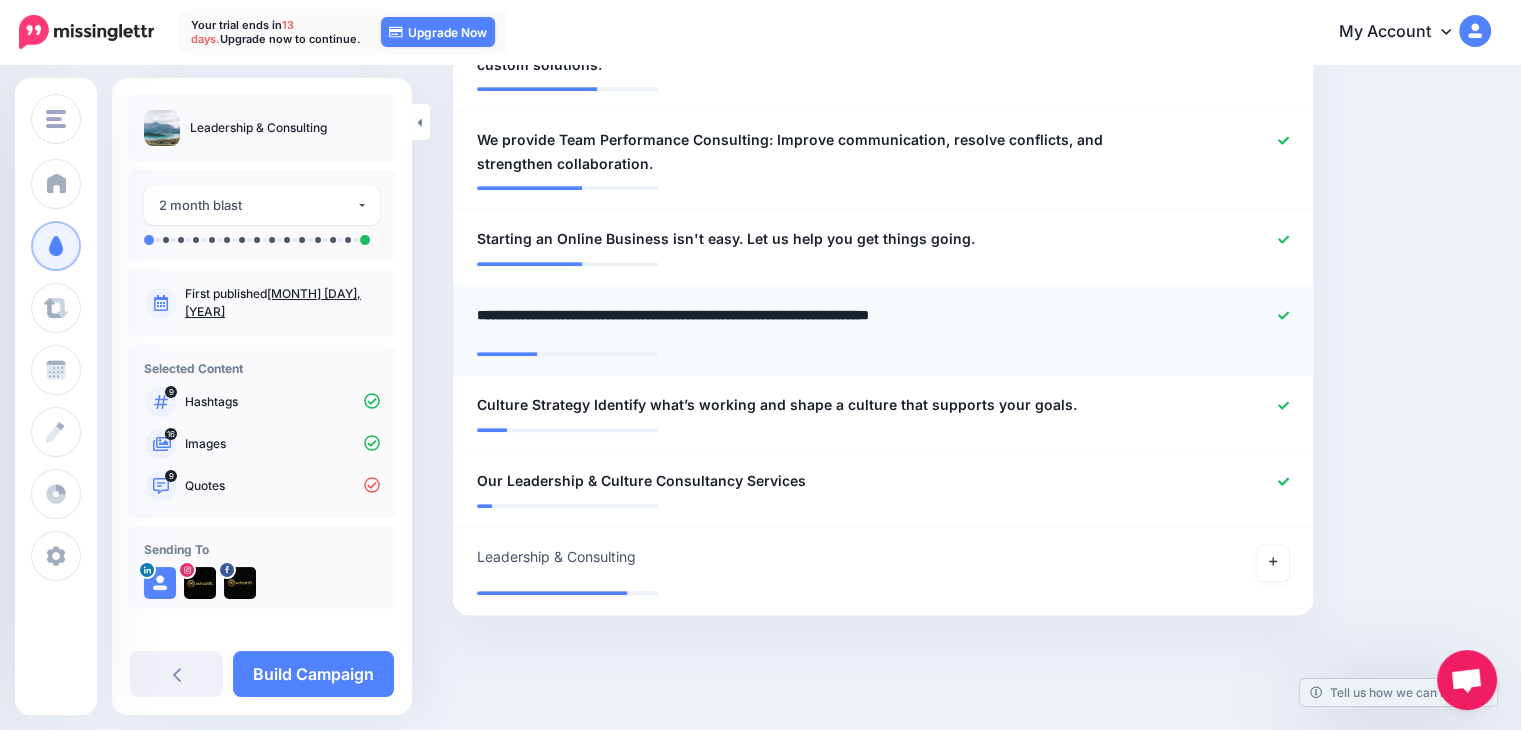 click on "**********" at bounding box center [818, 322] 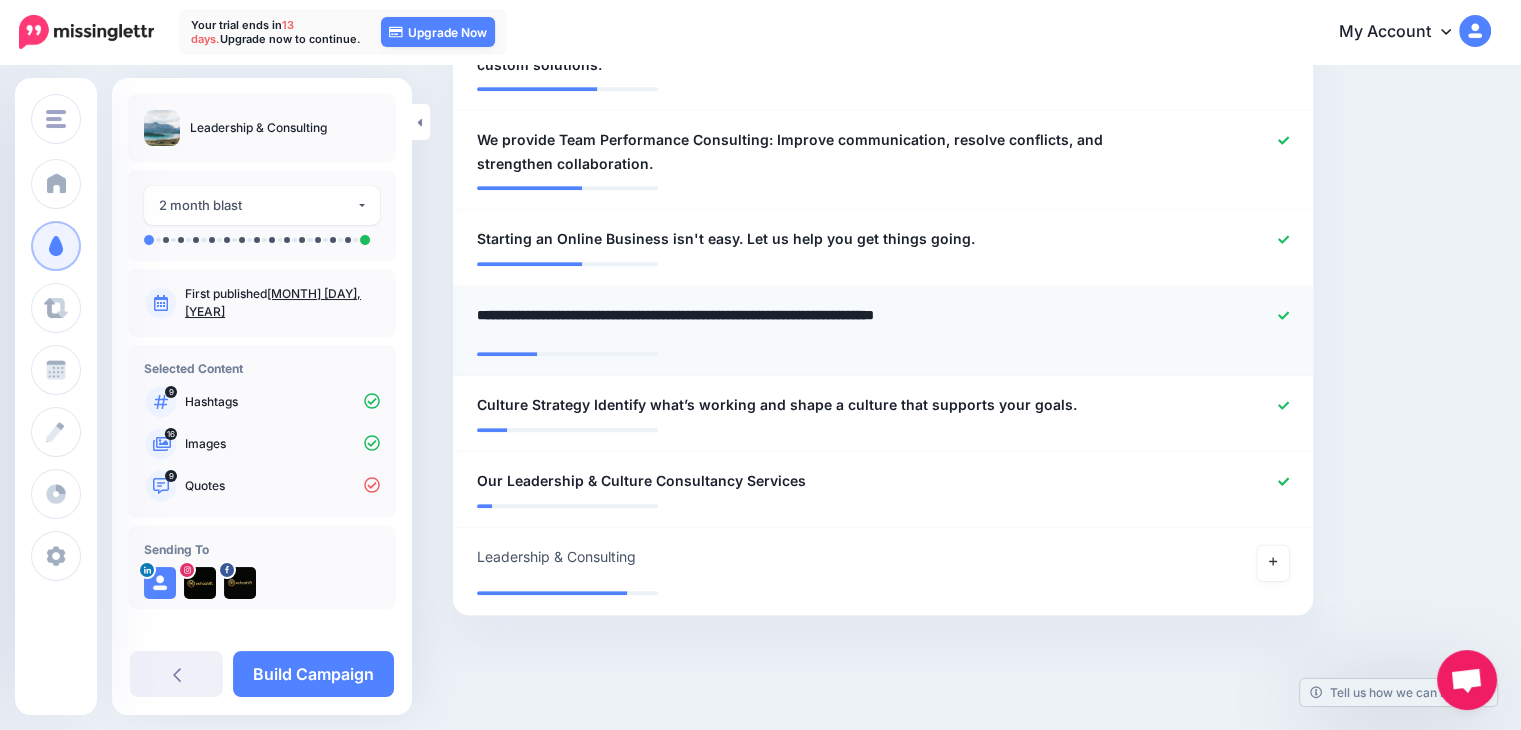 click on "**********" at bounding box center [818, 322] 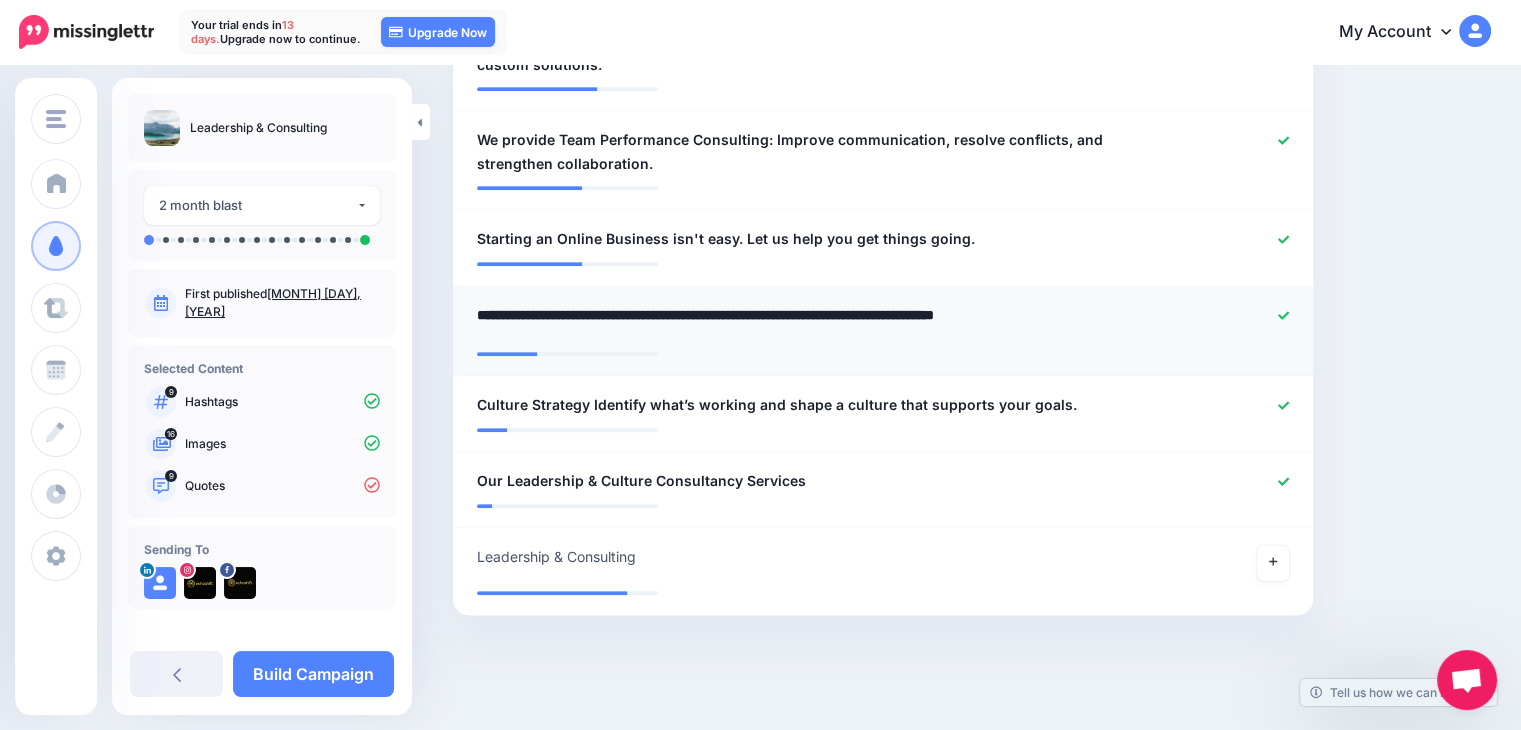 click on "**********" at bounding box center [818, 322] 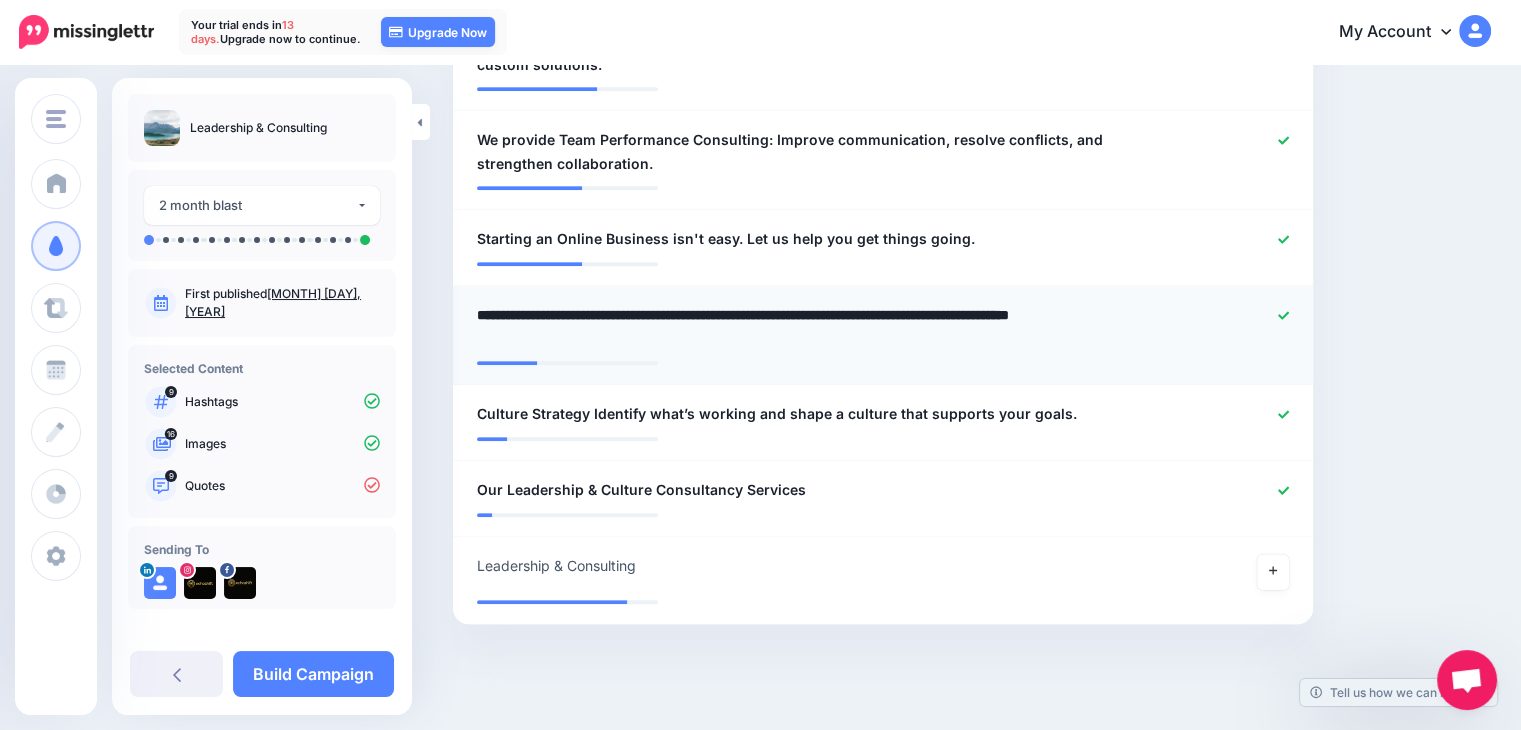 type on "**********" 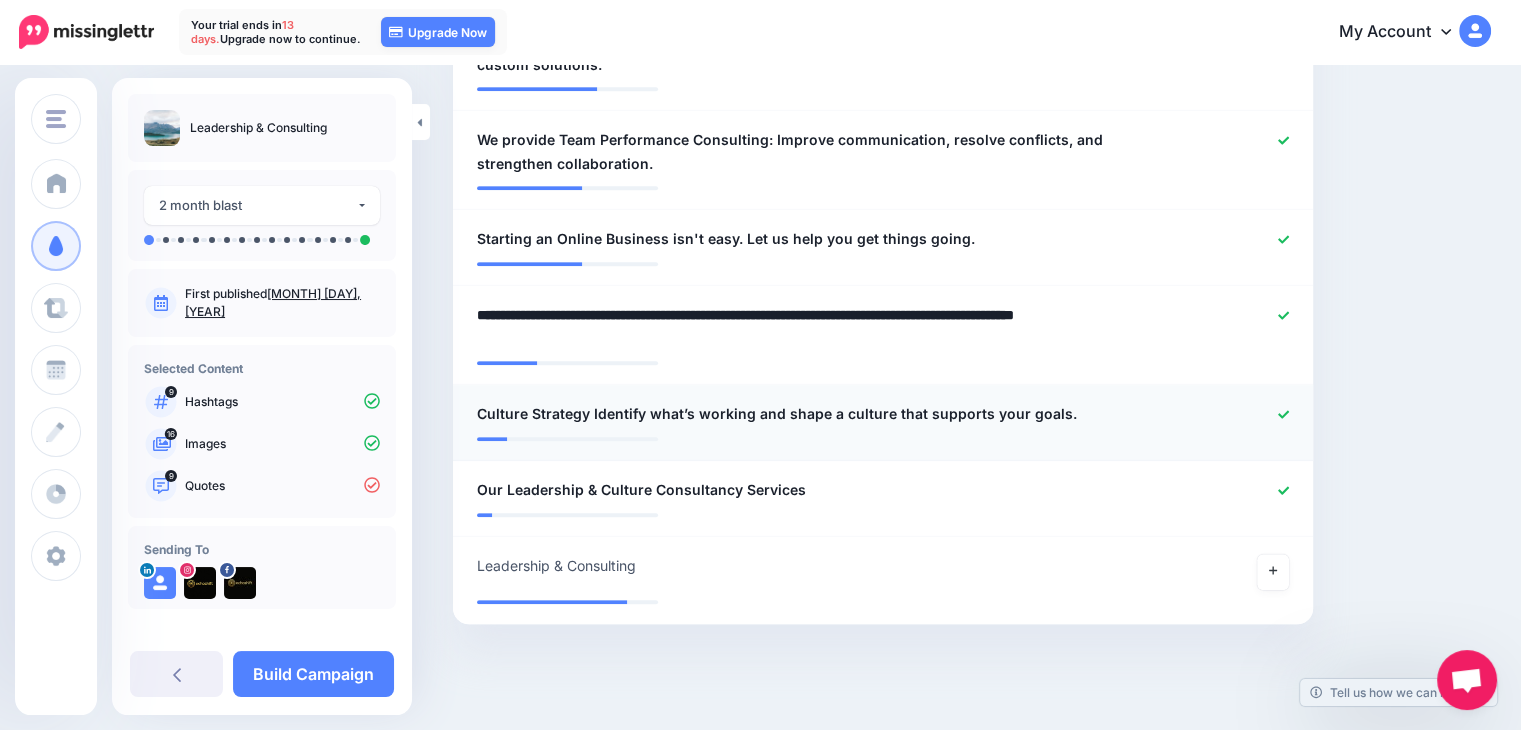 click on "Culture Strategy Identify what’s working and shape a culture that supports your goals." at bounding box center [777, 414] 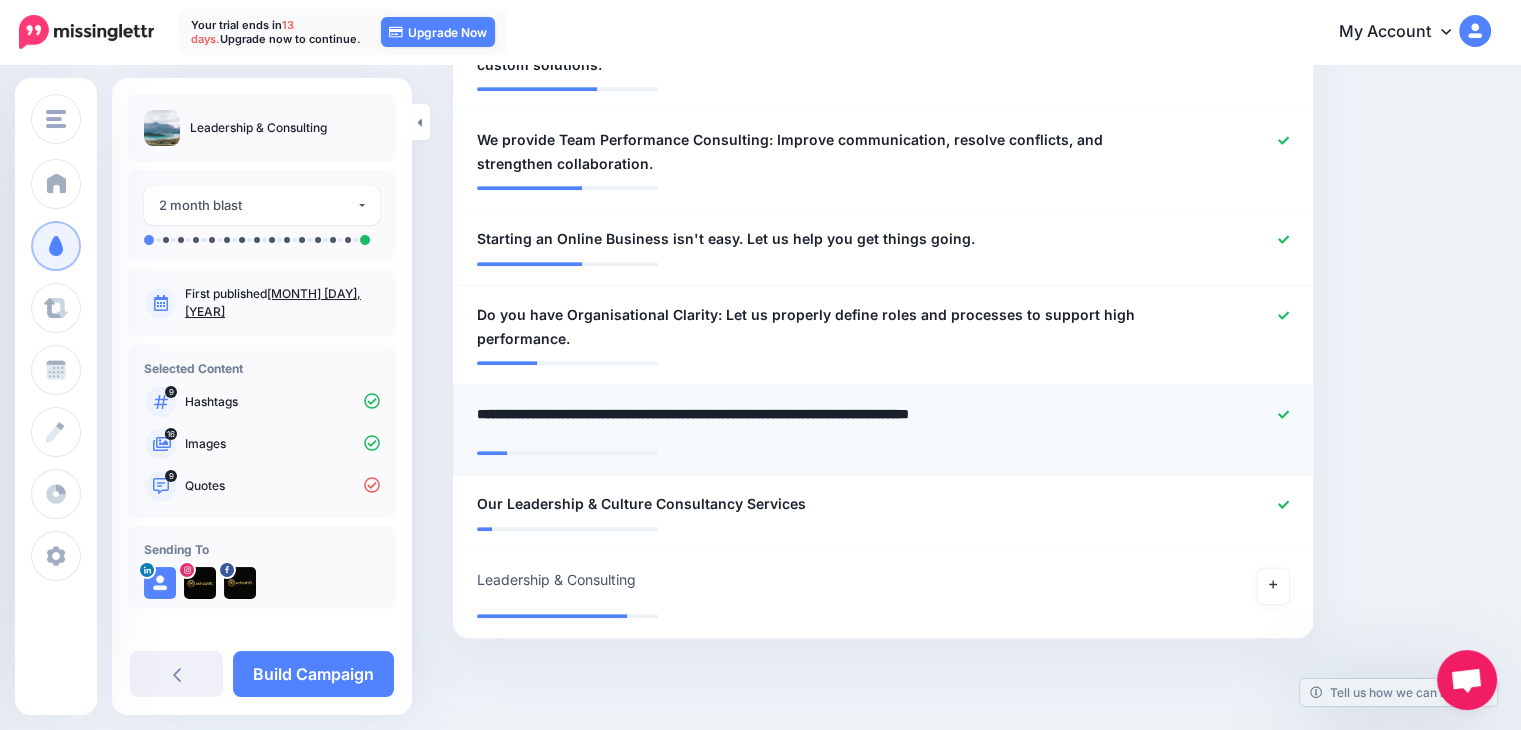 click on "**********" at bounding box center [818, 421] 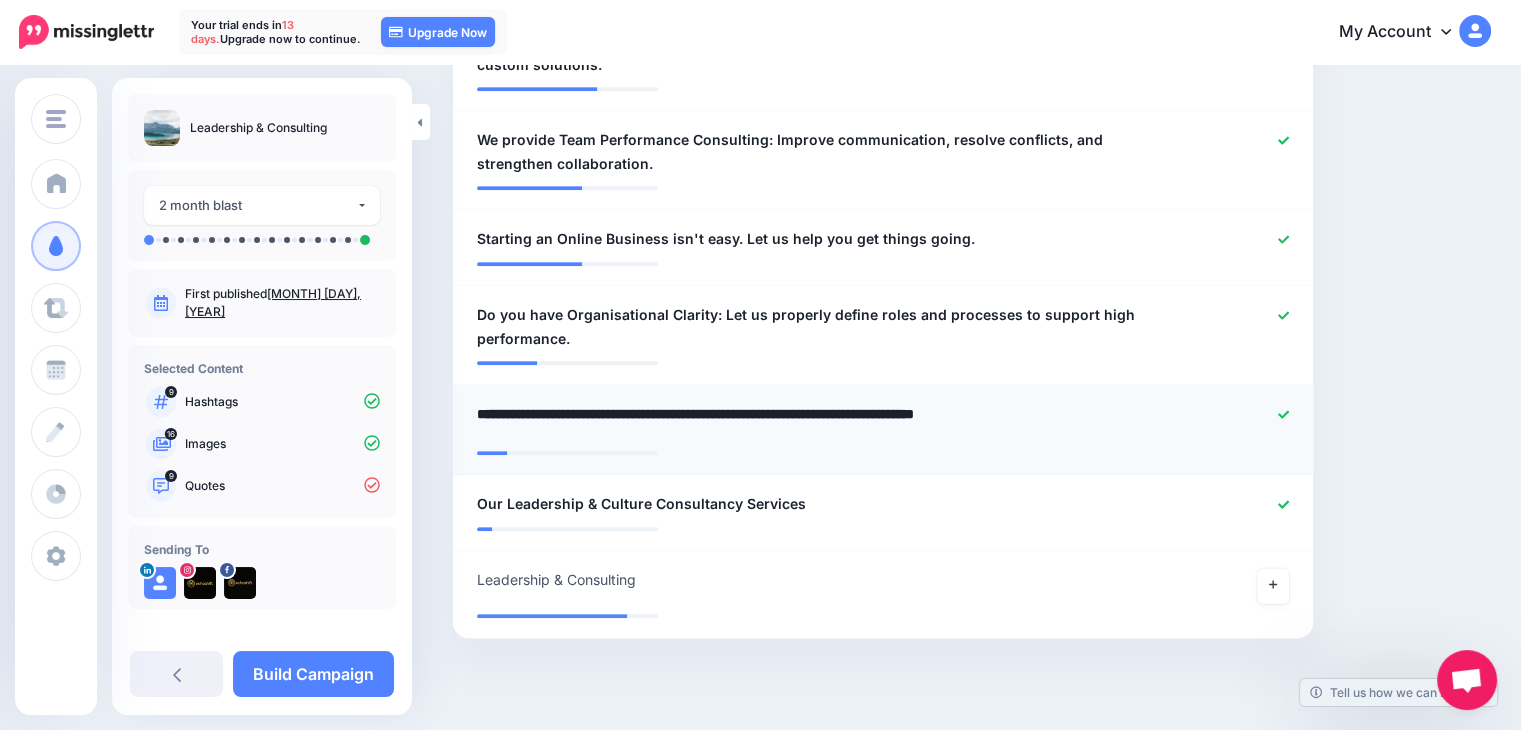 click on "**********" at bounding box center (818, 421) 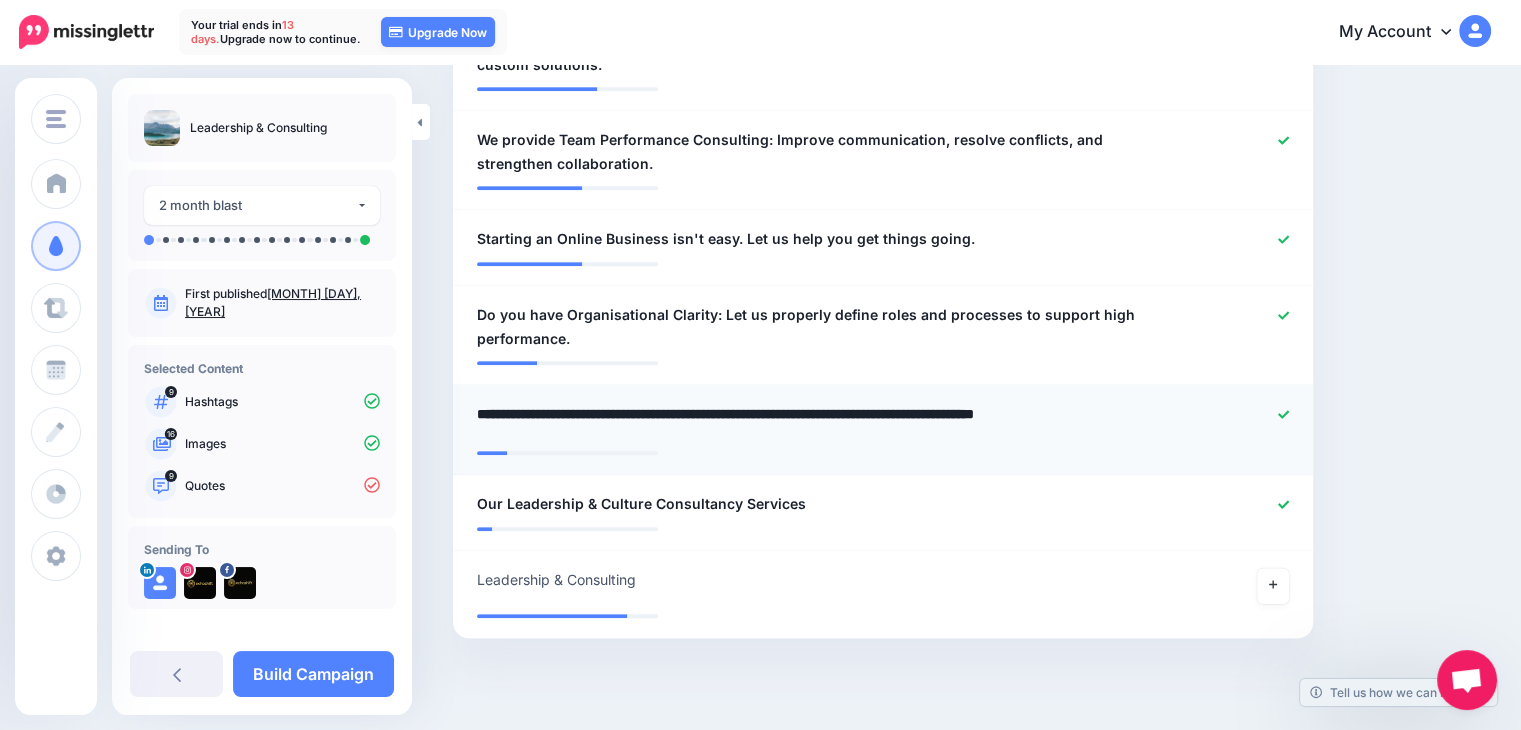 click on "**********" at bounding box center [818, 421] 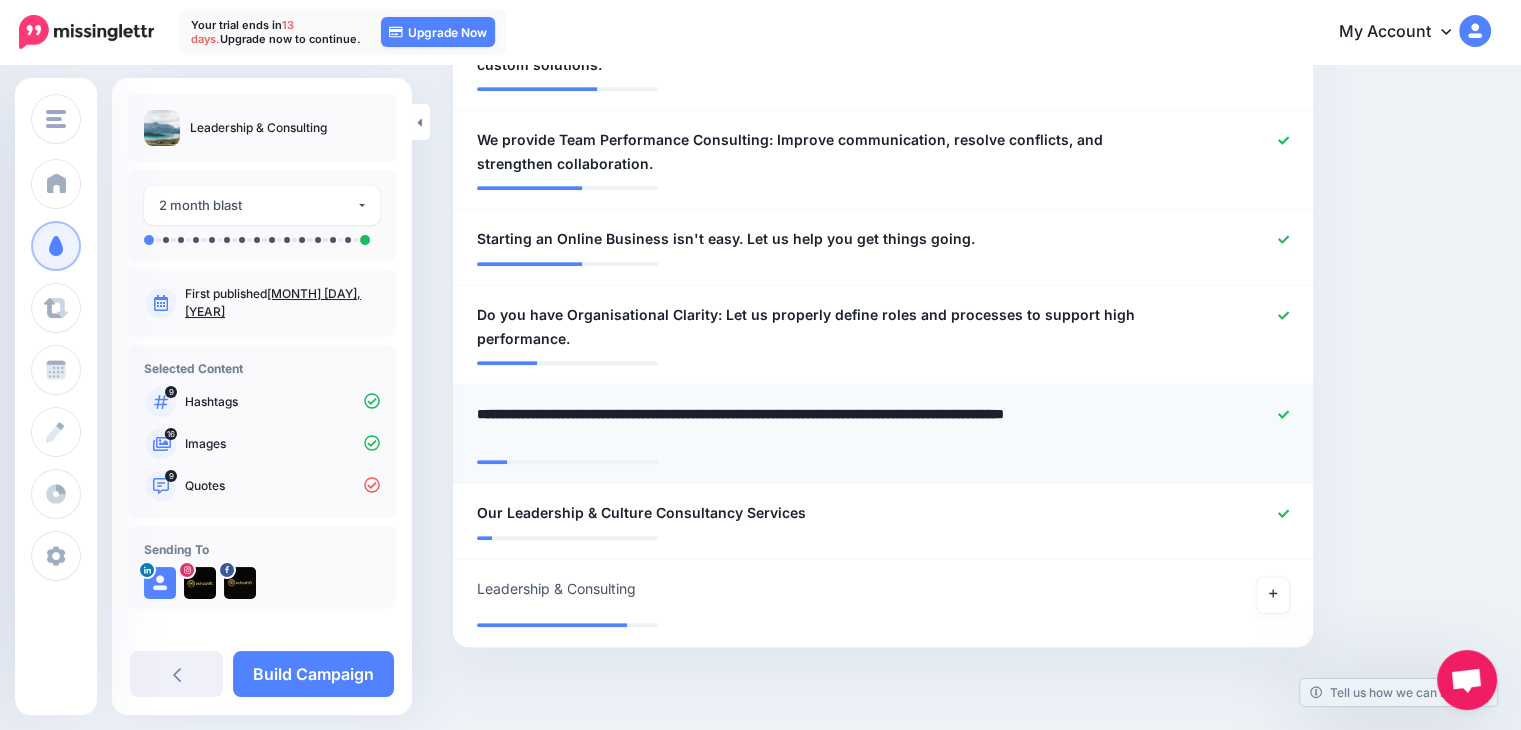 type on "**********" 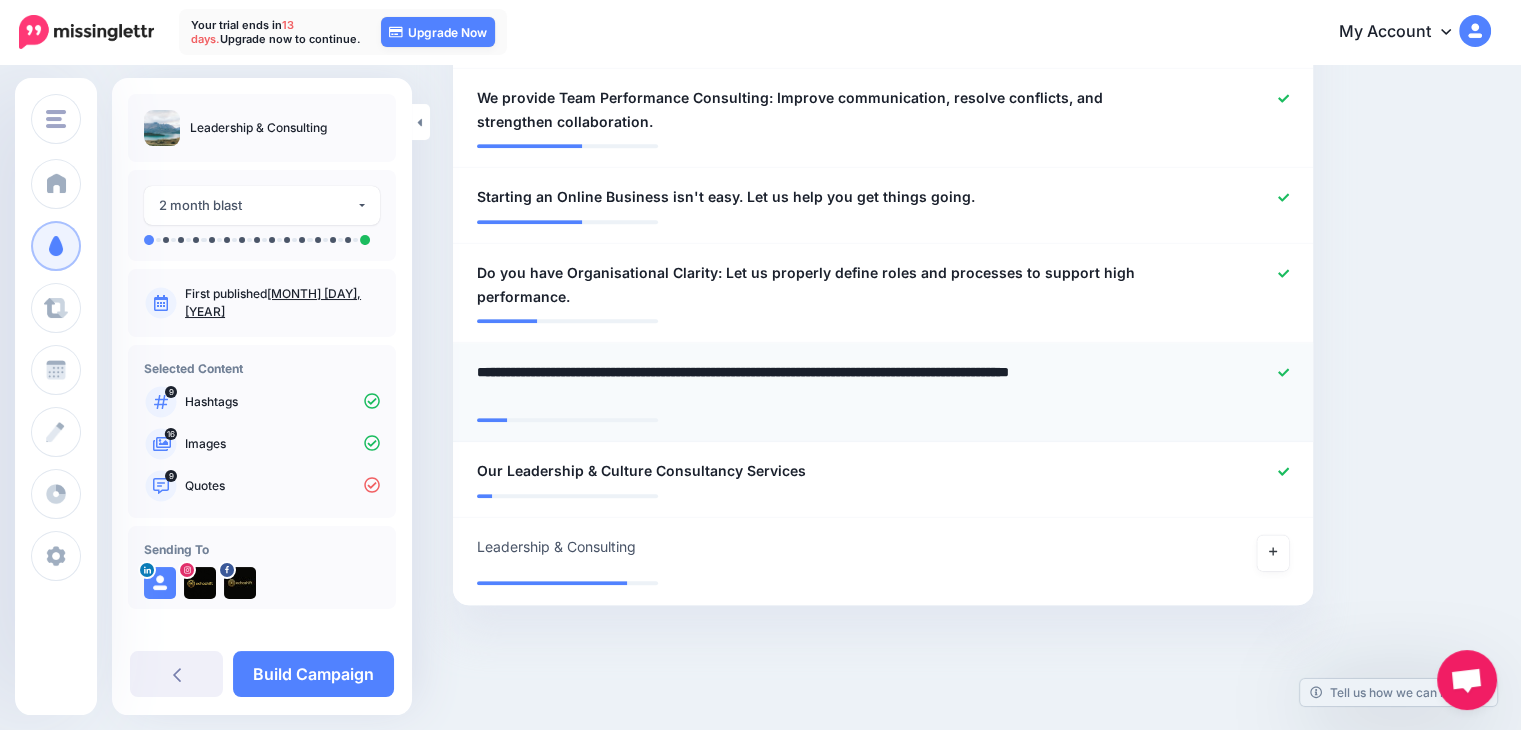 scroll, scrollTop: 1030, scrollLeft: 0, axis: vertical 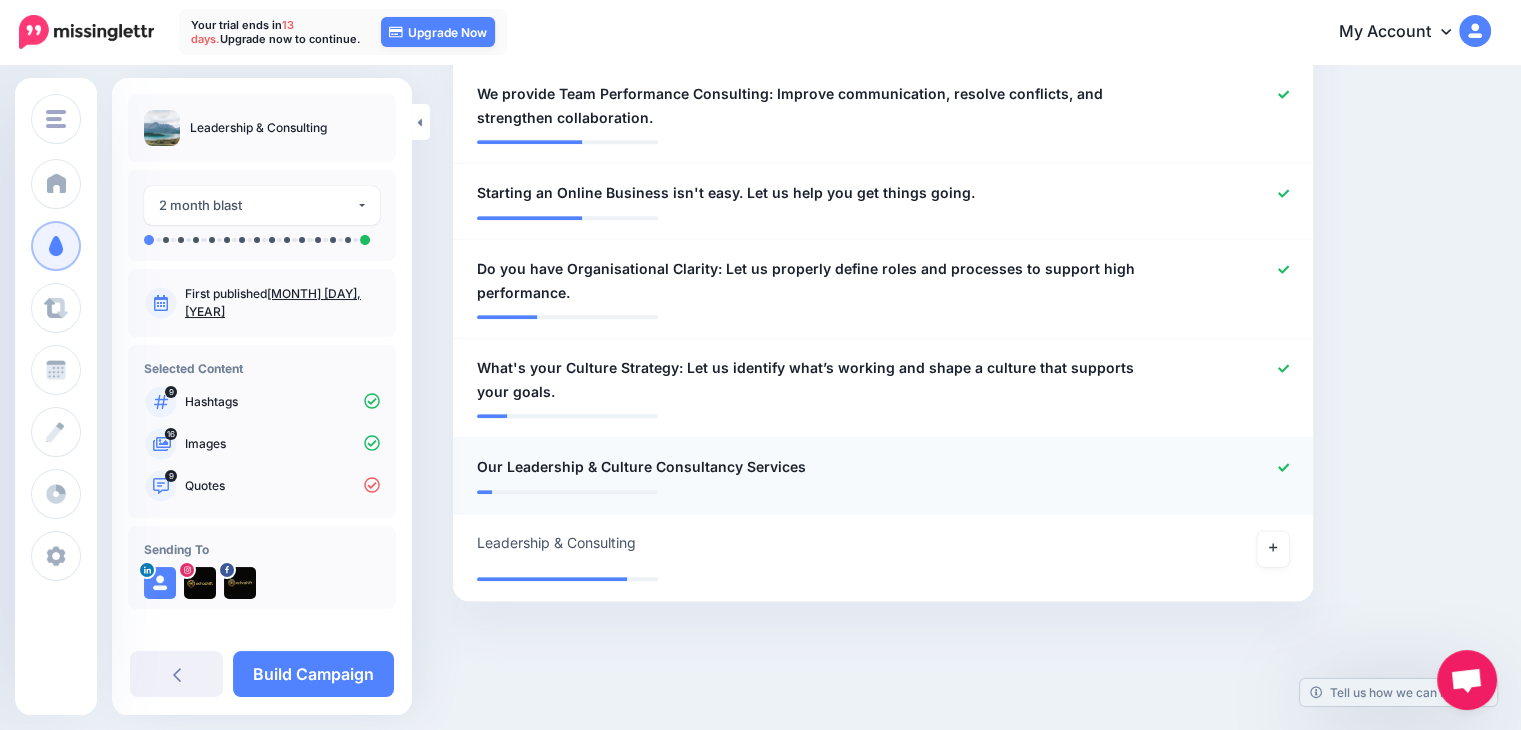 click on "Our Leadership & Culture Consultancy Services" at bounding box center (641, 467) 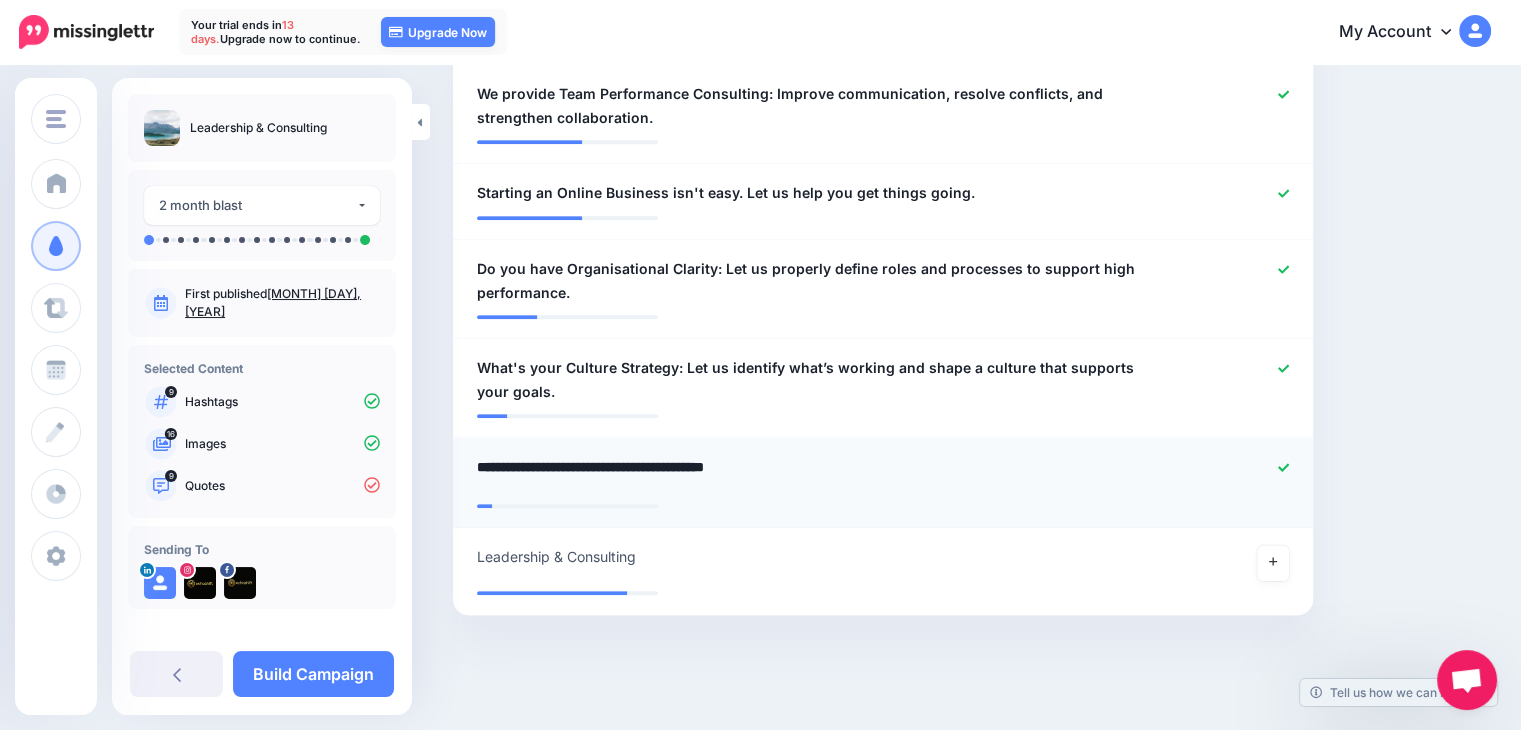 drag, startPoint x: 808, startPoint y: 464, endPoint x: 454, endPoint y: 469, distance: 354.0353 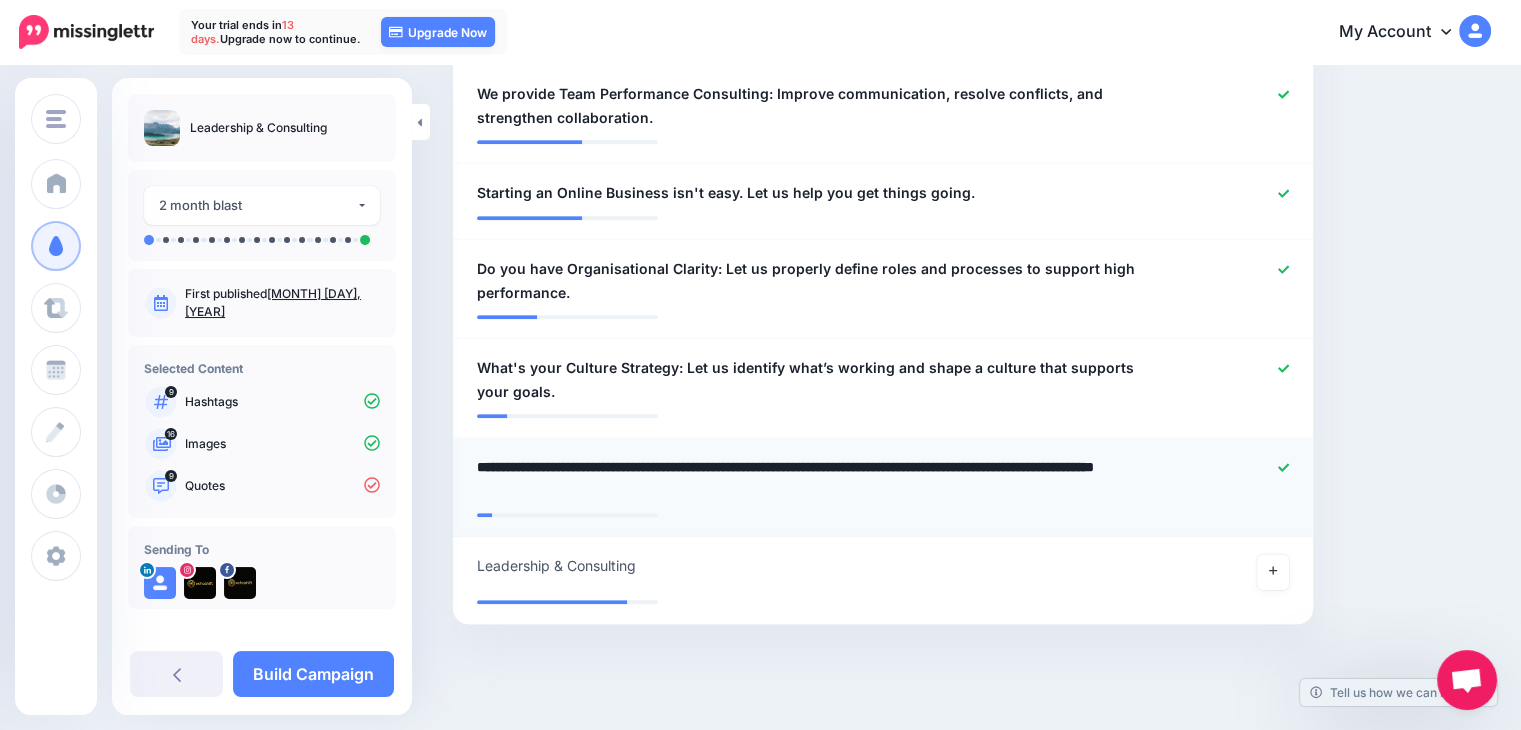 type on "**********" 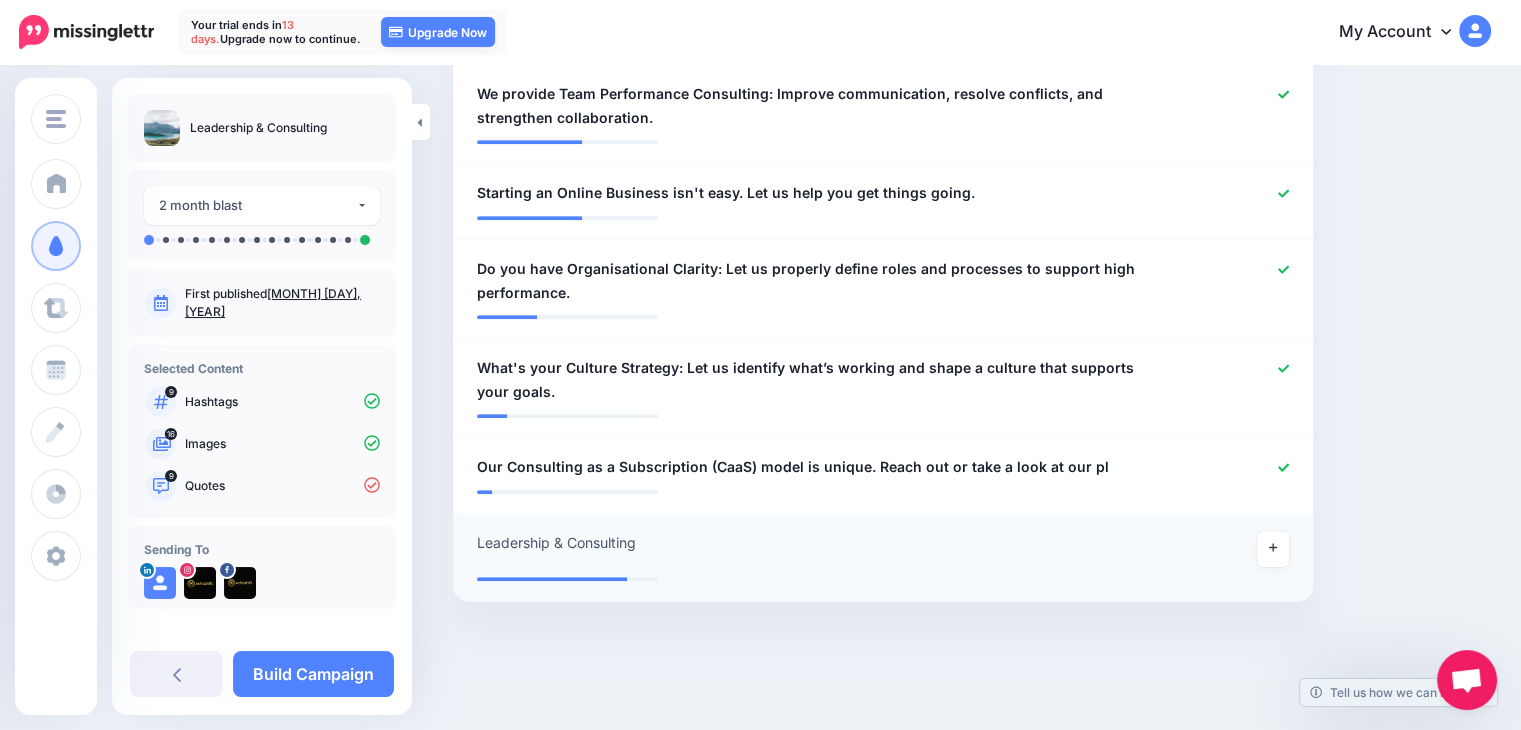 click on "**********" at bounding box center [813, 549] 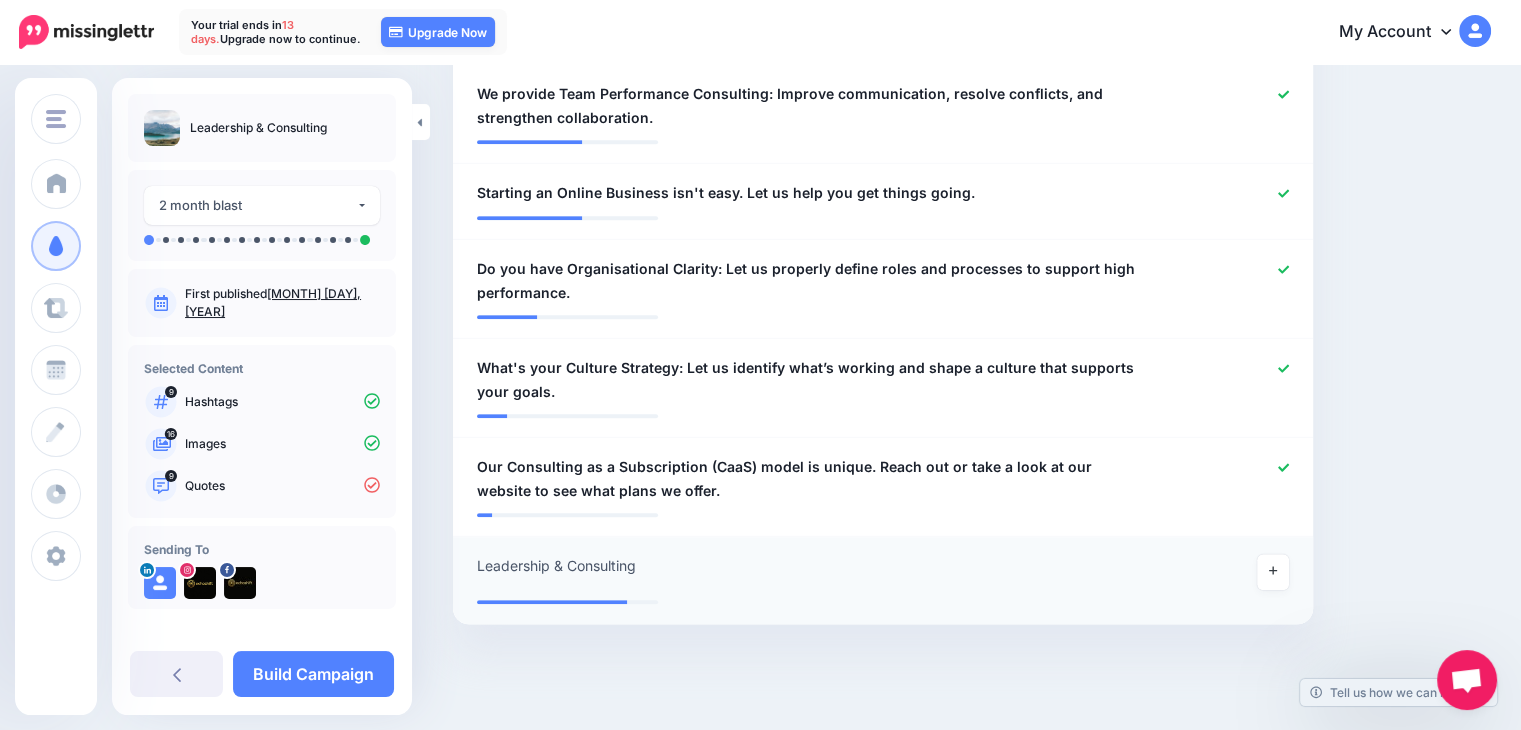click on "**********" at bounding box center [813, 572] 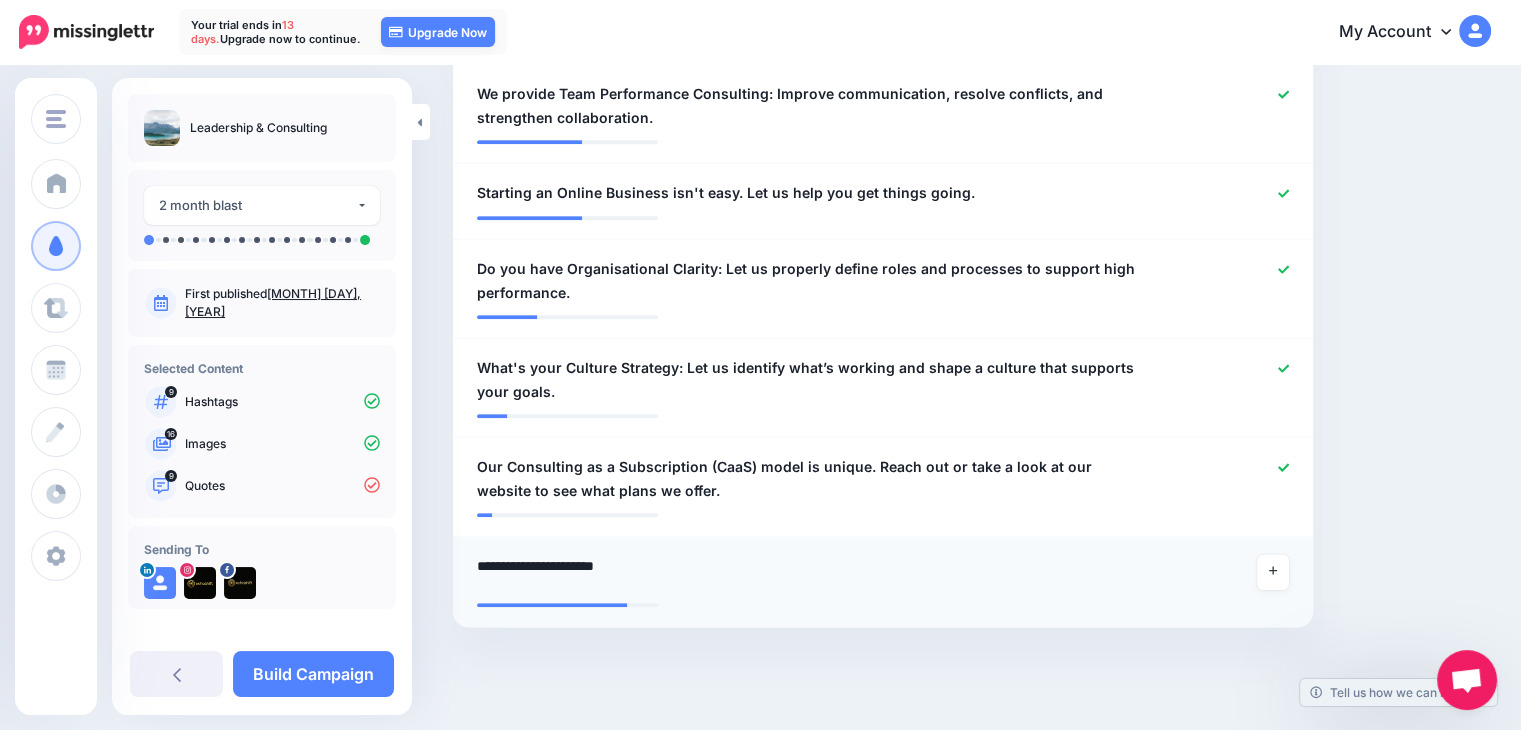 click on "**********" at bounding box center [818, 573] 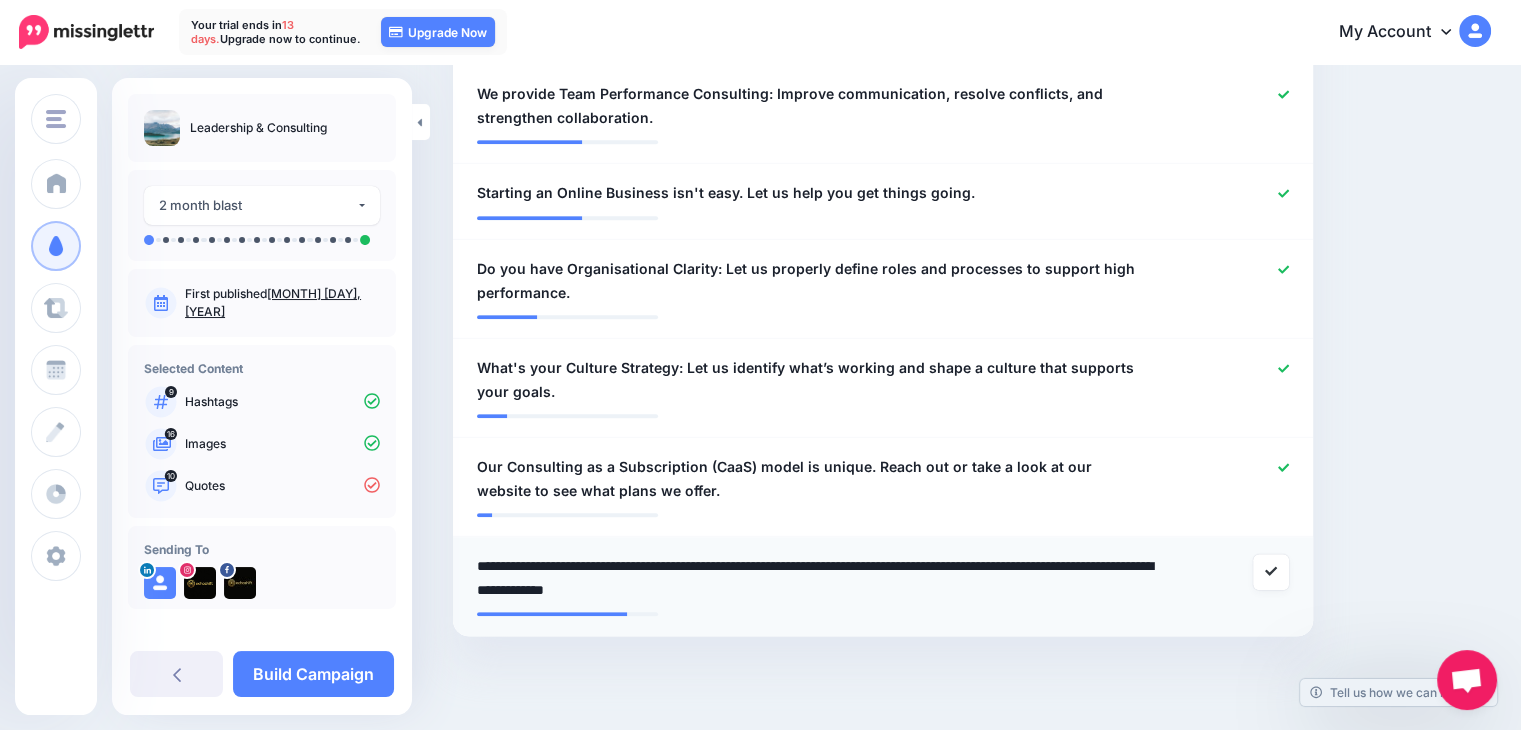 click on "**********" at bounding box center [818, 578] 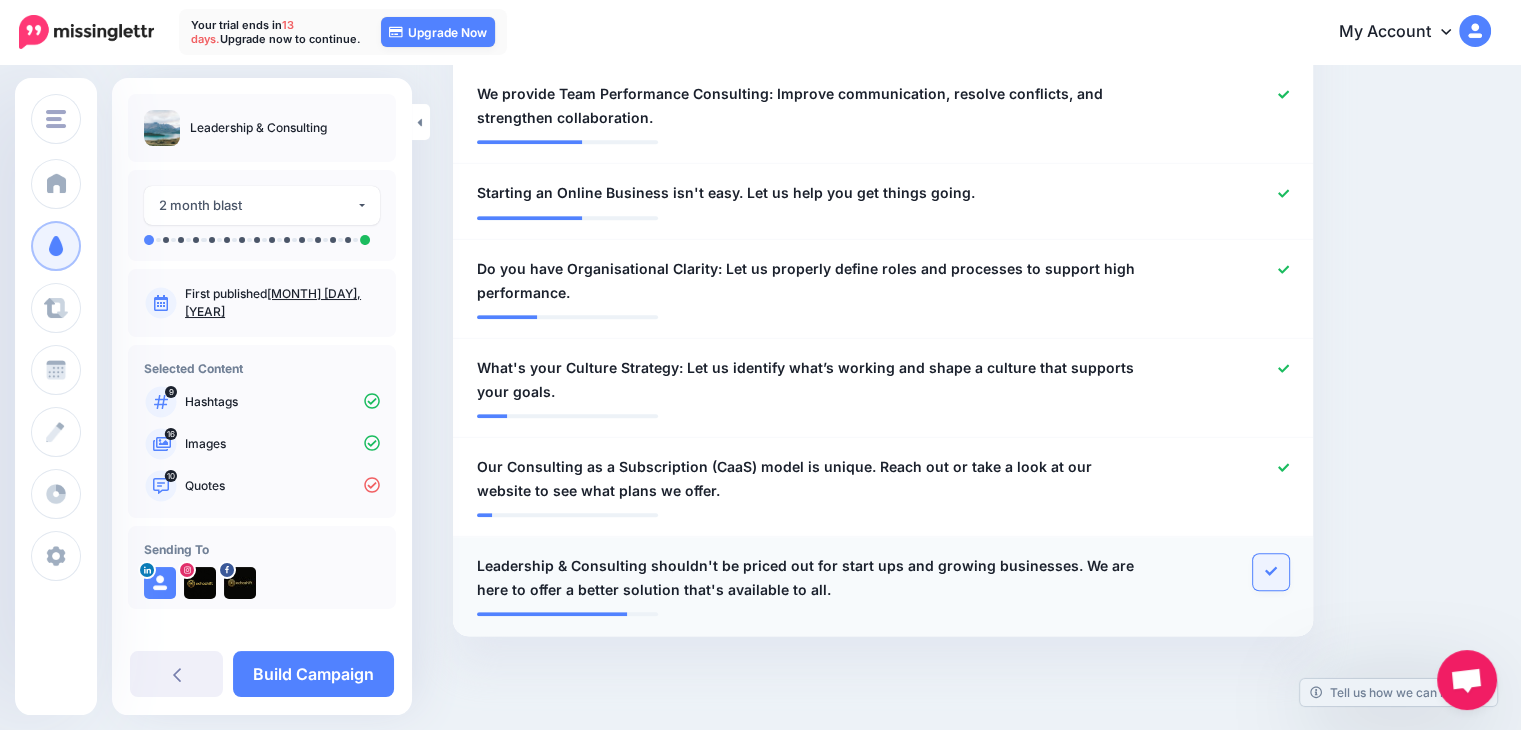 click at bounding box center [1271, 572] 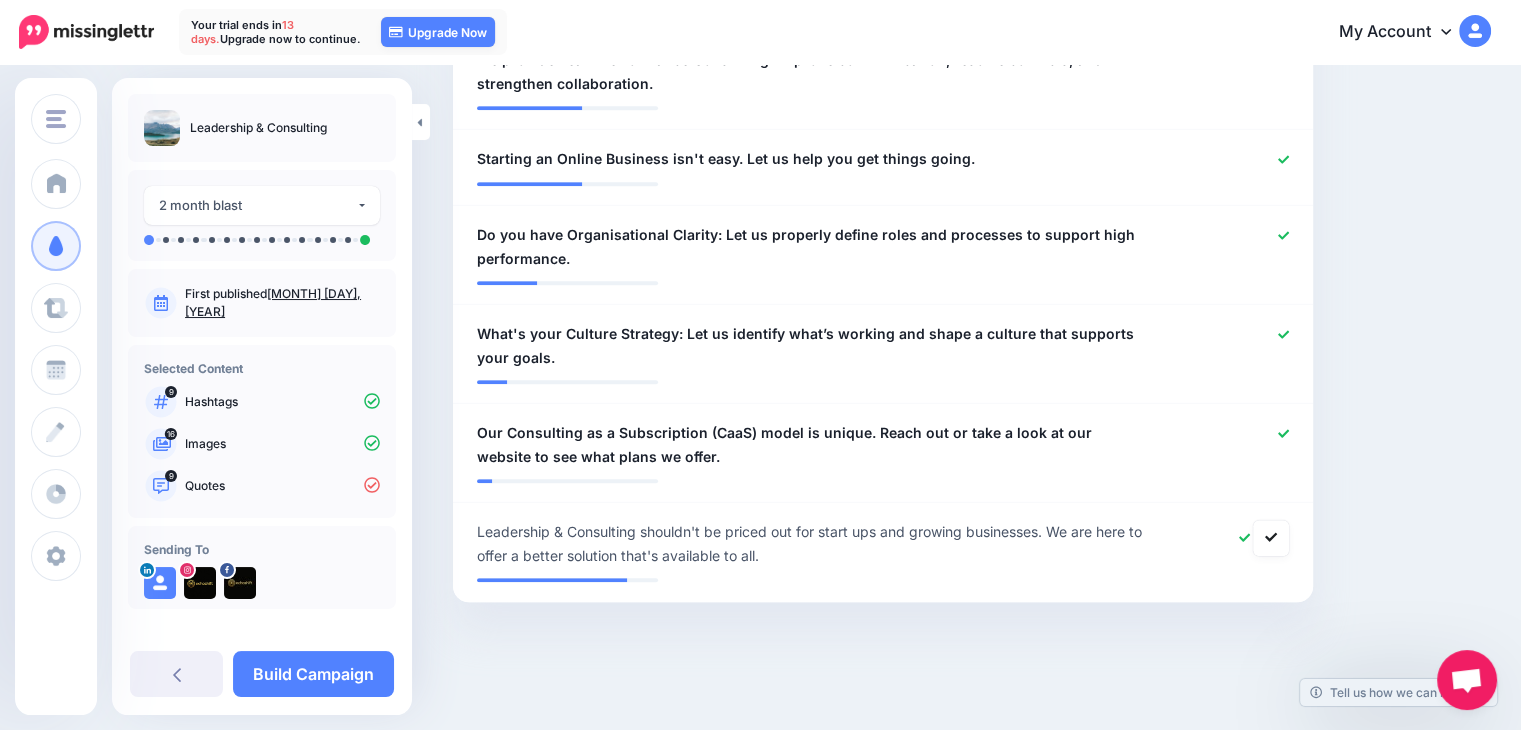 scroll, scrollTop: 1065, scrollLeft: 0, axis: vertical 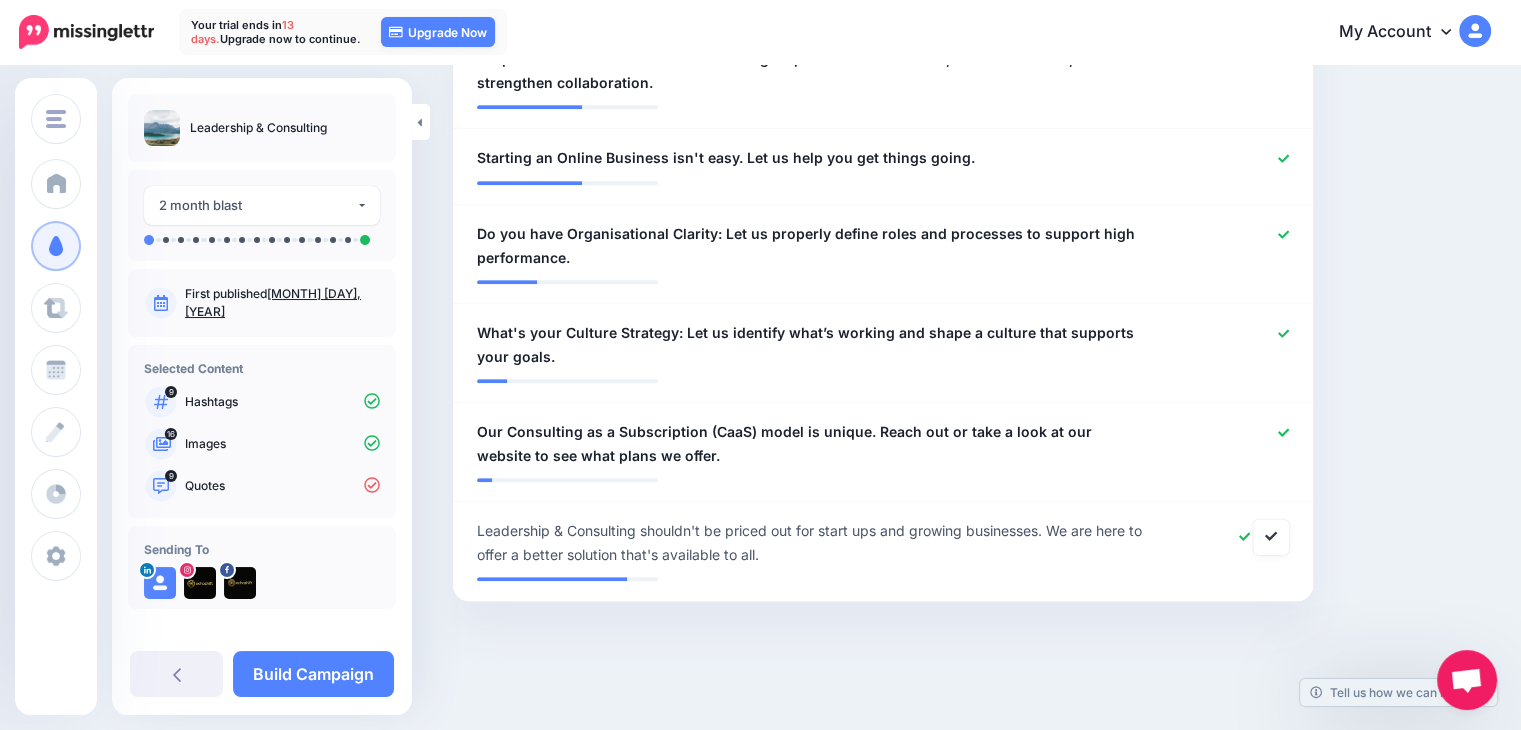 click at bounding box center (883, 651) 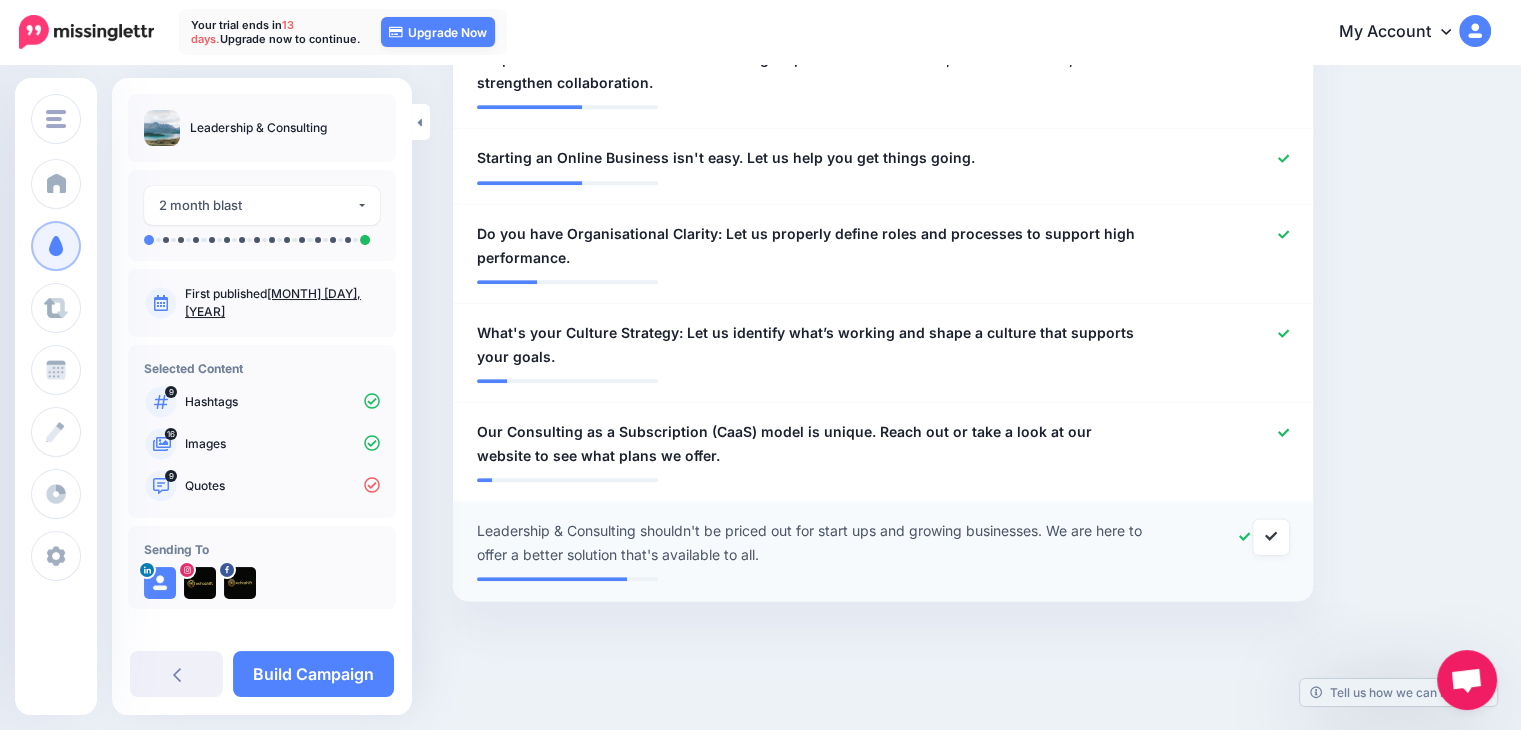 click at bounding box center (1234, 543) 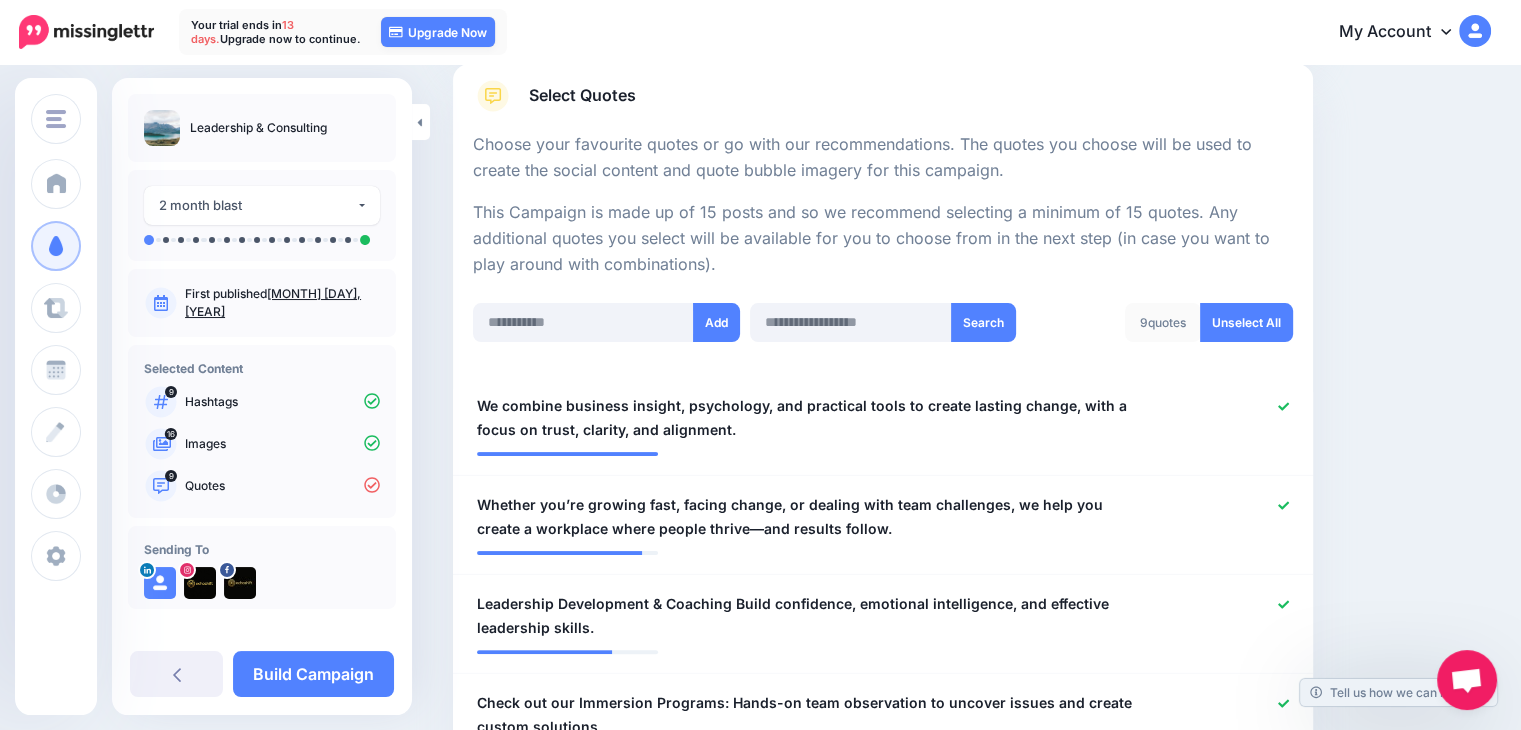 scroll, scrollTop: 465, scrollLeft: 0, axis: vertical 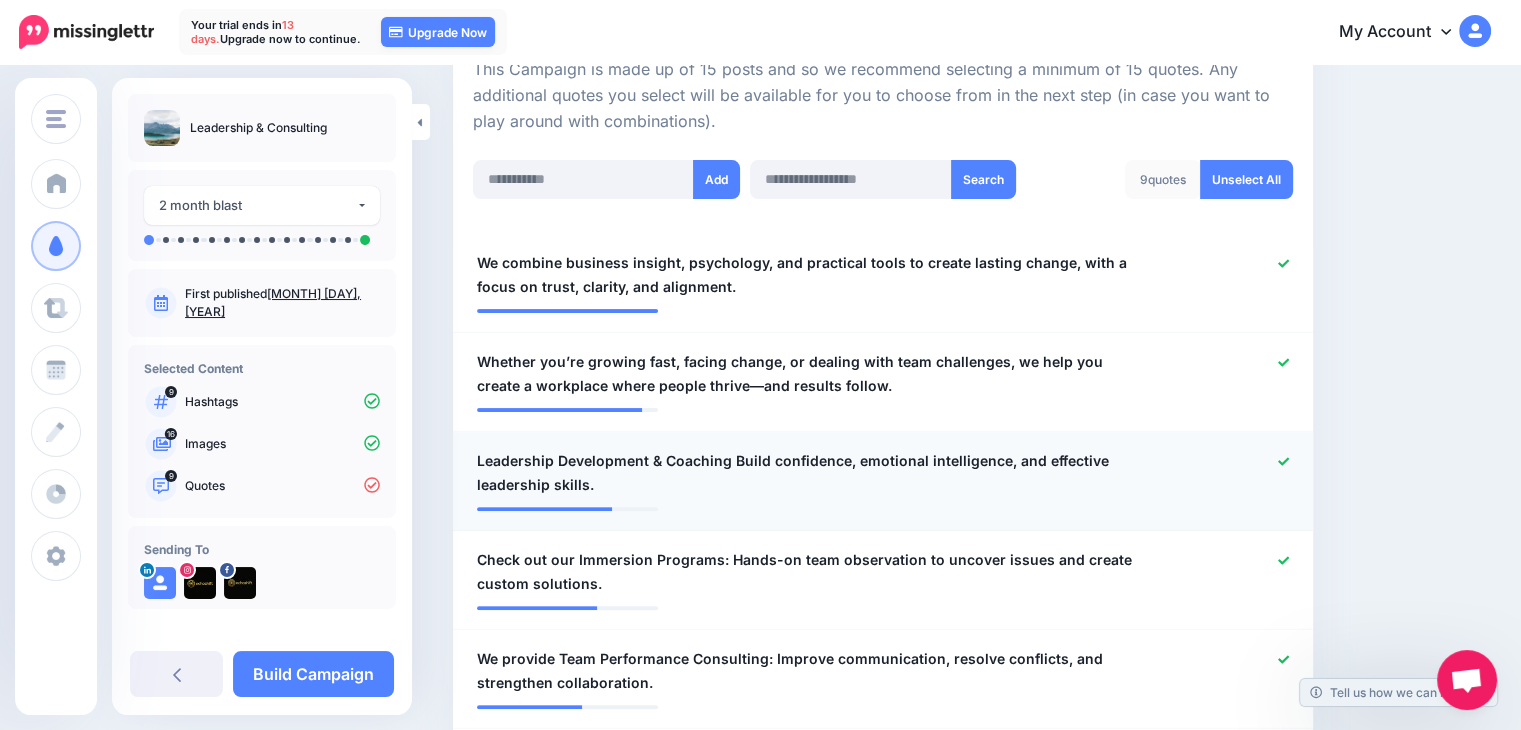 click on "Leadership Development & Coaching Build confidence, emotional intelligence, and effective leadership skills." at bounding box center [813, 473] 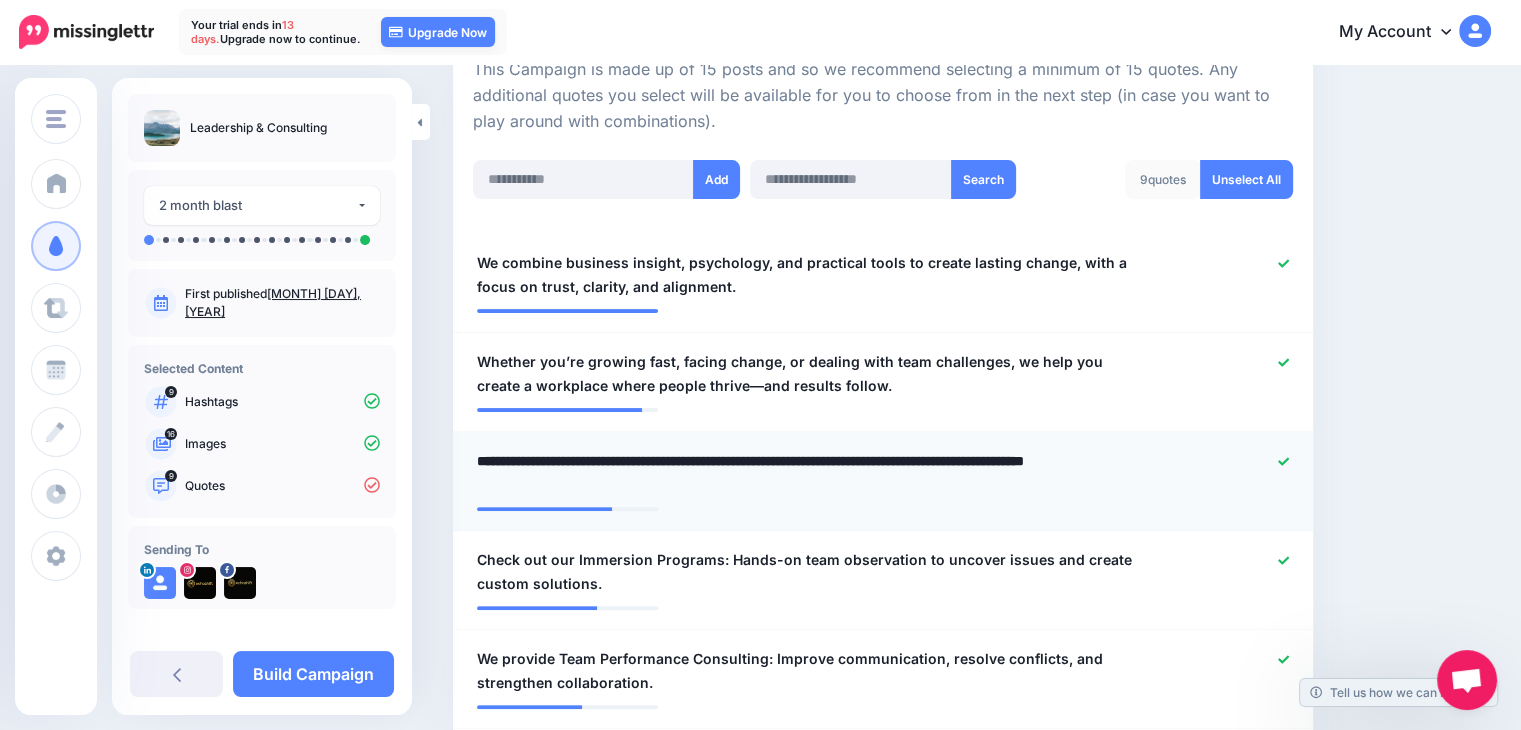 click on "**********" at bounding box center (818, 473) 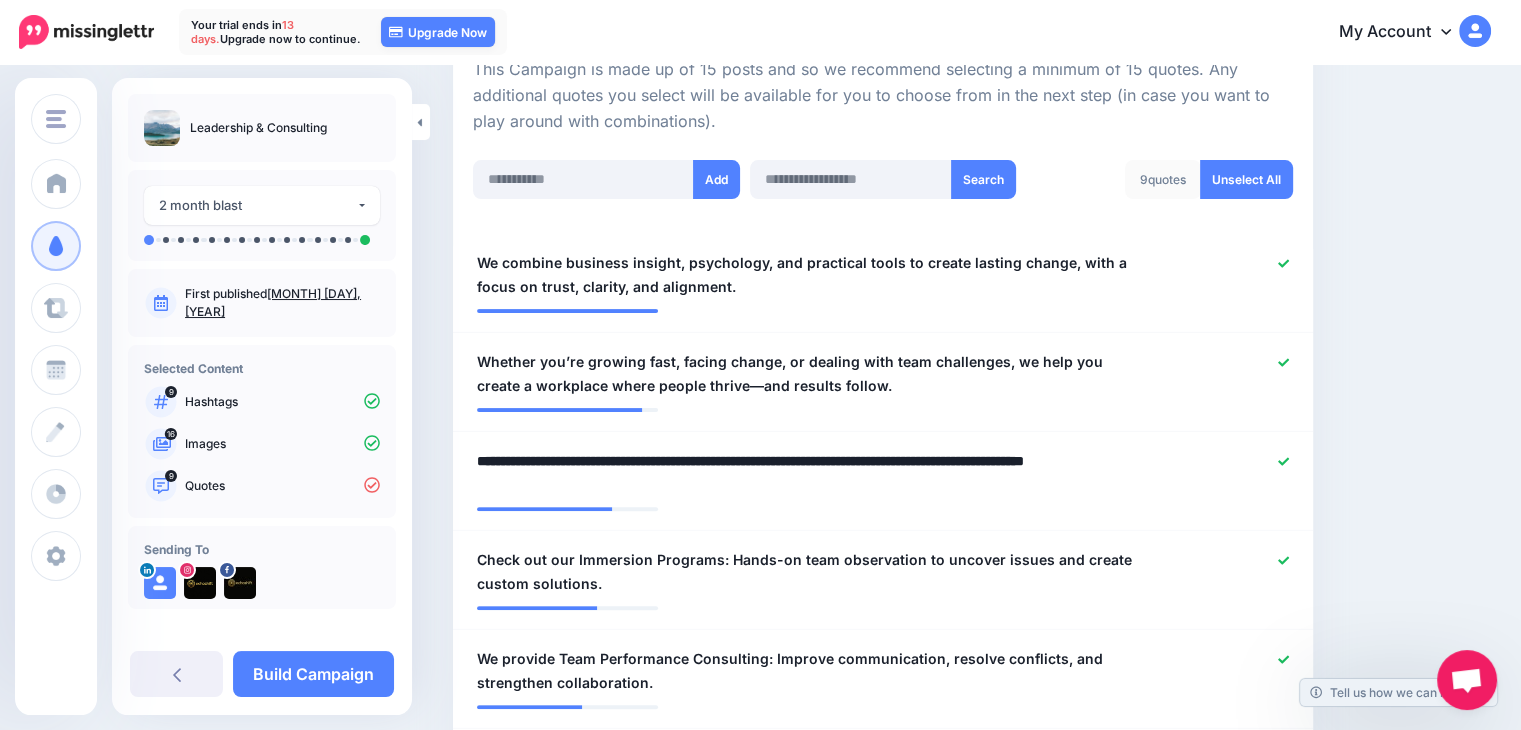 click on "Content and media
Choose the content and media that you'd like to use in this campaign.
Select Hashtags
First let's make sure we're happy with the hashtags. Add, delete and reorder as needed. If unsure we recommend 1-3 hashtags.  Note:  If you have hashtags turned off for any of your social profiles, they will not be included.
#AllInLondon #BrunelUniversityLondon #CentralLondon #CityOfLondon #CreationSoftwareLondon #DesignQconLondon 9" at bounding box center (972, 466) 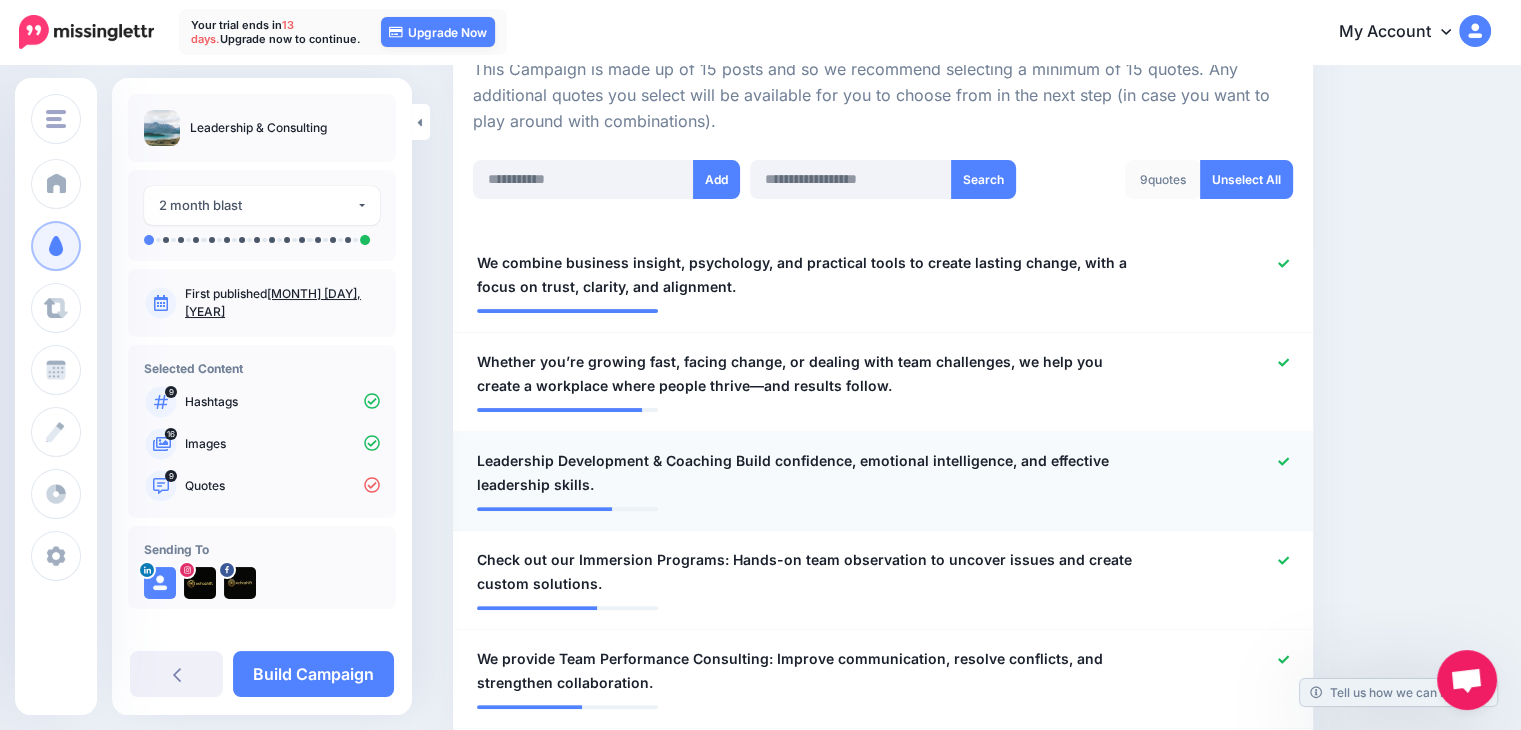 click on "Leadership Development & Coaching Build confidence, emotional intelligence, and effective leadership skills." at bounding box center (813, 473) 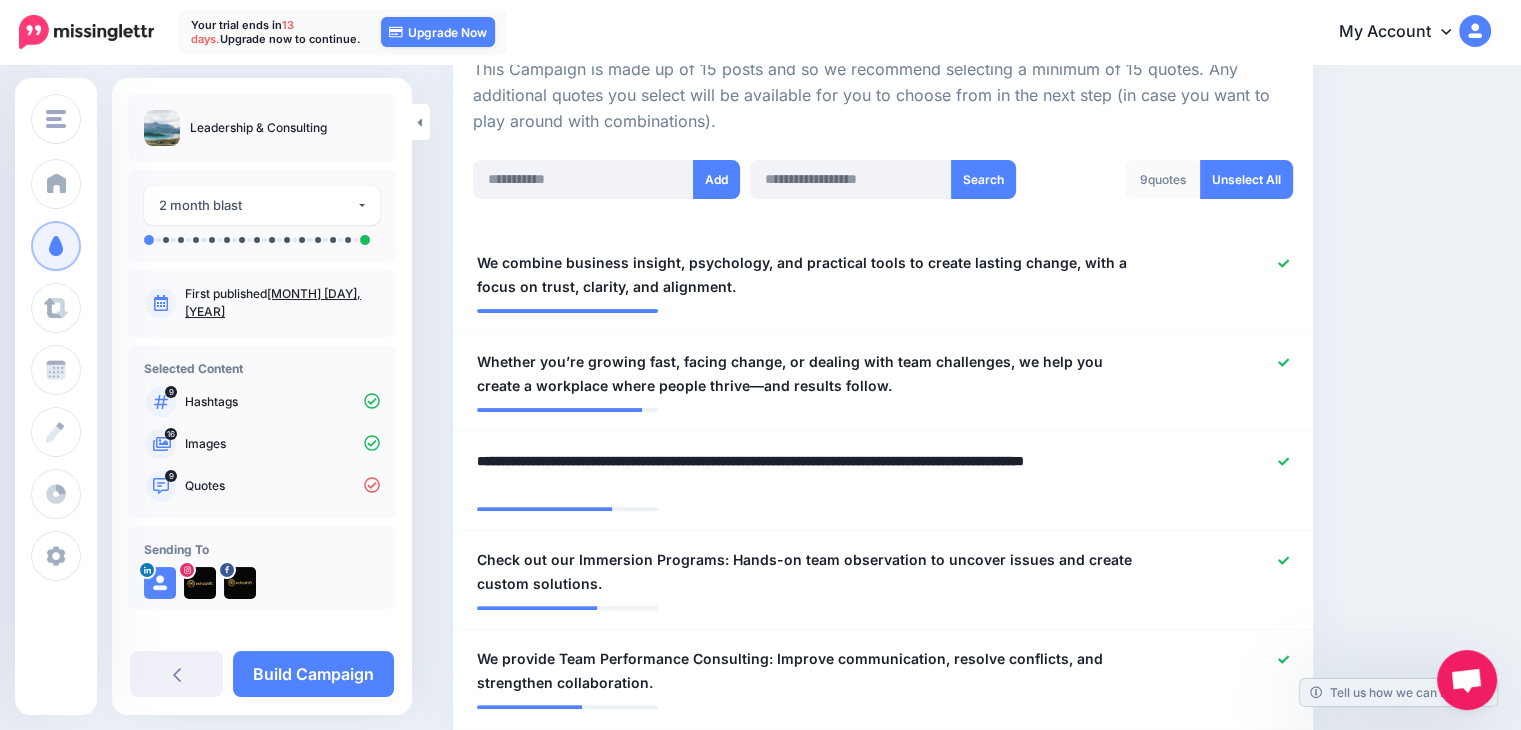 click on "Content and media
Choose the content and media that you'd like to use in this campaign.
Select Hashtags
First let's make sure we're happy with the hashtags. Add, delete and reorder as needed. If unsure we recommend 1-3 hashtags.  Note:  If you have hashtags turned off for any of your social profiles, they will not be included.
#AllInLondon #BrunelUniversityLondon #CentralLondon #CityOfLondon #CreationSoftwareLondon #DesignQconLondon 9" at bounding box center (972, 466) 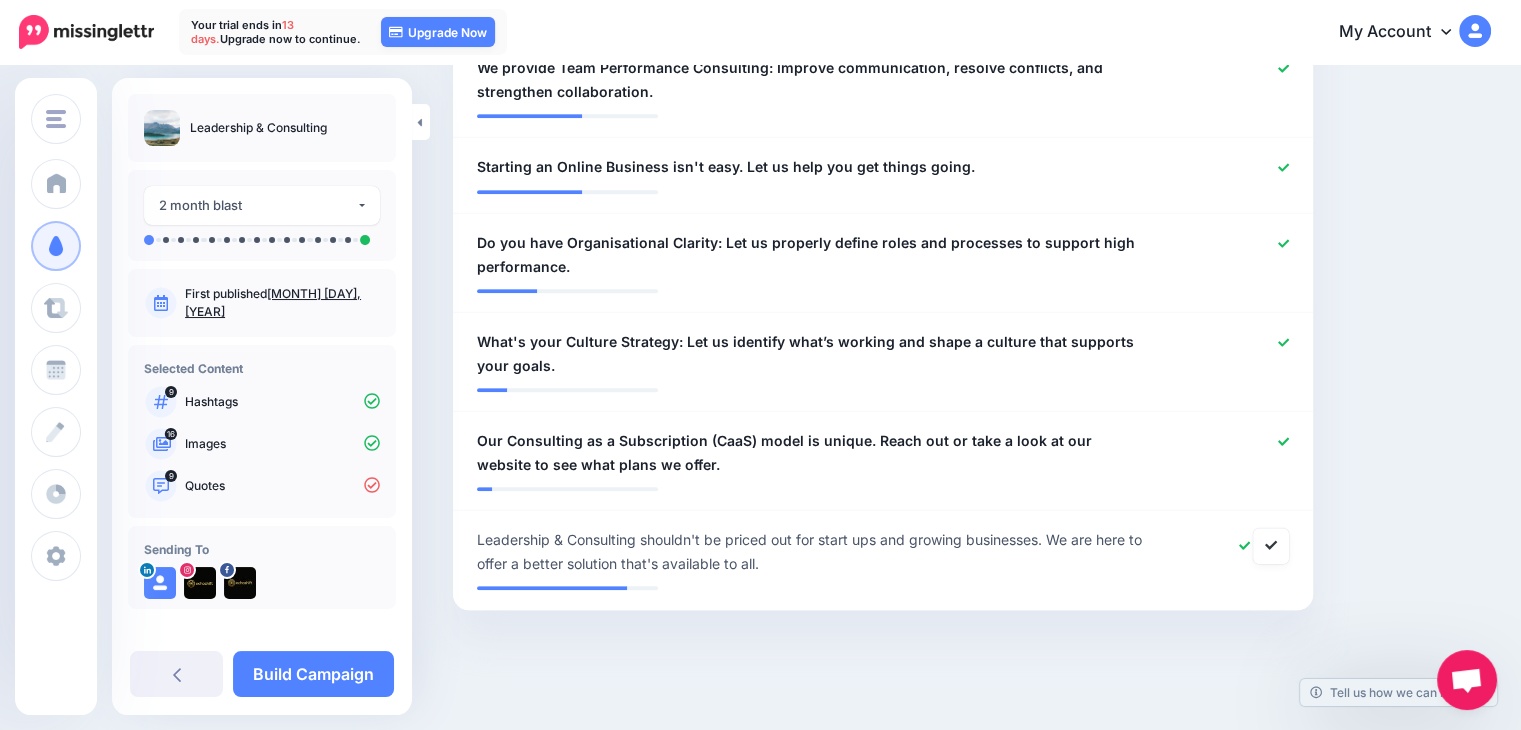 scroll, scrollTop: 1065, scrollLeft: 0, axis: vertical 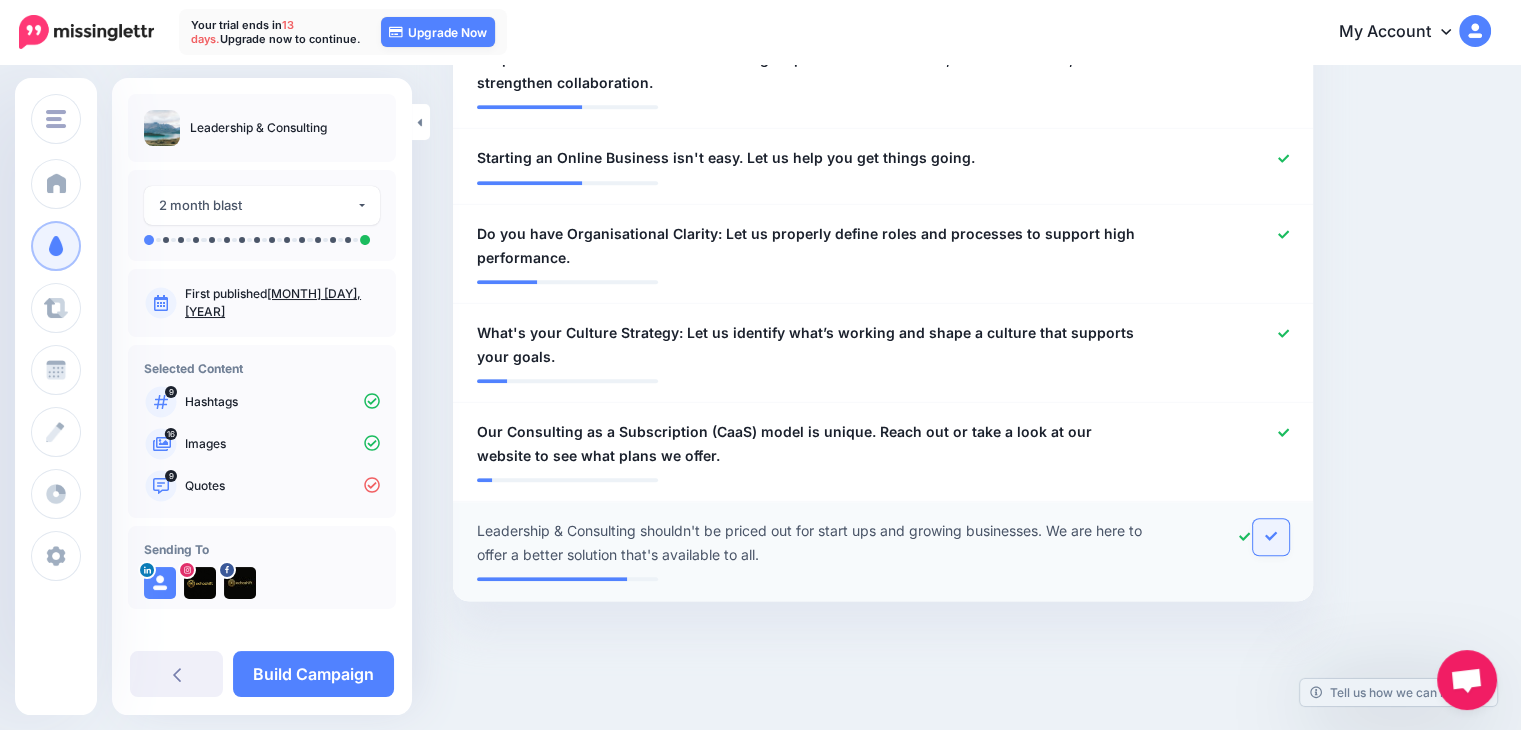 click at bounding box center (1271, 537) 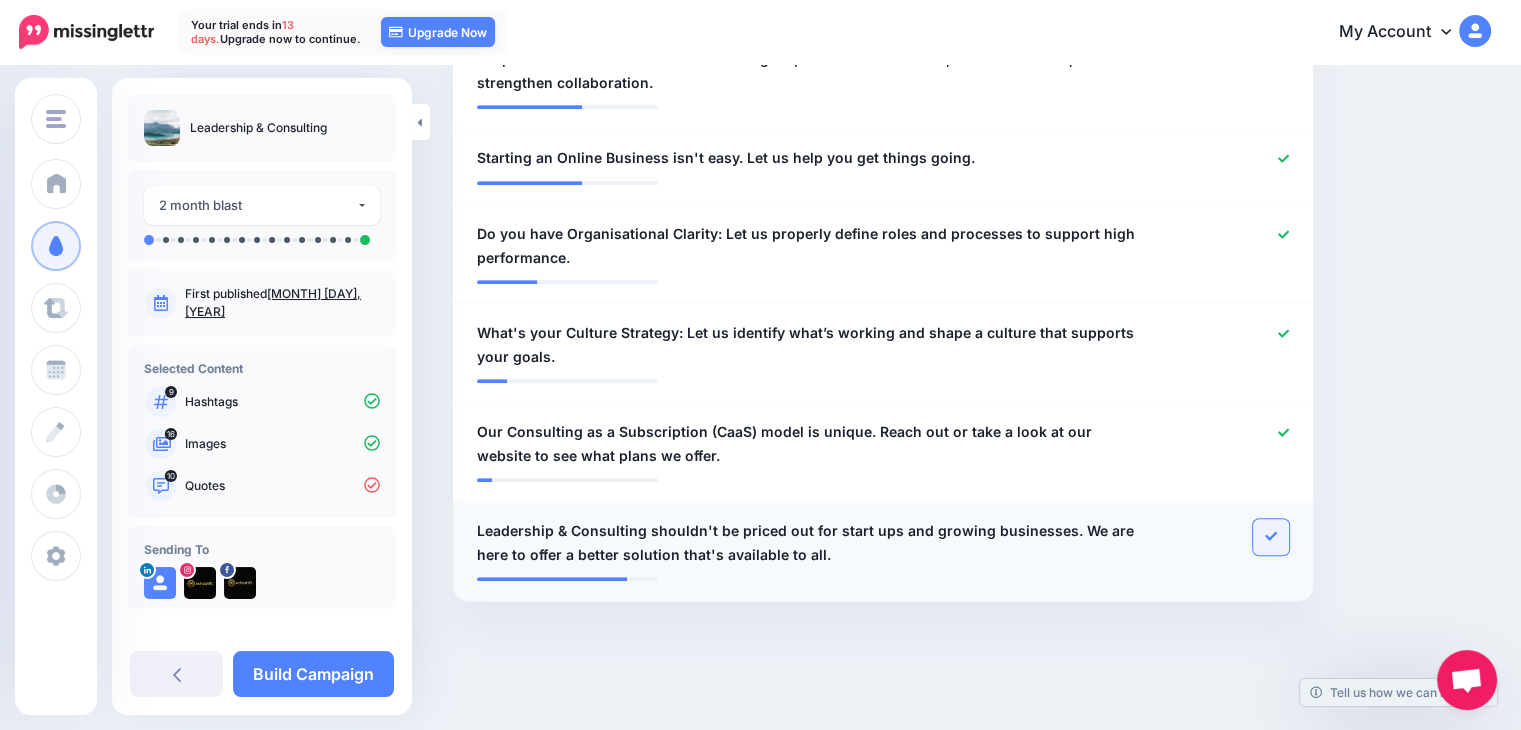 click at bounding box center [1271, 537] 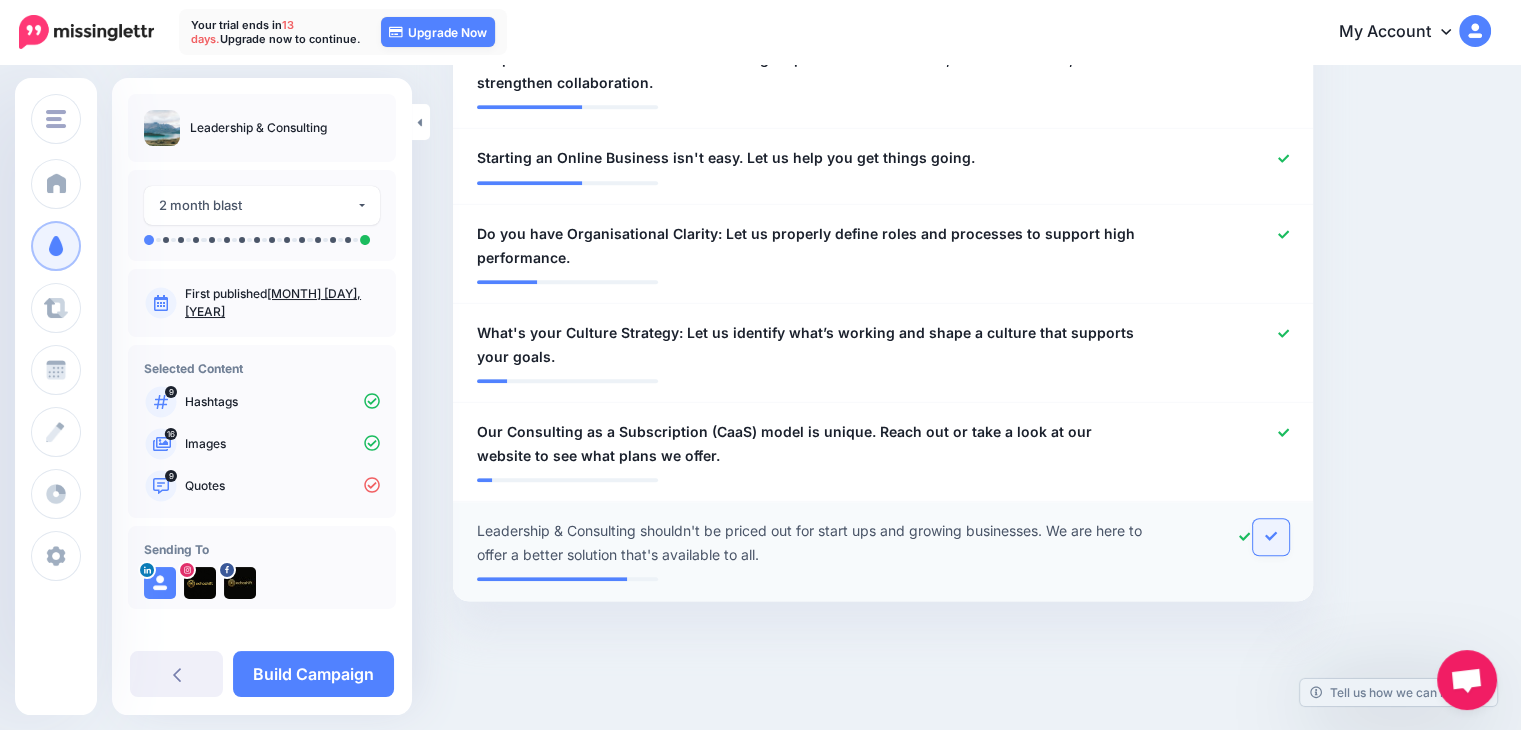 click at bounding box center [1271, 537] 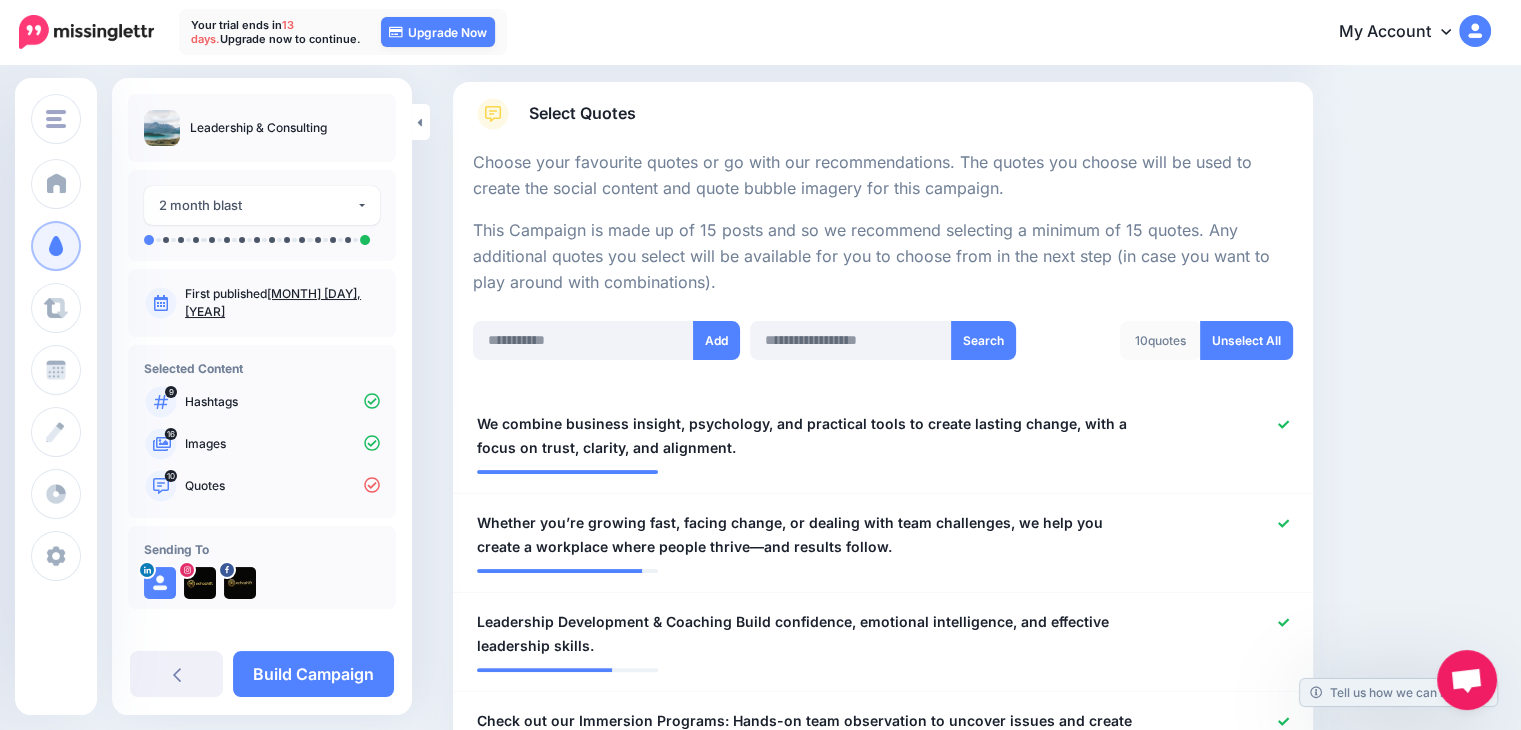 scroll, scrollTop: 265, scrollLeft: 0, axis: vertical 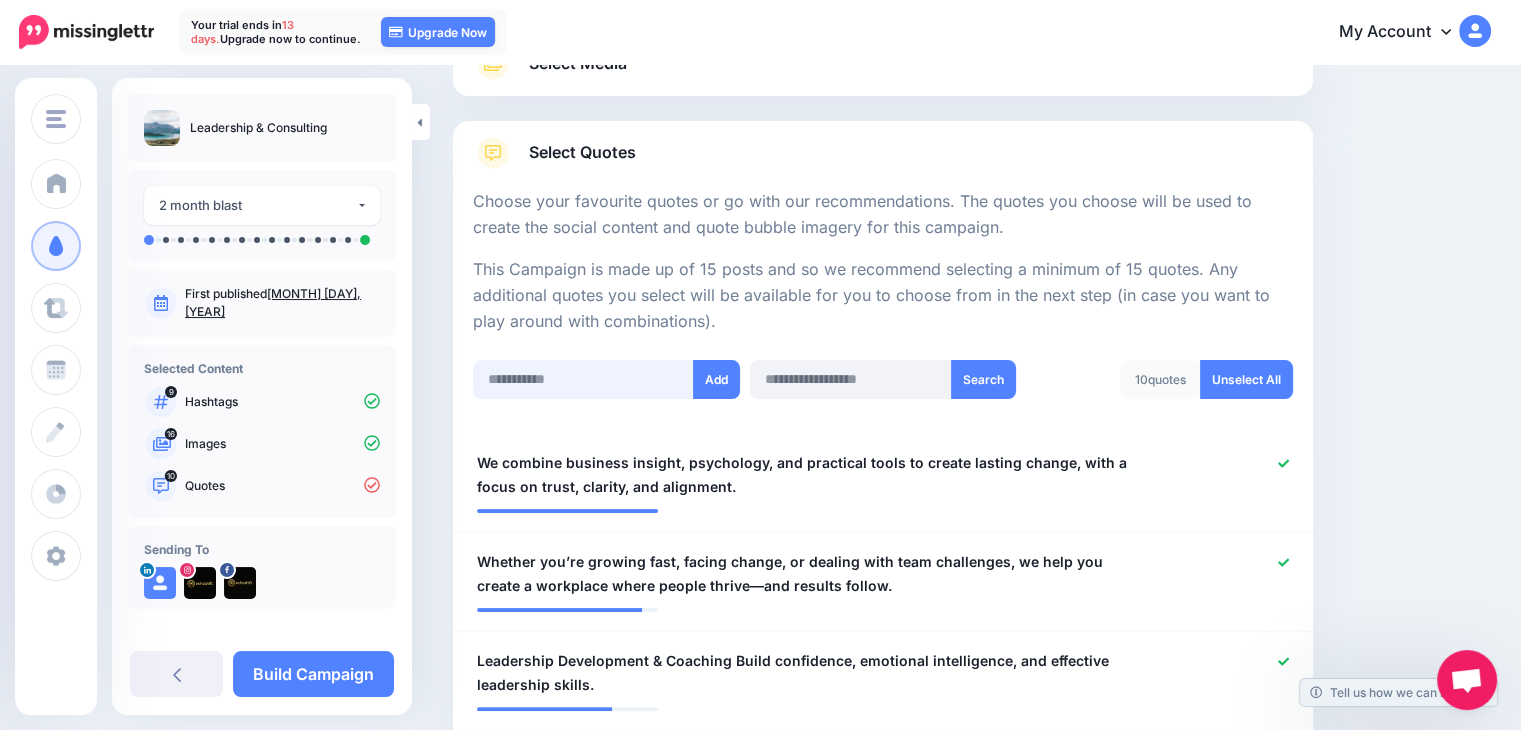 click at bounding box center (583, 379) 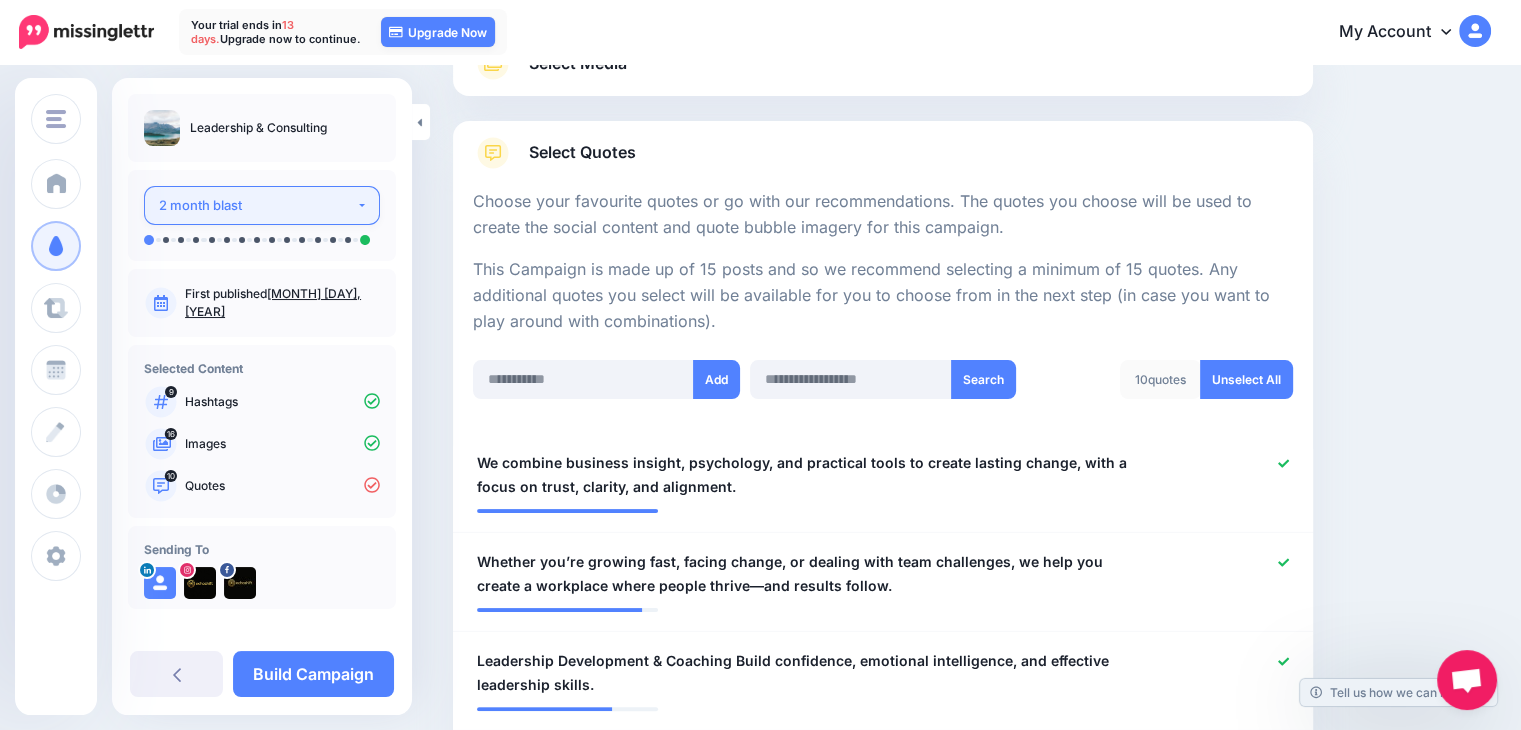 click on "2 month blast" at bounding box center (257, 205) 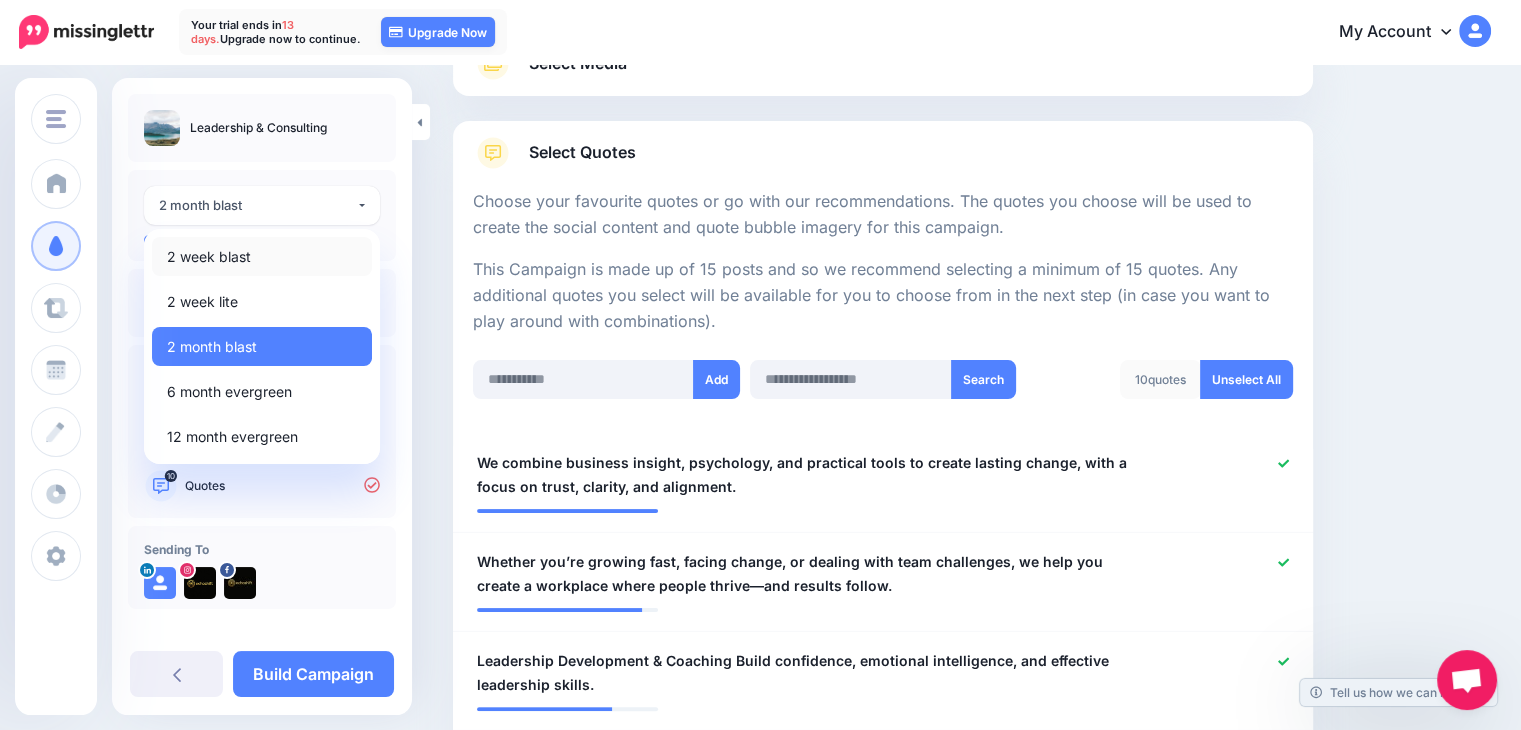 click on "2 week blast" at bounding box center [262, 256] 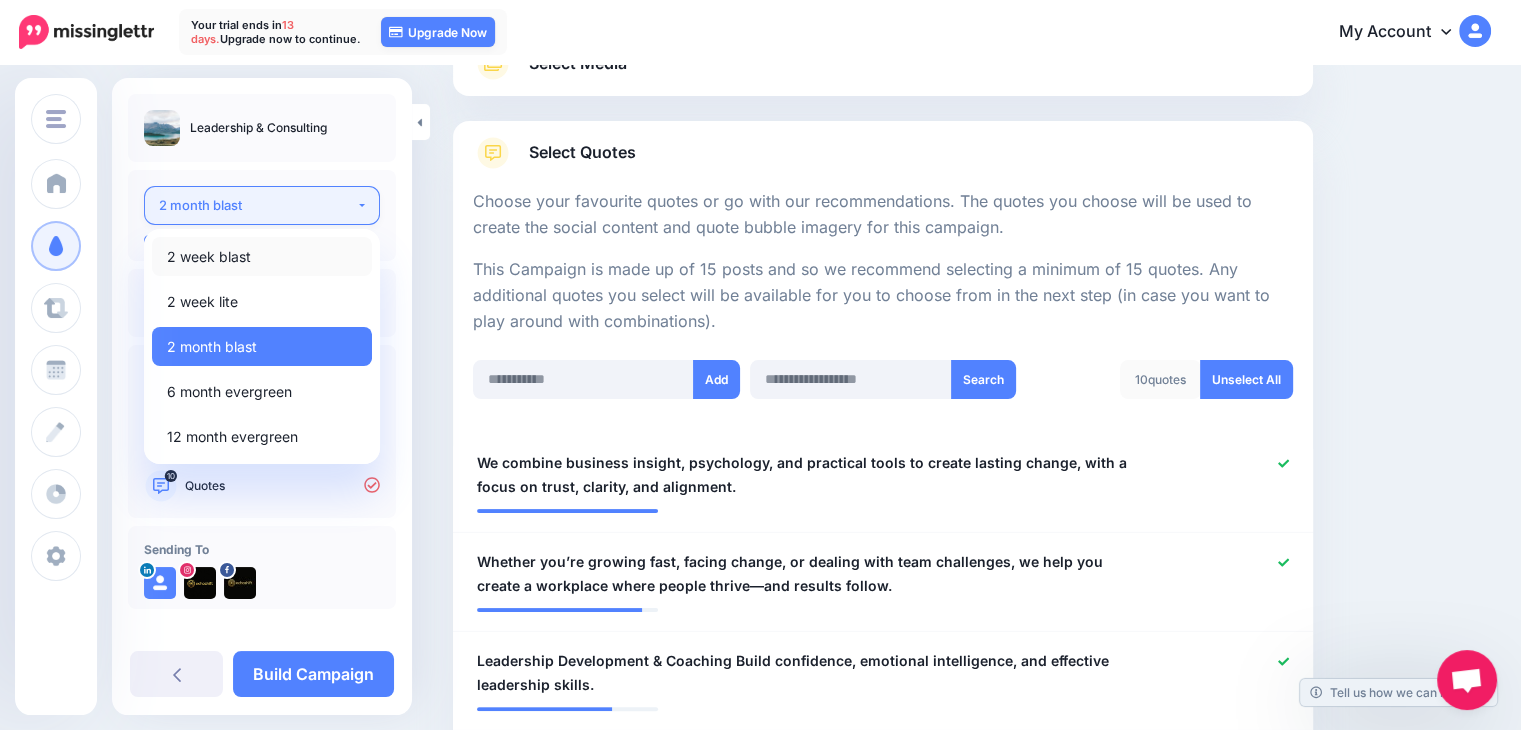 select on "******" 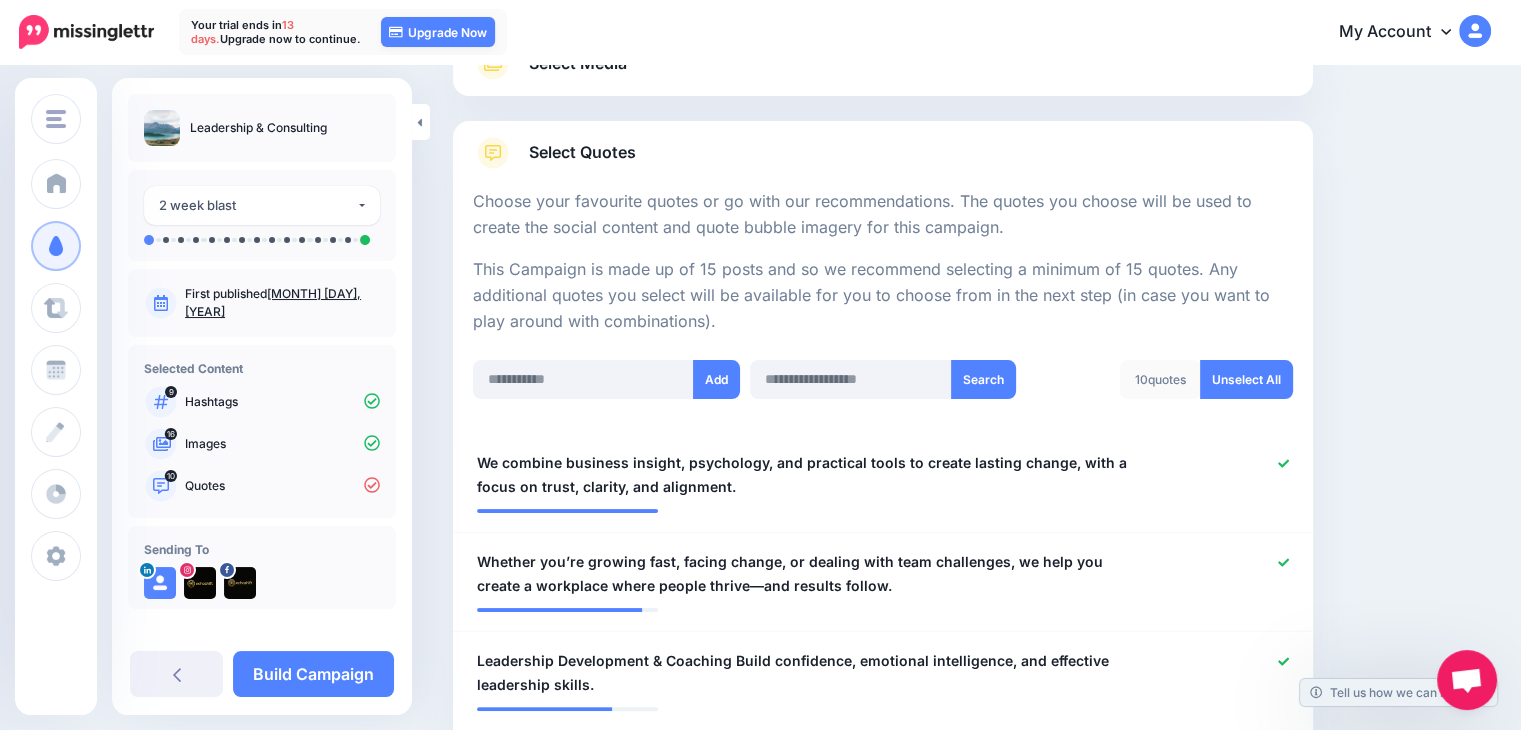 click on "**********" at bounding box center (262, 363) 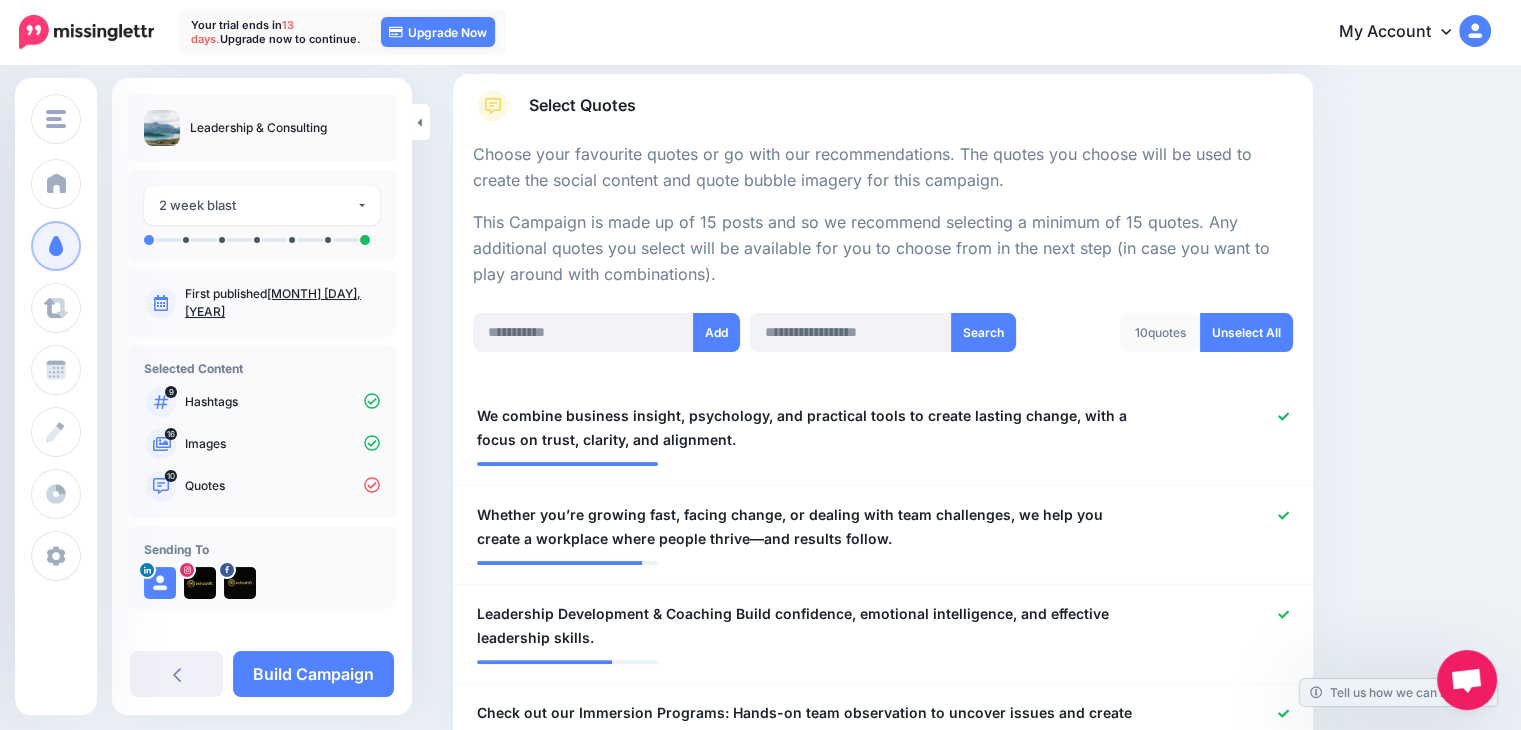 scroll, scrollTop: 286, scrollLeft: 0, axis: vertical 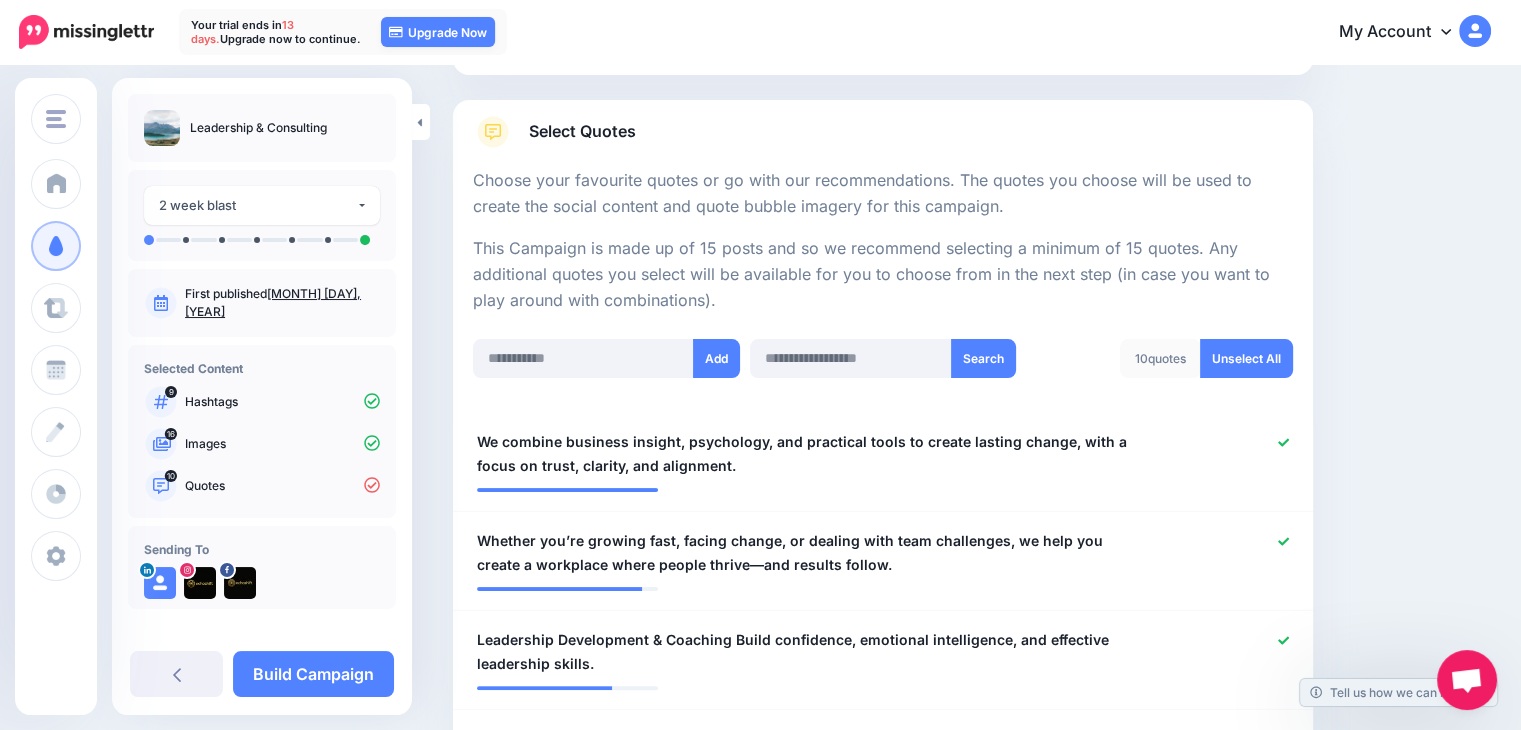 drag, startPoint x: 682, startPoint y: 295, endPoint x: 477, endPoint y: 180, distance: 235.05319 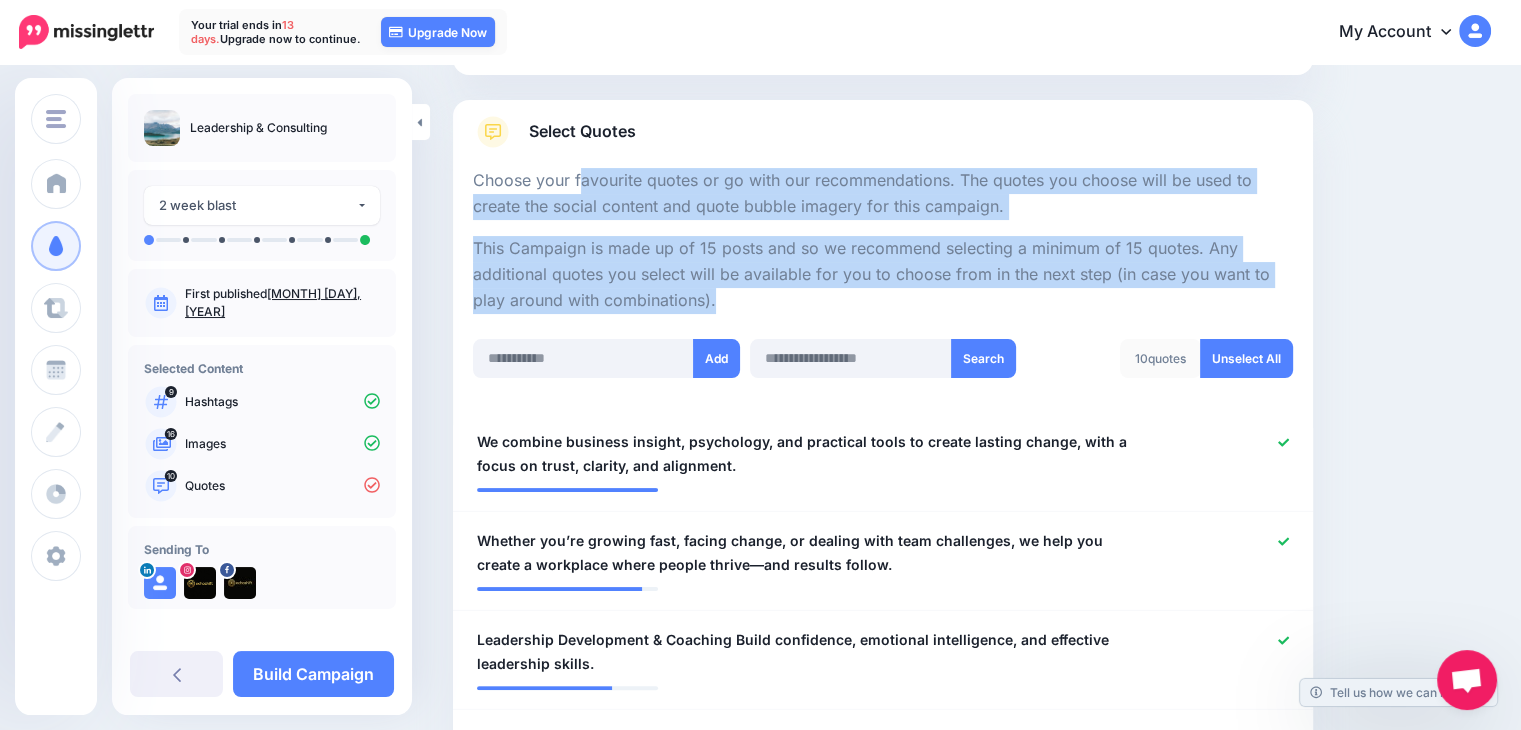 drag, startPoint x: 477, startPoint y: 180, endPoint x: 713, endPoint y: 294, distance: 262.09158 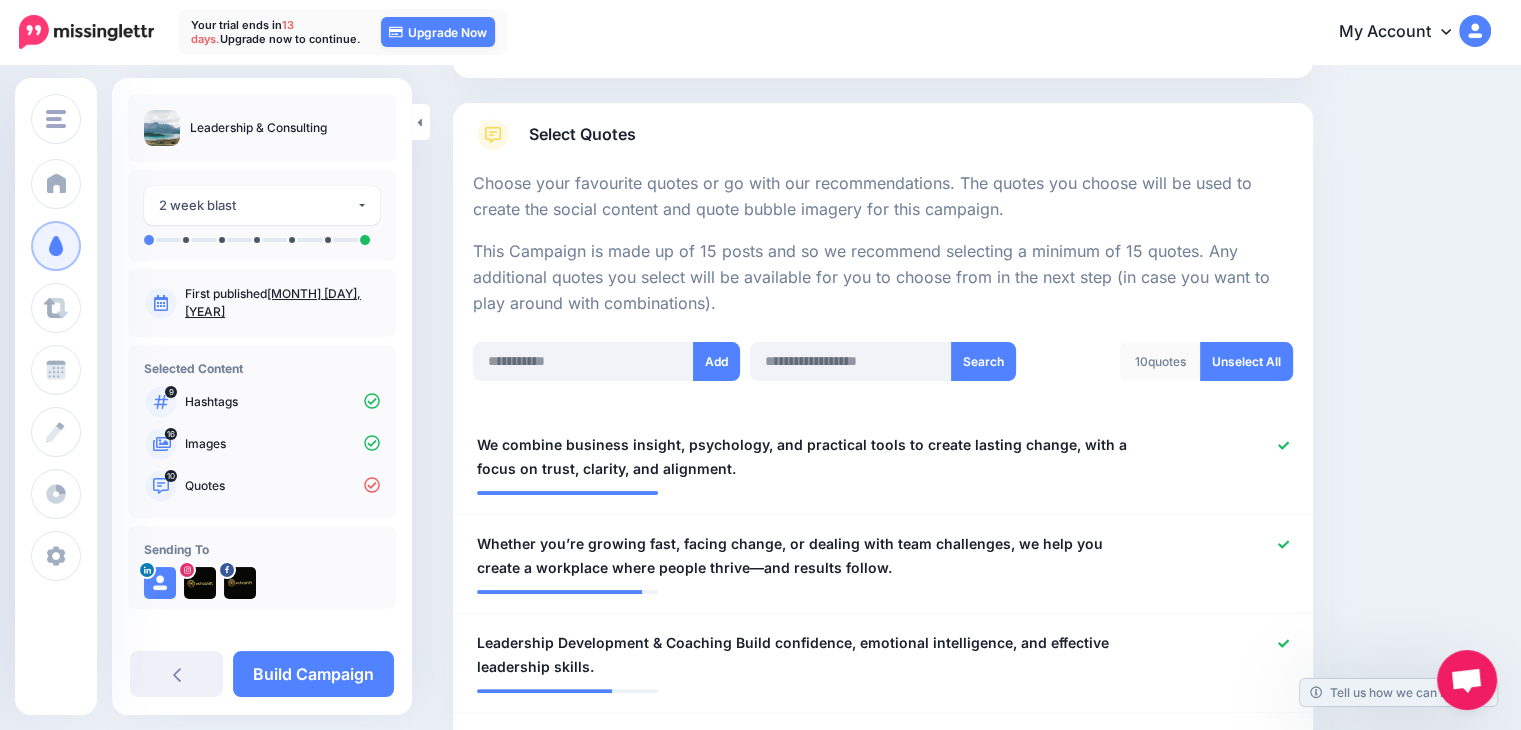 scroll, scrollTop: 265, scrollLeft: 0, axis: vertical 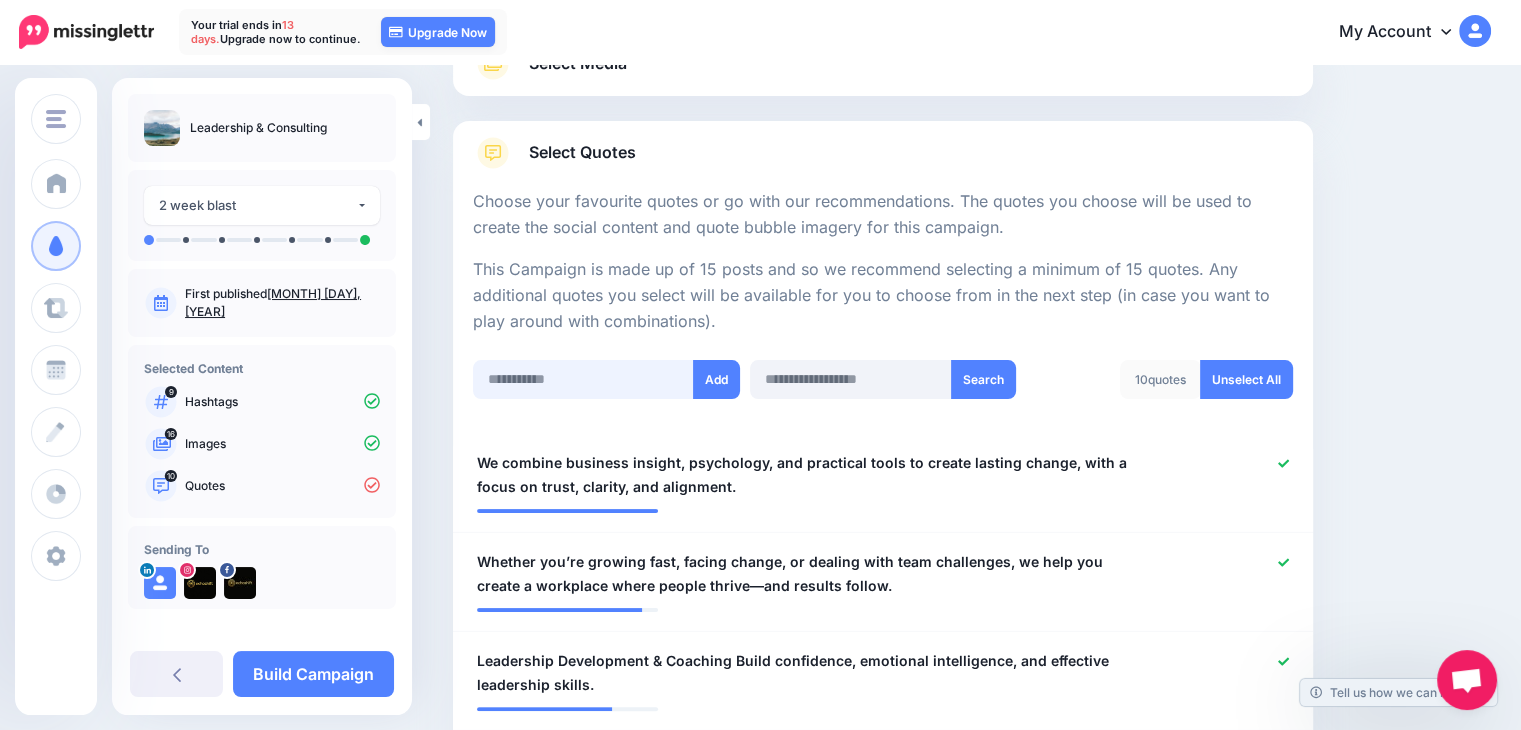 click at bounding box center [583, 379] 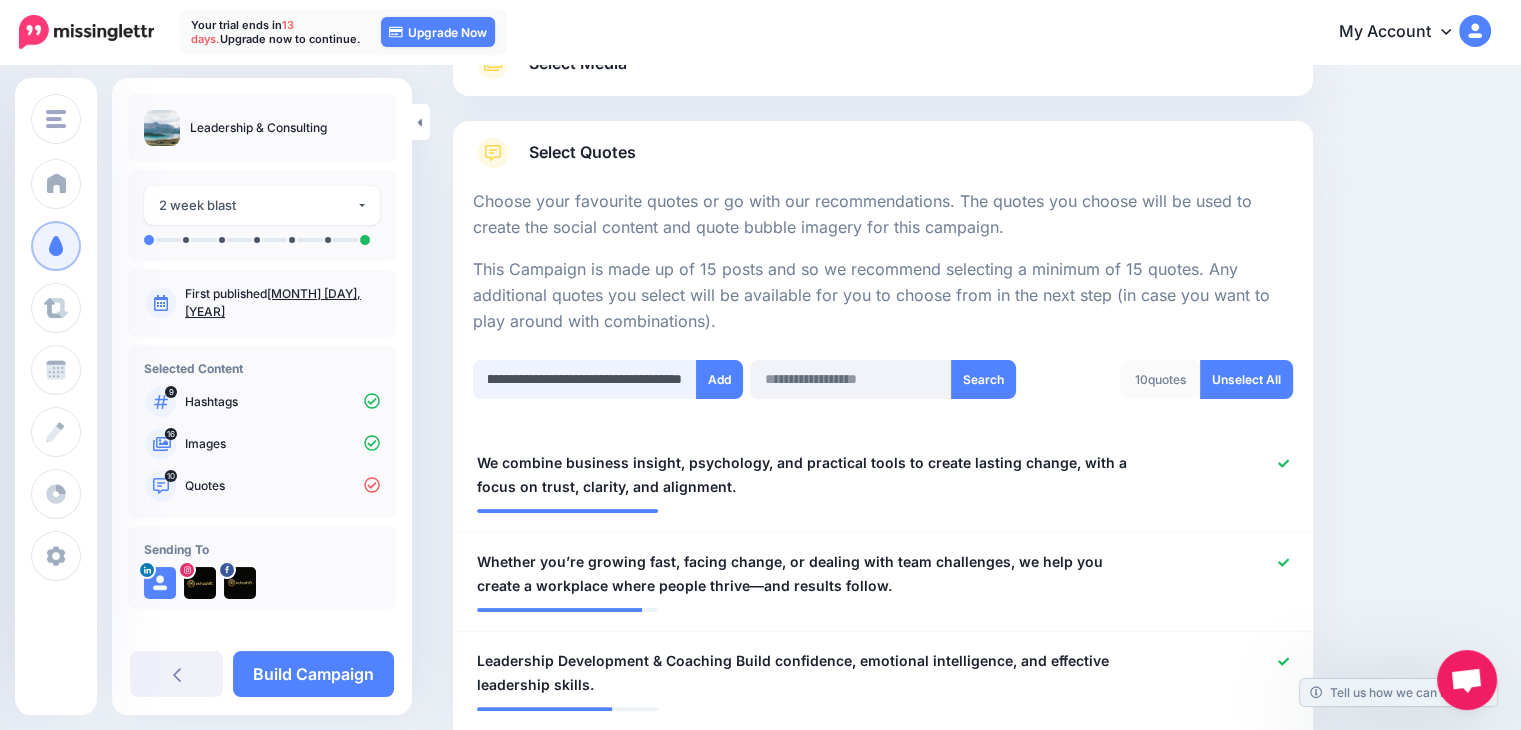 scroll, scrollTop: 0, scrollLeft: 279, axis: horizontal 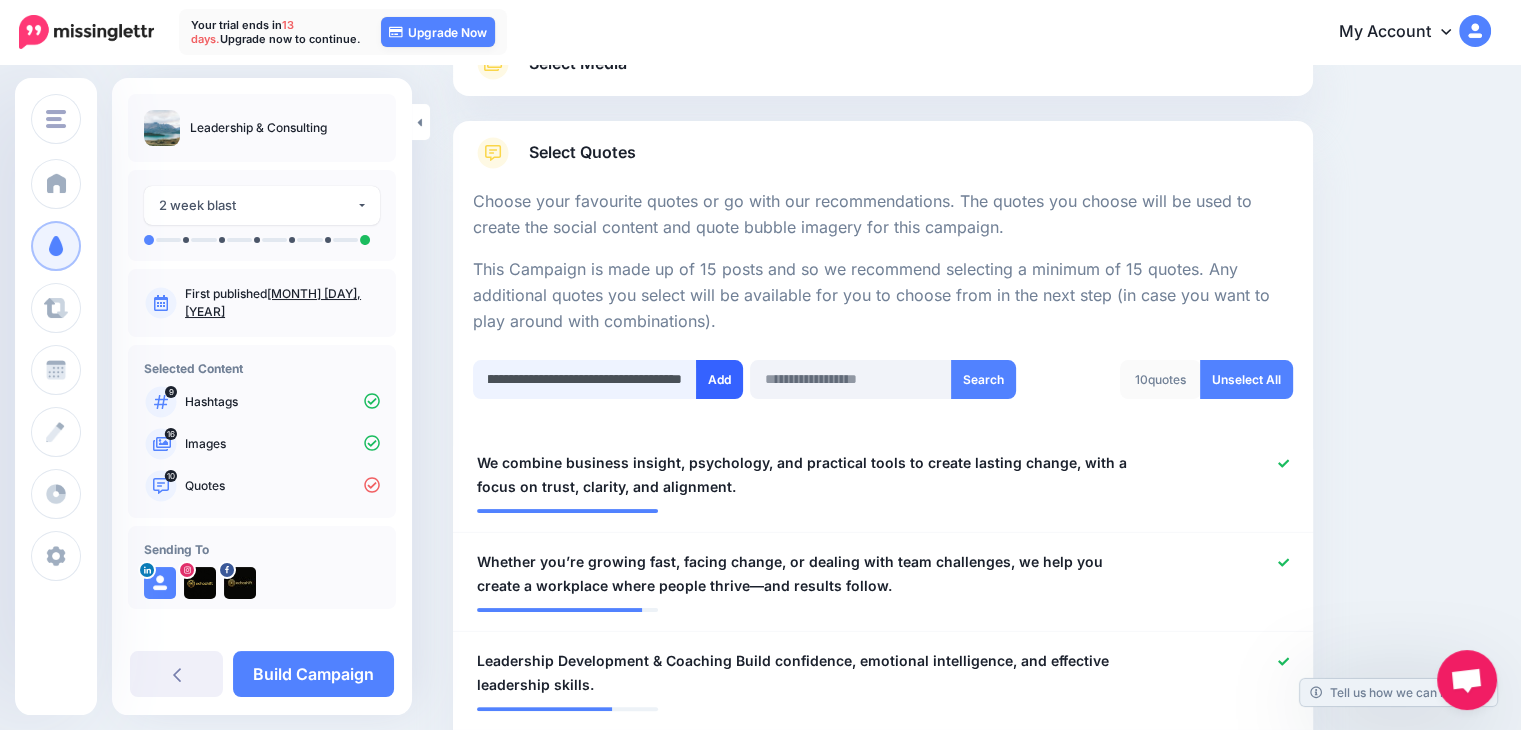 type on "**********" 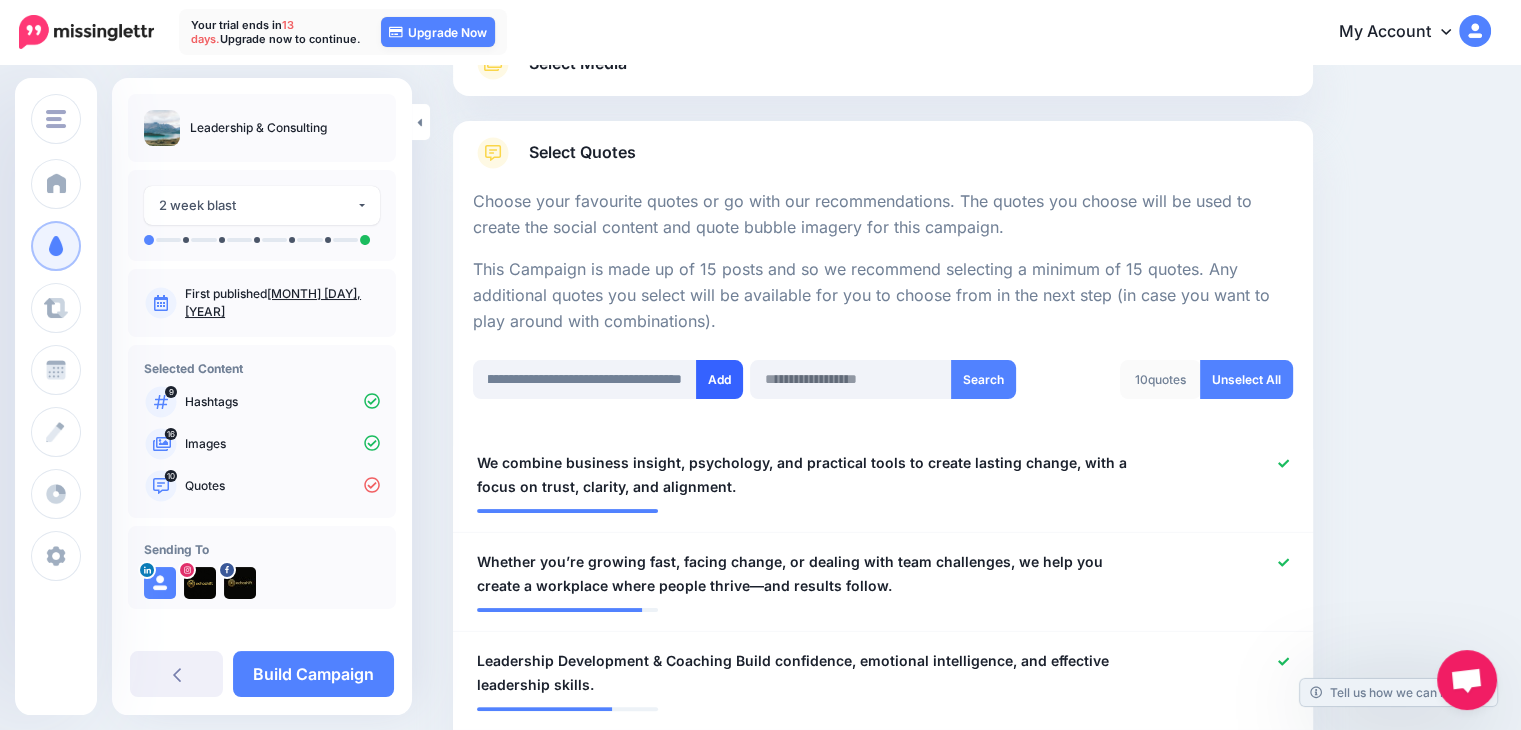 scroll, scrollTop: 0, scrollLeft: 0, axis: both 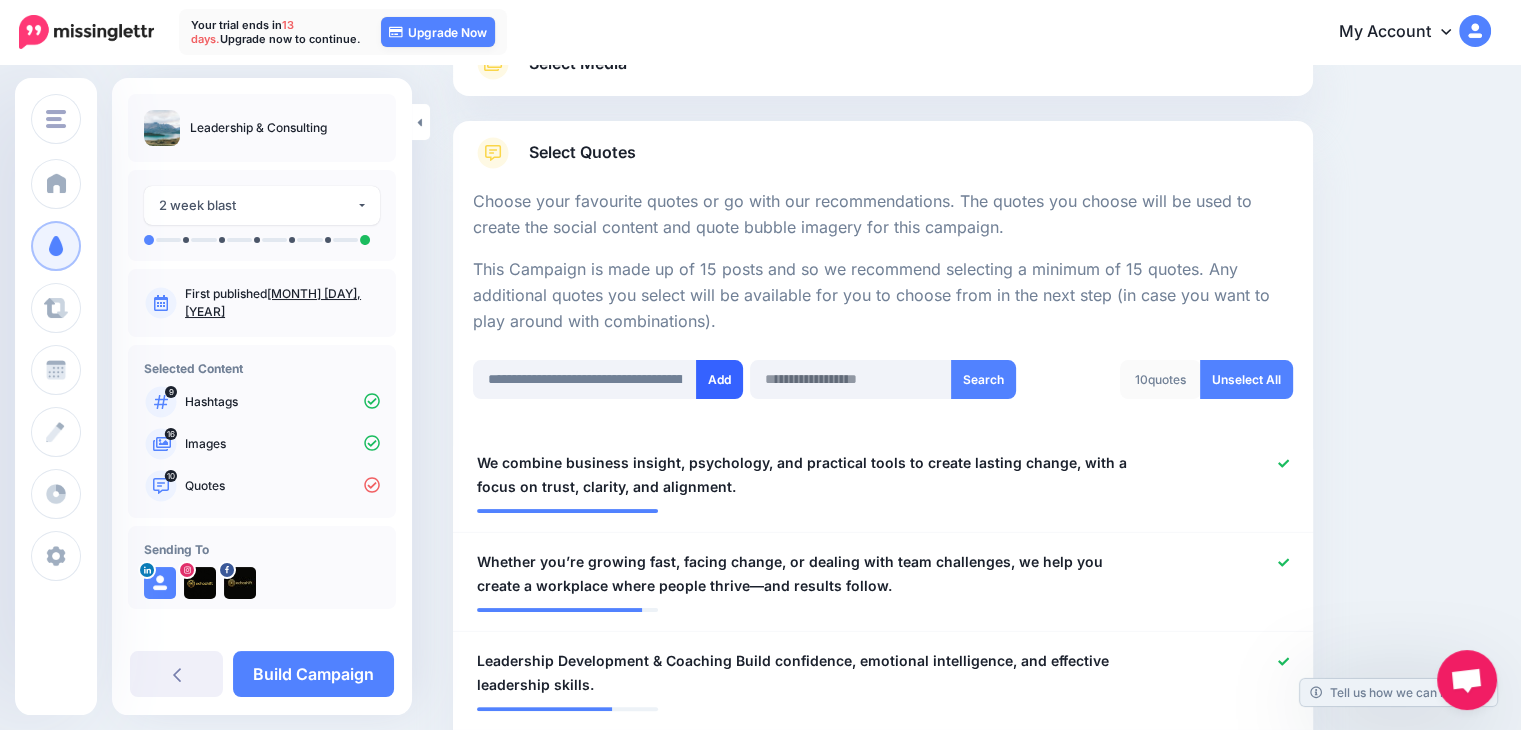 click on "Add" at bounding box center [719, 379] 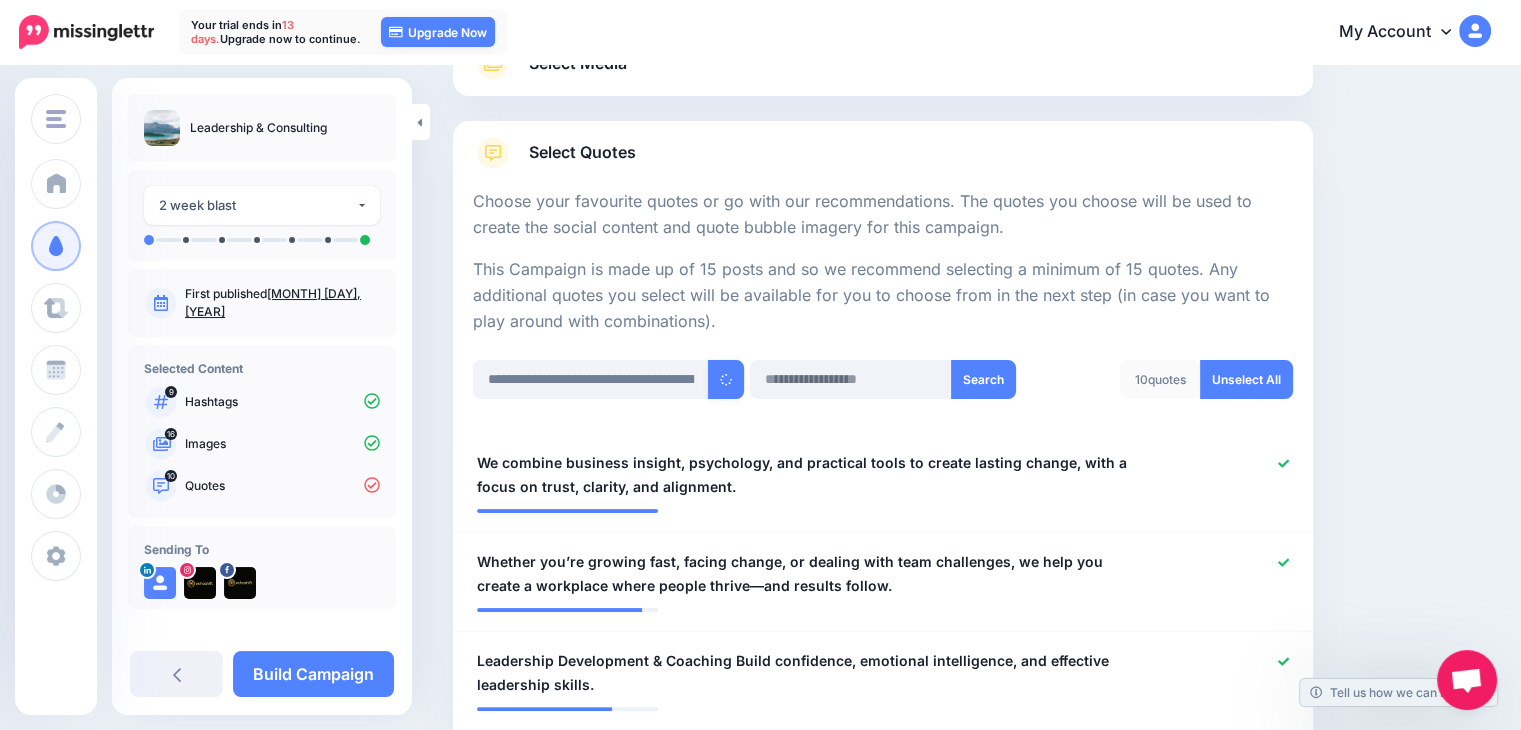 type 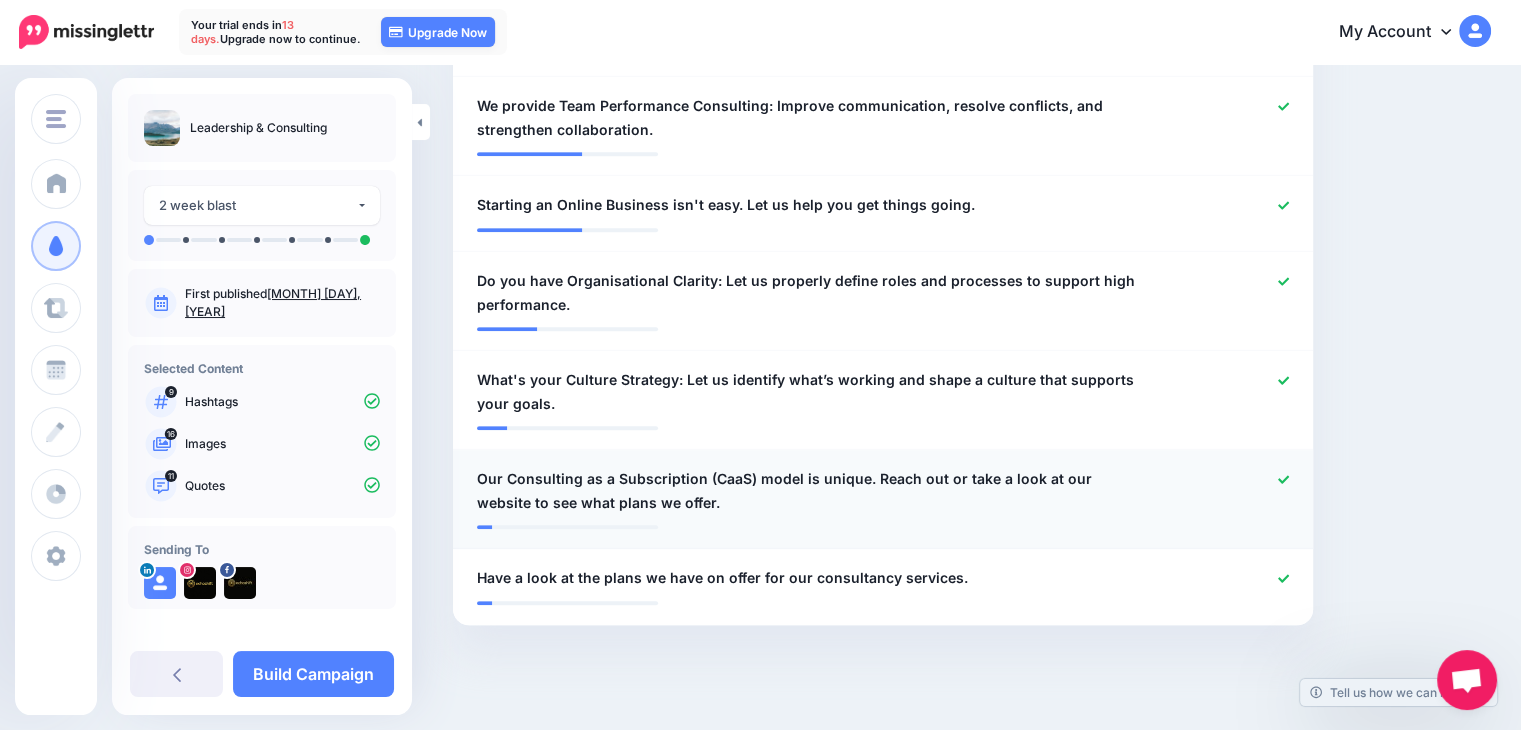 scroll, scrollTop: 1141, scrollLeft: 0, axis: vertical 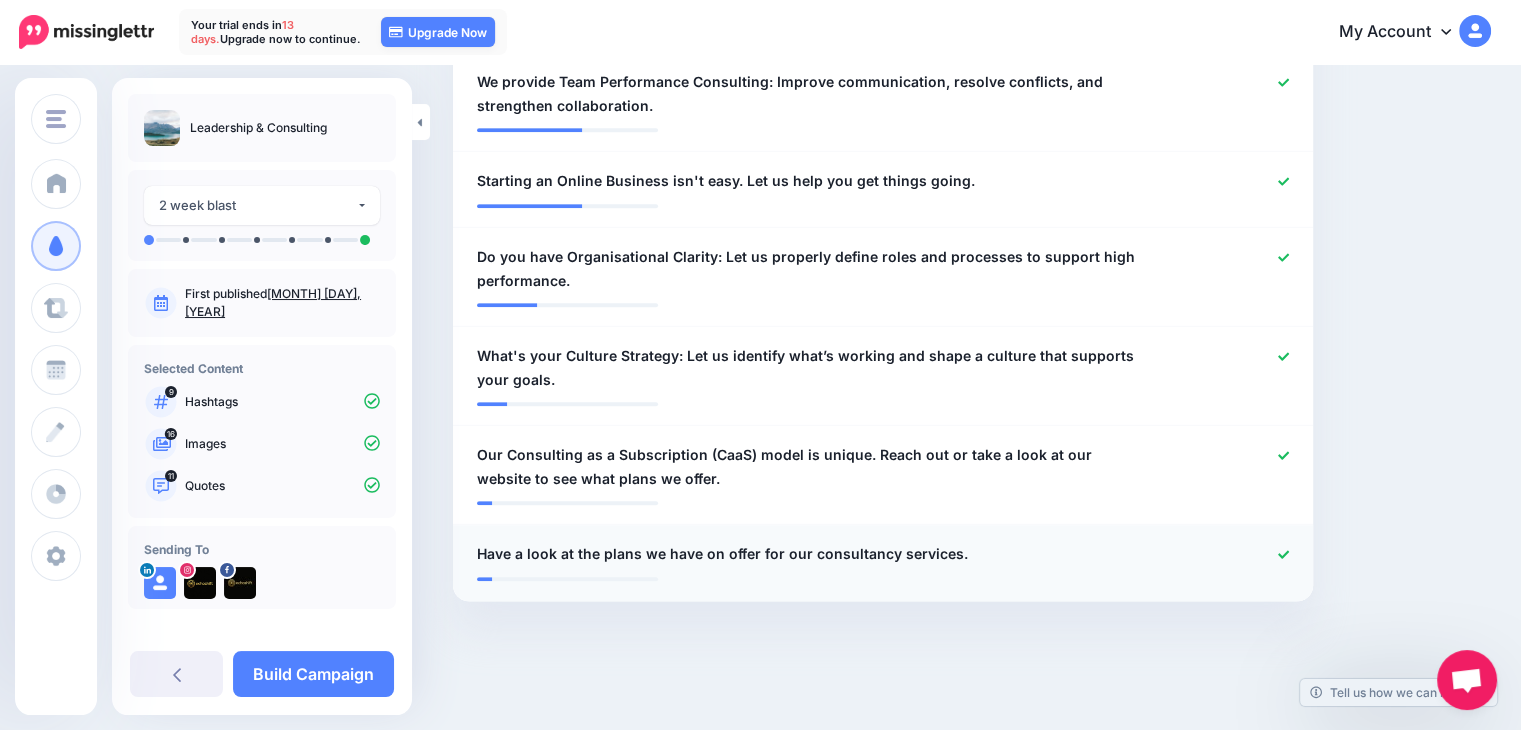 click on "Have a look at the plans we have on offer for our consultancy services." at bounding box center [722, 554] 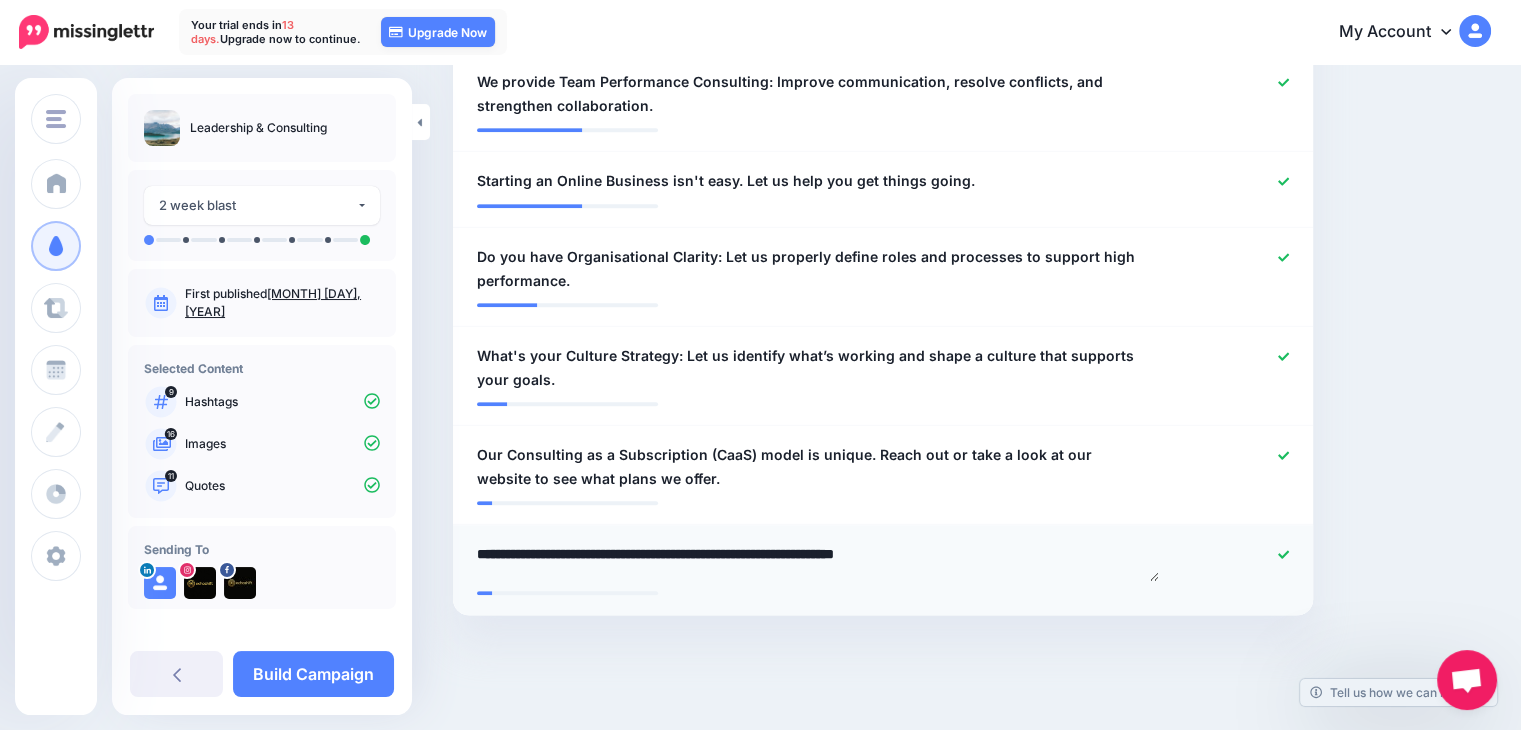 drag, startPoint x: 811, startPoint y: 550, endPoint x: 835, endPoint y: 559, distance: 25.632011 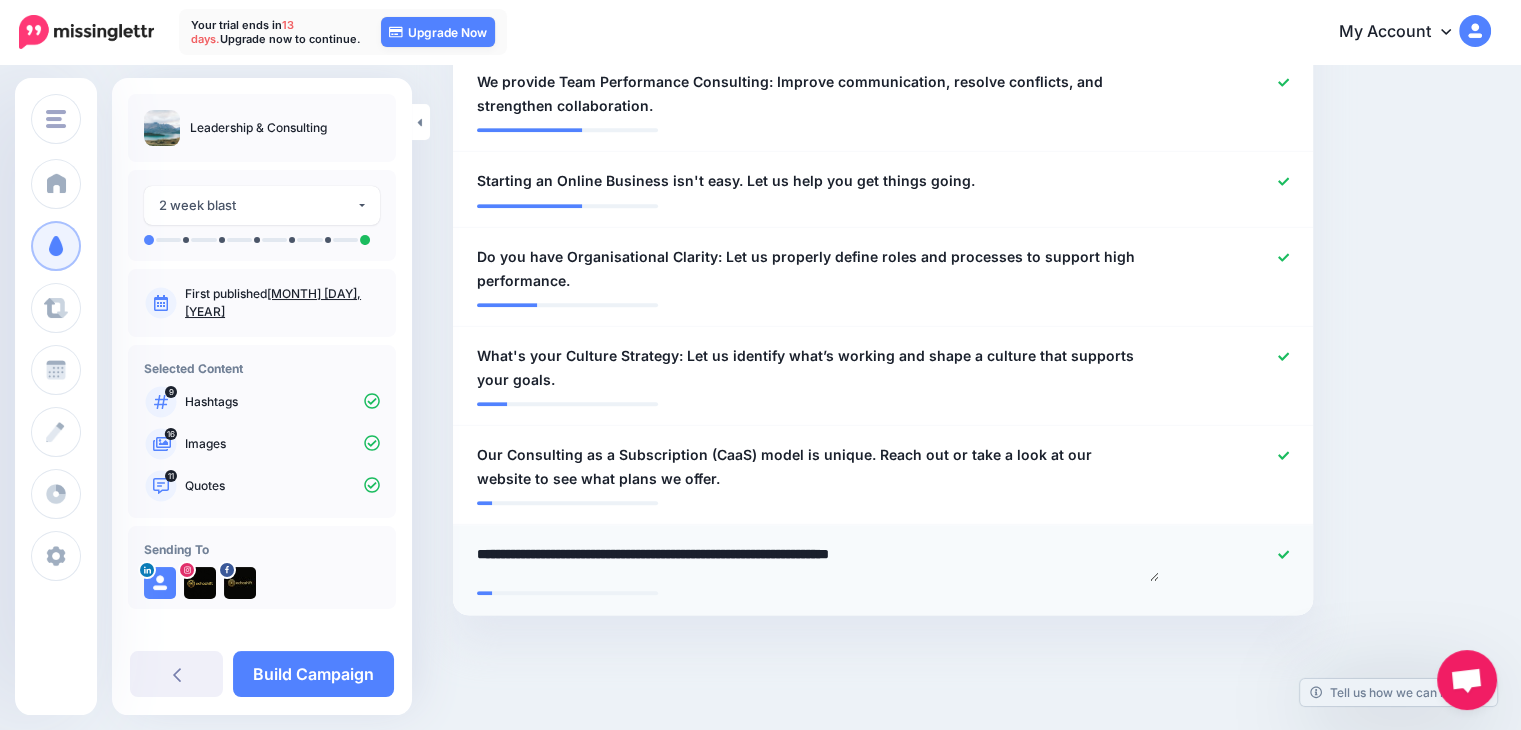type on "**********" 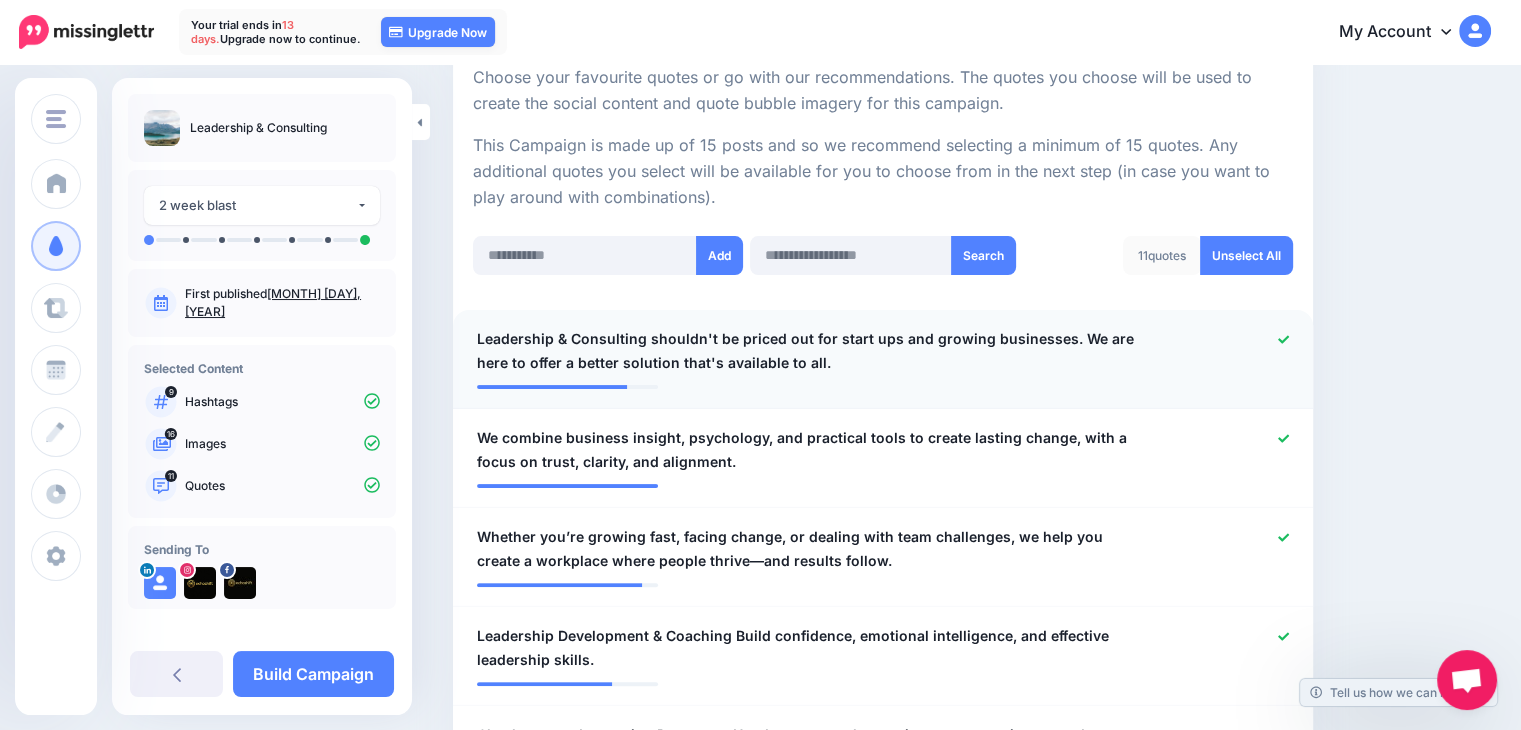 scroll, scrollTop: 400, scrollLeft: 0, axis: vertical 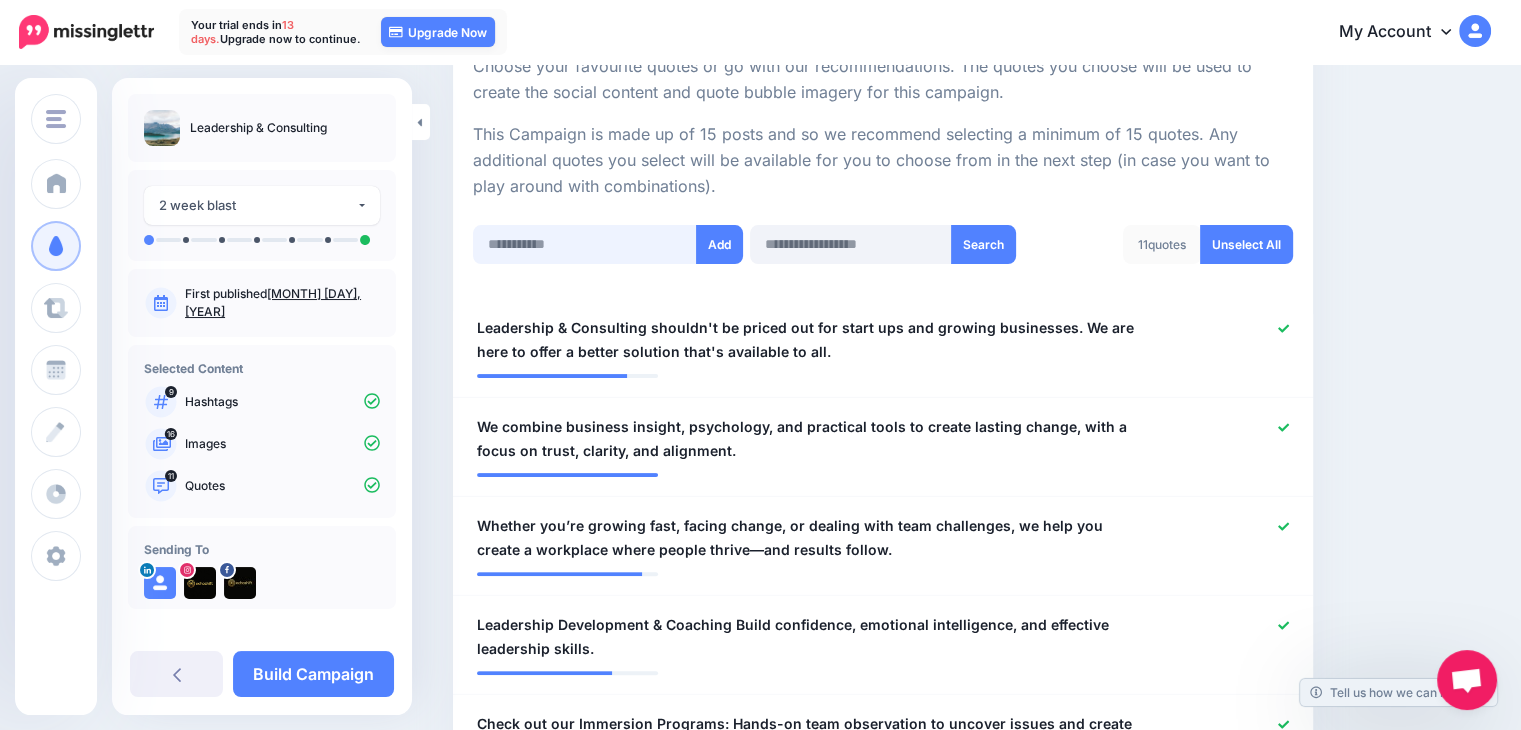 click at bounding box center [585, 244] 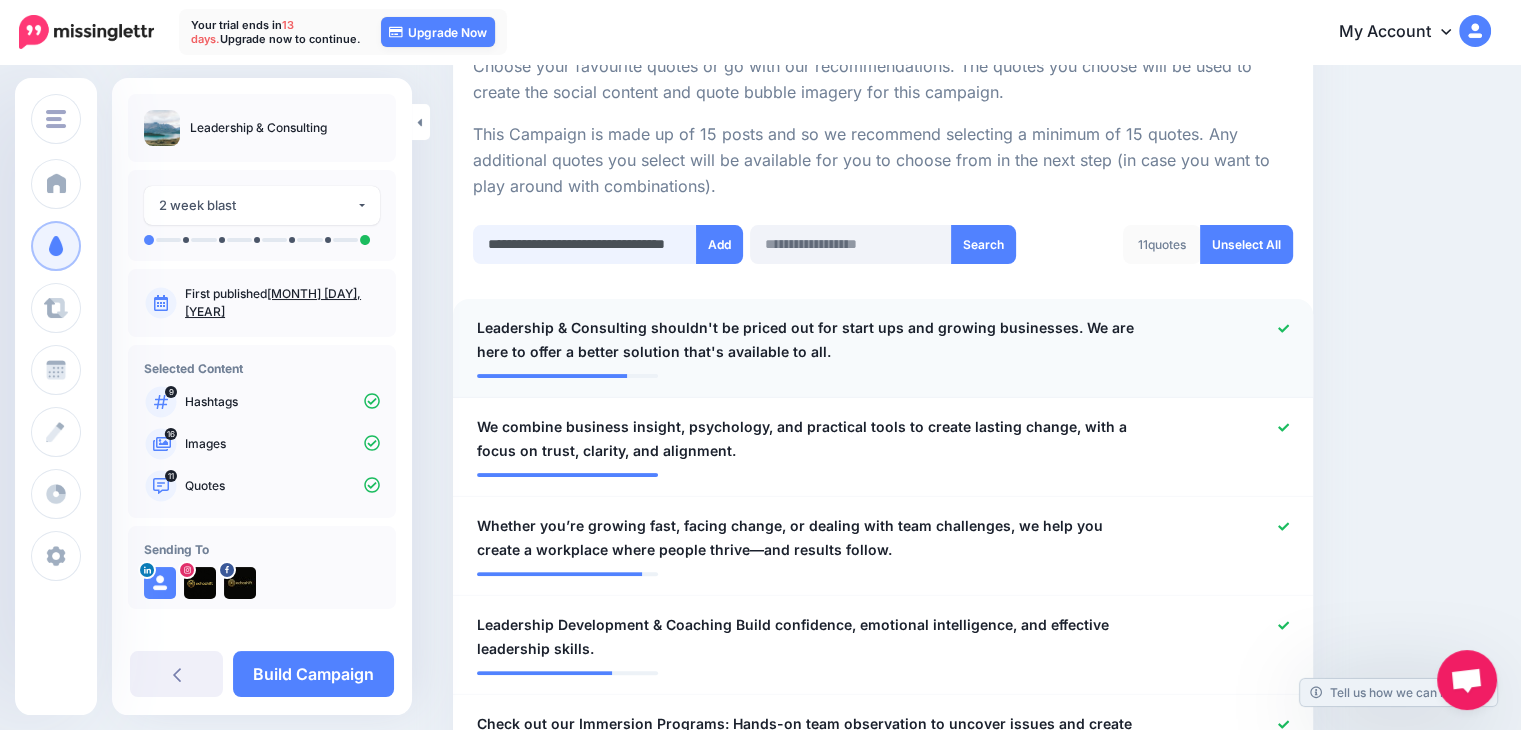 scroll, scrollTop: 0, scrollLeft: 44, axis: horizontal 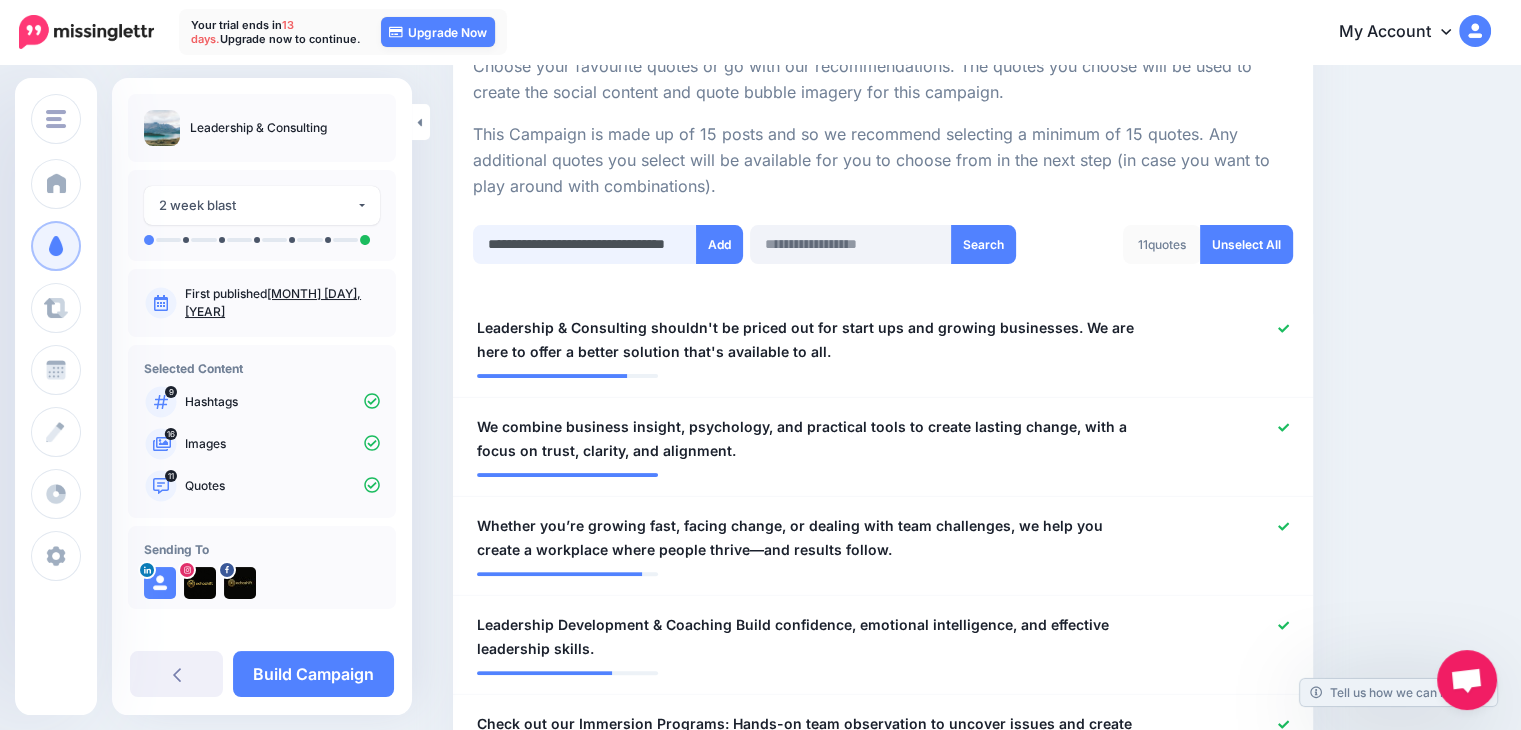 drag, startPoint x: 636, startPoint y: 249, endPoint x: 479, endPoint y: 241, distance: 157.20369 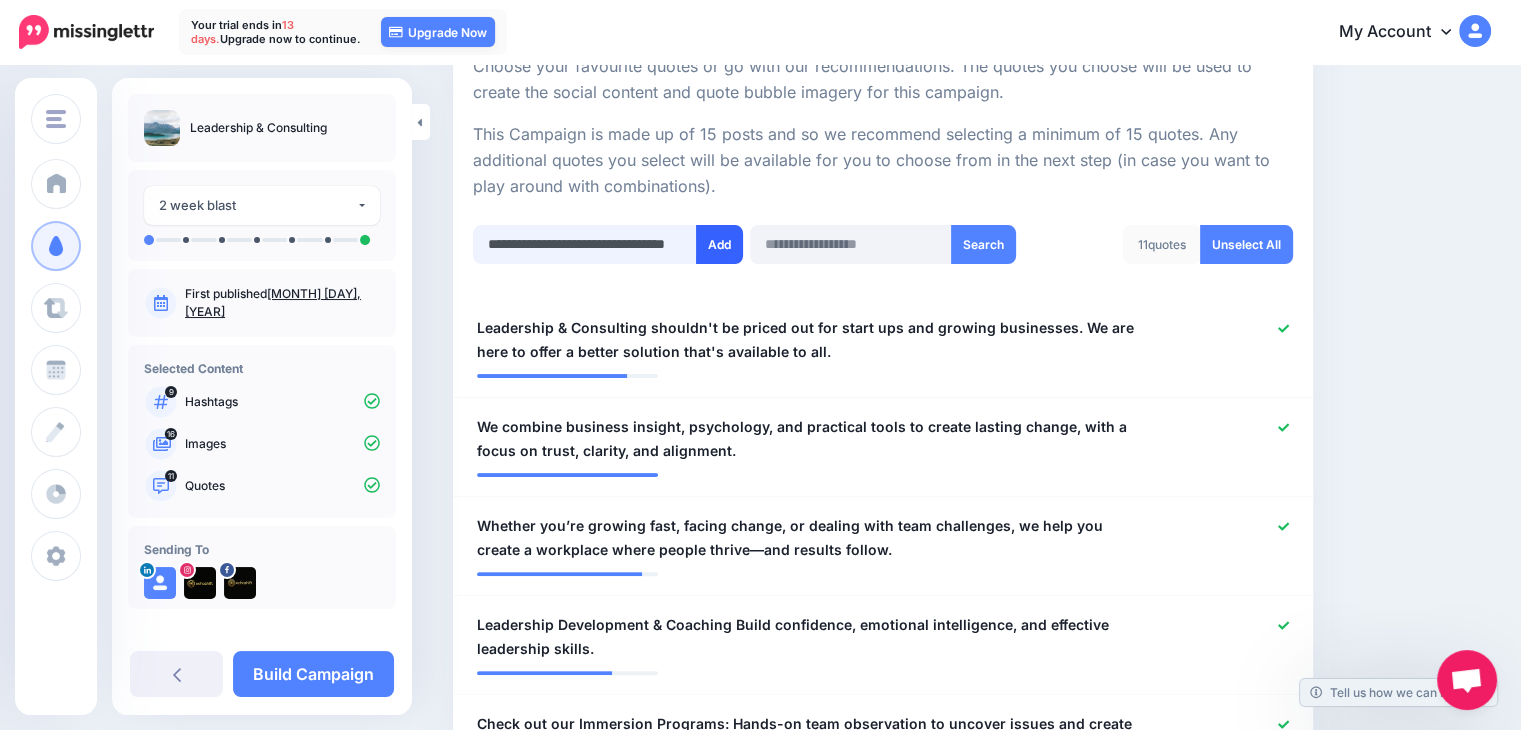 type on "**********" 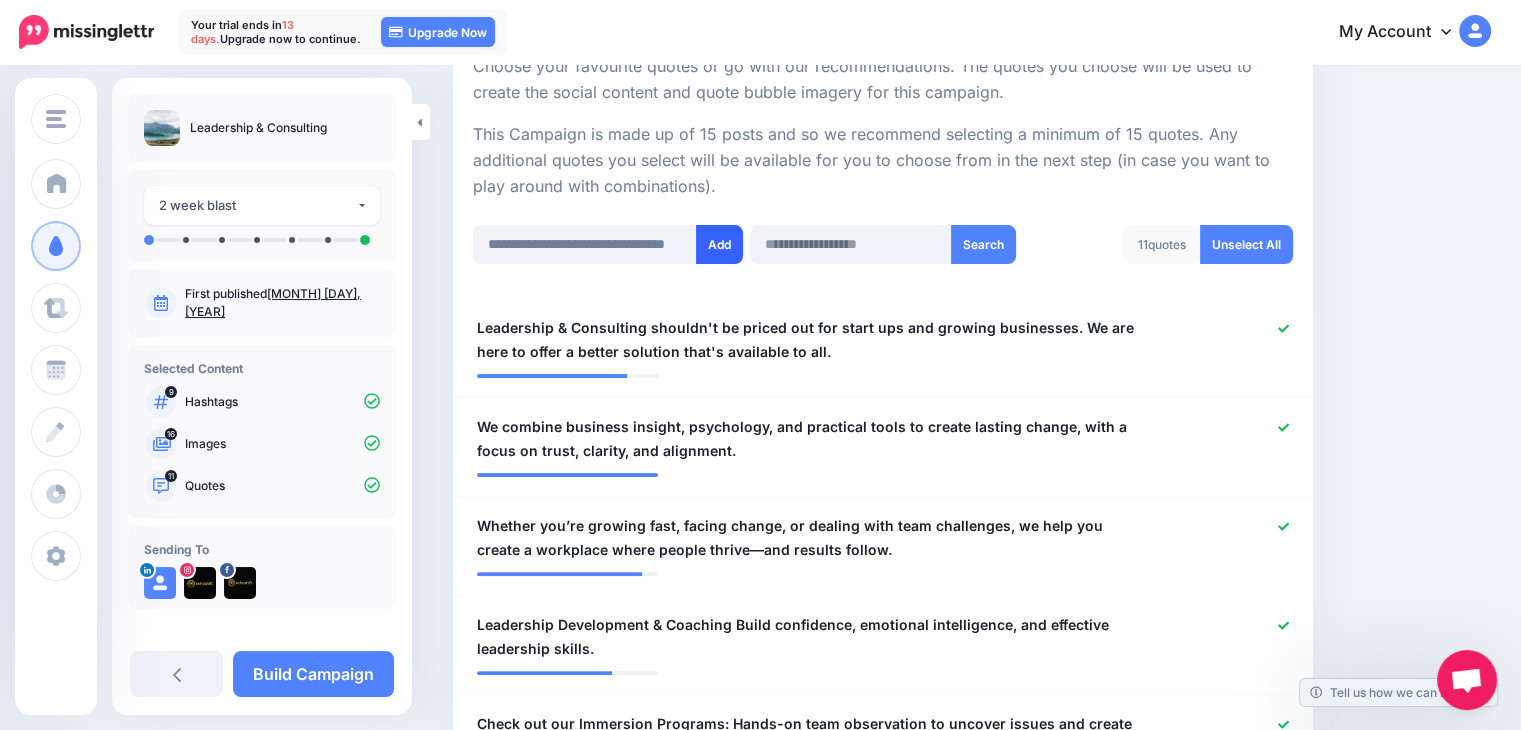 click on "Add" at bounding box center [719, 244] 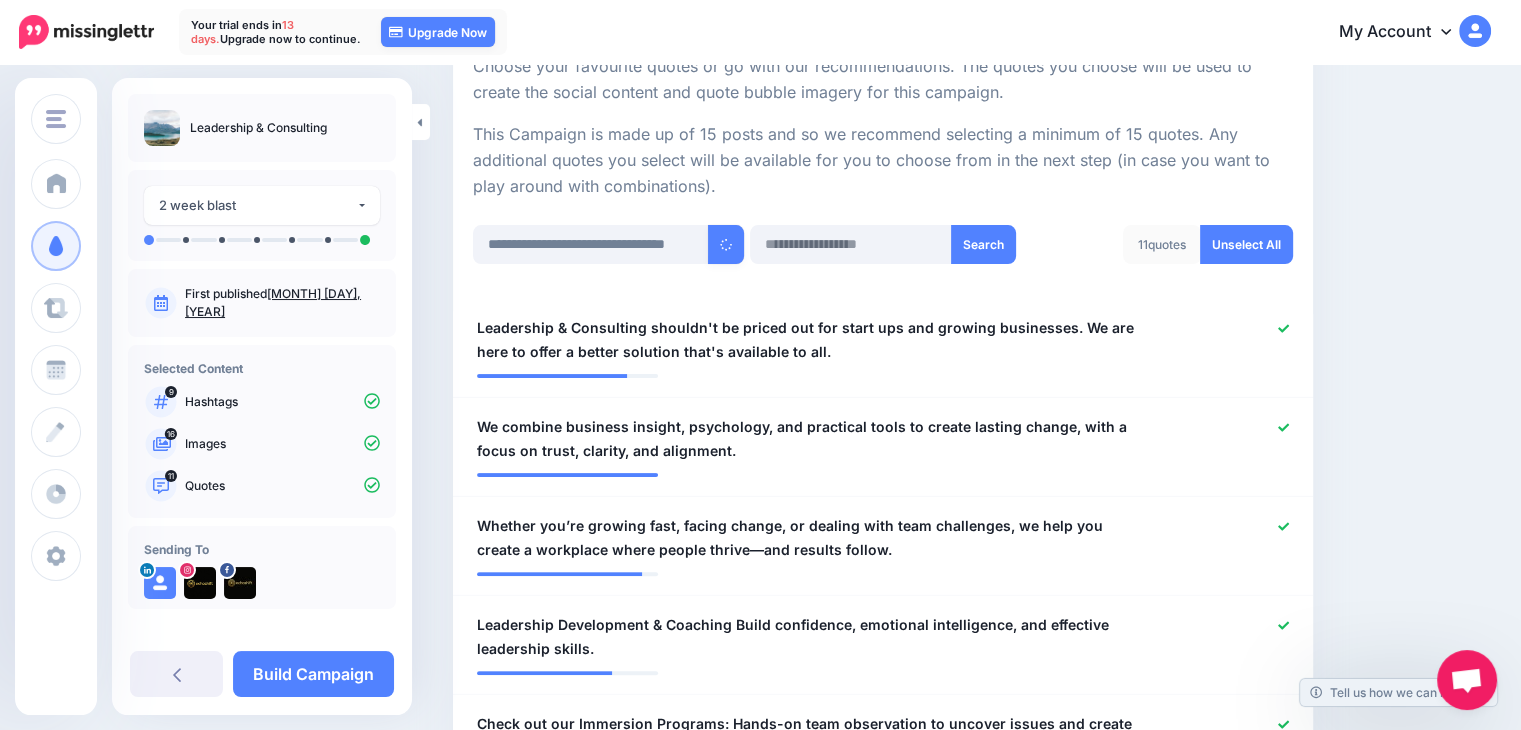 type 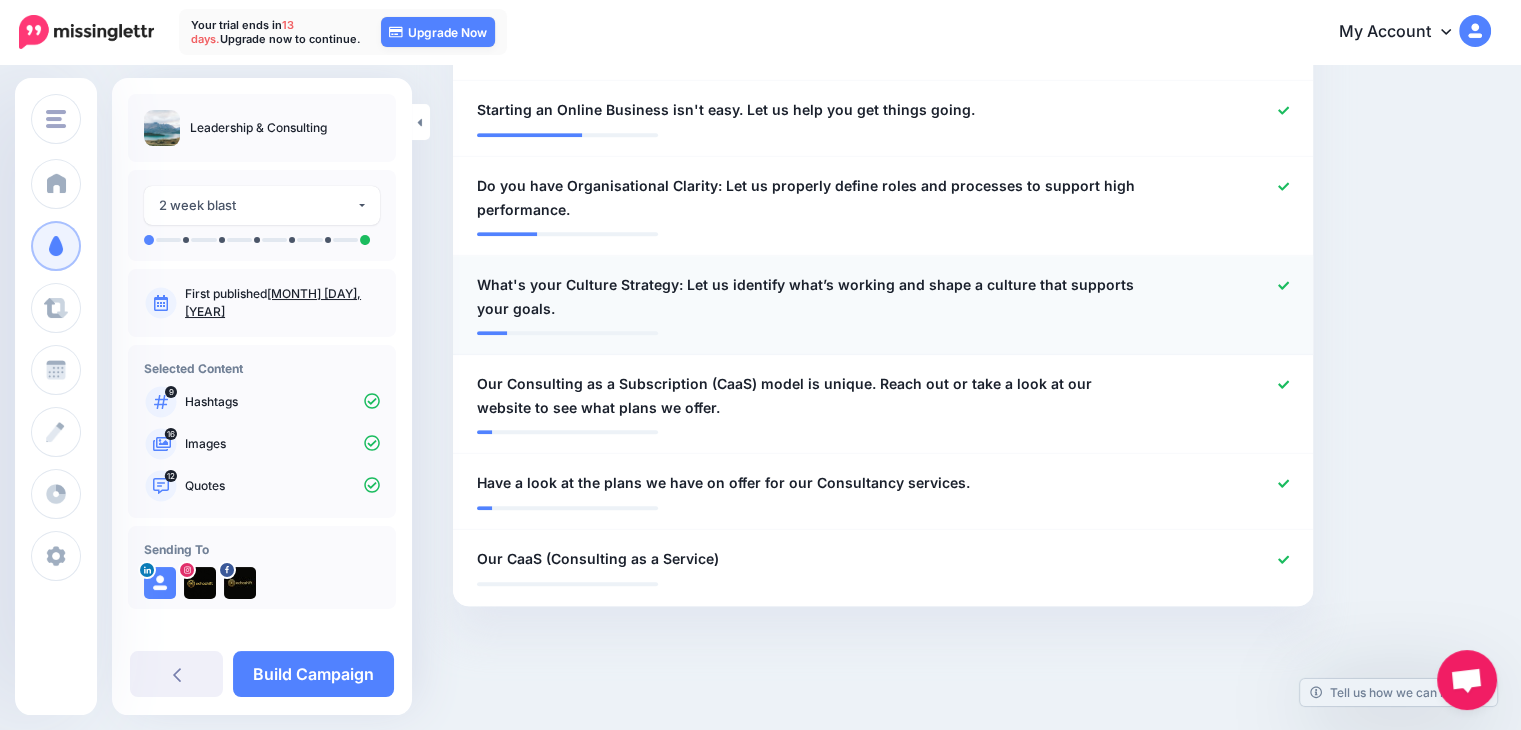 scroll, scrollTop: 1216, scrollLeft: 0, axis: vertical 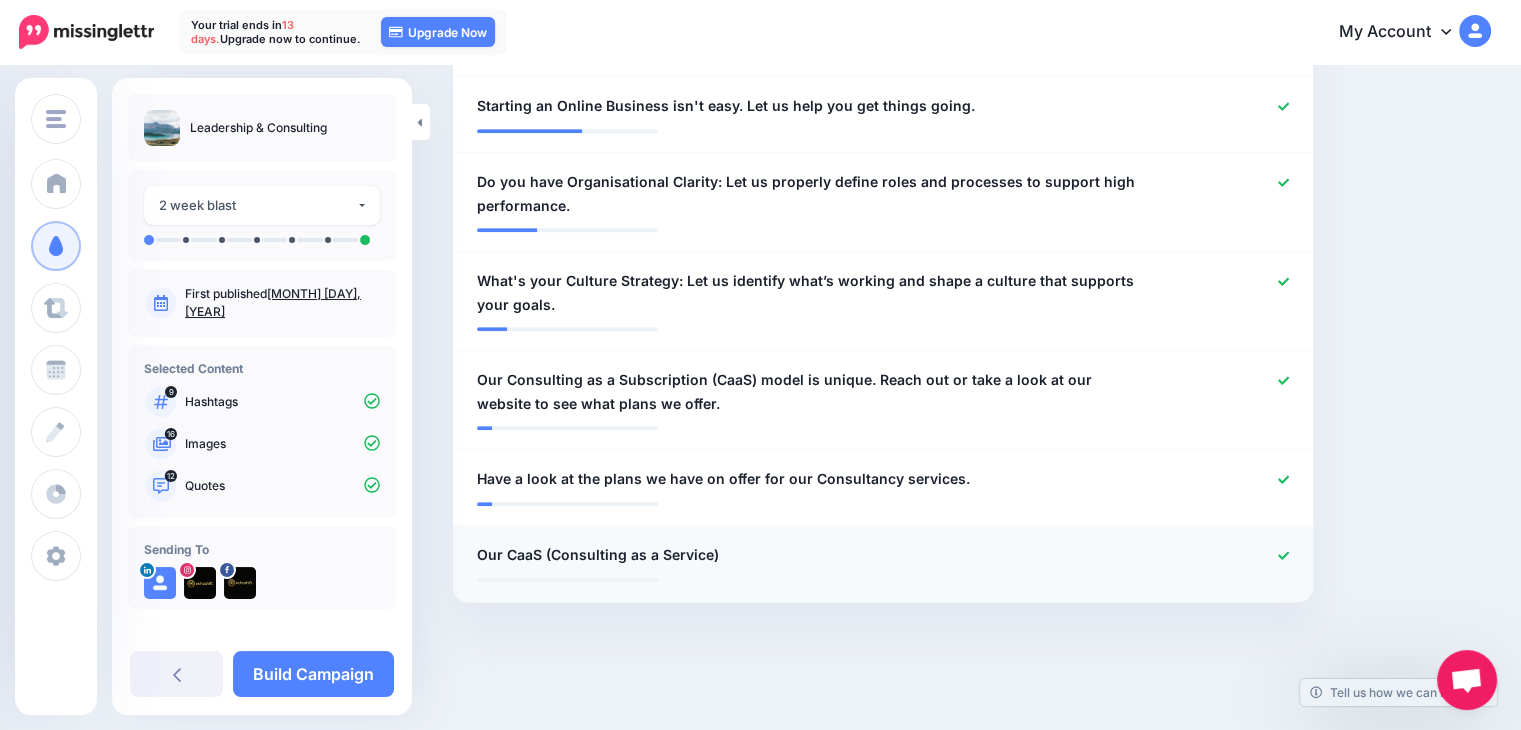 click at bounding box center [883, 580] 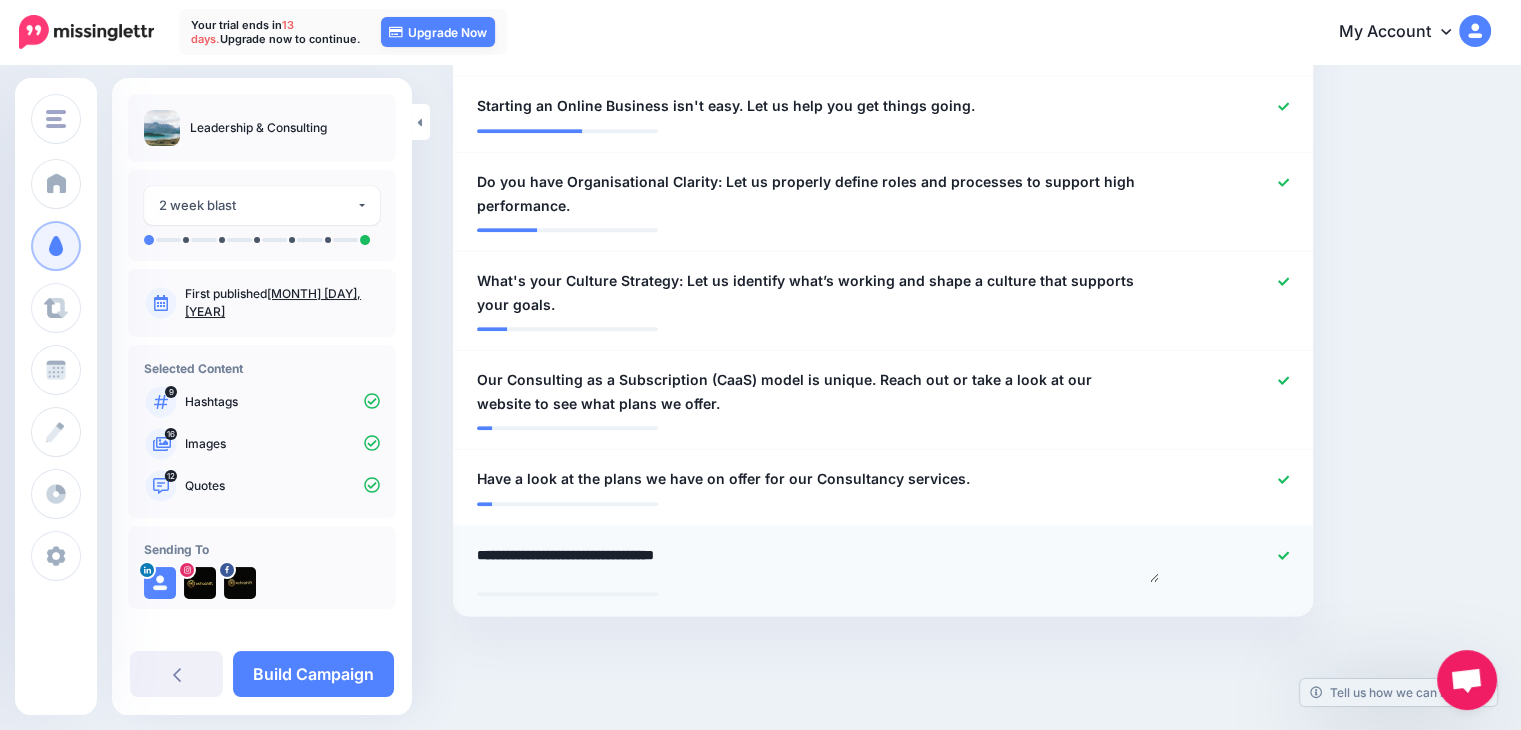 drag, startPoint x: 501, startPoint y: 551, endPoint x: 475, endPoint y: 557, distance: 26.683329 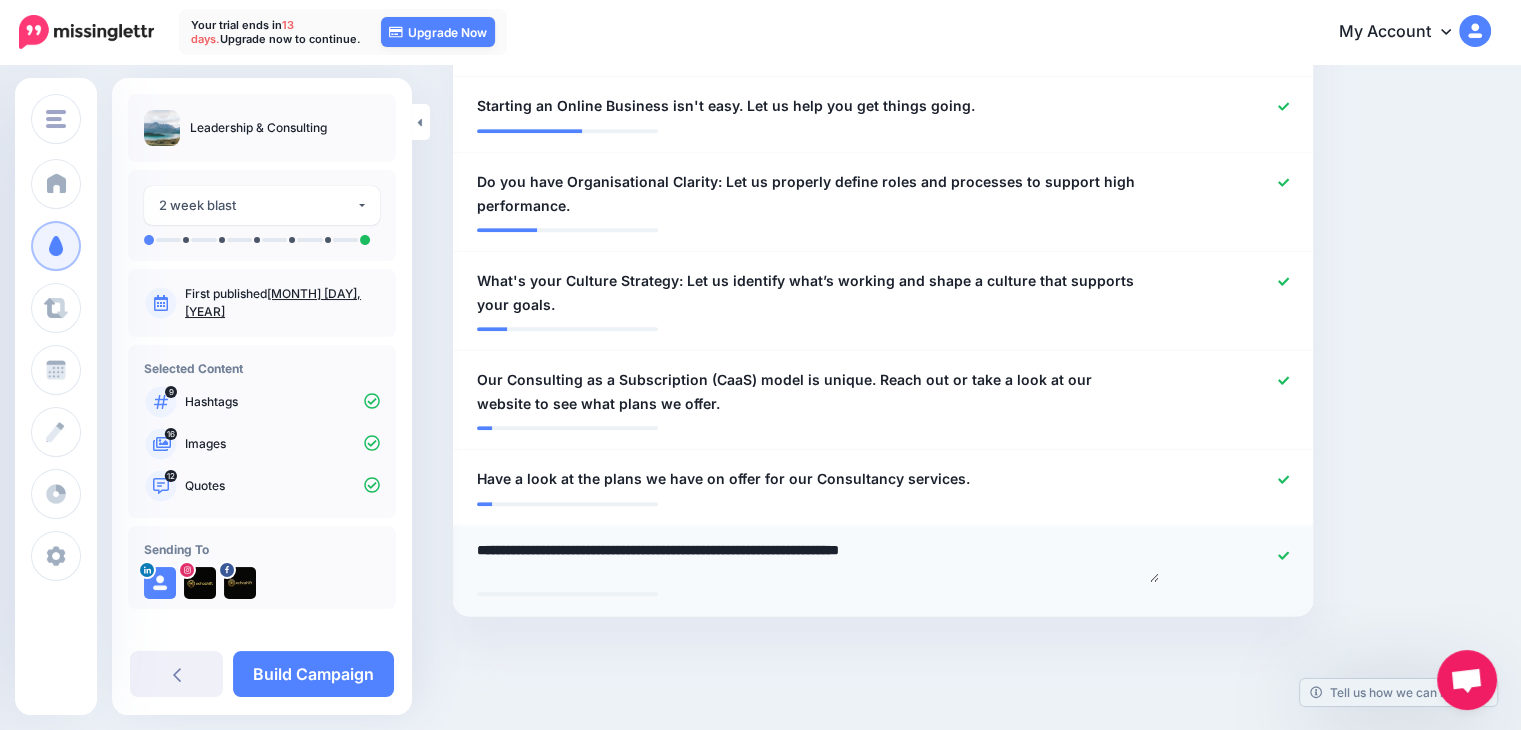scroll, scrollTop: 29, scrollLeft: 0, axis: vertical 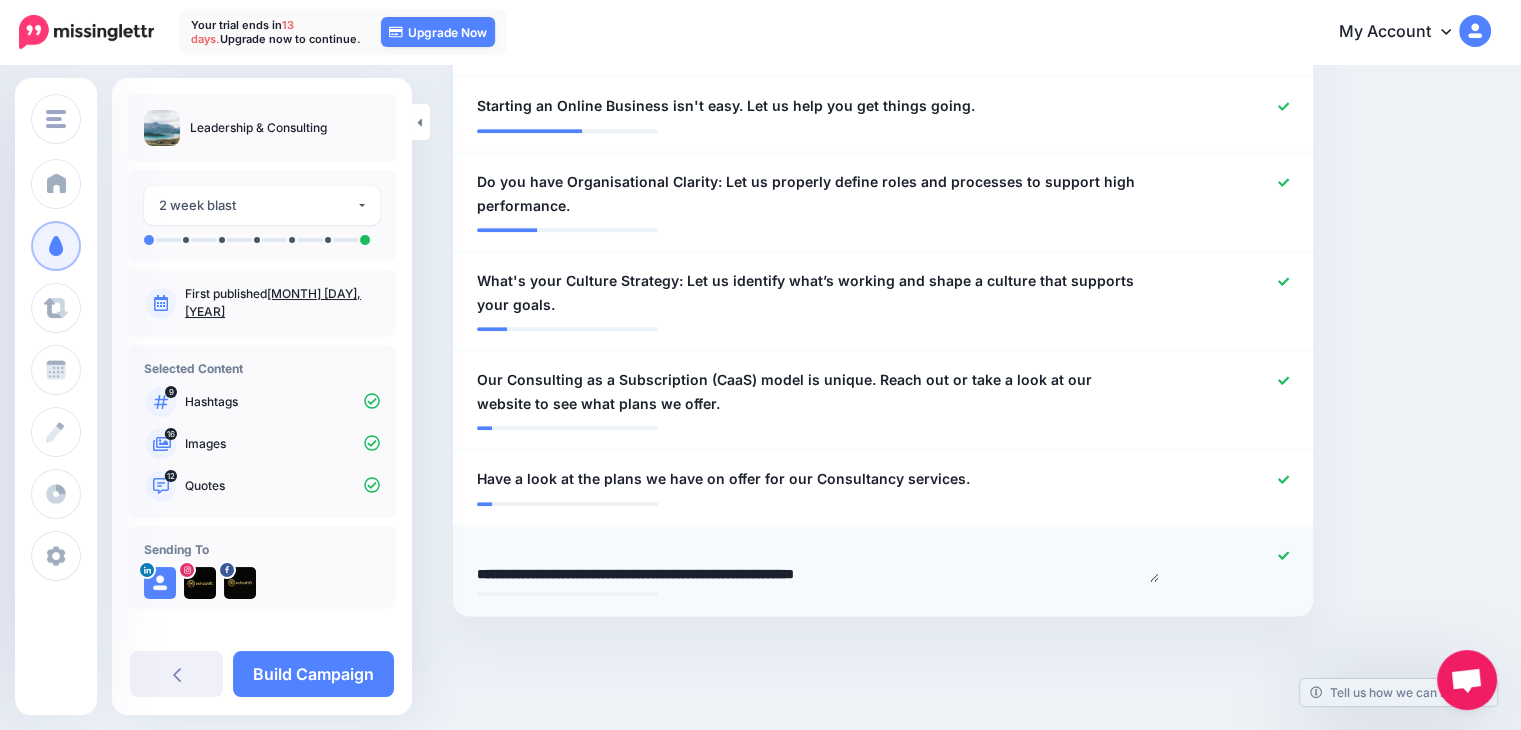 click on "**********" at bounding box center (818, 562) 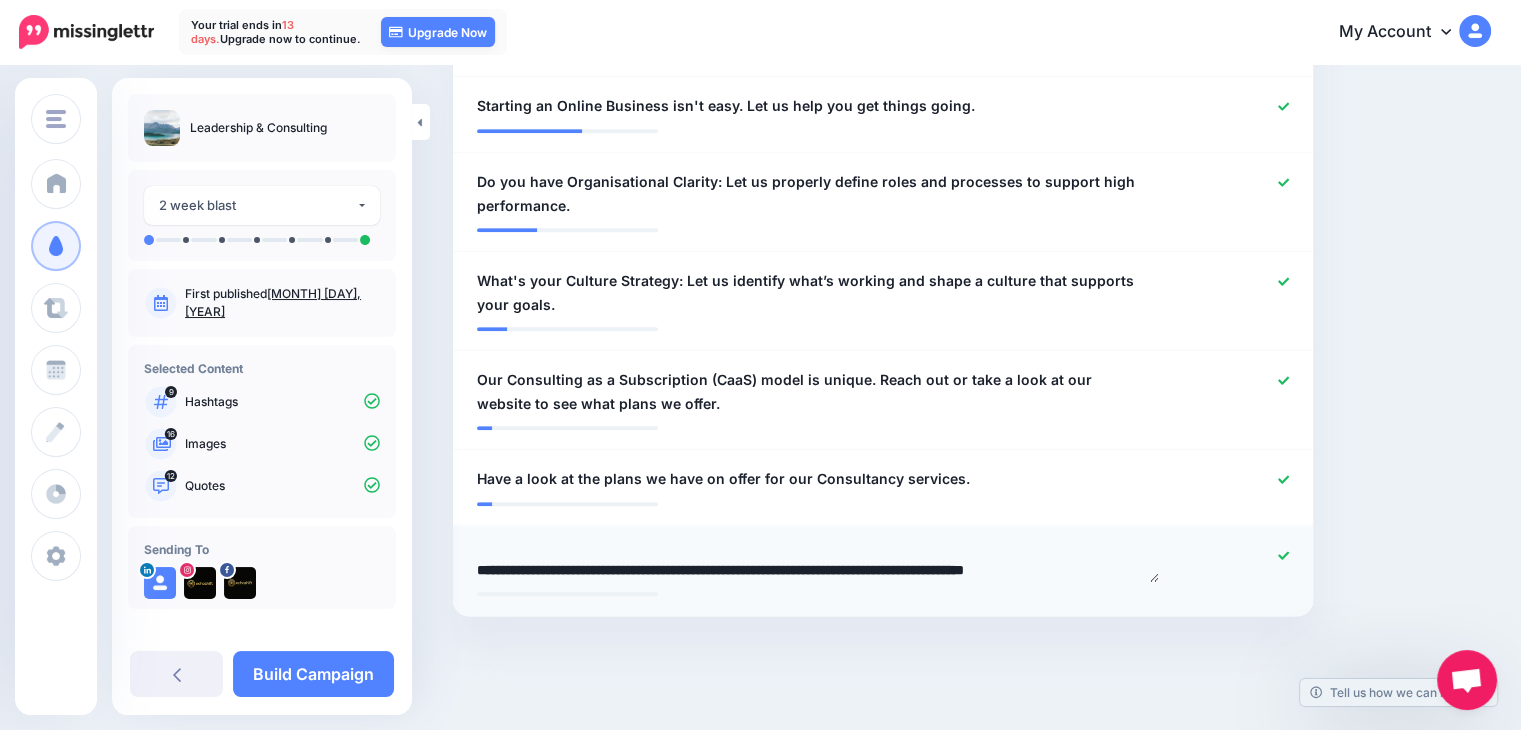 scroll, scrollTop: 32, scrollLeft: 0, axis: vertical 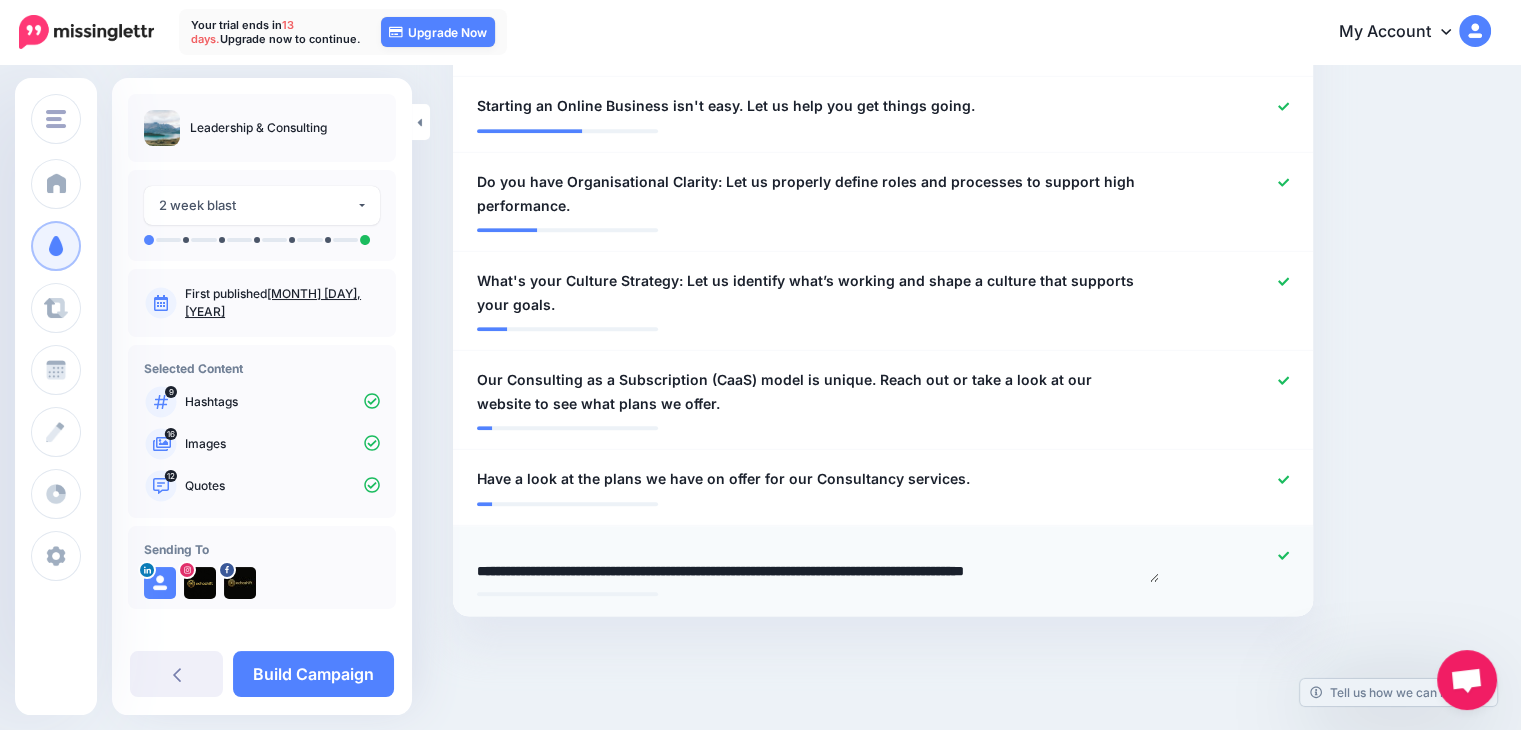 type on "**********" 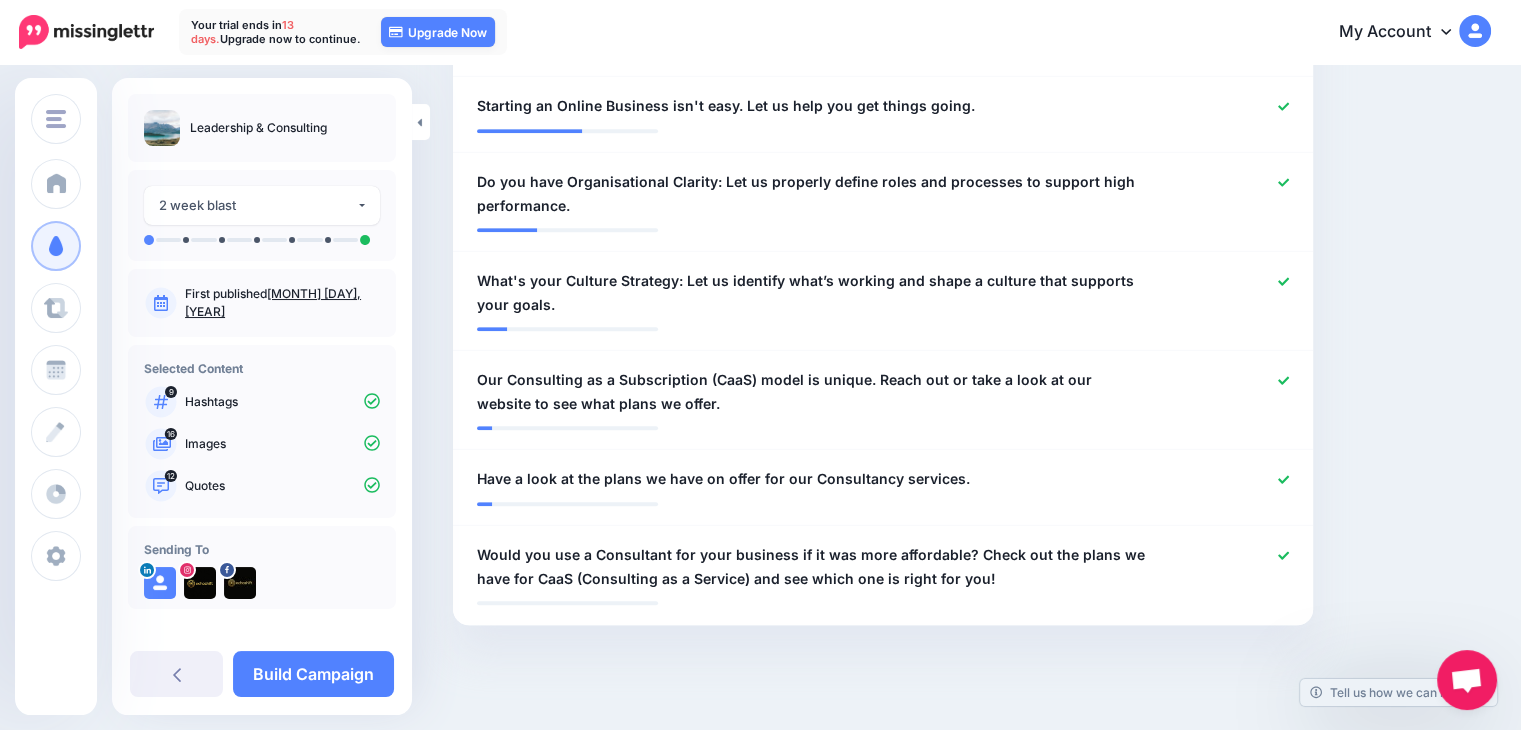 click on "Content and media
Choose the content and media that you'd like to use in this campaign.
Select Hashtags
First let's make sure we're happy with the hashtags. Add, delete and reorder as needed. If unsure we recommend 1-3 hashtags.  Note:  If you have hashtags turned off for any of your social profiles, they will not be included.
#AllInLondon #BrunelUniversityLondon #CentralLondon #CityOfLondon #CreationSoftwareLondon #DesignQconLondon 9" at bounding box center [972, -197] 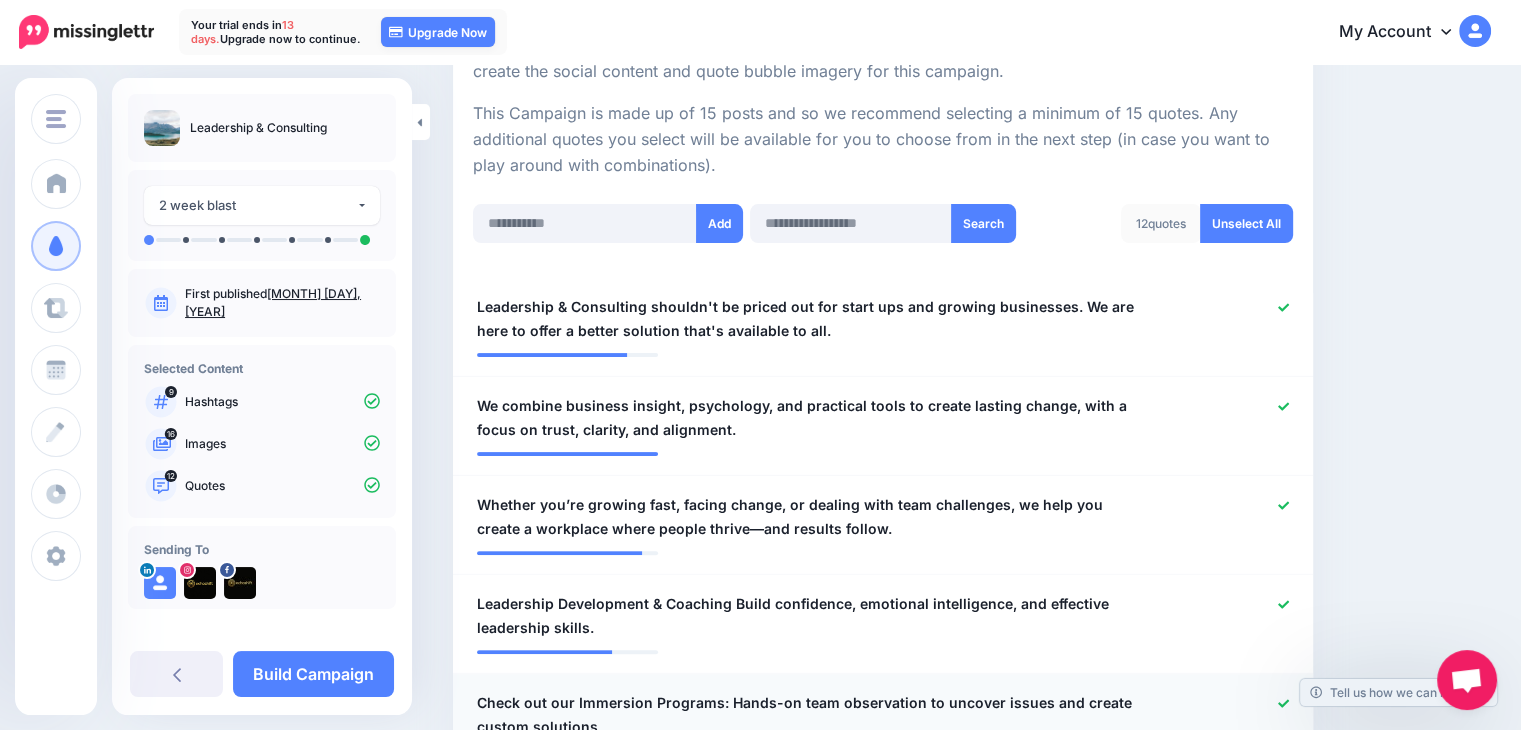 scroll, scrollTop: 340, scrollLeft: 0, axis: vertical 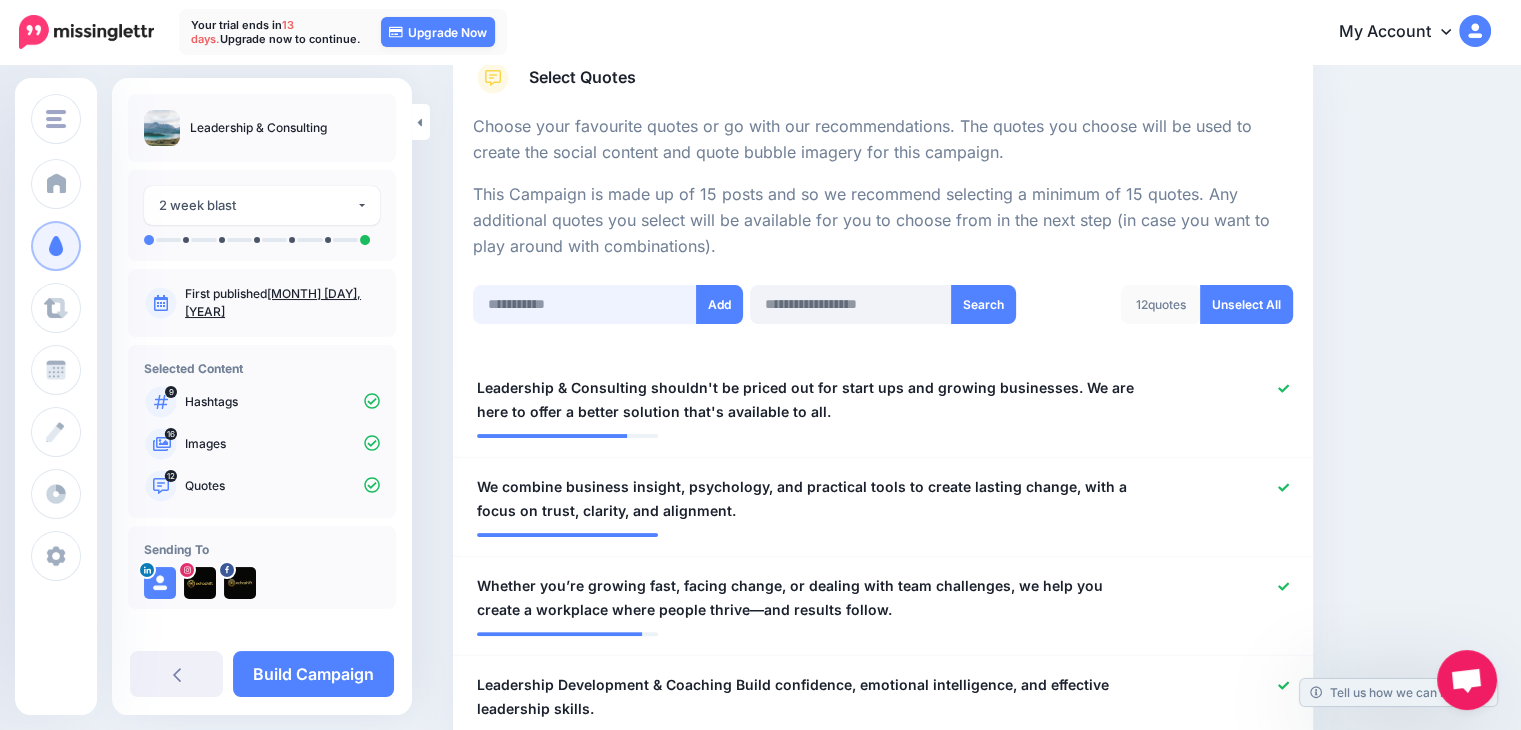 click at bounding box center [585, 304] 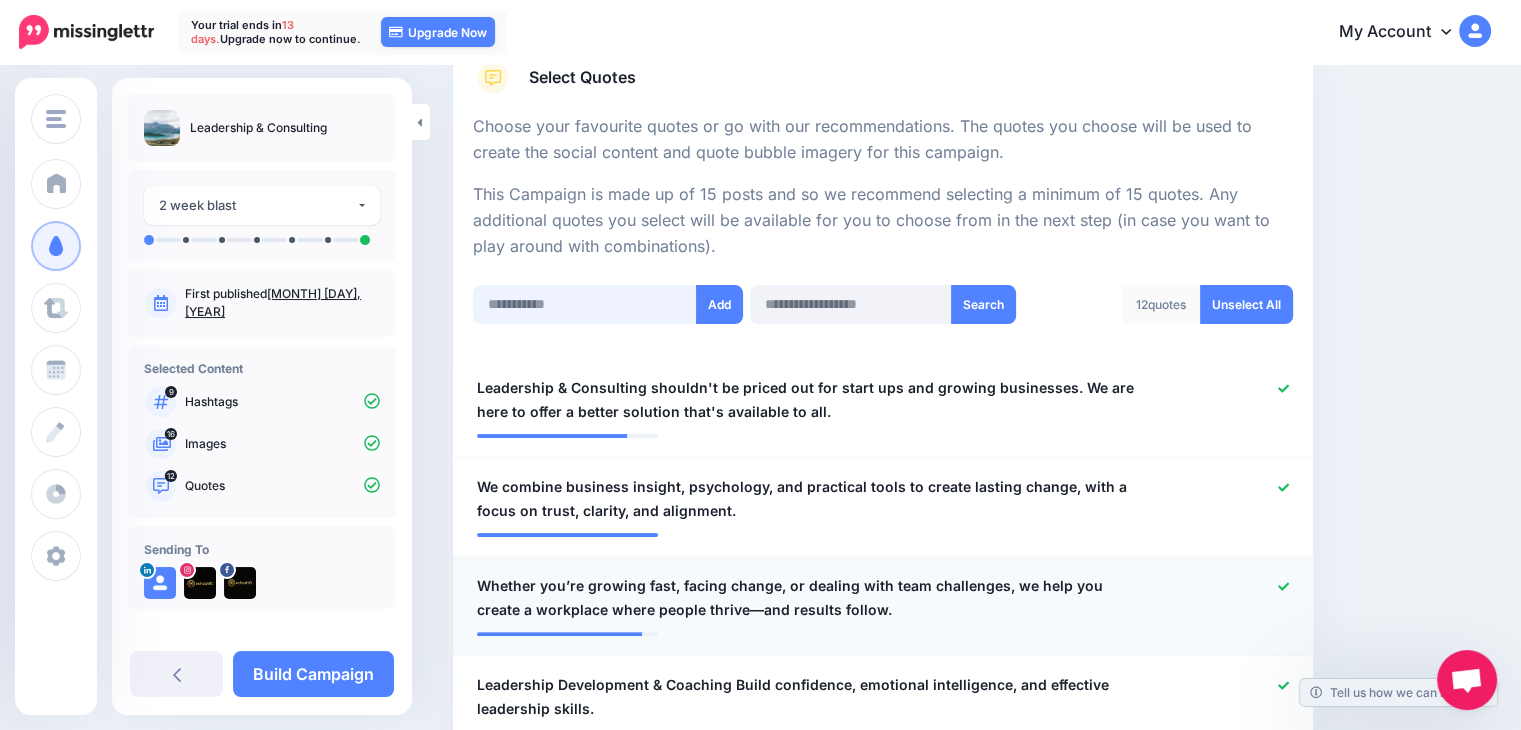 scroll, scrollTop: 340, scrollLeft: 0, axis: vertical 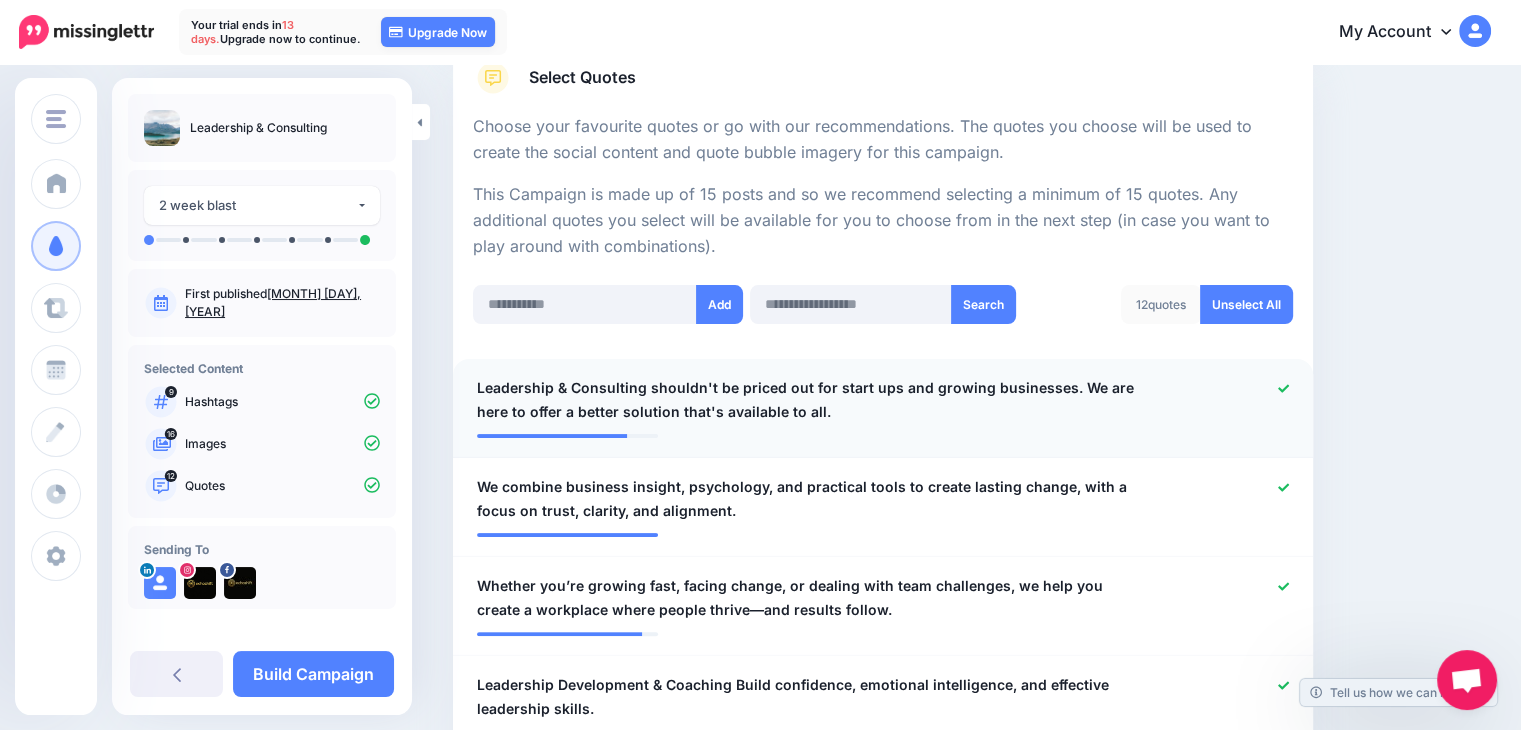 click on "Leadership & Consulting shouldn't be priced out for start ups and growing businesses. We are here to offer a better solution that's available to all." at bounding box center [813, 400] 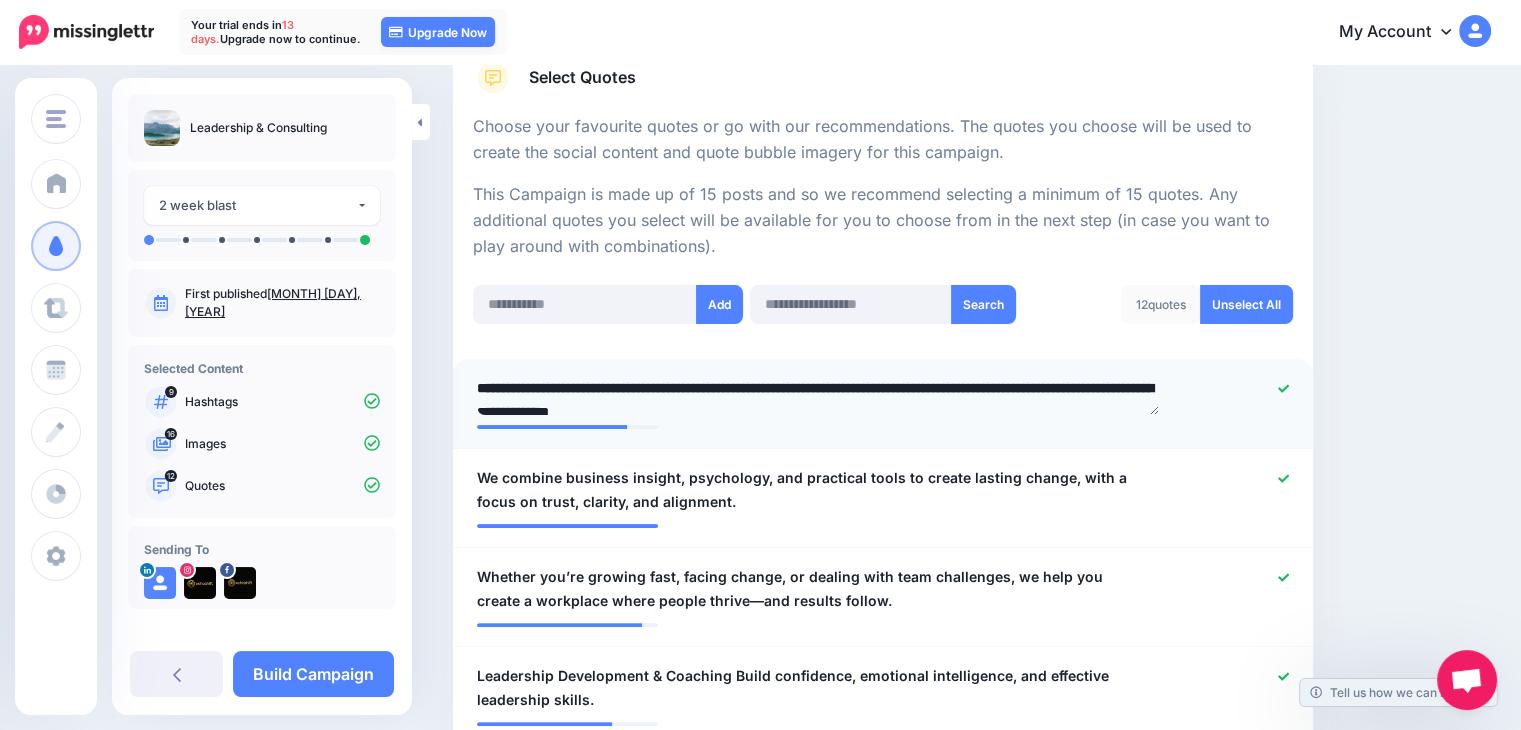 click on "**********" at bounding box center (818, 395) 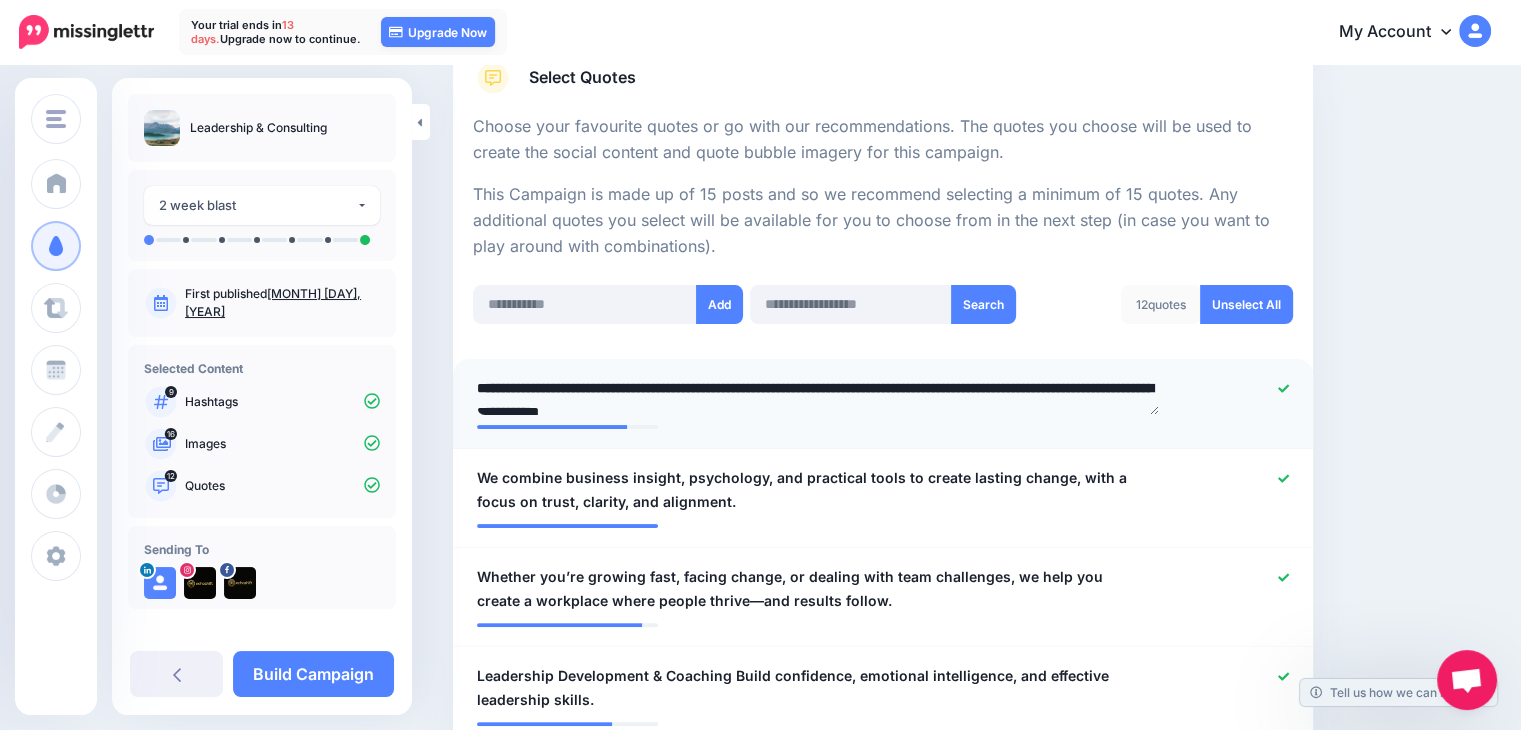 click on "**********" at bounding box center (818, 395) 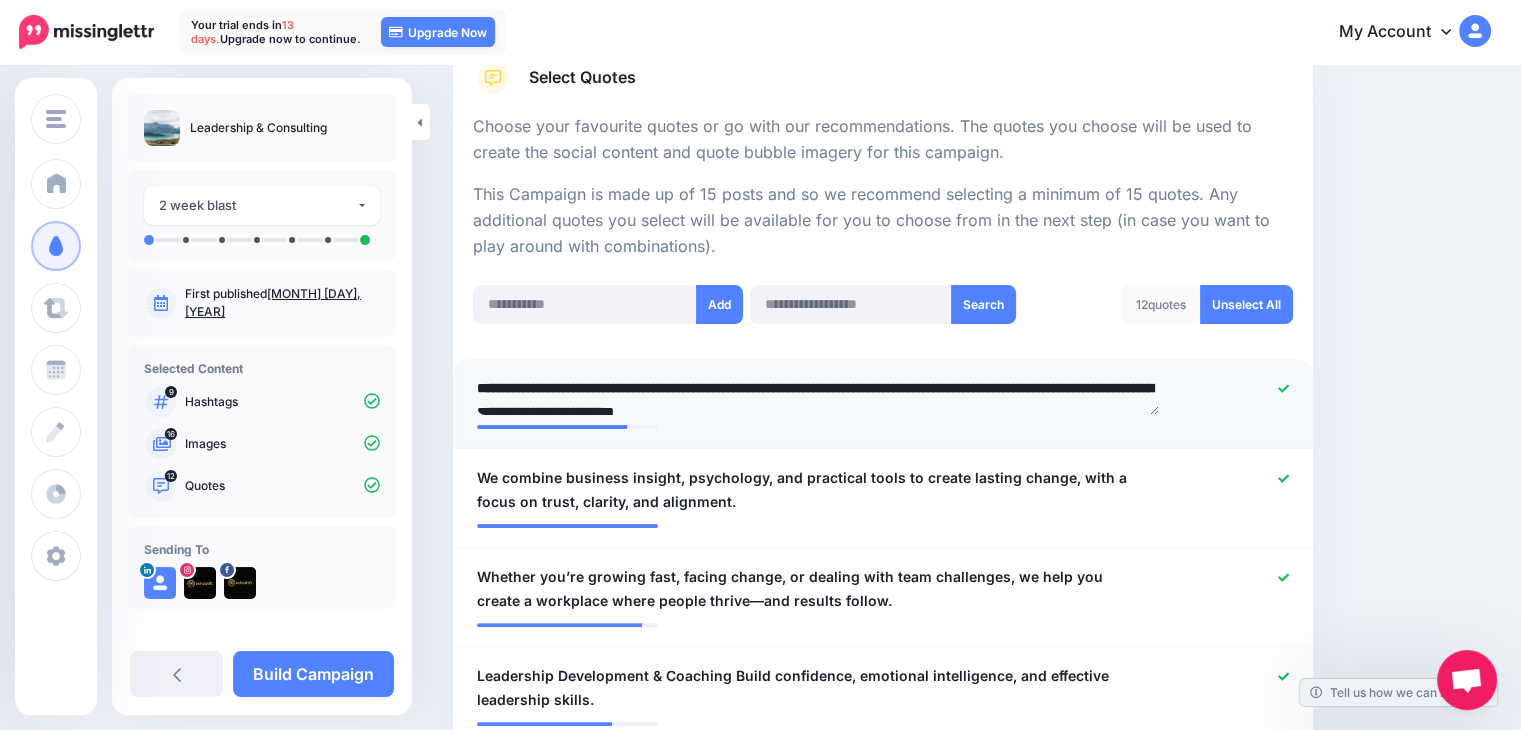 type on "**********" 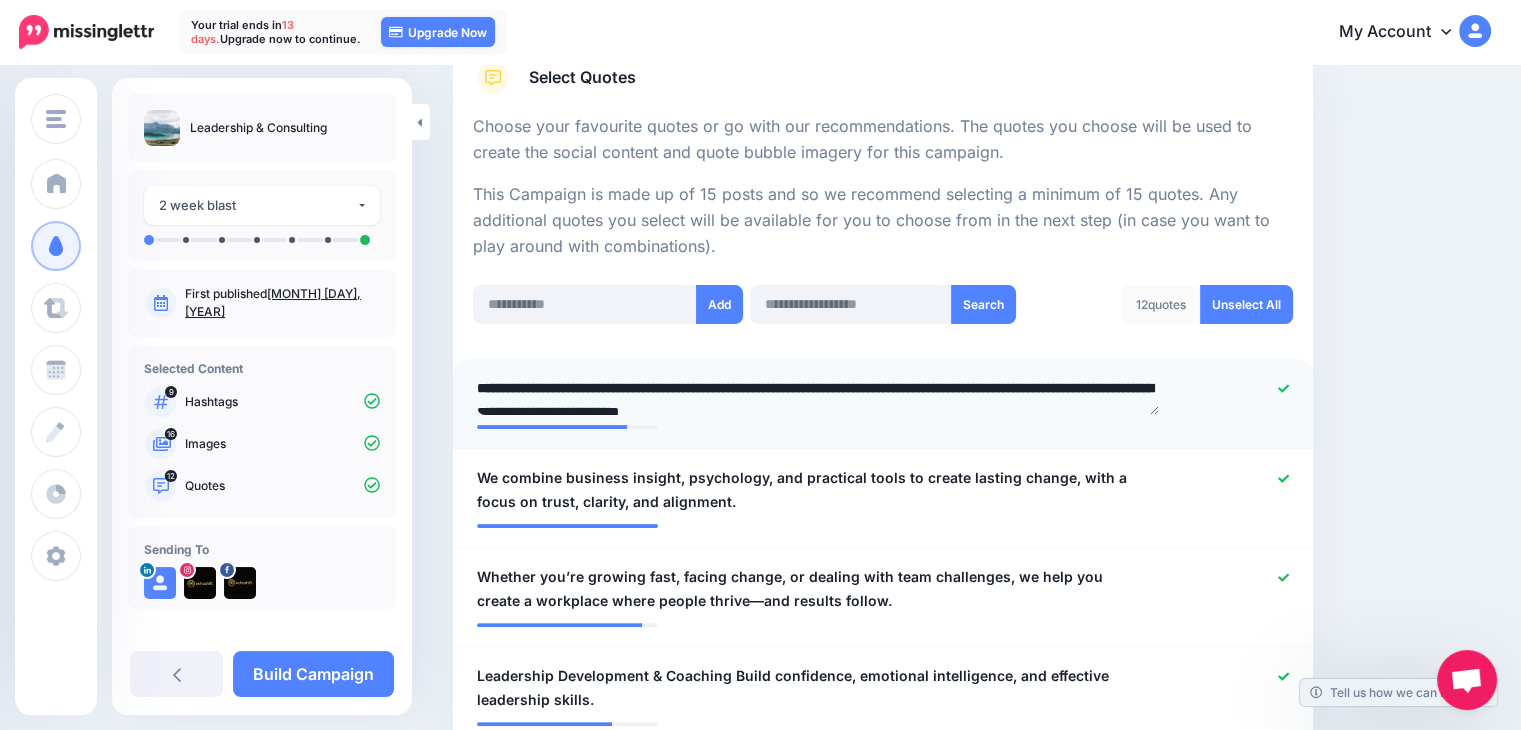 scroll, scrollTop: 8, scrollLeft: 0, axis: vertical 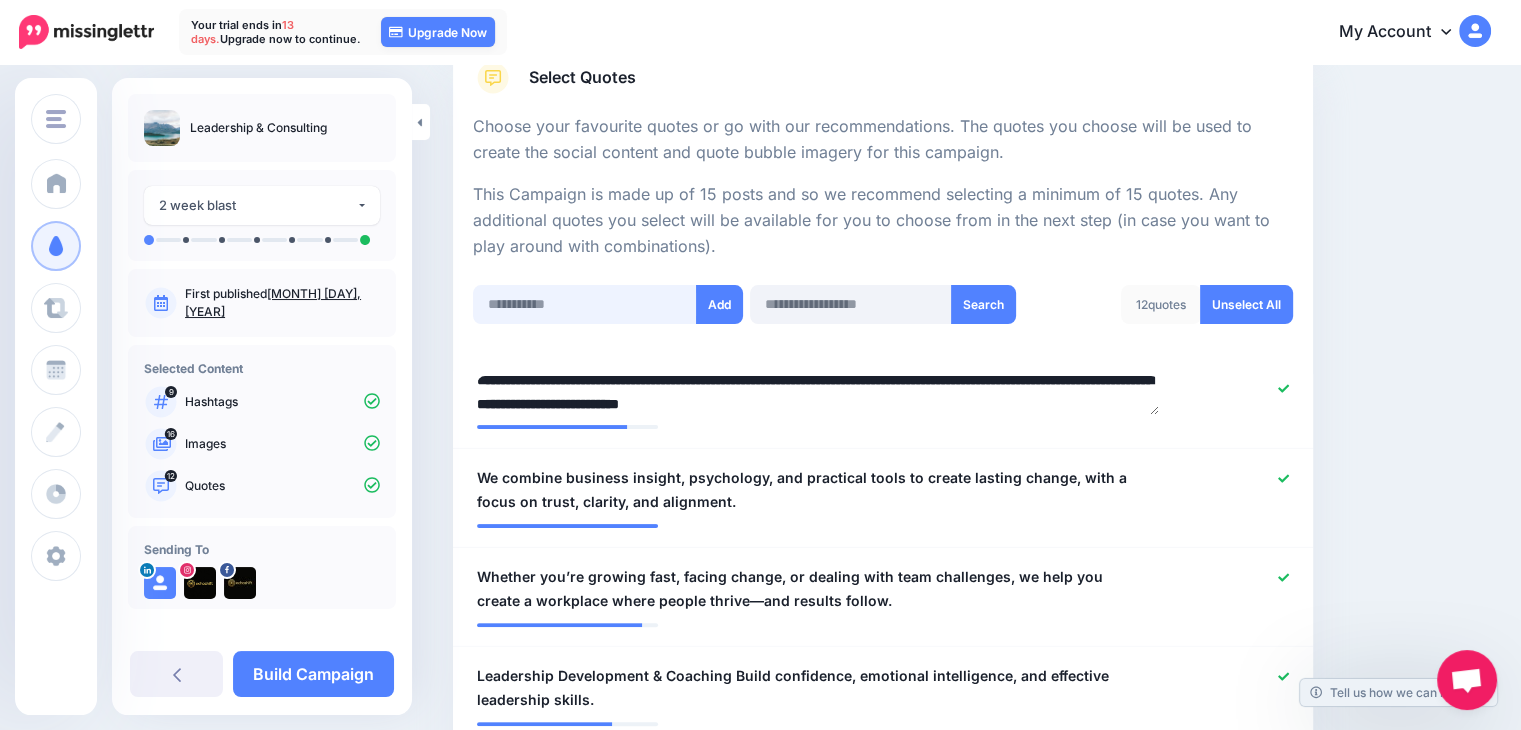 click at bounding box center (585, 304) 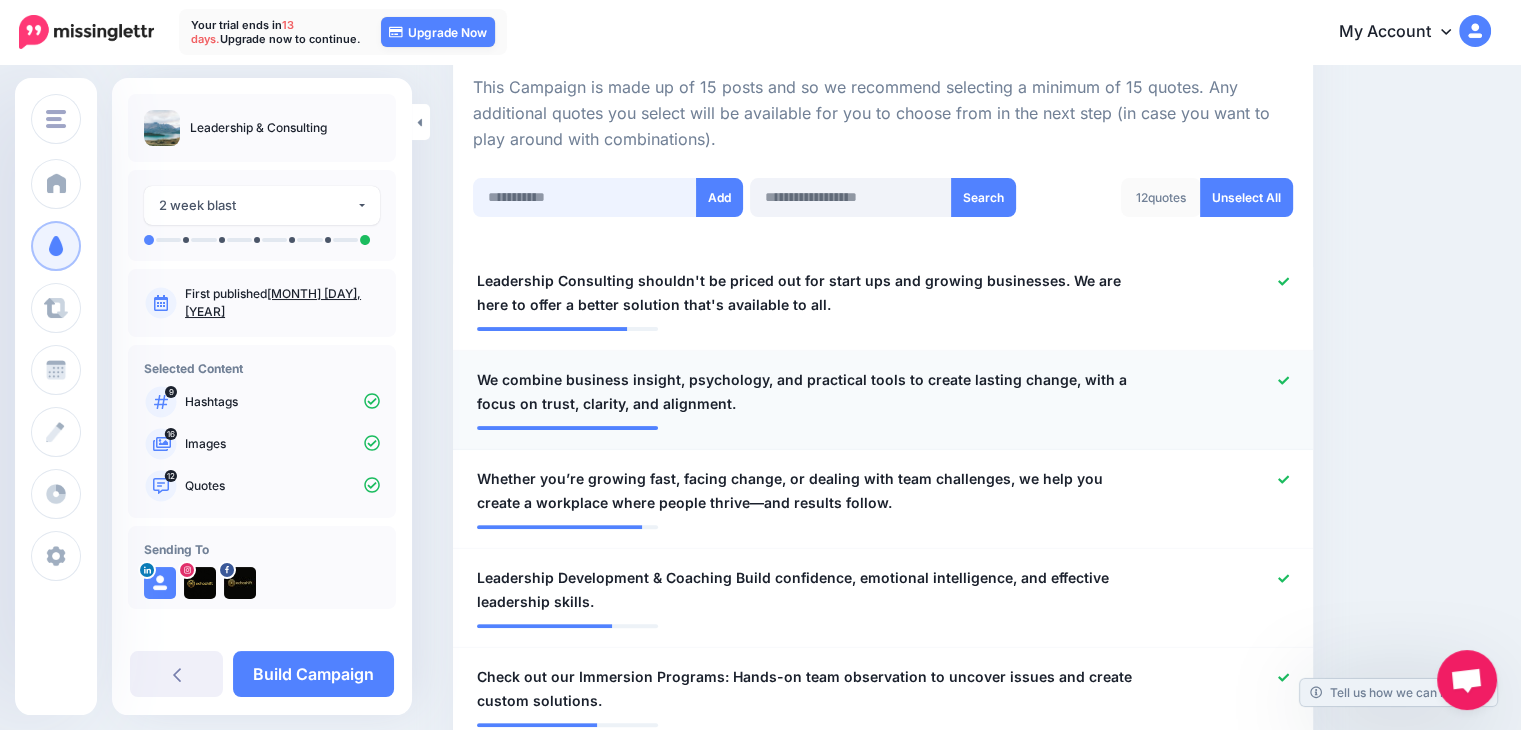 scroll, scrollTop: 440, scrollLeft: 0, axis: vertical 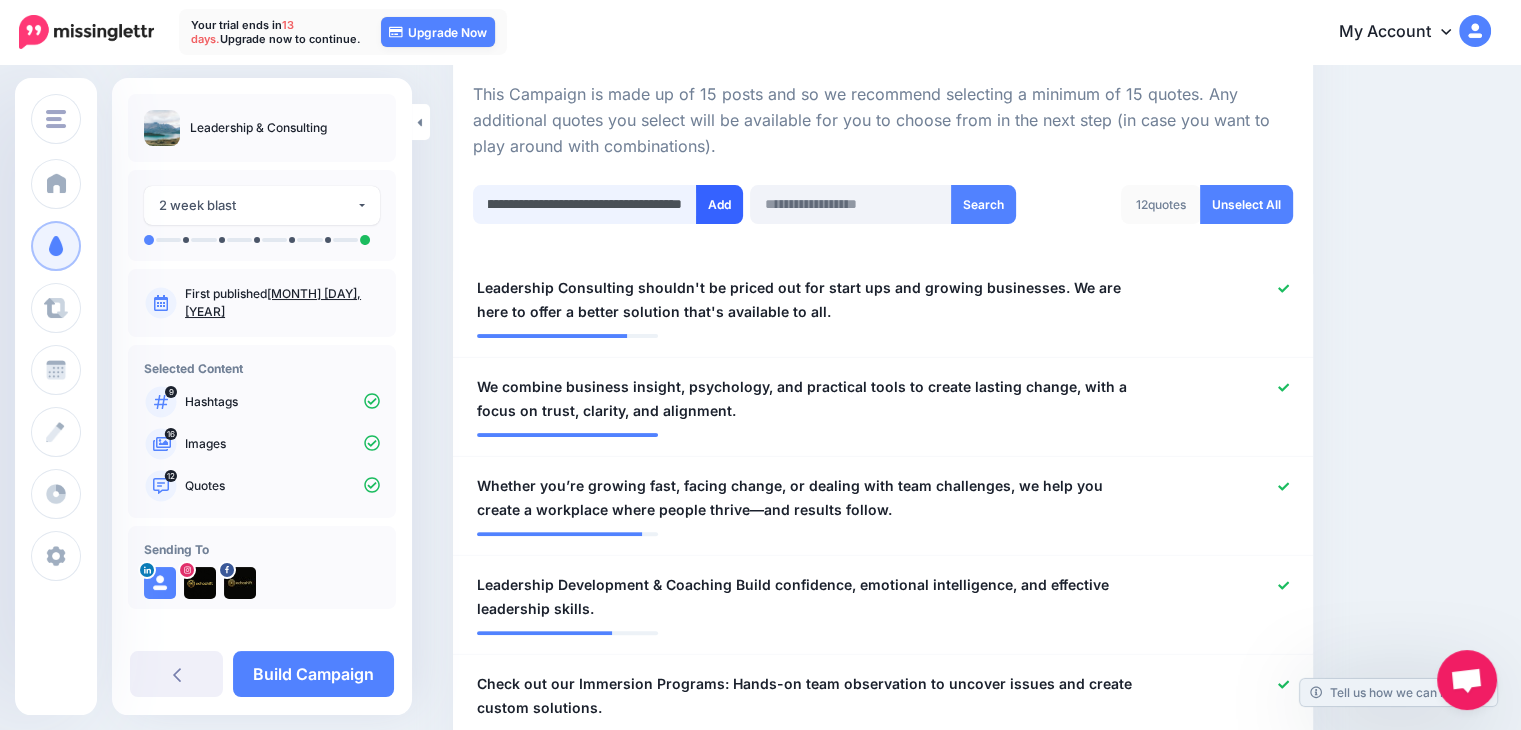 type on "**********" 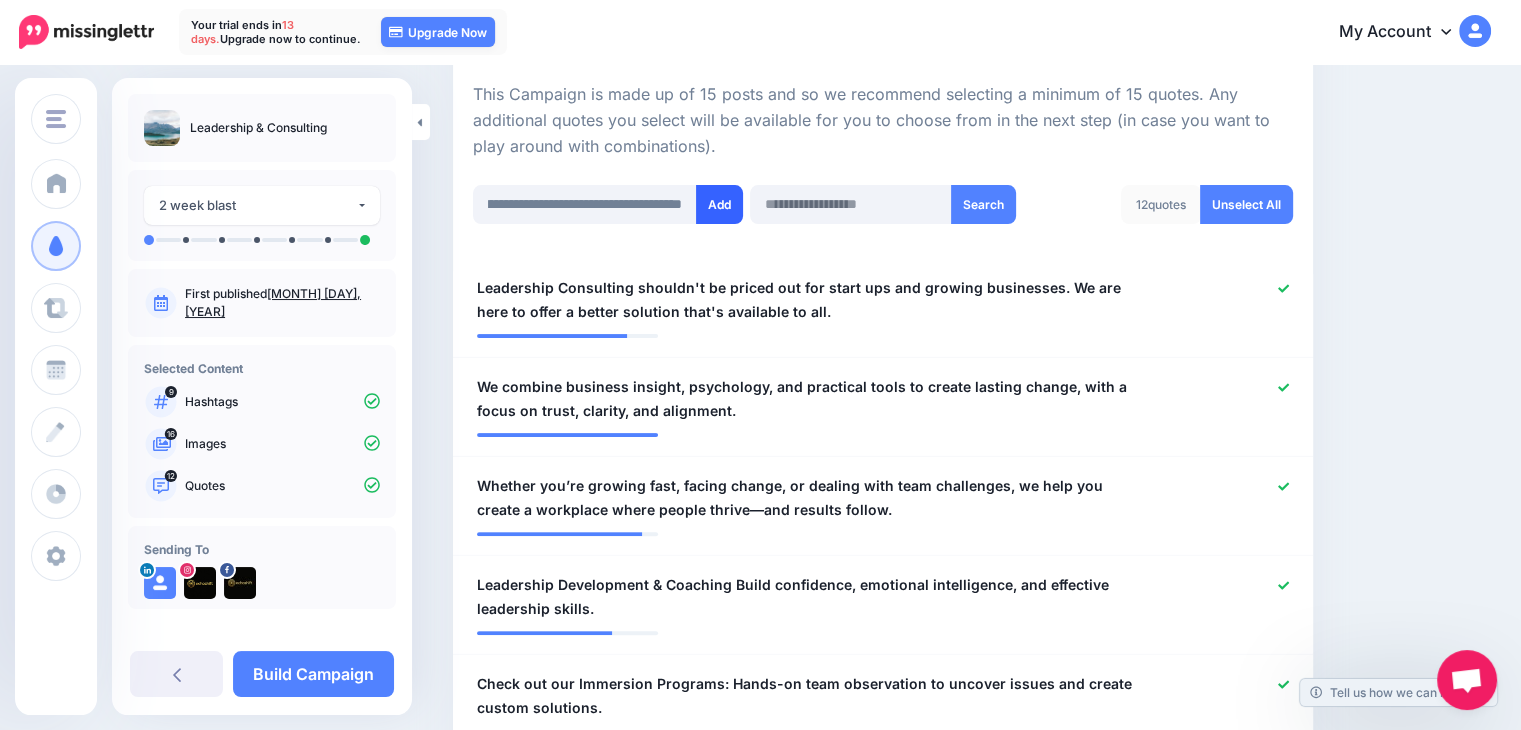 scroll, scrollTop: 0, scrollLeft: 0, axis: both 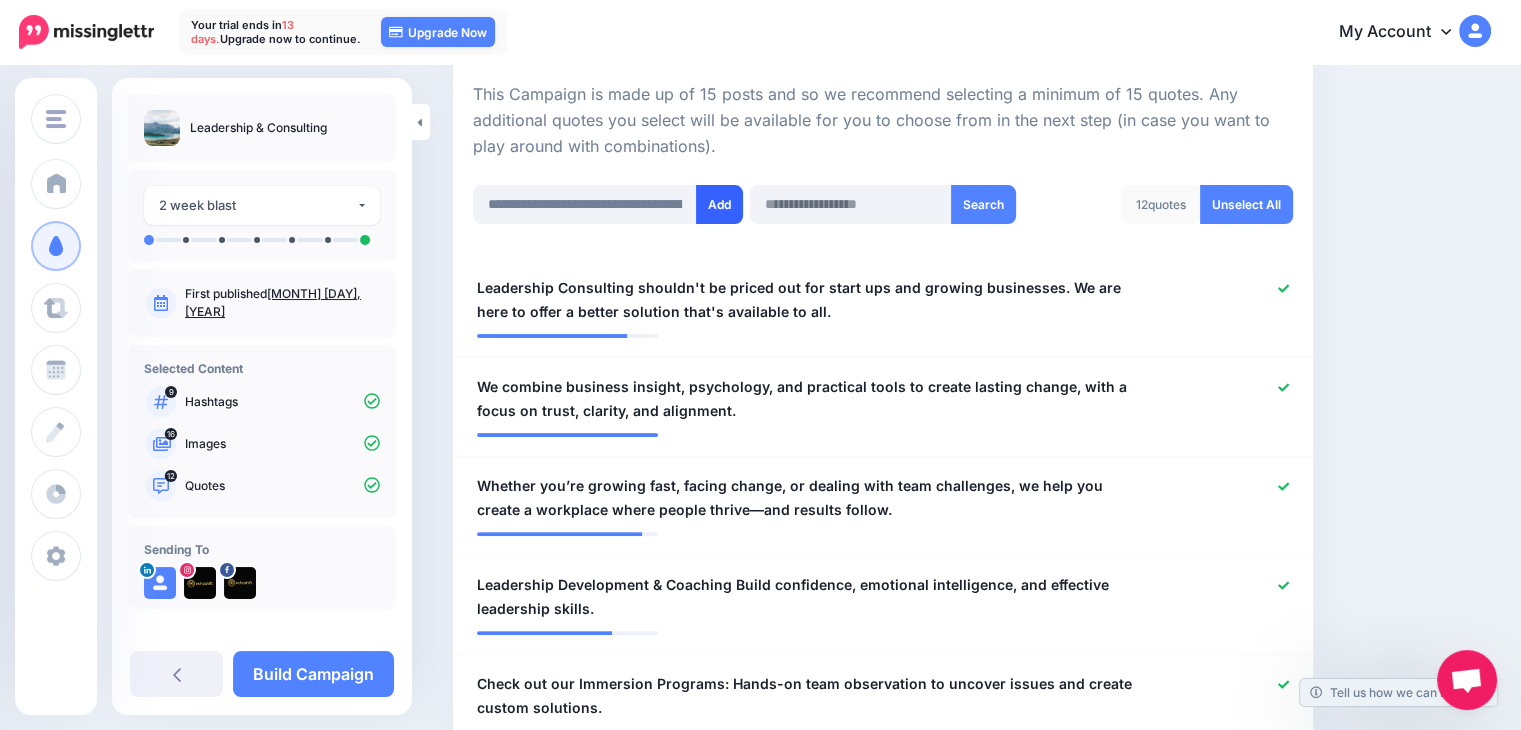 click on "Add" at bounding box center [719, 204] 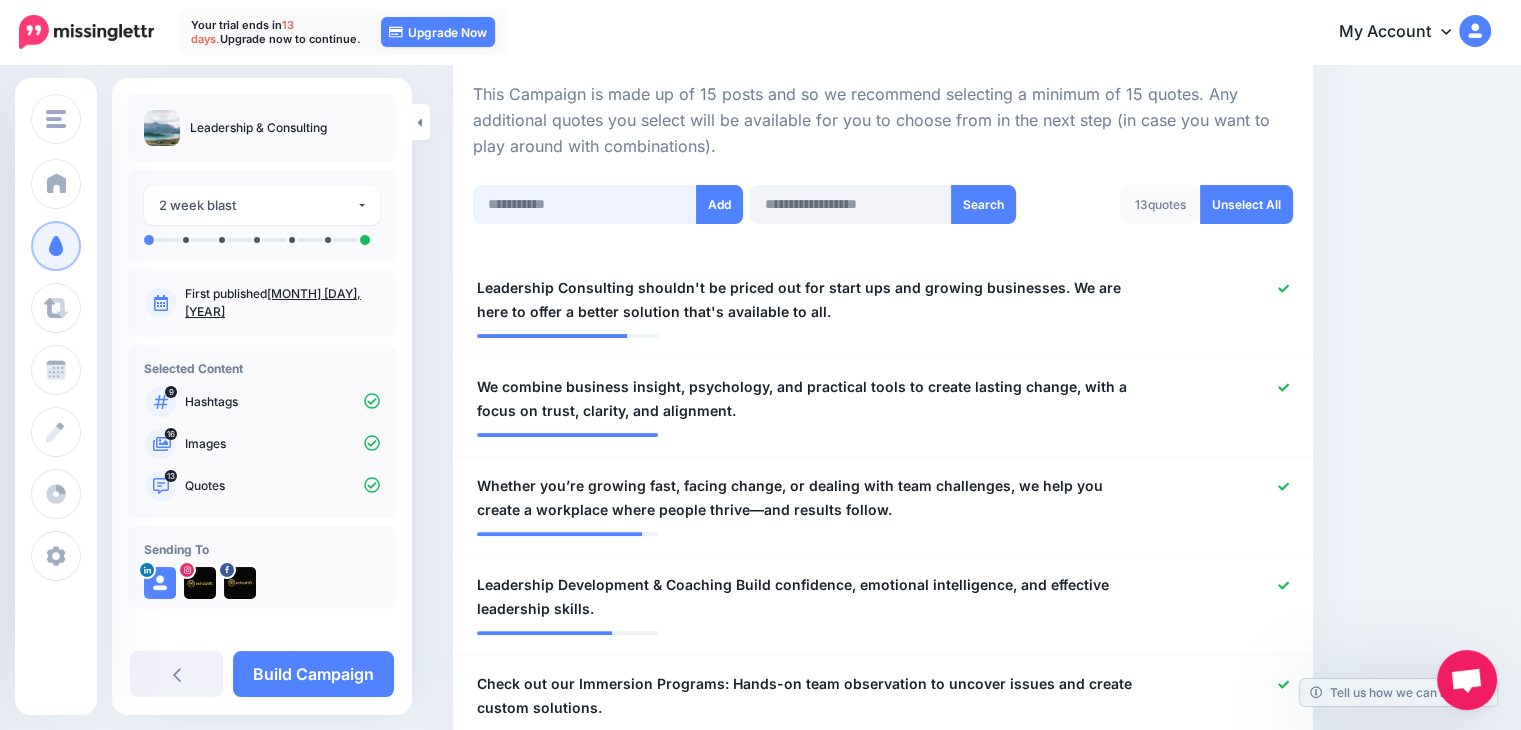 click at bounding box center (585, 204) 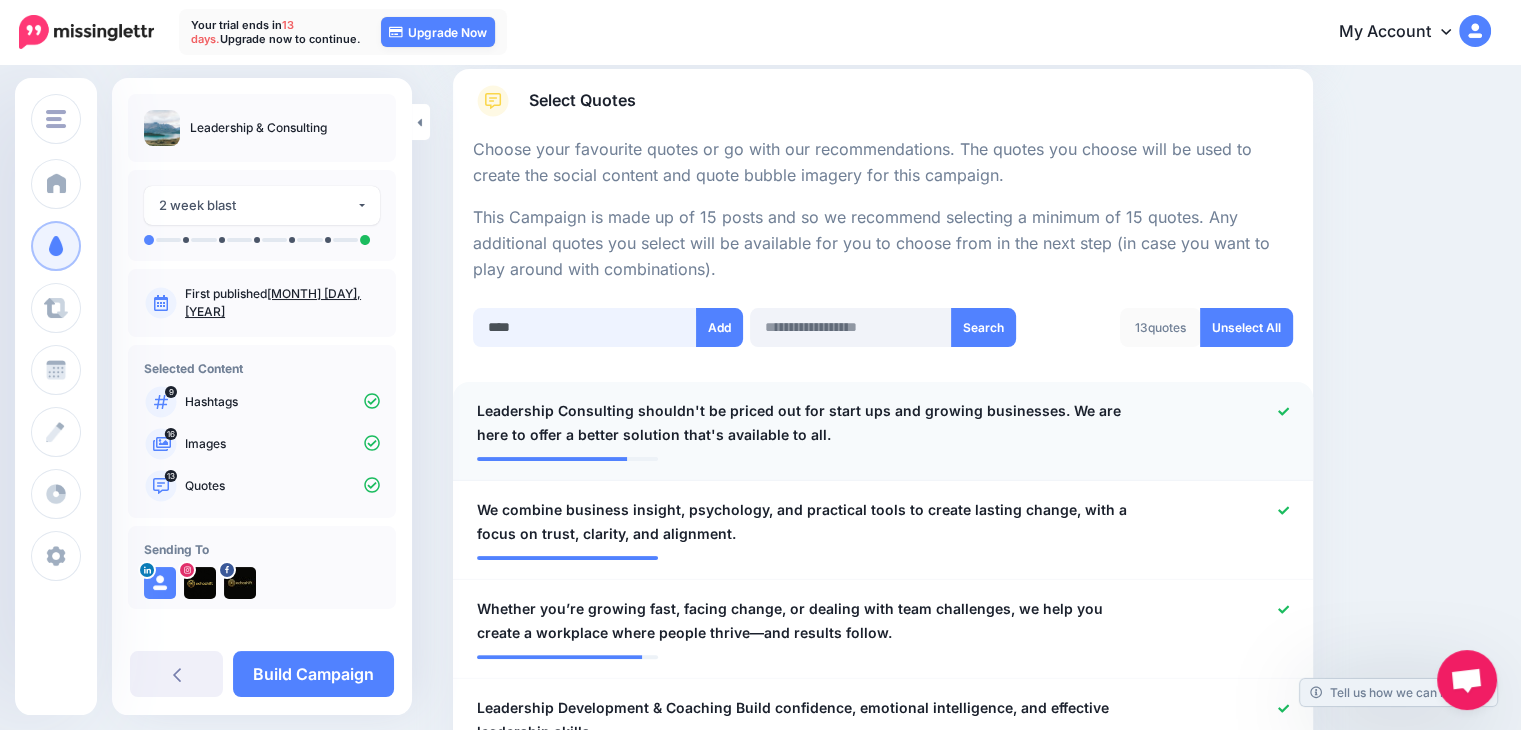 scroll, scrollTop: 400, scrollLeft: 0, axis: vertical 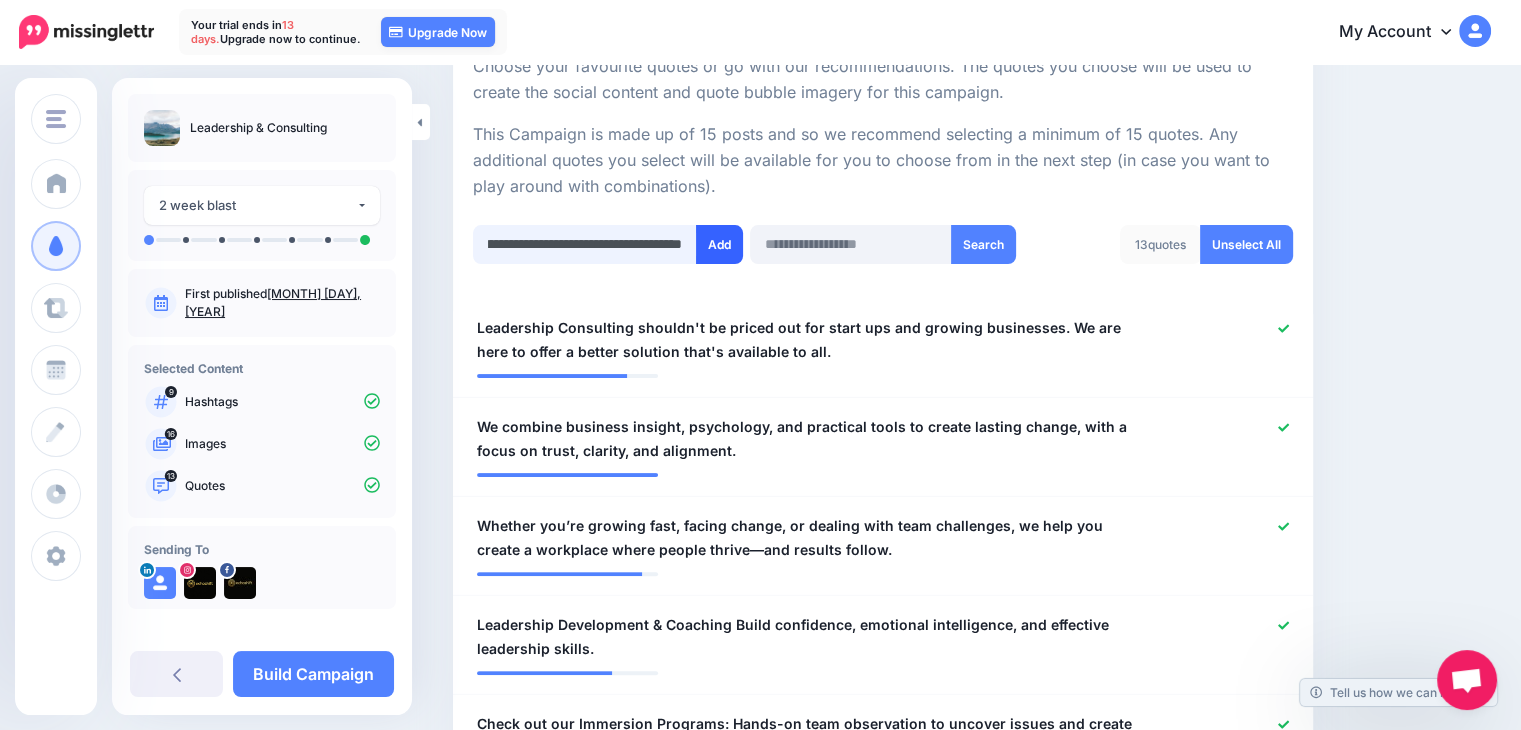 type on "**********" 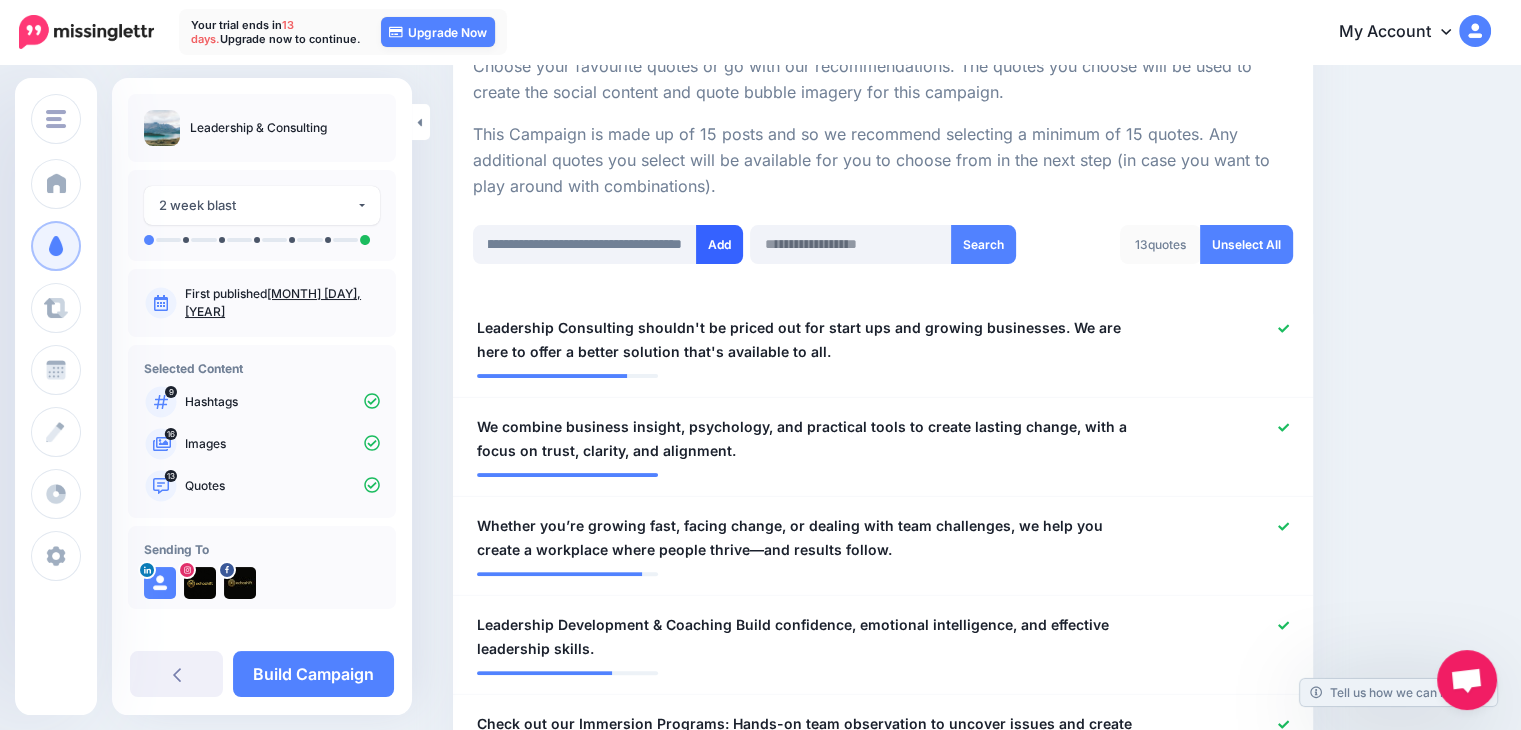 scroll, scrollTop: 0, scrollLeft: 0, axis: both 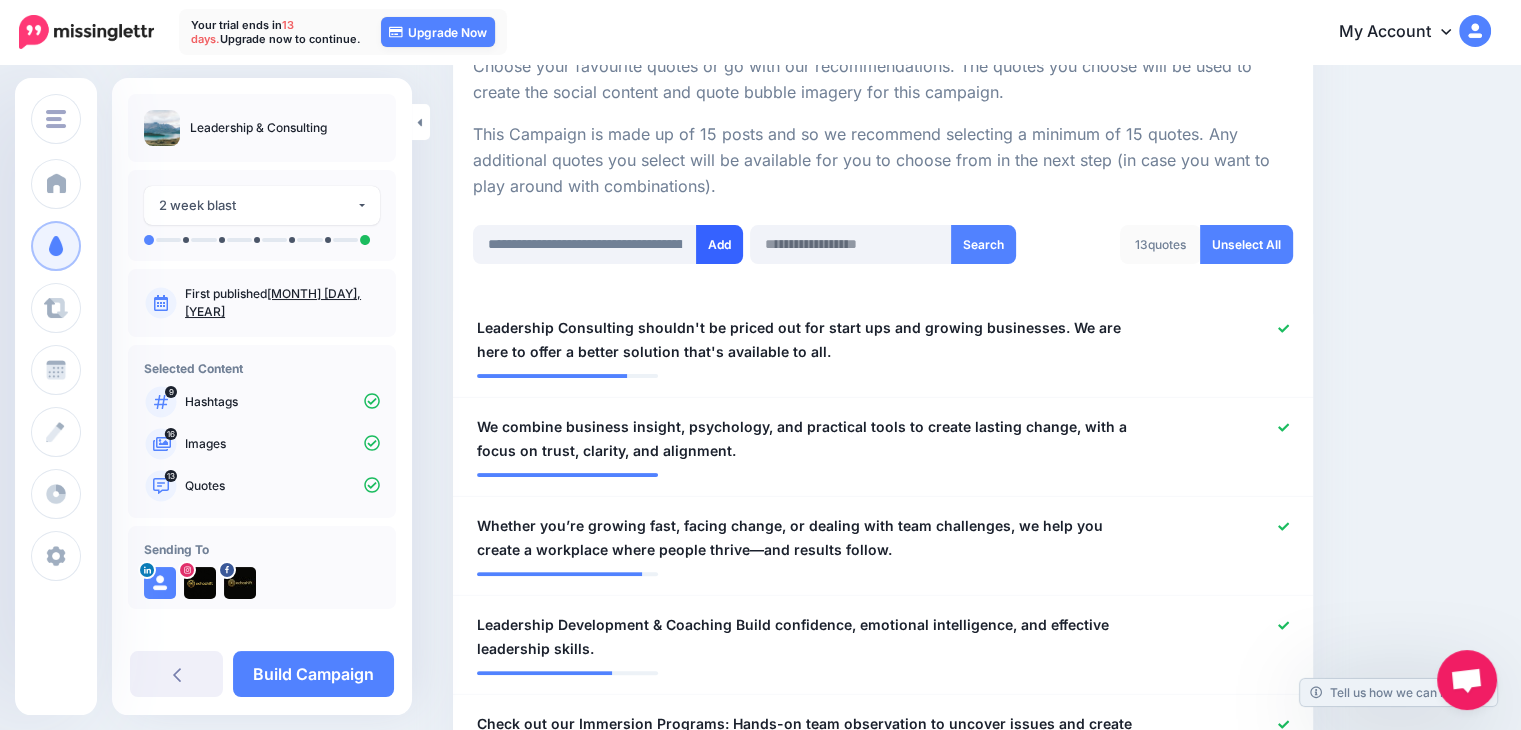 click on "Add" at bounding box center (719, 244) 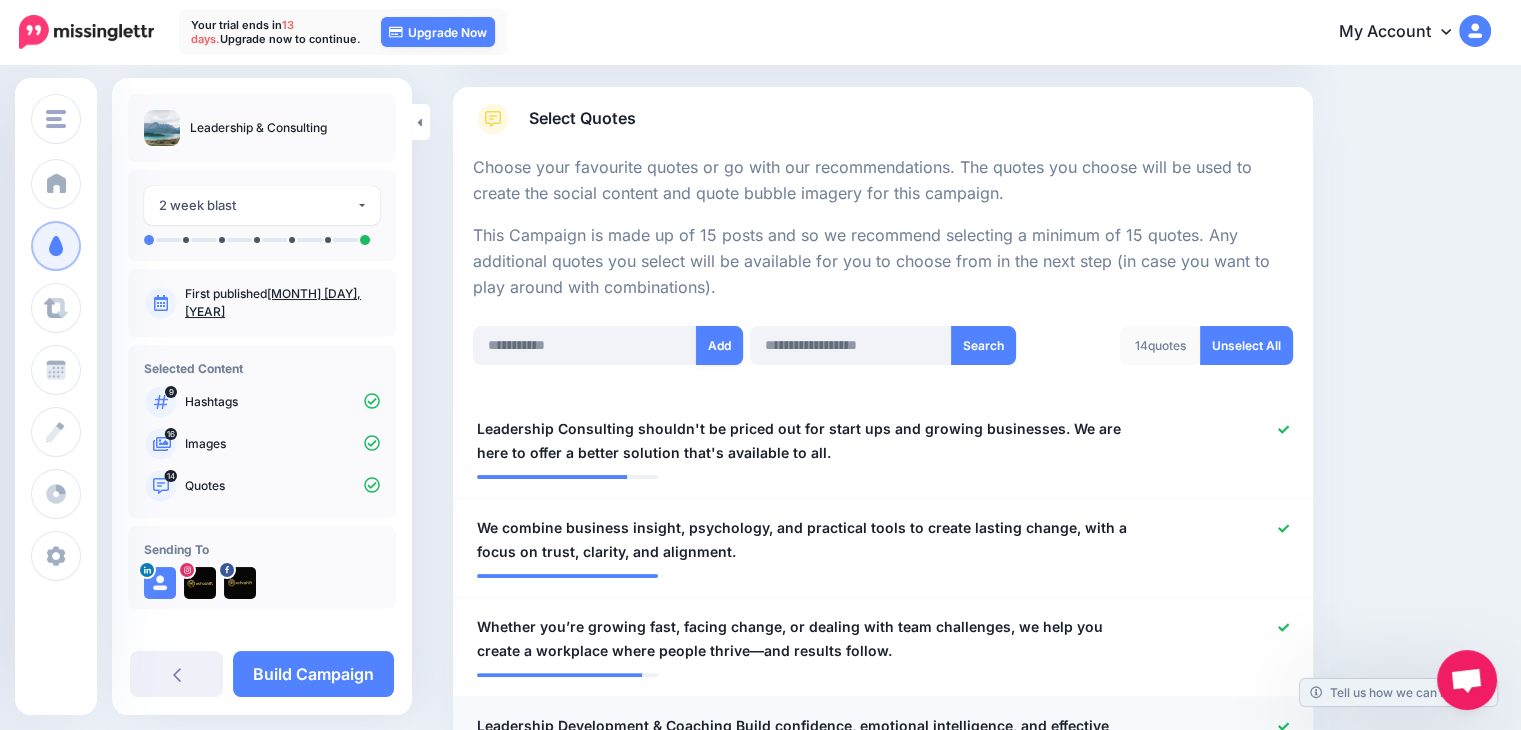 scroll, scrollTop: 238, scrollLeft: 0, axis: vertical 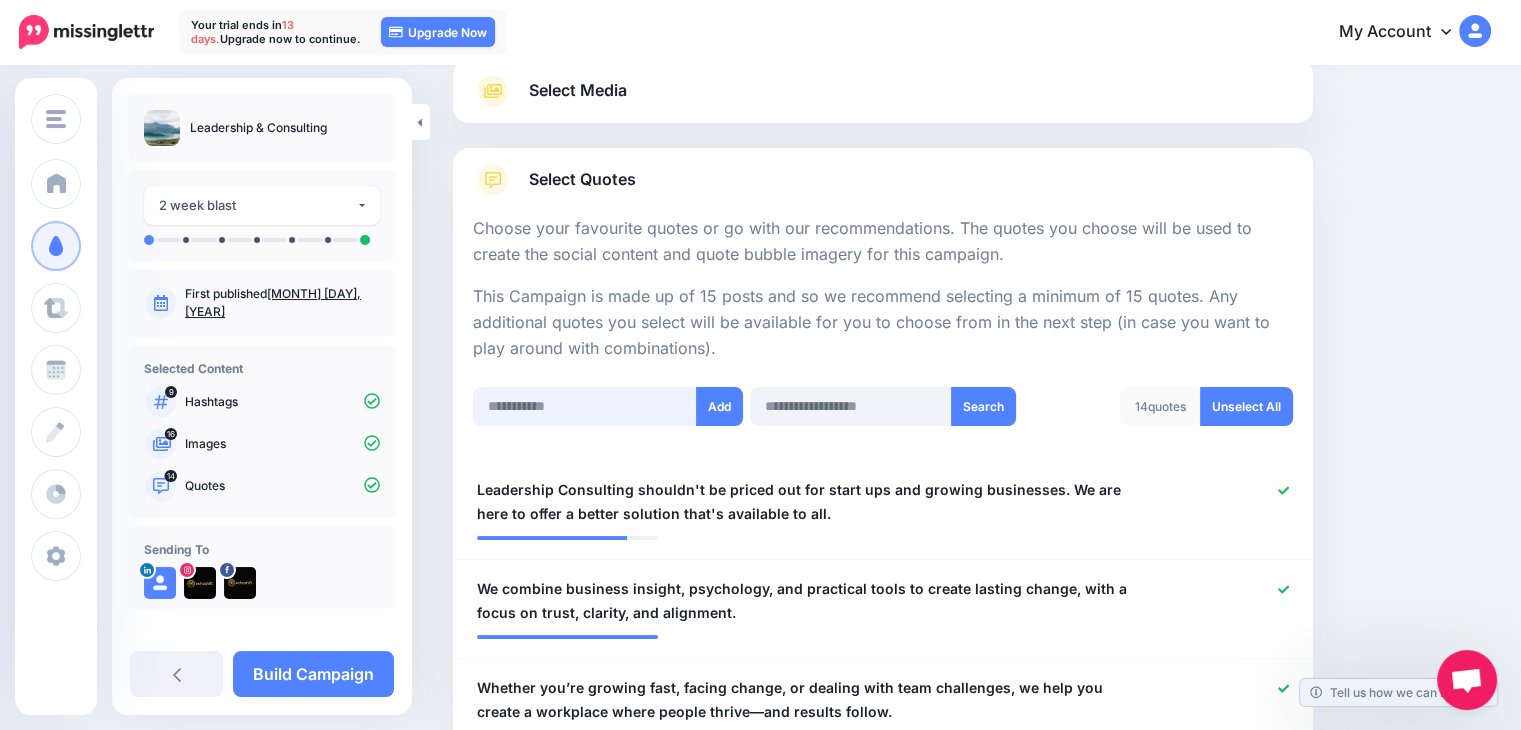 click at bounding box center [585, 406] 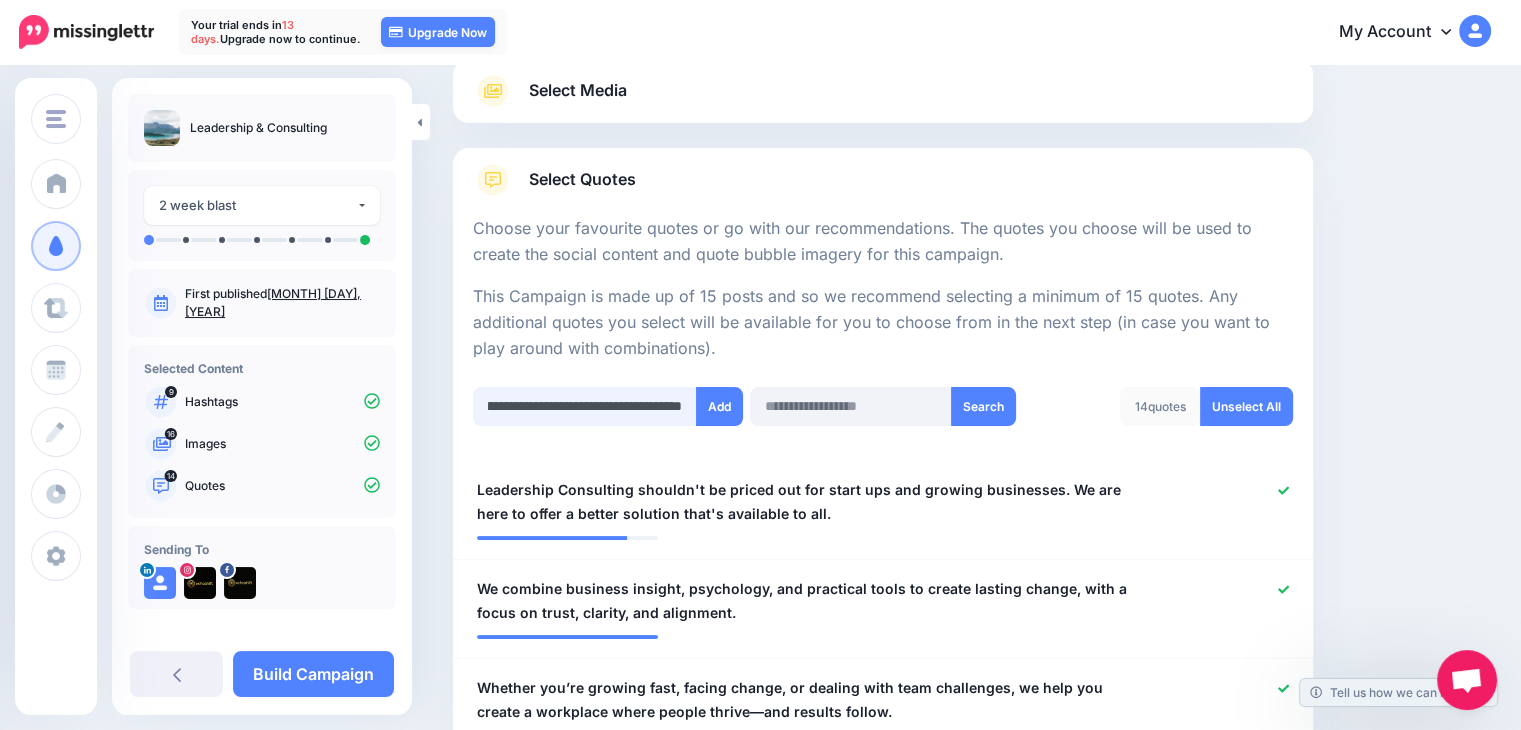 scroll, scrollTop: 0, scrollLeft: 422, axis: horizontal 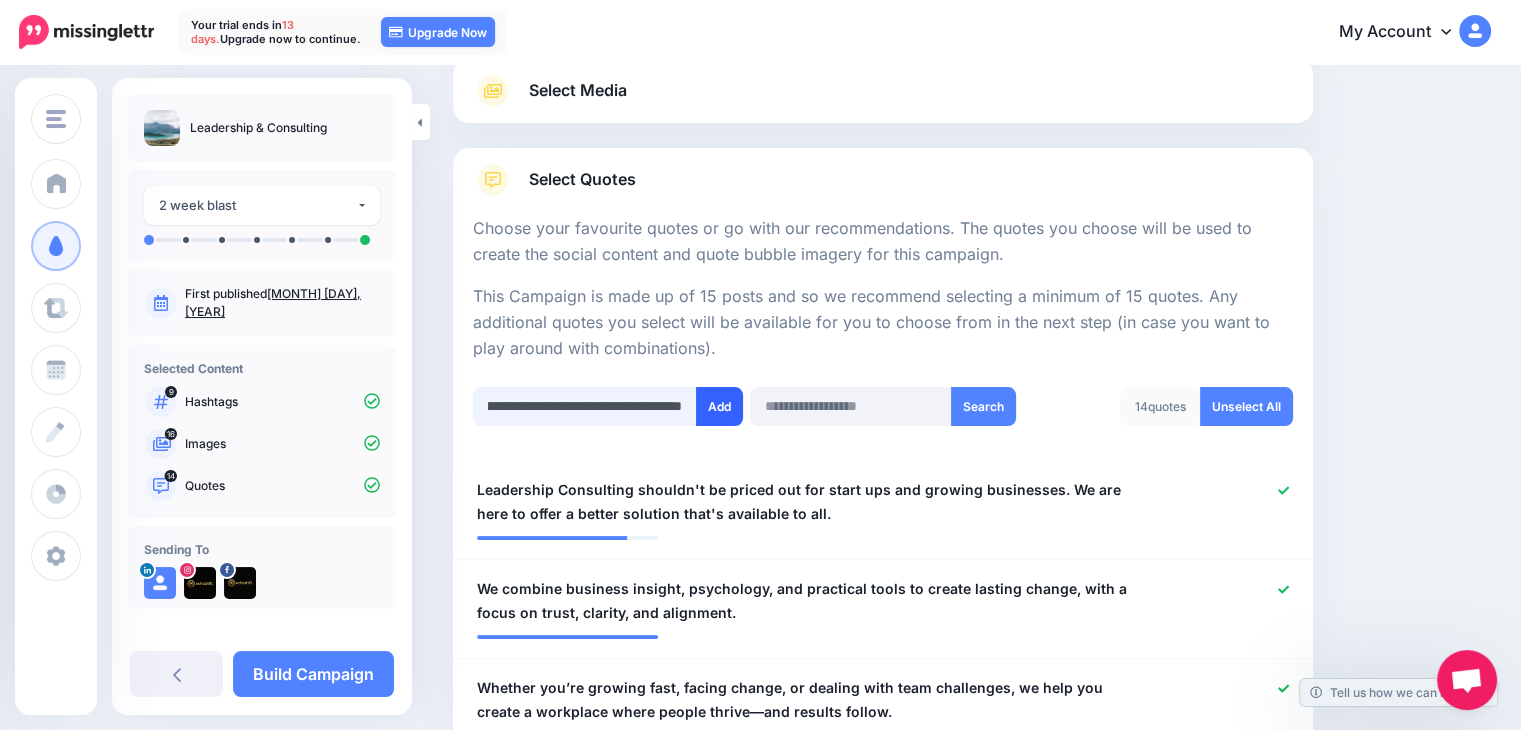 type on "**********" 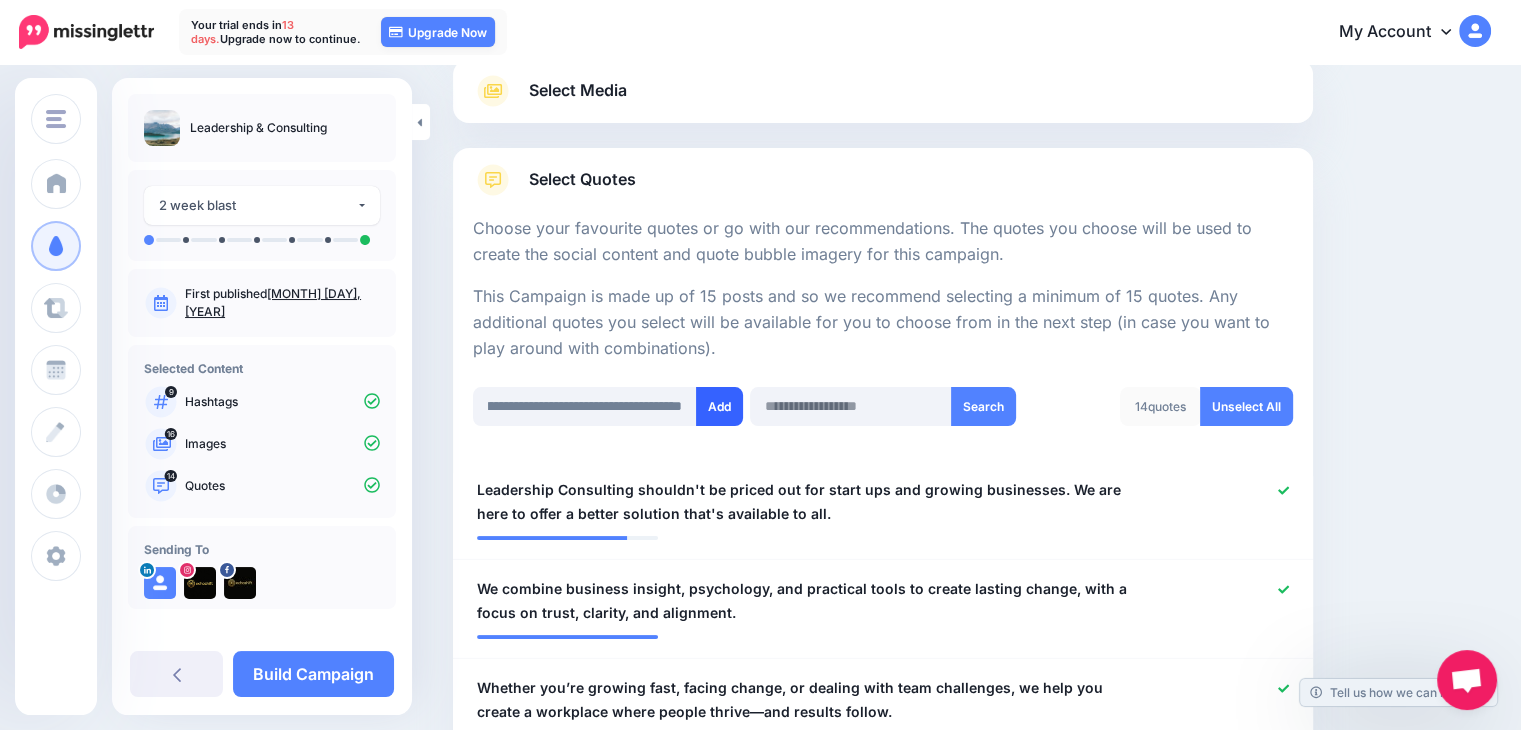 scroll, scrollTop: 0, scrollLeft: 0, axis: both 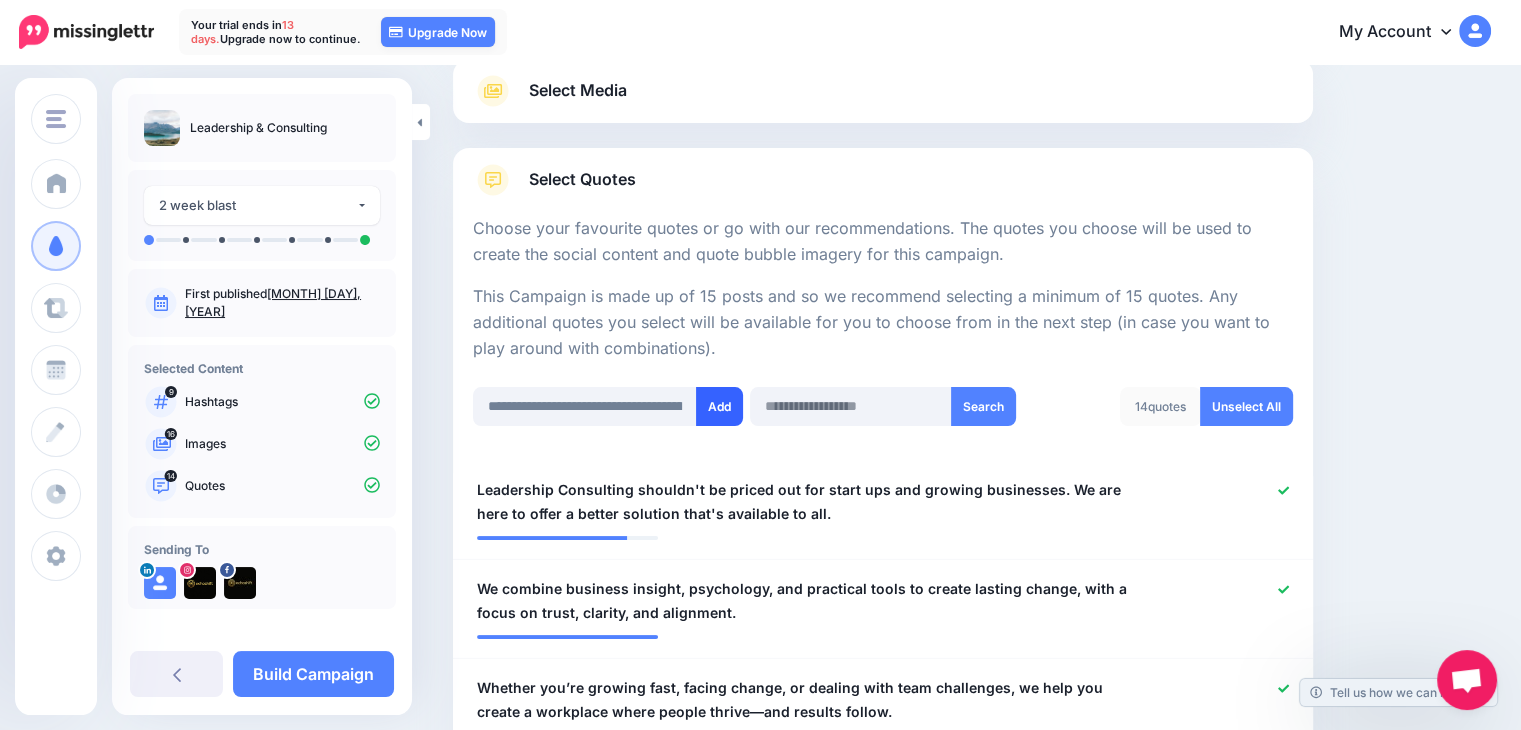 click on "Add" at bounding box center (719, 406) 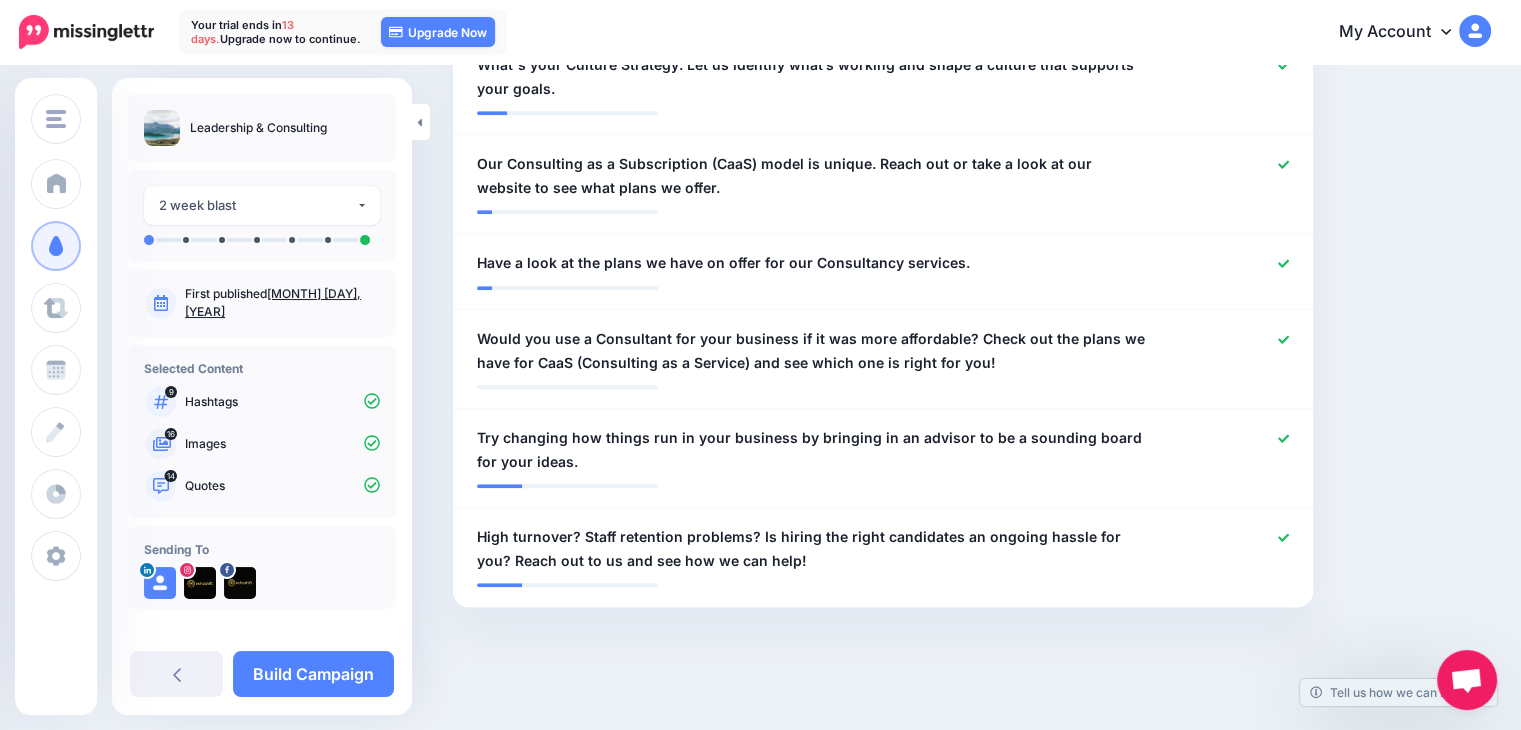 scroll, scrollTop: 1438, scrollLeft: 0, axis: vertical 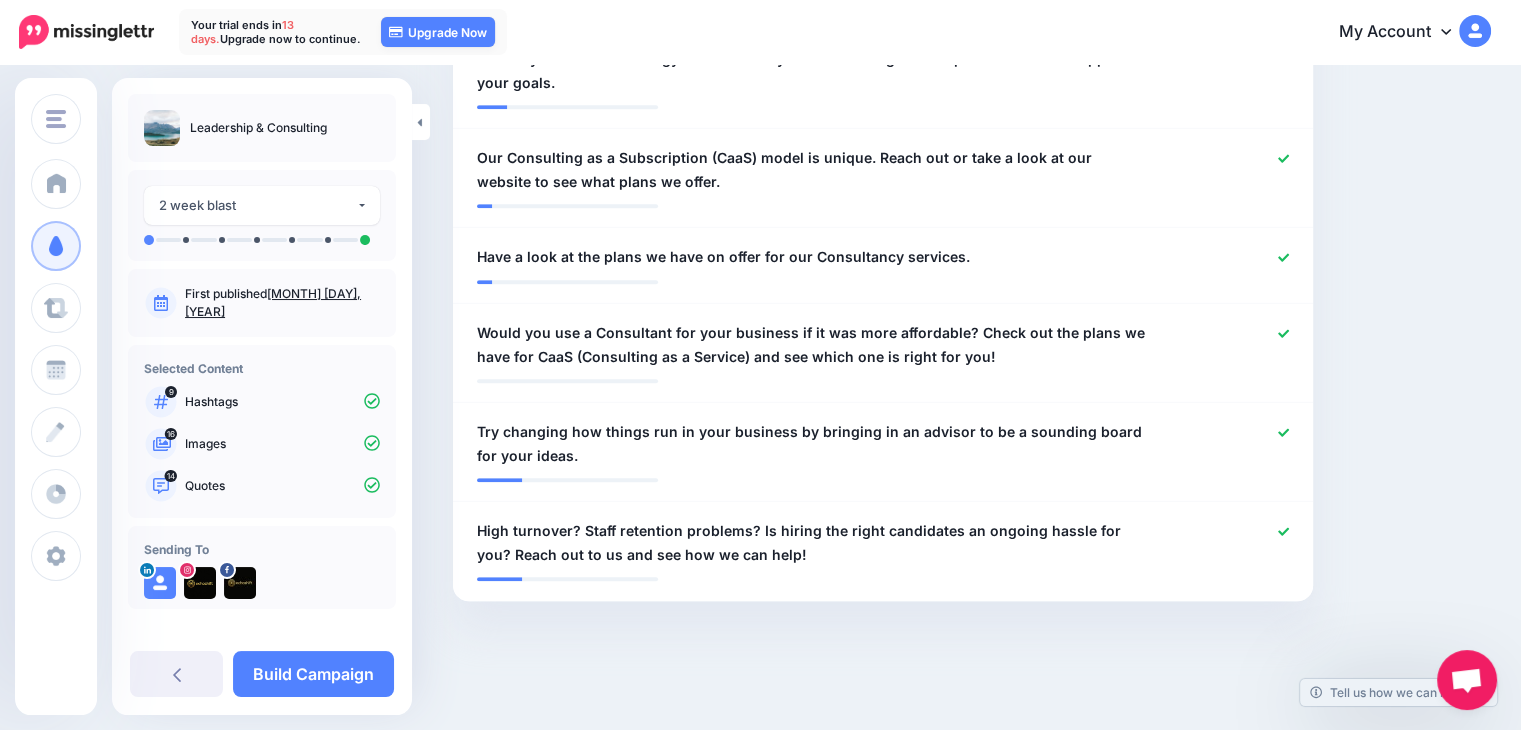 type 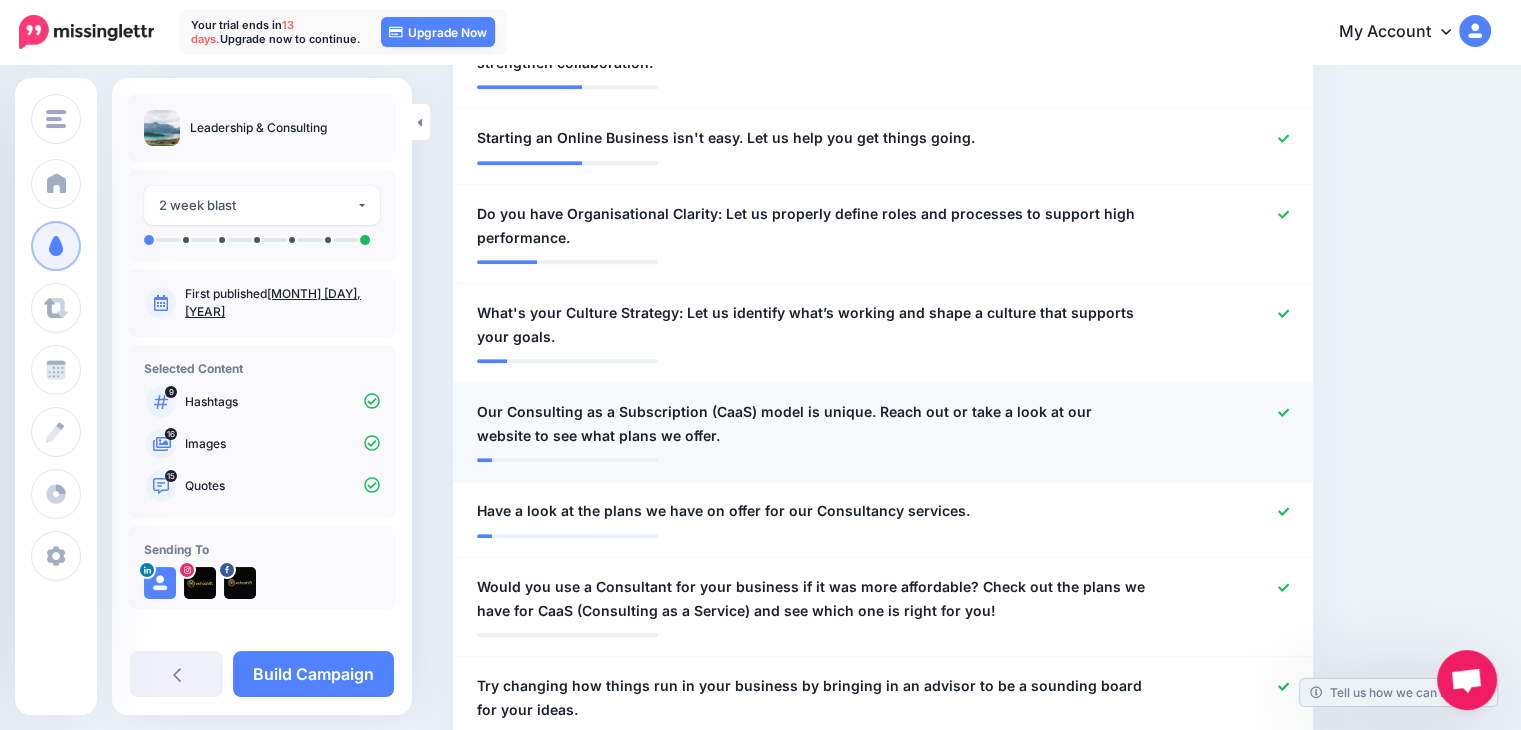scroll, scrollTop: 1198, scrollLeft: 0, axis: vertical 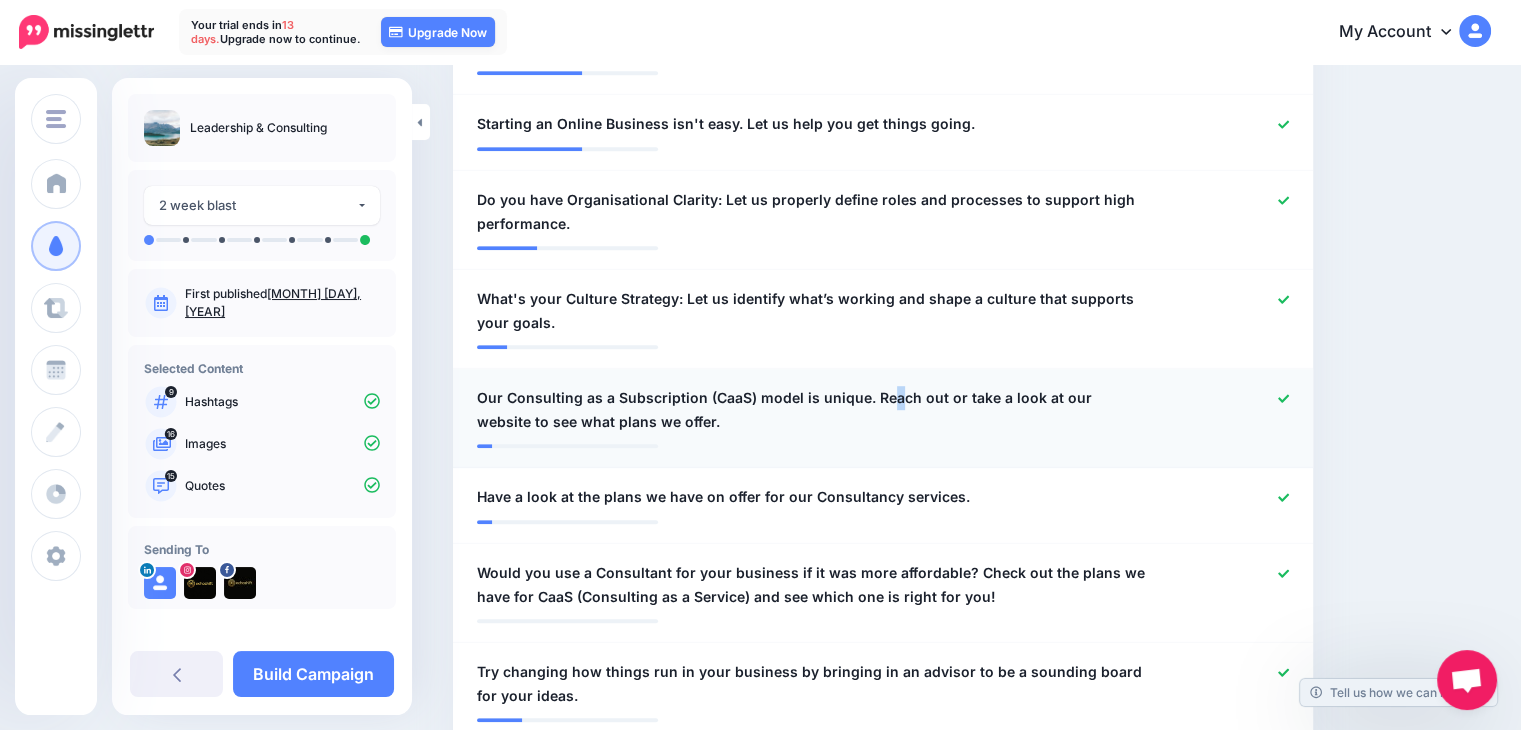 click on "Our Consulting as a Subscription (CaaS) model is unique. Reach out or take a look at our website to see what plans we offer." at bounding box center (813, 410) 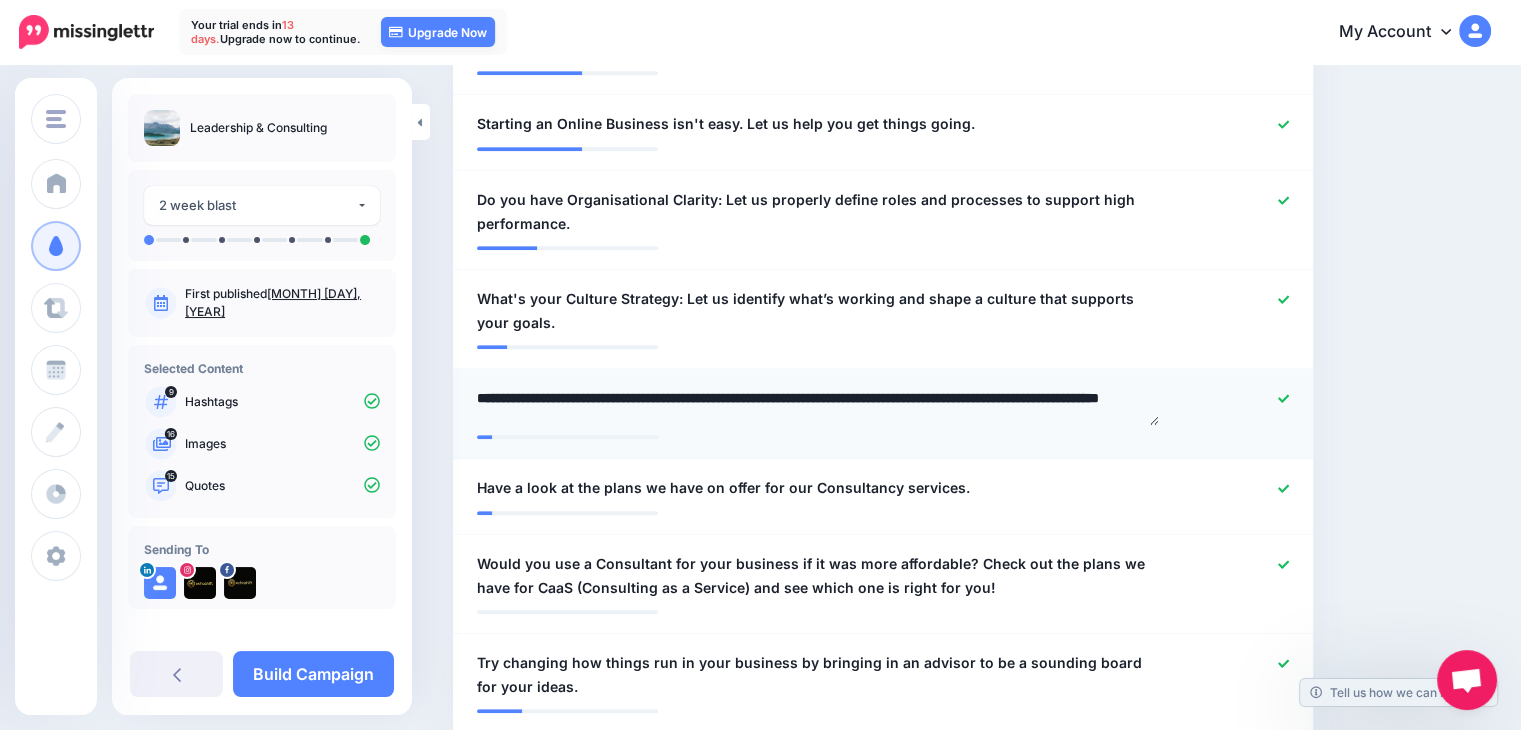 click on "**********" at bounding box center (818, 405) 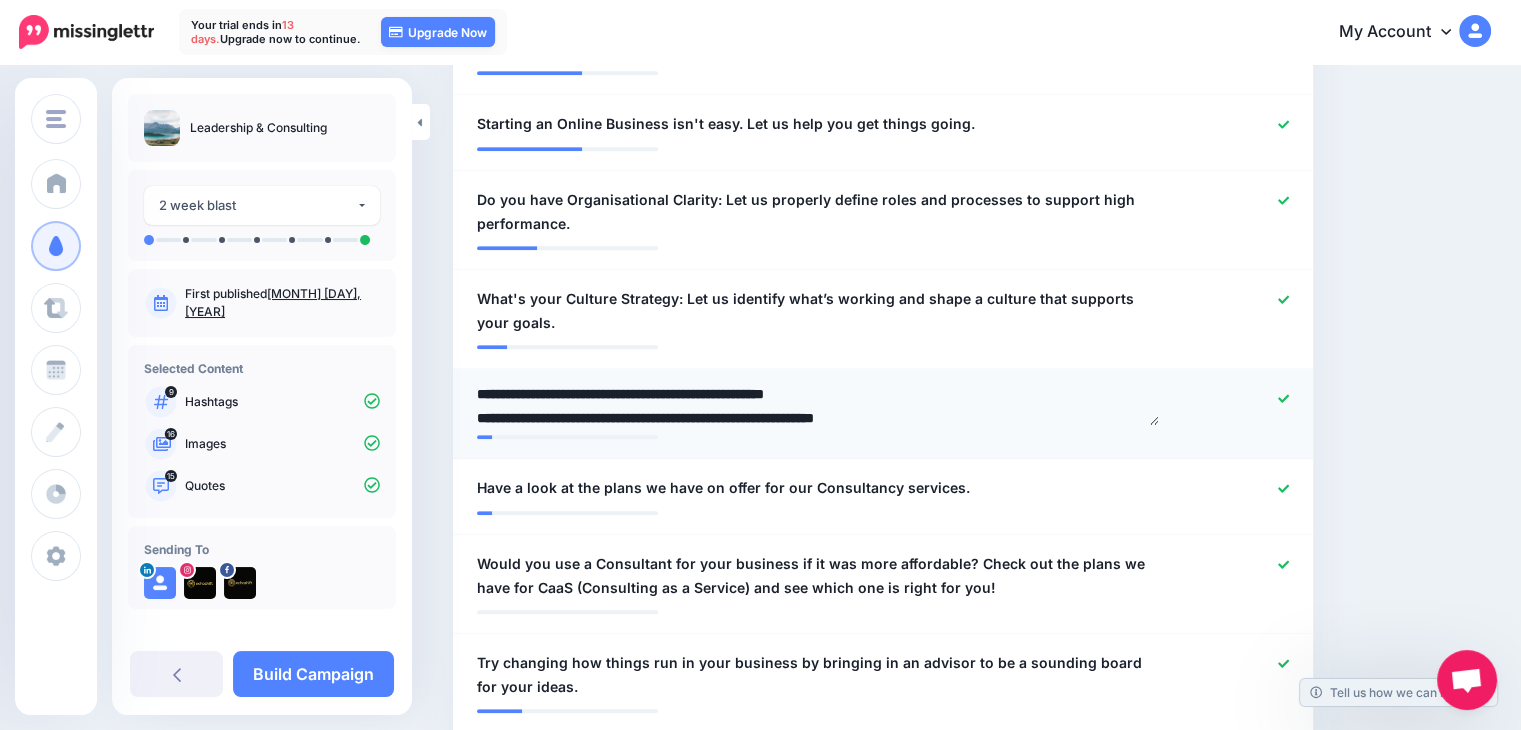 type on "**********" 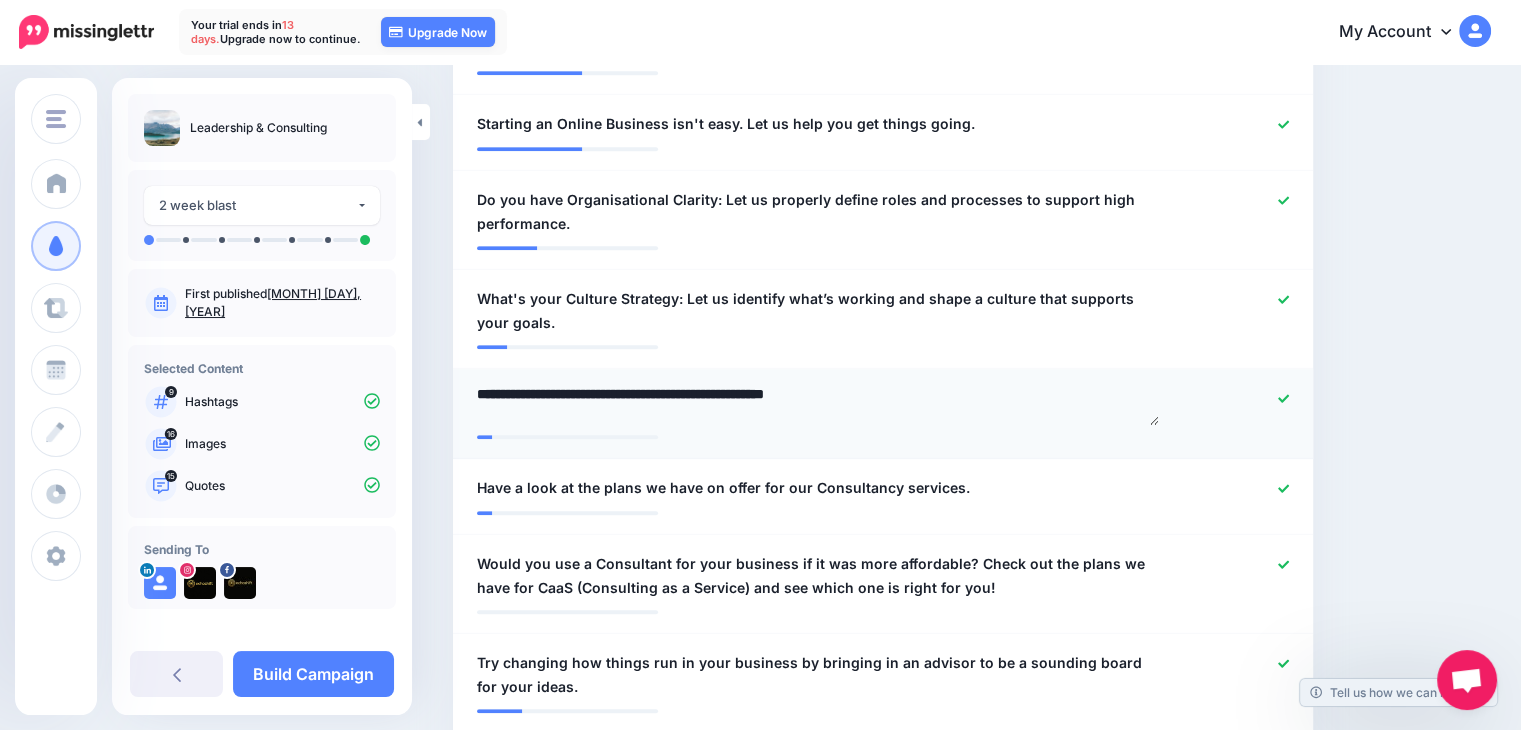 scroll, scrollTop: 28, scrollLeft: 0, axis: vertical 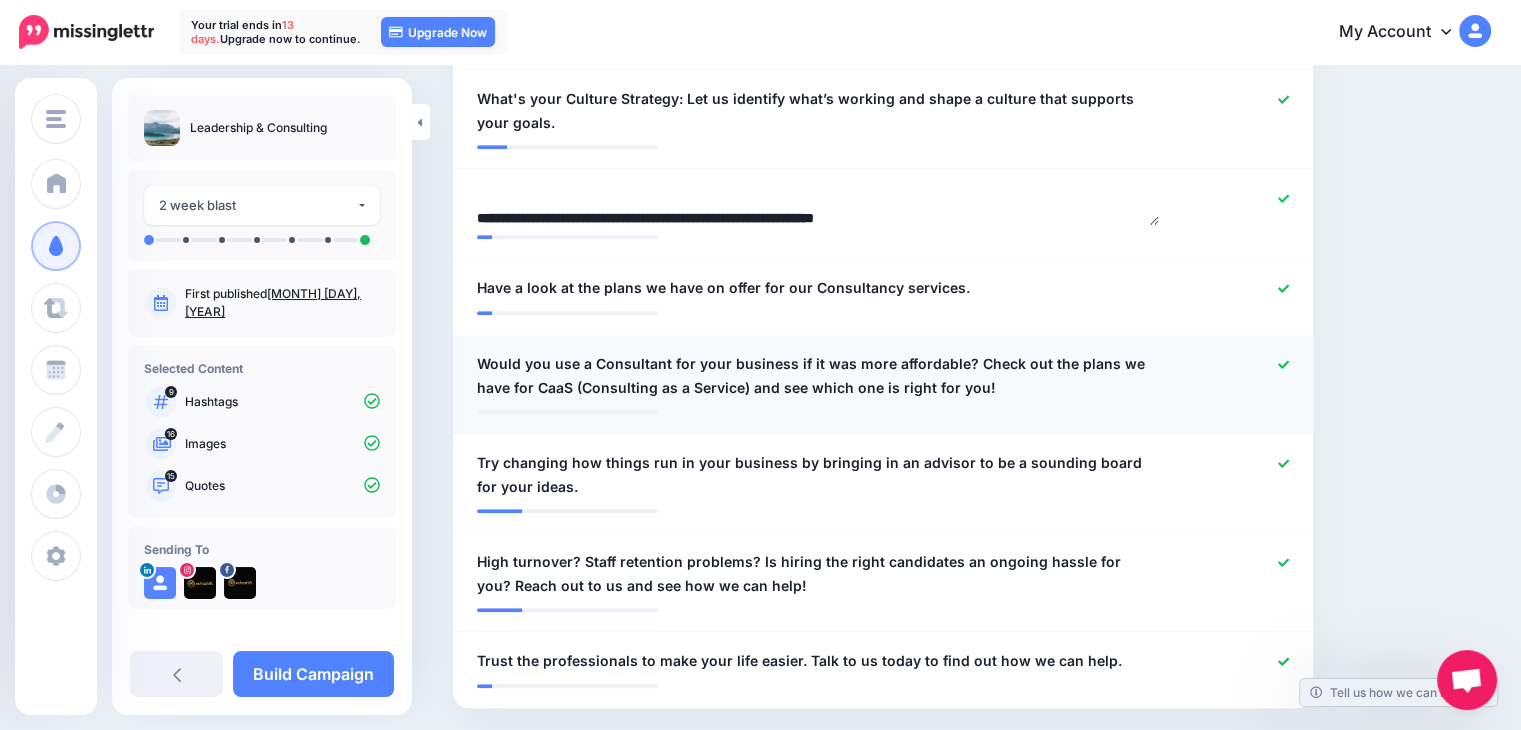 click on "Would you use a Consultant for your business if it was more affordable?
Check out the plans we have for CaaS (Consulting as a Service) and see which one is right for you!" at bounding box center [813, 376] 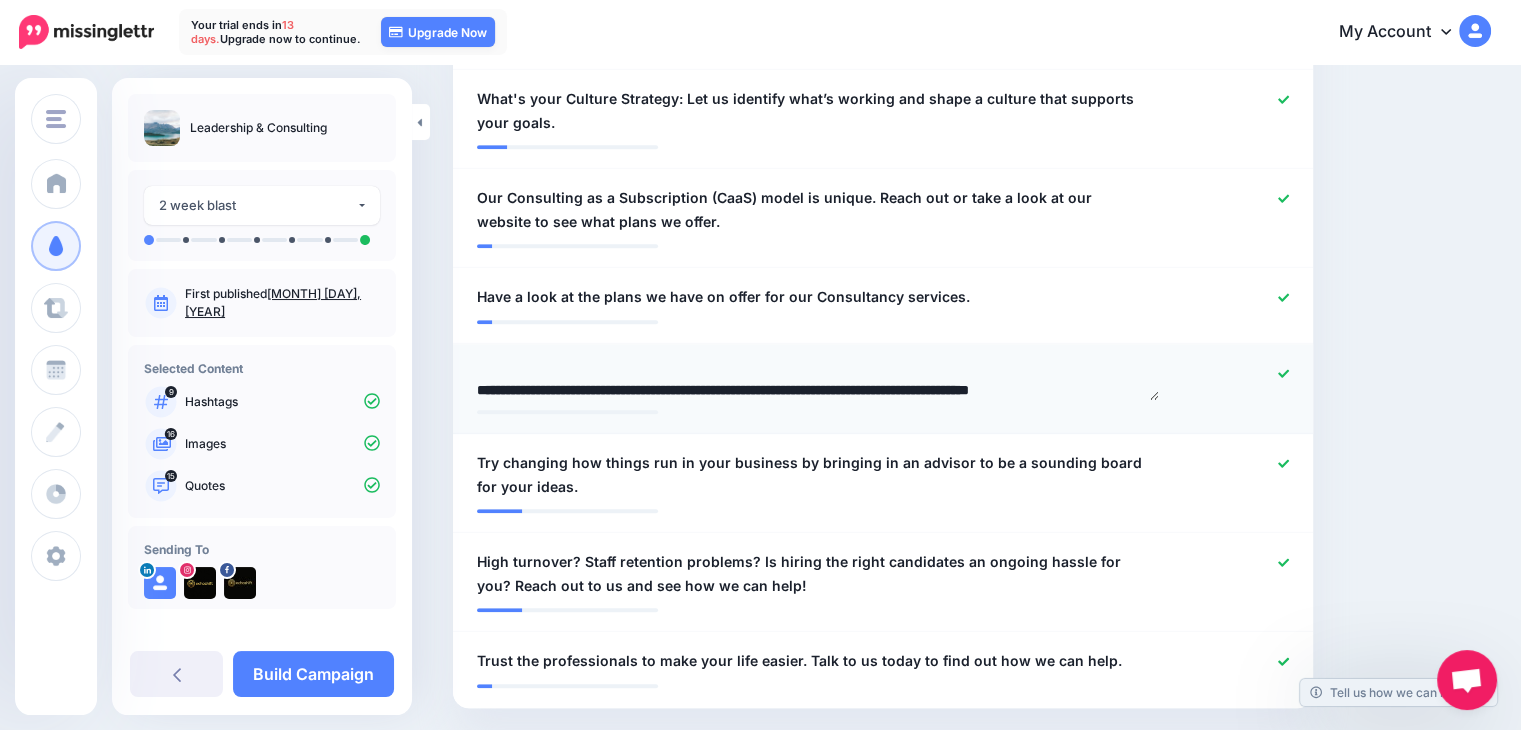 scroll, scrollTop: 32, scrollLeft: 0, axis: vertical 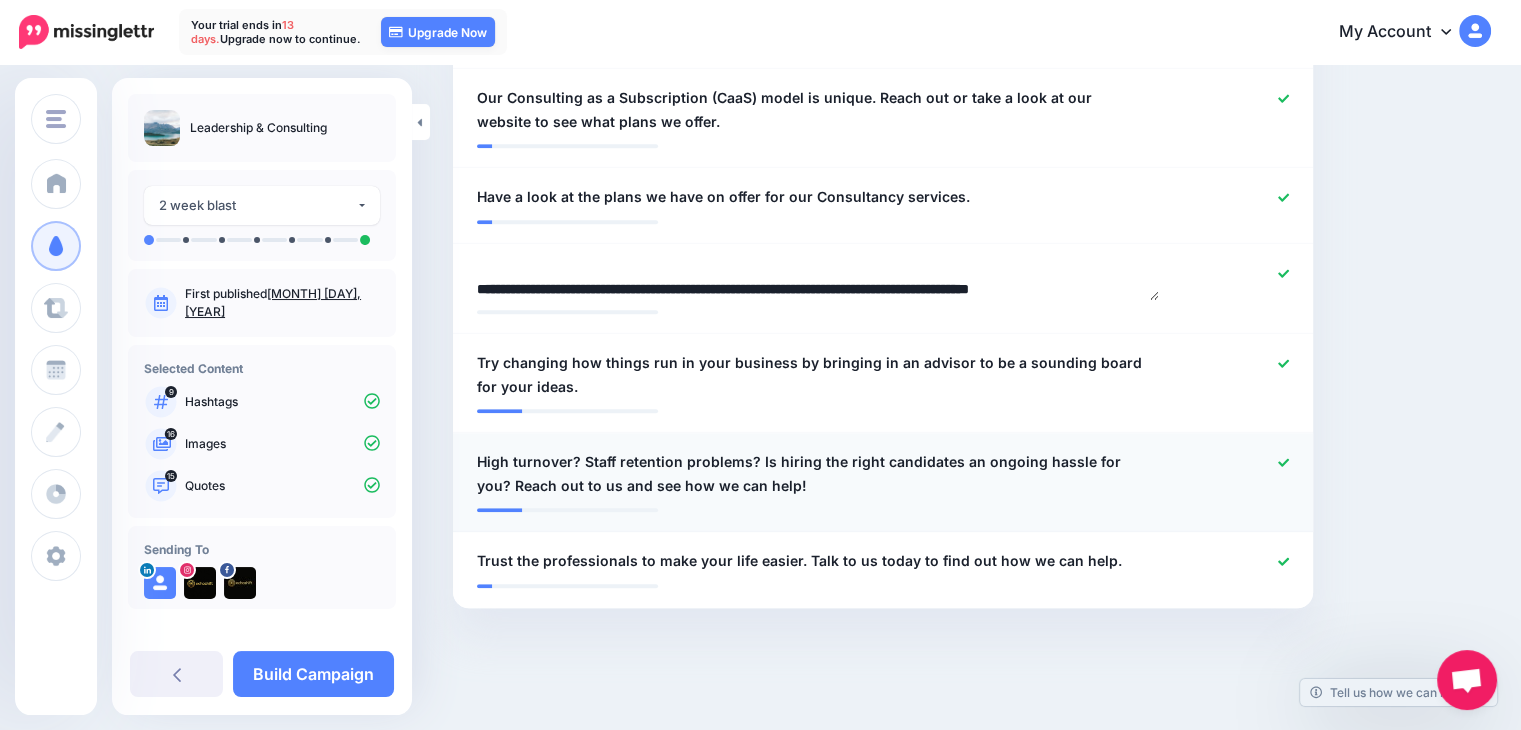 click on "High turnover? Staff retention problems? Is hiring the right candidates an ongoing hassle for you? Reach out to us and see how we can help!" at bounding box center (813, 474) 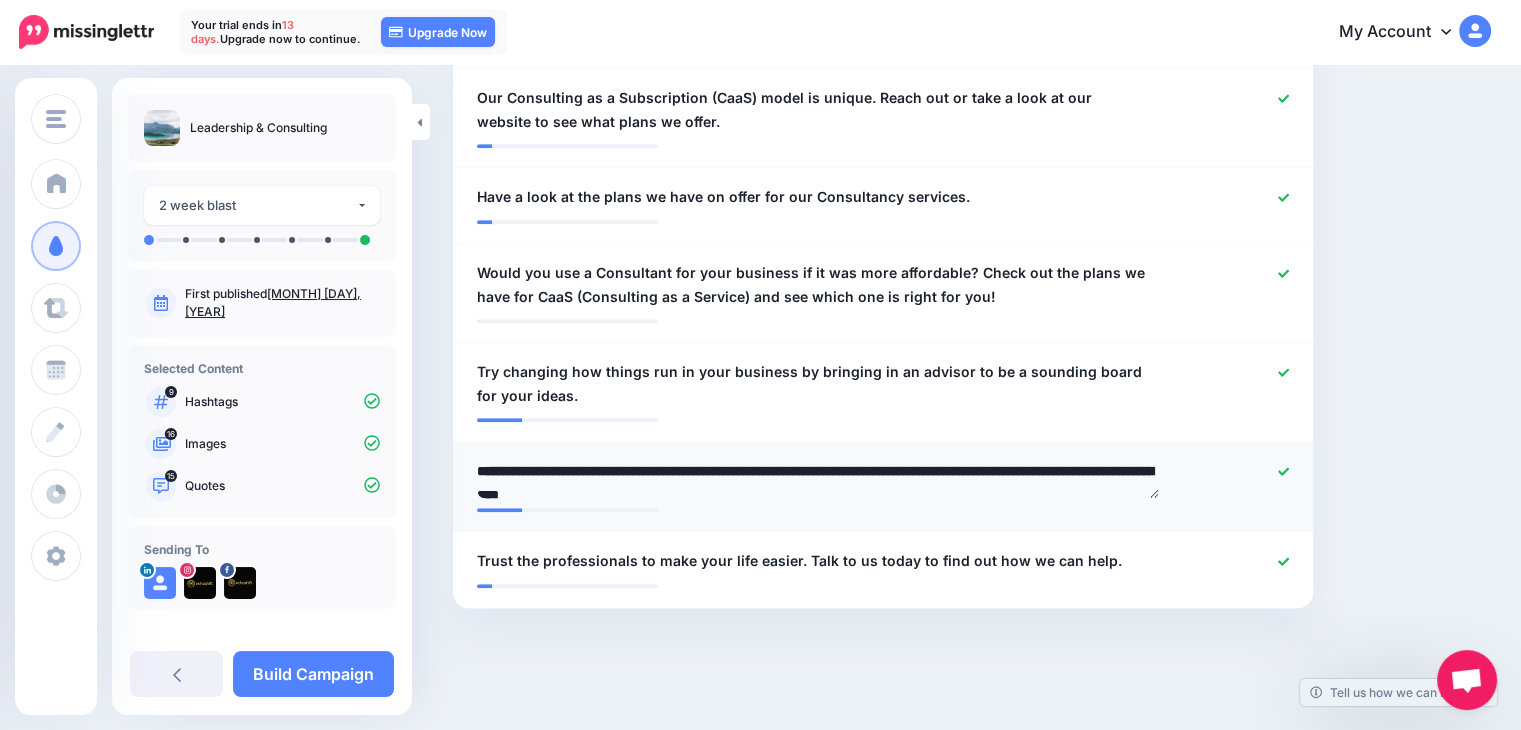 click on "**********" at bounding box center (818, 478) 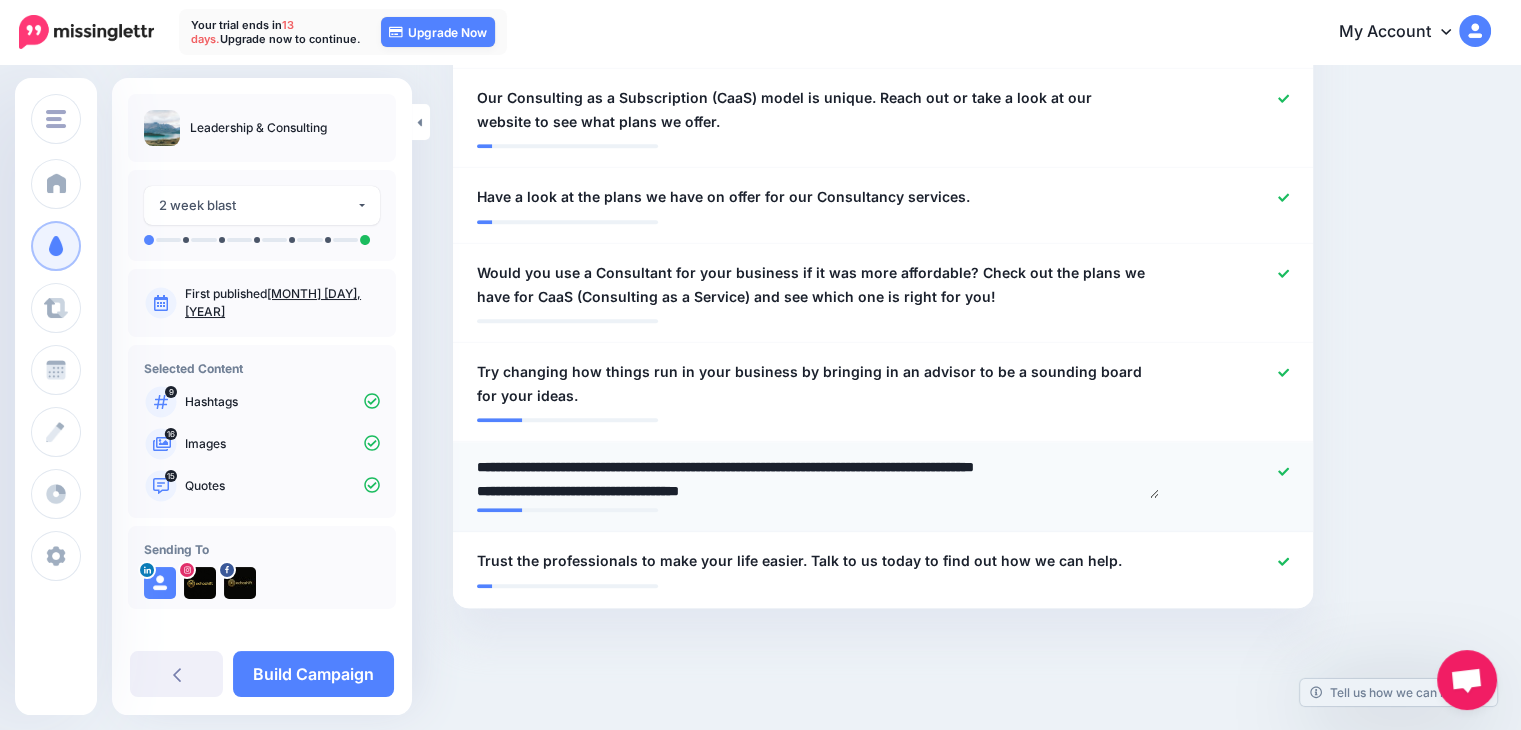 type on "**********" 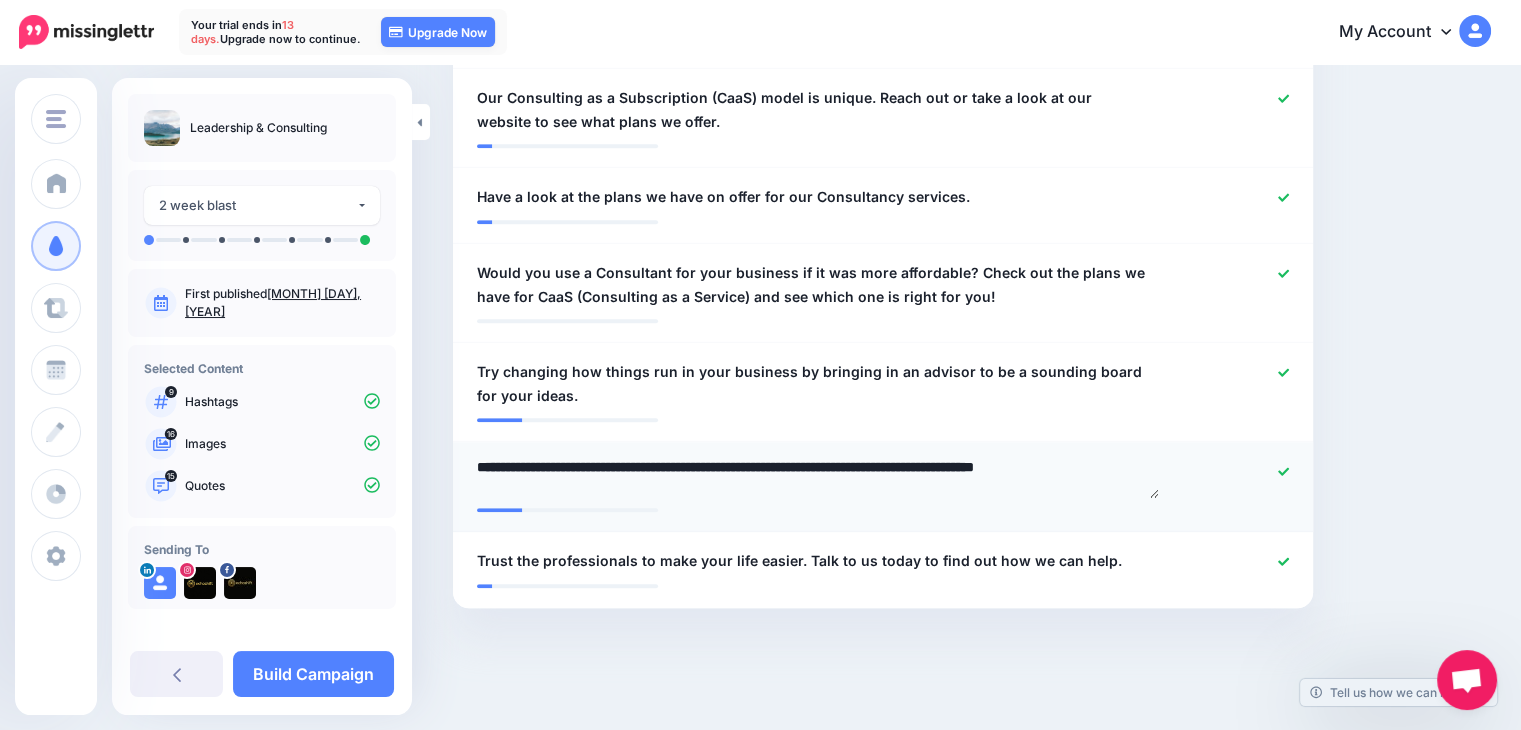 scroll, scrollTop: 28, scrollLeft: 0, axis: vertical 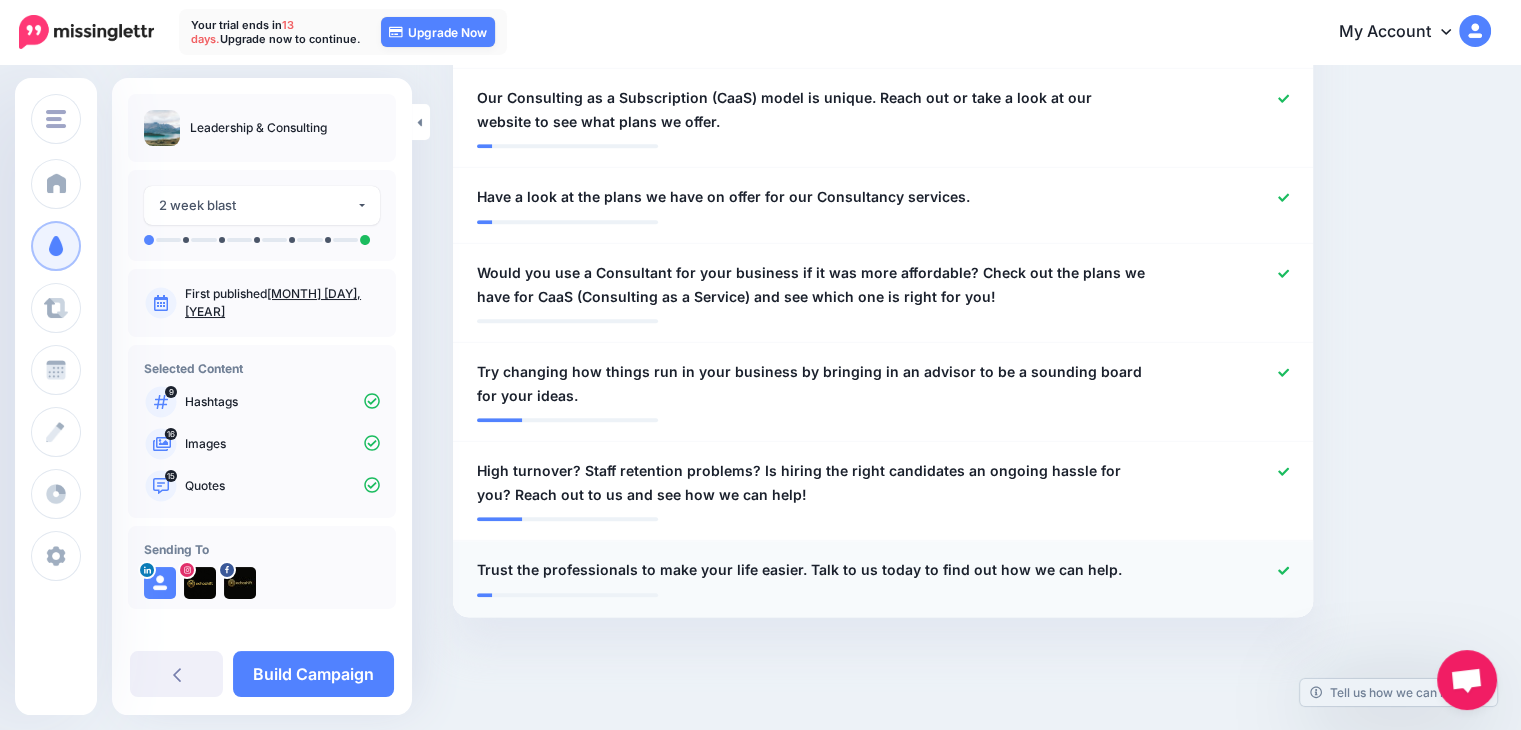 click on "Trust the professionals to make your life easier. Talk to us today to find out how we can help." at bounding box center [799, 570] 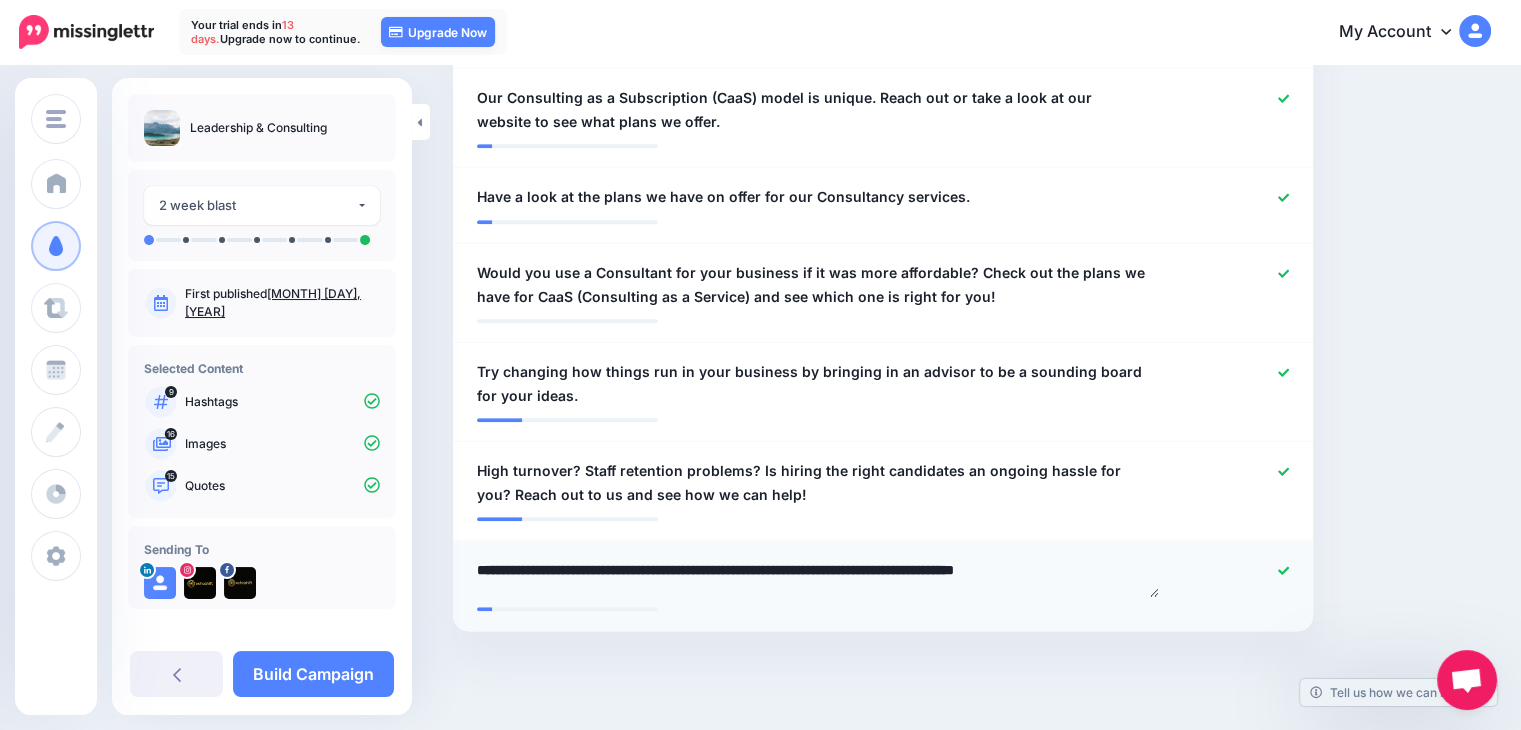 click on "**********" at bounding box center [818, 577] 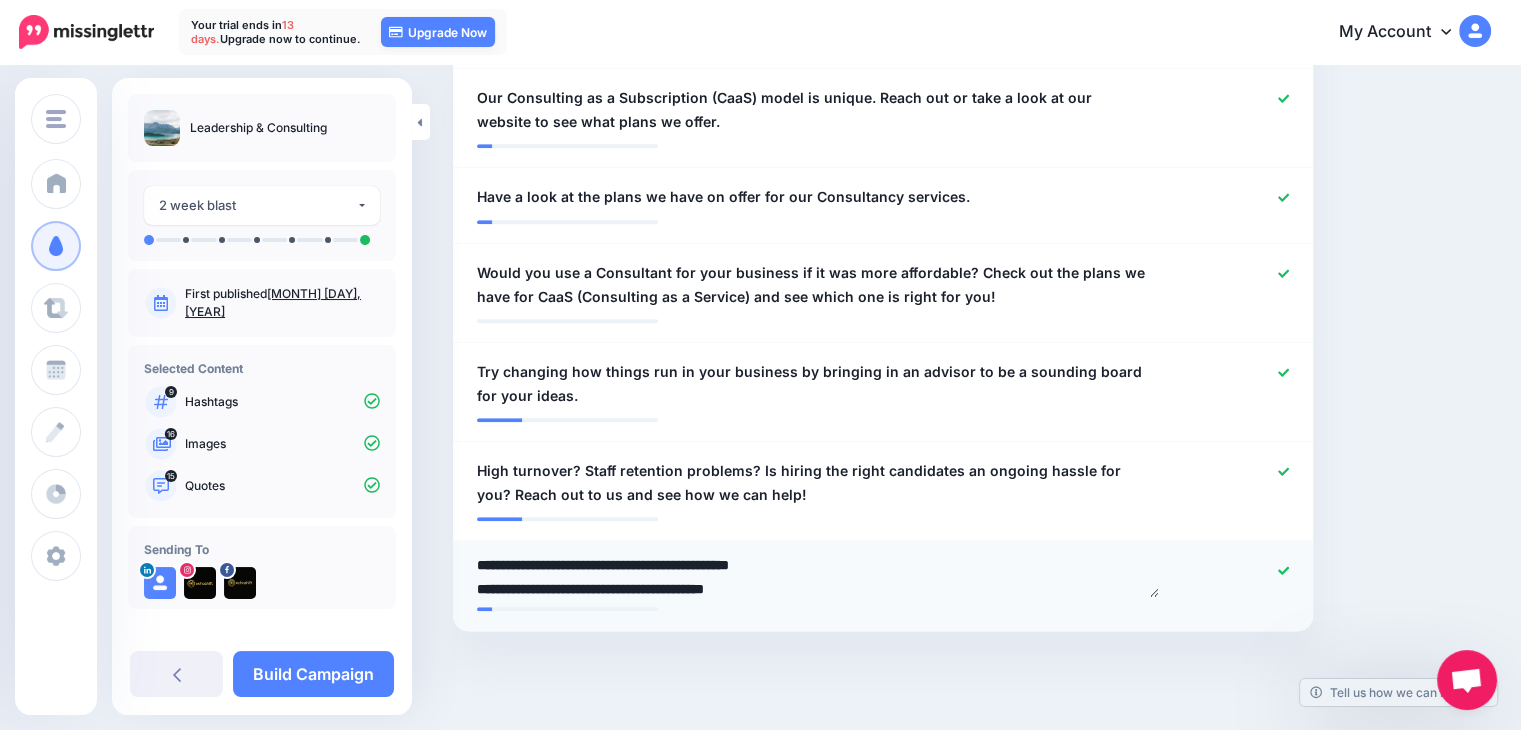 type on "**********" 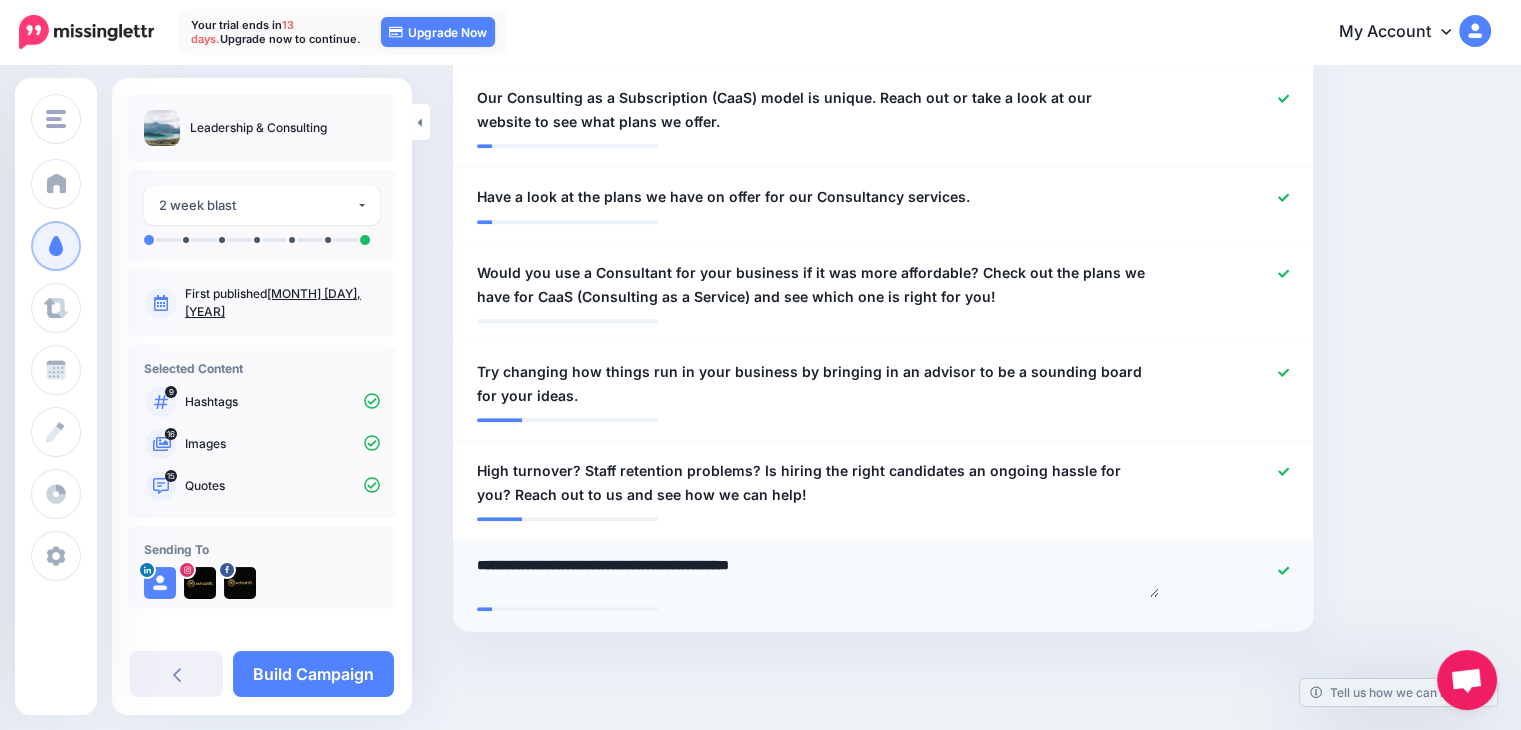 scroll, scrollTop: 29, scrollLeft: 0, axis: vertical 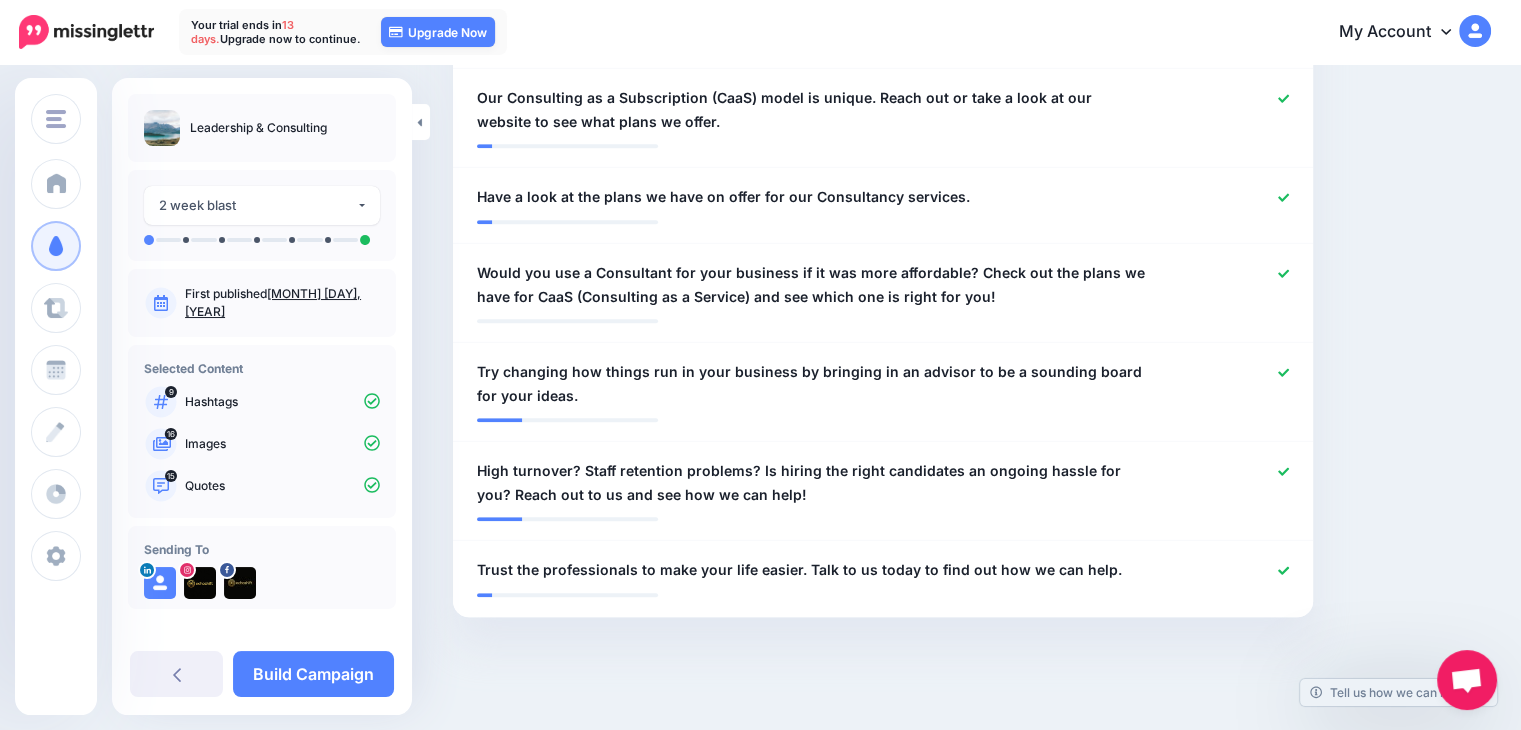 click on "Content and media
Choose the content and media that you'd like to use in this campaign.
Select Hashtags
First let's make sure we're happy with the hashtags. Add, delete and reorder as needed. If unsure we recommend 1-3 hashtags.  Note:  If you have hashtags turned off for any of your social profiles, they will not be included.
#AllInLondon #BrunelUniversityLondon #CentralLondon #CityOfLondon #CreationSoftwareLondon #DesignQconLondon 9" at bounding box center [972, -342] 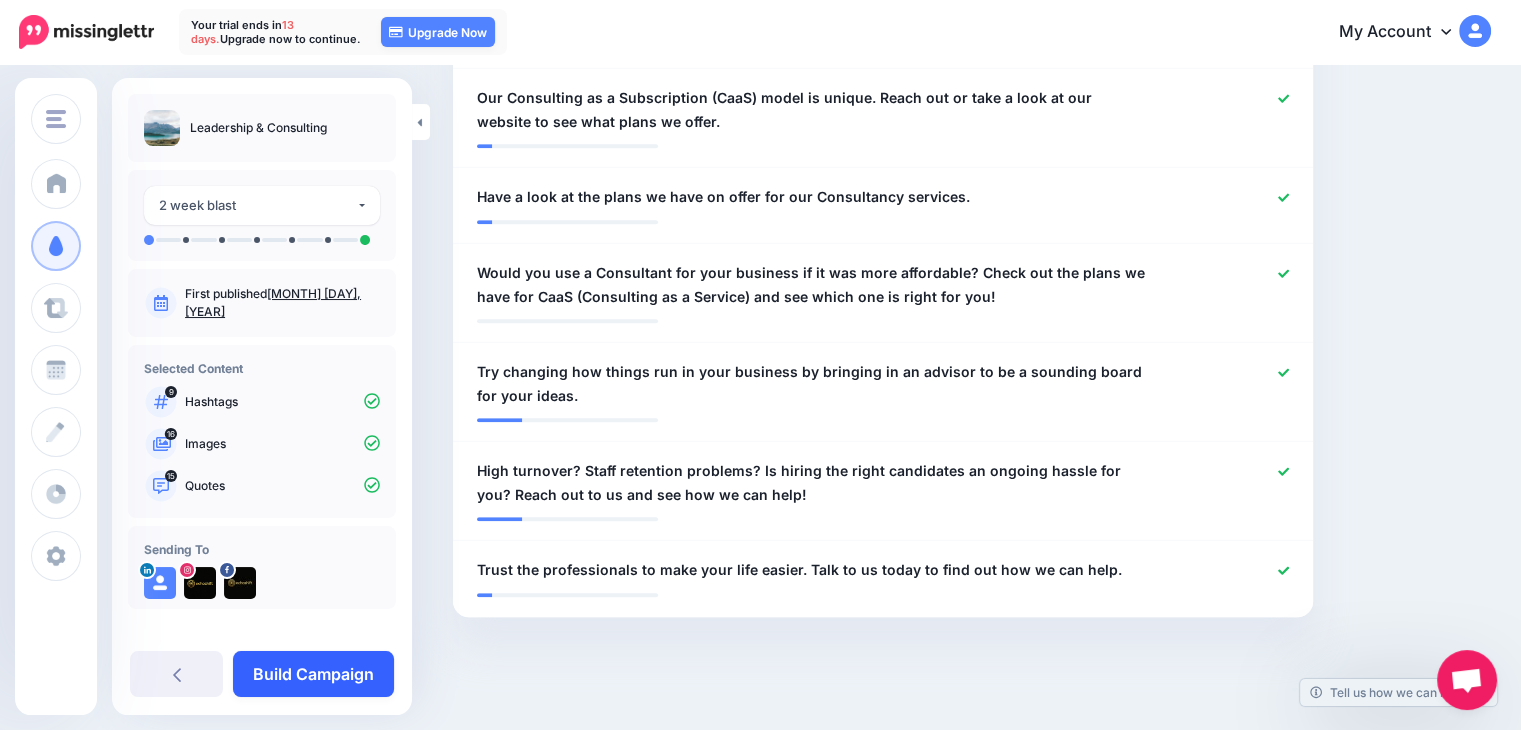 click on "Build Campaign" at bounding box center [313, 674] 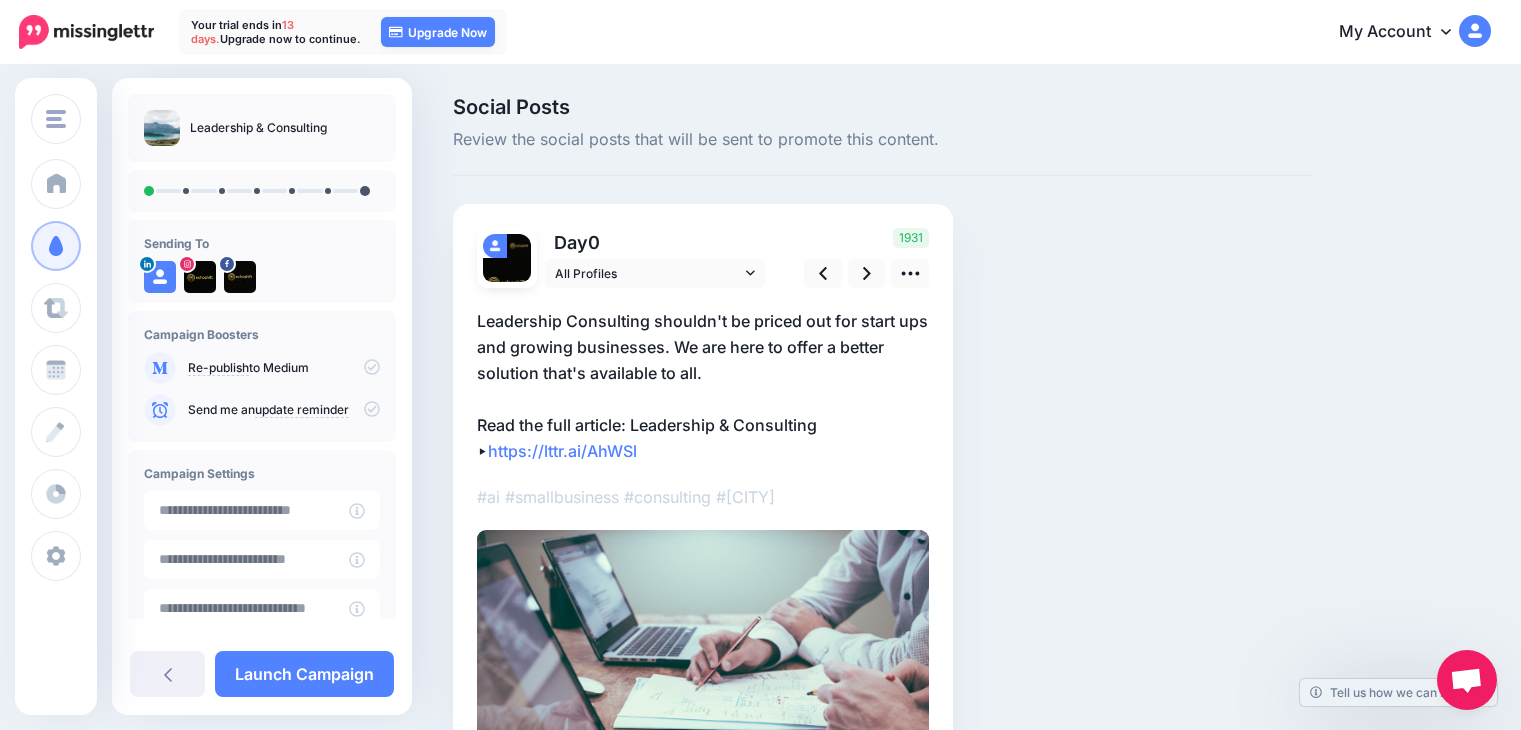 scroll, scrollTop: 0, scrollLeft: 0, axis: both 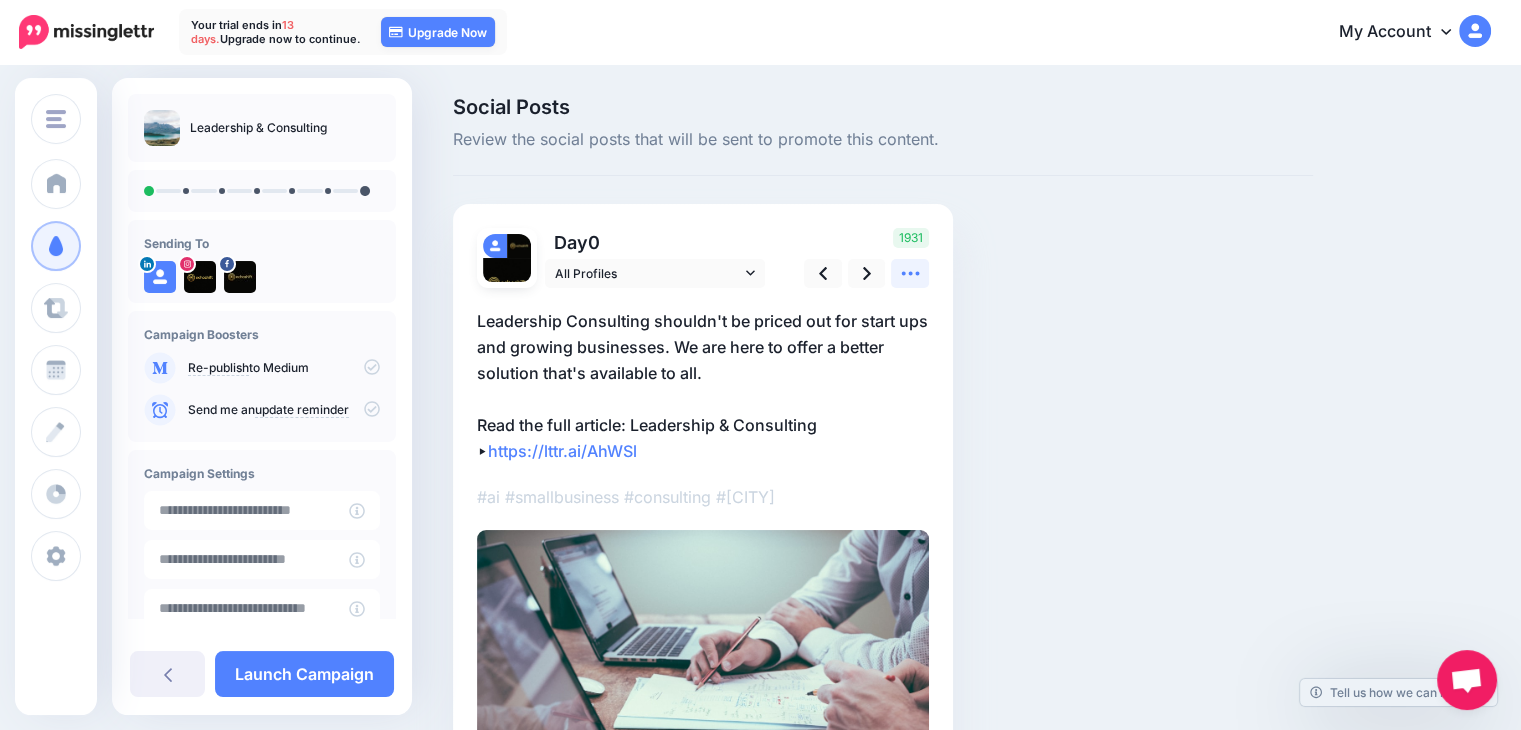 click 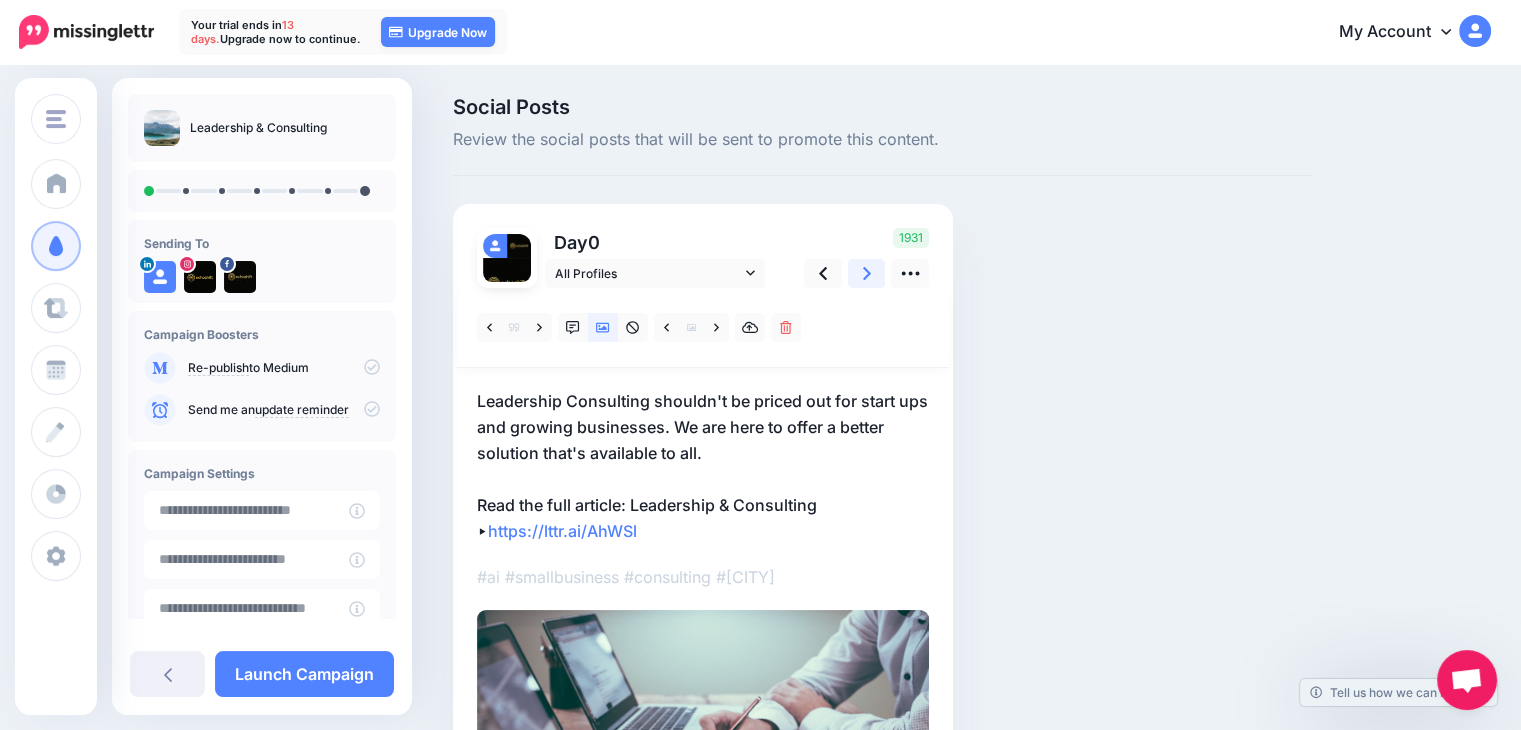click 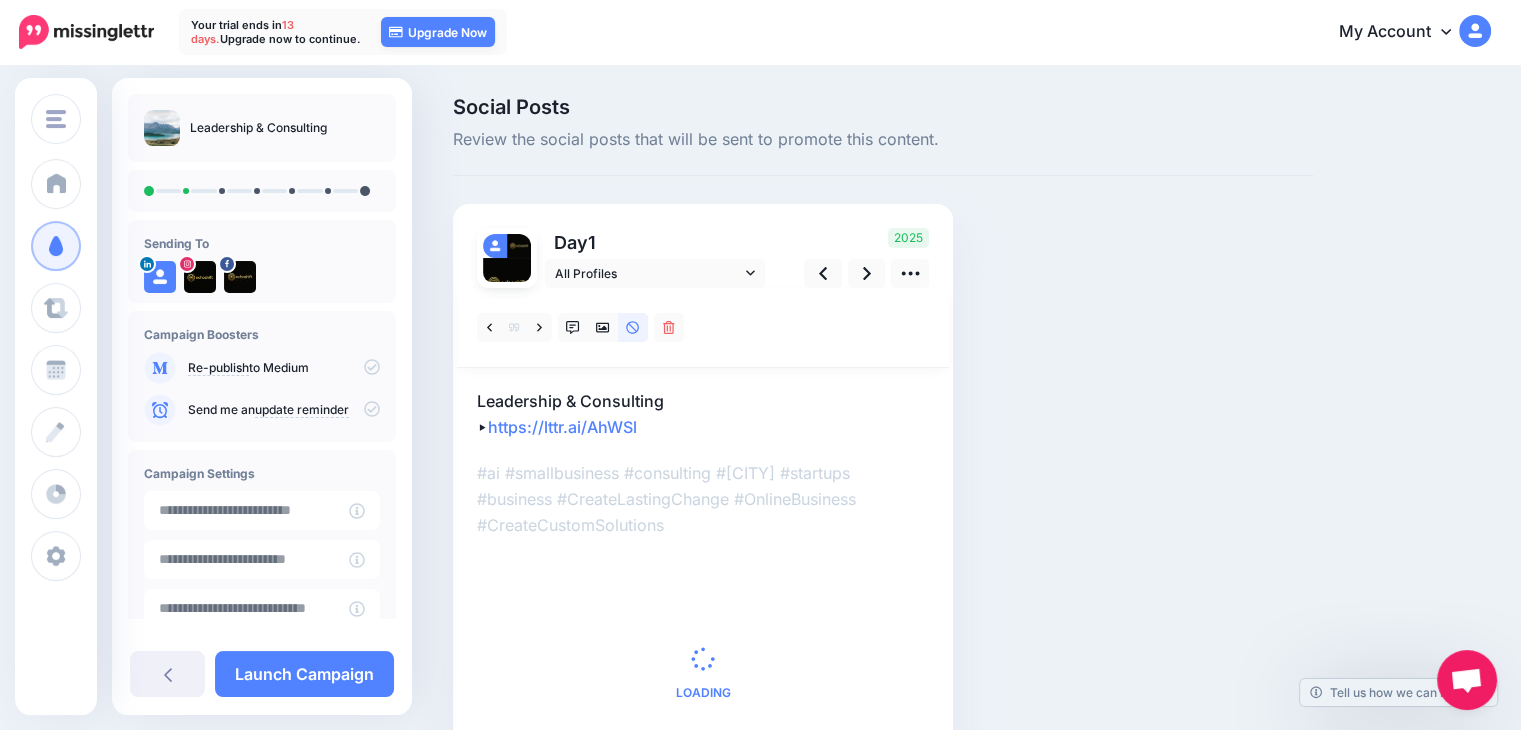 click on "2025" at bounding box center (863, 258) 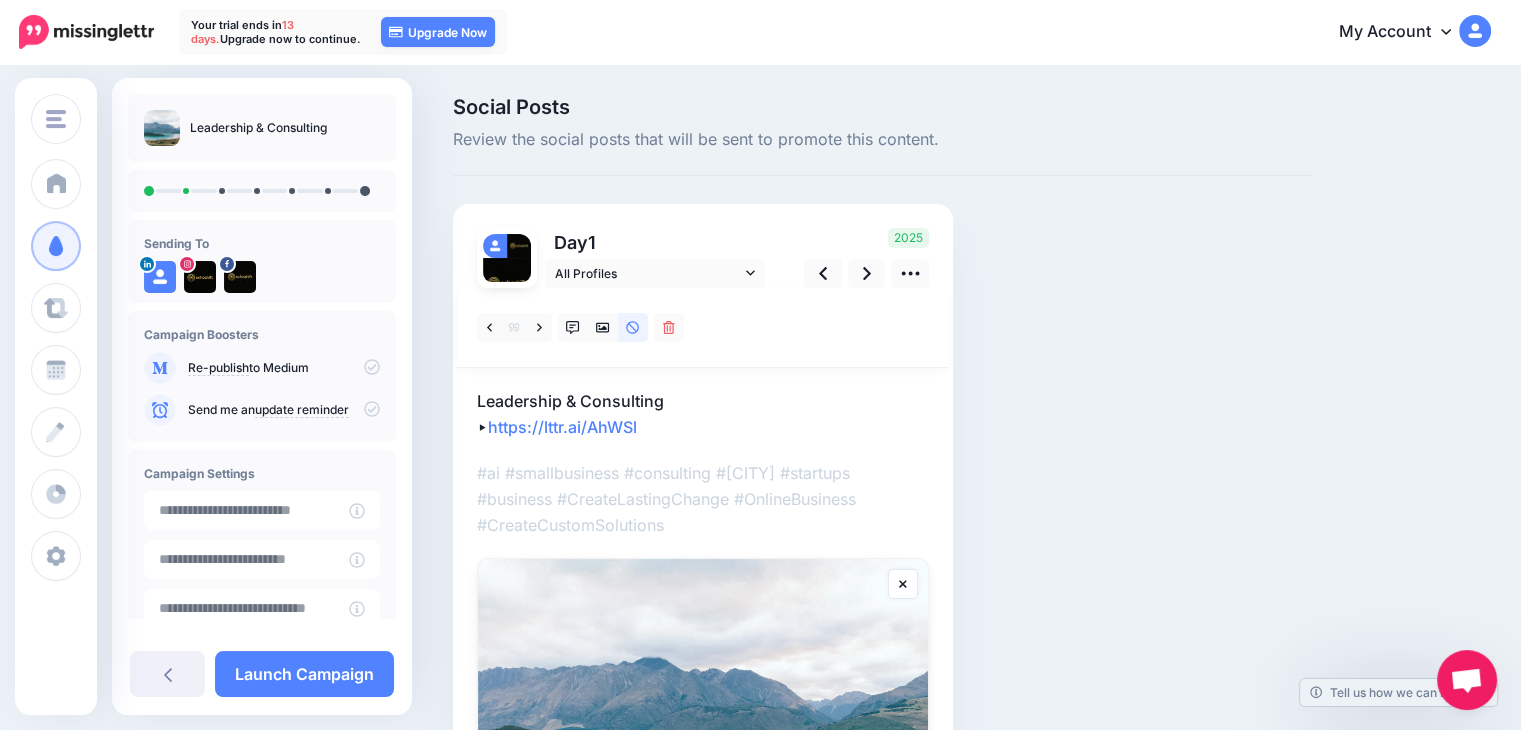 click on "Day  1" at bounding box center (656, 242) 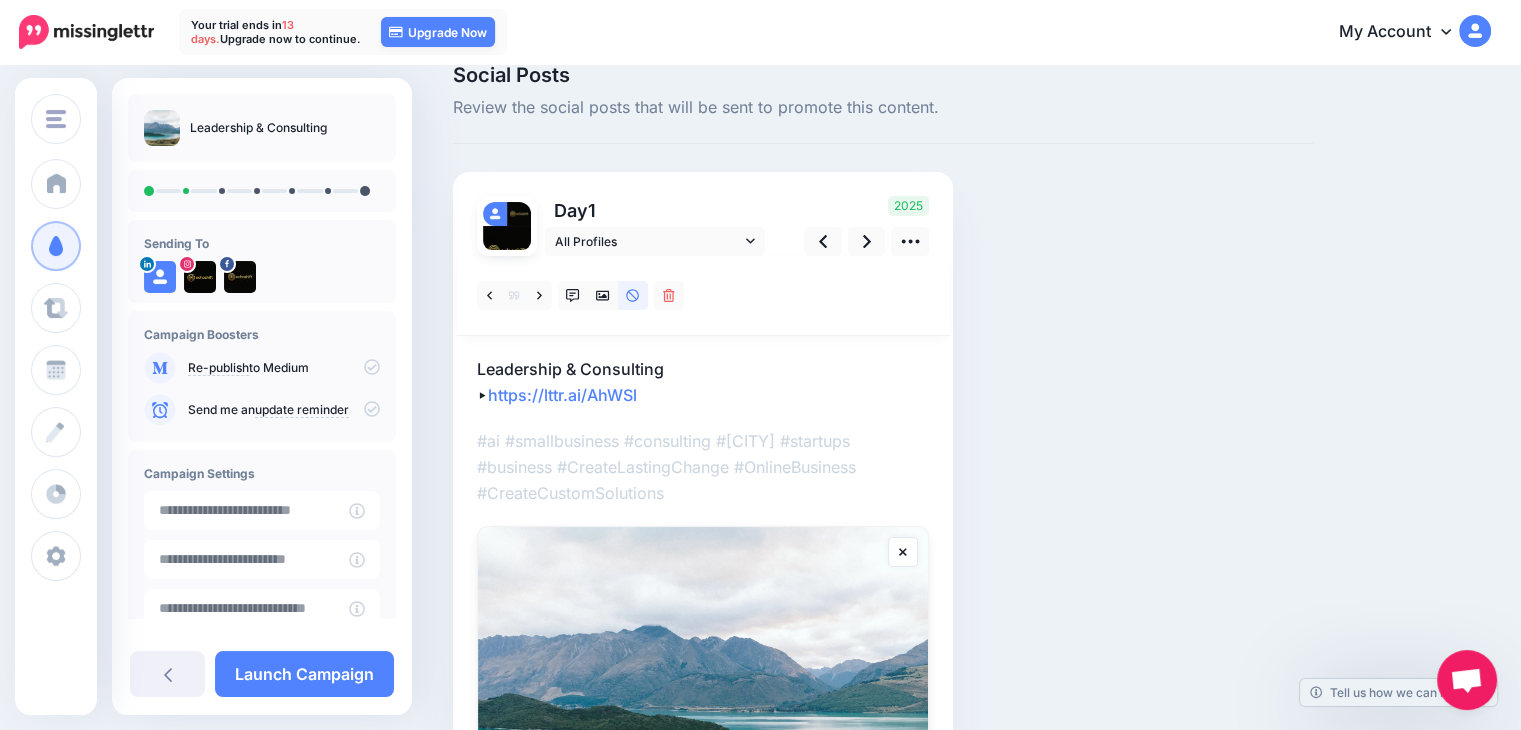 scroll, scrollTop: 0, scrollLeft: 0, axis: both 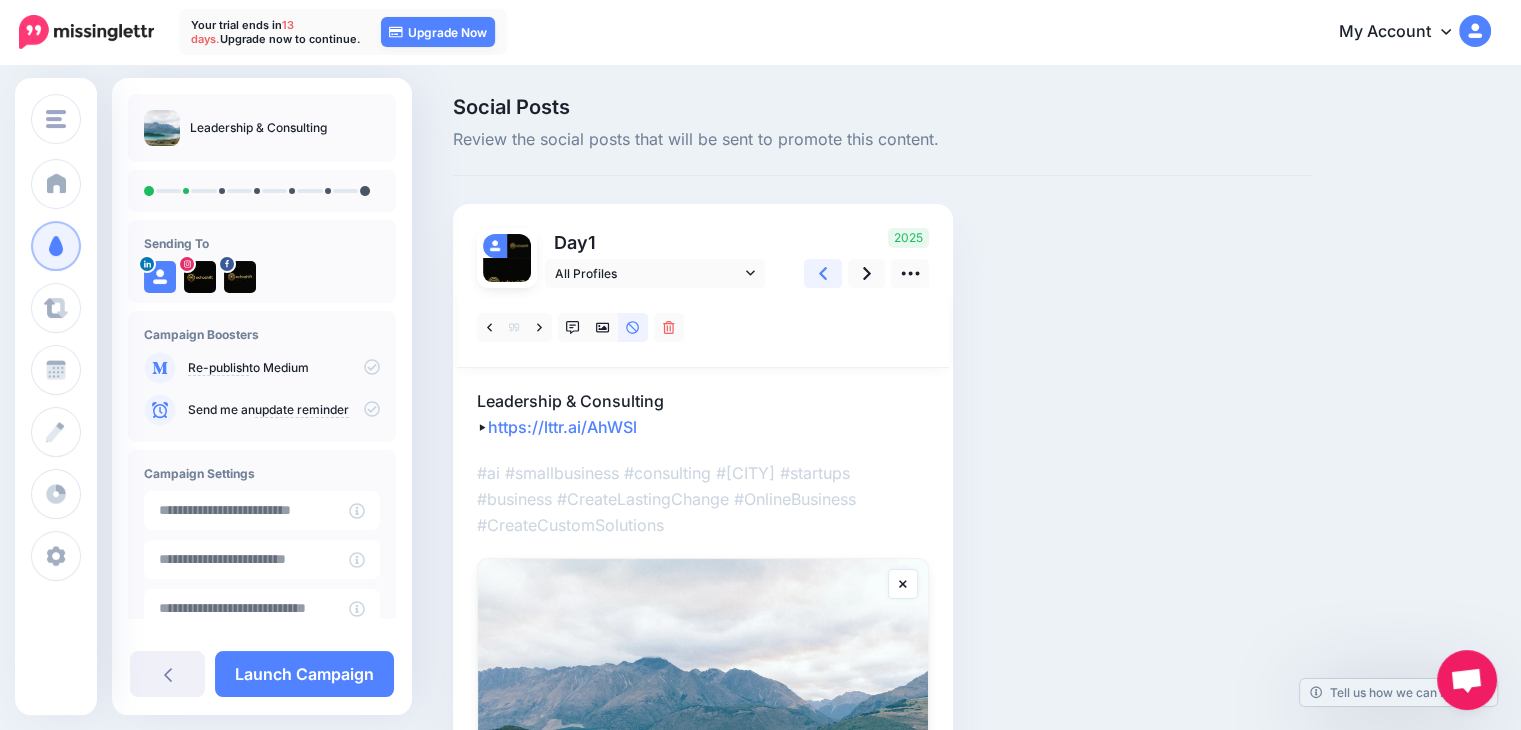 click at bounding box center (823, 273) 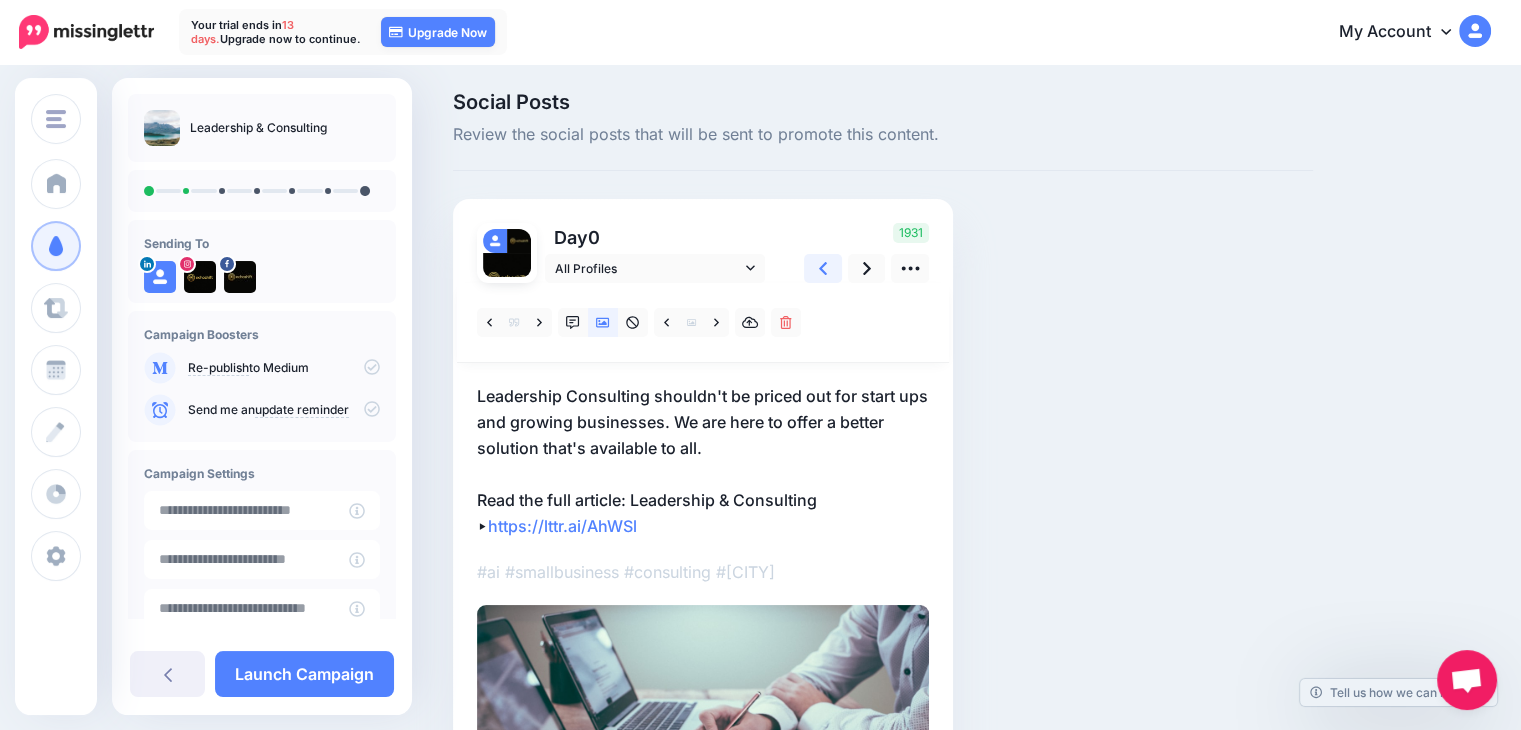 scroll, scrollTop: 0, scrollLeft: 0, axis: both 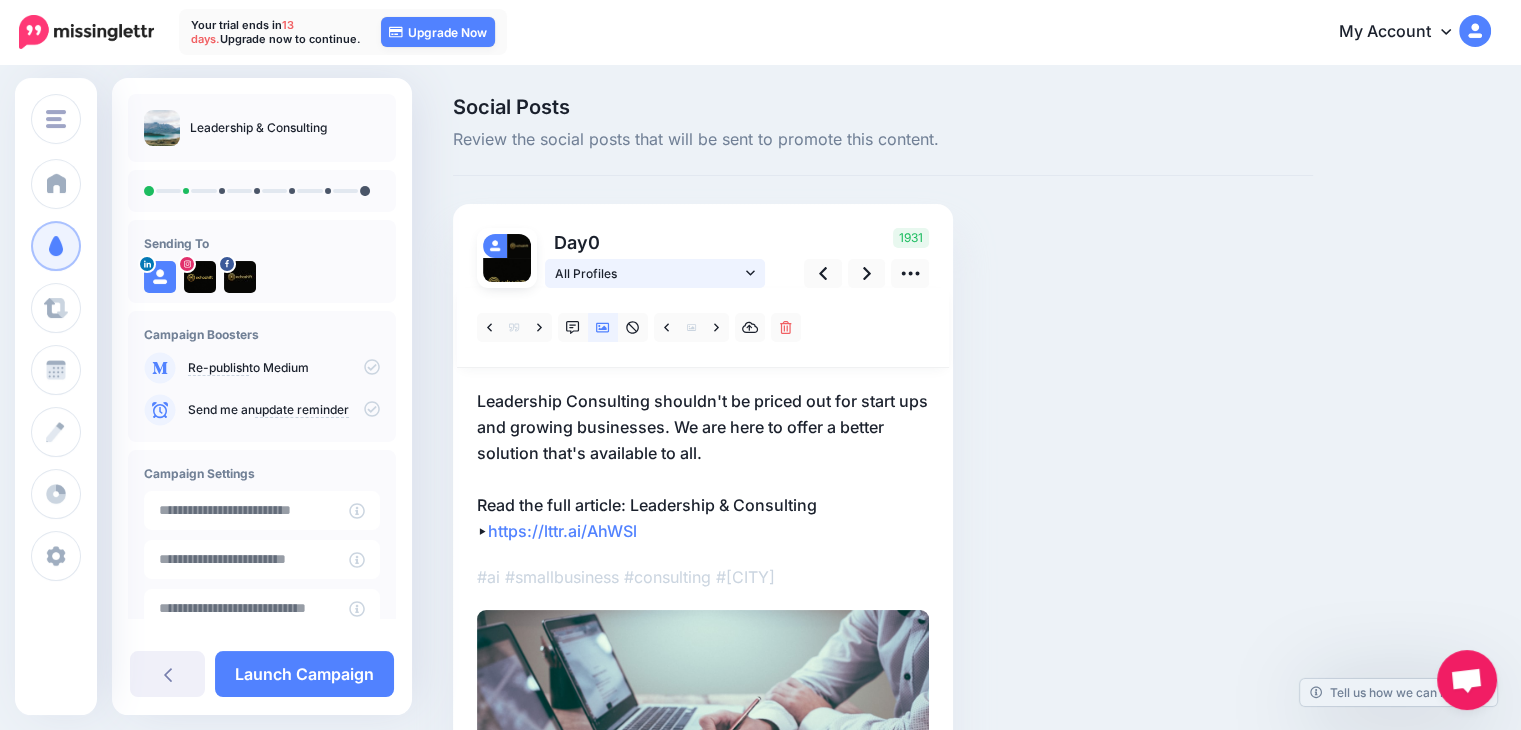 click on "All
Profiles" at bounding box center [655, 273] 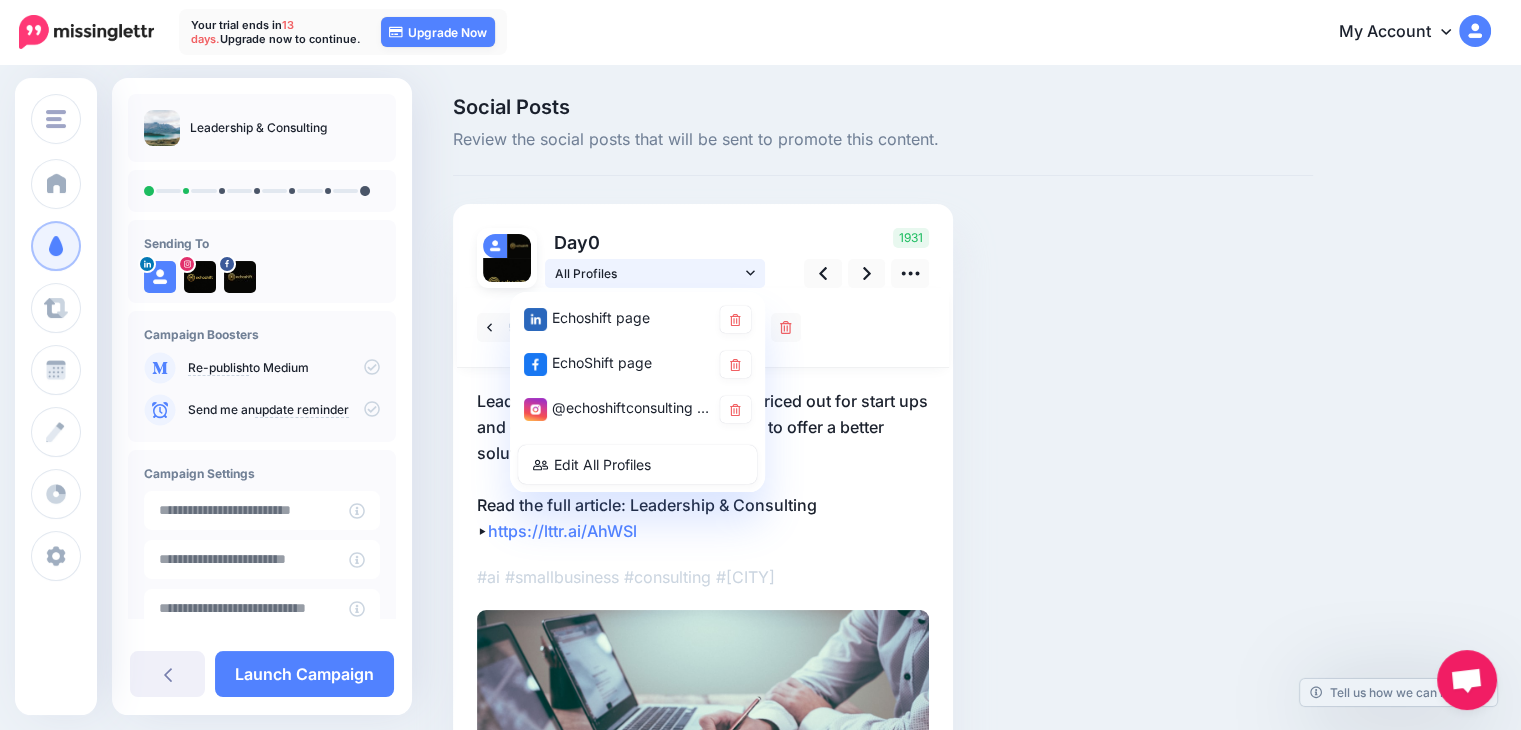 click on "All
Profiles" at bounding box center [655, 273] 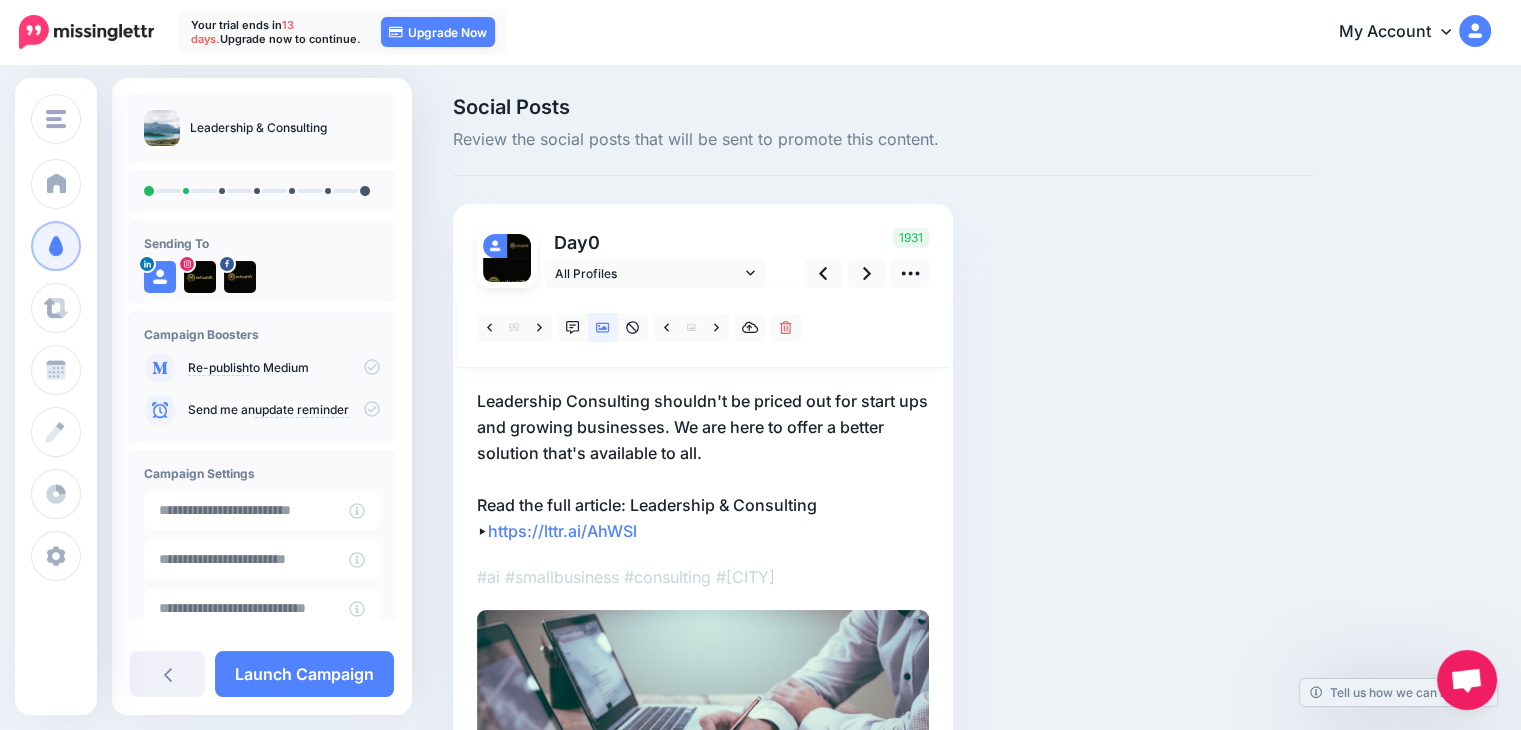 click at bounding box center (703, 328) 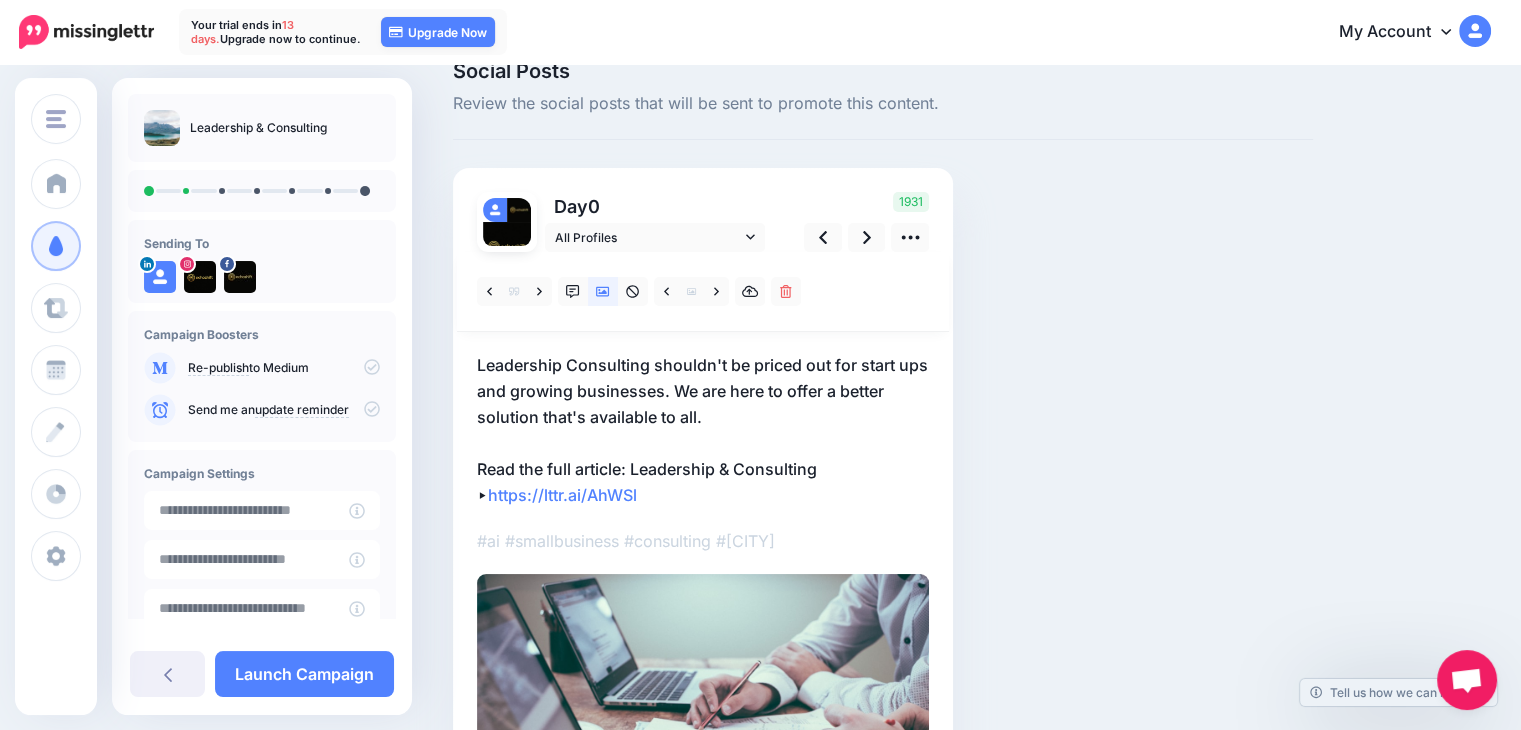 scroll, scrollTop: 100, scrollLeft: 0, axis: vertical 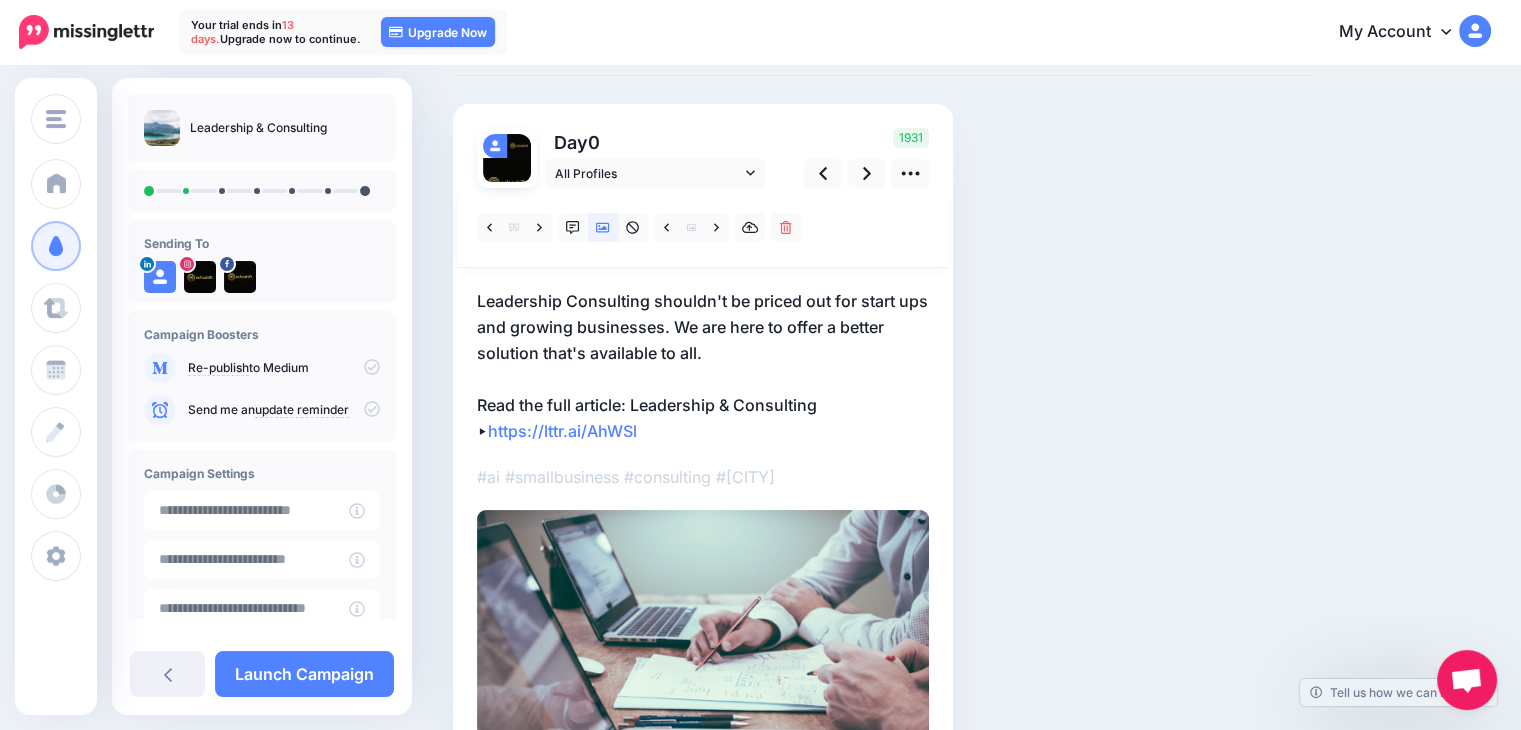click on "Leadership Consulting shouldn't be priced out for start ups and growing businesses. We are here to offer a better solution that's available to all. Read the full article: Leadership & Consulting ▸  https://lttr.ai/AhWSl" at bounding box center [703, 366] 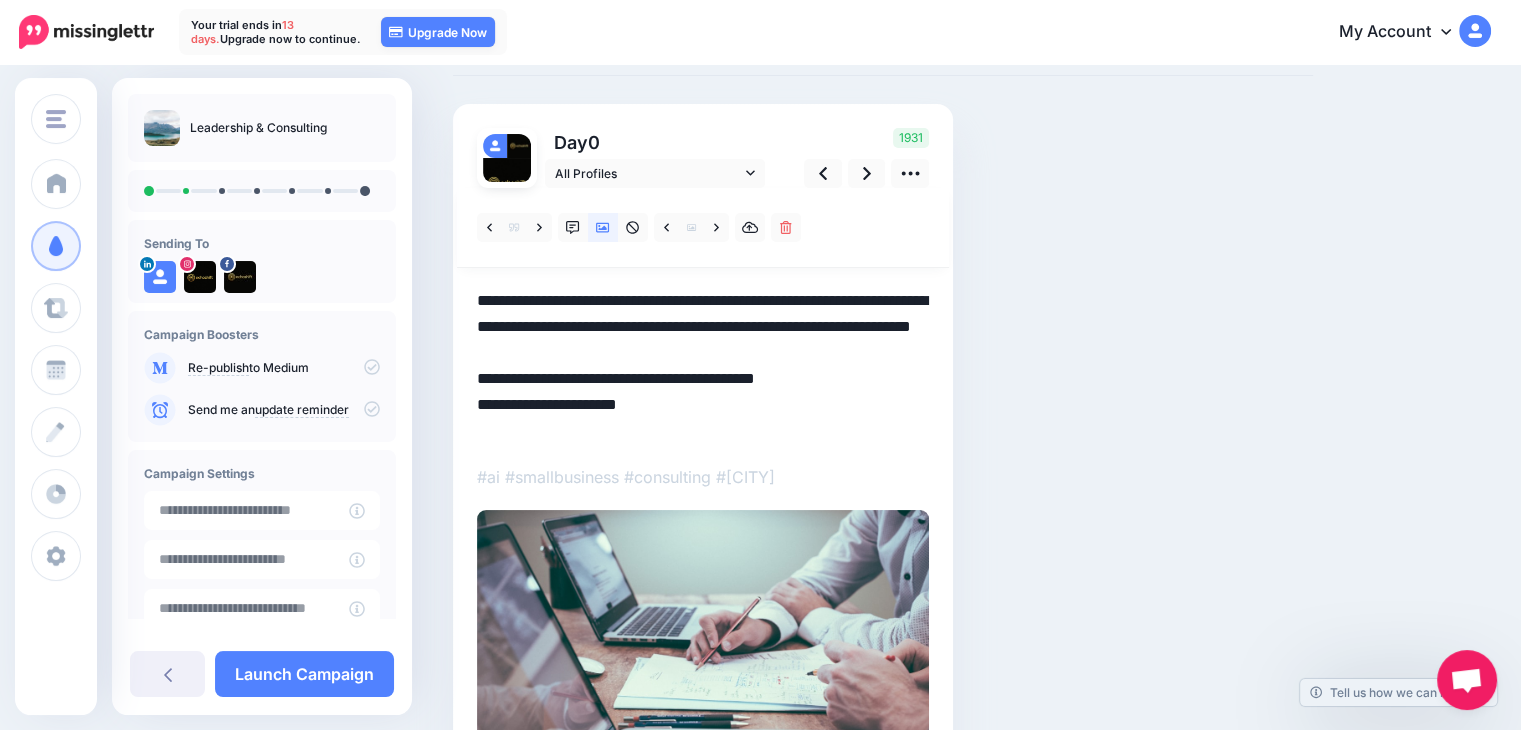 drag, startPoint x: 670, startPoint y: 431, endPoint x: 449, endPoint y: 408, distance: 222.1936 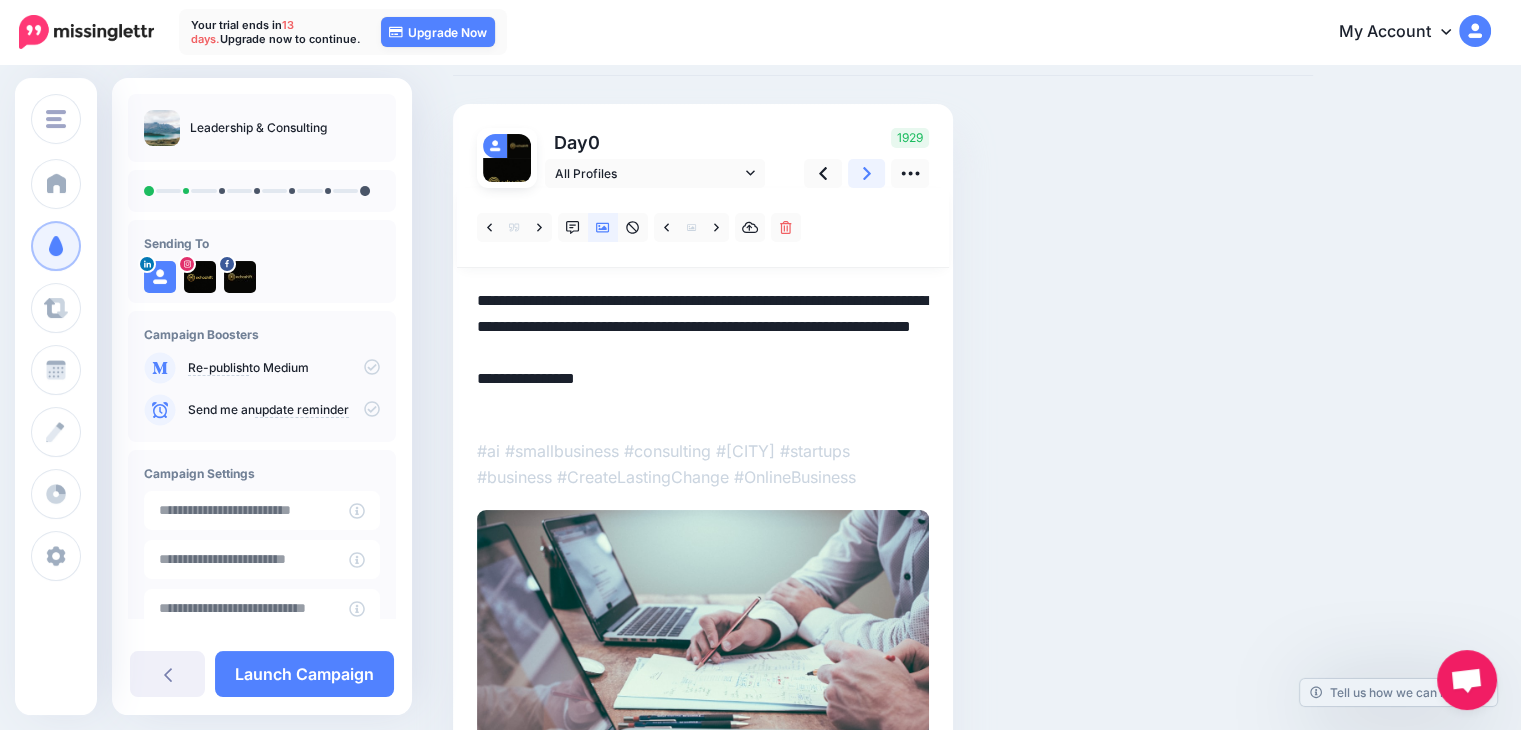 click at bounding box center [867, 173] 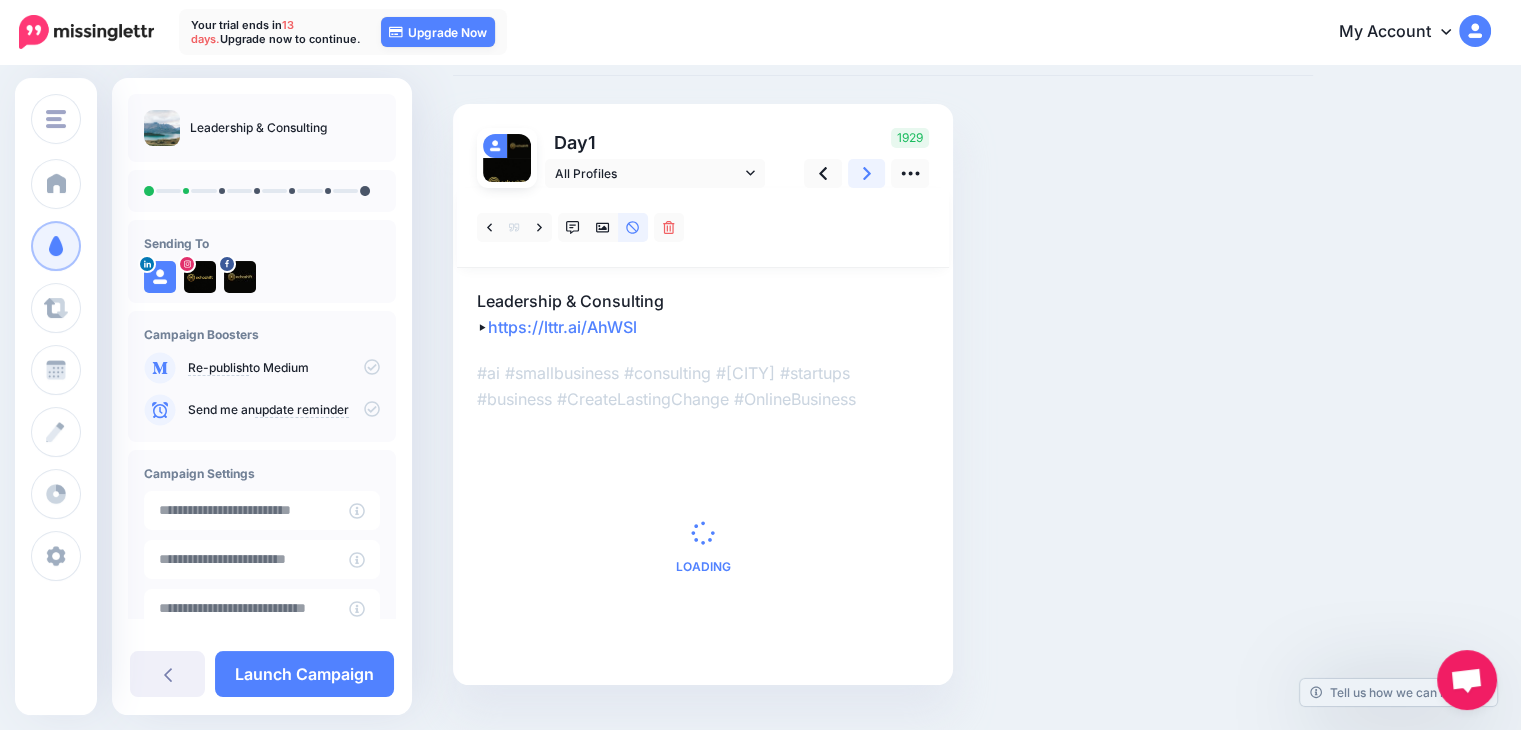 scroll, scrollTop: 0, scrollLeft: 0, axis: both 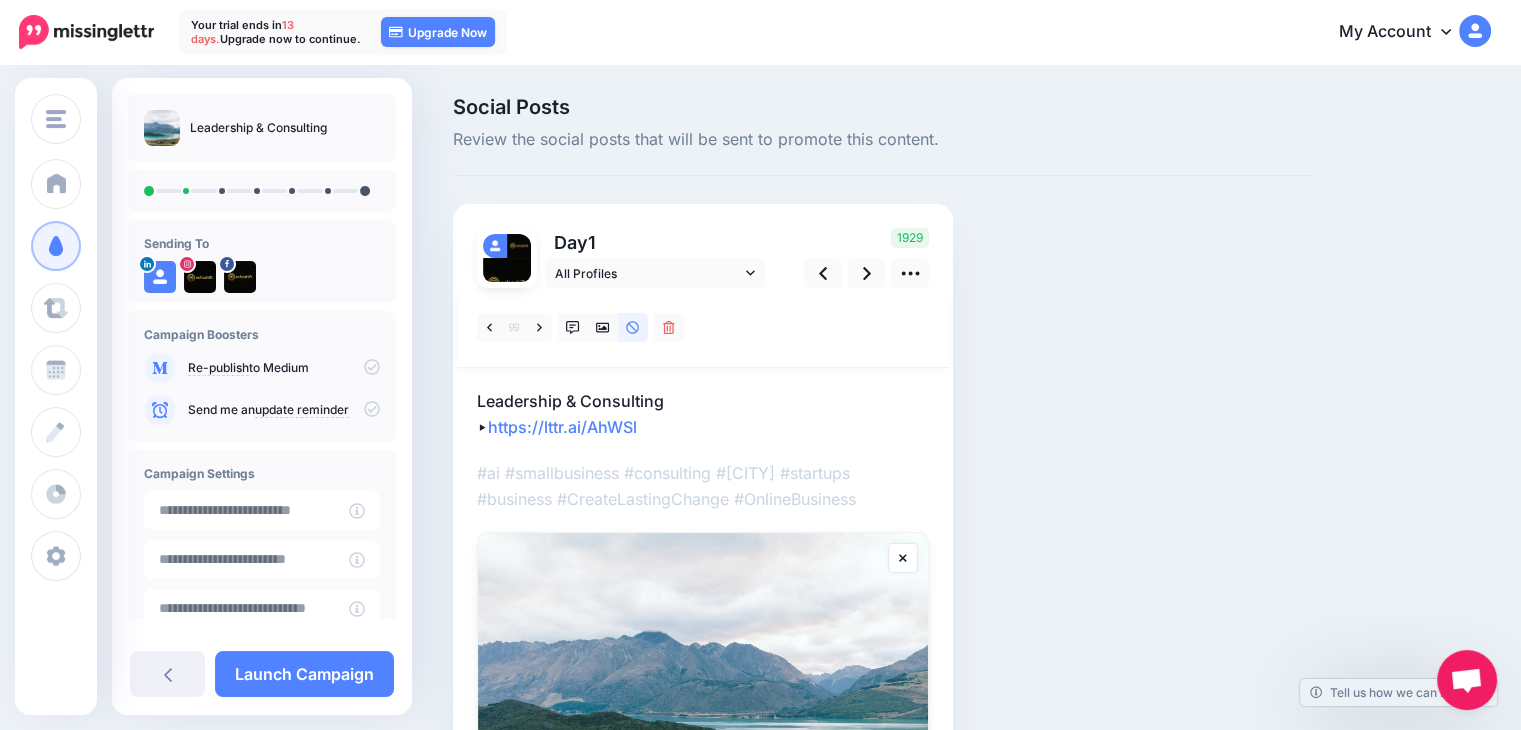 click on "Leadership & Consulting ▸  https://lttr.ai/AhWSl" at bounding box center (703, 414) 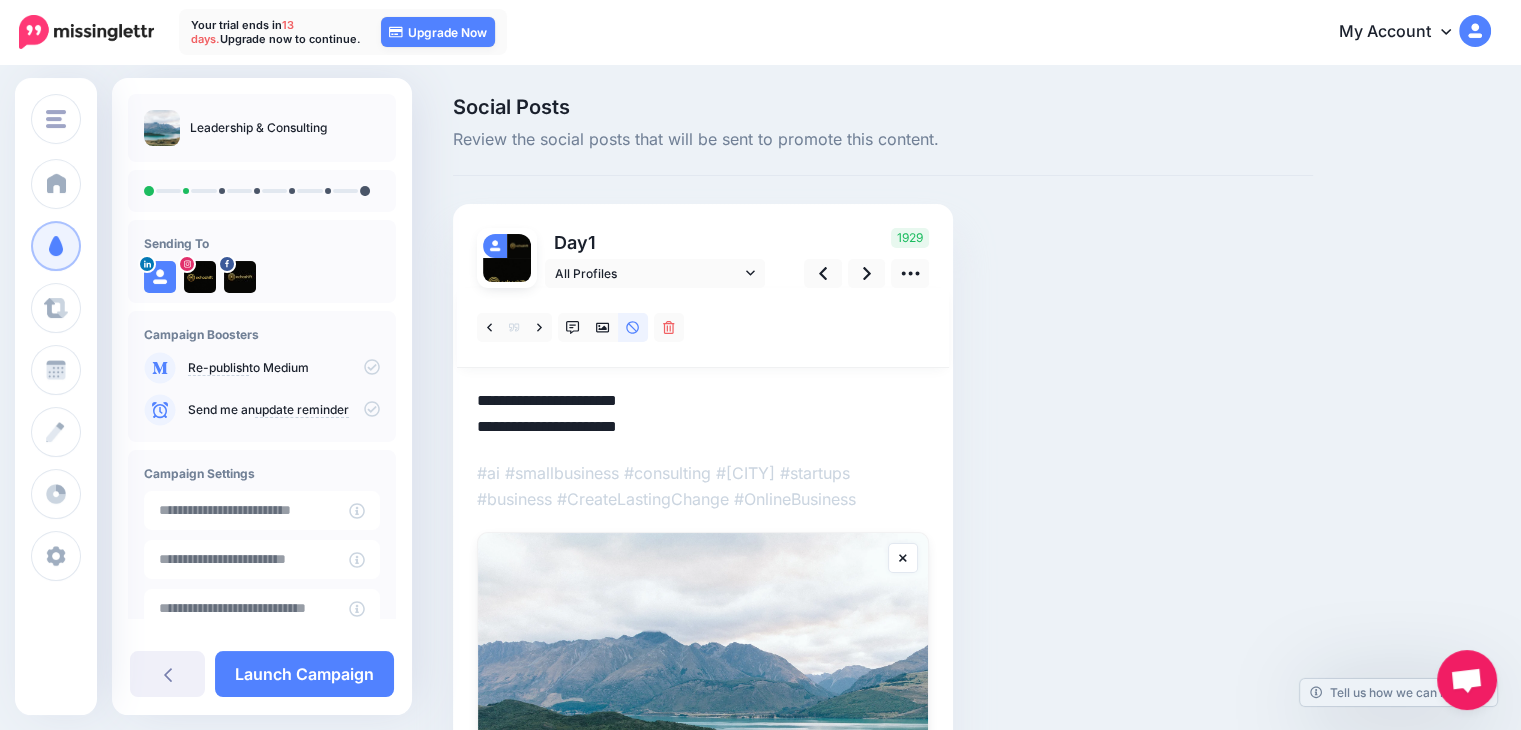 drag, startPoint x: 654, startPoint y: 421, endPoint x: 456, endPoint y: 434, distance: 198.42632 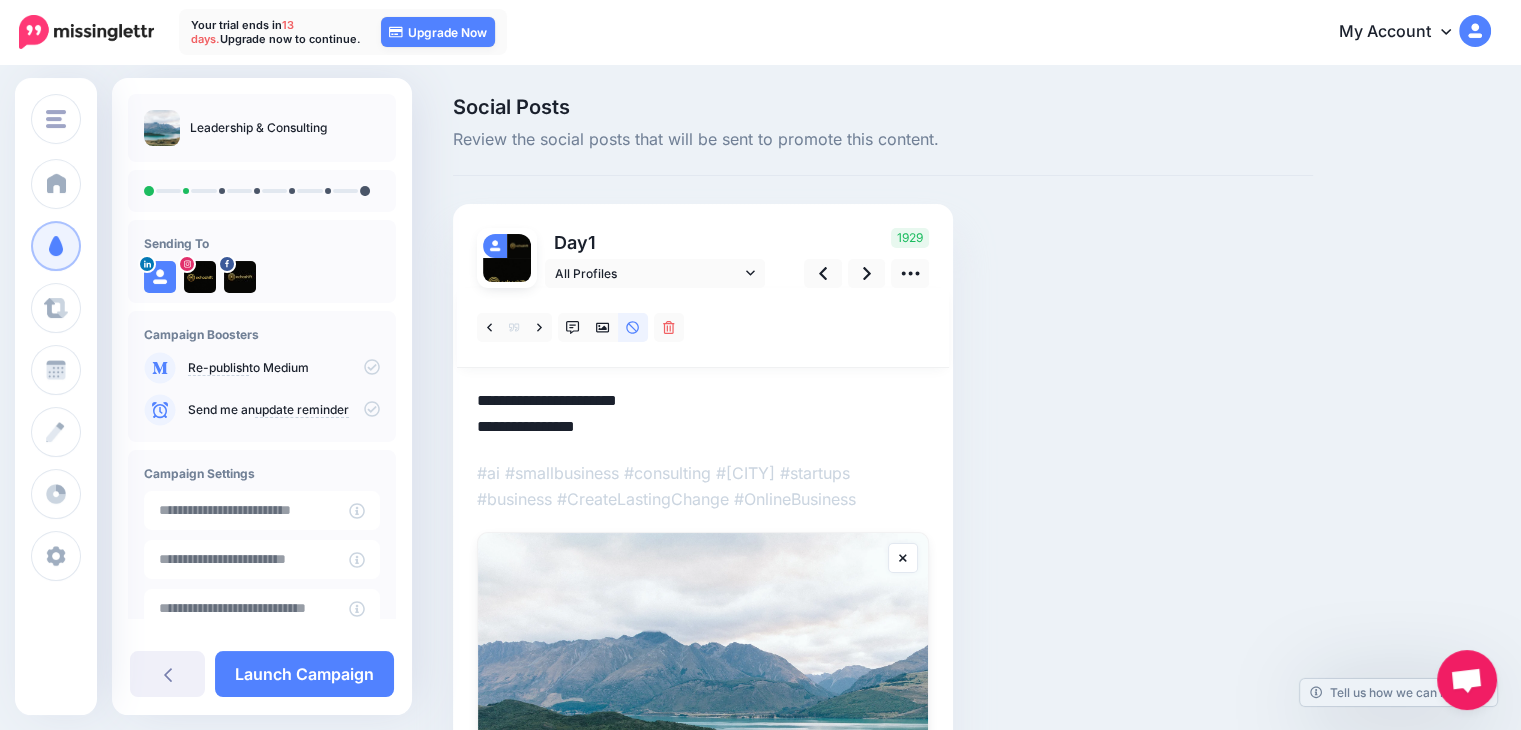 click on "Day  1
All
Profiles" at bounding box center (703, 553) 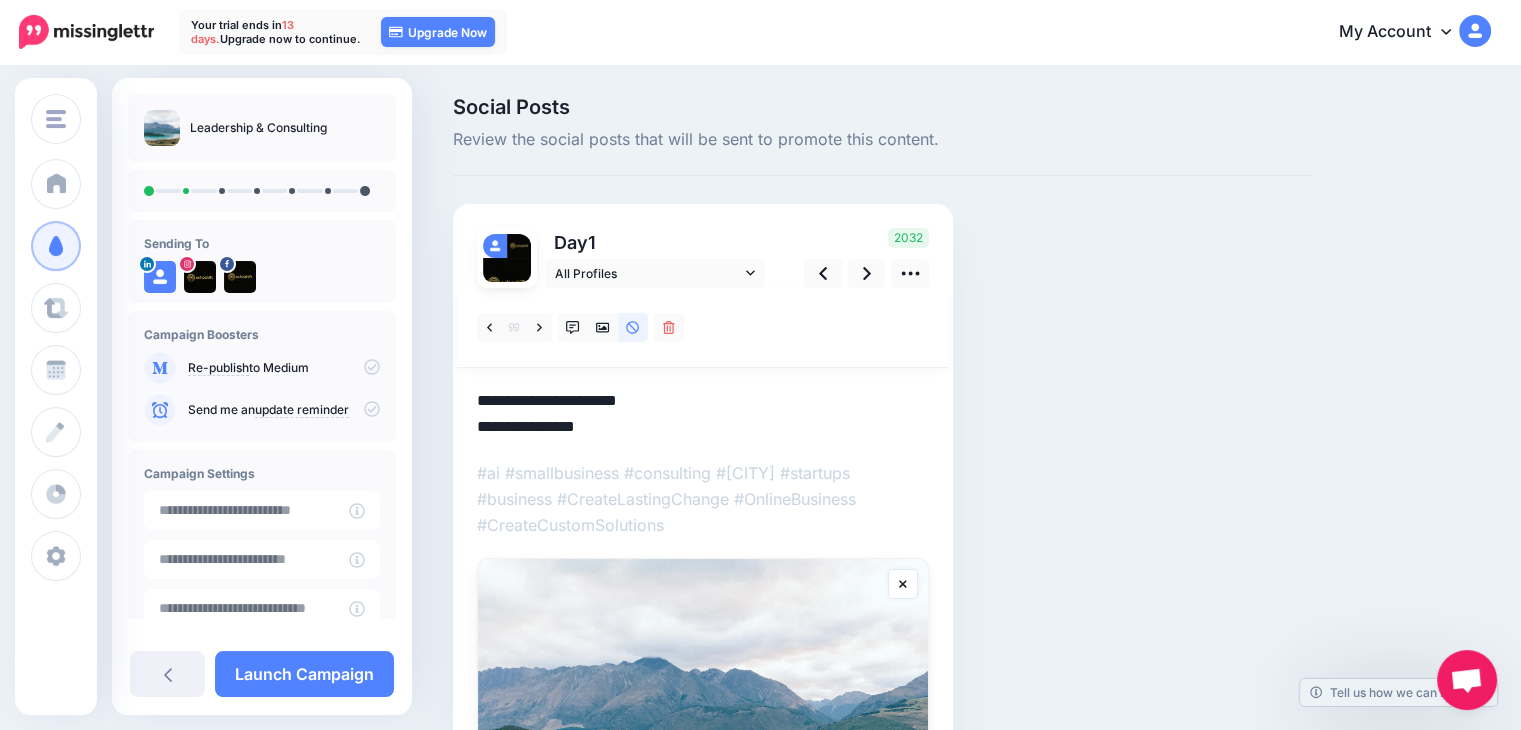 click on "**********" at bounding box center [703, 414] 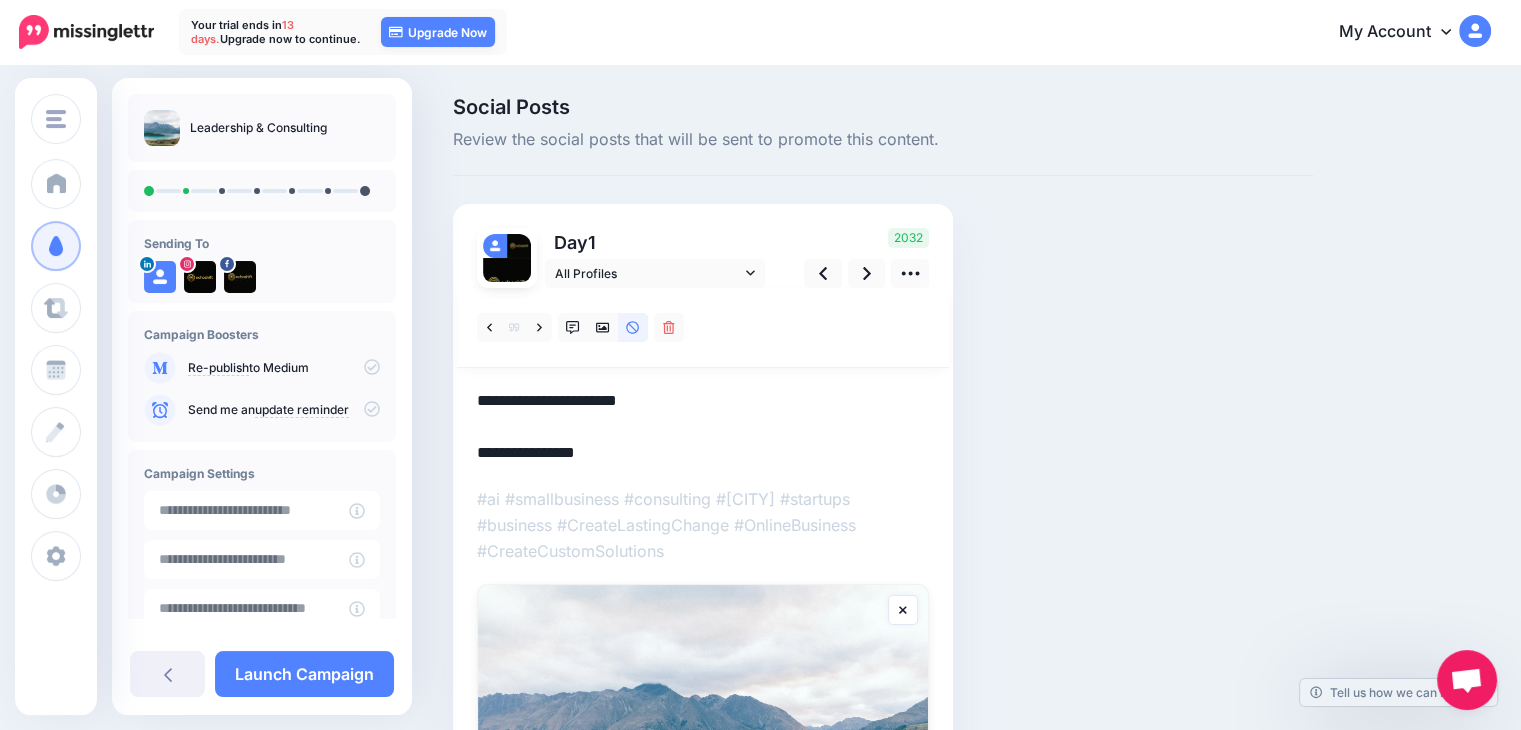 click on "**********" at bounding box center [703, 427] 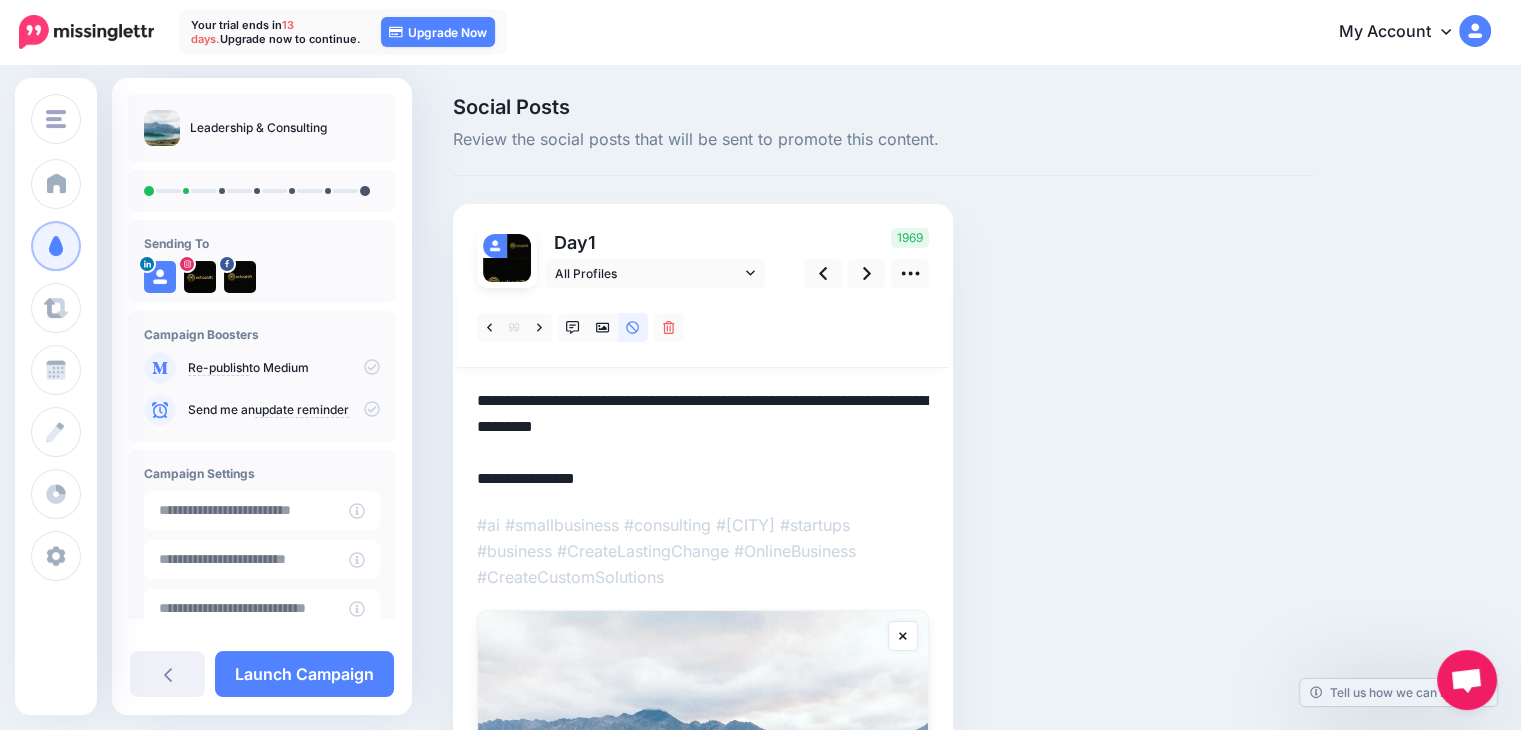 click at bounding box center [703, 328] 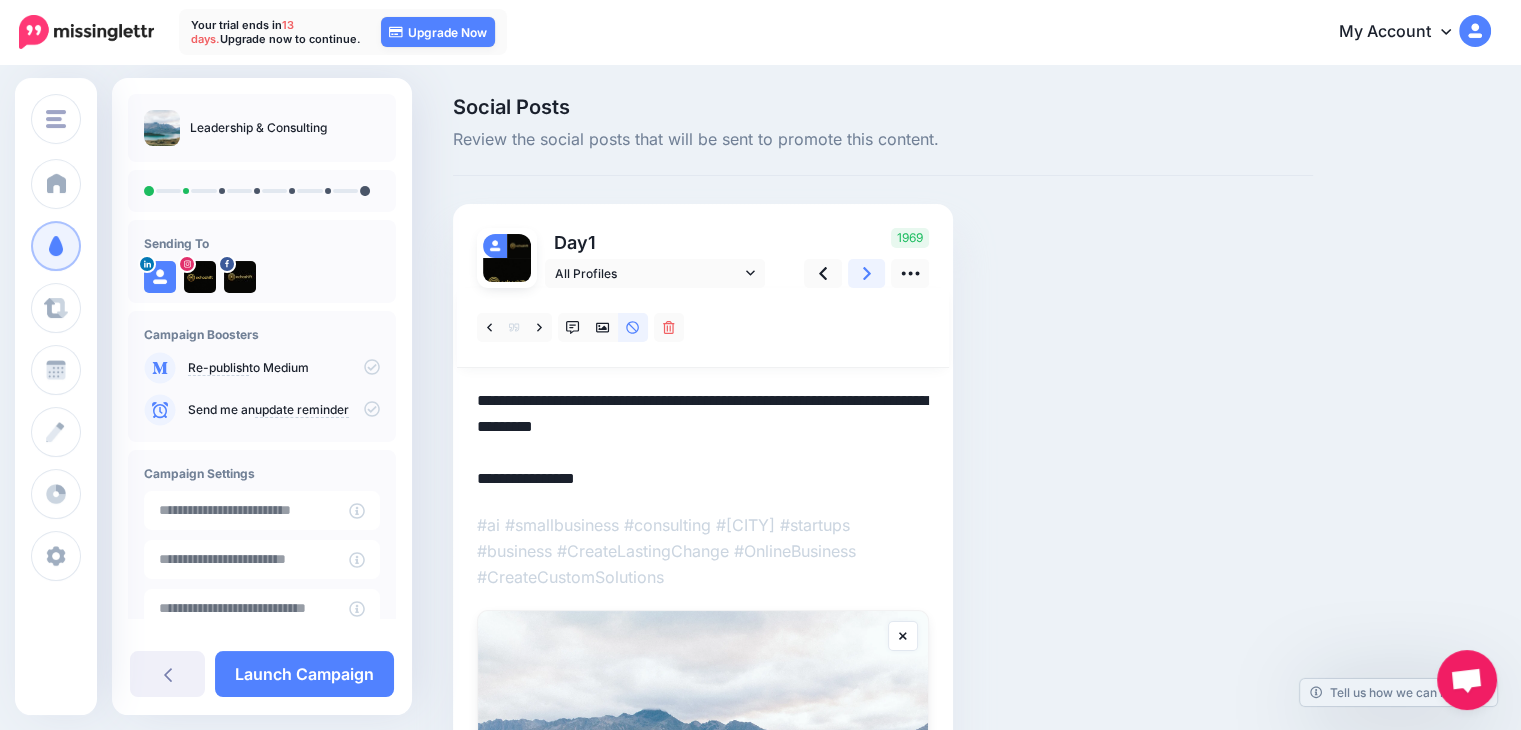 click 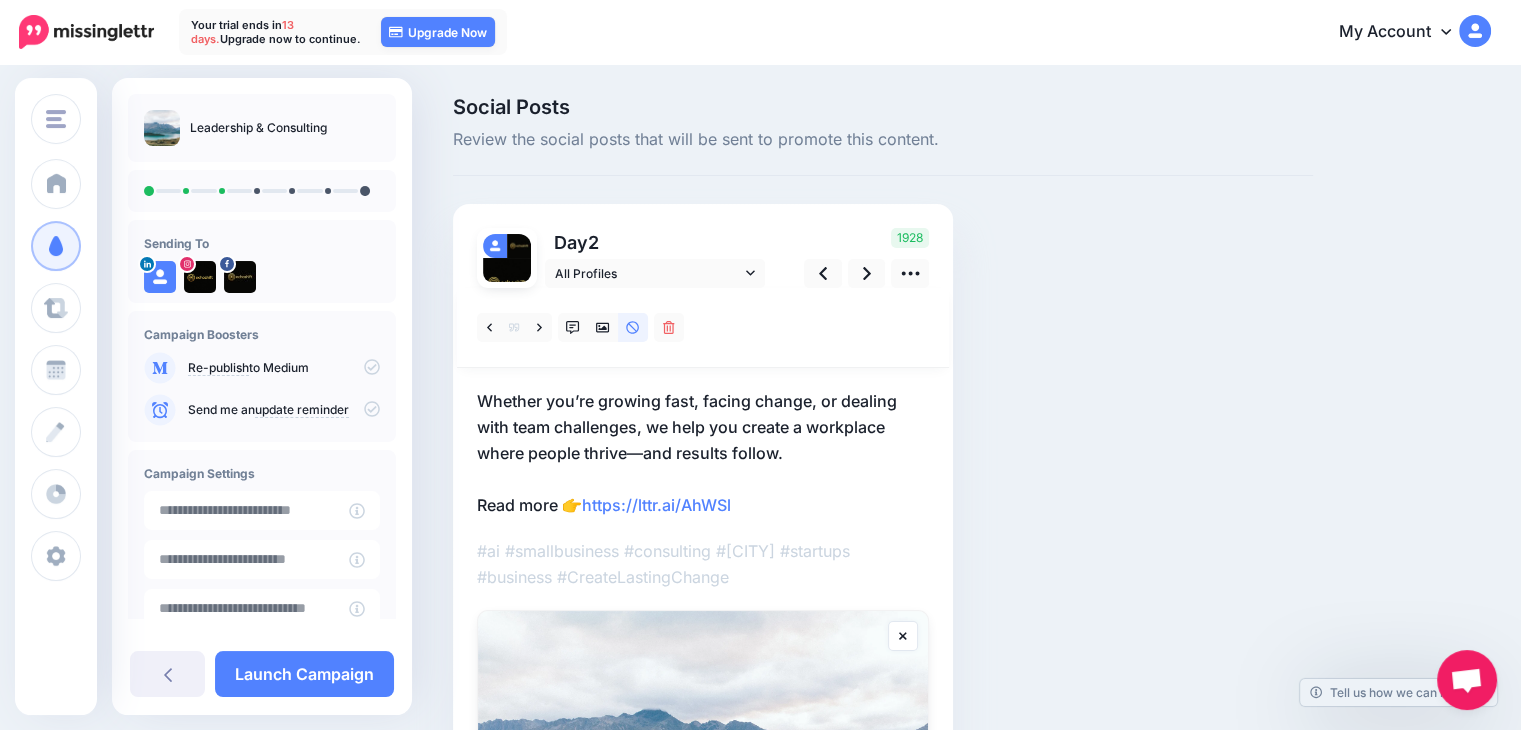click on "Whether you’re growing fast, facing change, or dealing with team challenges, we help you create a workplace where people thrive—and results follow. Read more 👉  https://lttr.ai/AhWSl" at bounding box center (703, 453) 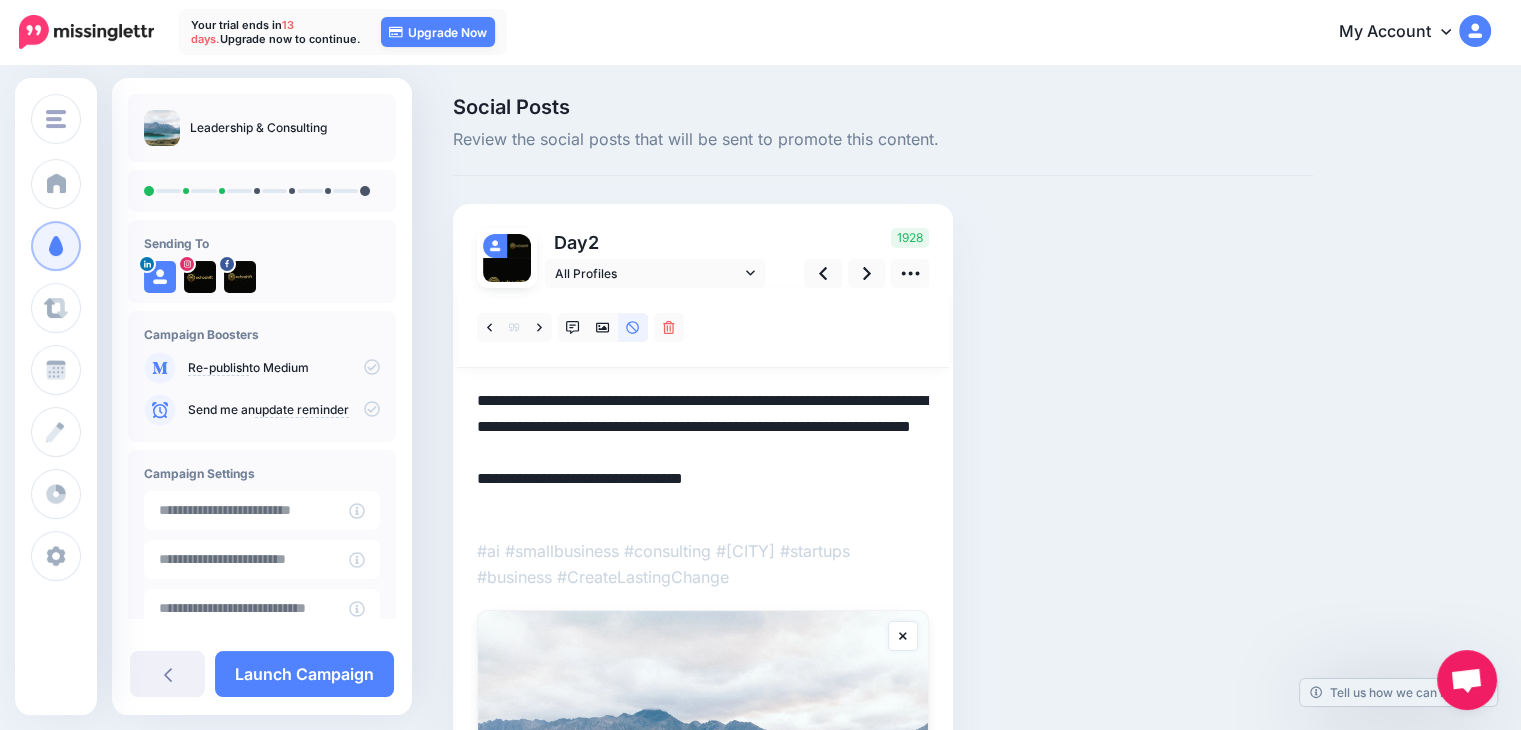 drag, startPoint x: 760, startPoint y: 498, endPoint x: 476, endPoint y: 505, distance: 284.08624 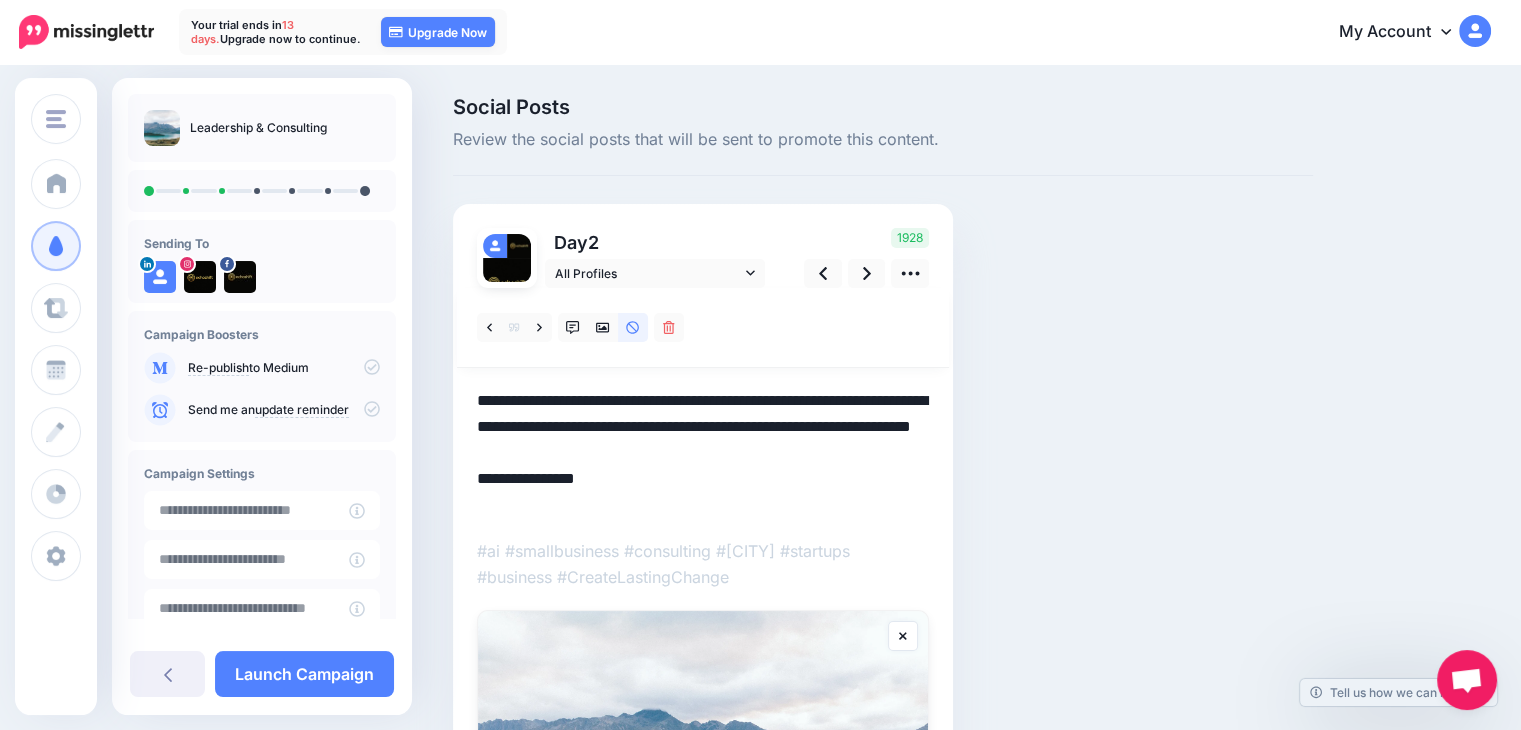 click on "**********" at bounding box center [703, 453] 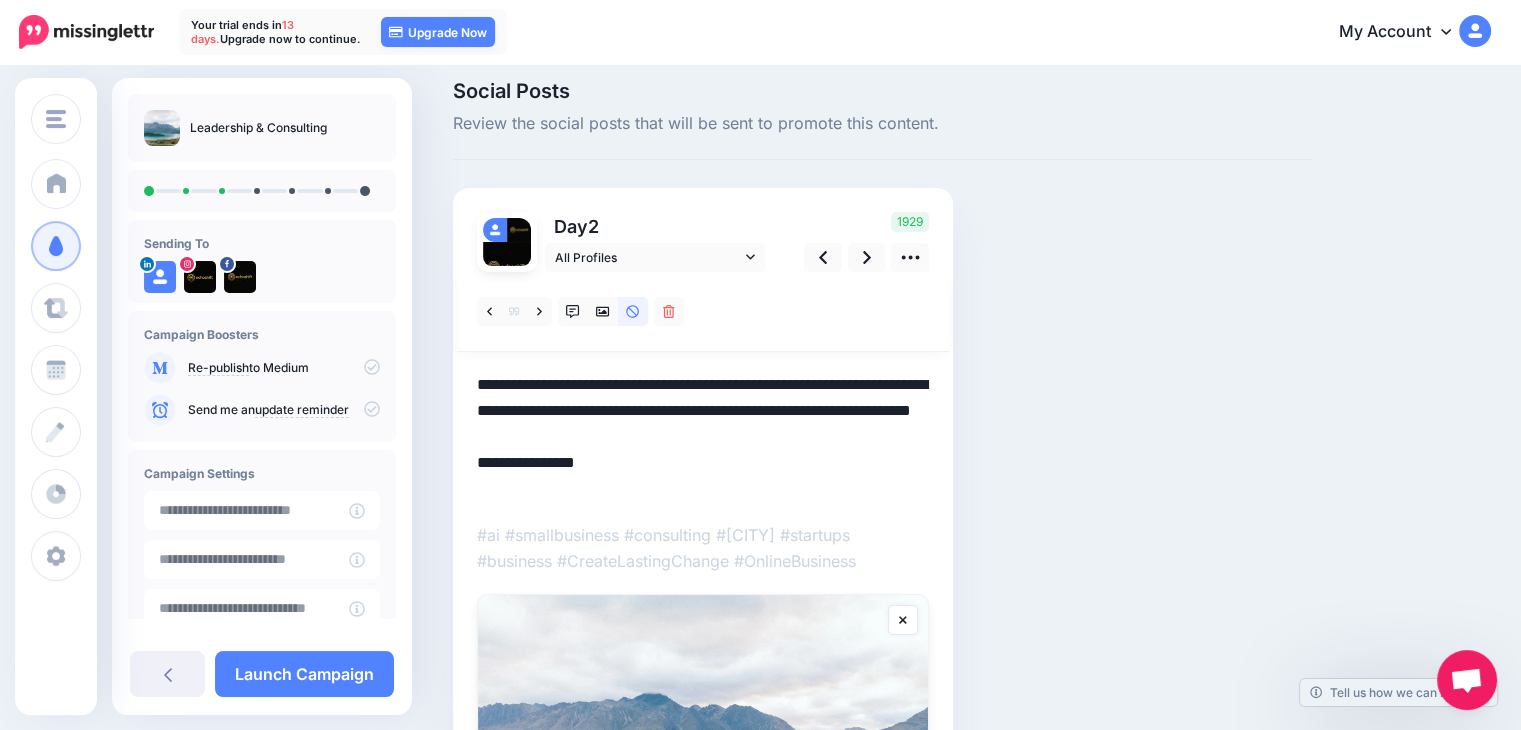 scroll, scrollTop: 0, scrollLeft: 0, axis: both 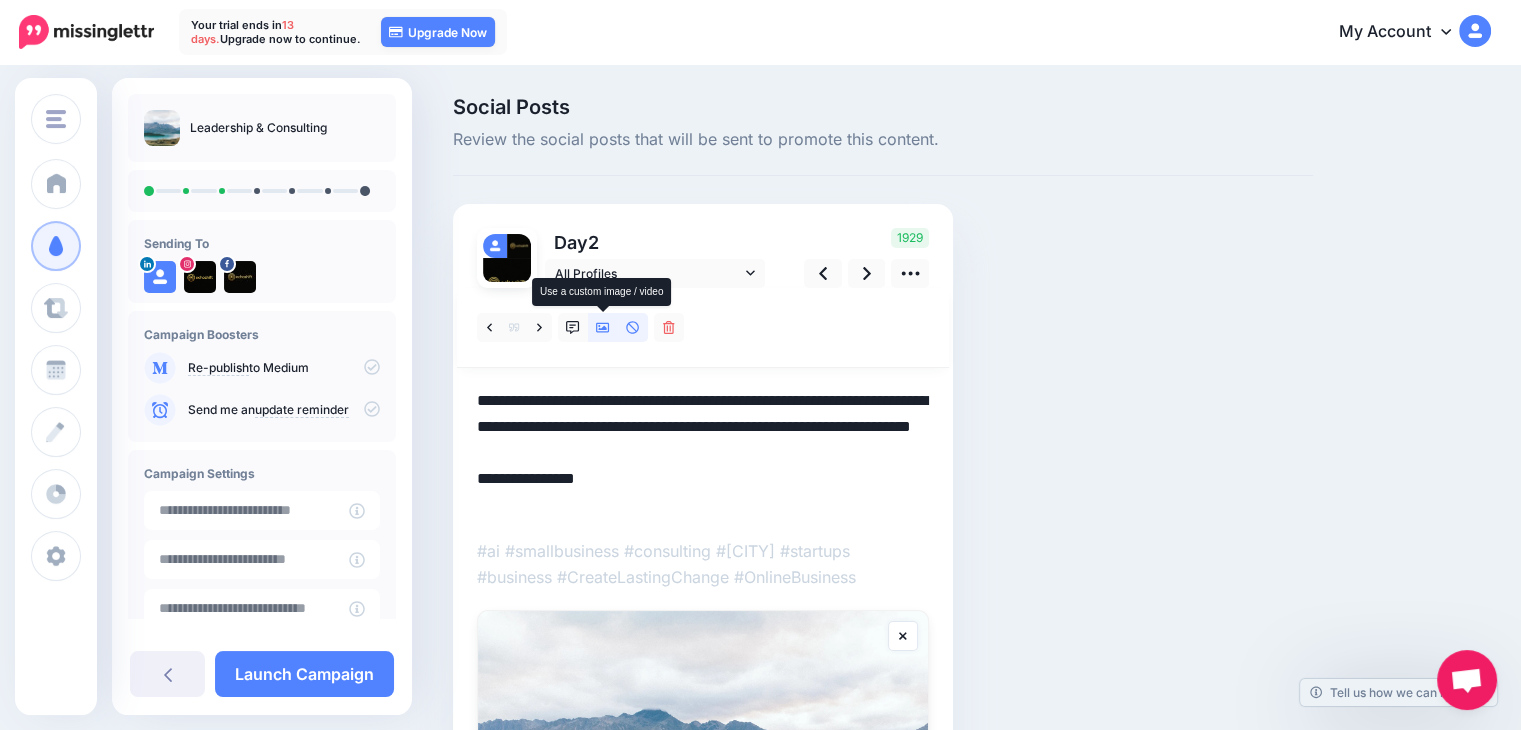 click 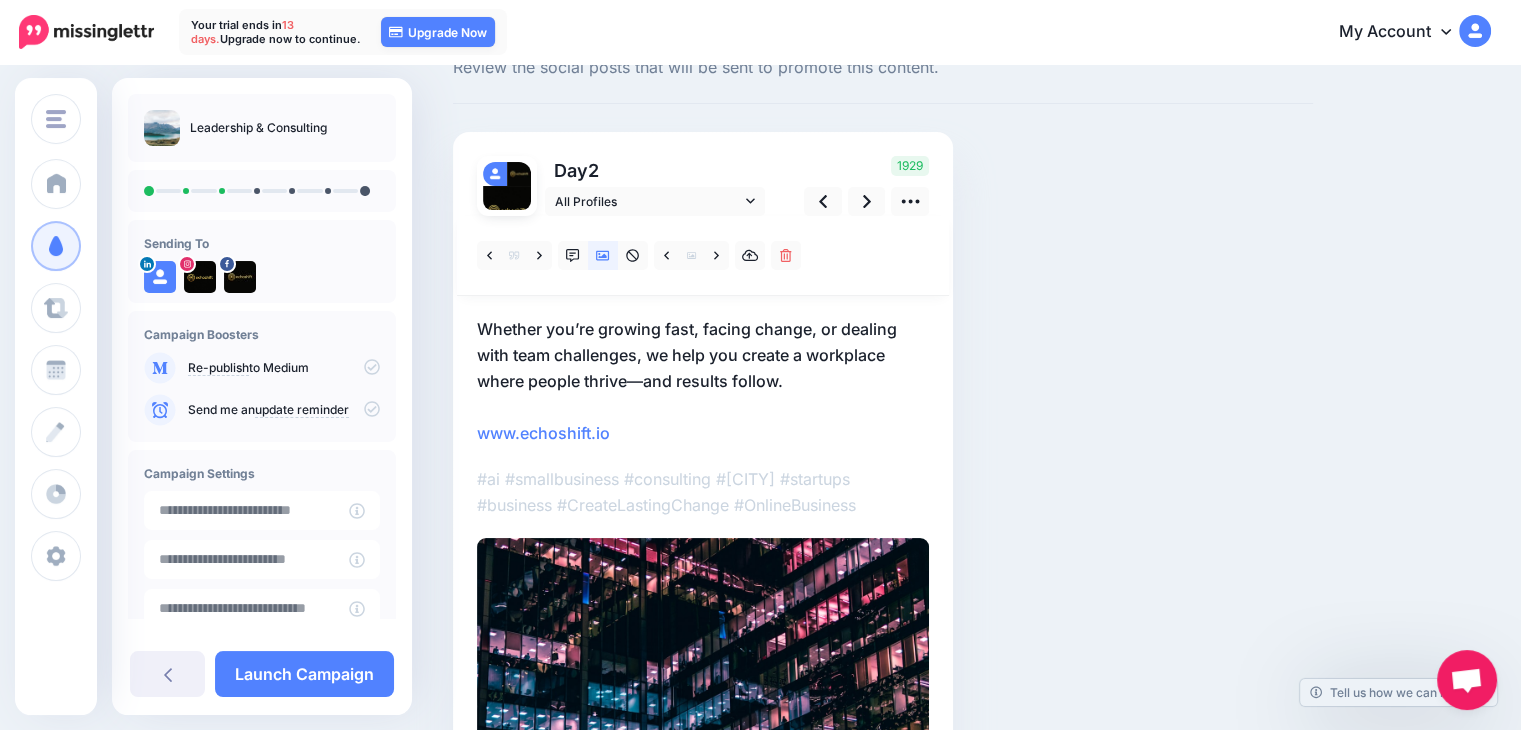 scroll, scrollTop: 48, scrollLeft: 0, axis: vertical 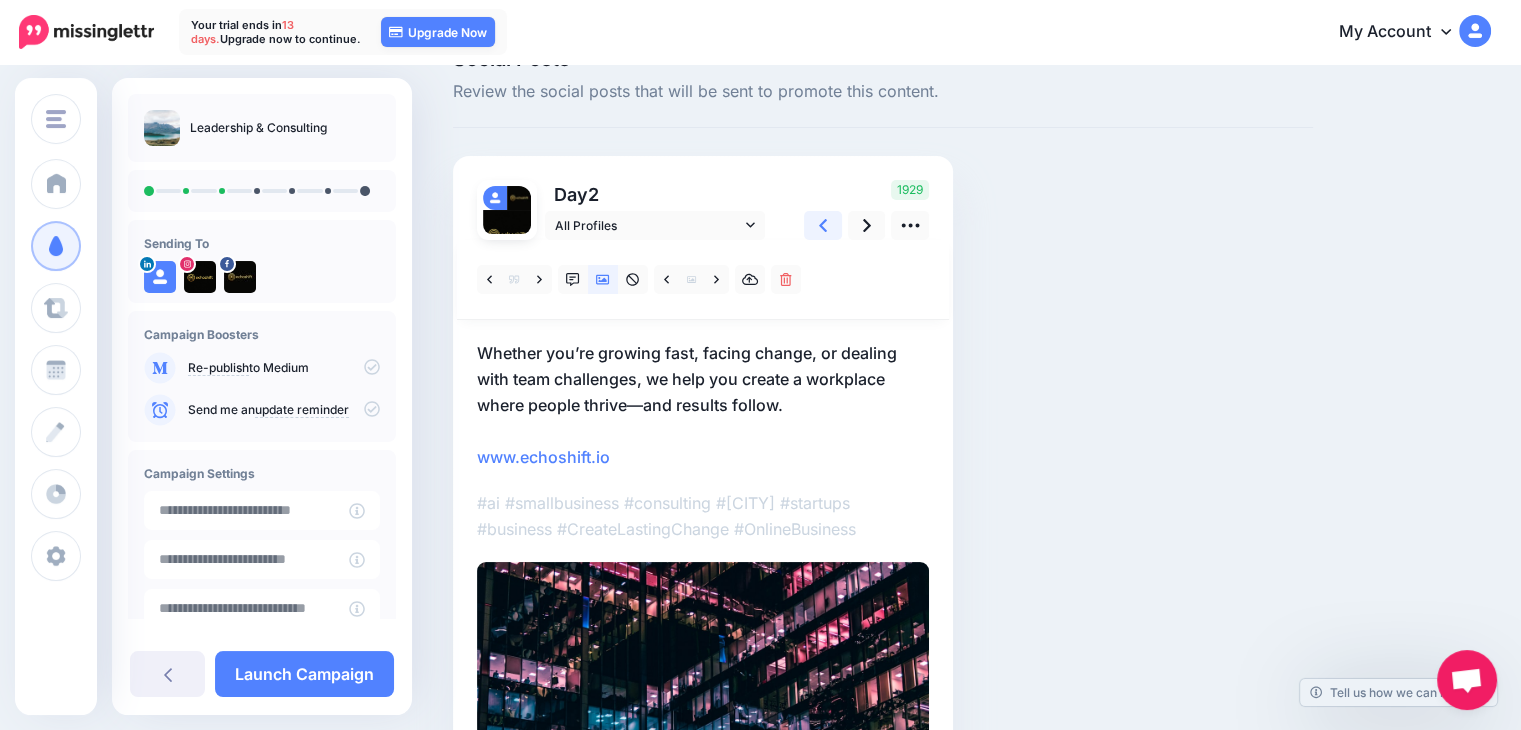 click 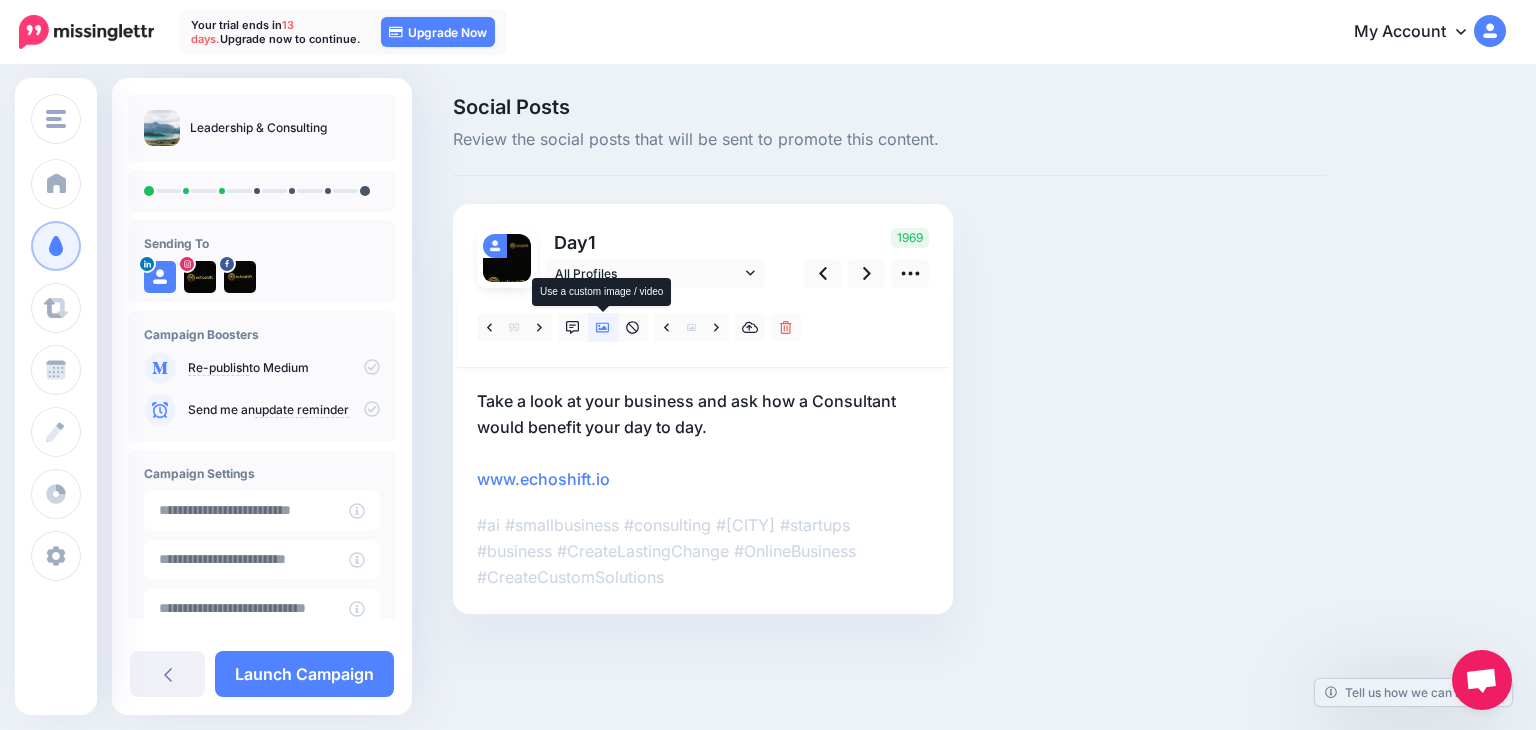 click 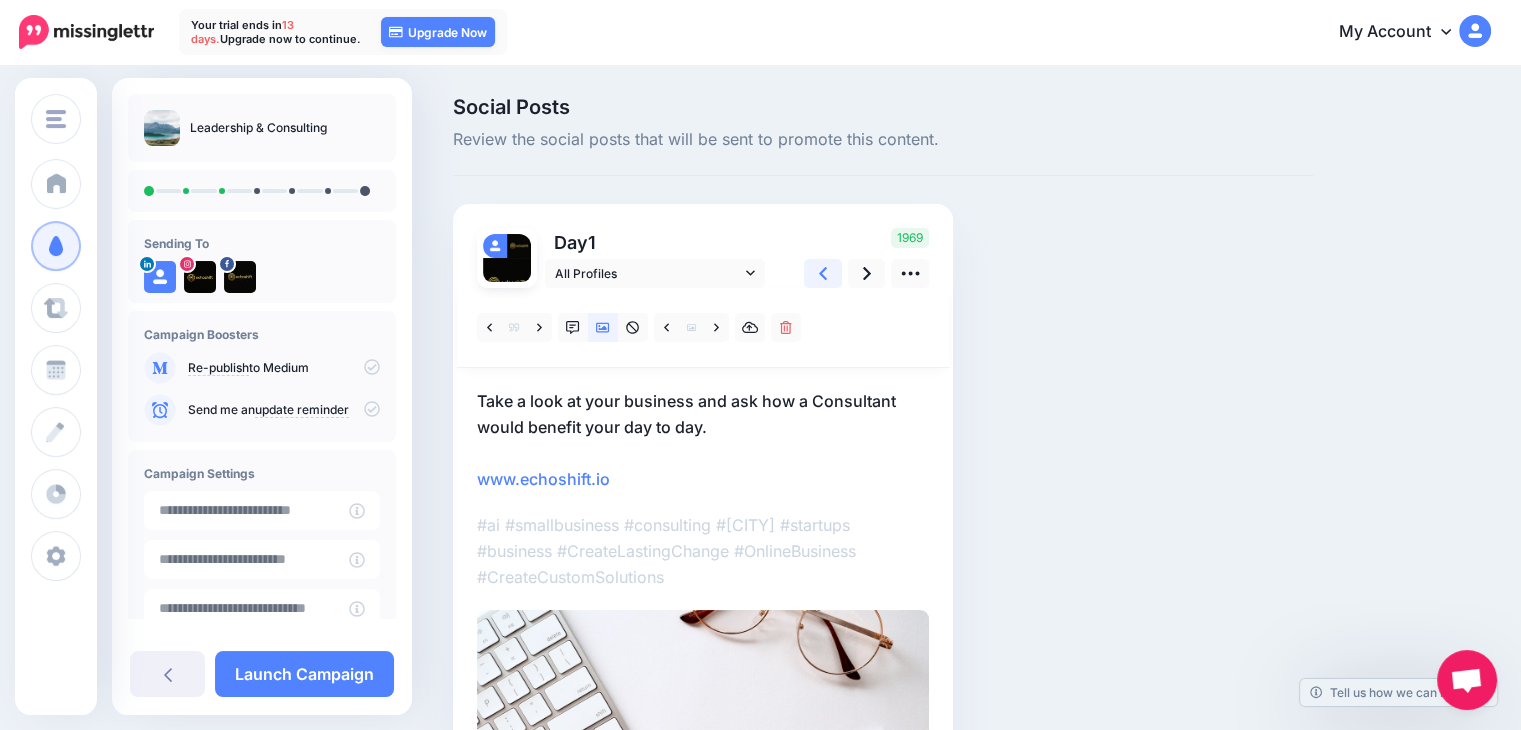 click at bounding box center [823, 273] 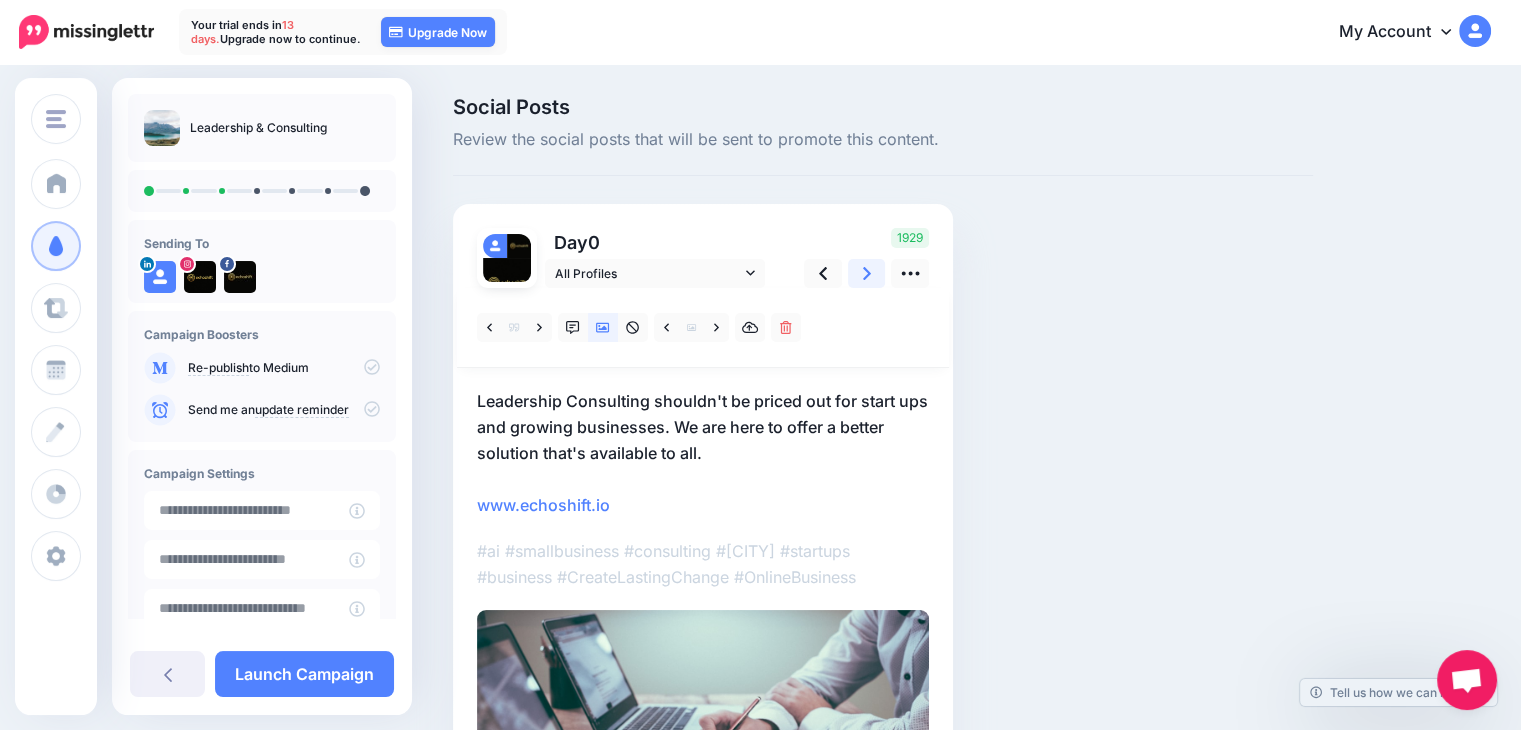 click at bounding box center (867, 273) 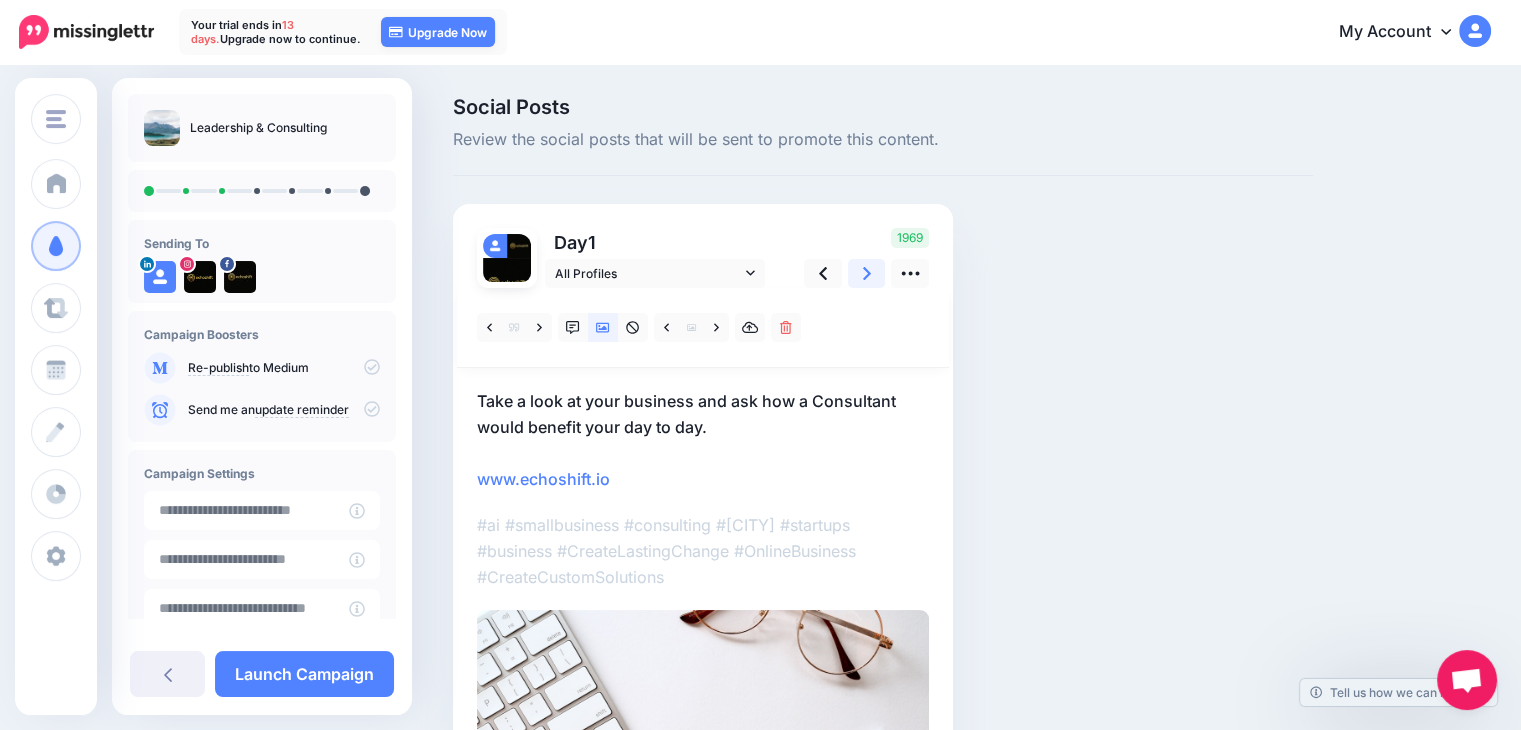 click at bounding box center (867, 273) 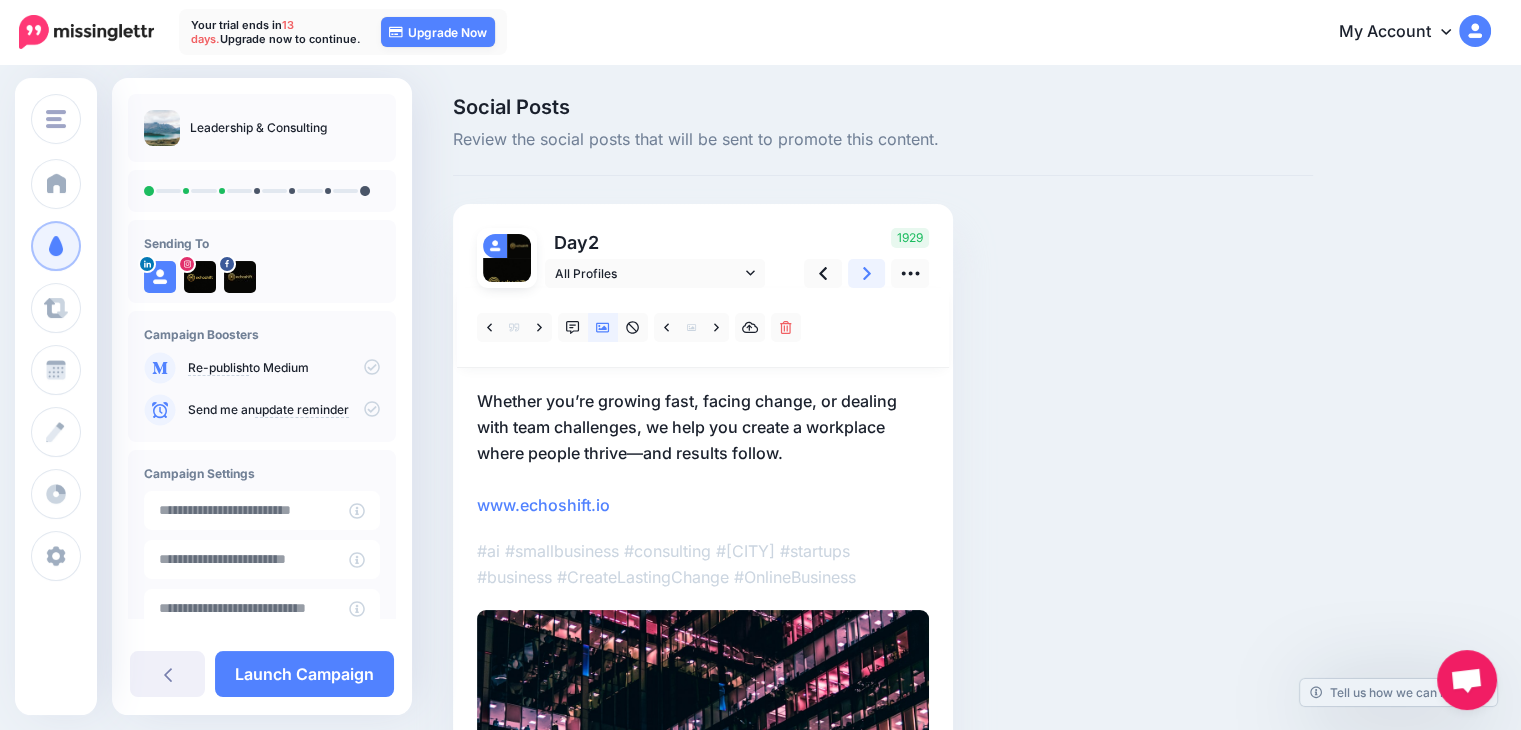 click at bounding box center (867, 273) 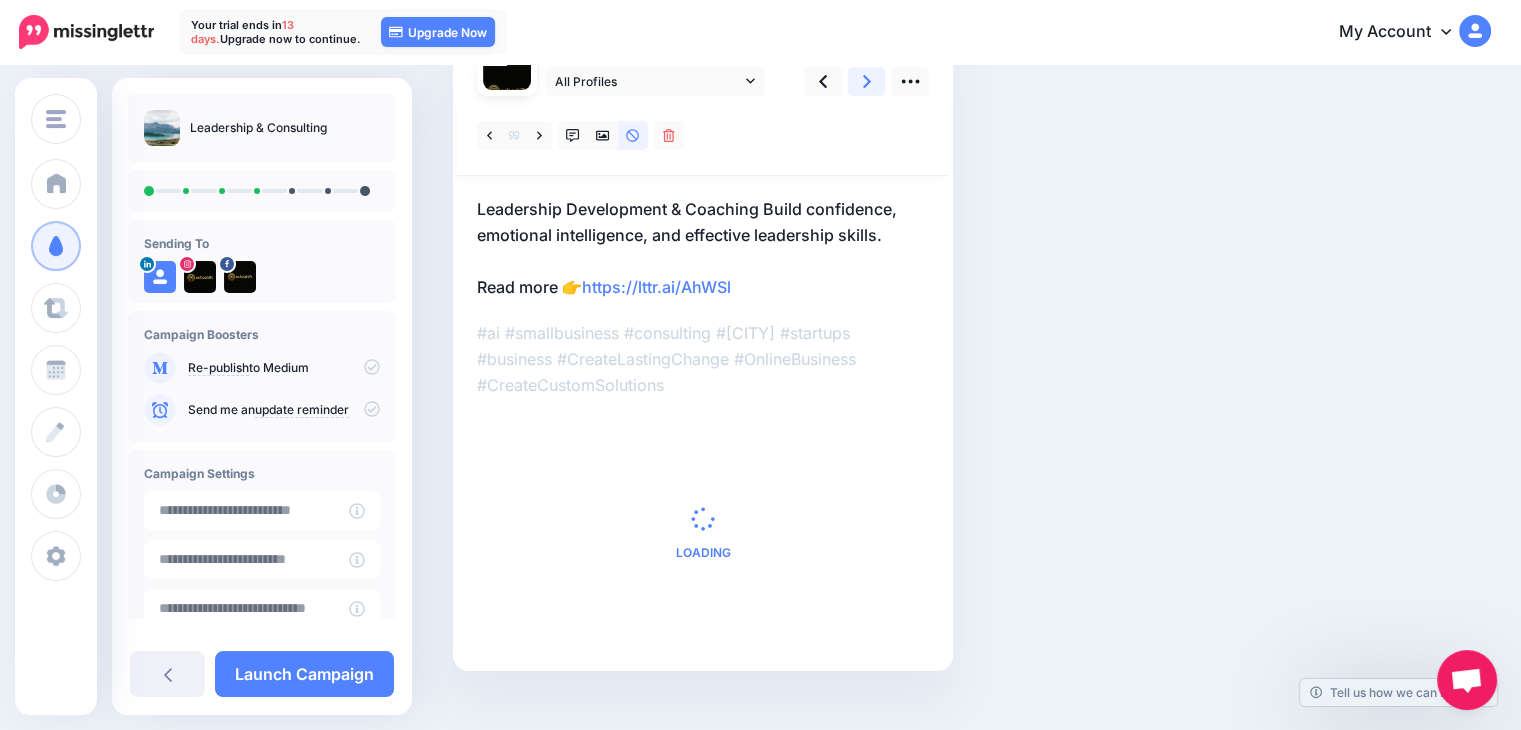 scroll, scrollTop: 200, scrollLeft: 0, axis: vertical 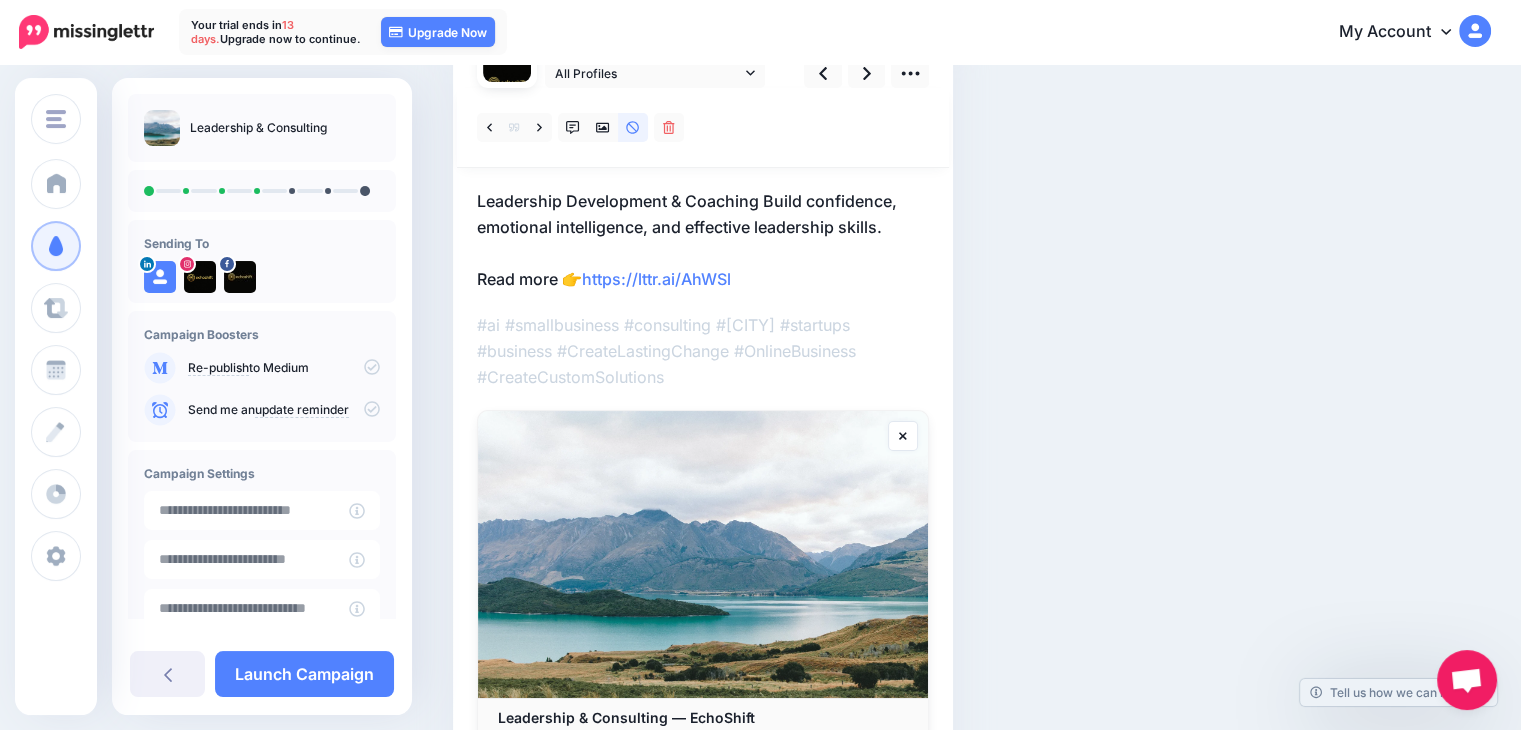 click on "Leadership Development & Coaching Build confidence, emotional intelligence, and effective leadership skills. Read more 👉  https://lttr.ai/AhWSl" at bounding box center [703, 240] 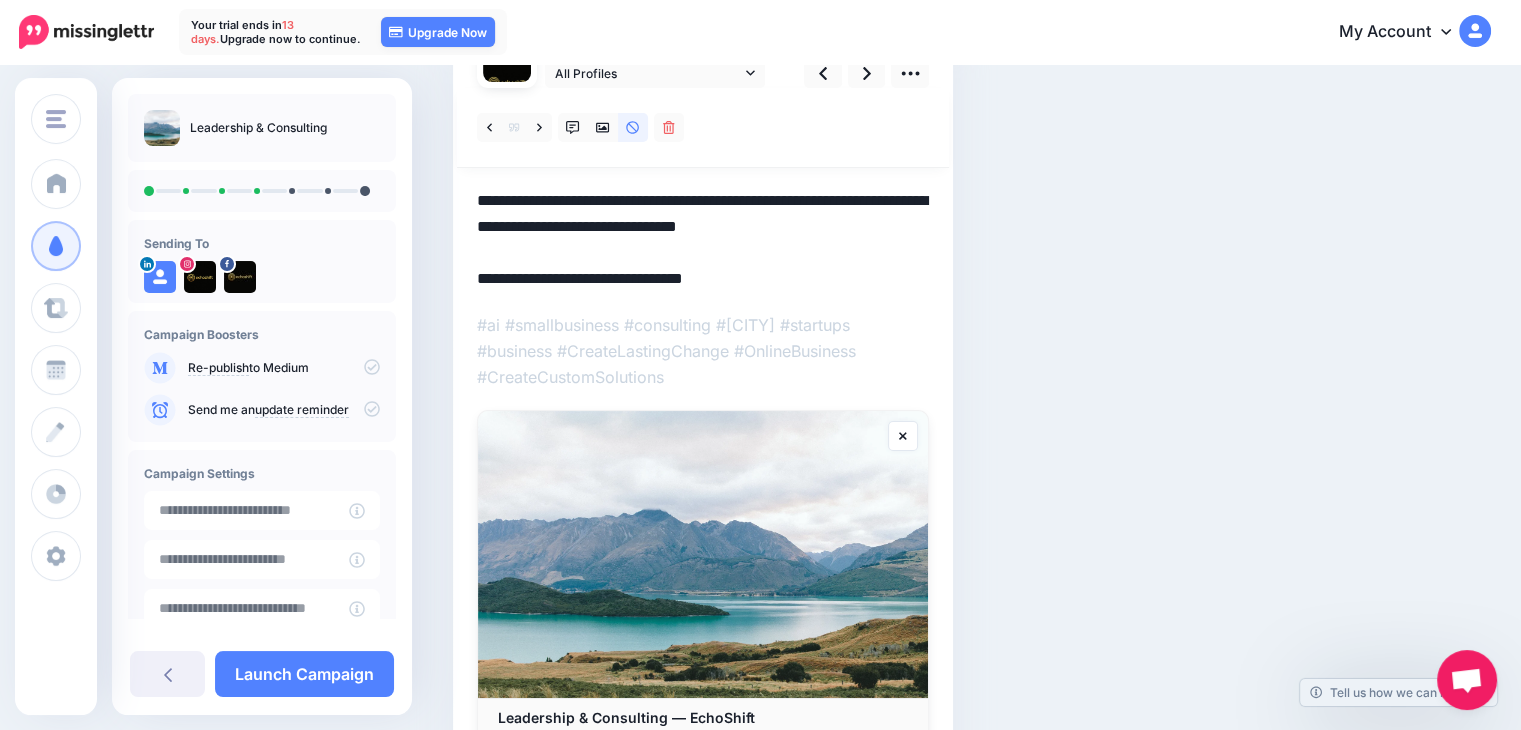 click on "**********" at bounding box center [703, 240] 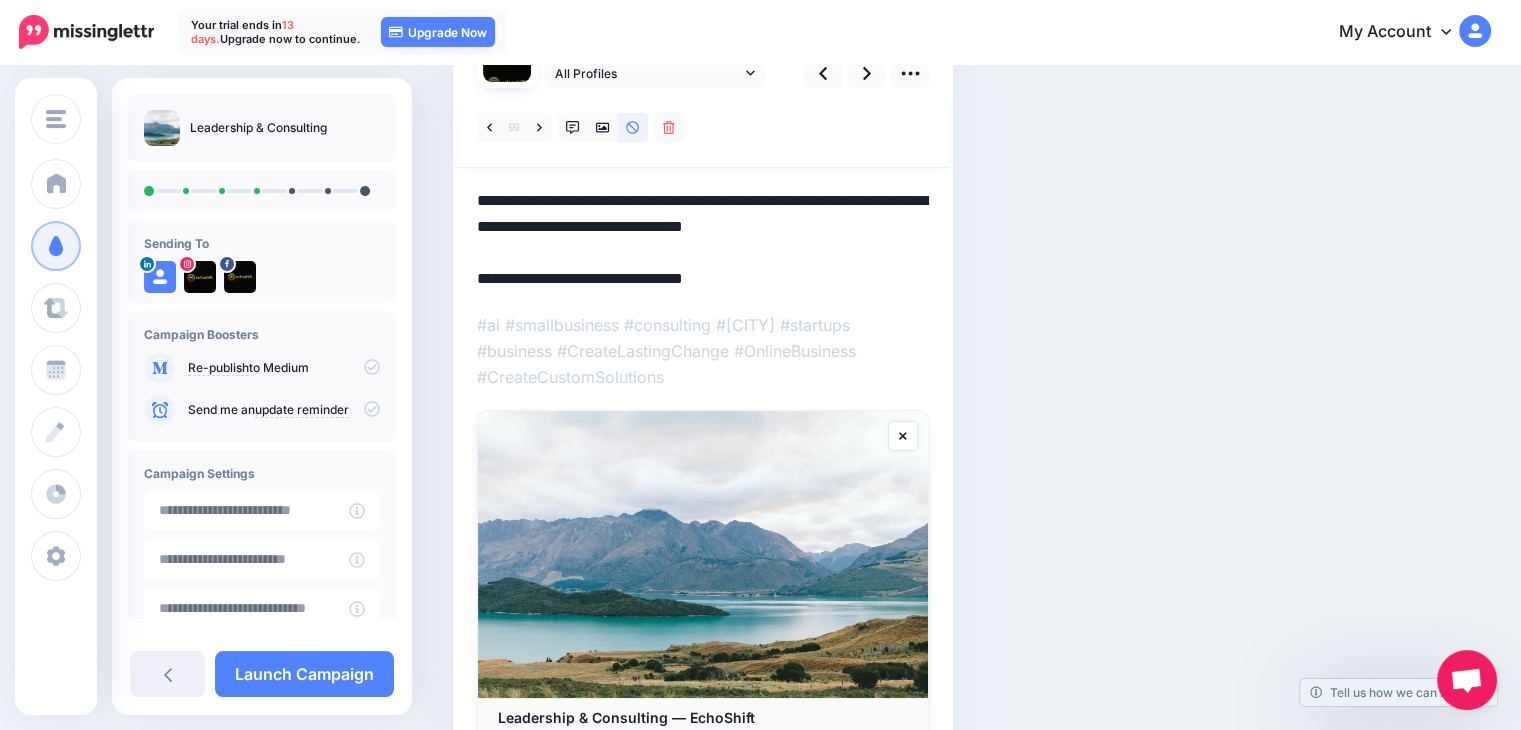 drag, startPoint x: 759, startPoint y: 284, endPoint x: 460, endPoint y: 284, distance: 299 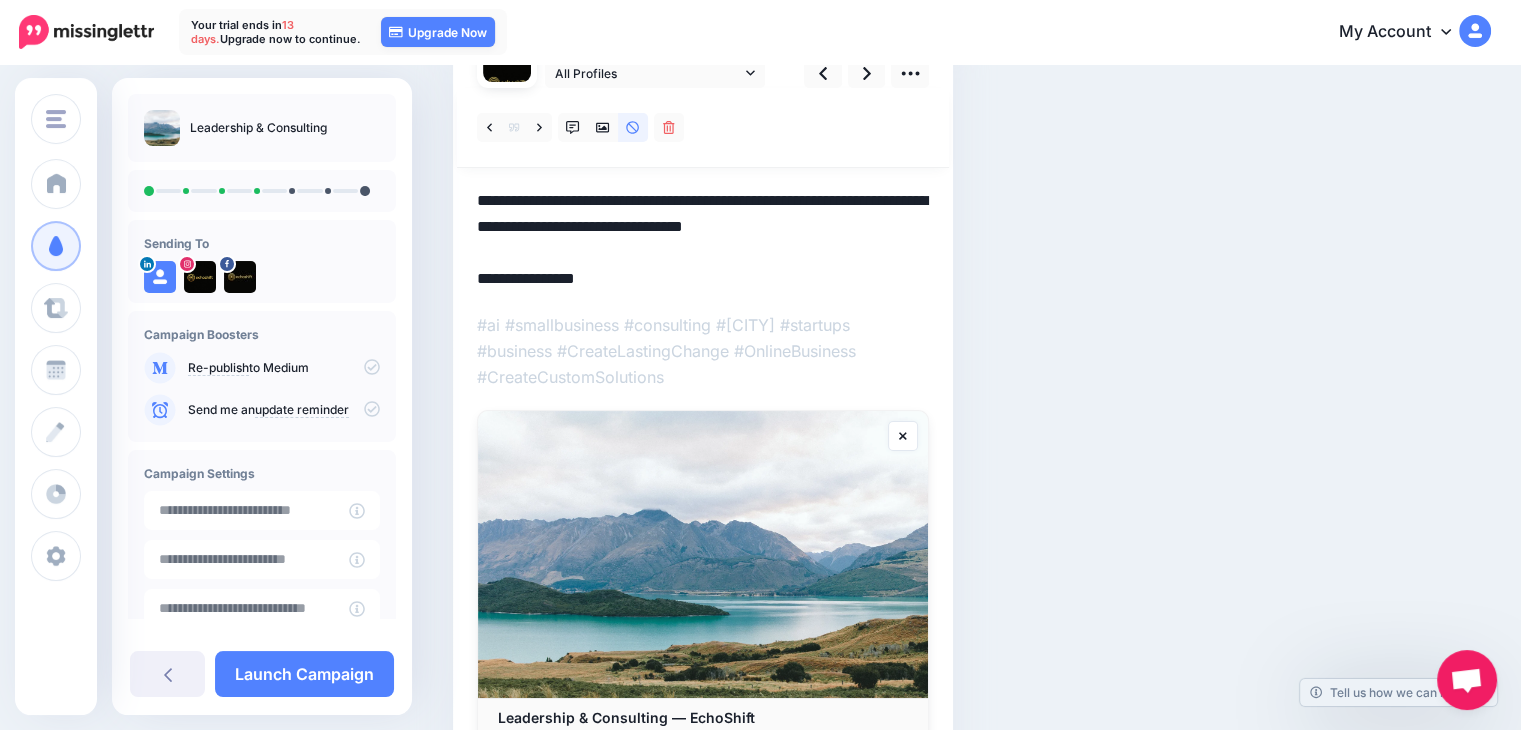 click on "**********" at bounding box center [703, 240] 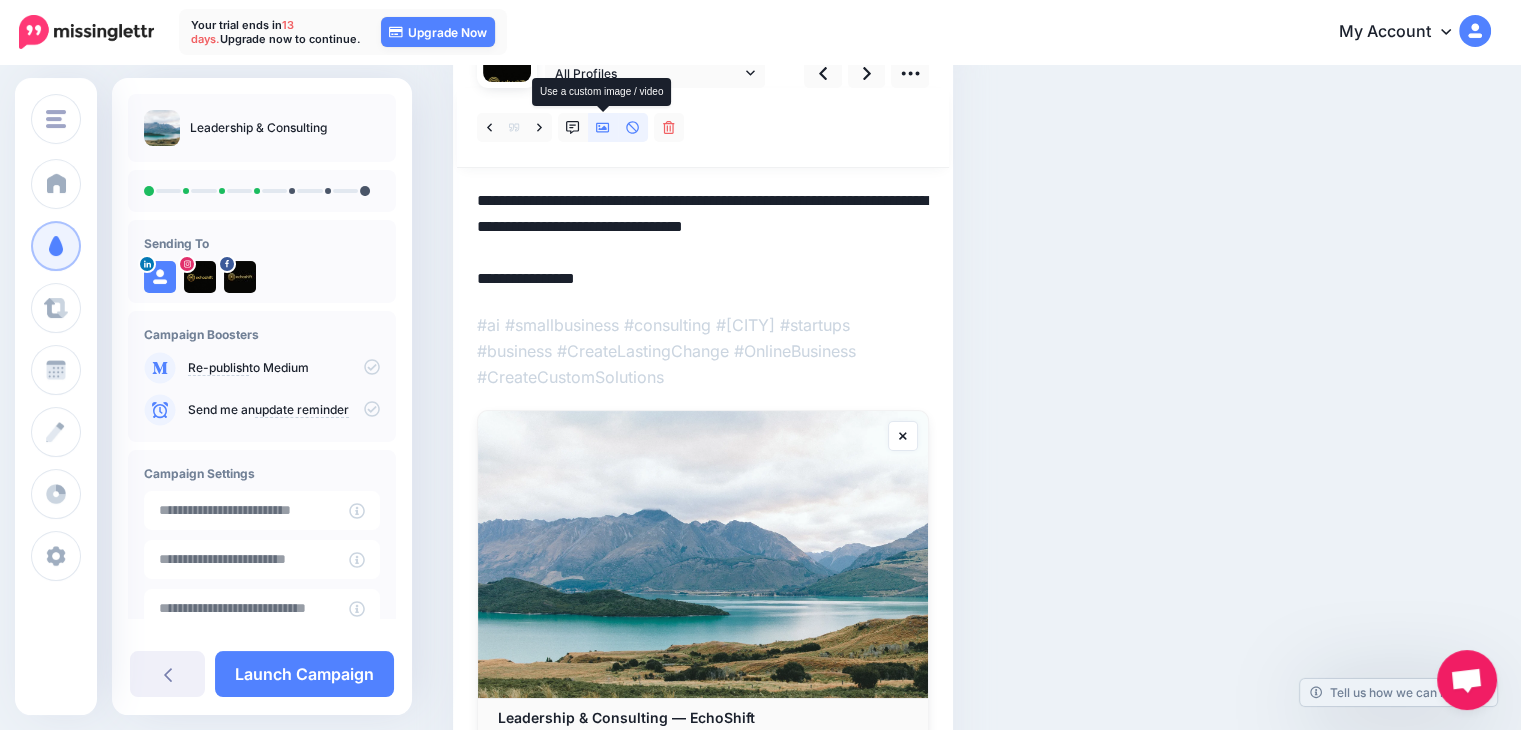 click 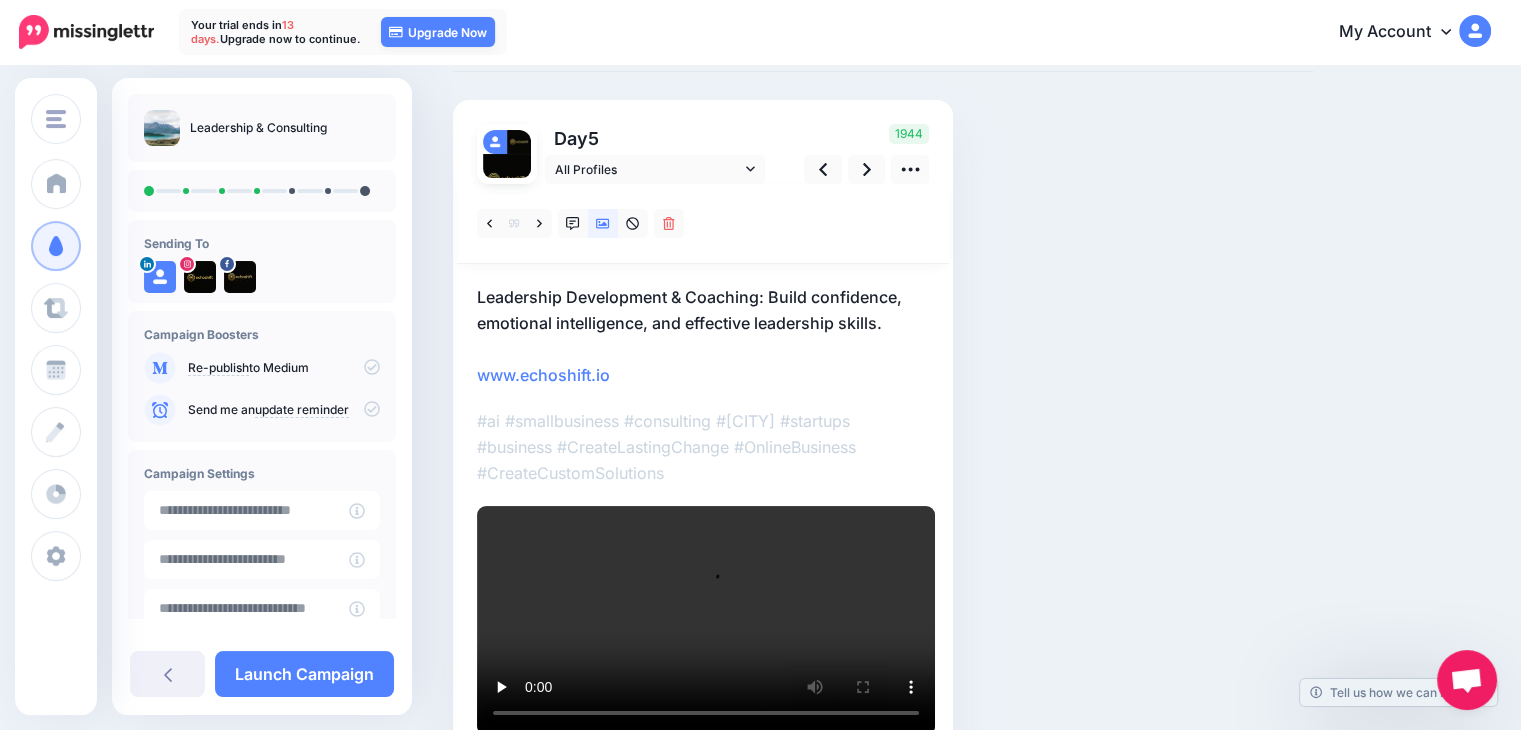 scroll, scrollTop: 100, scrollLeft: 0, axis: vertical 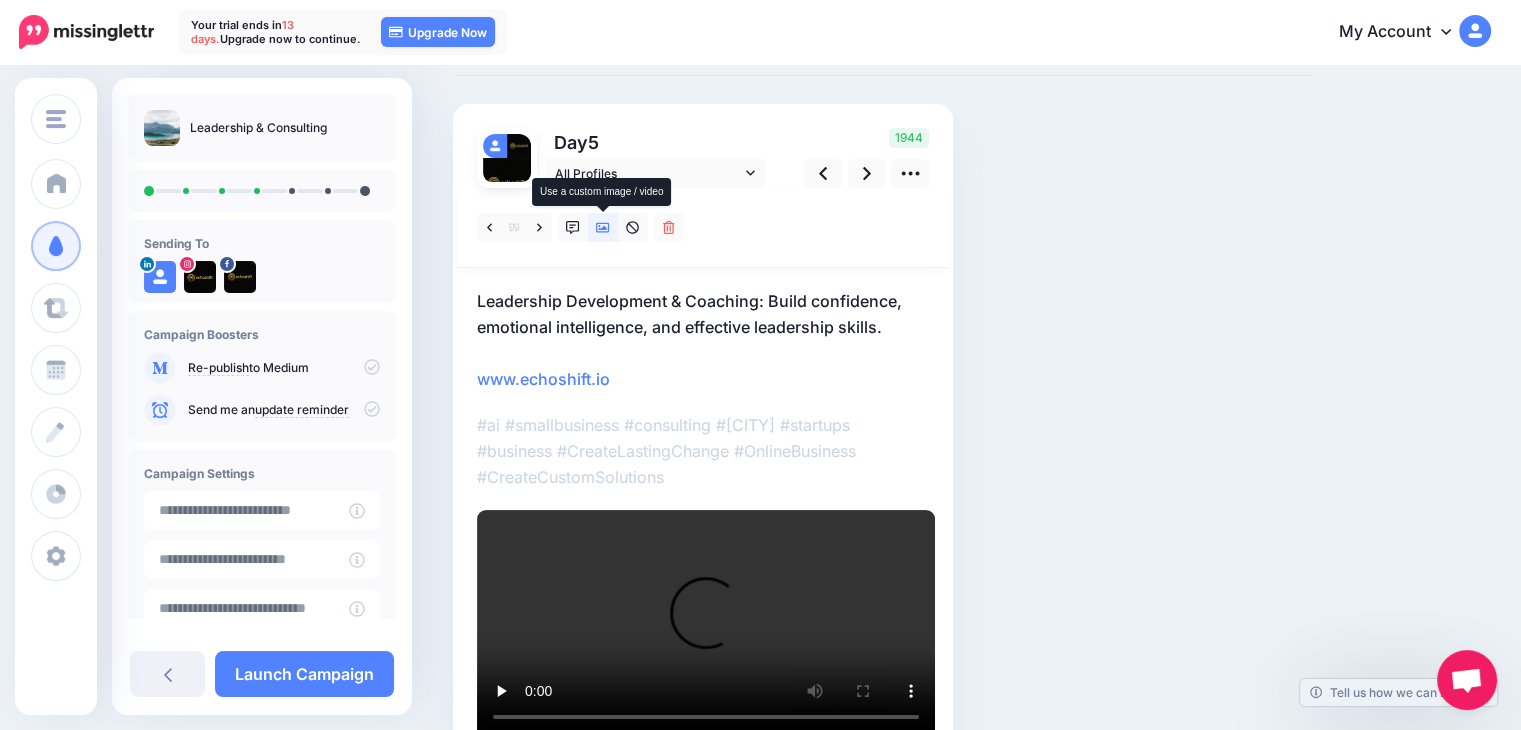 click 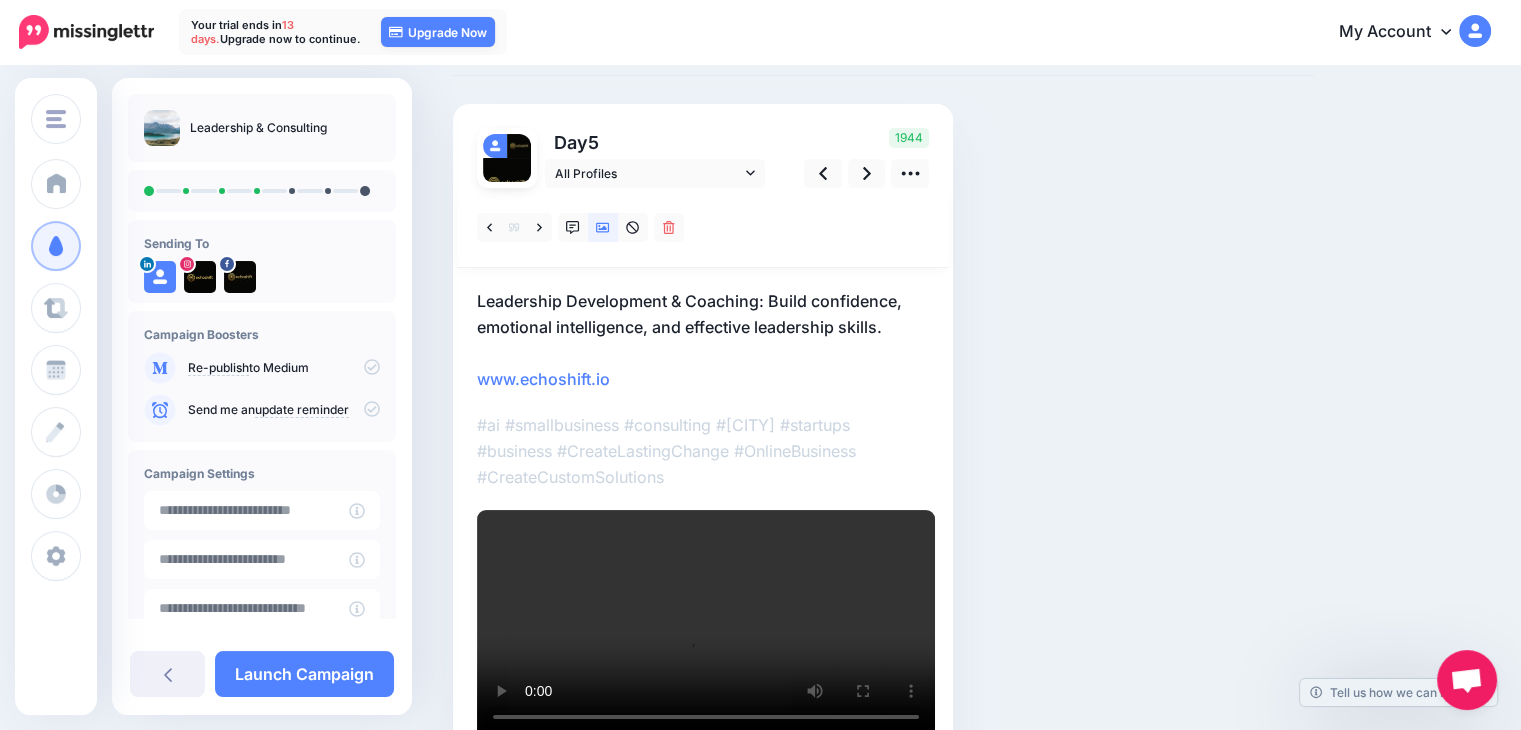 scroll, scrollTop: 0, scrollLeft: 0, axis: both 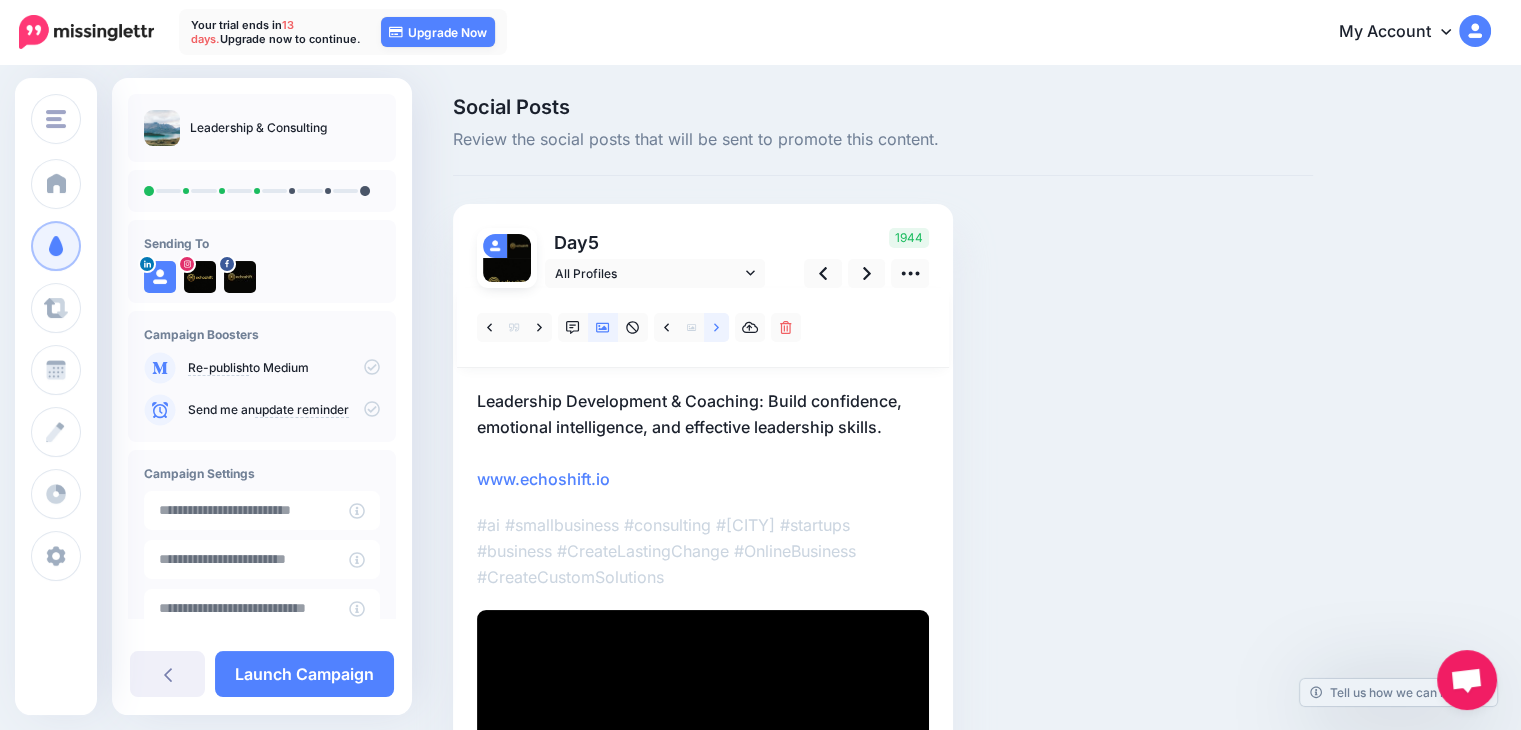 click at bounding box center (716, 327) 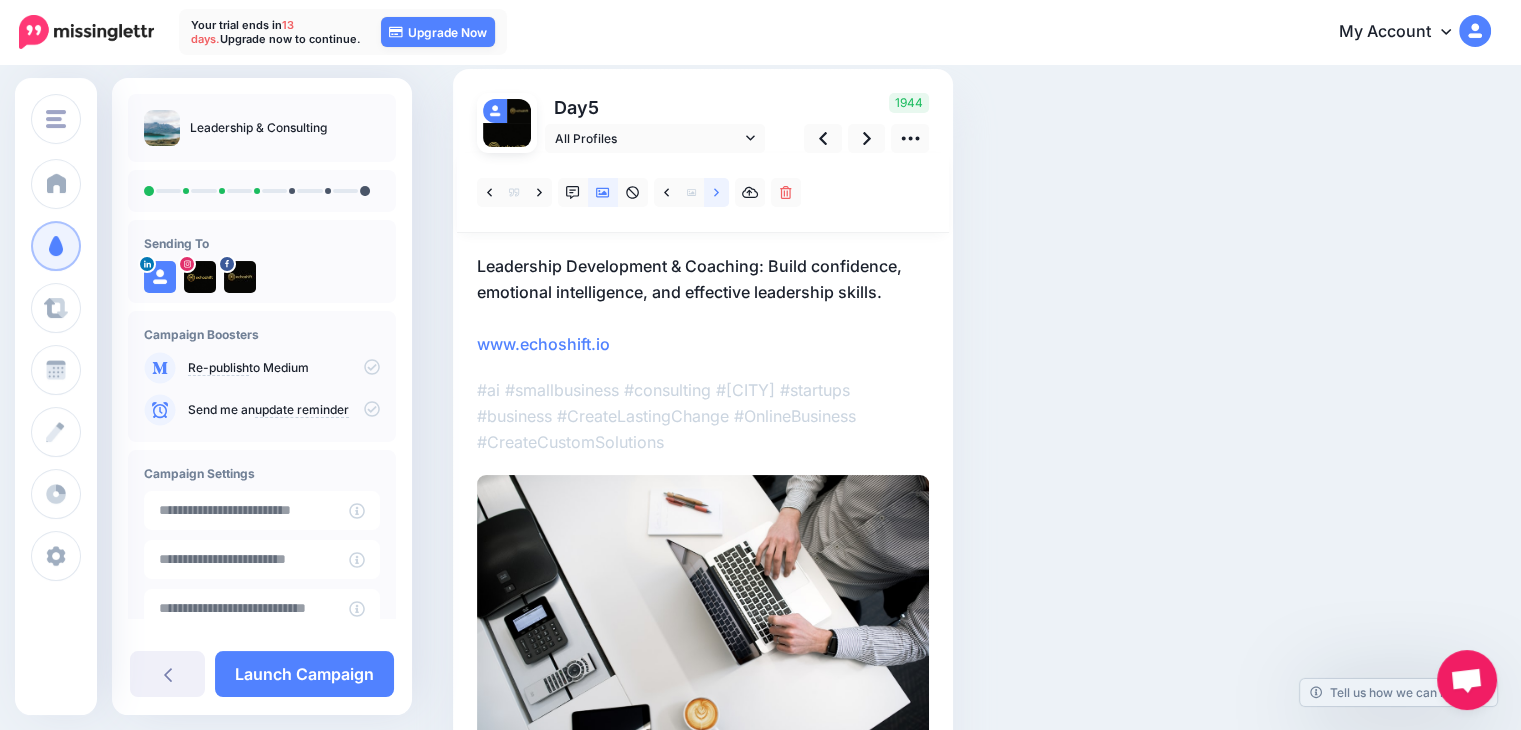 scroll, scrollTop: 0, scrollLeft: 0, axis: both 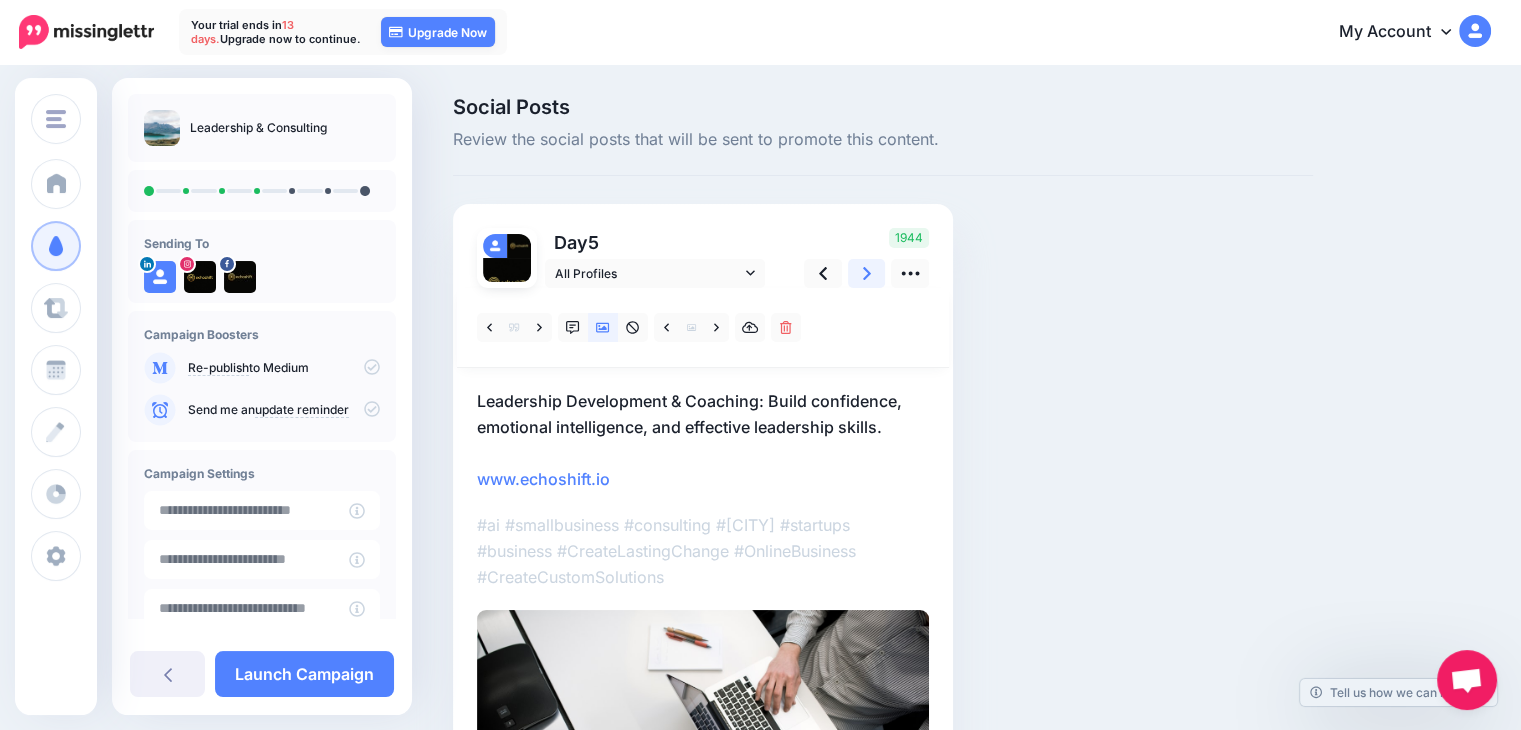 click at bounding box center (867, 273) 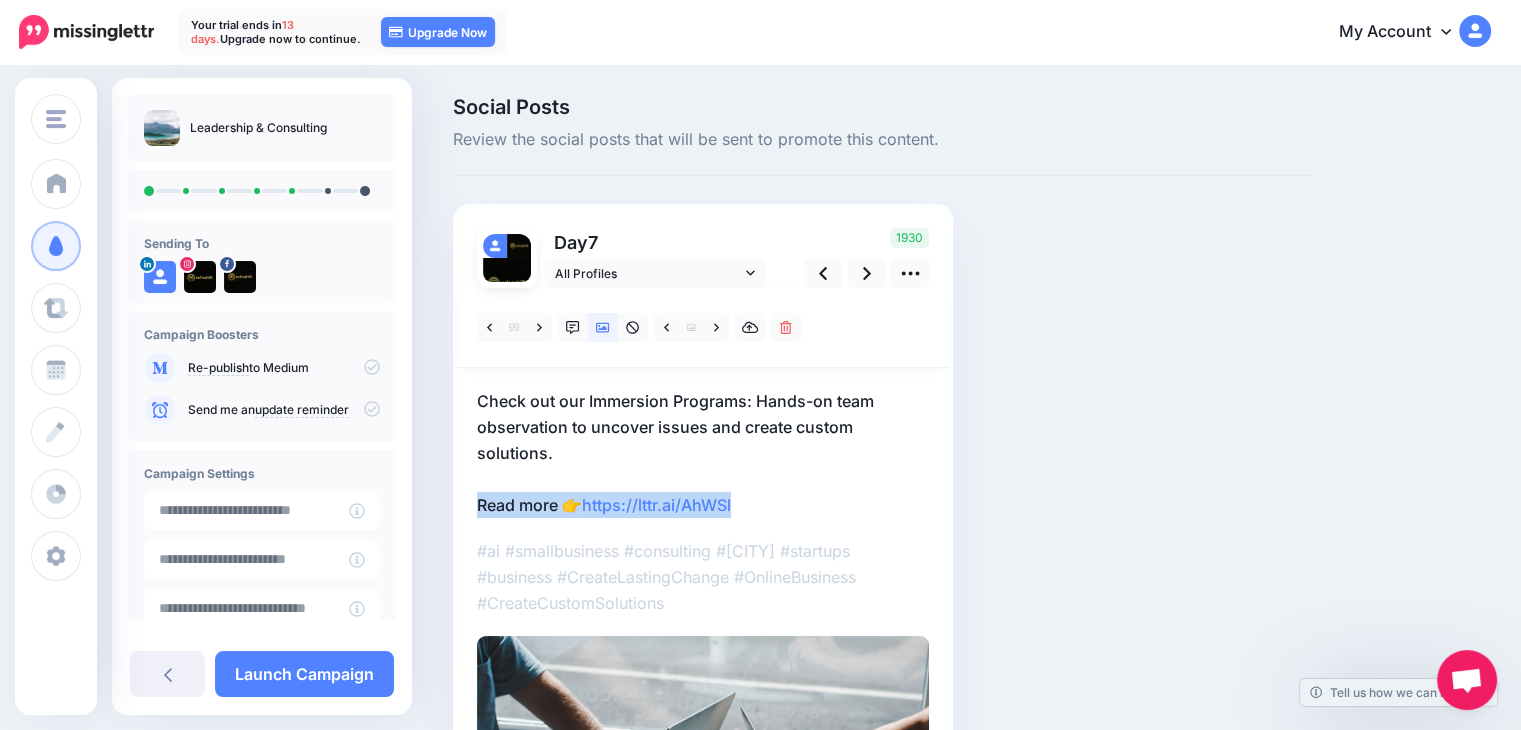drag, startPoint x: 752, startPoint y: 492, endPoint x: 479, endPoint y: 500, distance: 273.1172 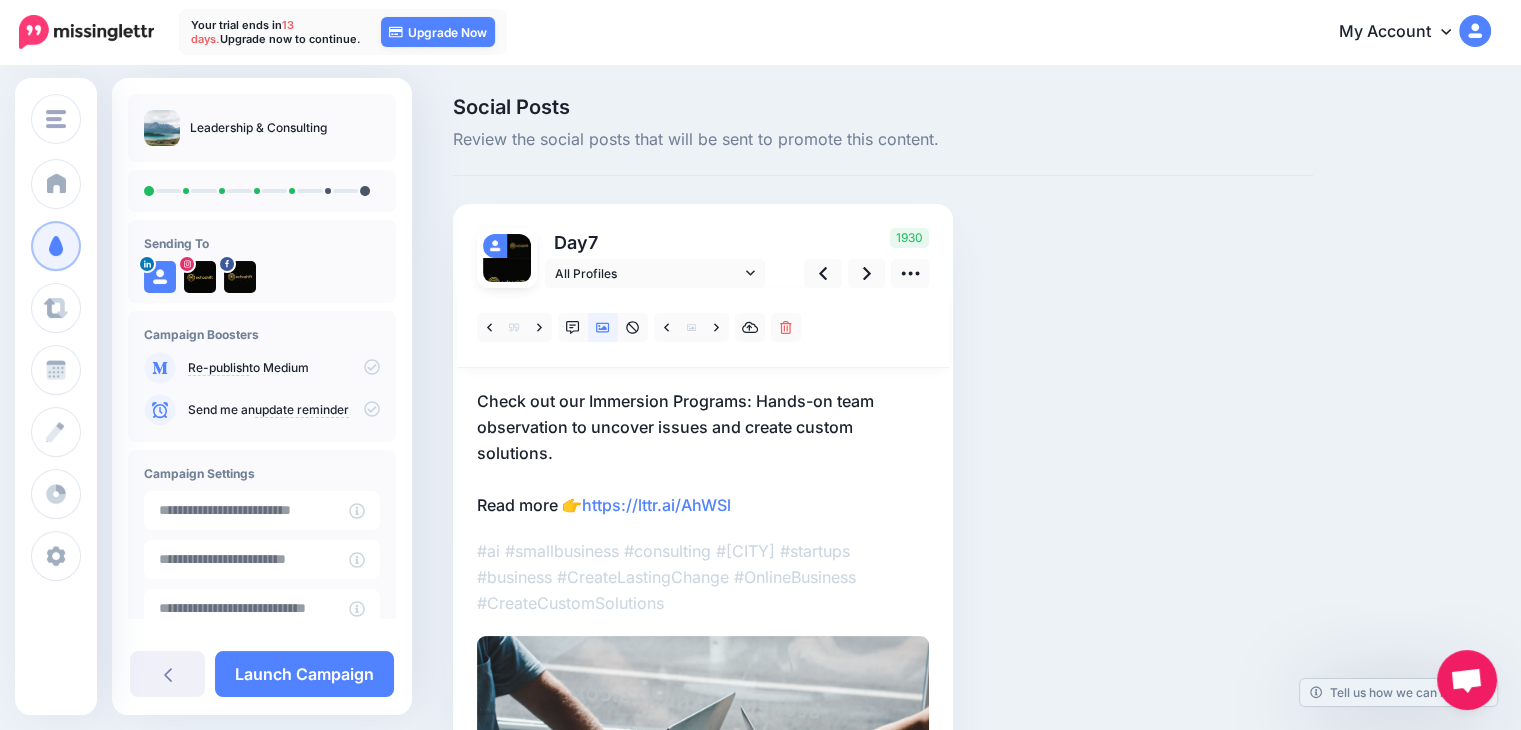 scroll, scrollTop: 0, scrollLeft: 0, axis: both 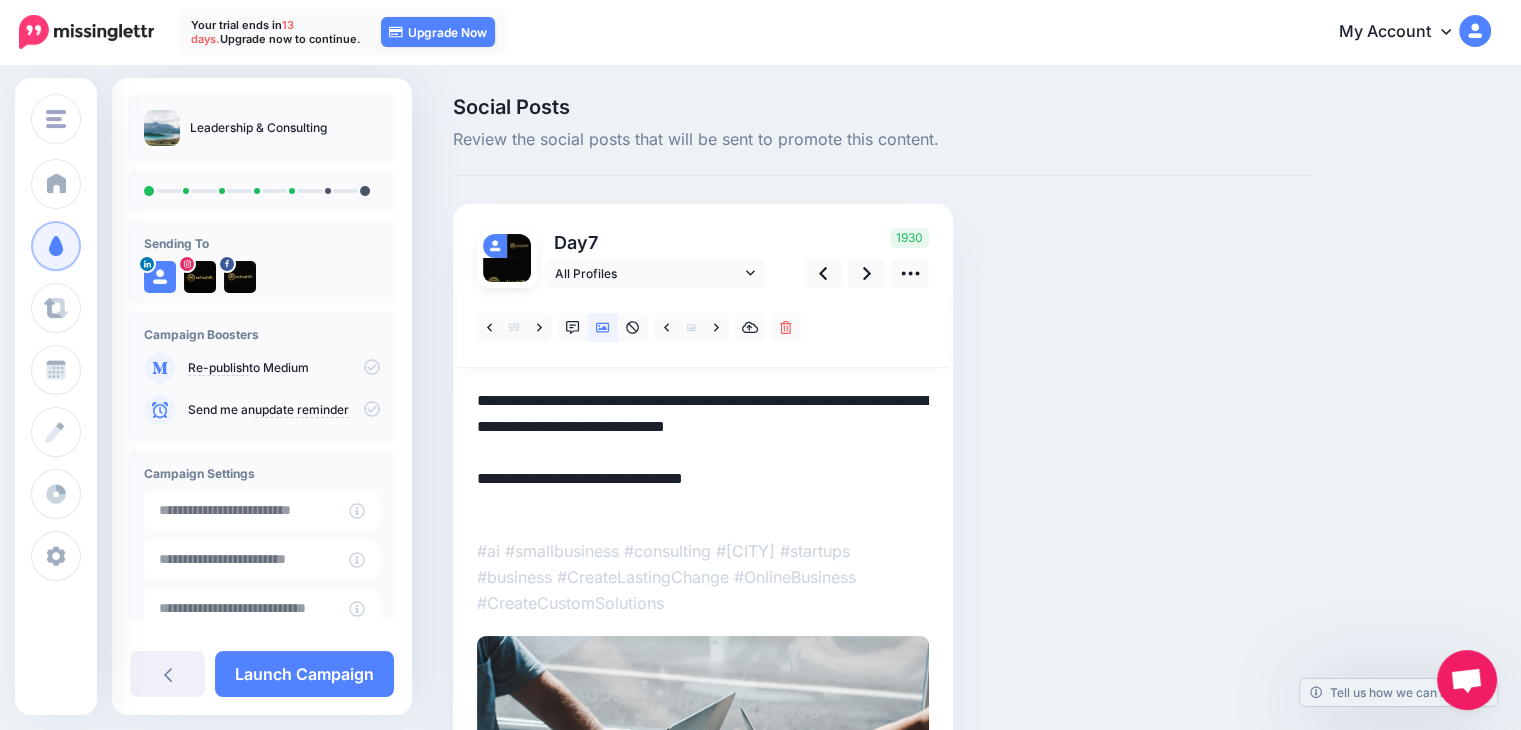 paste on "**********" 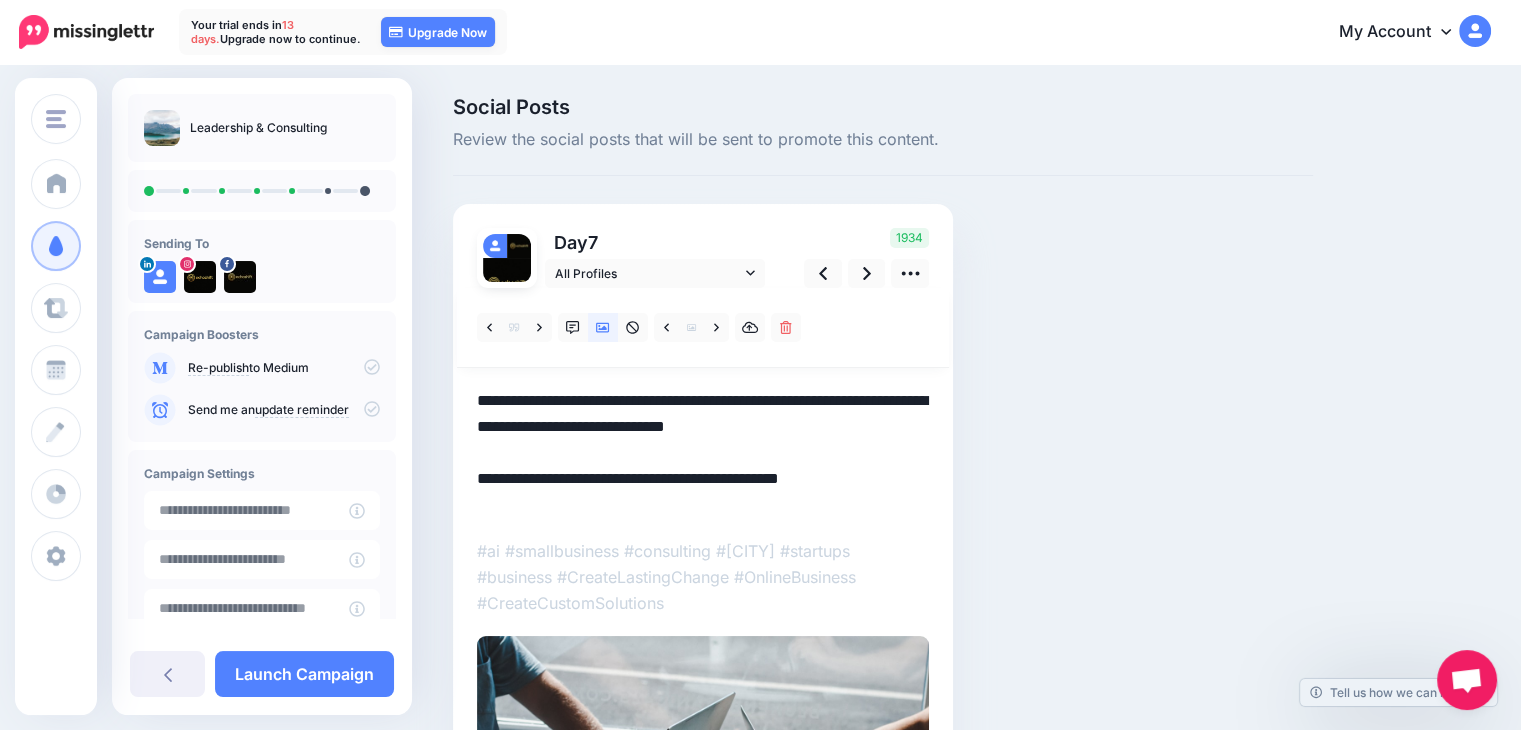 drag, startPoint x: 876, startPoint y: 504, endPoint x: 452, endPoint y: 513, distance: 424.09552 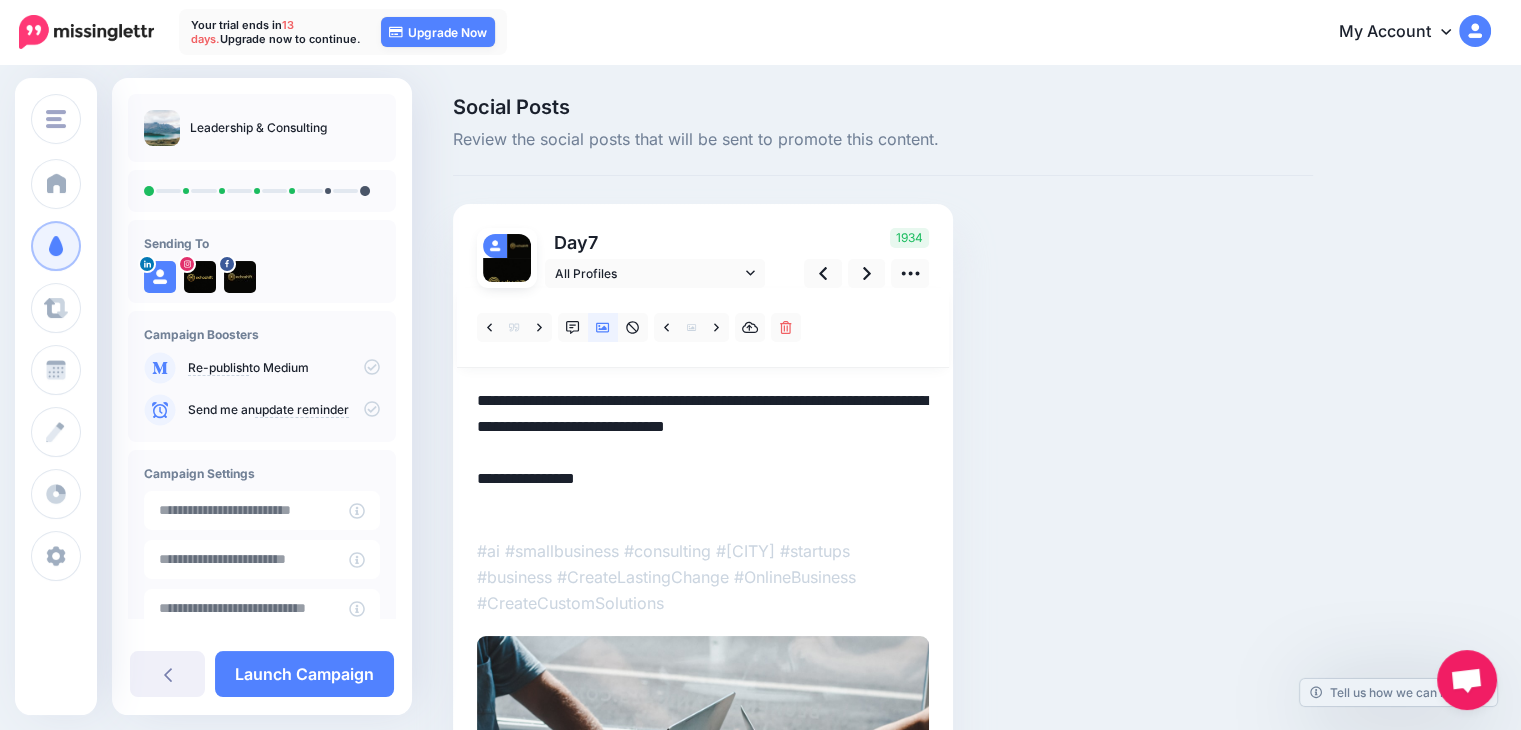 click on "**********" at bounding box center [703, 453] 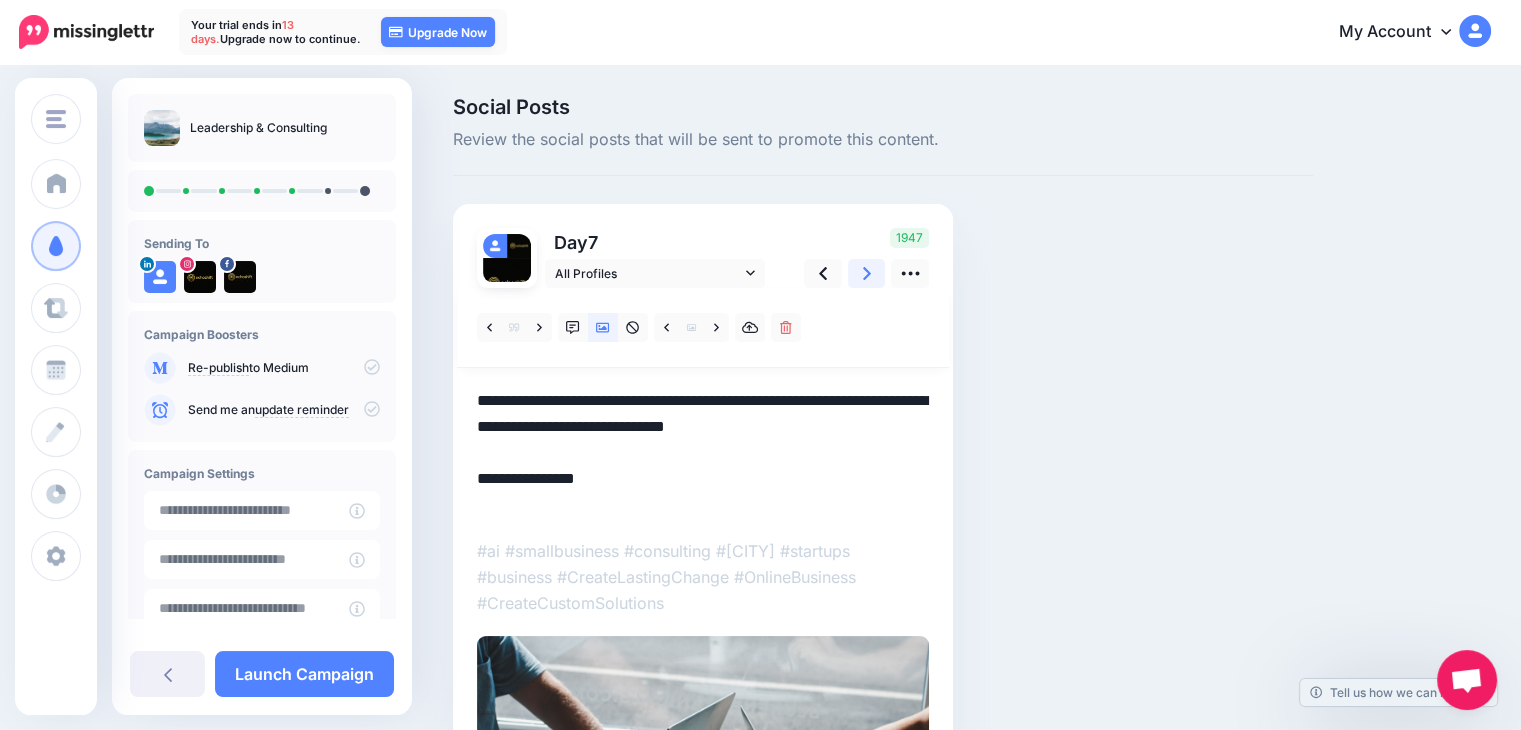 click at bounding box center (867, 273) 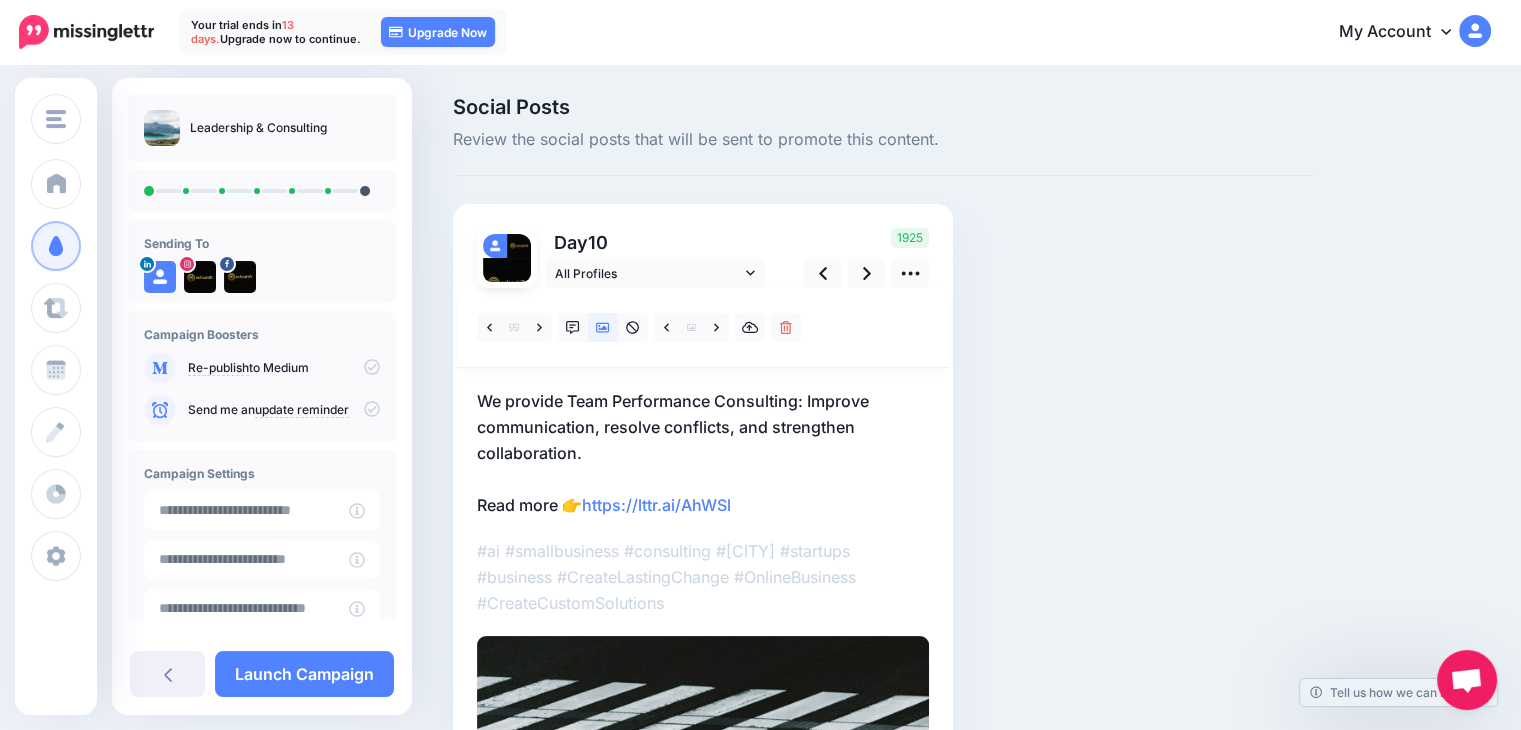 click on "We provide Team Performance Consulting: Improve communication, resolve conflicts, and strengthen collaboration. Read more 👉  https://lttr.ai/AhWSl" at bounding box center [703, 453] 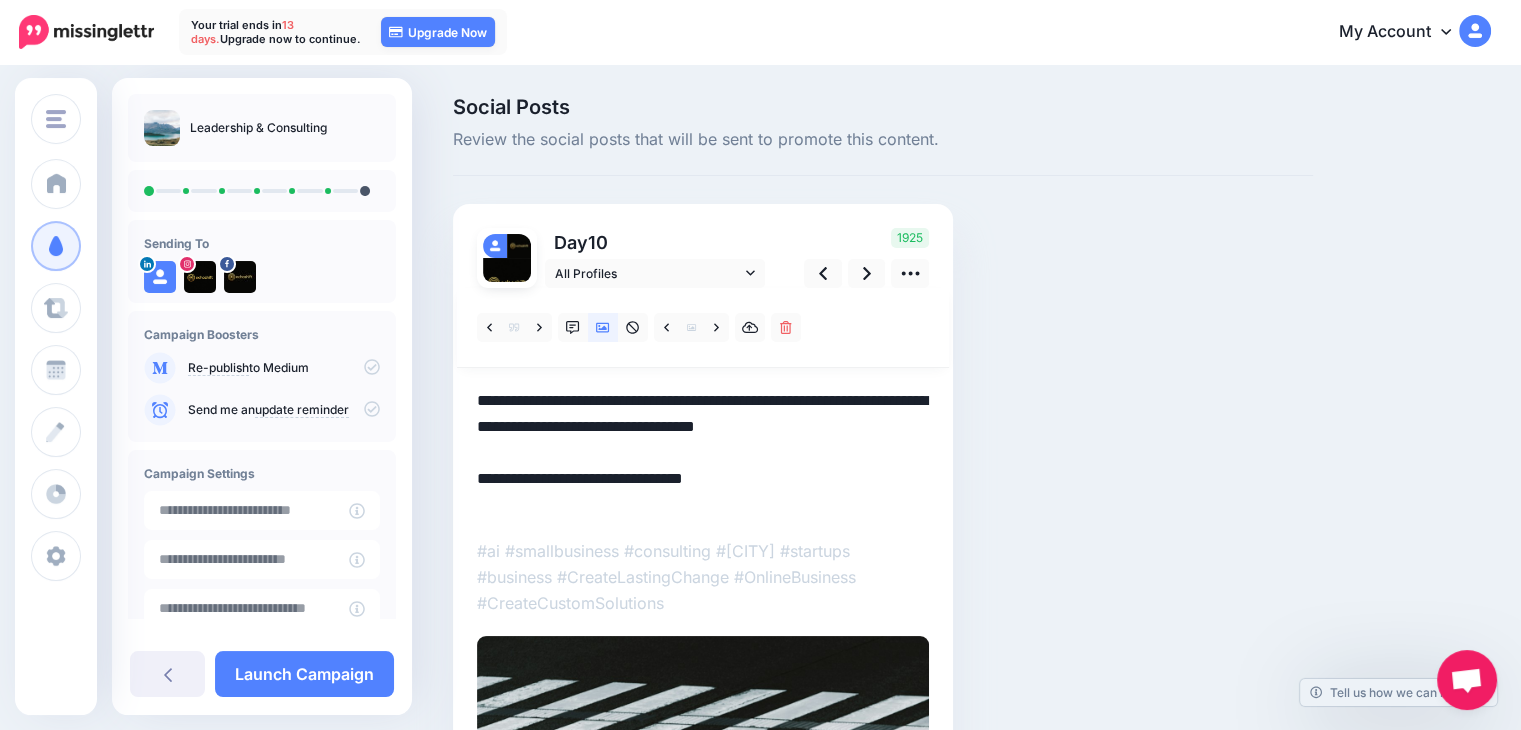 drag, startPoint x: 778, startPoint y: 496, endPoint x: 481, endPoint y: 507, distance: 297.20364 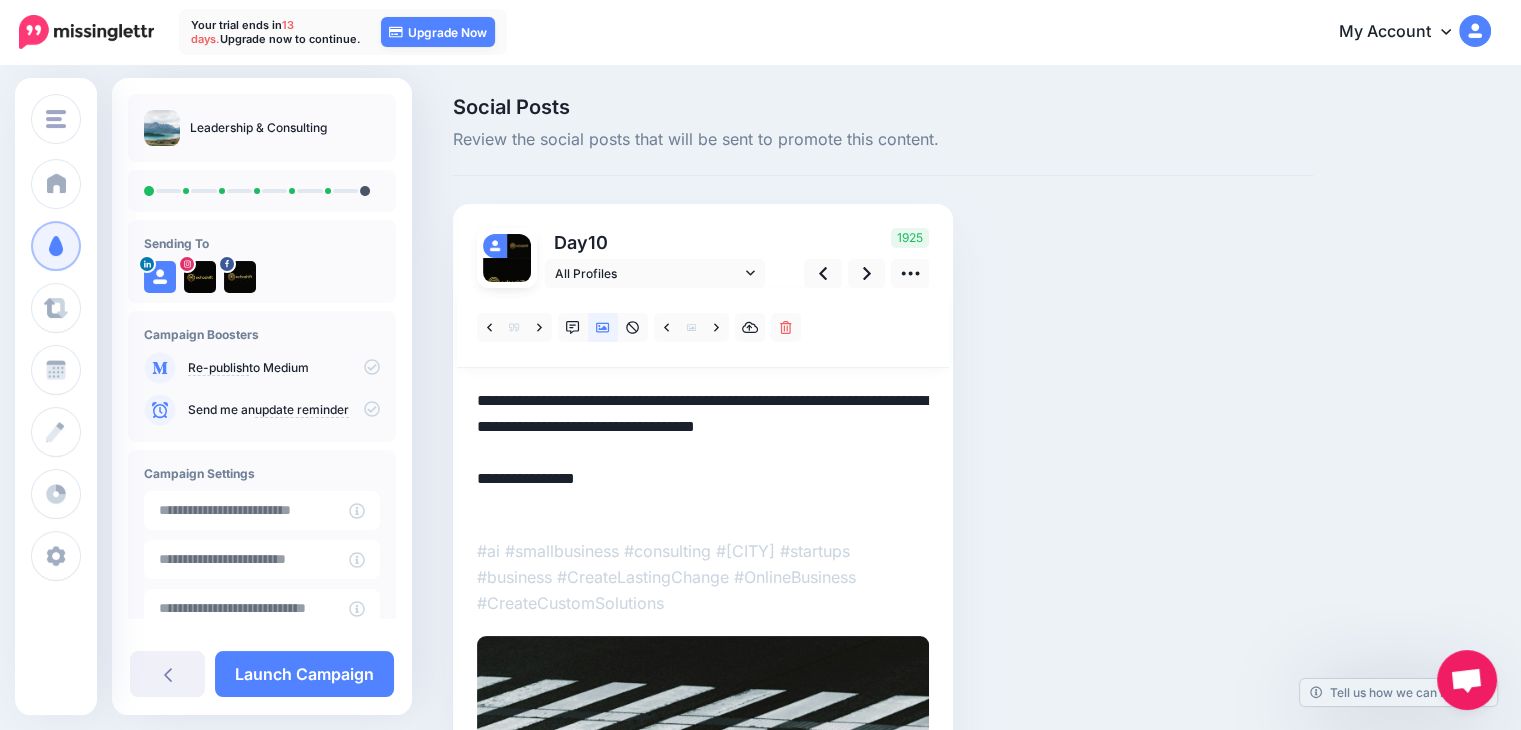 click on "**********" at bounding box center (703, 453) 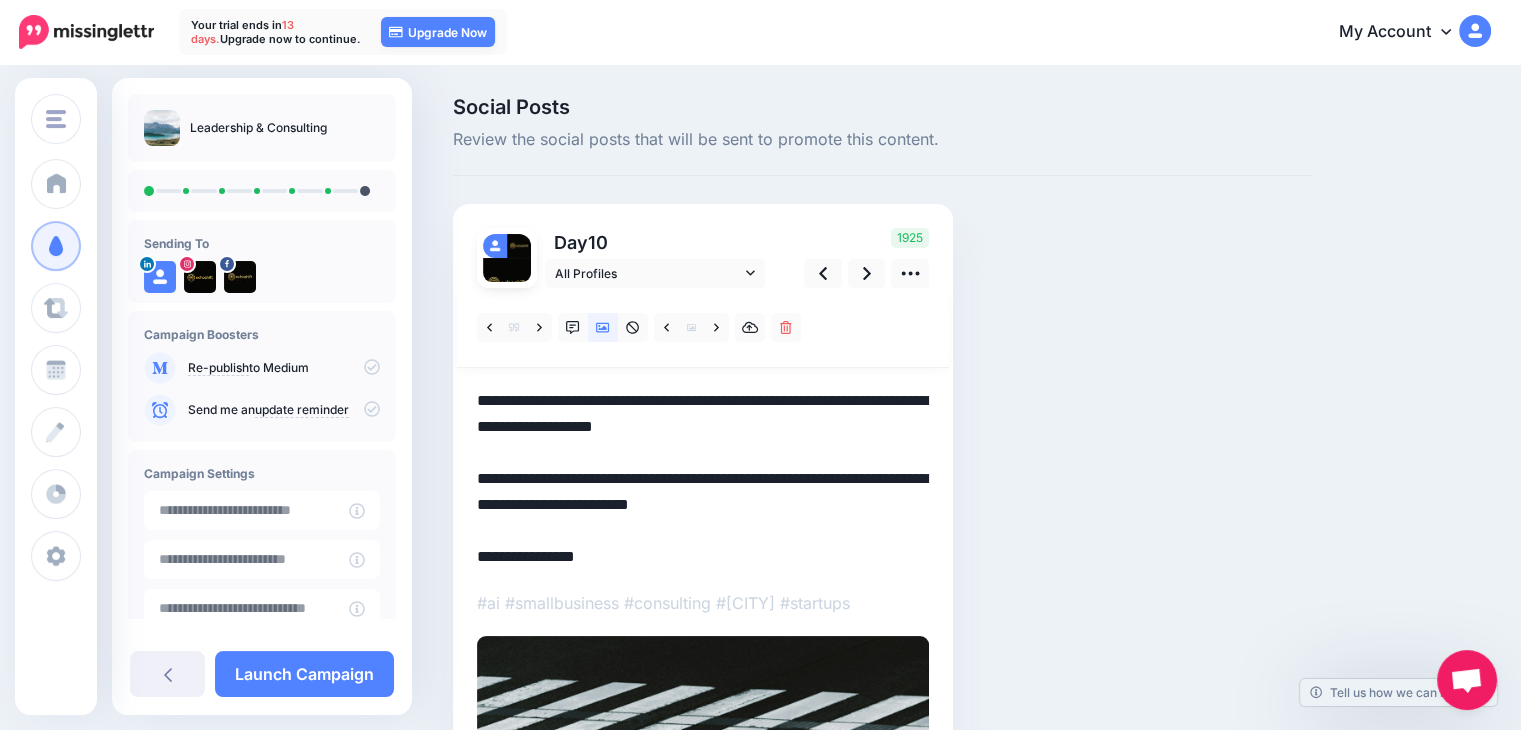 click on "**********" at bounding box center (703, 479) 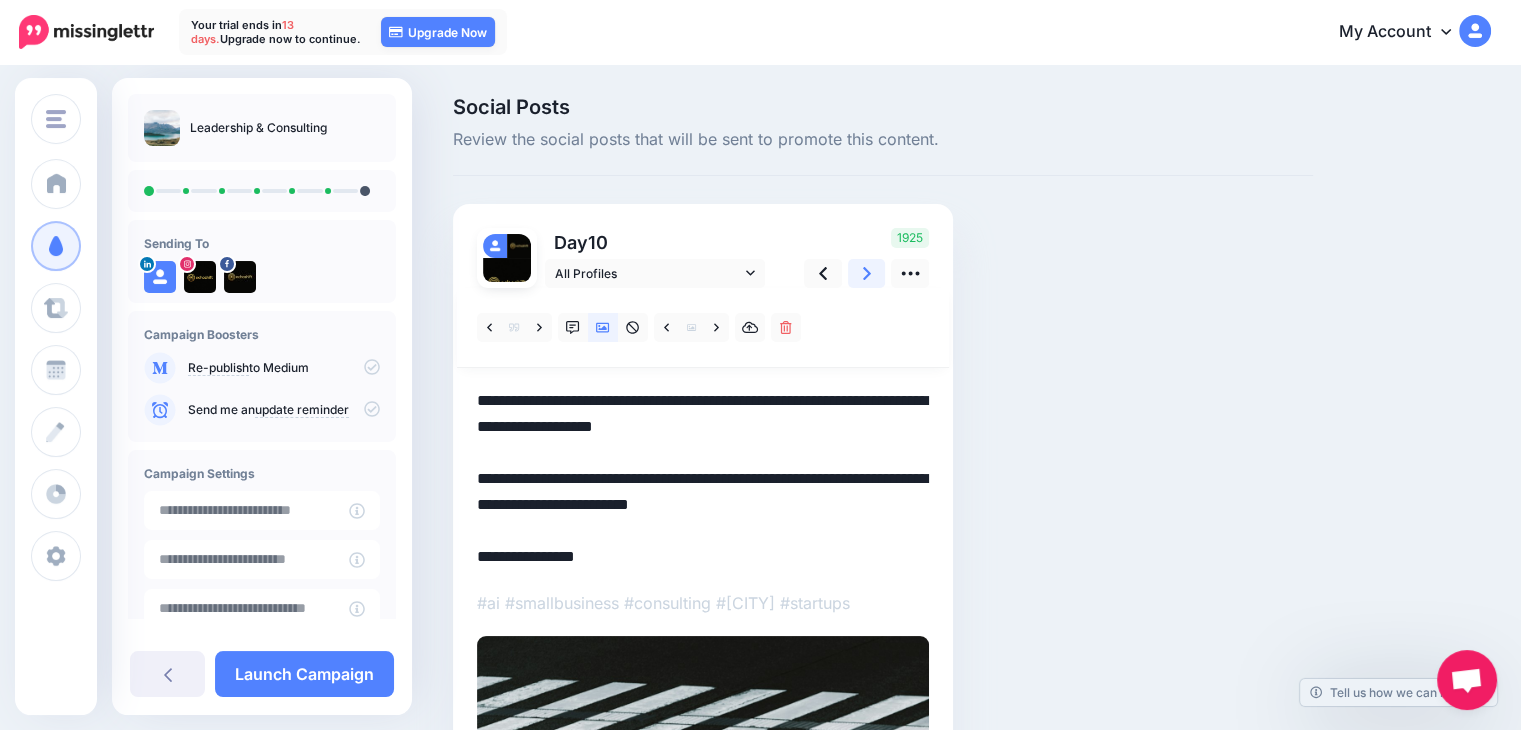 click at bounding box center (867, 273) 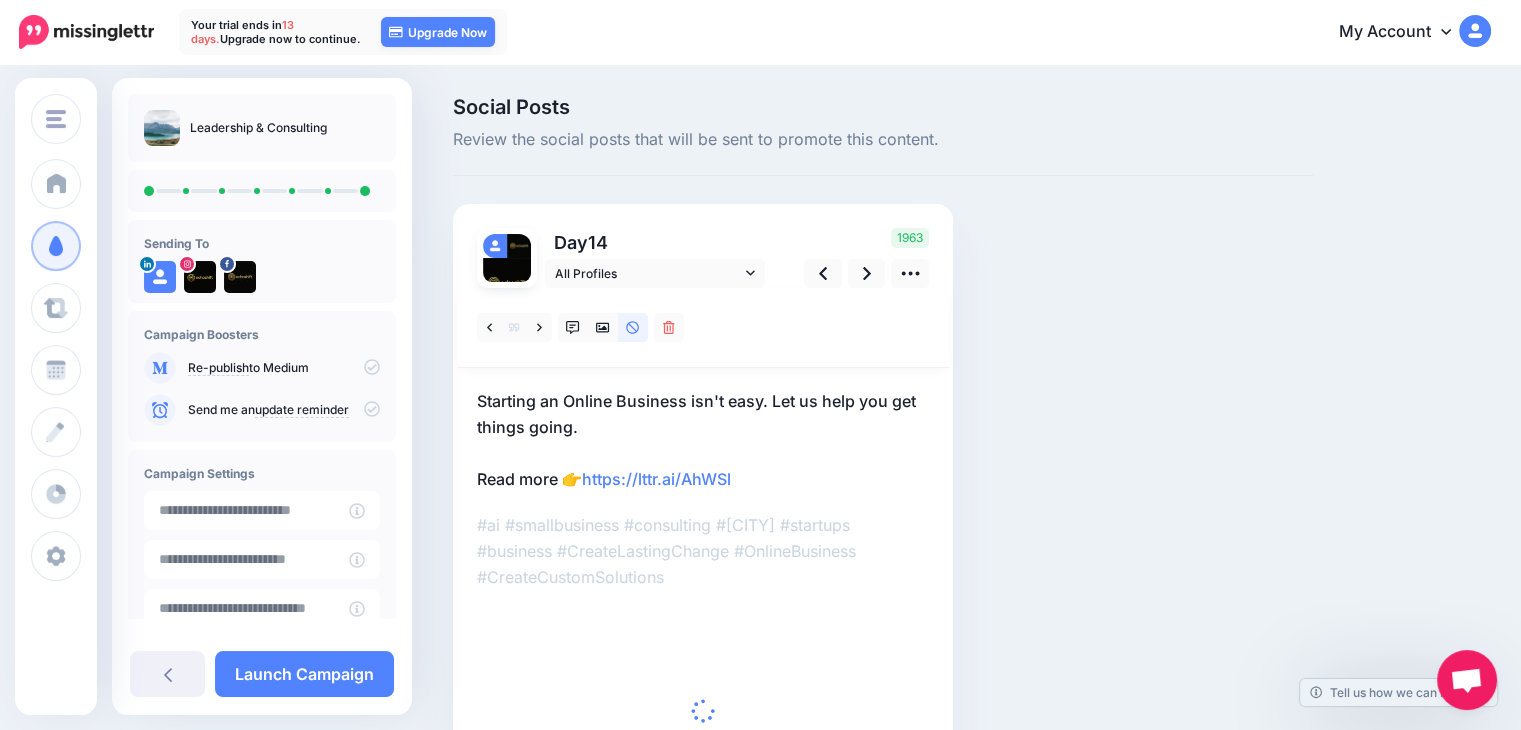 click on "Starting an Online Business isn't easy. Let us help you get things going. Read more 👉  https://lttr.ai/AhWSl" at bounding box center [703, 440] 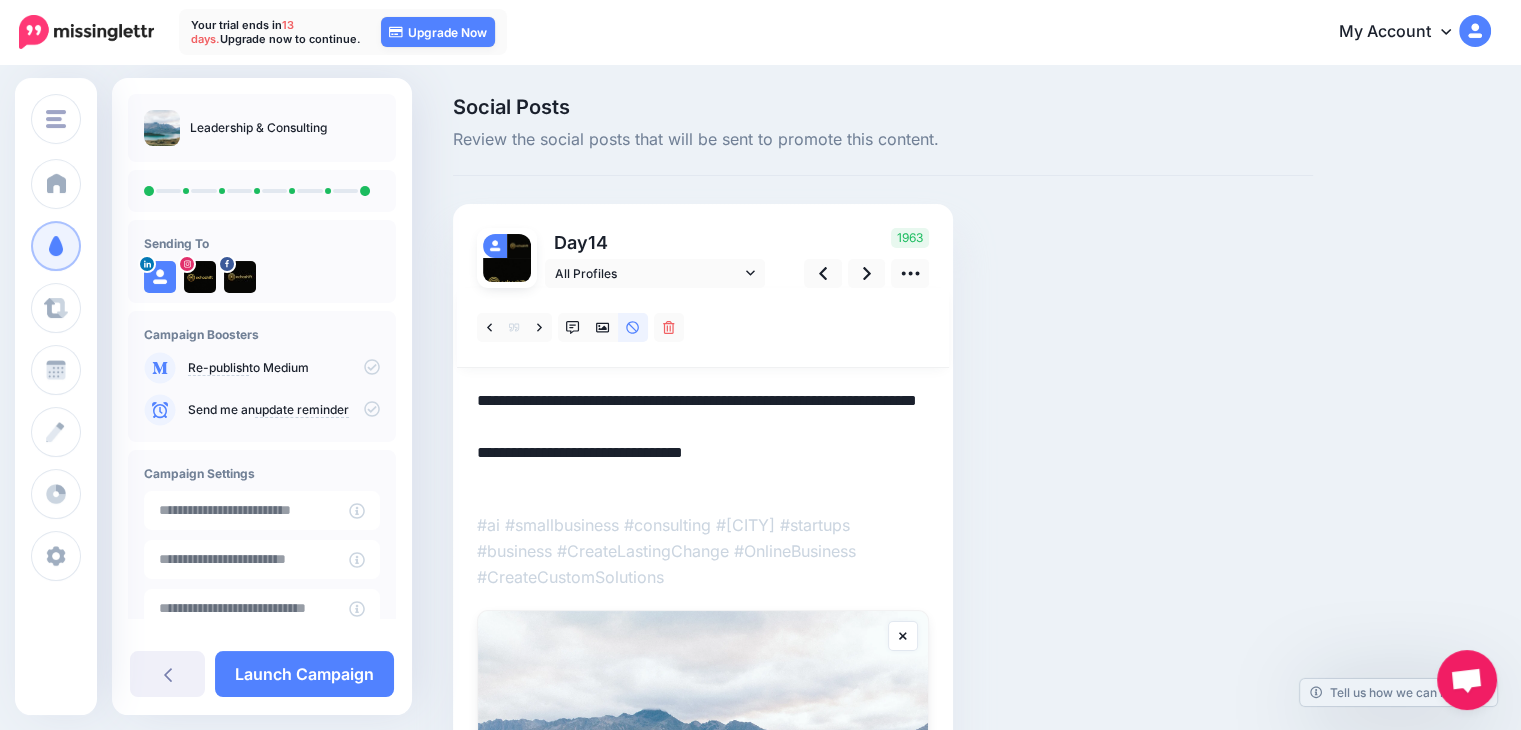 drag, startPoint x: 757, startPoint y: 472, endPoint x: 452, endPoint y: 476, distance: 305.0262 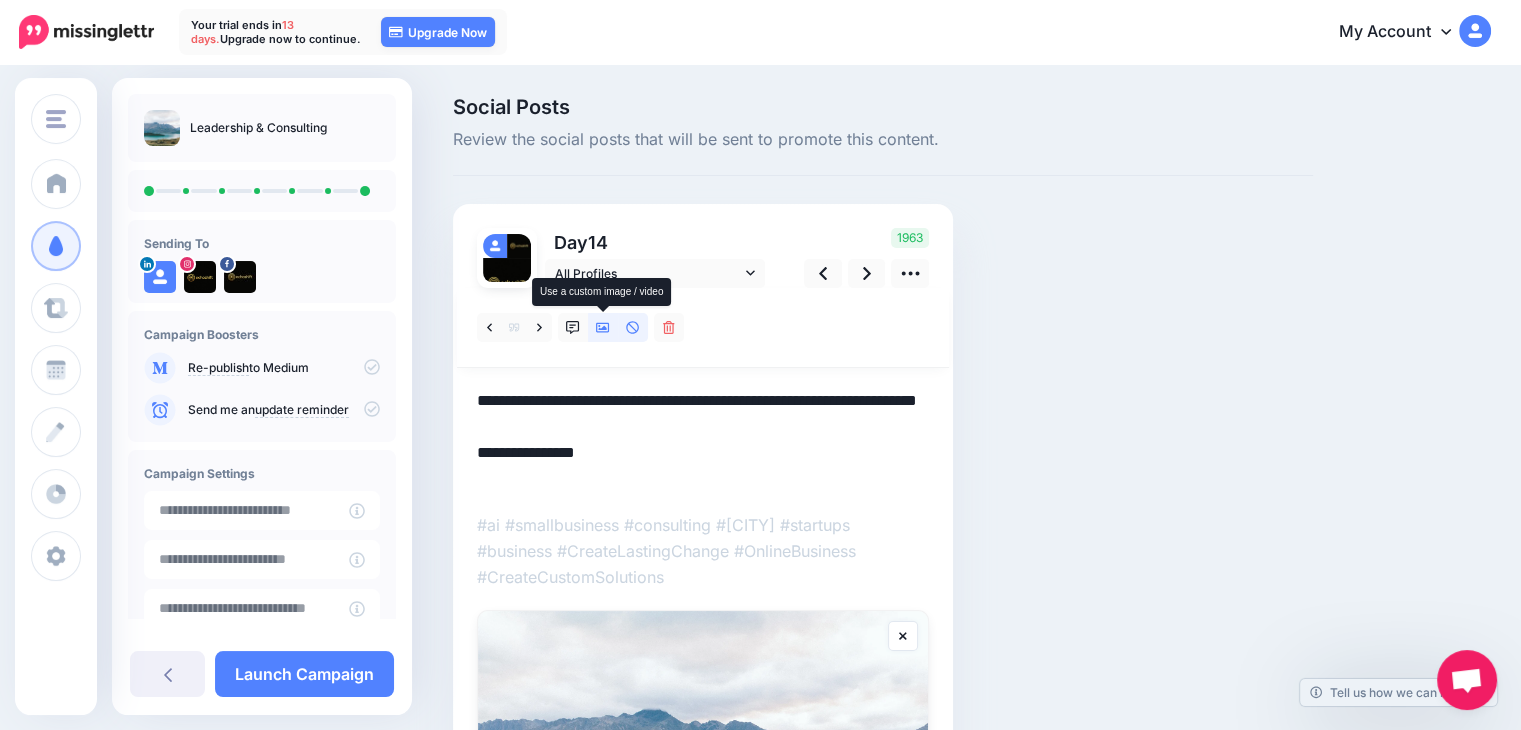 click 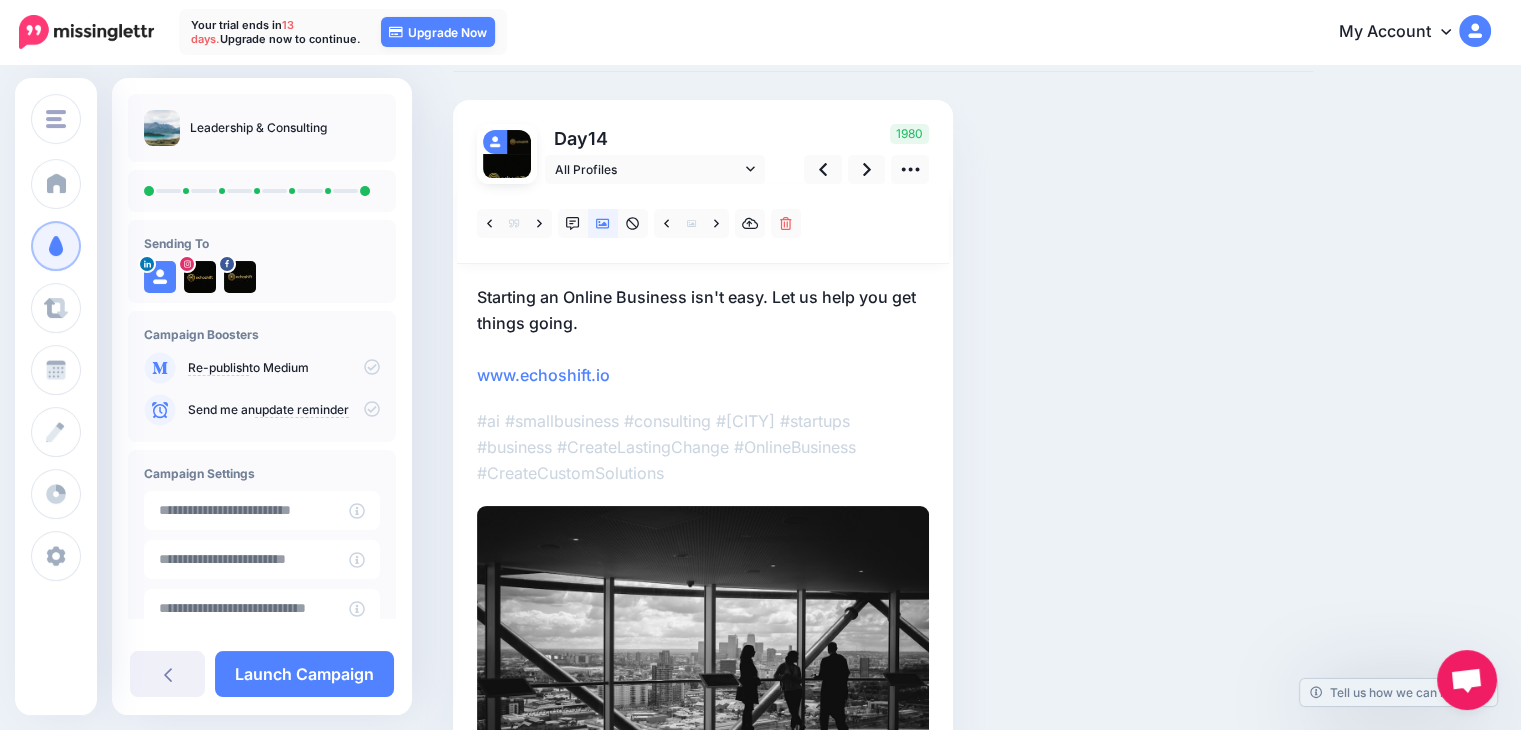 scroll, scrollTop: 100, scrollLeft: 0, axis: vertical 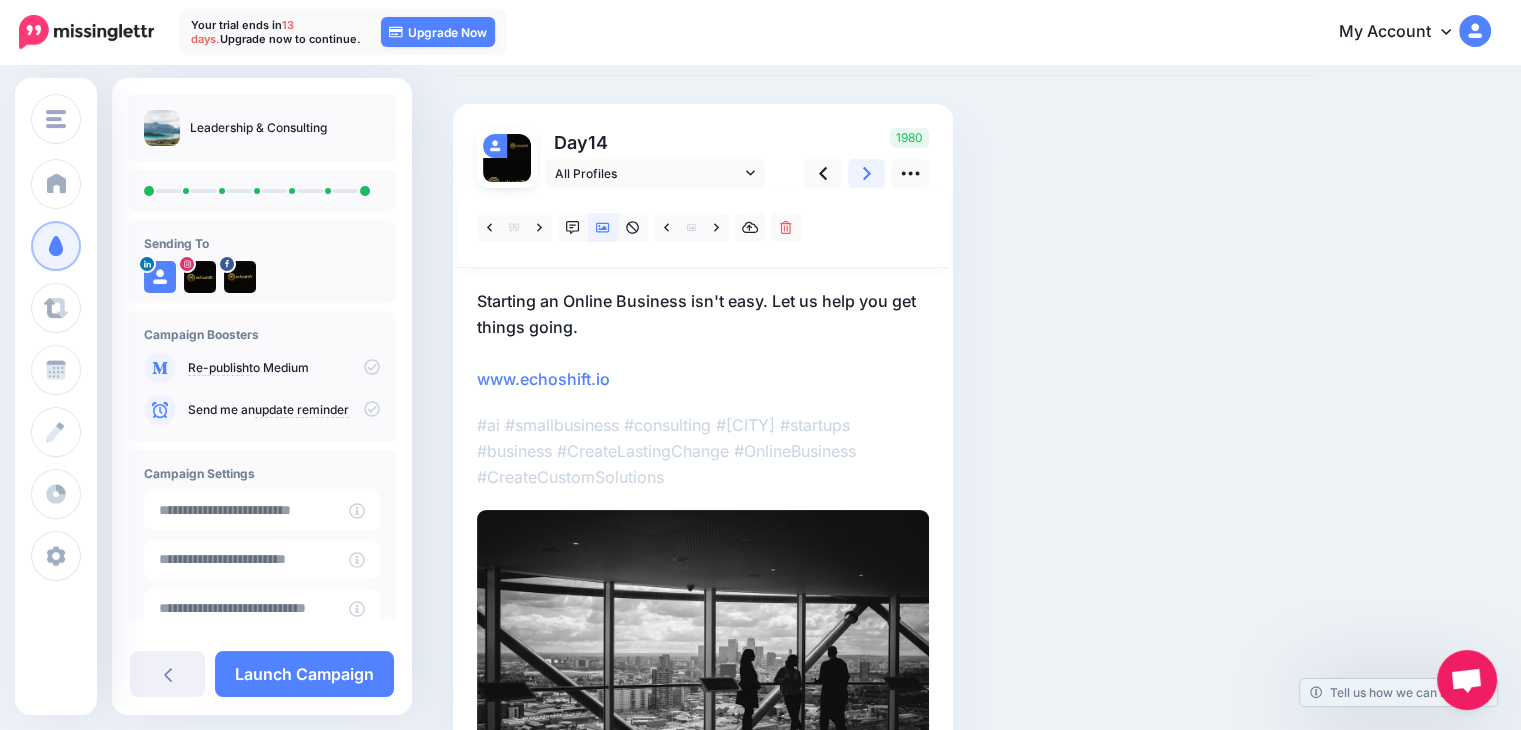 click 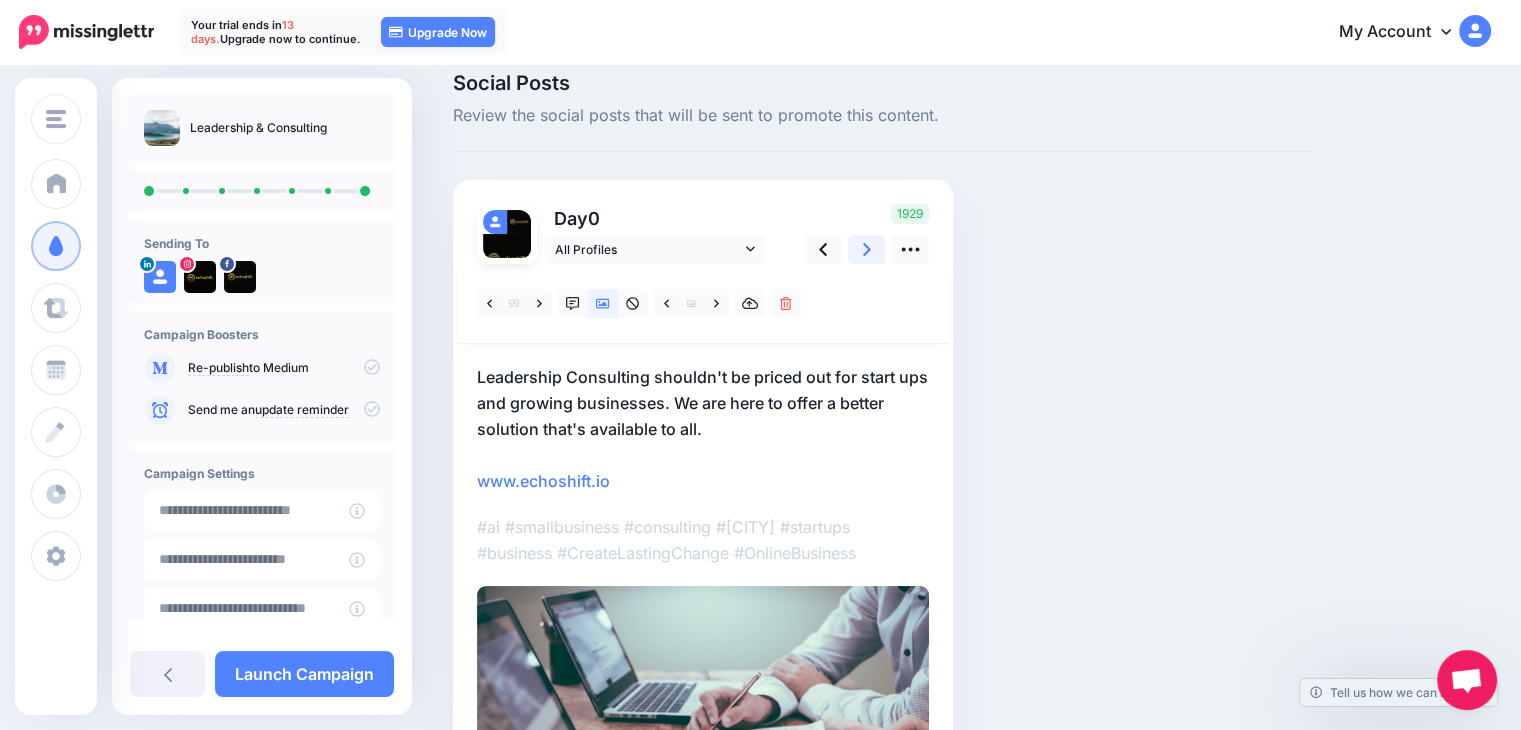 scroll, scrollTop: 0, scrollLeft: 0, axis: both 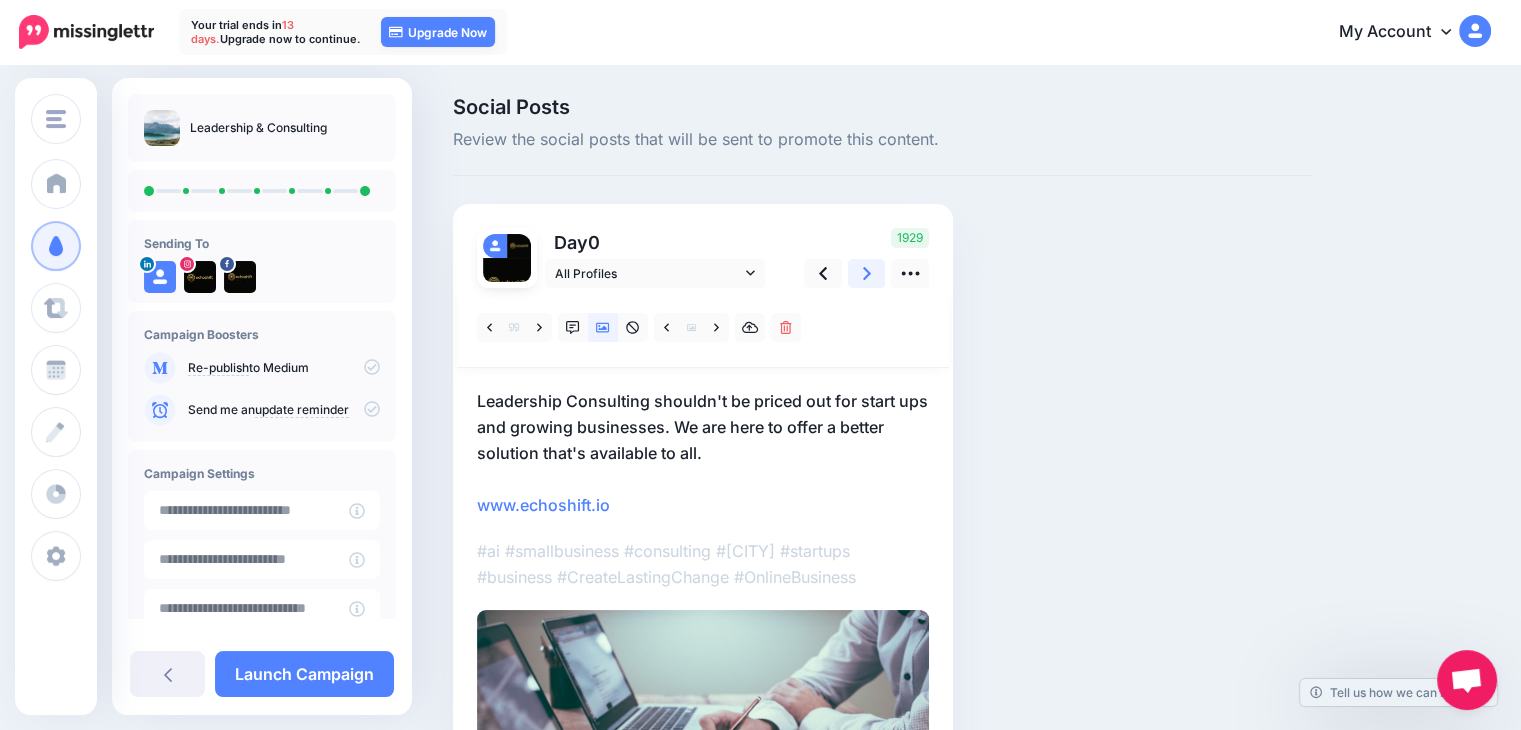 click at bounding box center [867, 273] 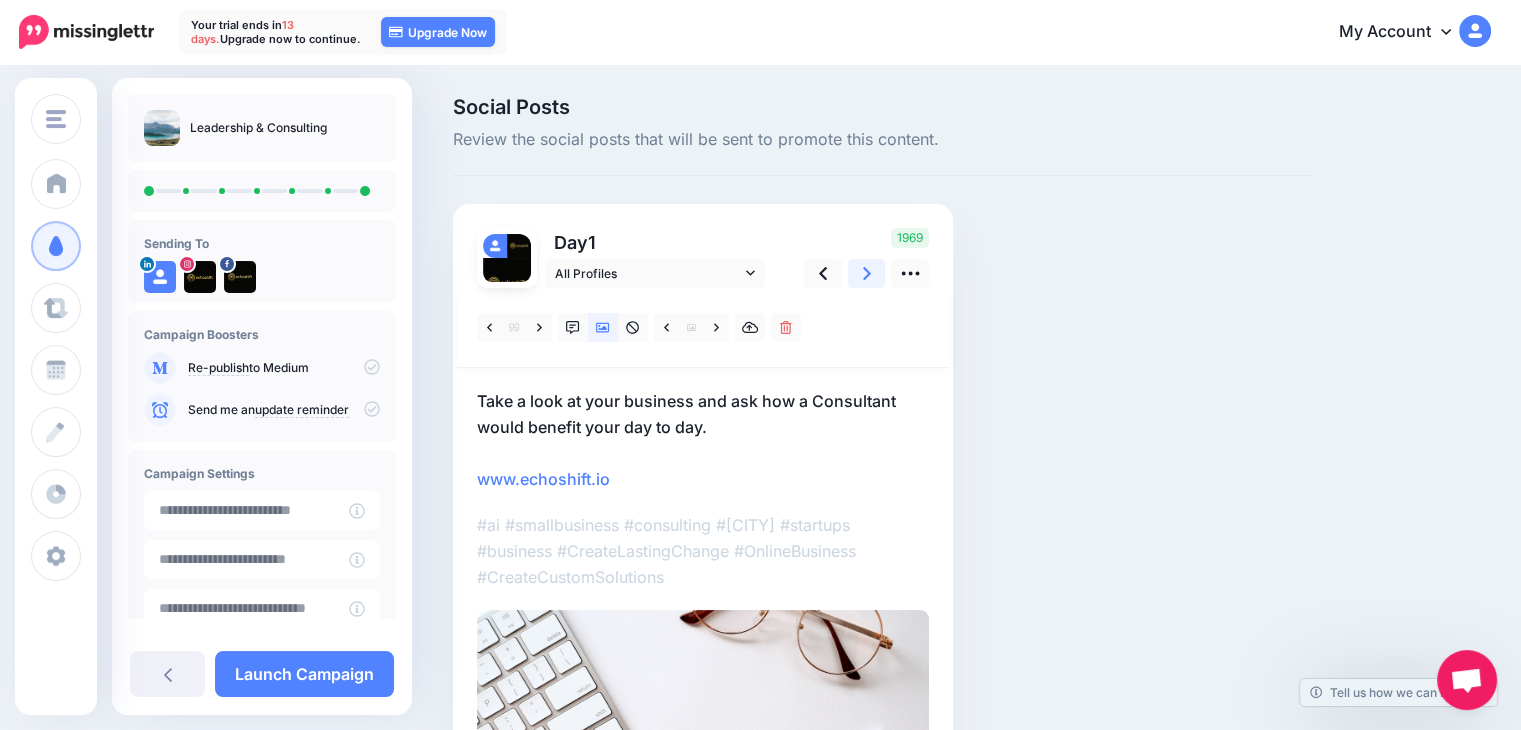 click at bounding box center [867, 273] 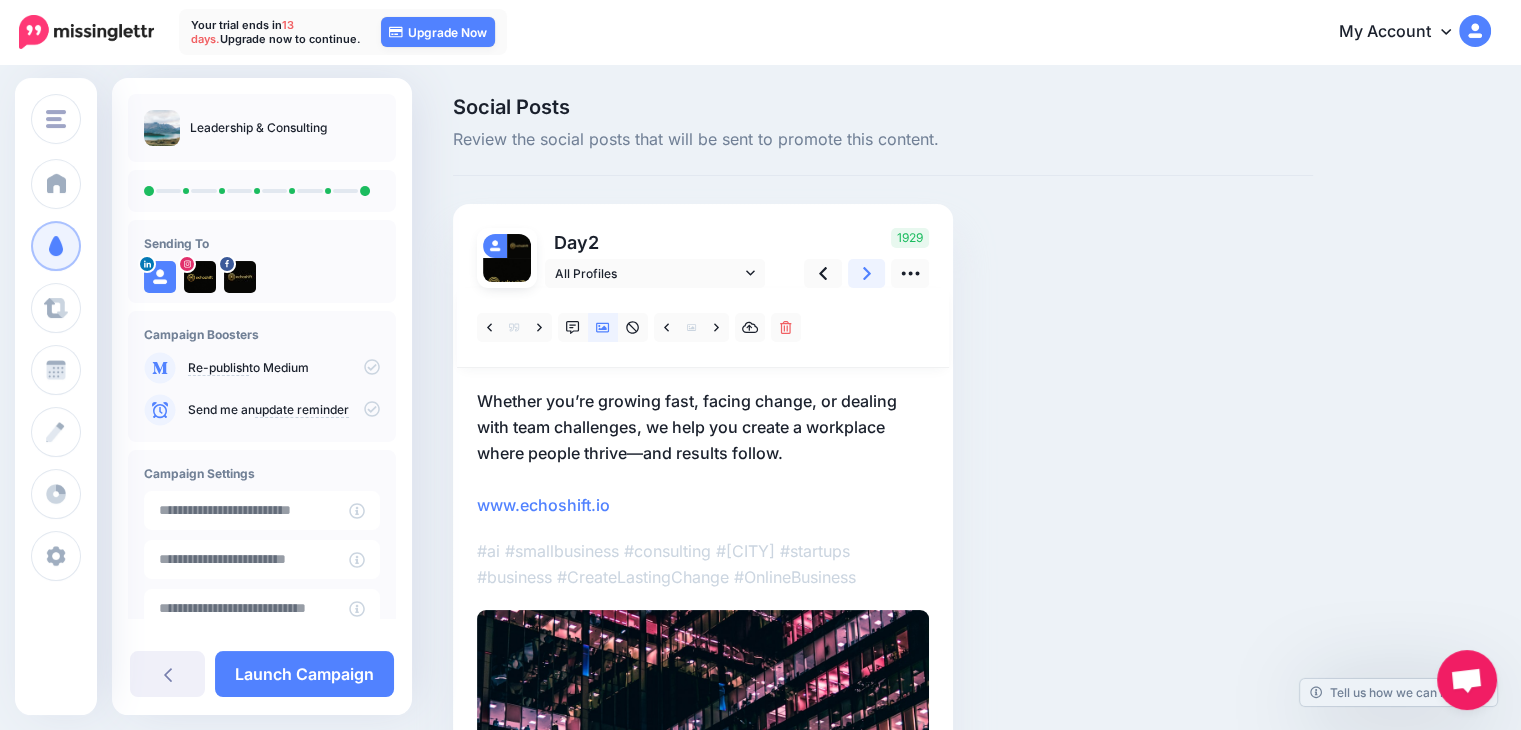 click 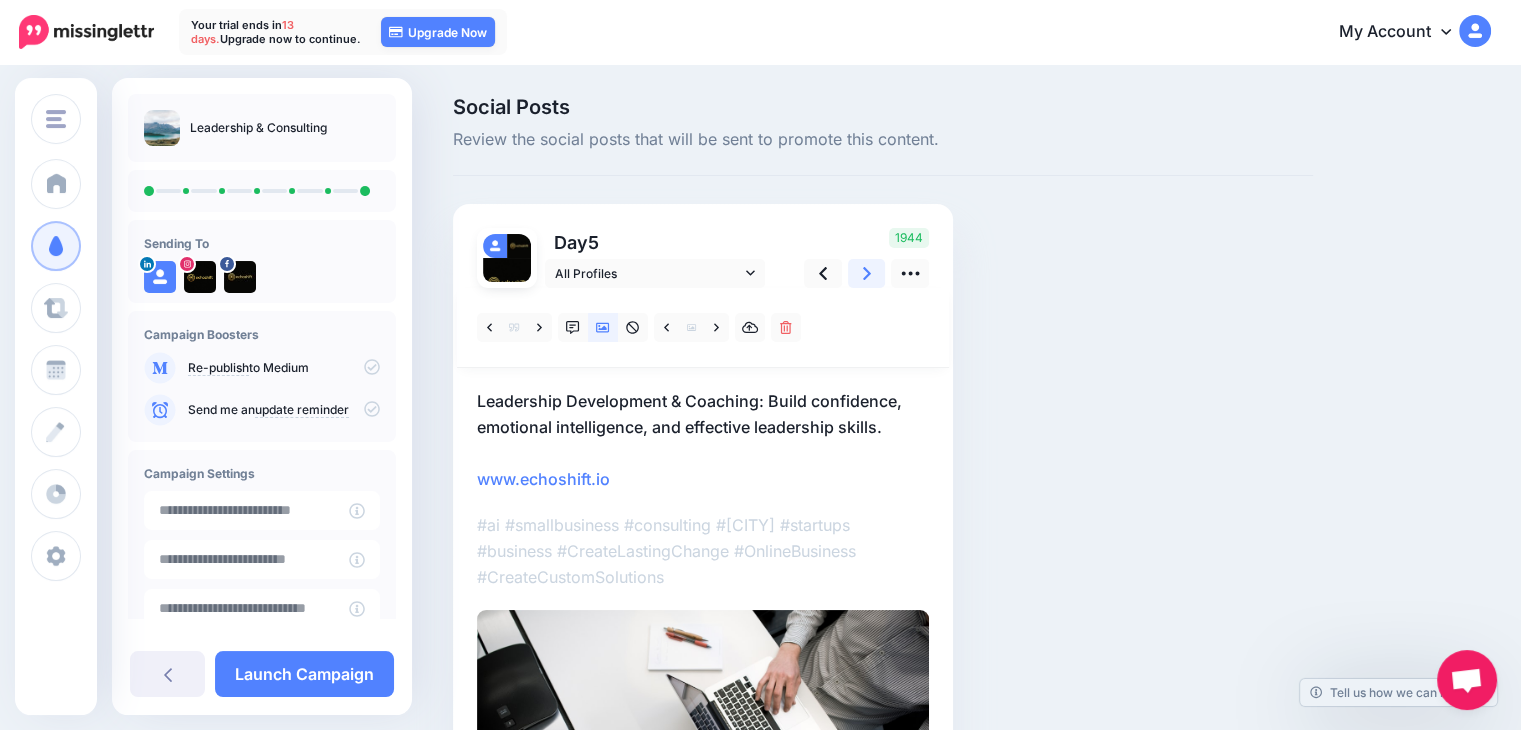 click 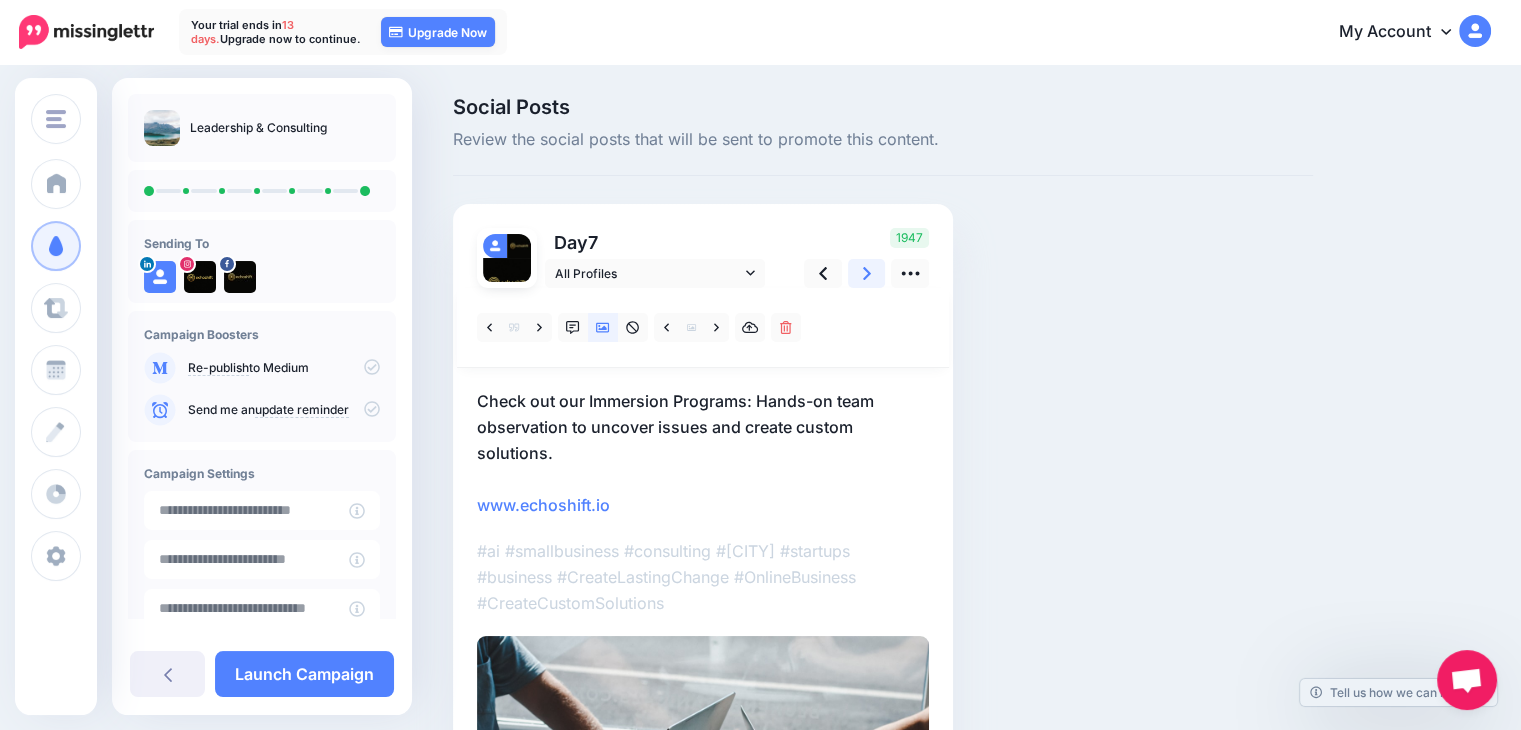 click 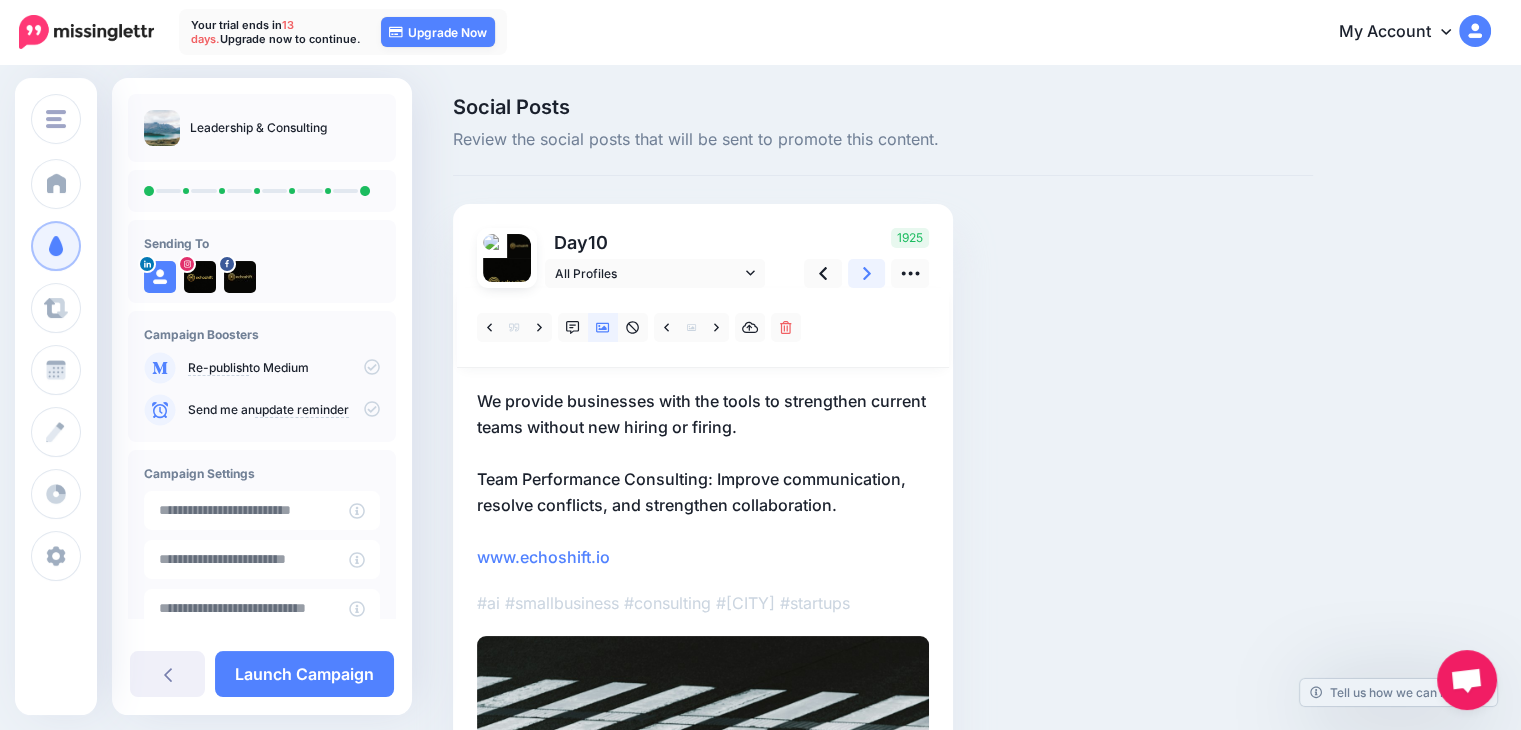 click 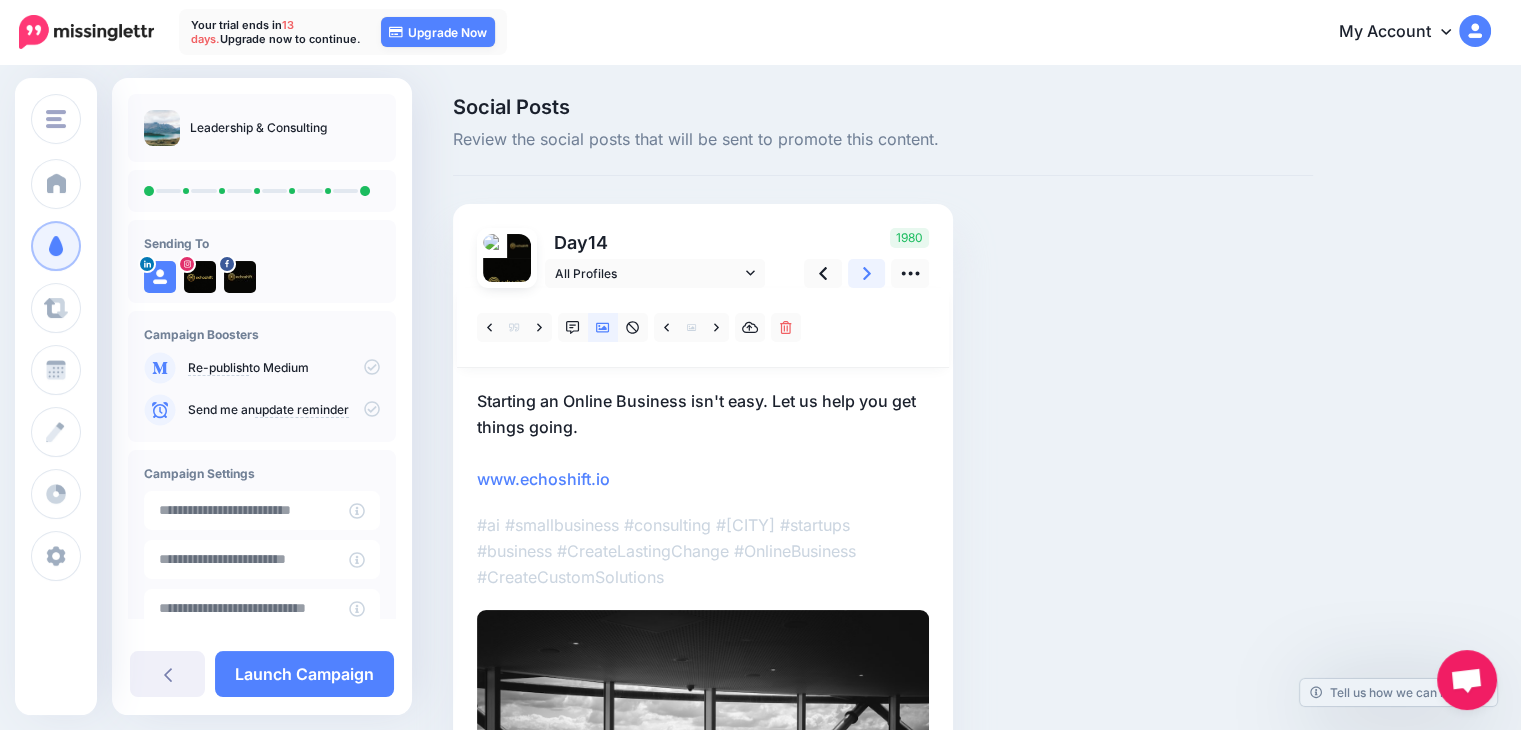 click 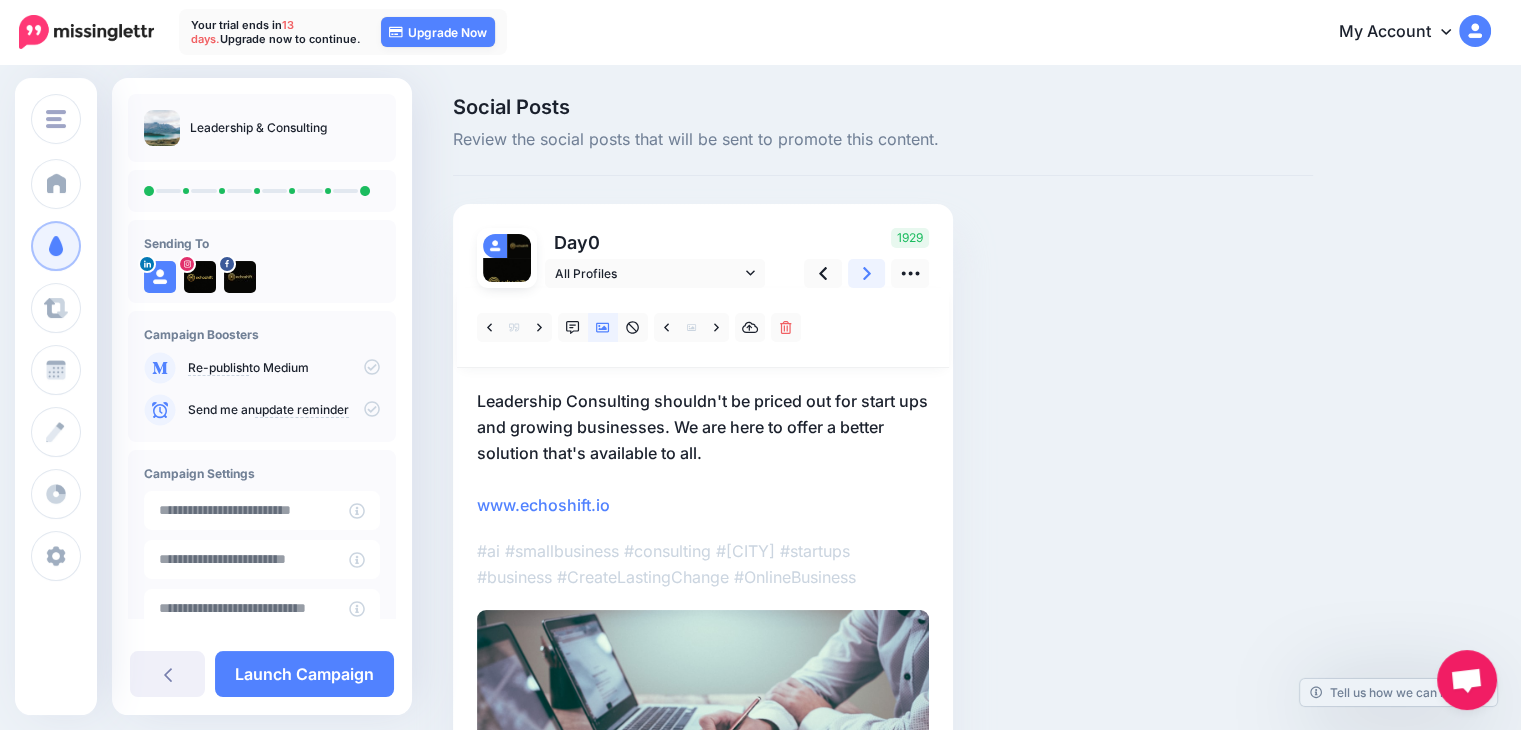 click 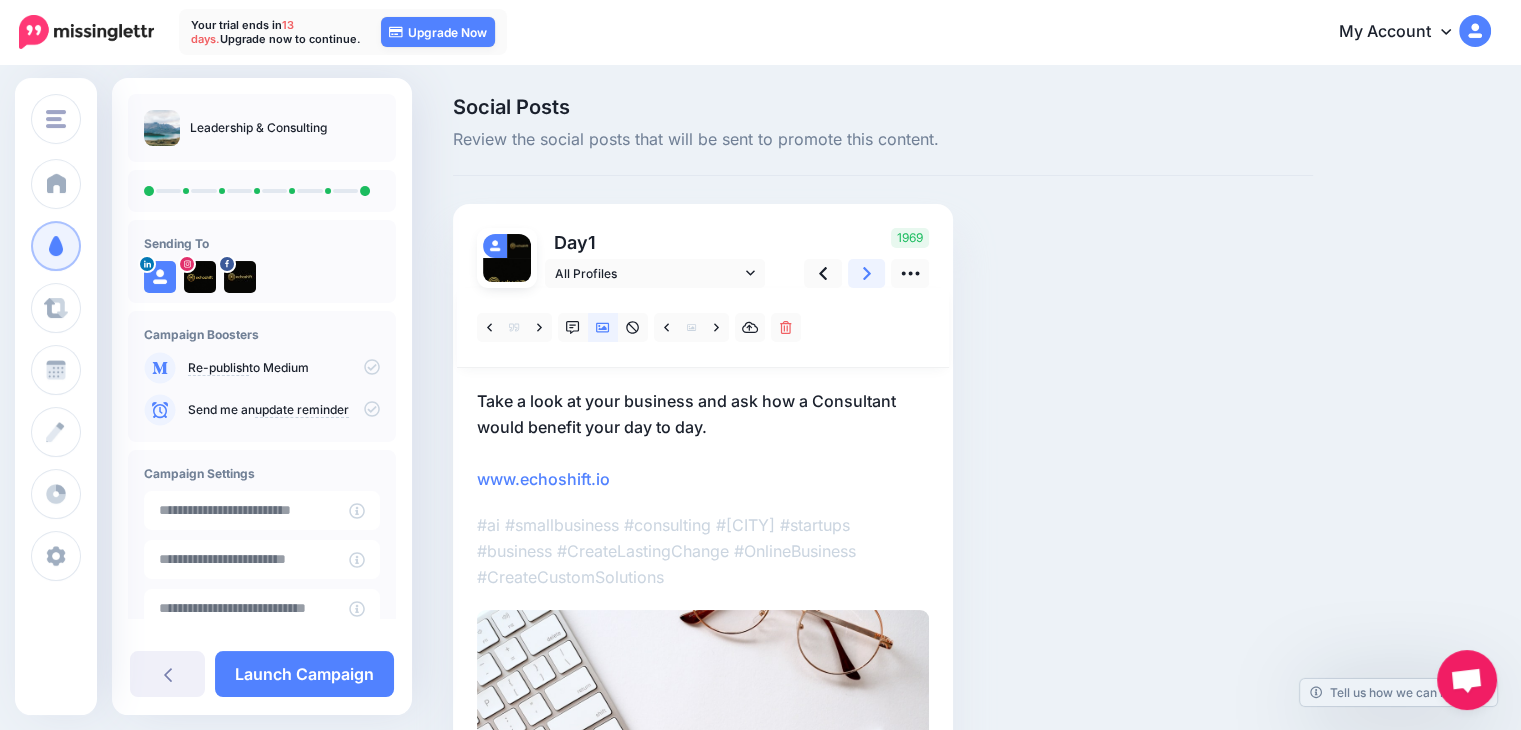 click 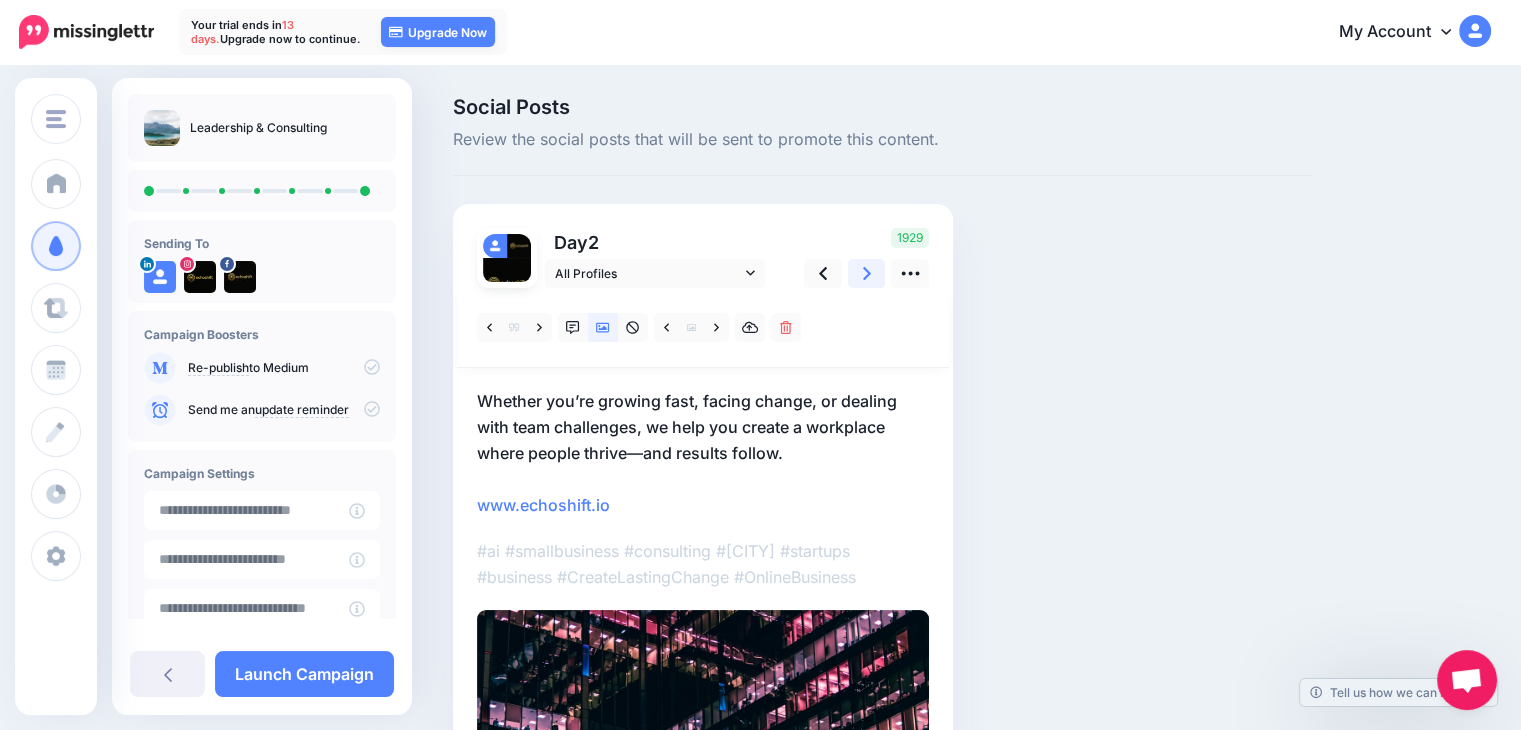 click 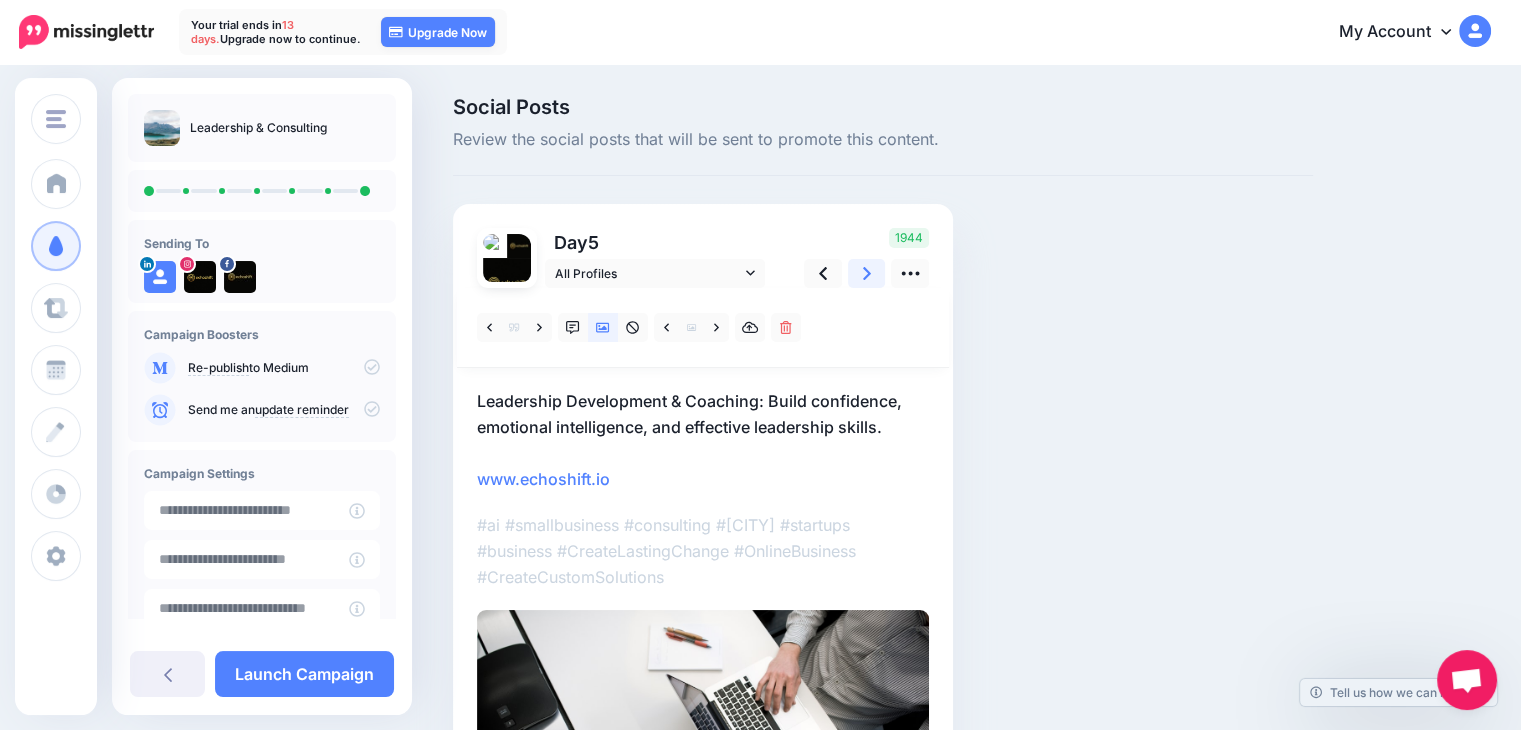 click 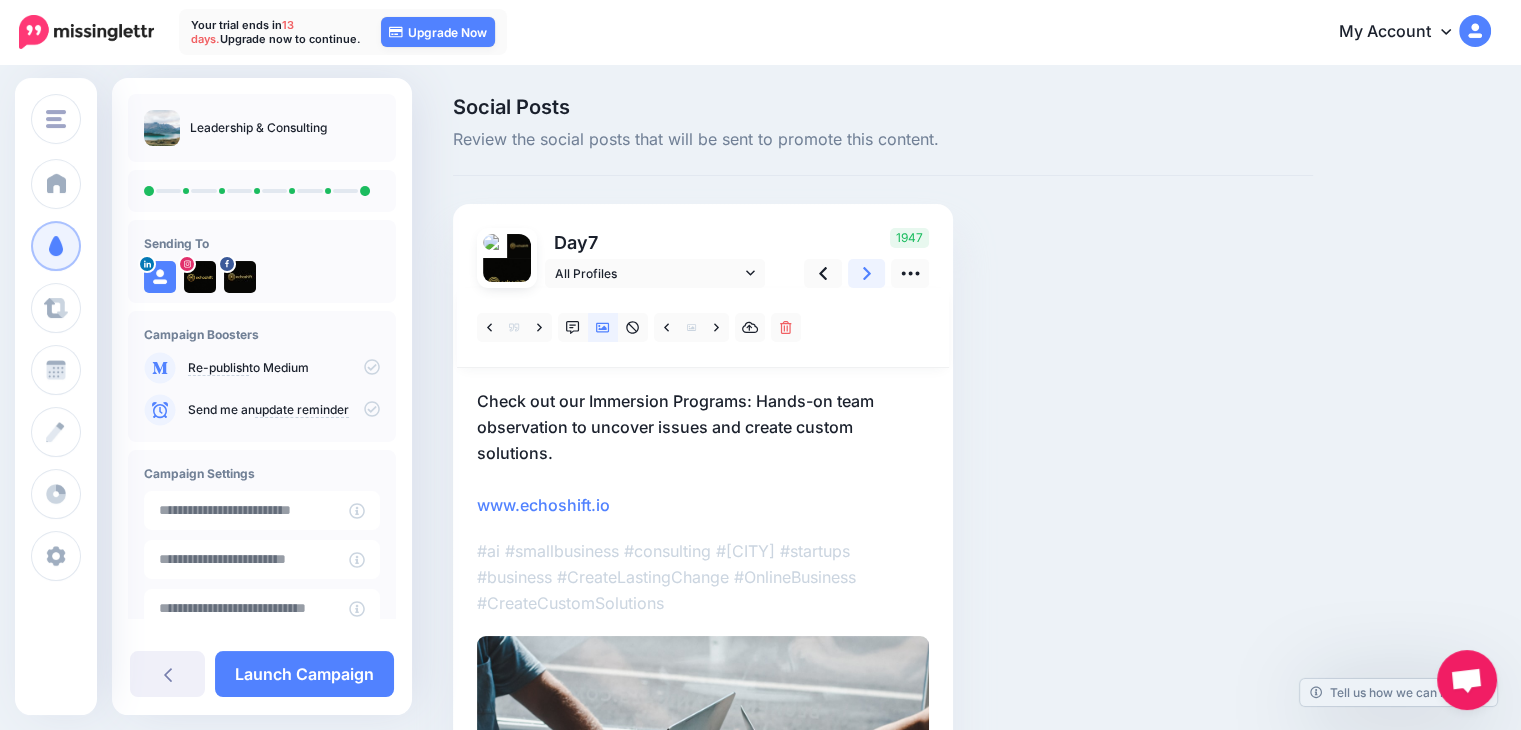 click 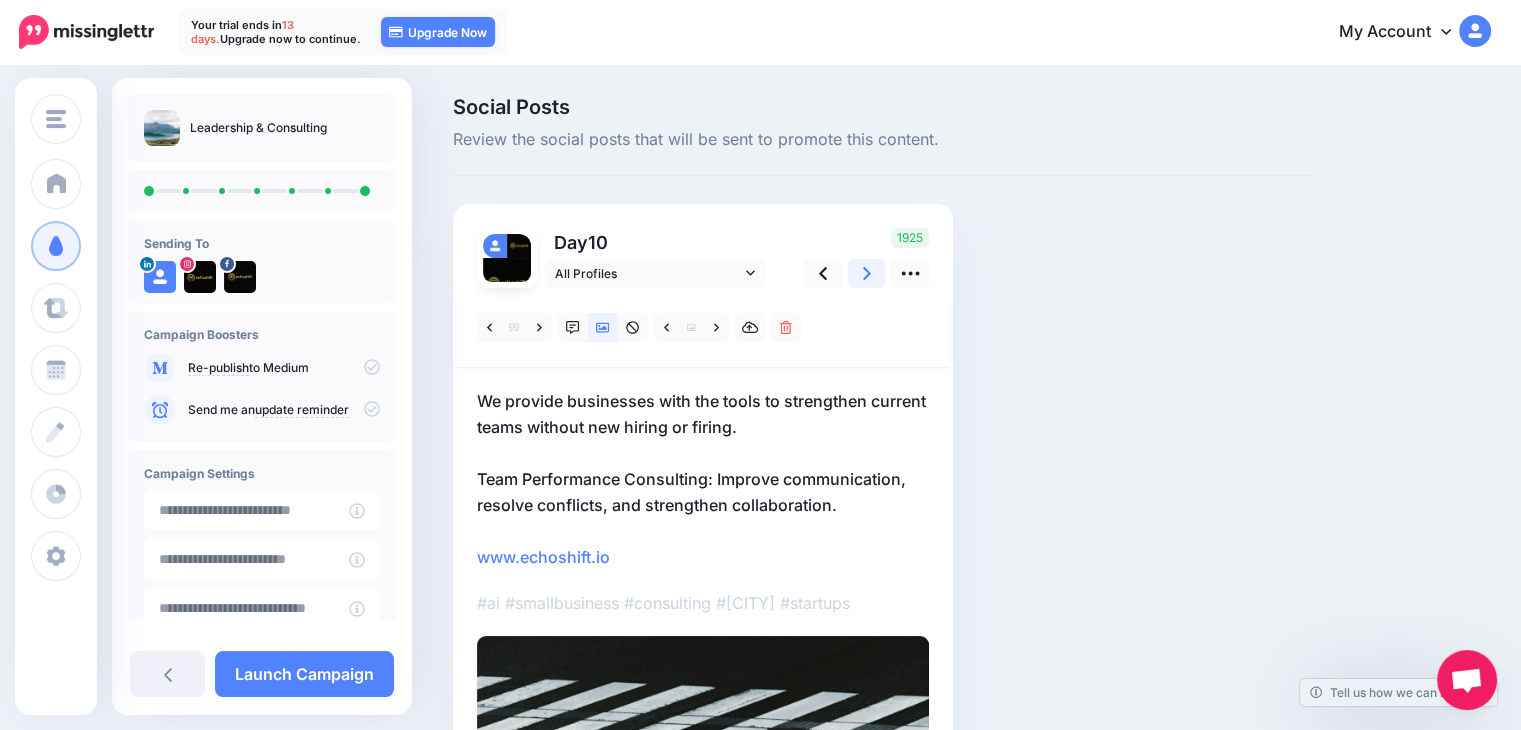 click 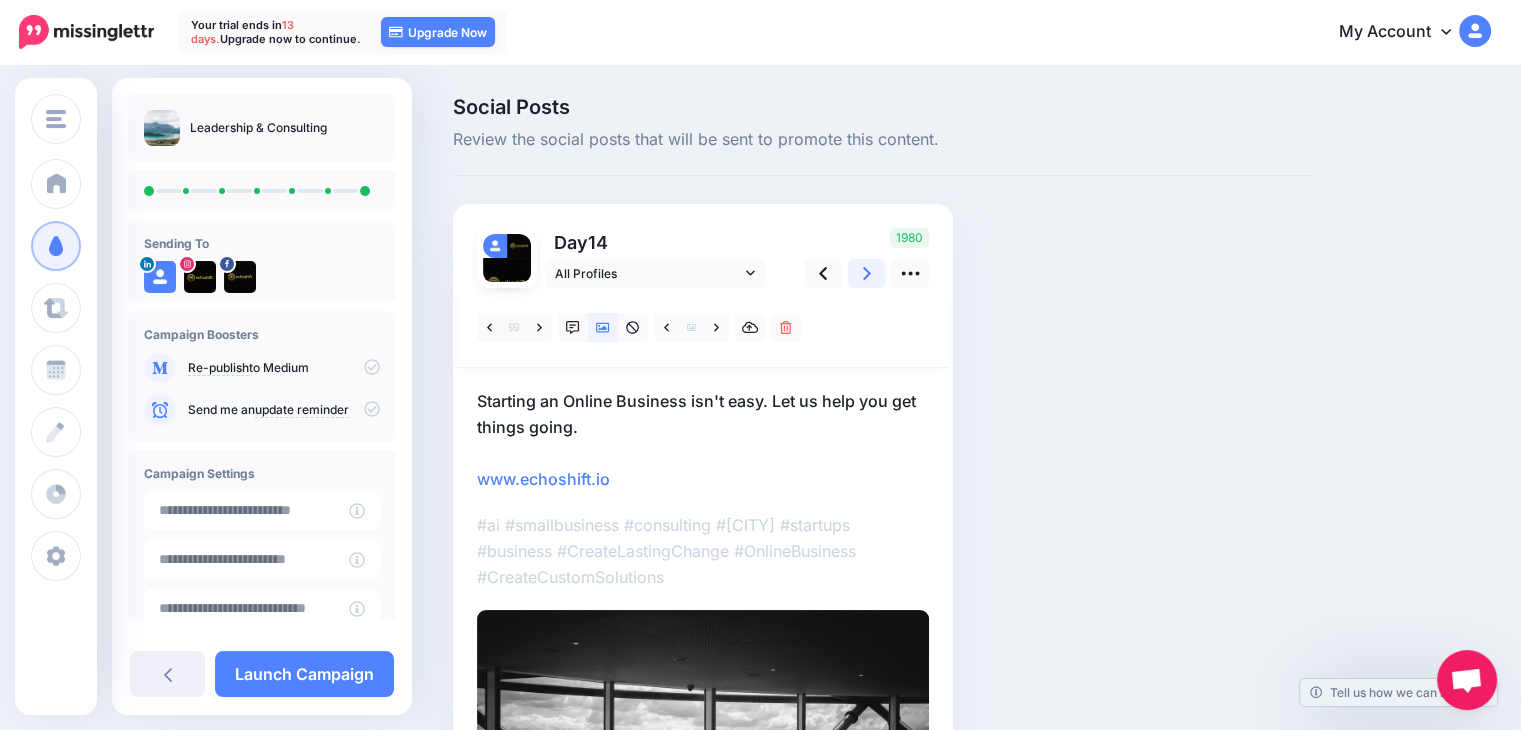 click 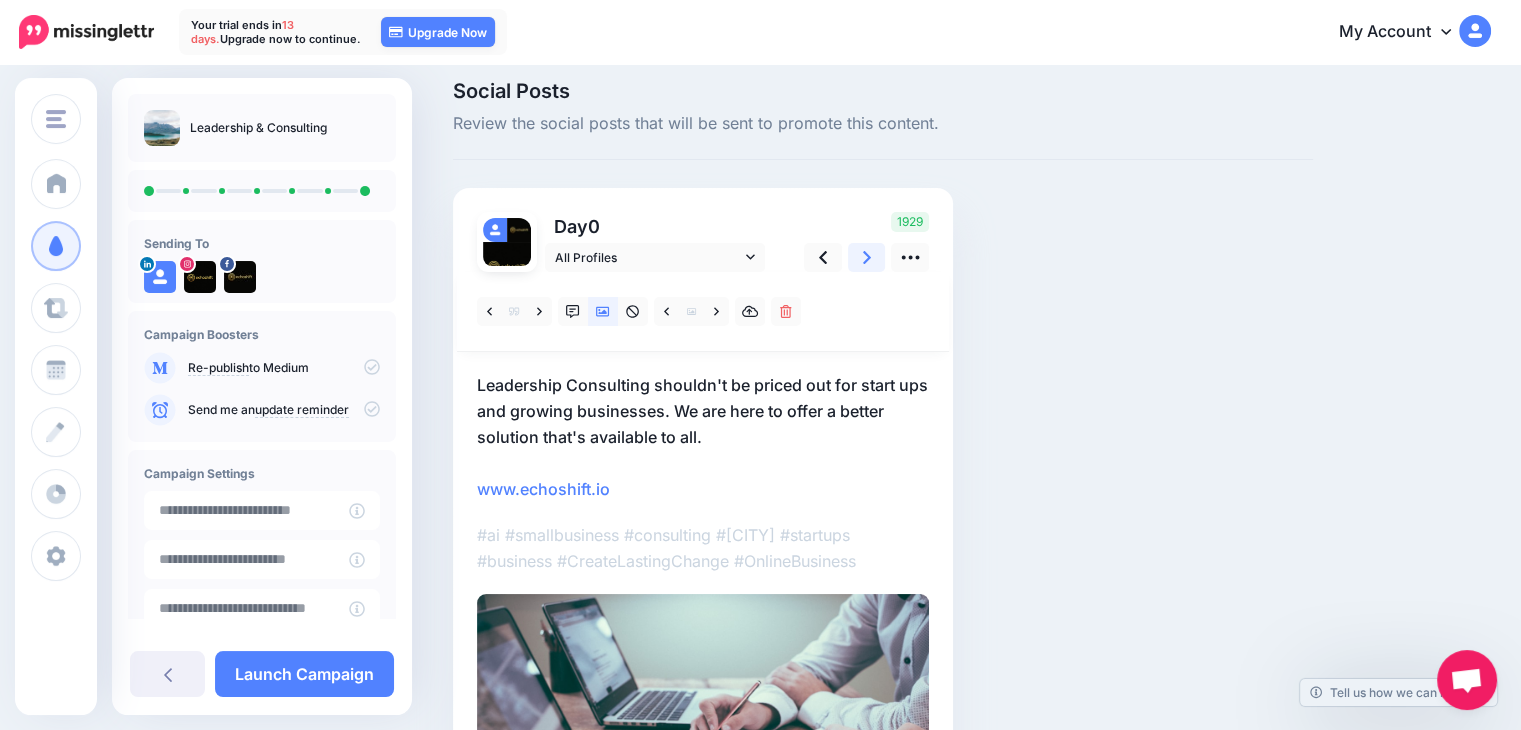 scroll, scrollTop: 0, scrollLeft: 0, axis: both 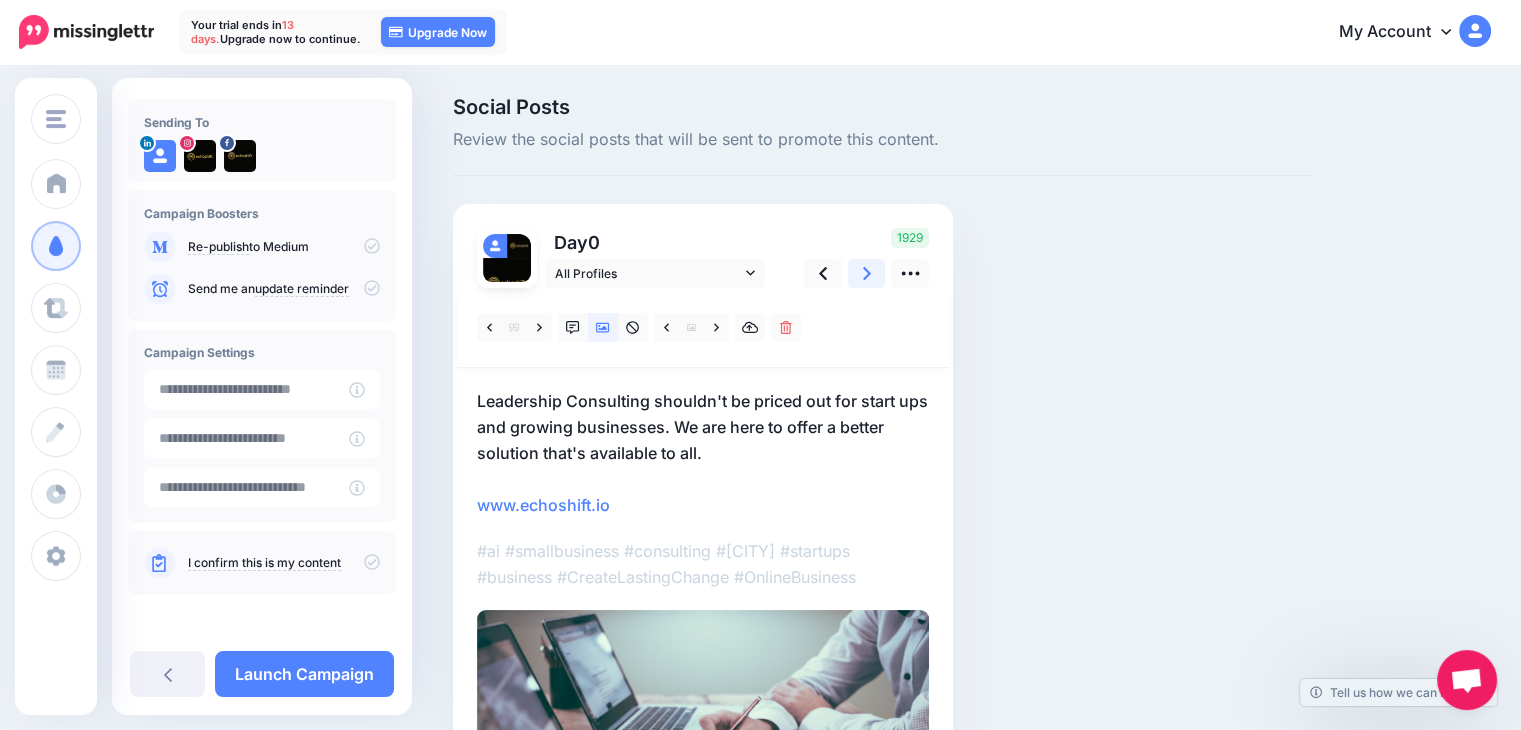 click 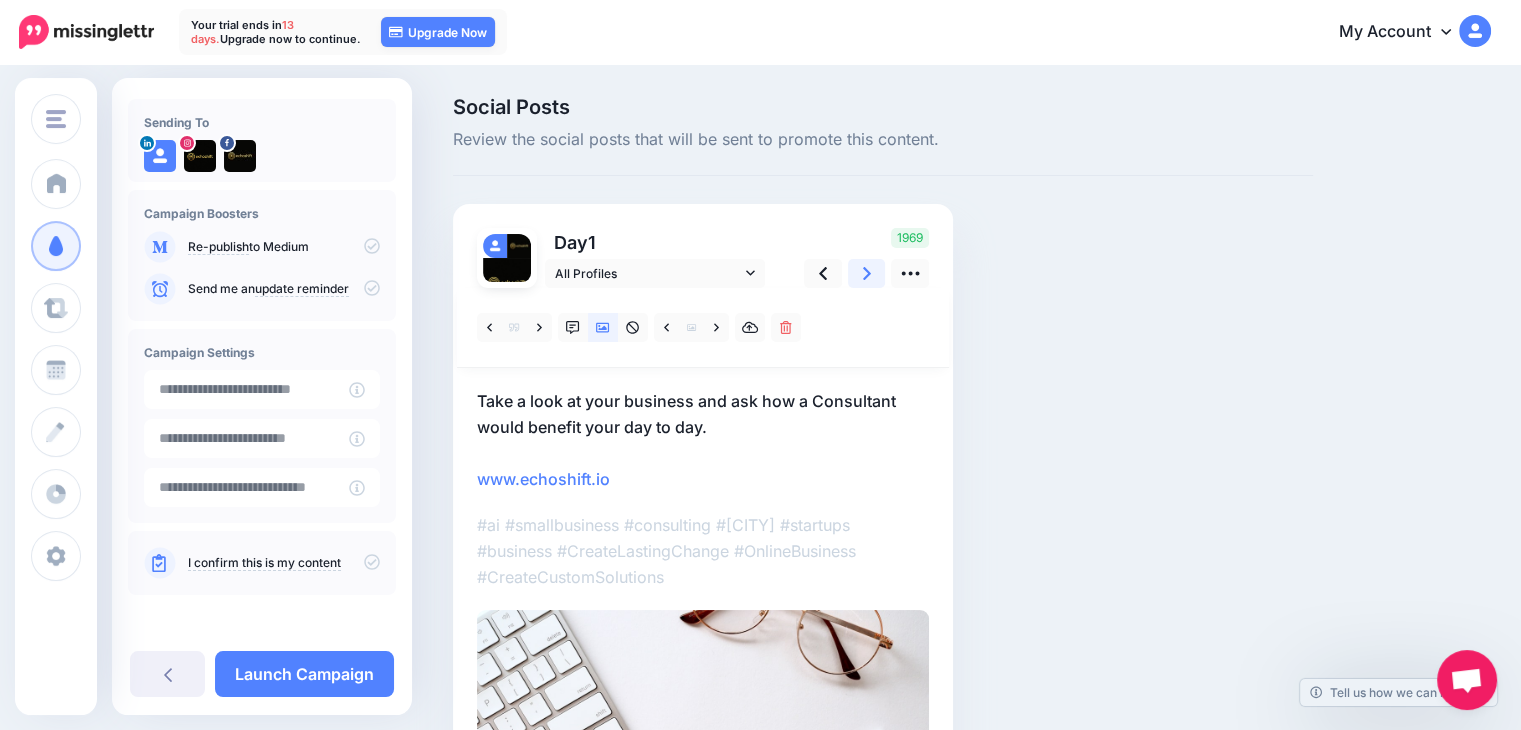 click 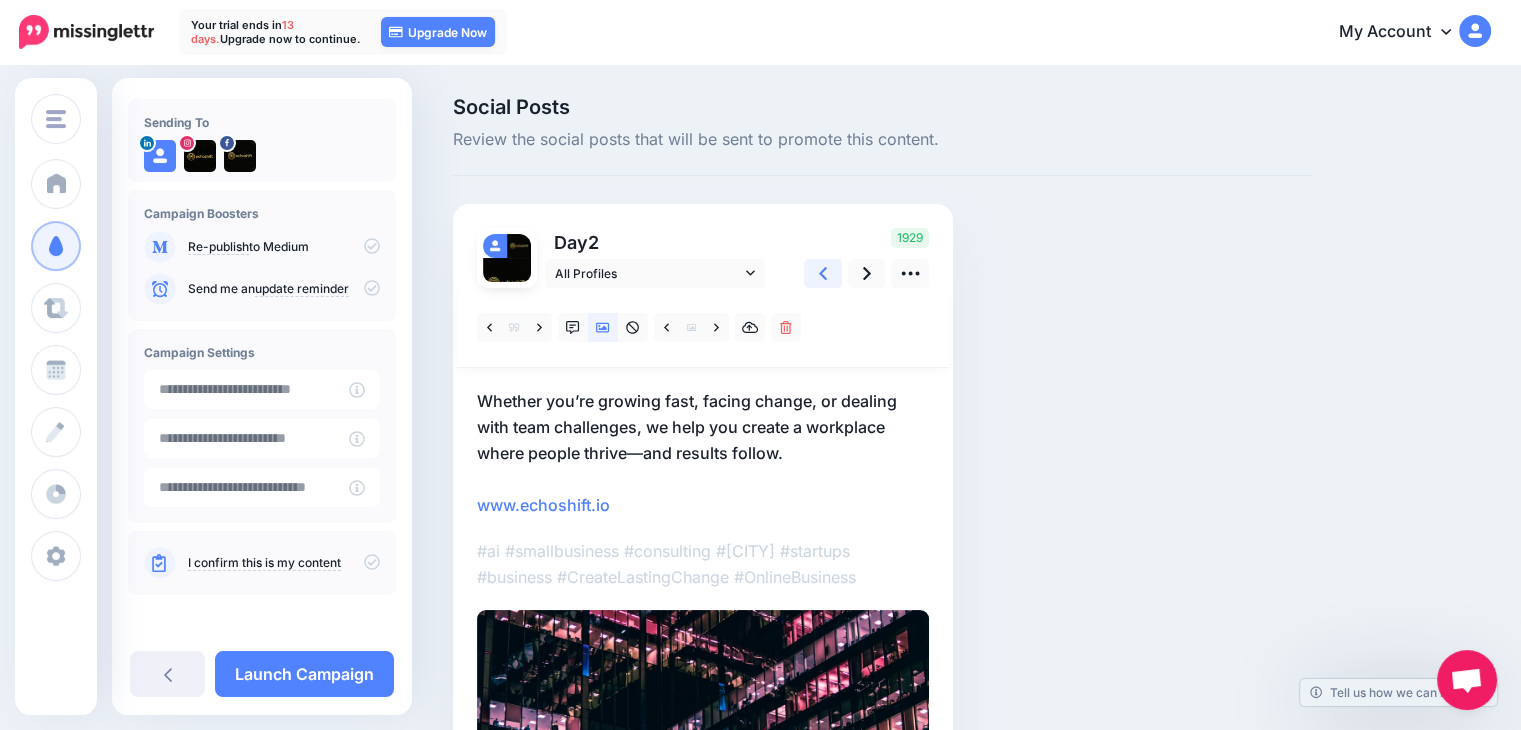 click at bounding box center [823, 273] 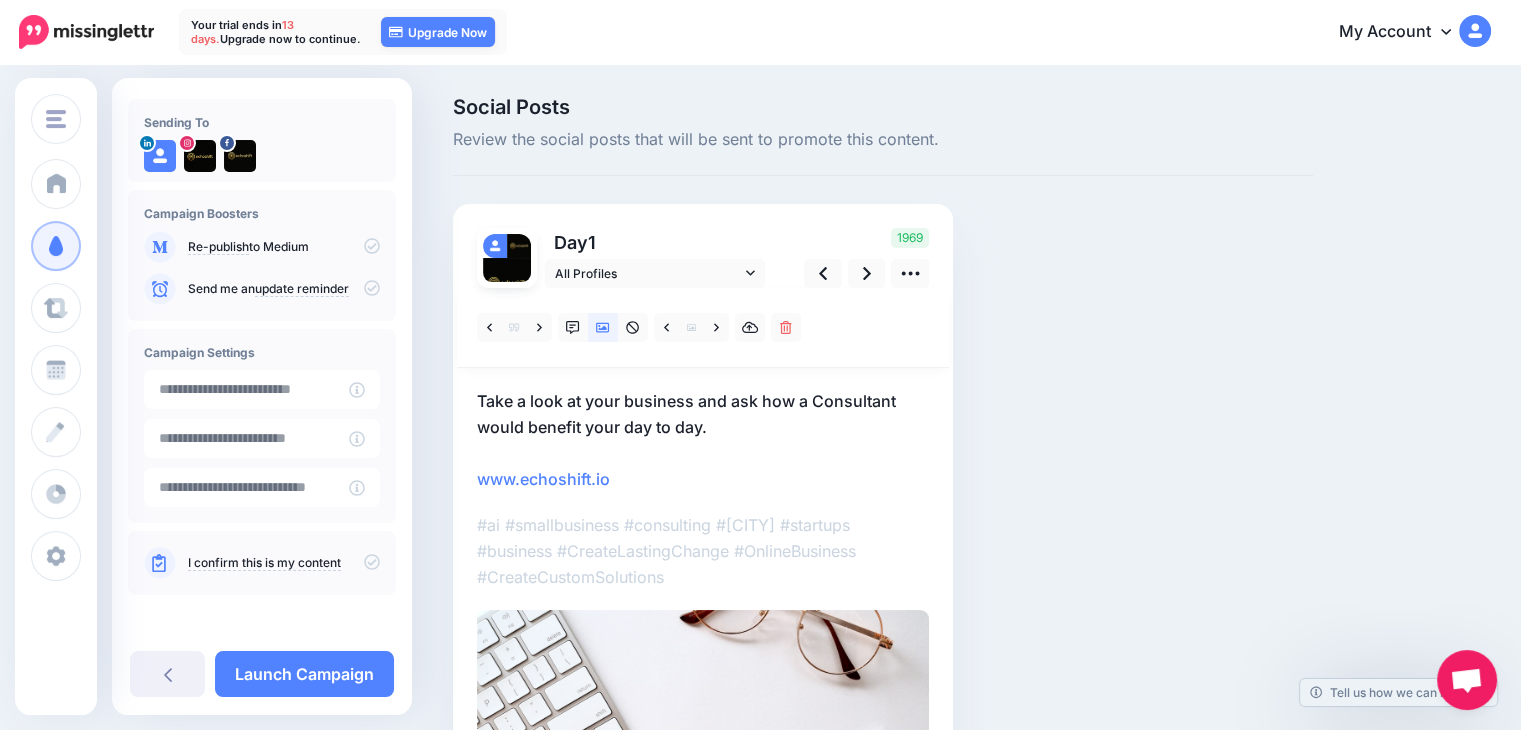click on "Take a look at your business and ask how a Consultant would benefit your day to day. www.echoshift.io" at bounding box center [703, 440] 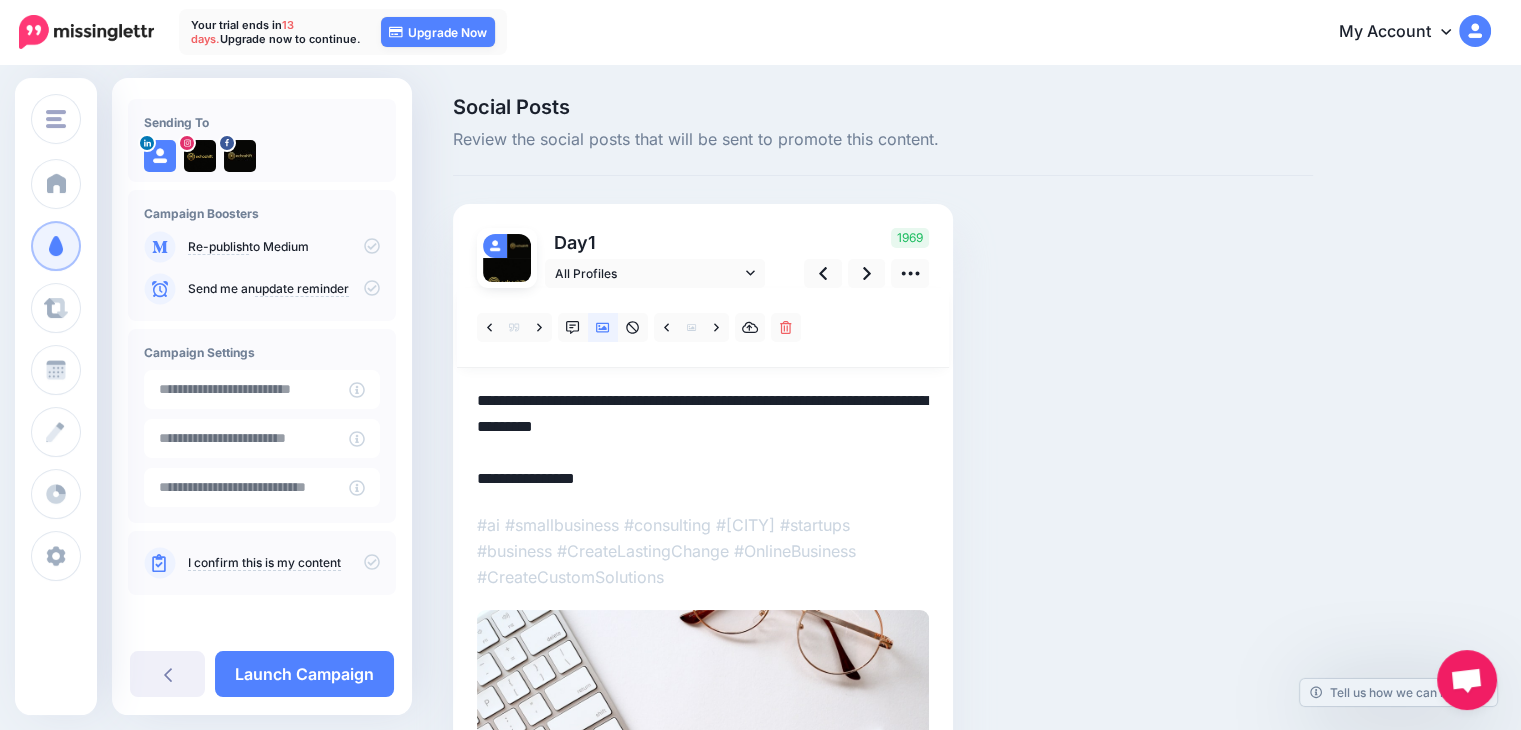 click on "**********" at bounding box center (703, 440) 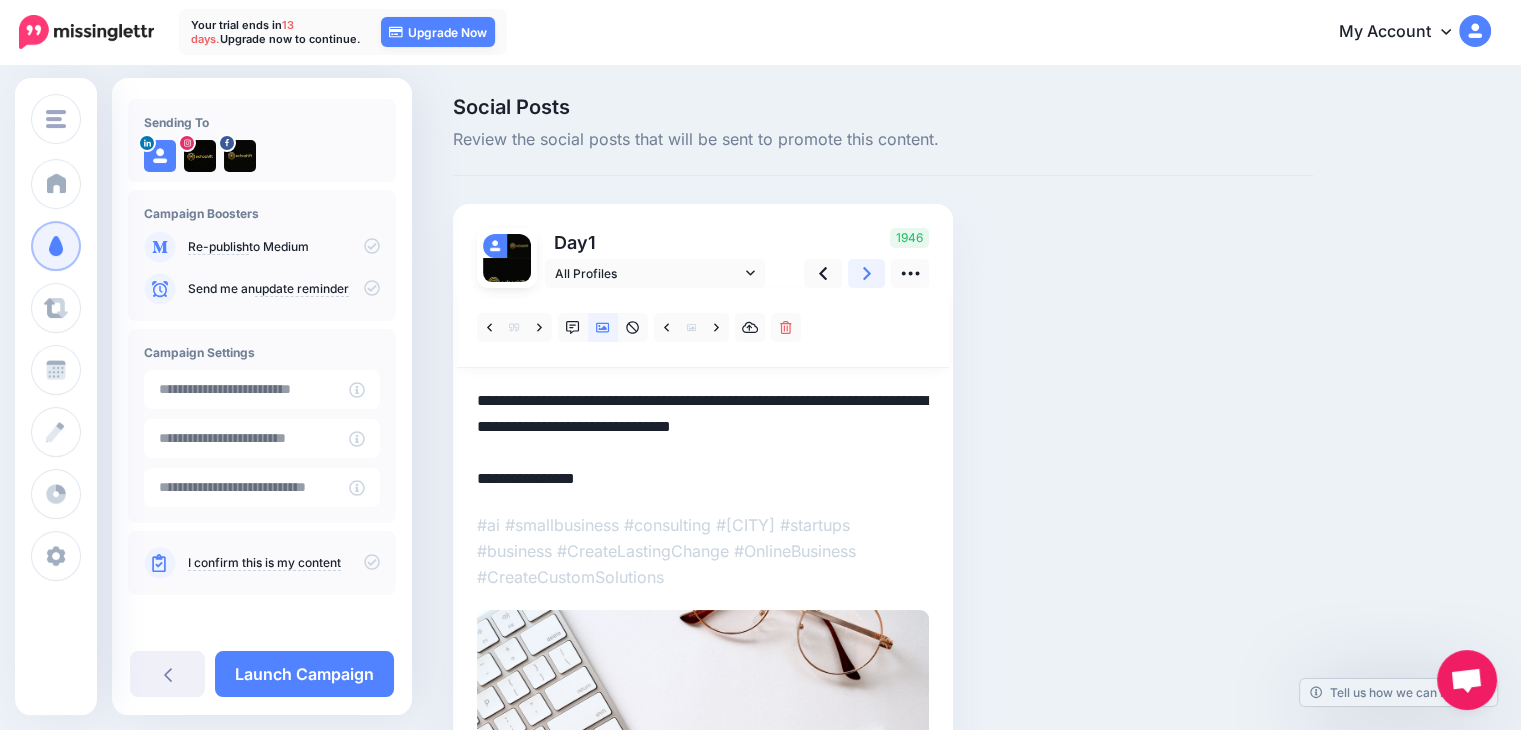 click at bounding box center (867, 273) 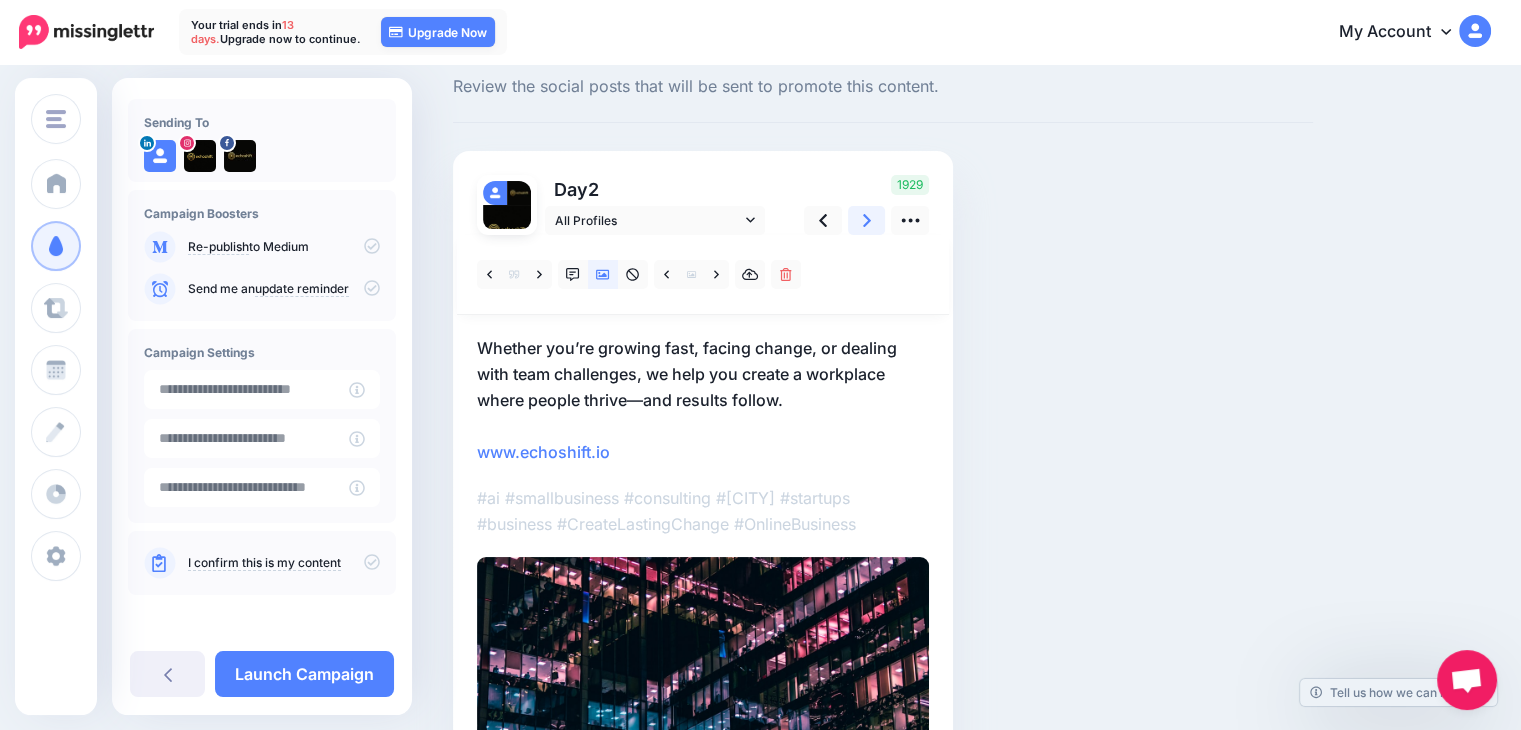 scroll, scrollTop: 0, scrollLeft: 0, axis: both 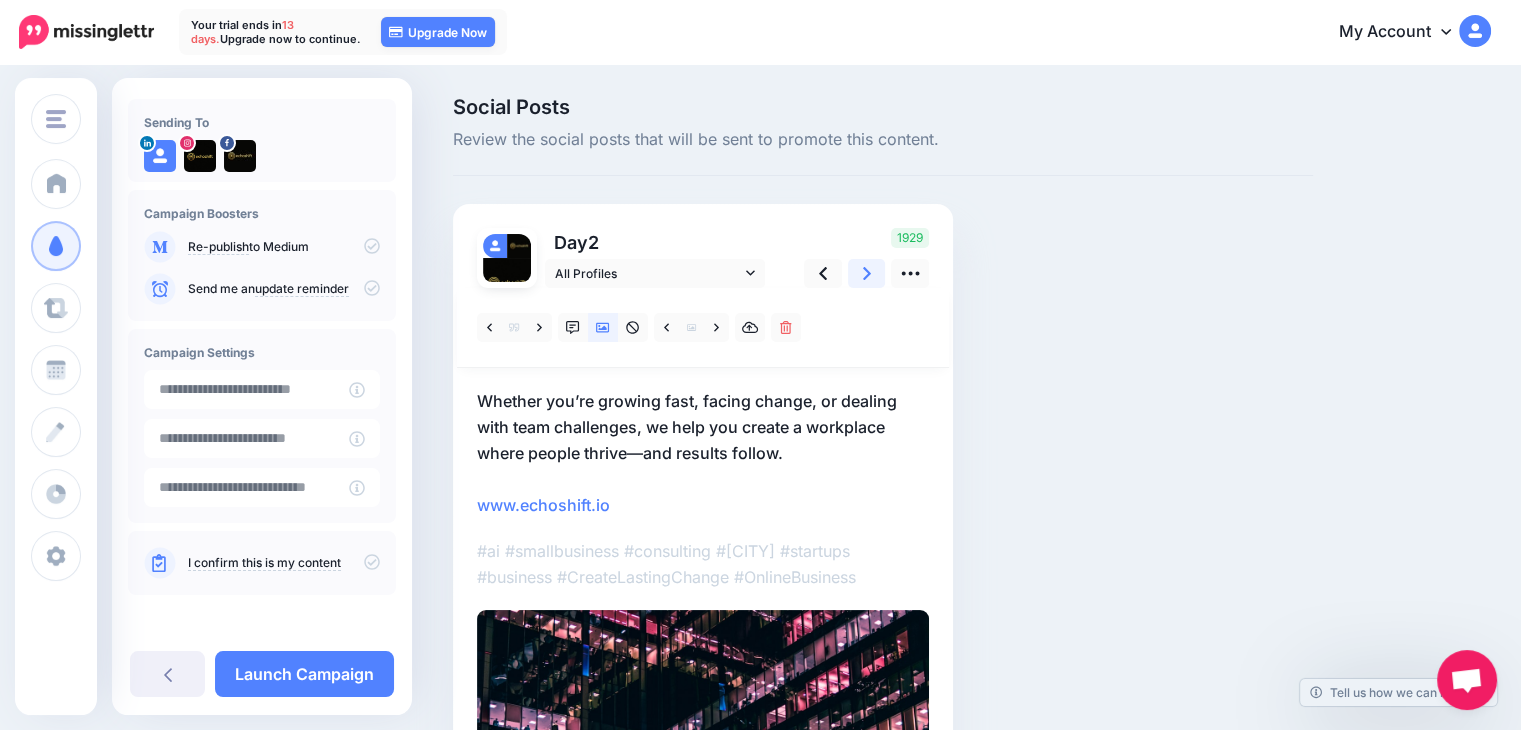 click at bounding box center [867, 273] 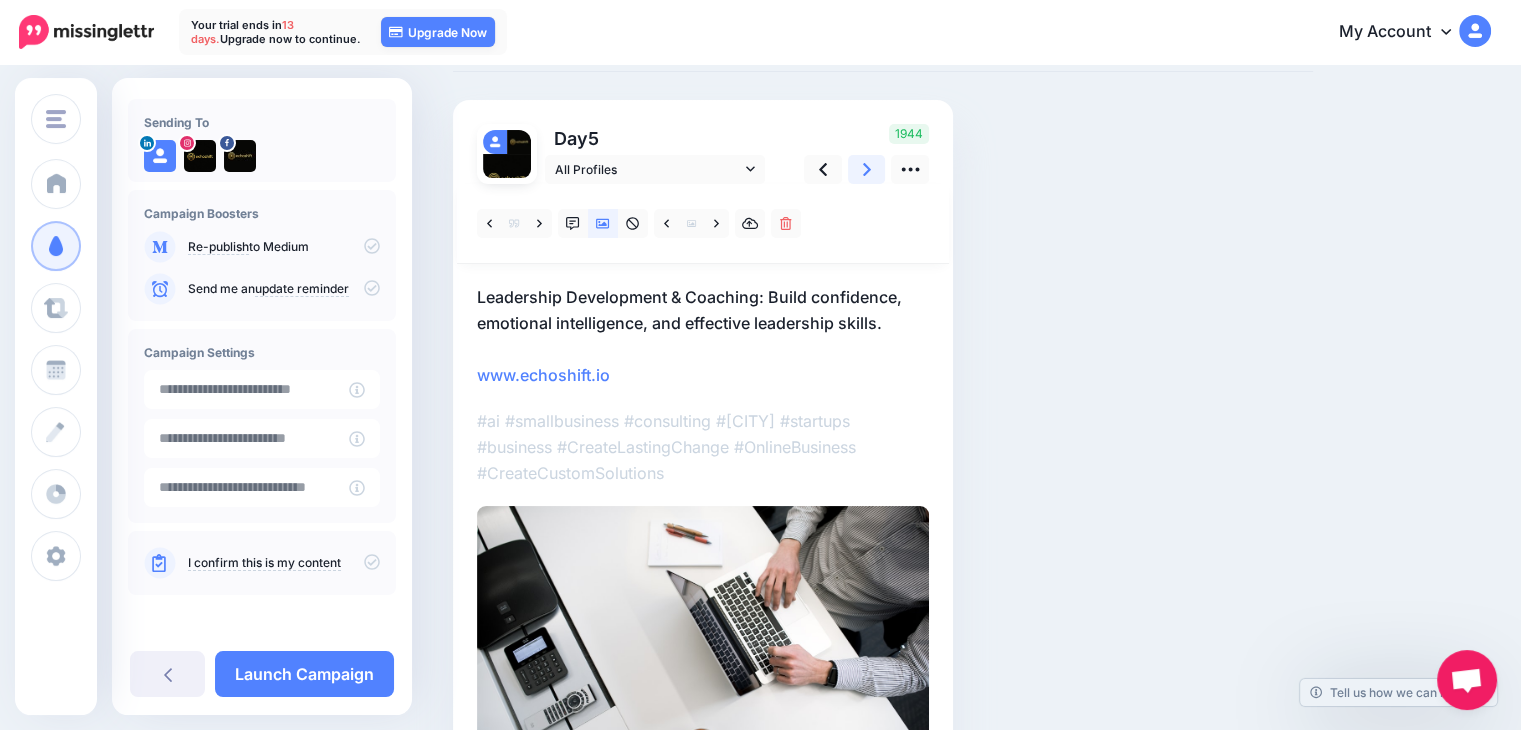 scroll, scrollTop: 96, scrollLeft: 0, axis: vertical 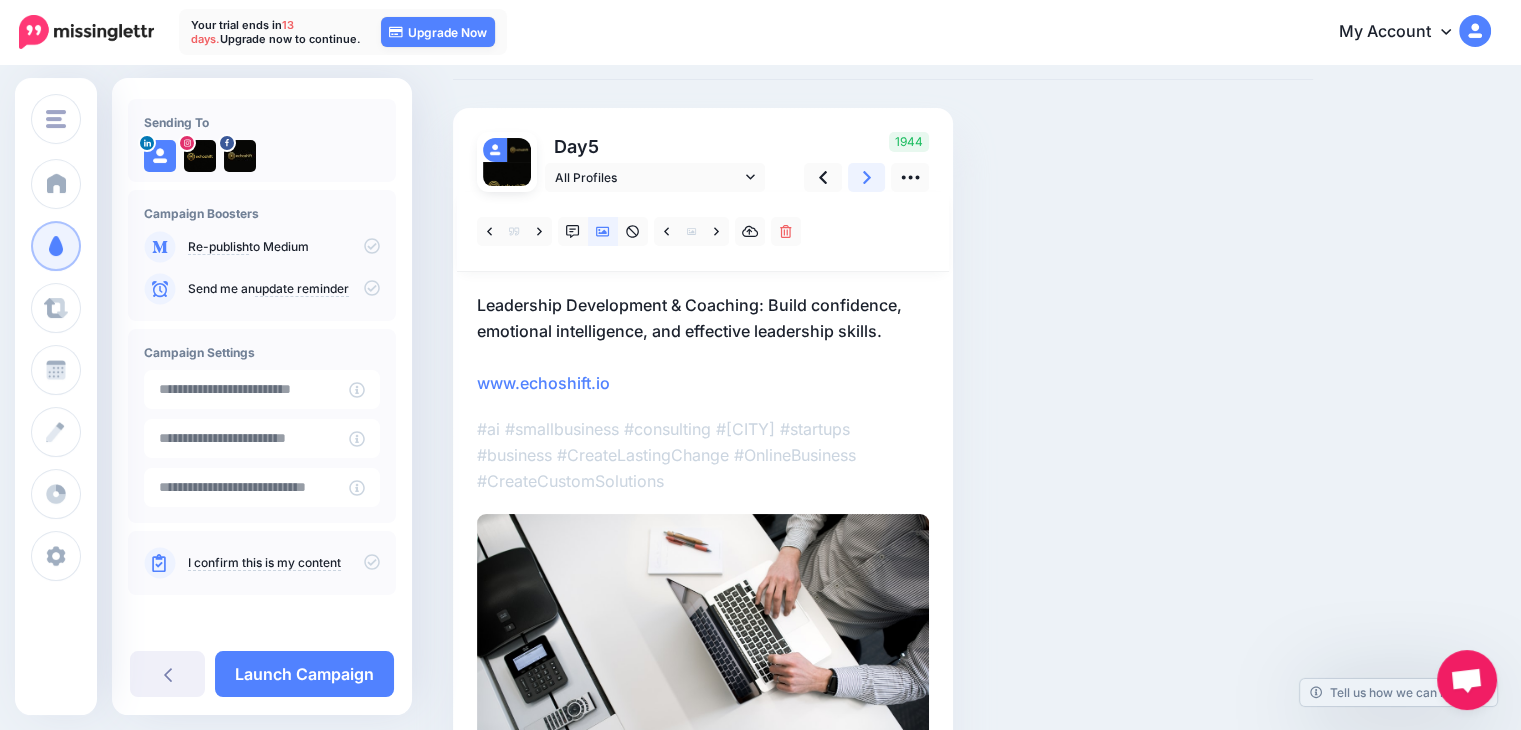click at bounding box center (867, 177) 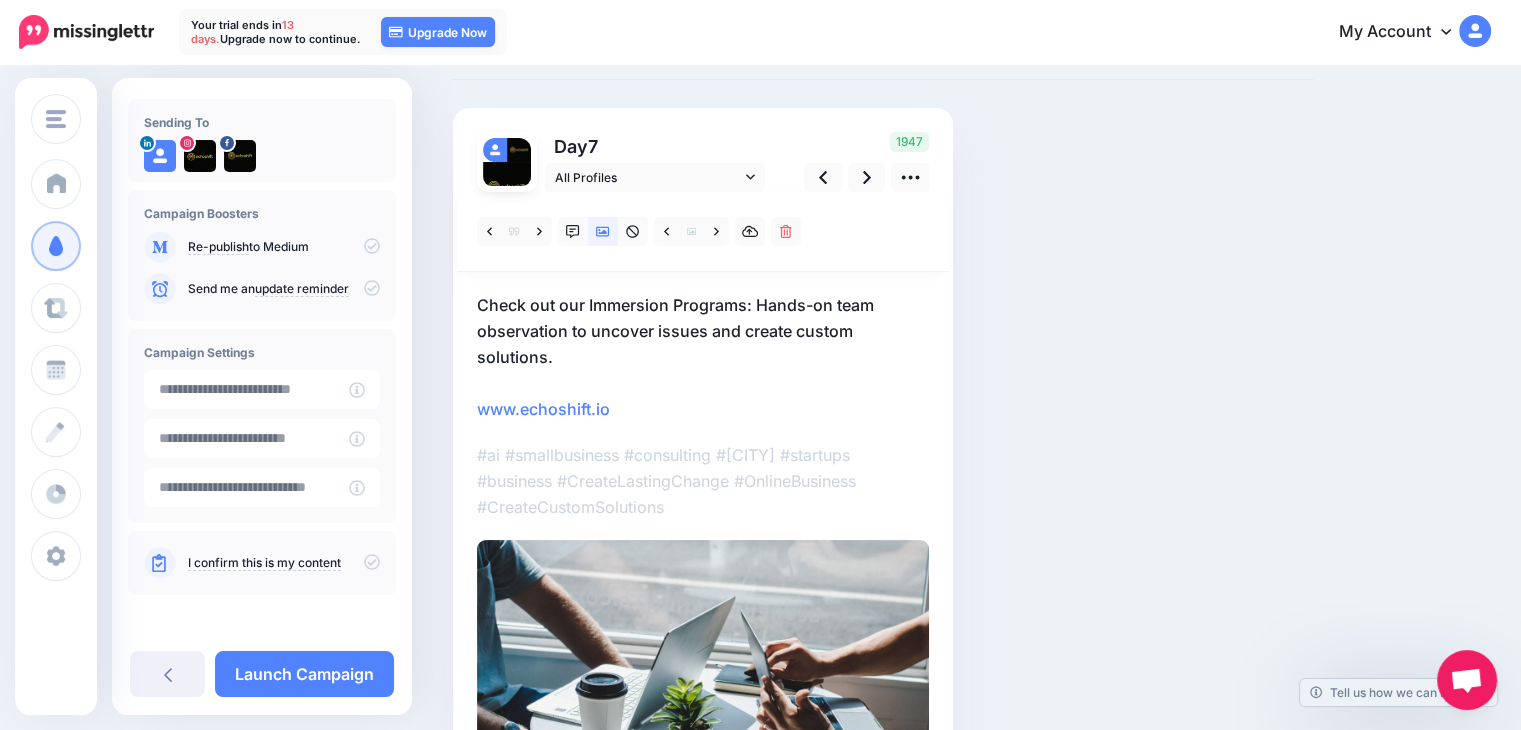 click on "Check out our Immersion Programs: Hands-on team observation to uncover issues and create custom solutions. www.echoshift.io" at bounding box center (703, 357) 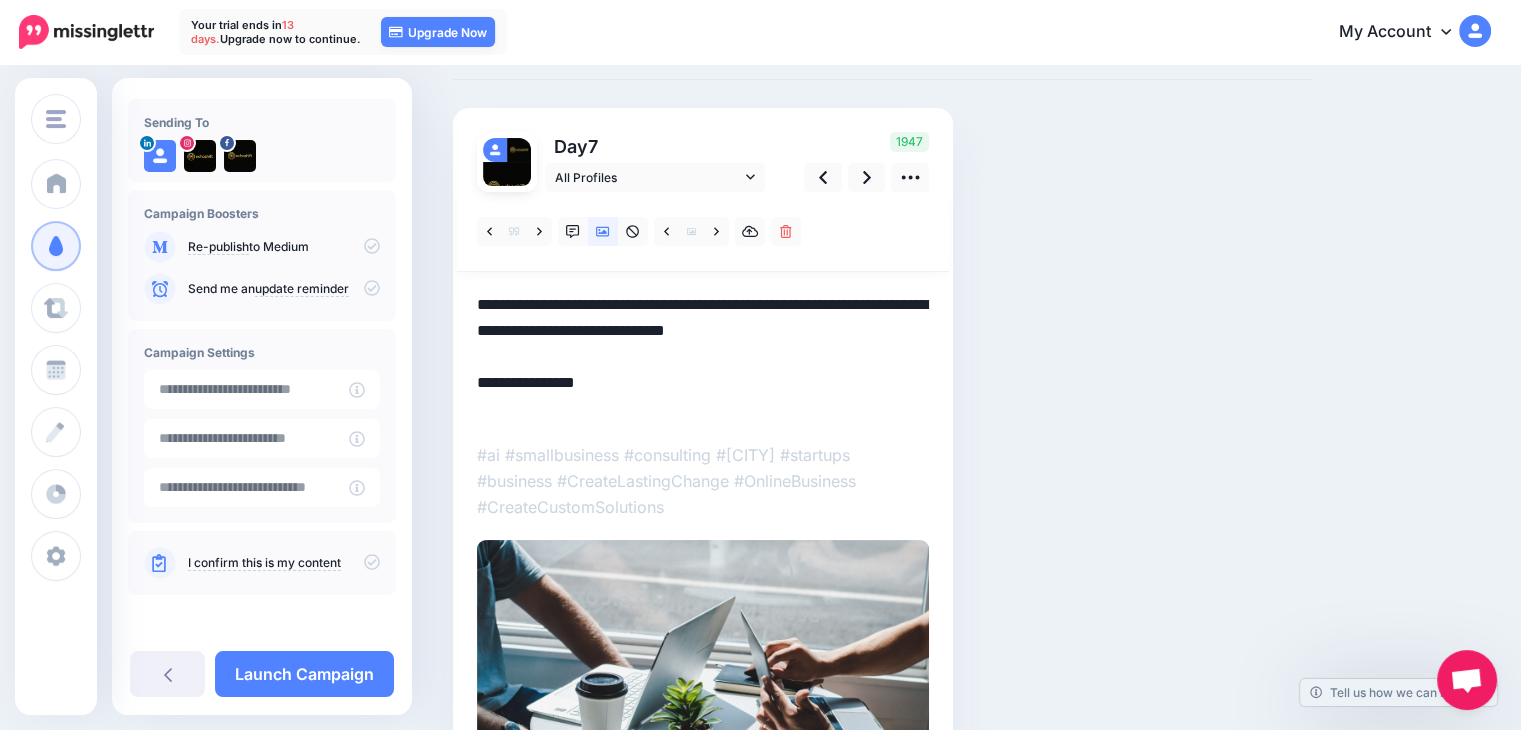 click on "**********" at bounding box center [703, 357] 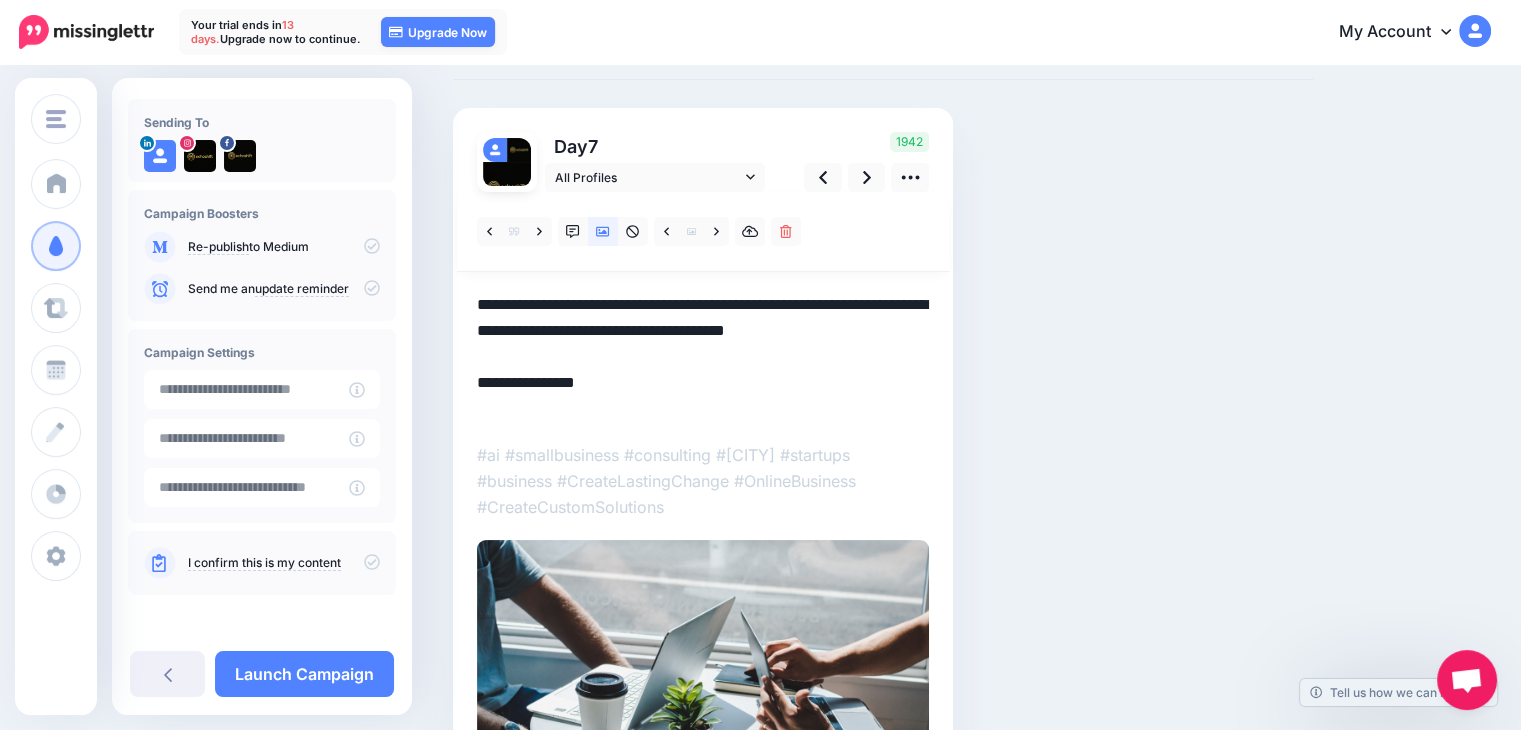 click on "**********" at bounding box center (703, 357) 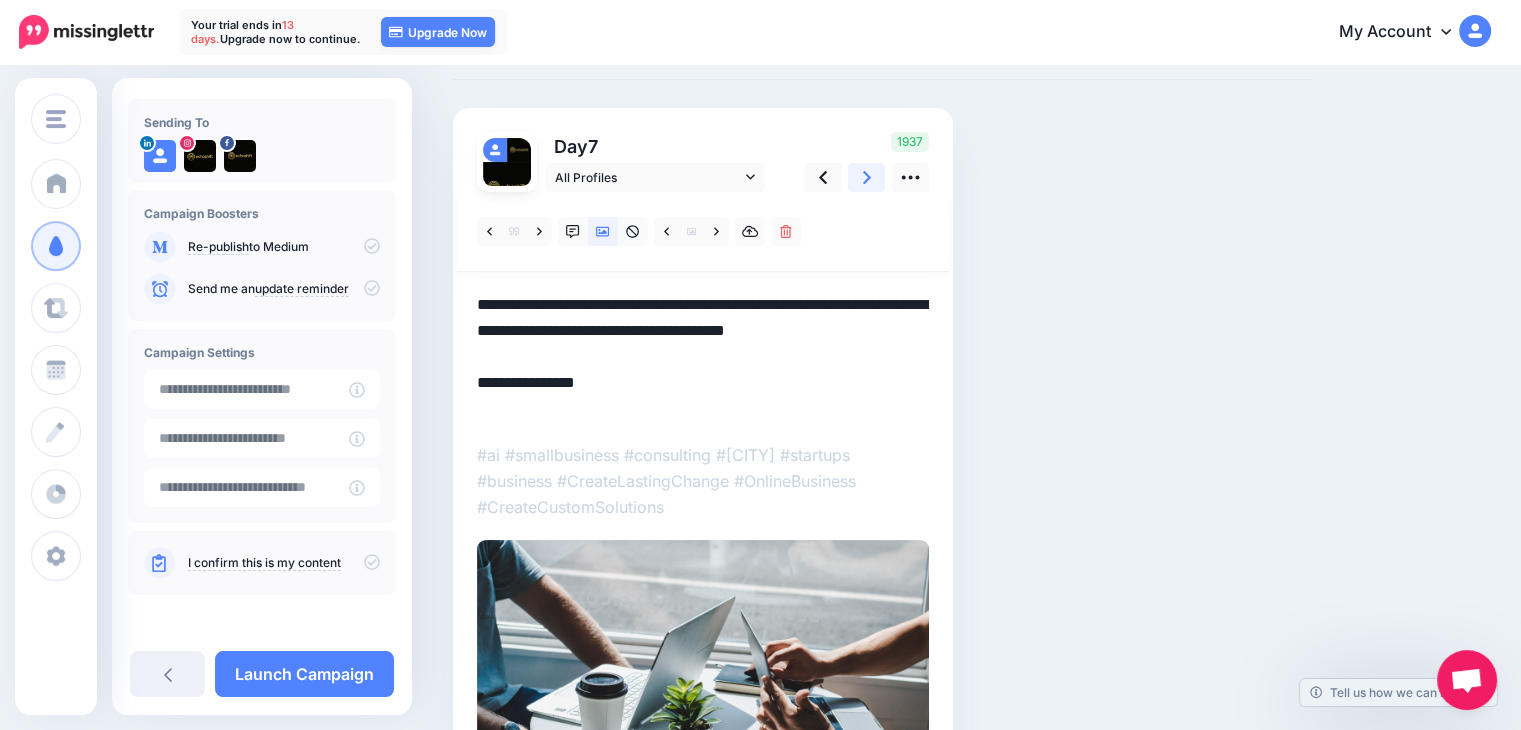 type on "**********" 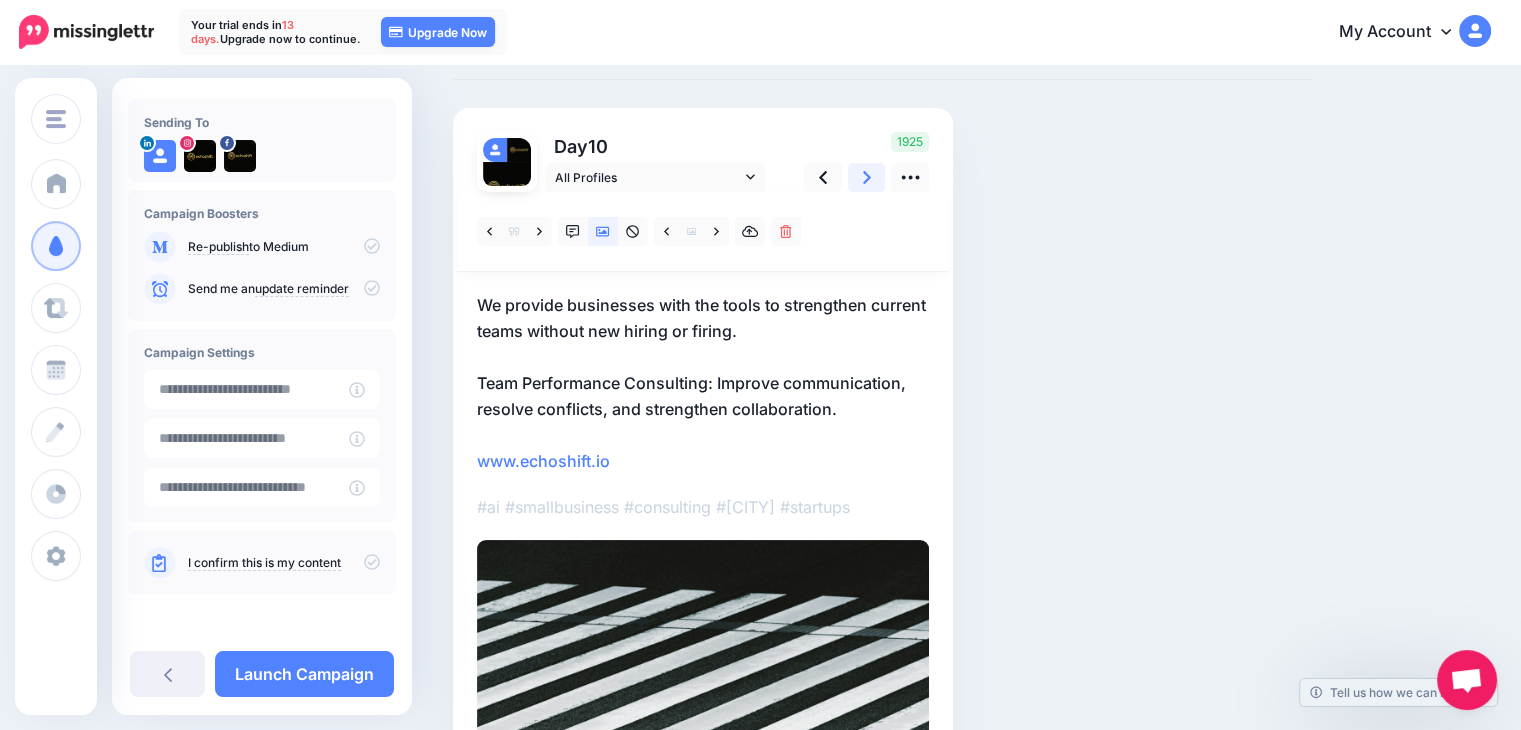 click at bounding box center (867, 177) 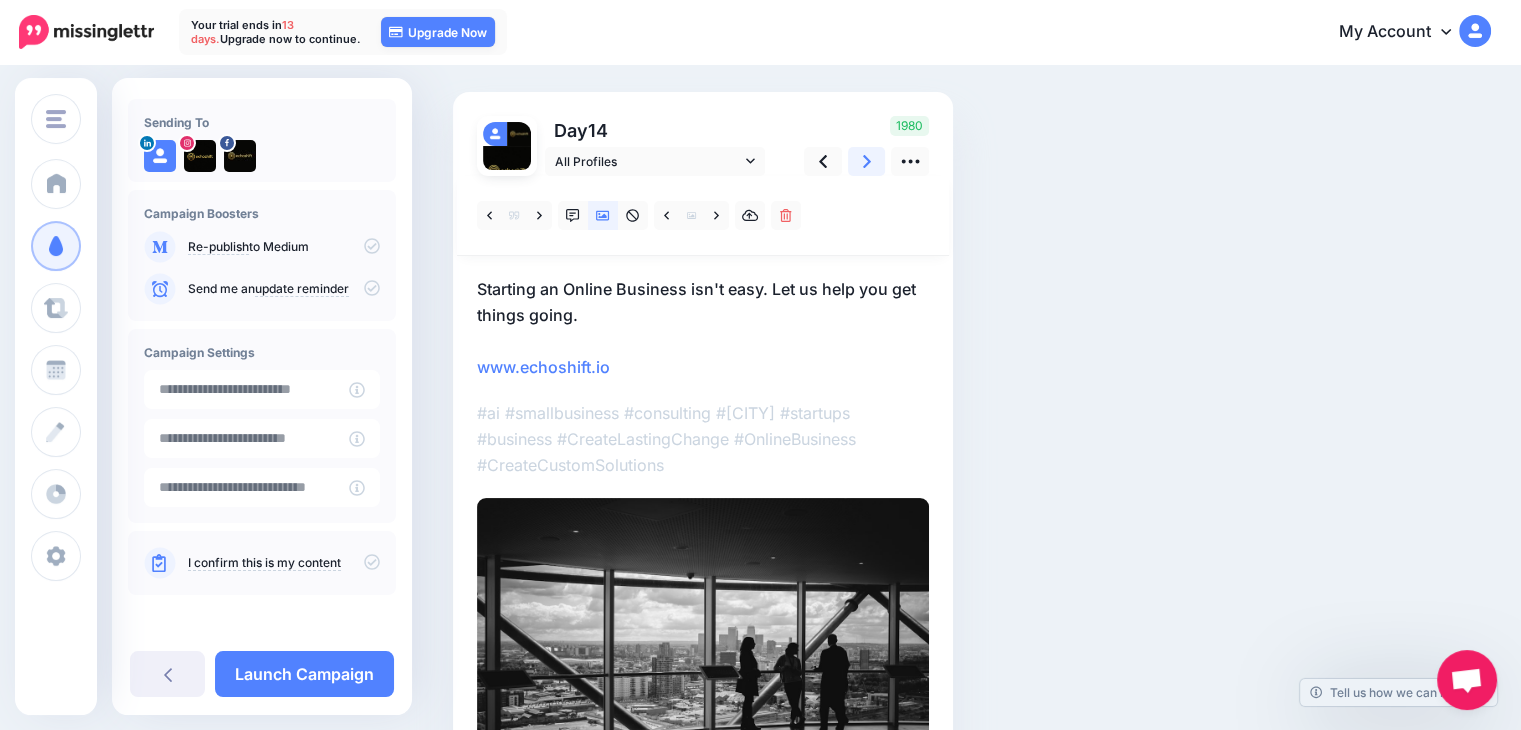 scroll, scrollTop: 0, scrollLeft: 0, axis: both 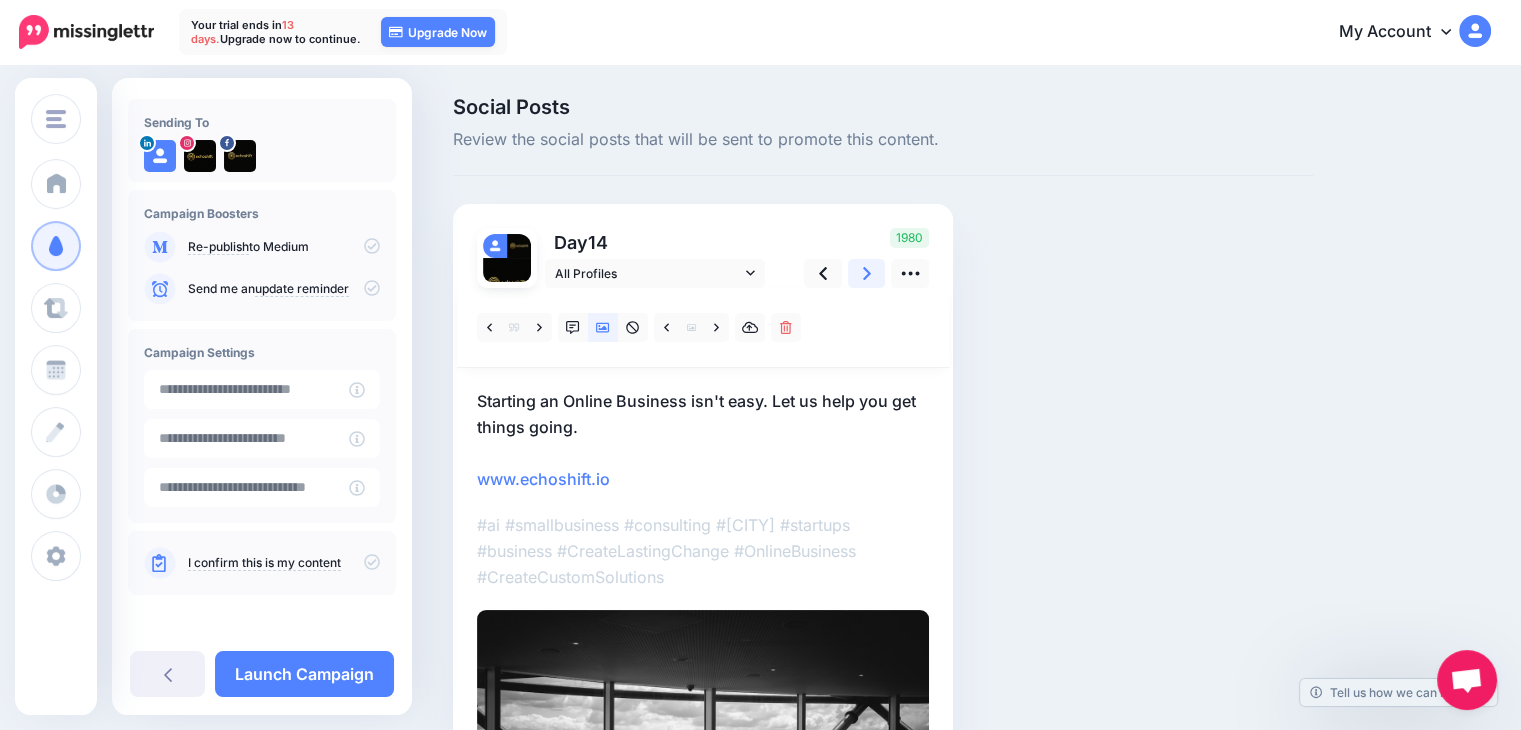 click 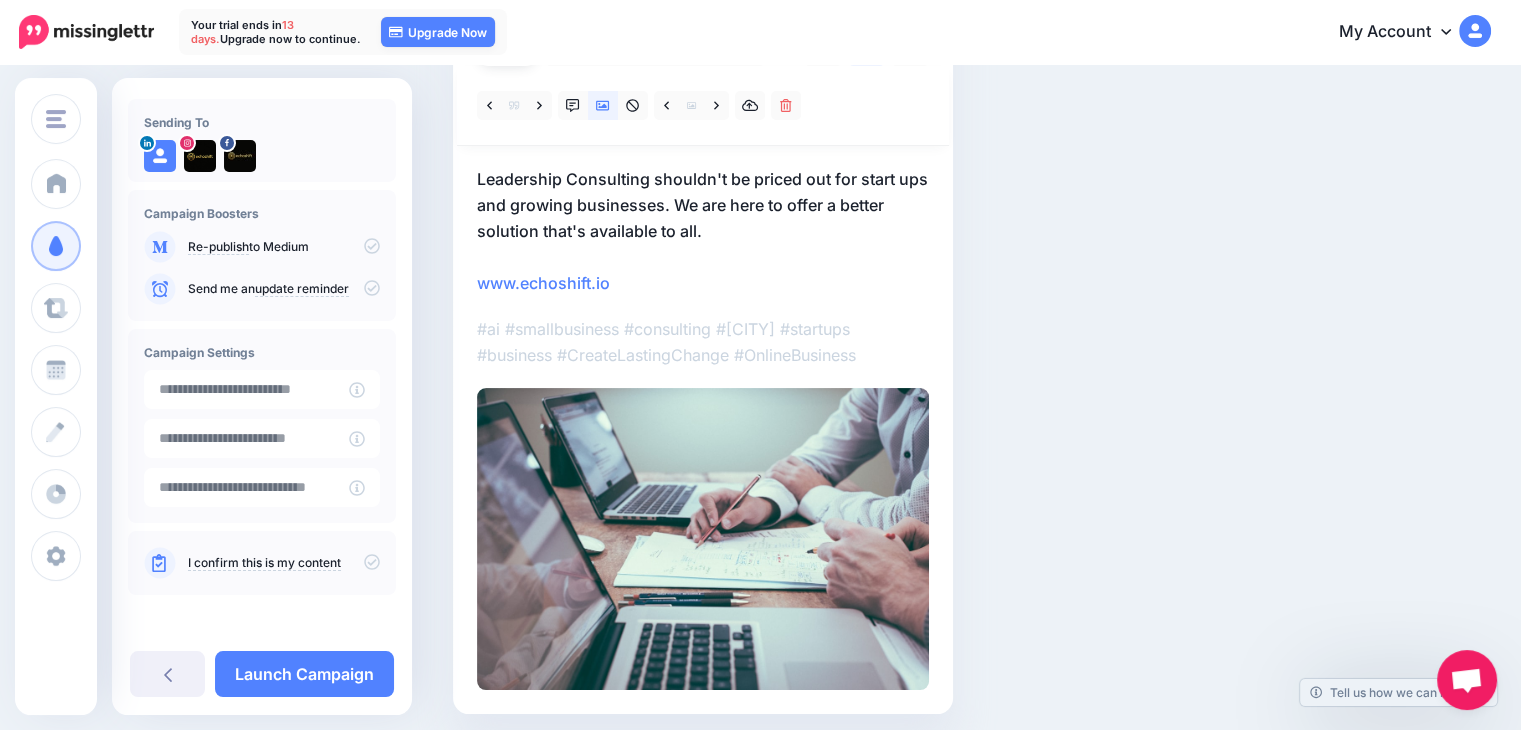 scroll, scrollTop: 296, scrollLeft: 0, axis: vertical 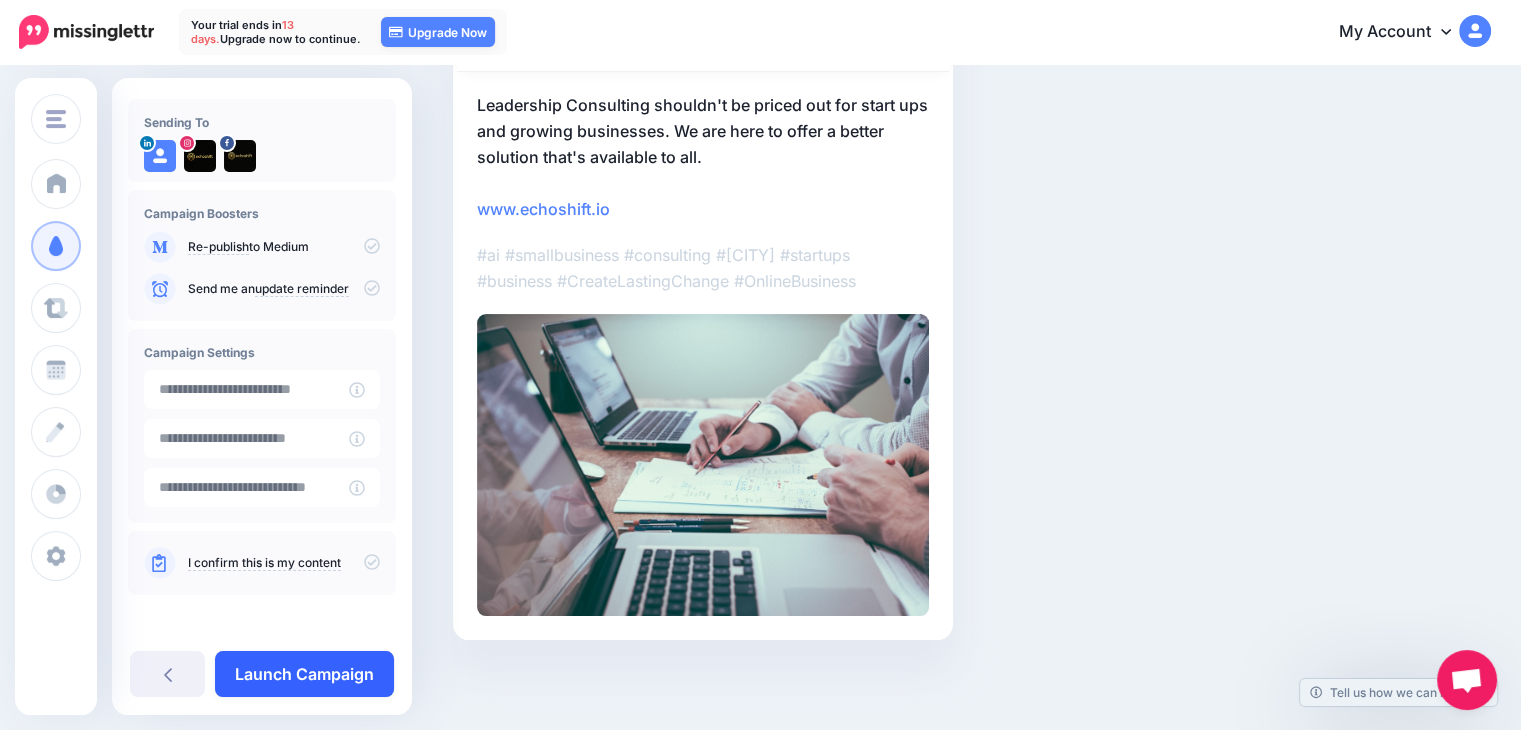 click on "Launch Campaign" at bounding box center [304, 674] 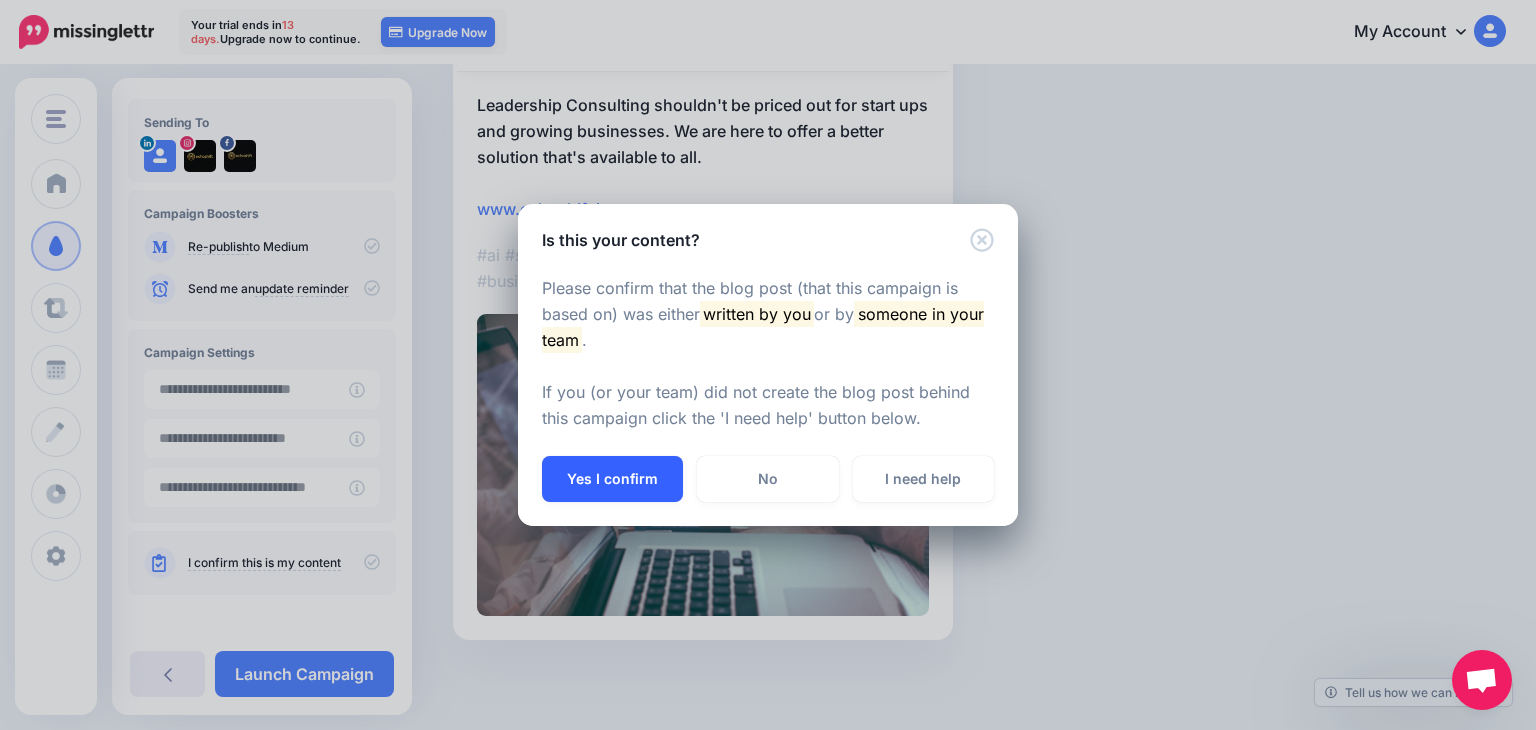 click on "Yes I confirm" at bounding box center [612, 479] 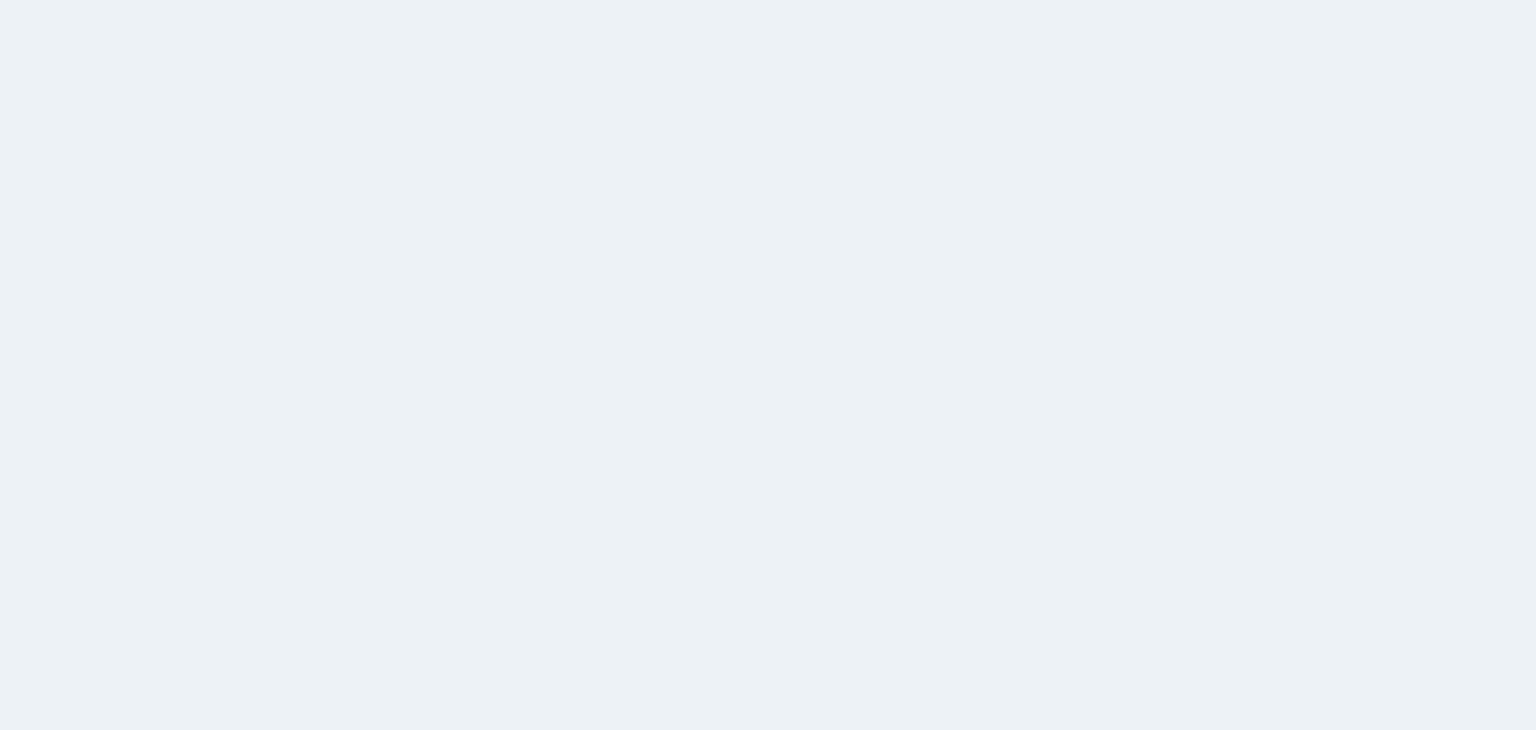scroll, scrollTop: 0, scrollLeft: 0, axis: both 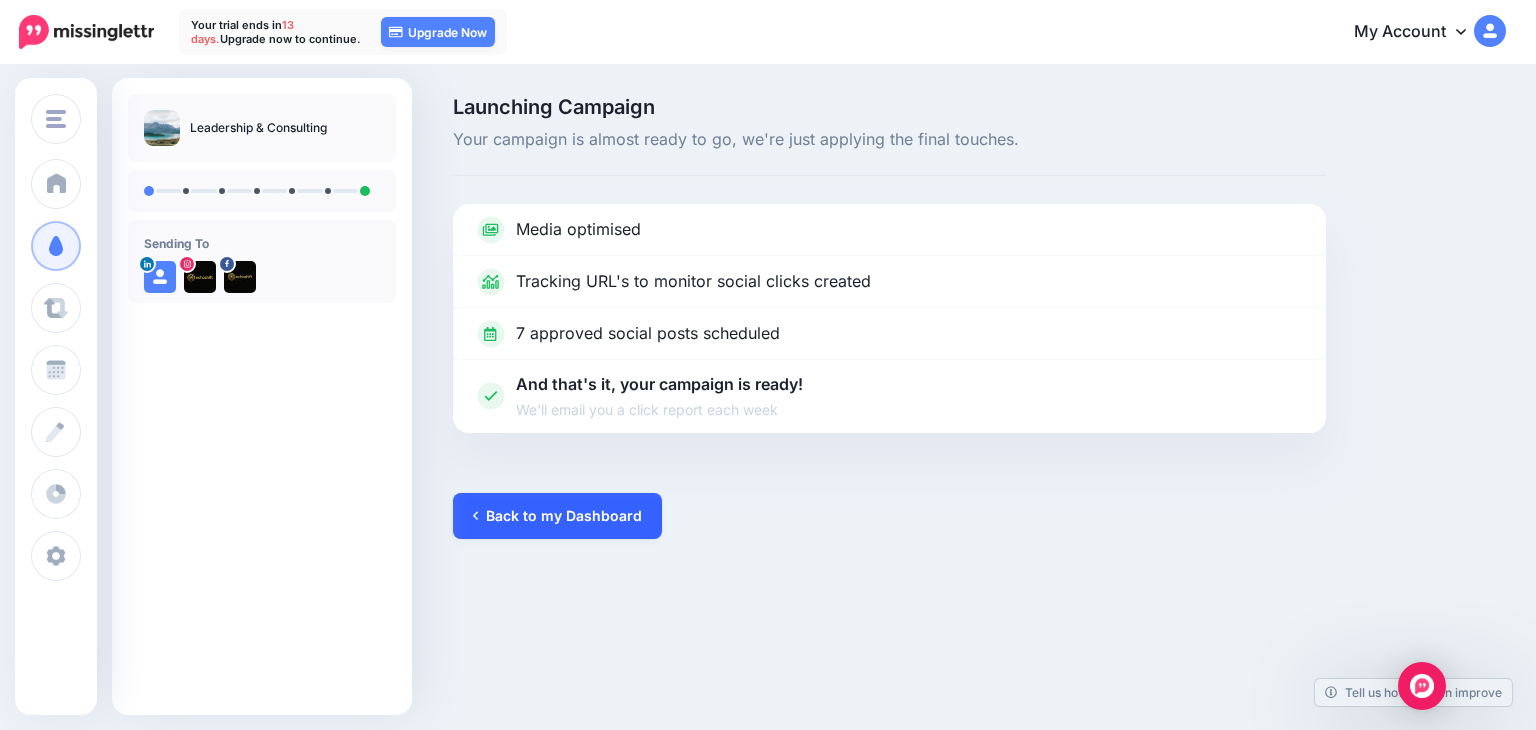 click on "Back to my Dashboard" at bounding box center (557, 516) 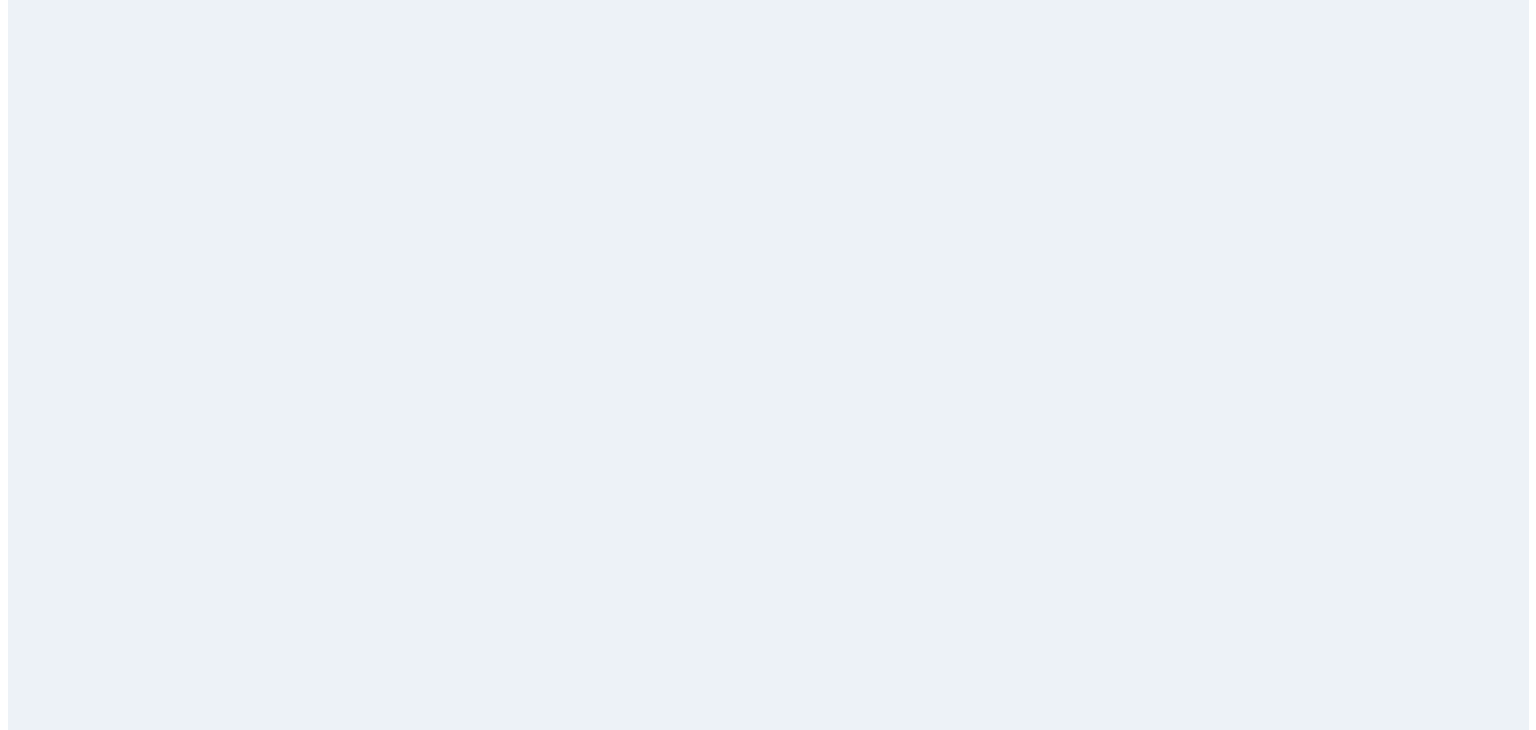 scroll, scrollTop: 0, scrollLeft: 0, axis: both 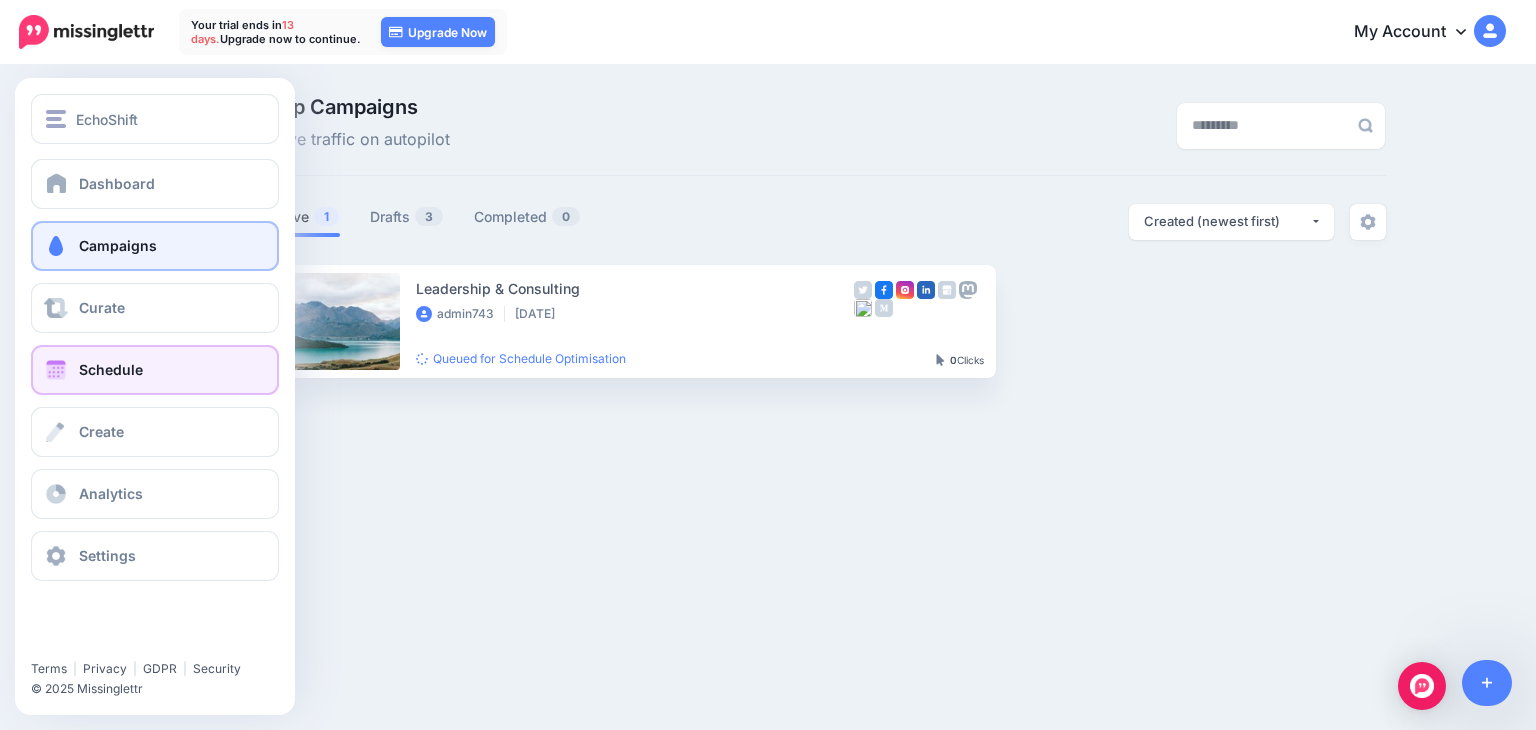click on "Schedule" at bounding box center [155, 370] 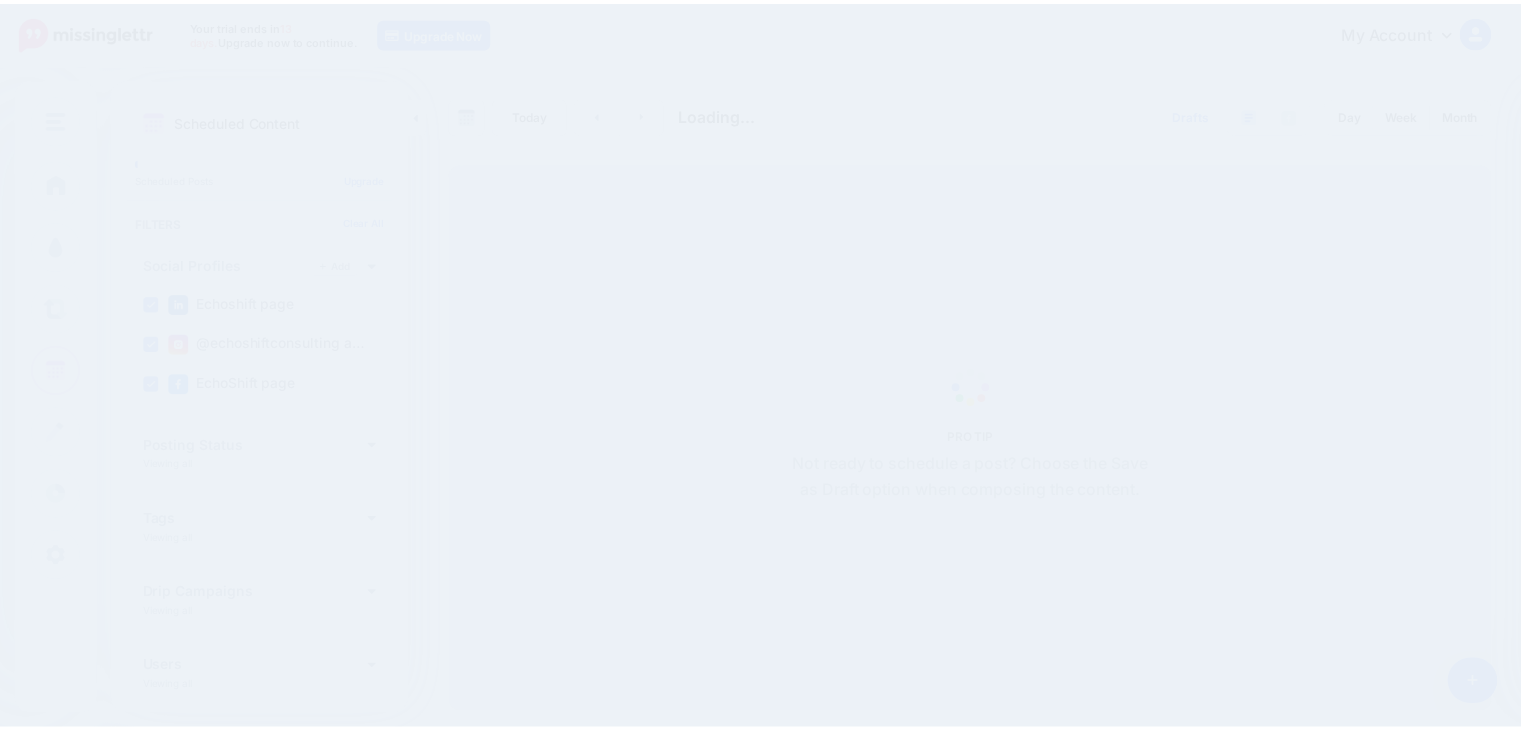 scroll, scrollTop: 0, scrollLeft: 0, axis: both 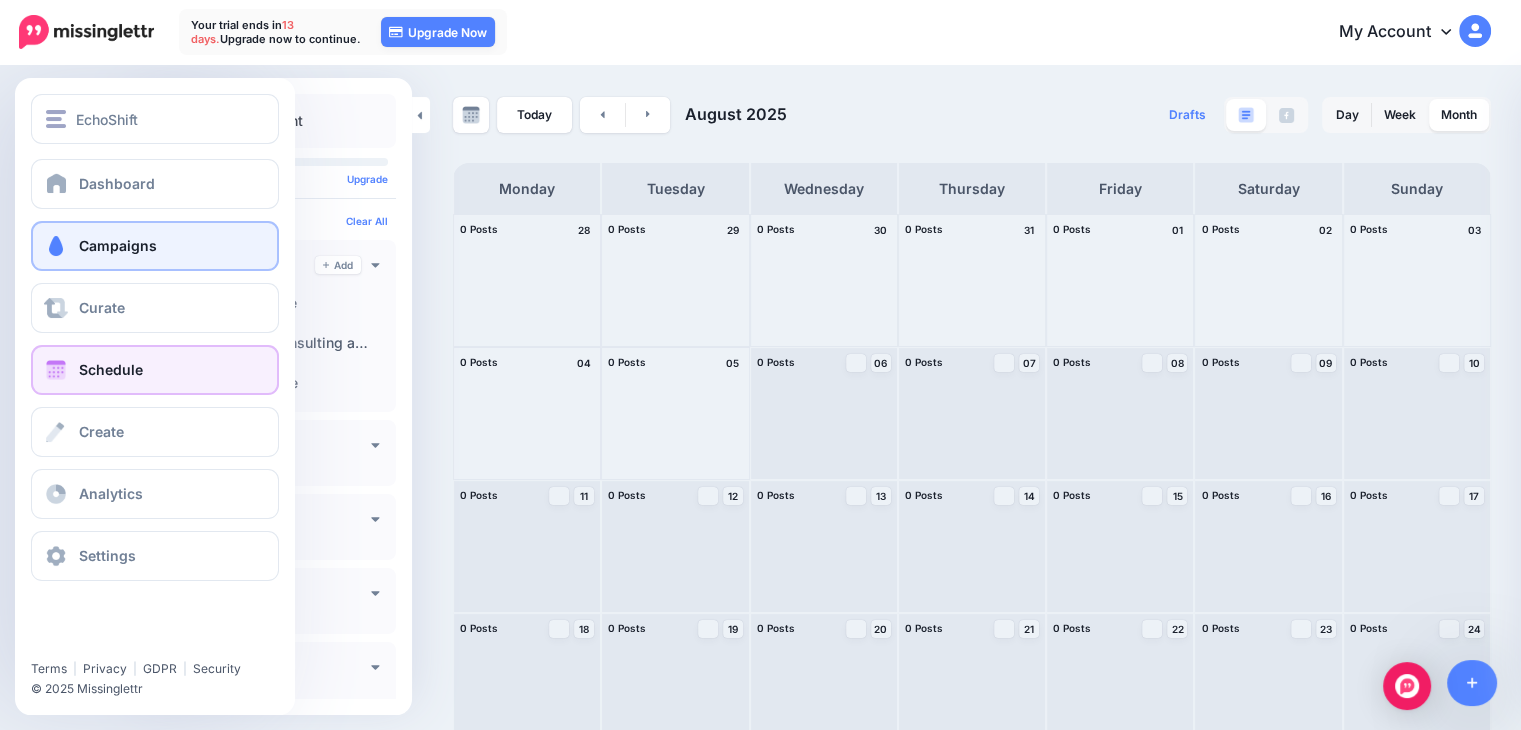 click on "Campaigns" at bounding box center [155, 246] 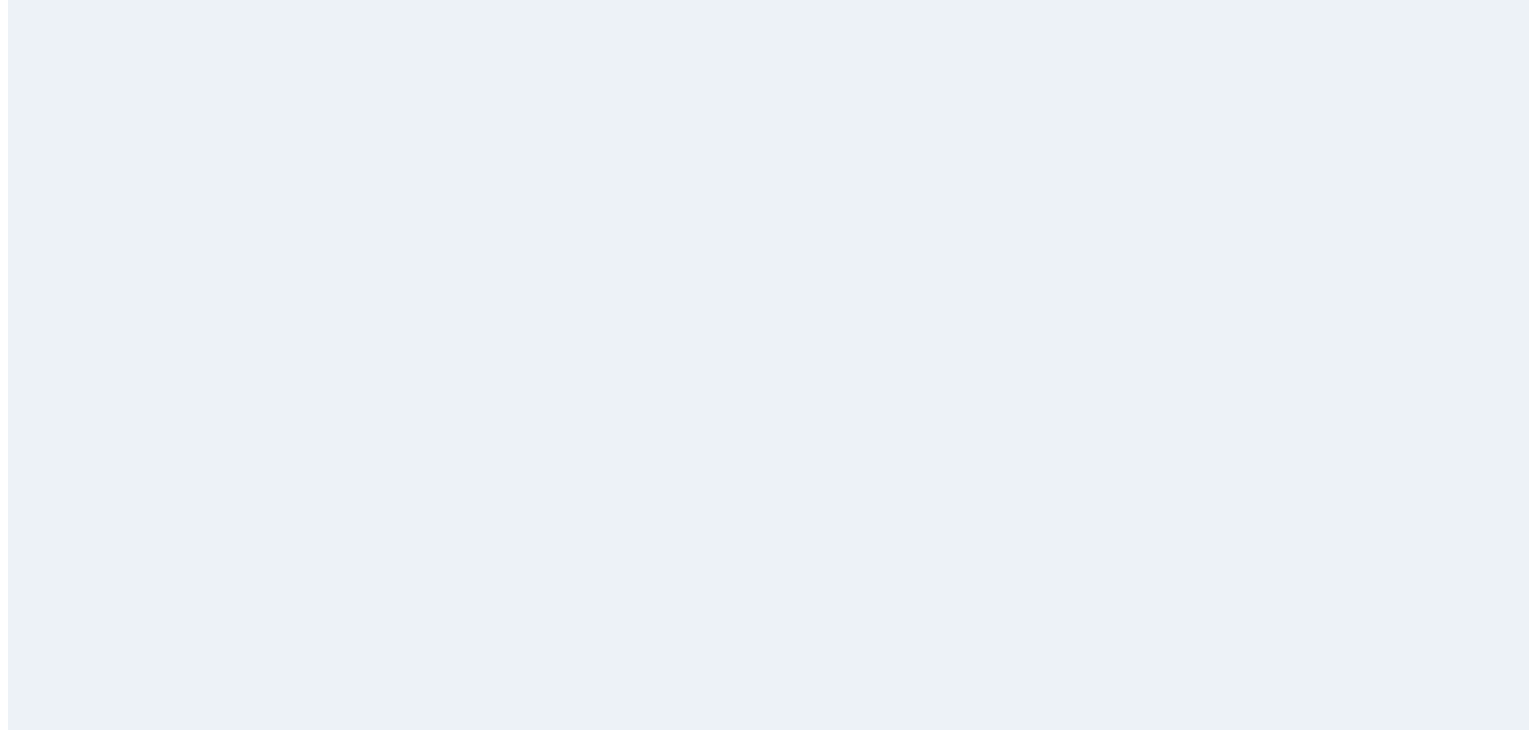 scroll, scrollTop: 0, scrollLeft: 0, axis: both 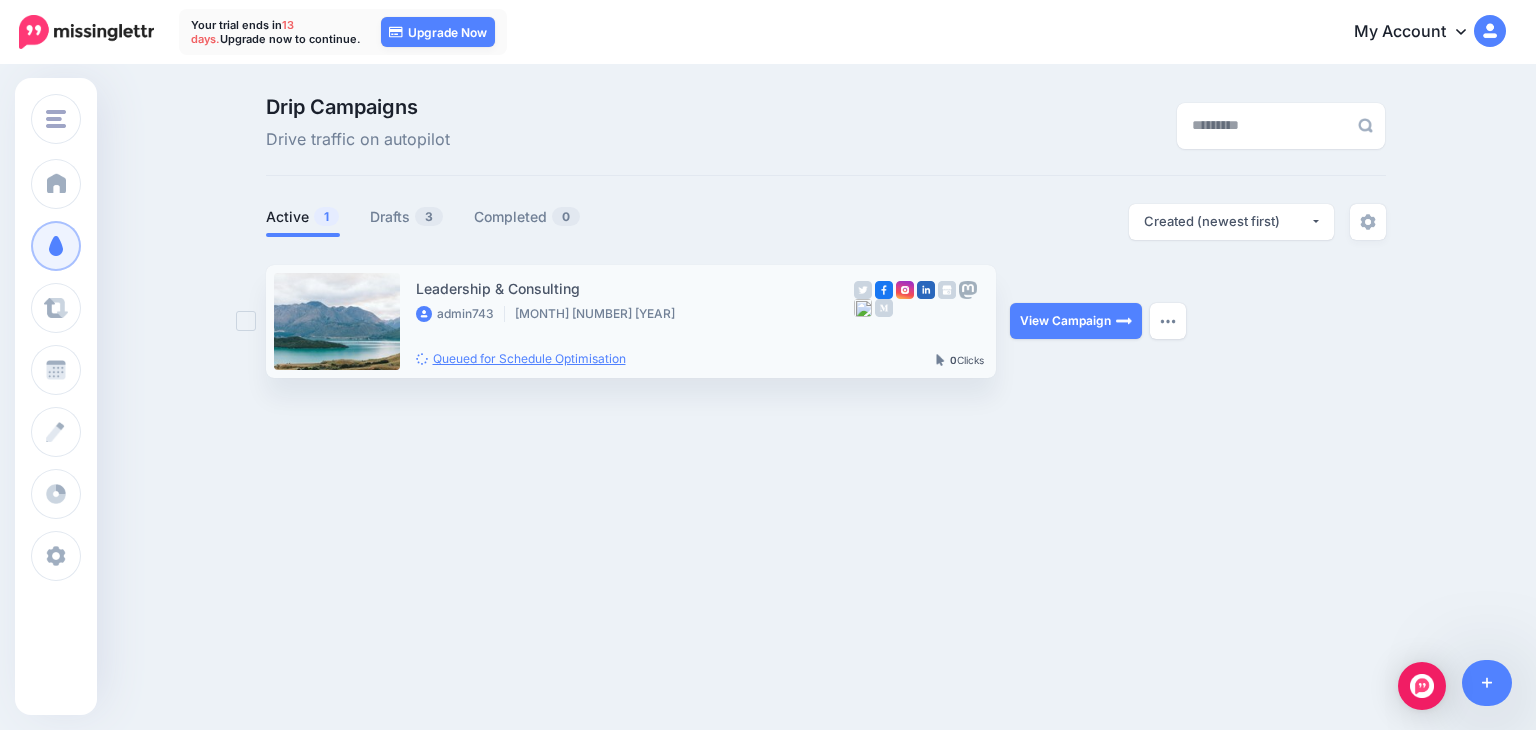 click on "Queued for Schedule Optimisation" at bounding box center [521, 358] 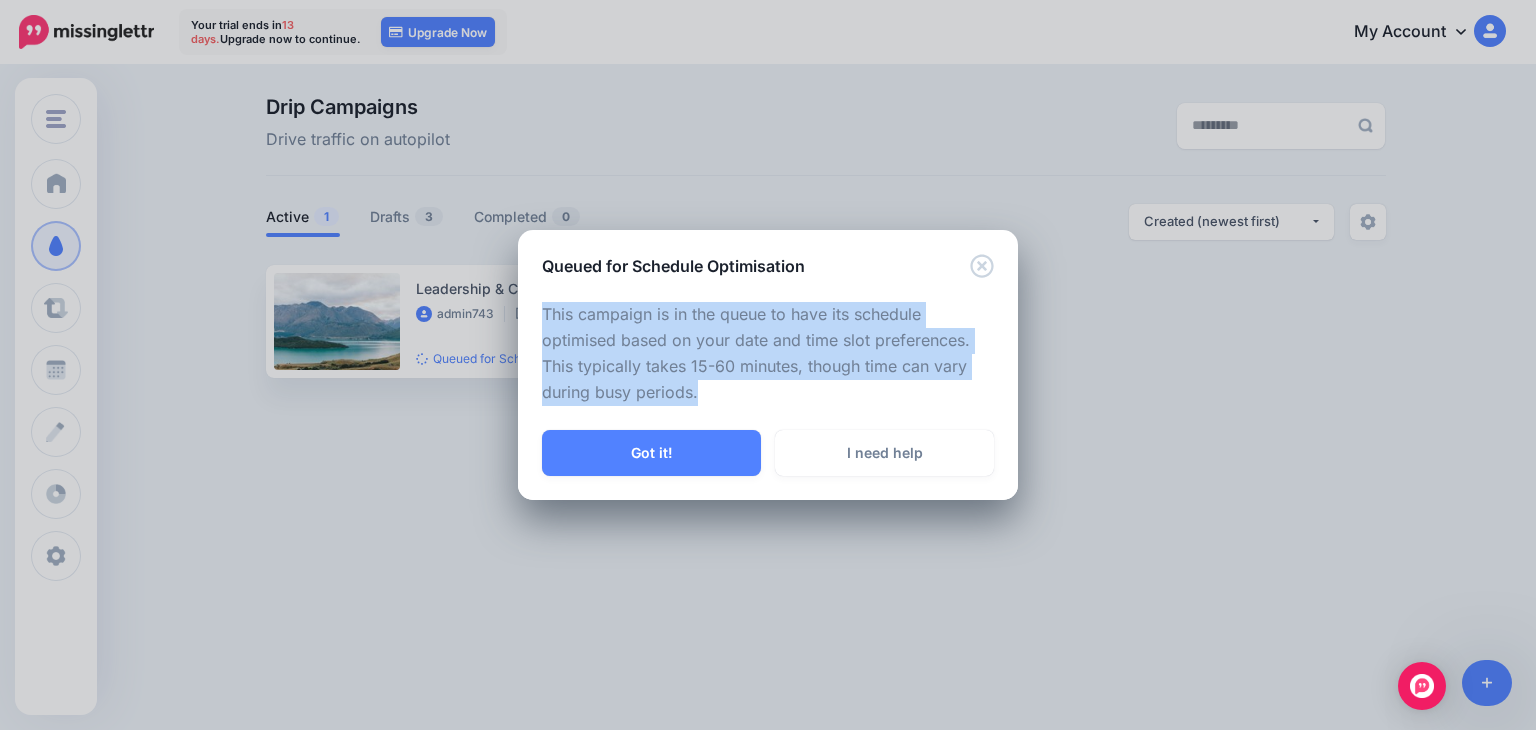 drag, startPoint x: 708, startPoint y: 389, endPoint x: 537, endPoint y: 314, distance: 186.7244 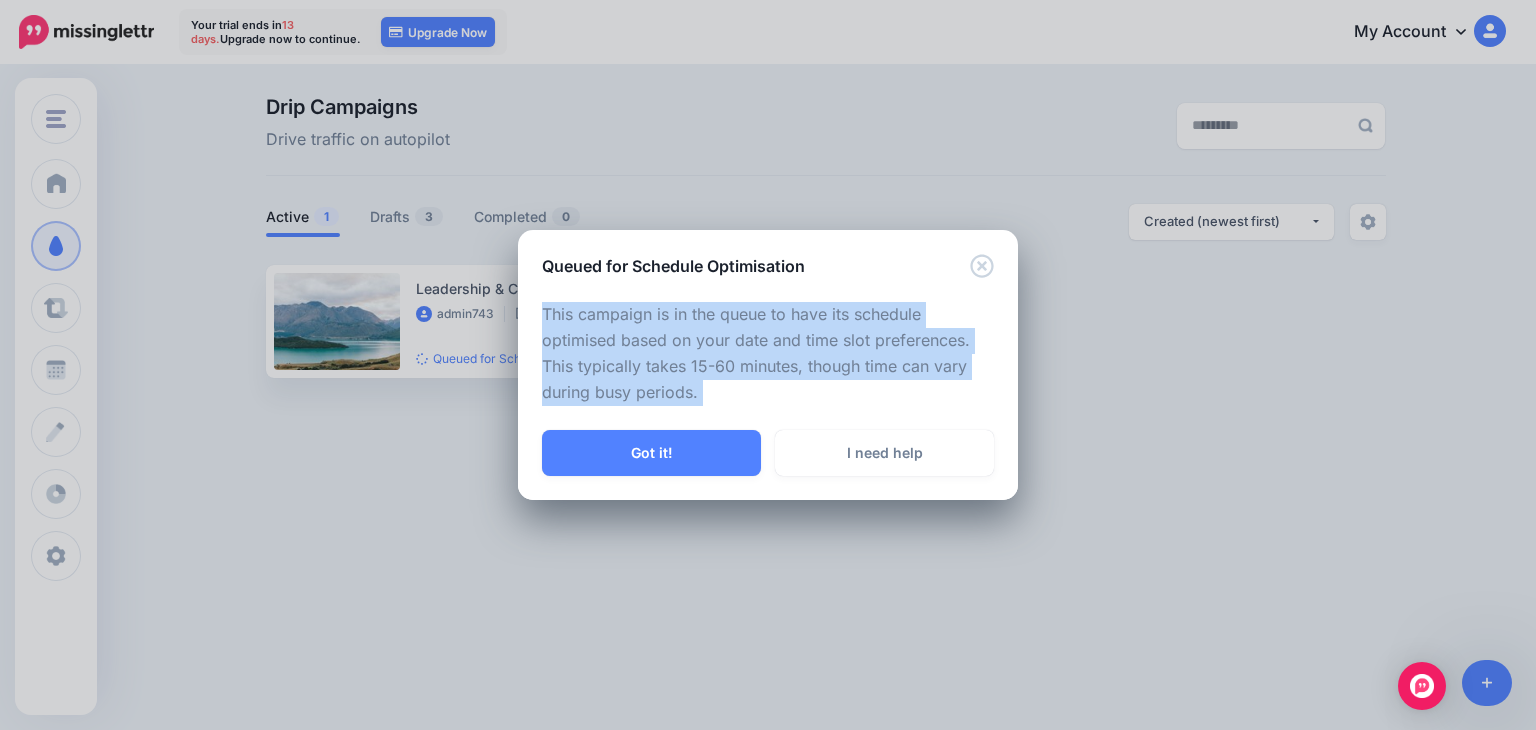 drag, startPoint x: 537, startPoint y: 314, endPoint x: 707, endPoint y: 393, distance: 187.45934 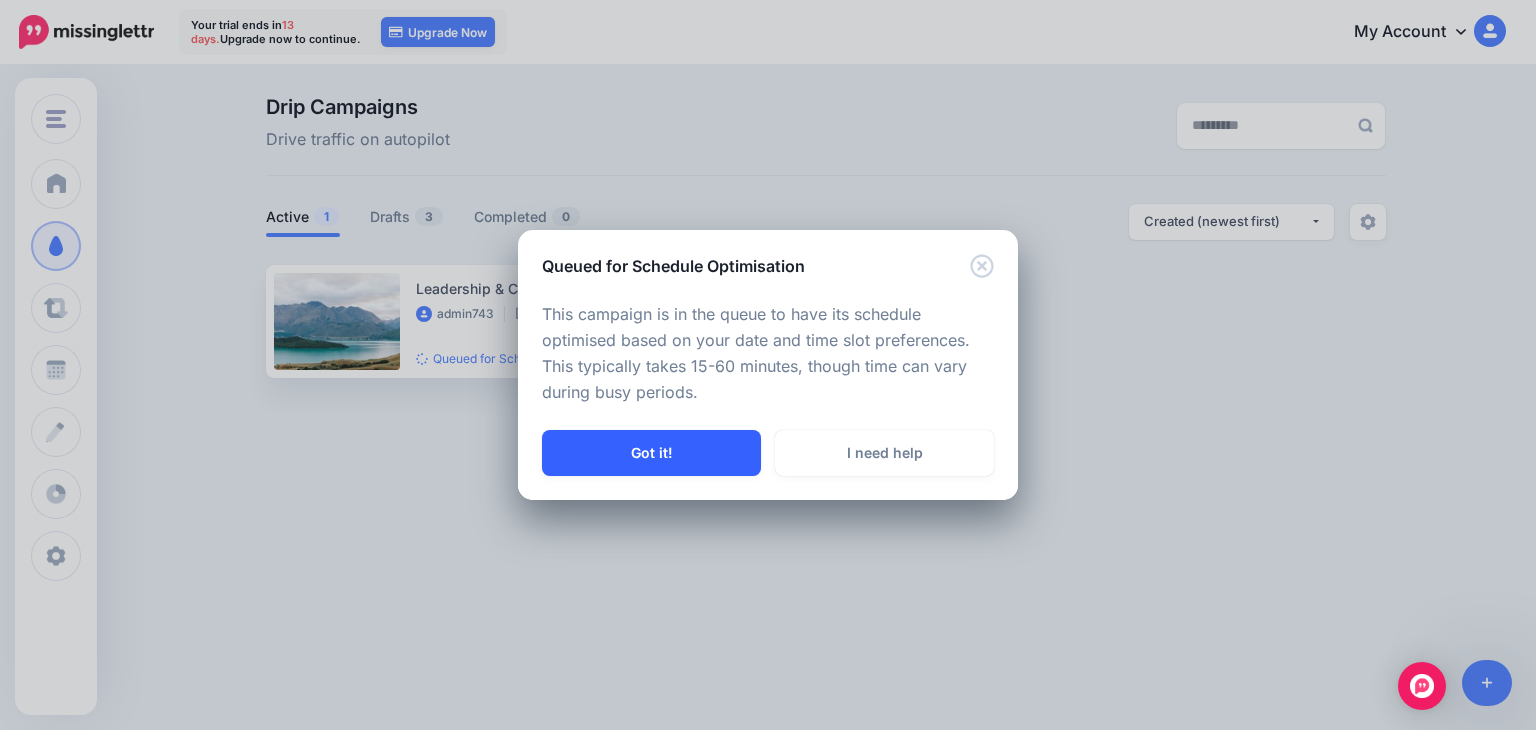 click on "Got it!" at bounding box center (651, 453) 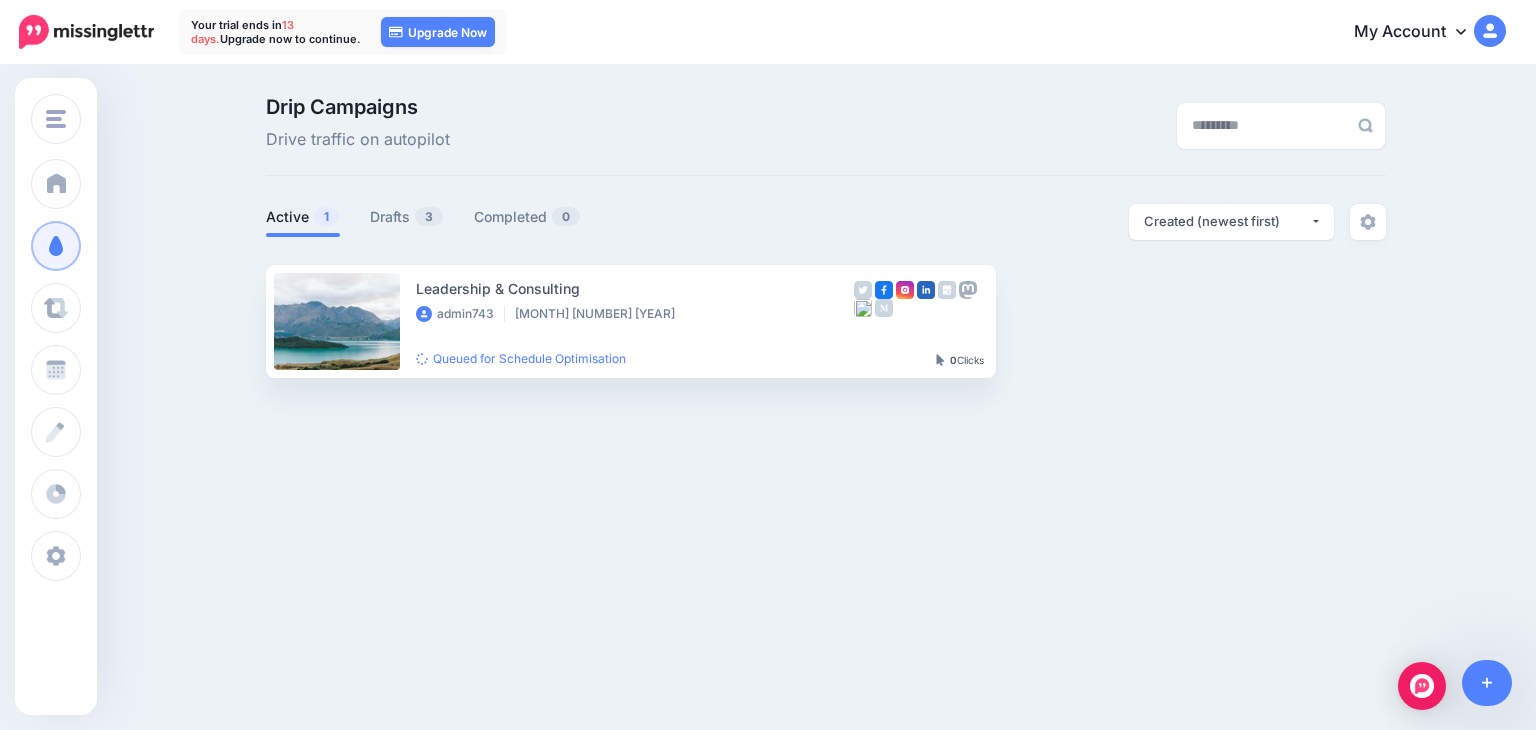 click on "Active  1
Drafts  3
Completed  0" at bounding box center [546, 220] 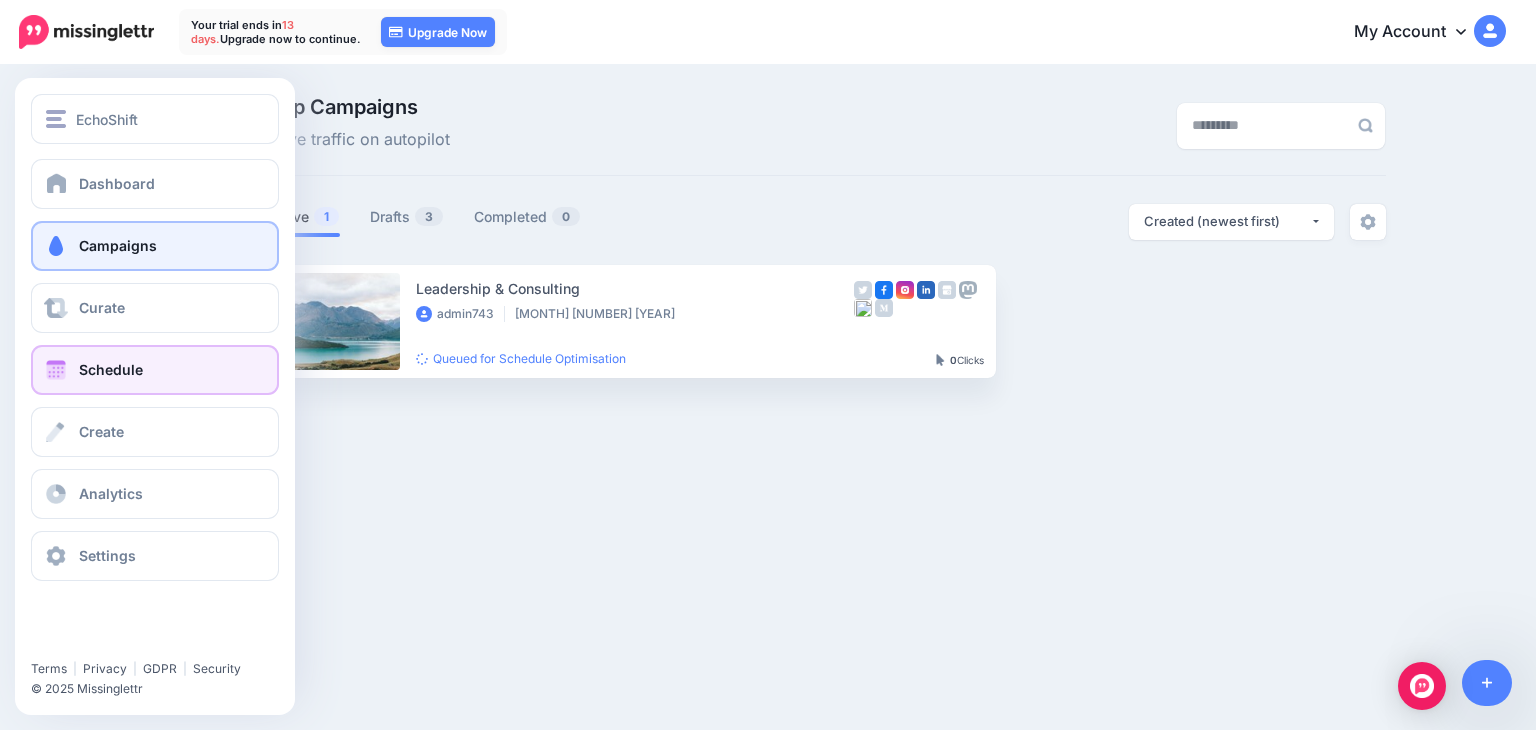click on "Schedule" at bounding box center (111, 369) 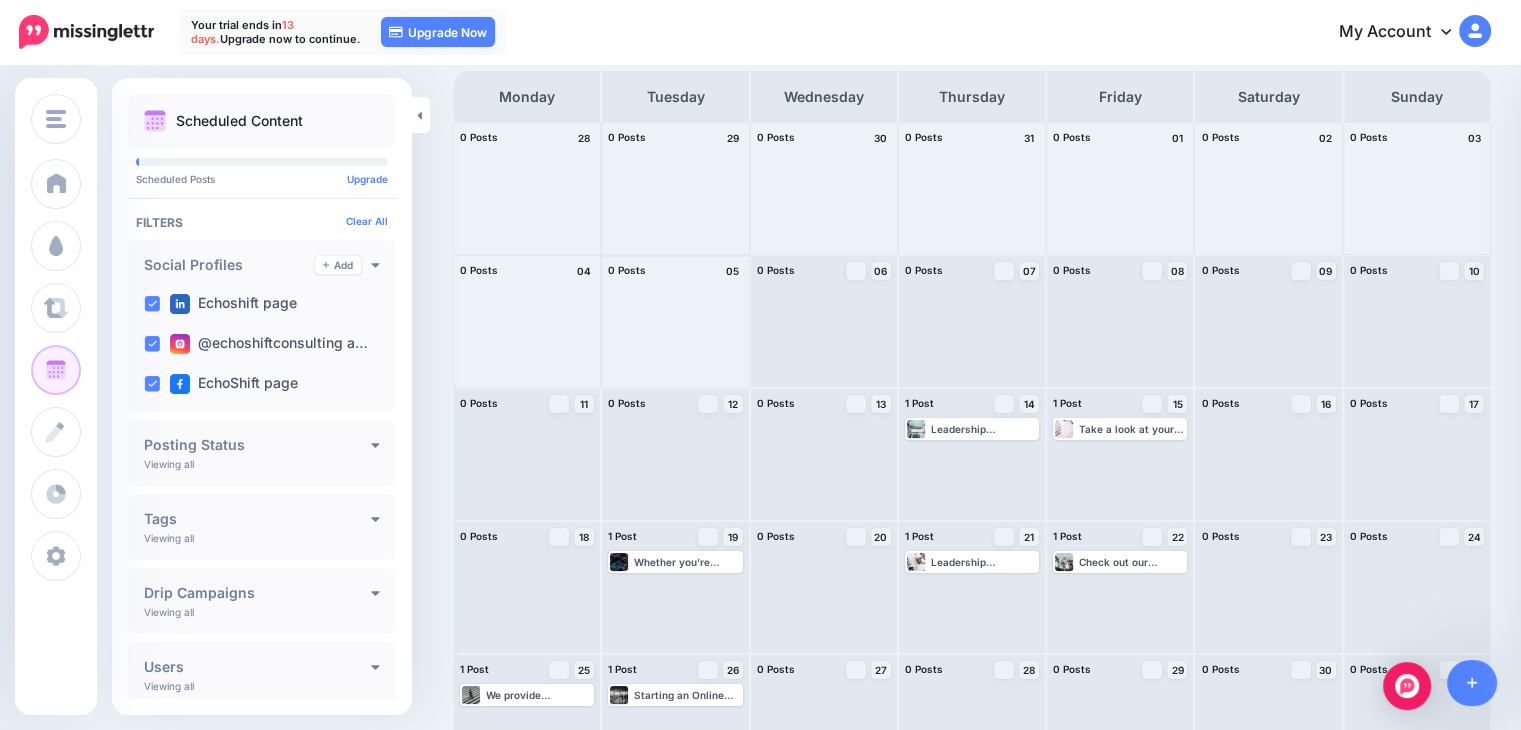 scroll, scrollTop: 100, scrollLeft: 0, axis: vertical 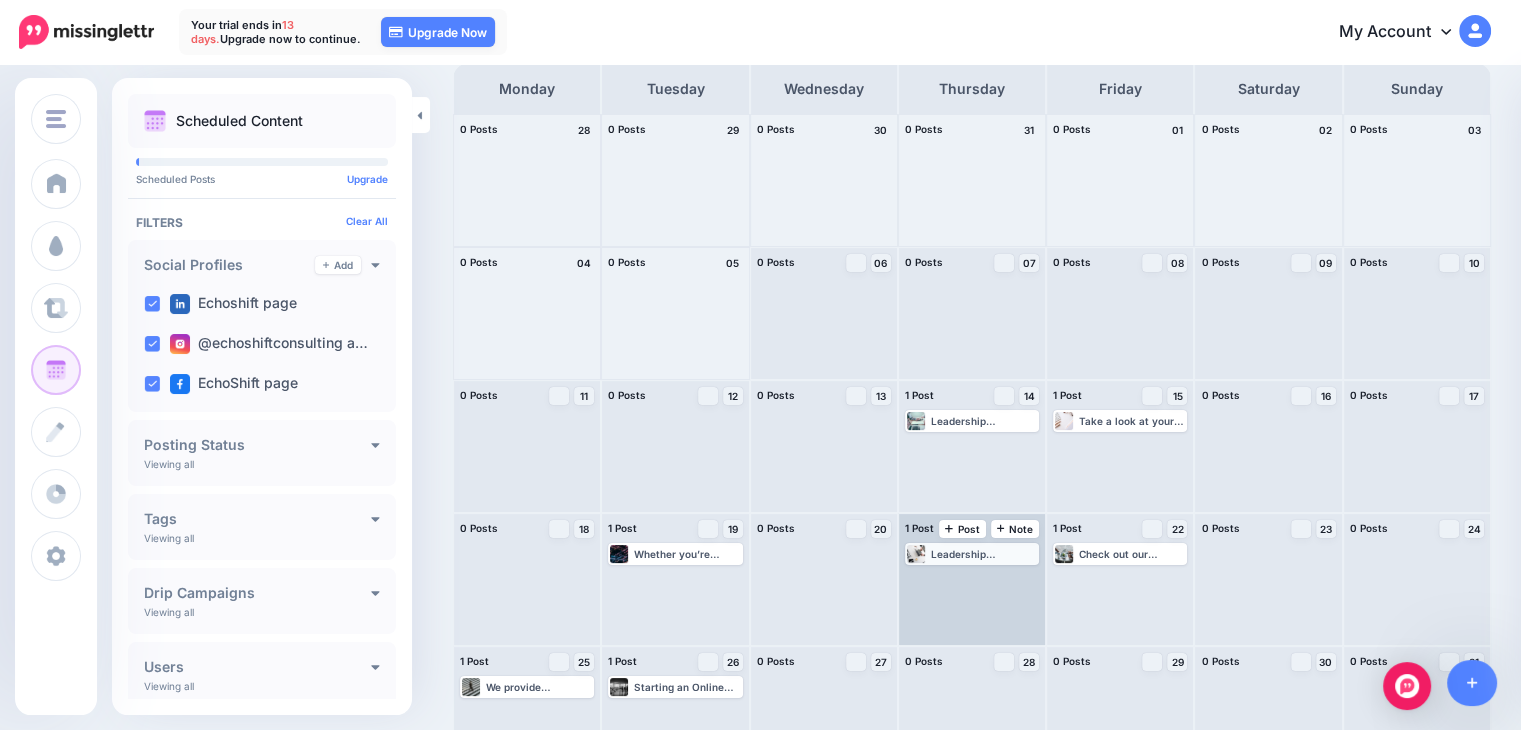 click on "Leadership Development & Coaching: Build confidence, emotional intelligence, and effective leadership skills. www.echoshift.io #ai #smallbusiness #consulting" at bounding box center (984, 554) 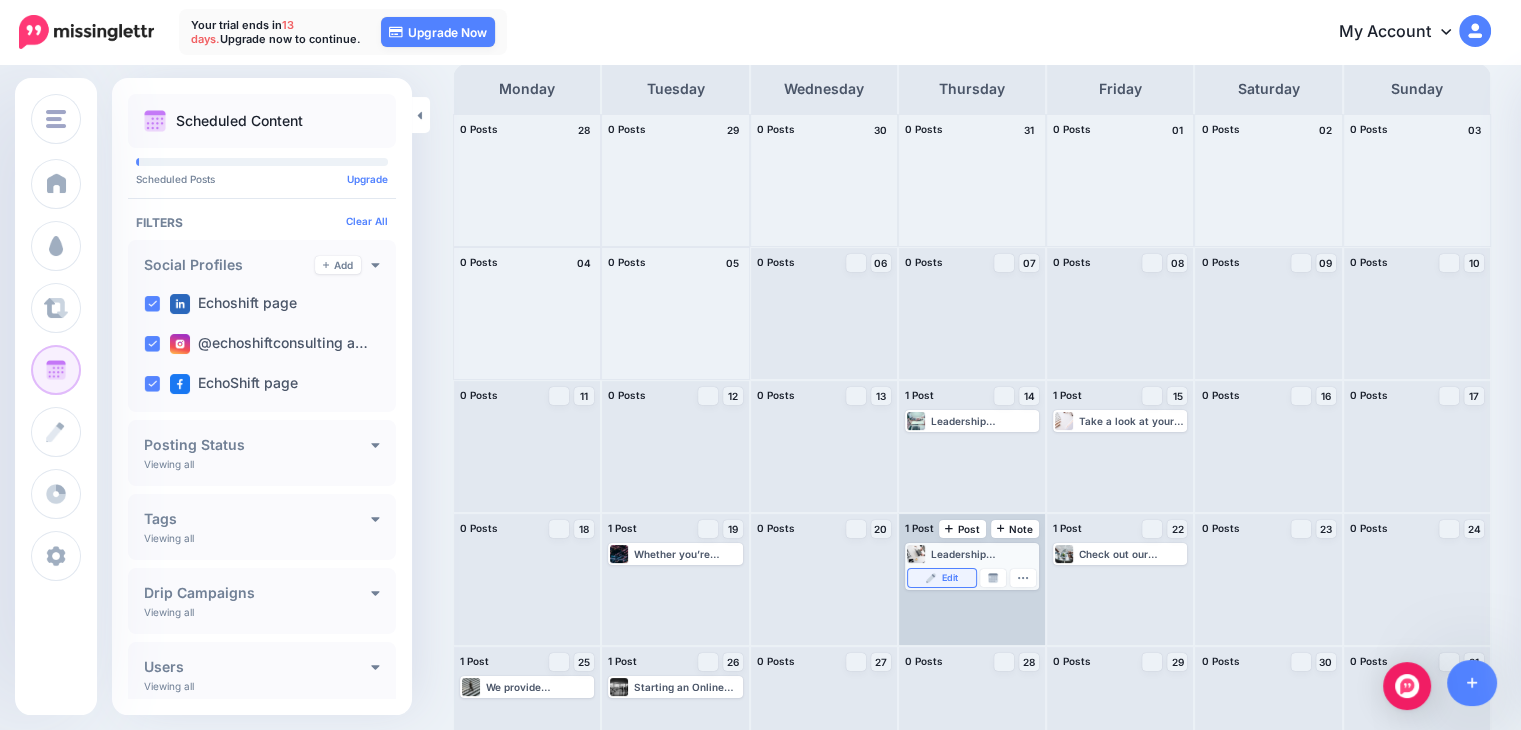 click on "Edit" at bounding box center [949, 578] 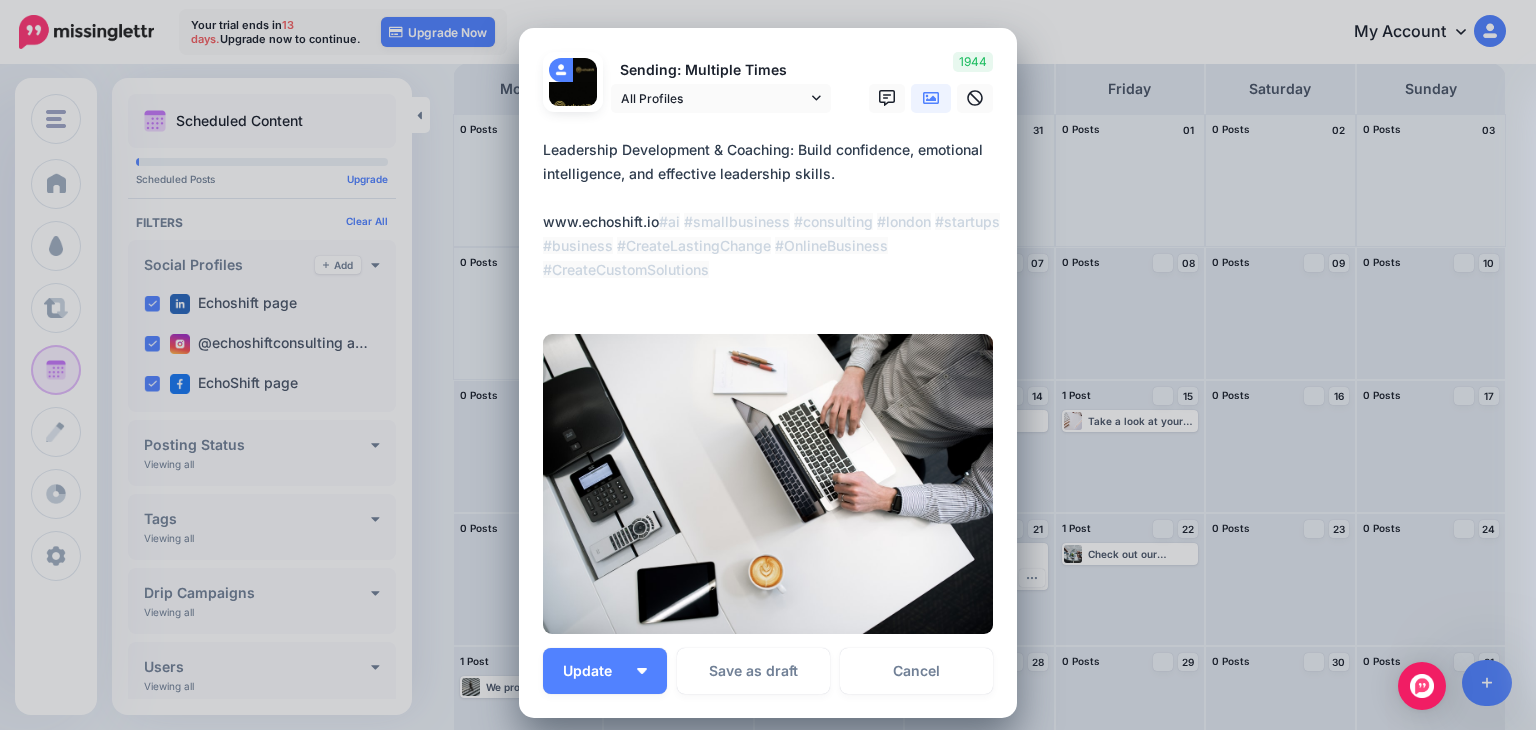 click on "Edit Post
Loading
Sending: Multiple Times
All
Profiles" at bounding box center [768, 365] 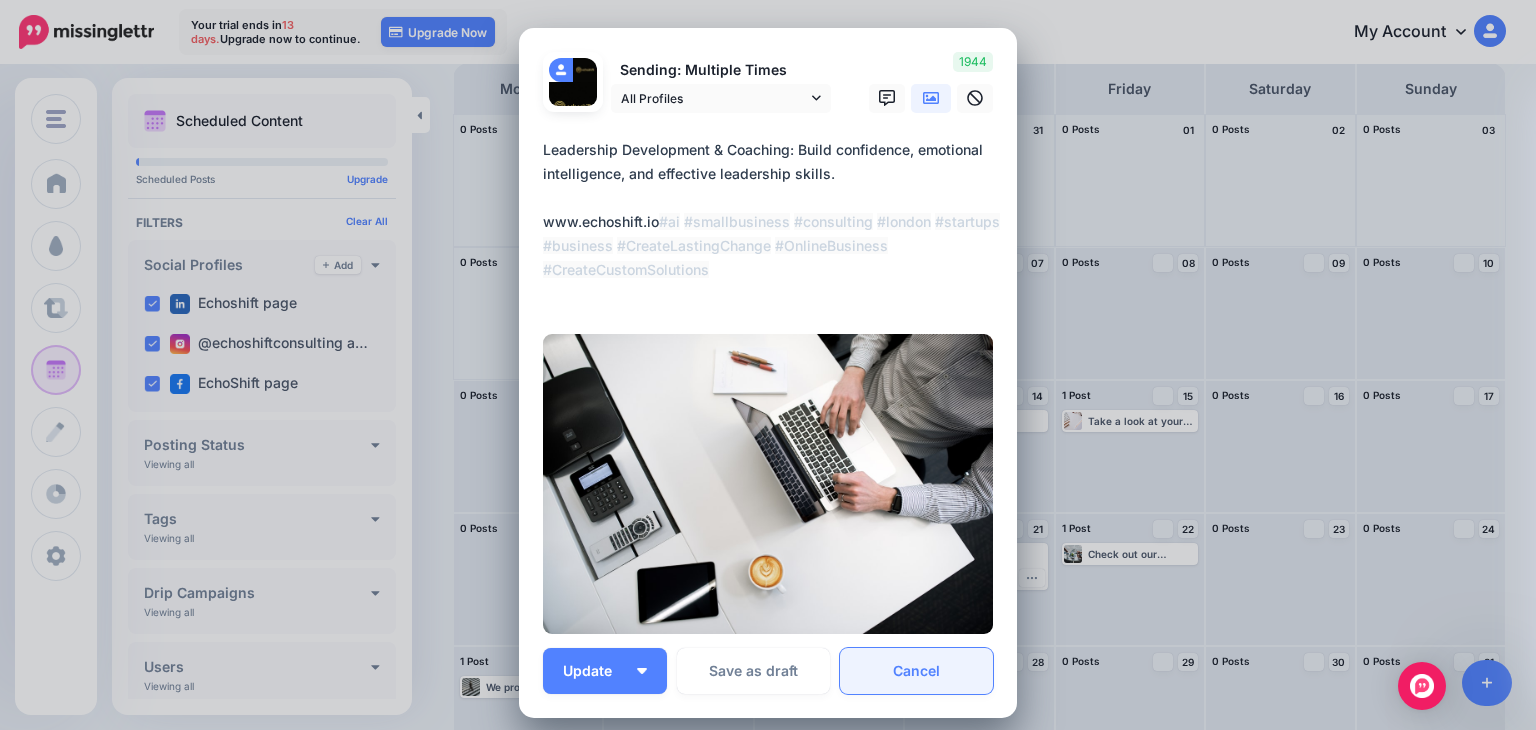 click on "Cancel" at bounding box center (916, 671) 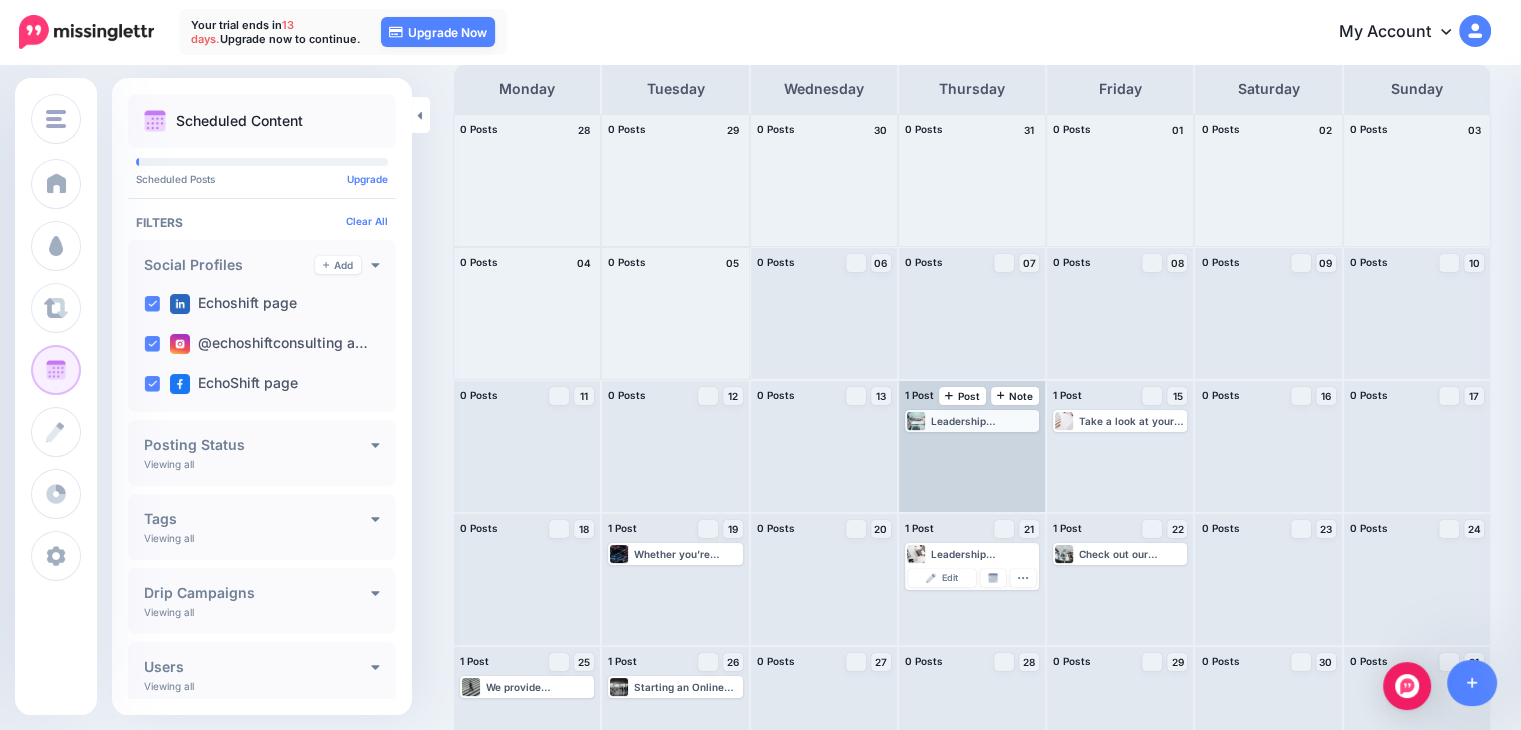 click on "Leadership Consulting shouldn't be priced out for start ups and growing businesses. We are here to offer a better solution that's available to all. www.echoshift.io #ai #smallbusiness #consulting" at bounding box center [984, 421] 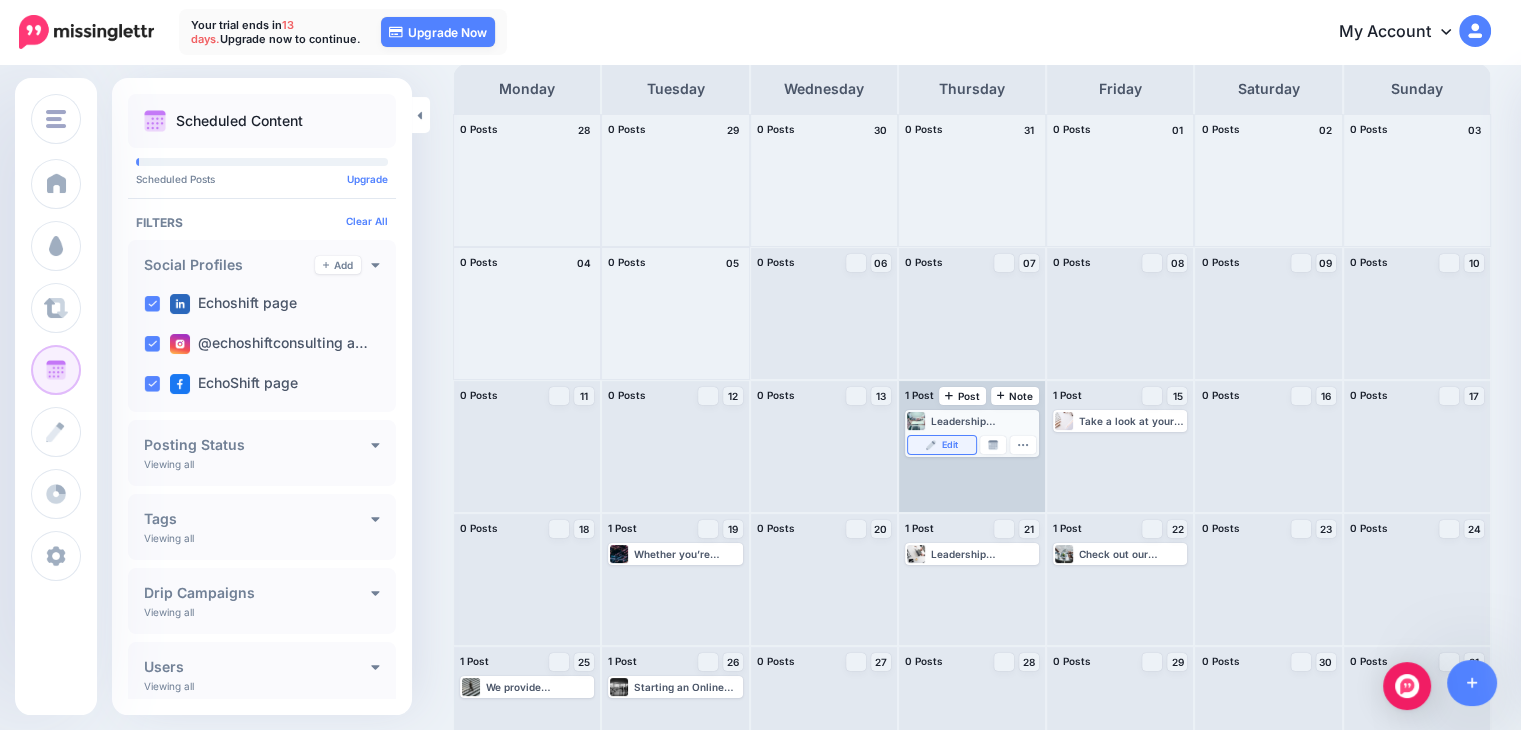 click at bounding box center [931, 445] 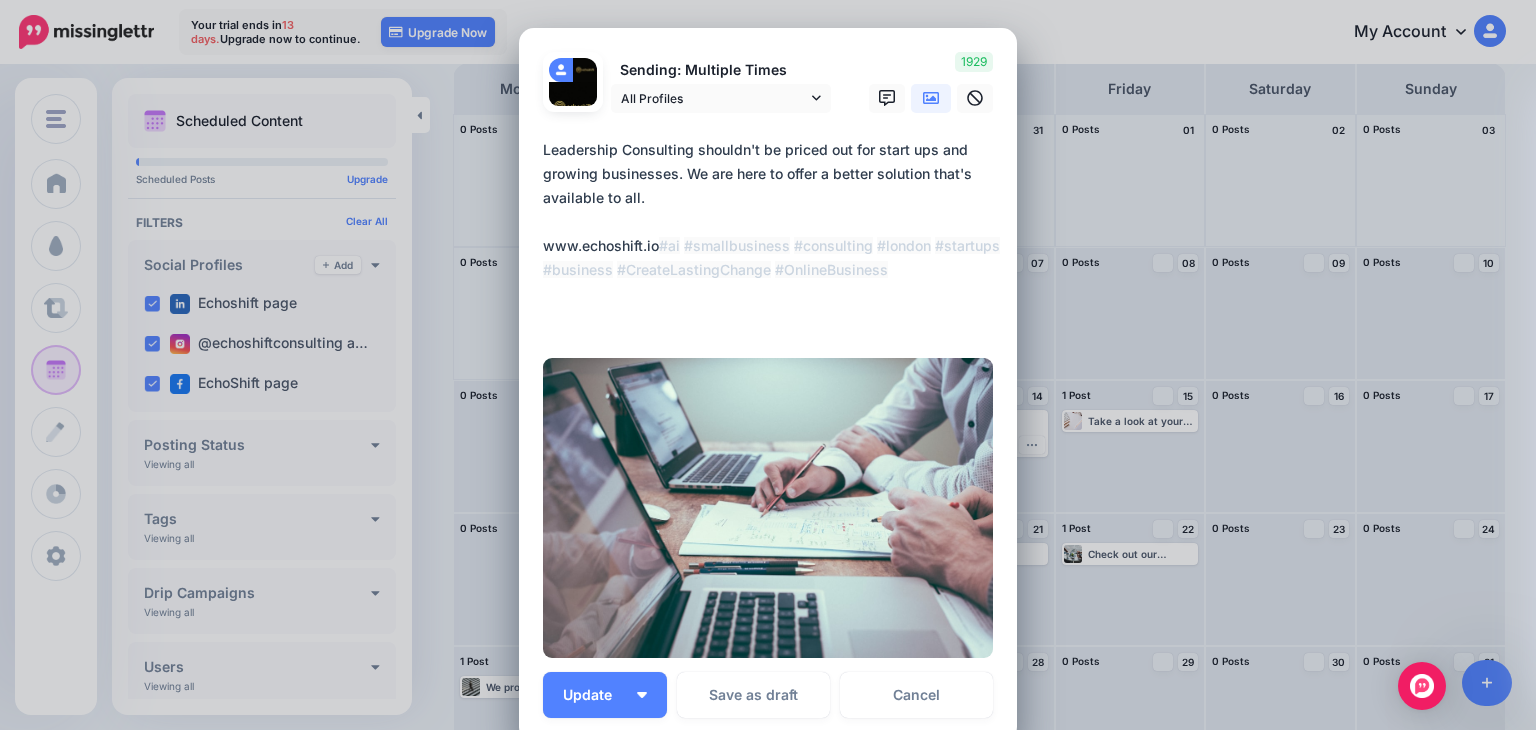 click on "Cancel" at bounding box center (916, 695) 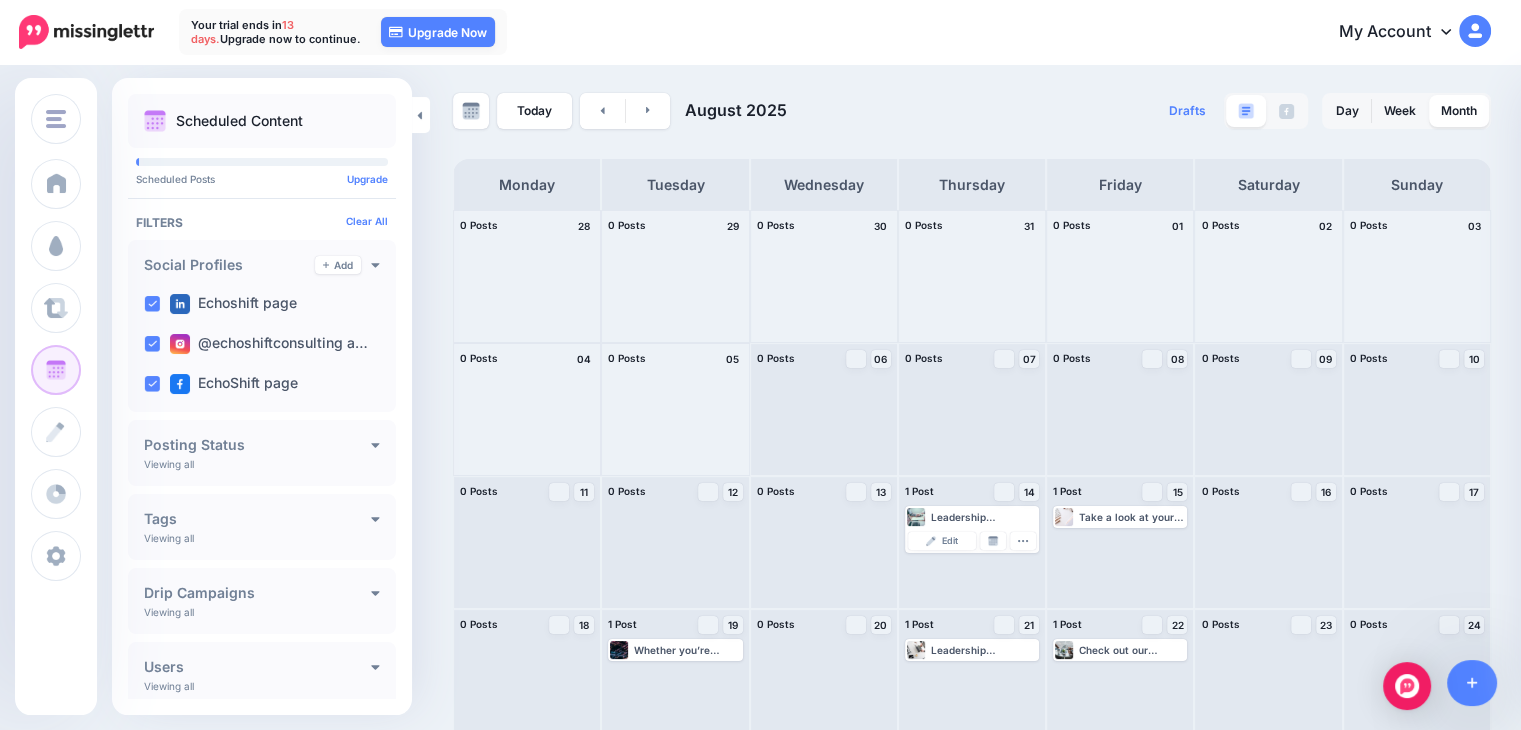 scroll, scrollTop: 0, scrollLeft: 0, axis: both 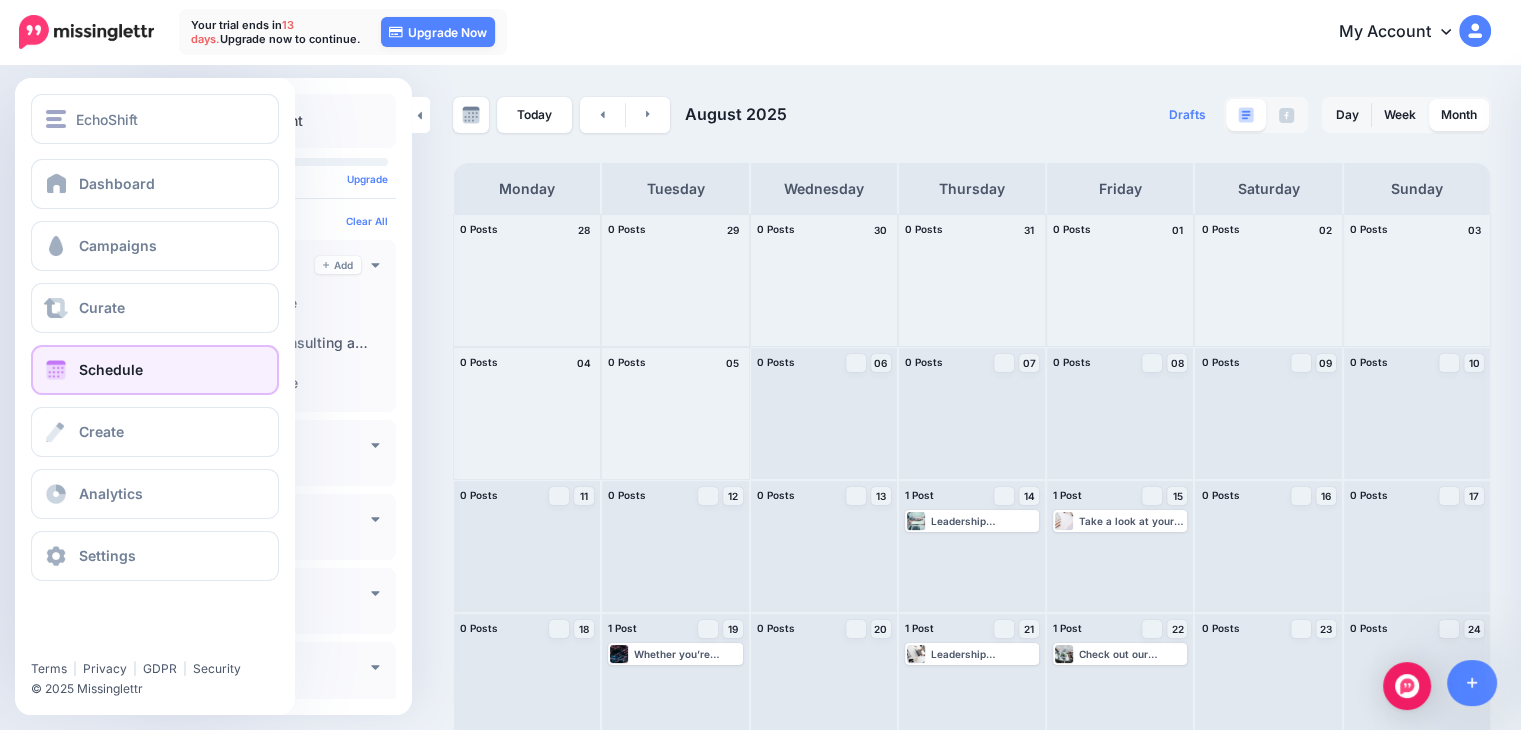 click on "Schedule" at bounding box center [111, 369] 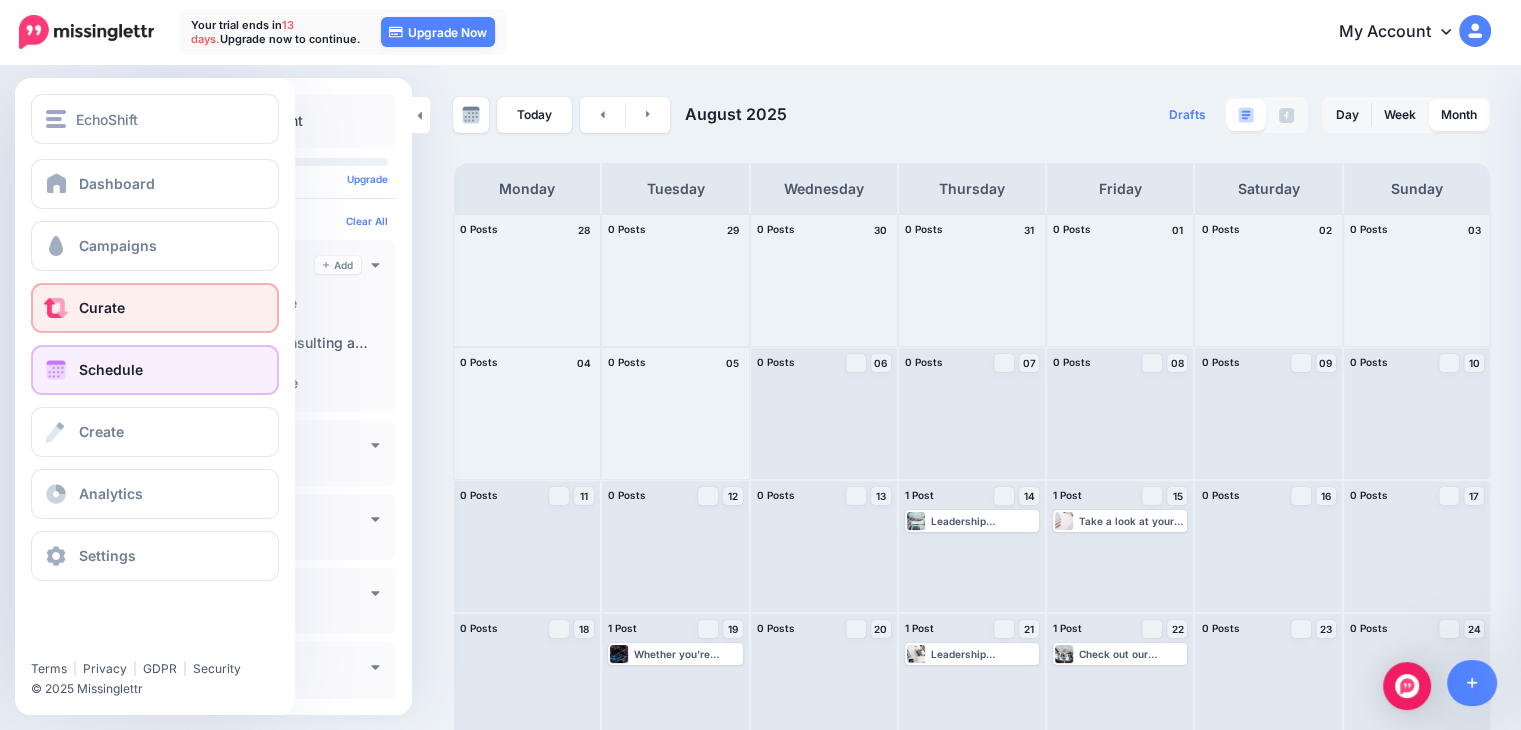 click on "Curate" at bounding box center [102, 307] 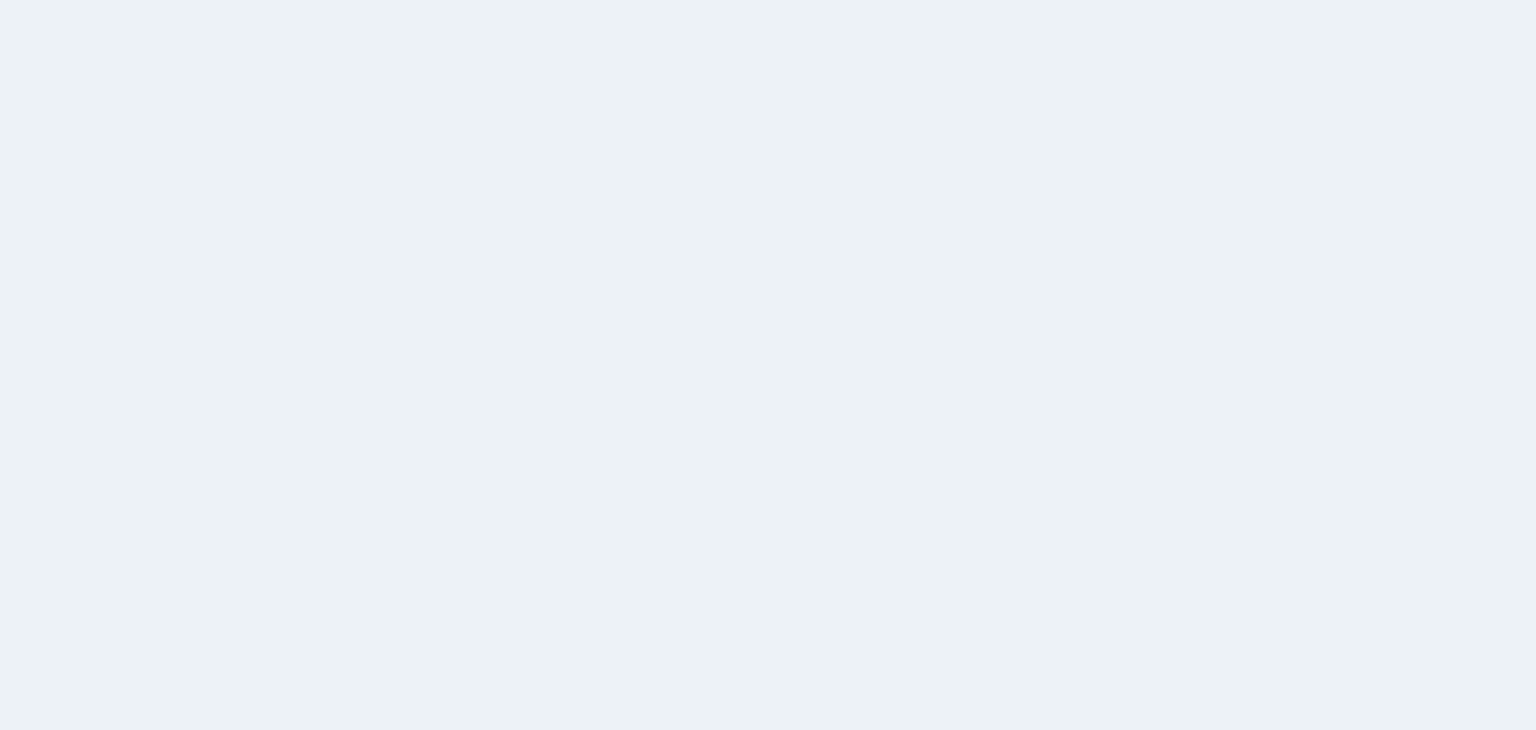 scroll, scrollTop: 0, scrollLeft: 0, axis: both 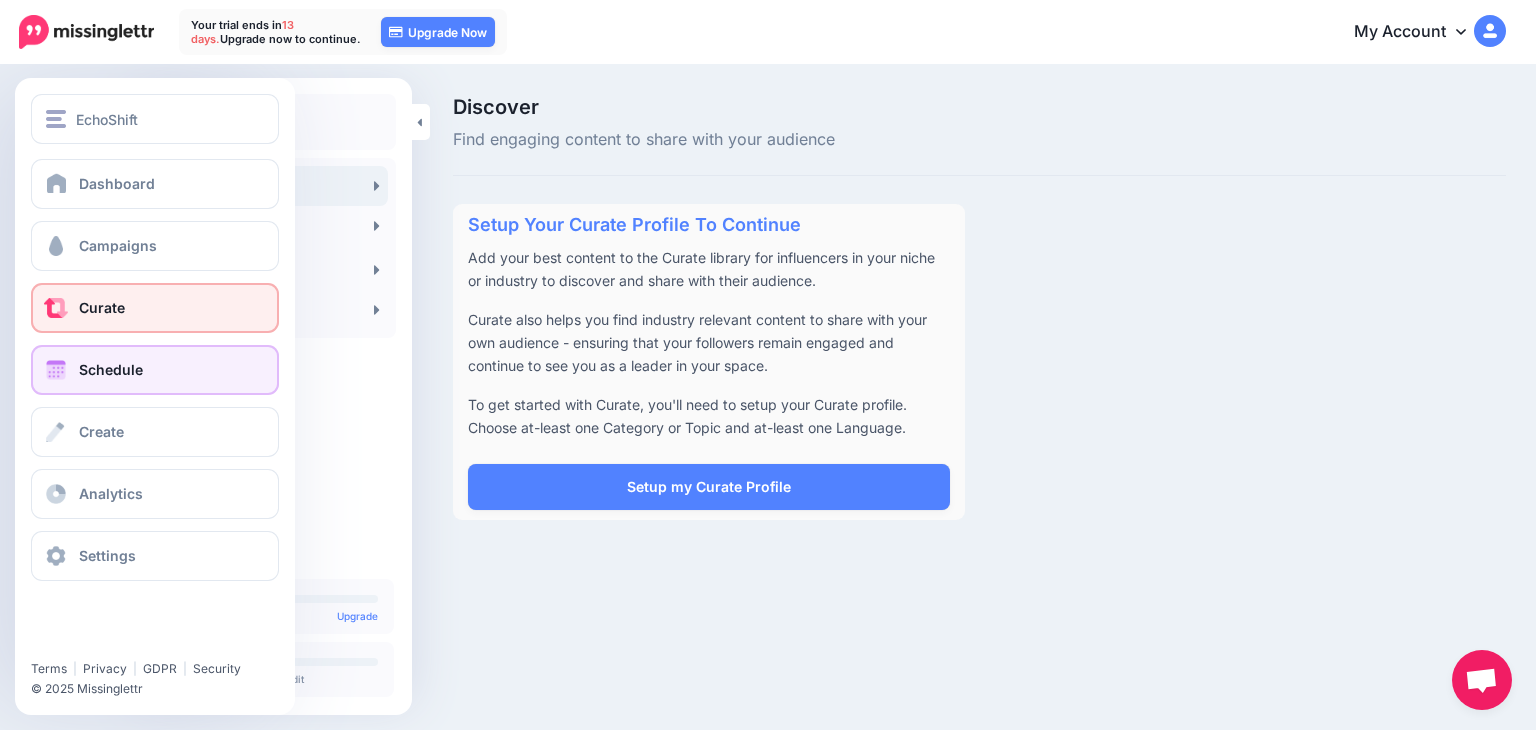 click on "Schedule" at bounding box center (155, 370) 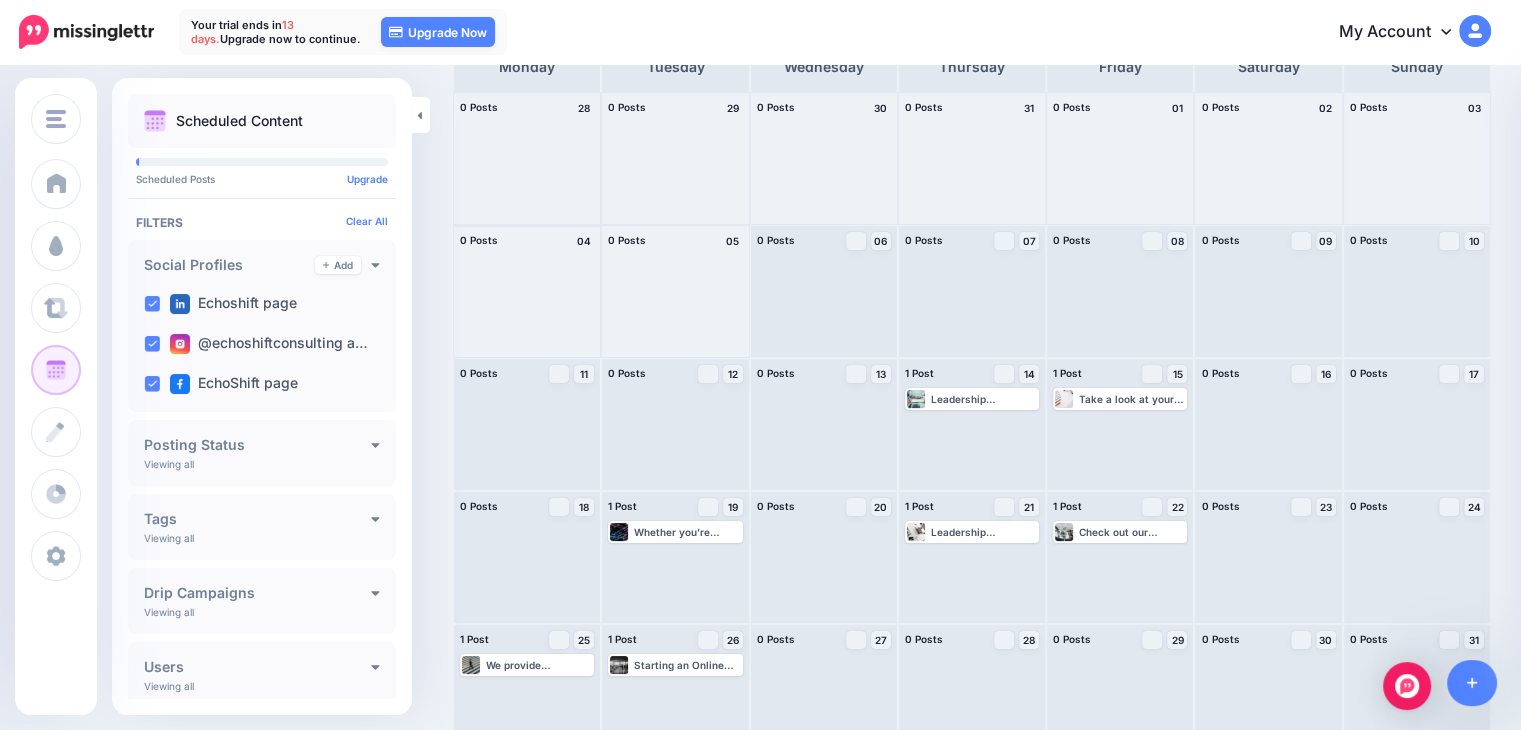 scroll, scrollTop: 149, scrollLeft: 0, axis: vertical 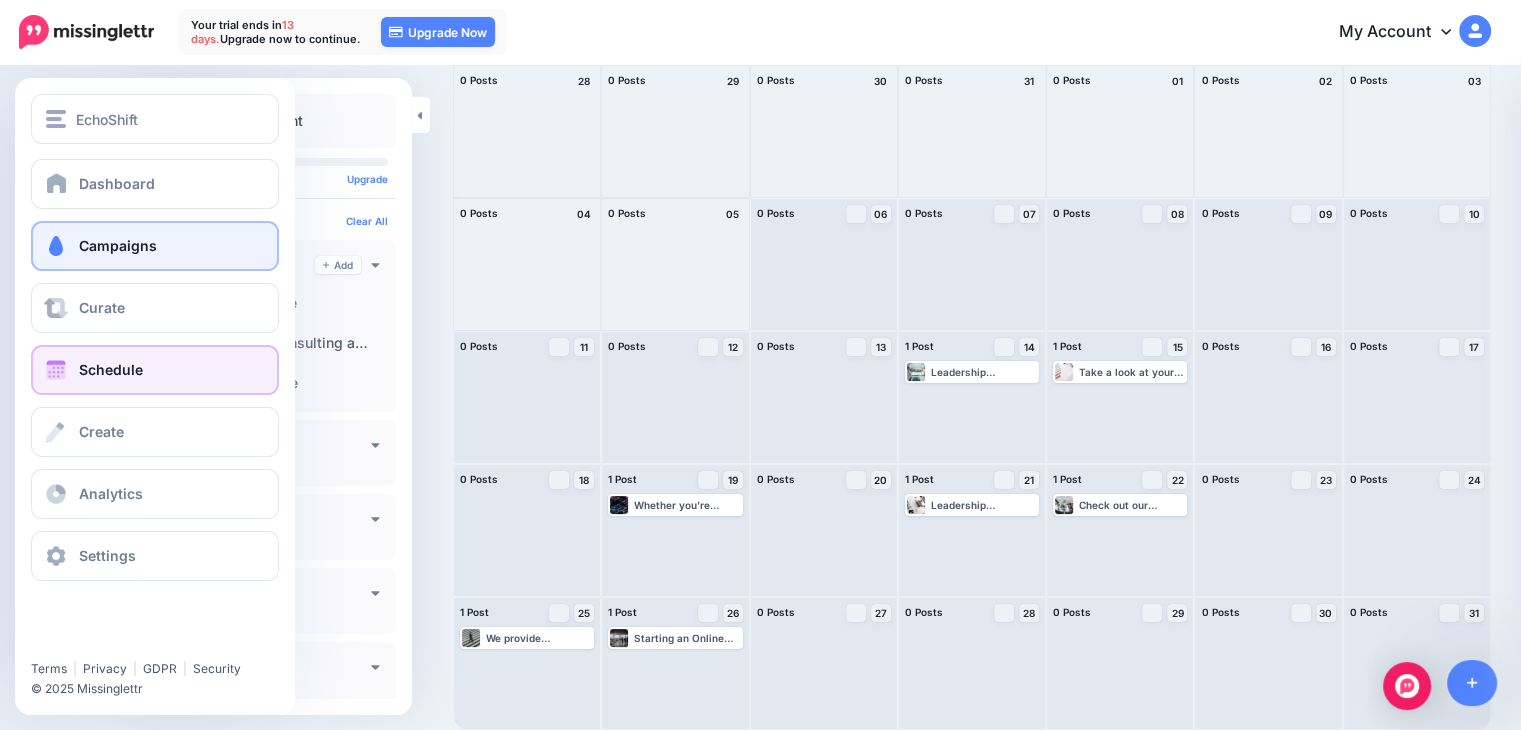 click on "Campaigns" at bounding box center (155, 246) 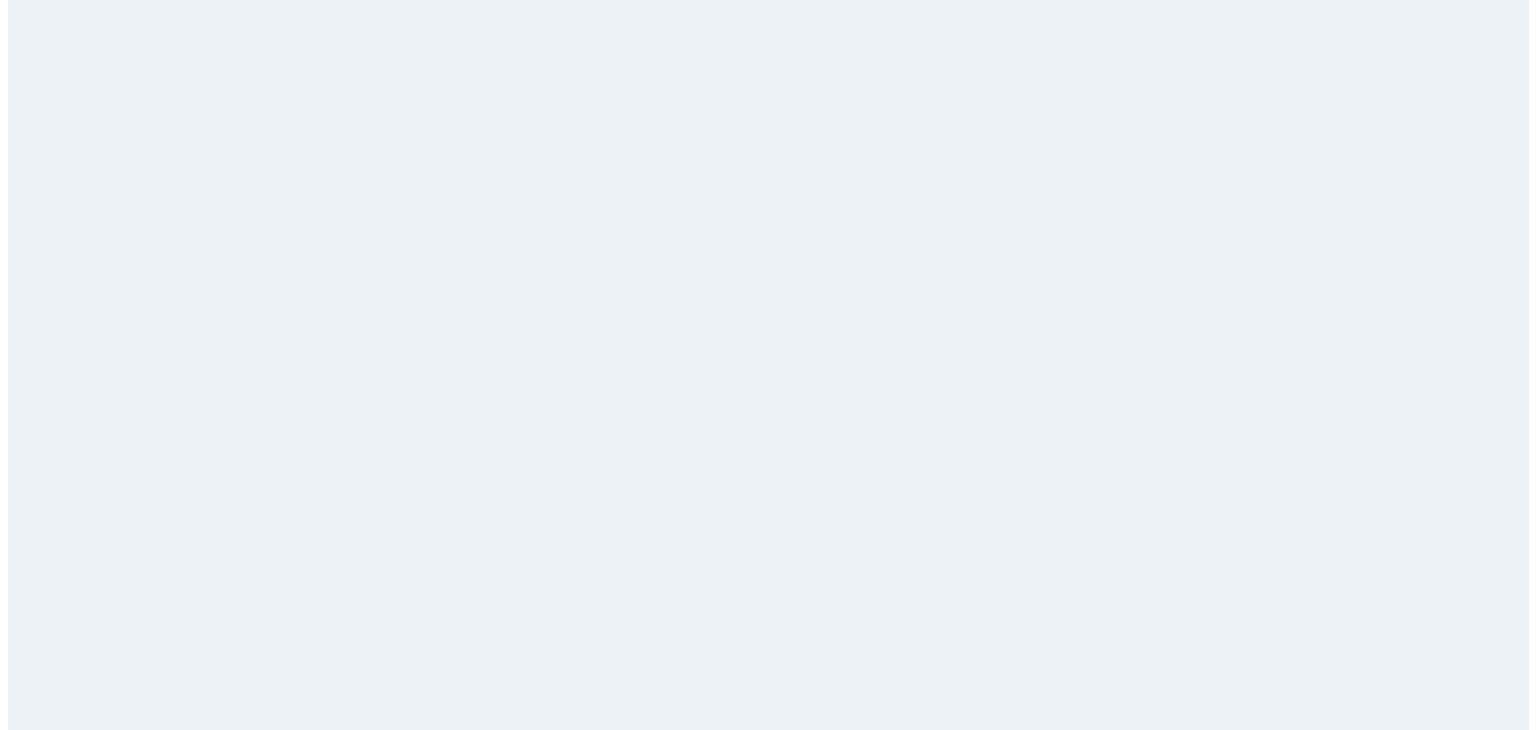 scroll, scrollTop: 0, scrollLeft: 0, axis: both 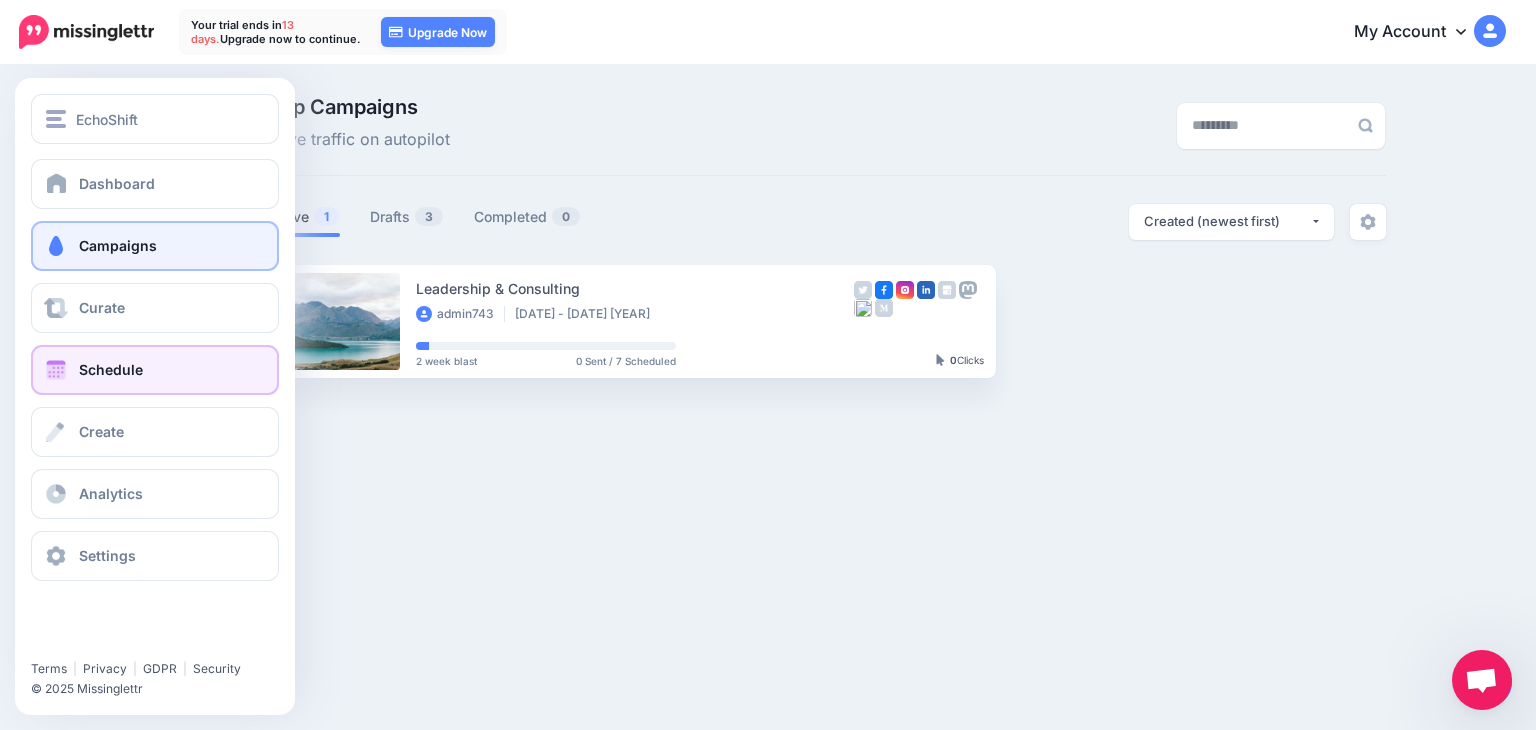 click on "Schedule" at bounding box center [111, 369] 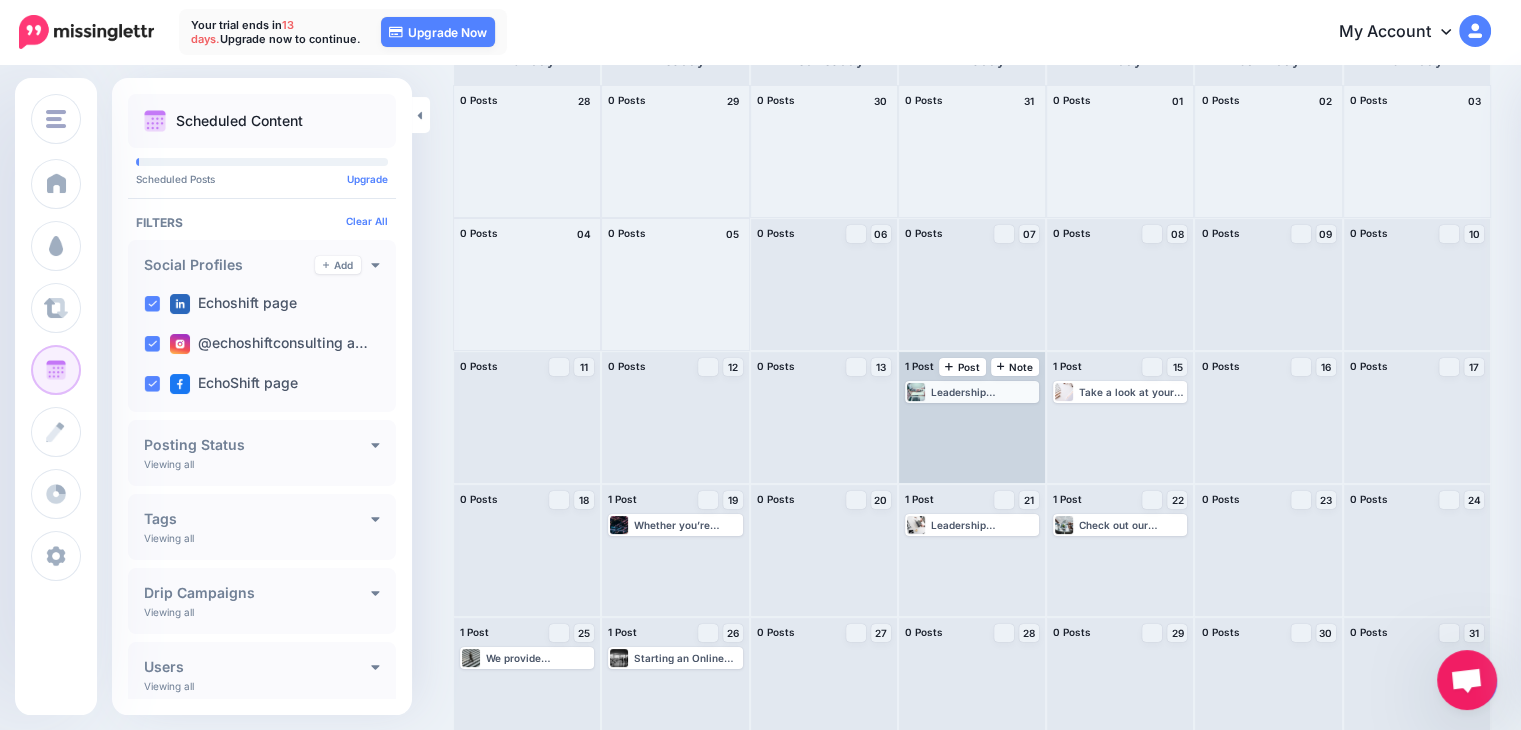 scroll, scrollTop: 149, scrollLeft: 0, axis: vertical 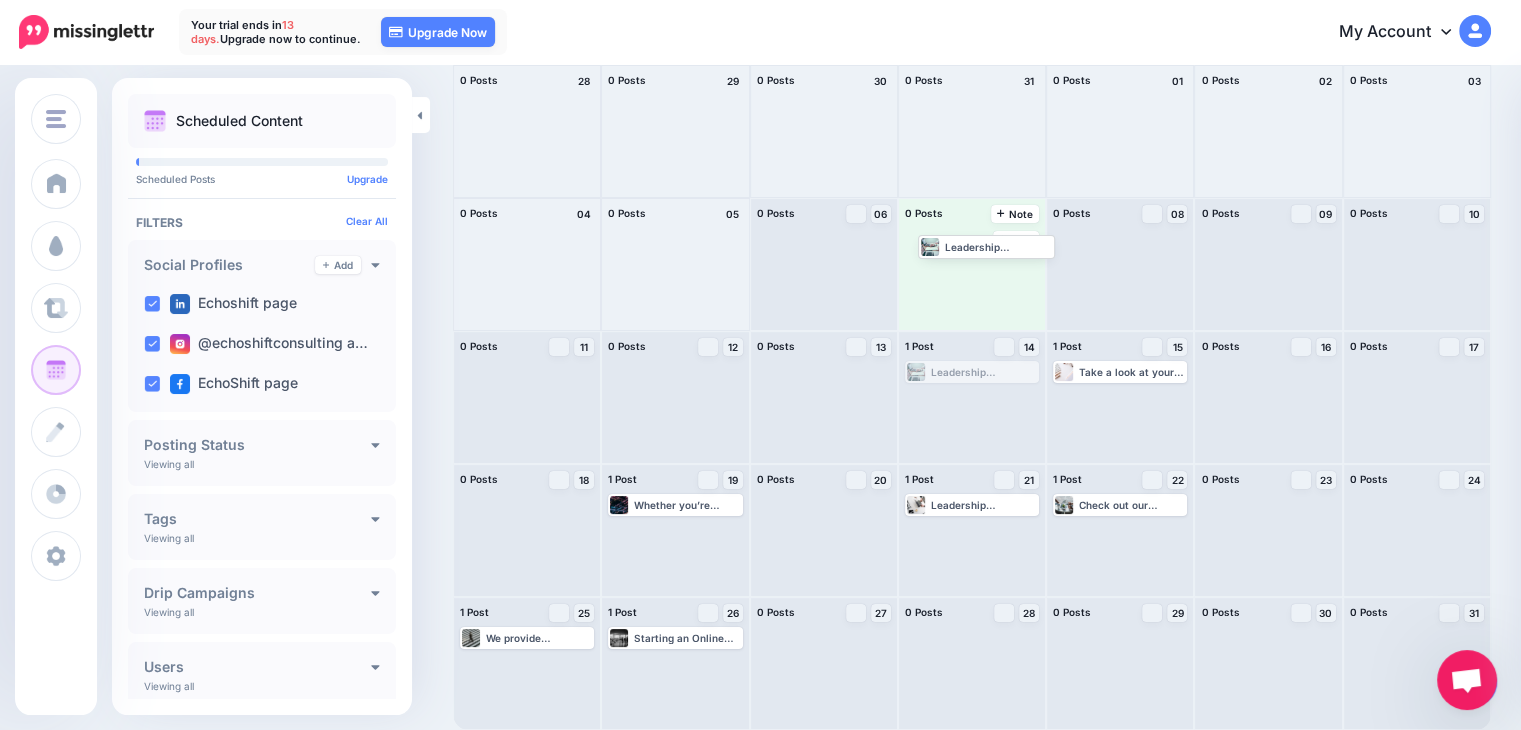 drag, startPoint x: 967, startPoint y: 377, endPoint x: 972, endPoint y: 253, distance: 124.10077 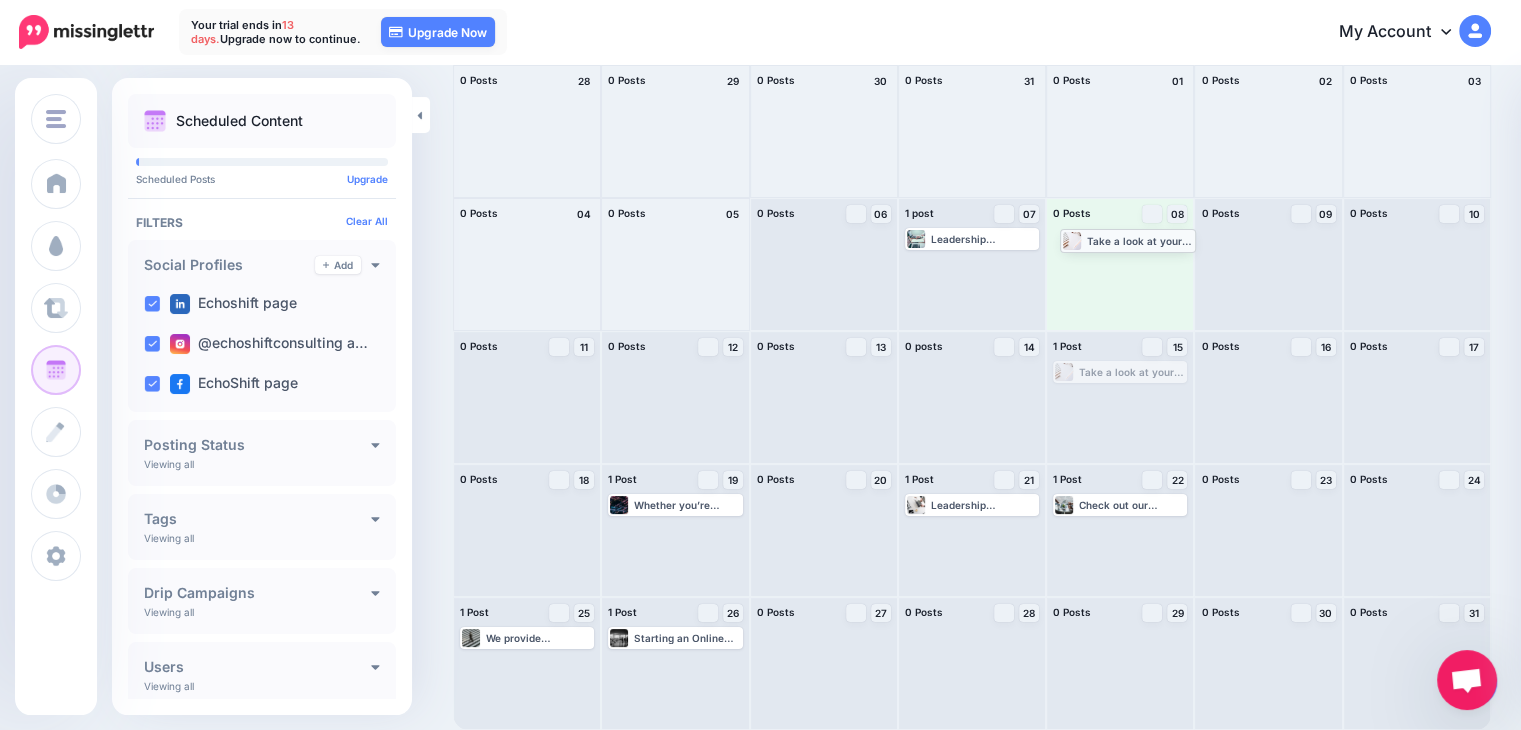 drag, startPoint x: 1108, startPoint y: 369, endPoint x: 1106, endPoint y: 239, distance: 130.01538 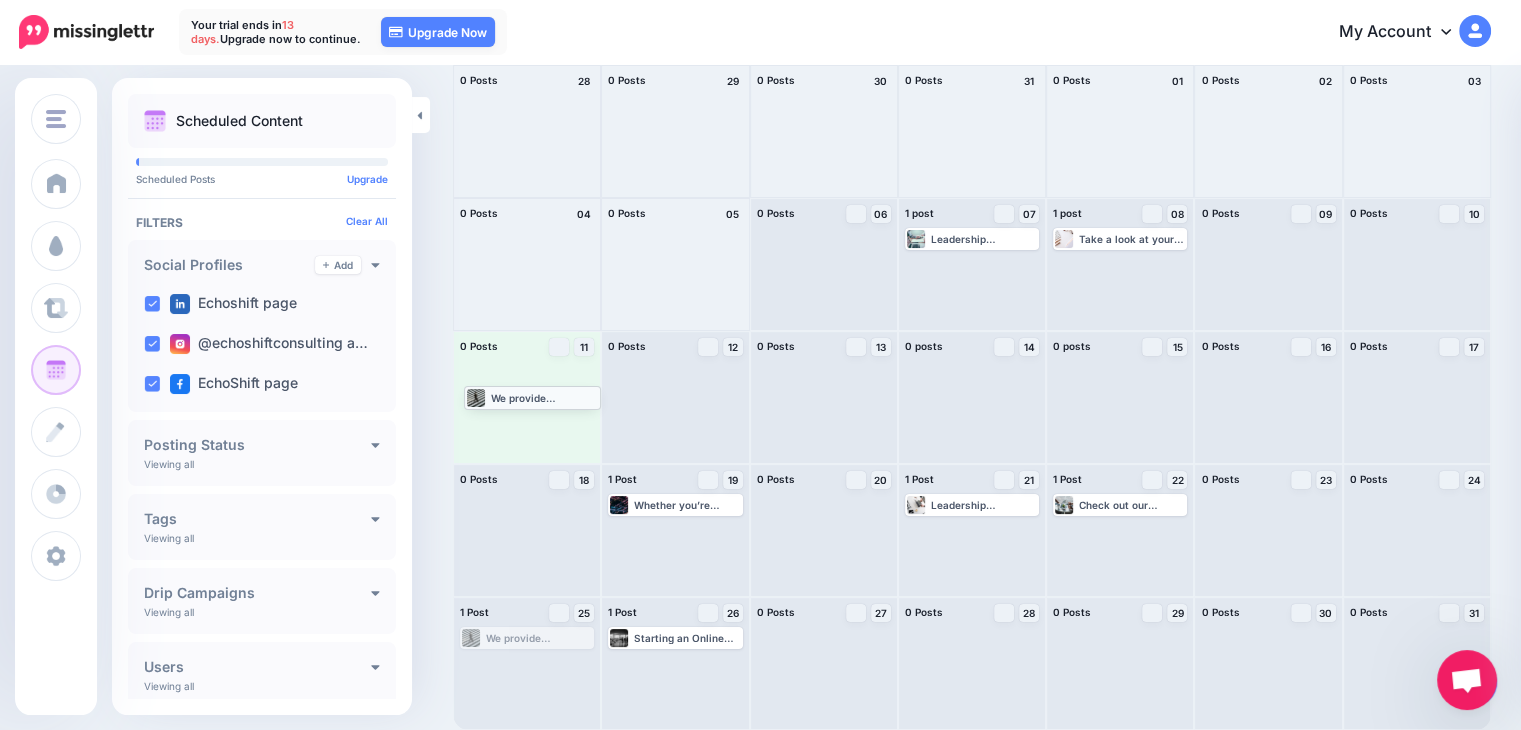 drag, startPoint x: 503, startPoint y: 643, endPoint x: 507, endPoint y: 402, distance: 241.03319 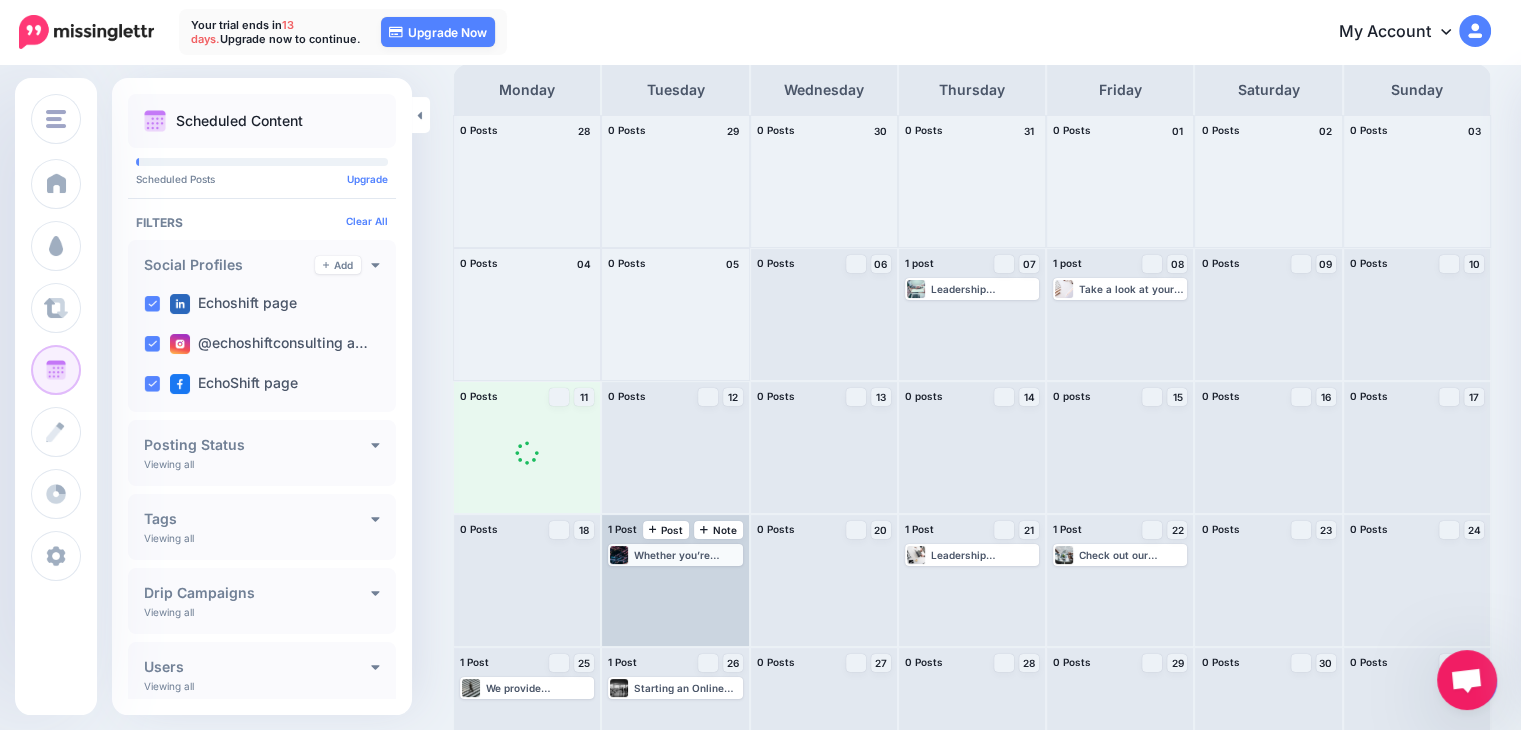 scroll, scrollTop: 100, scrollLeft: 0, axis: vertical 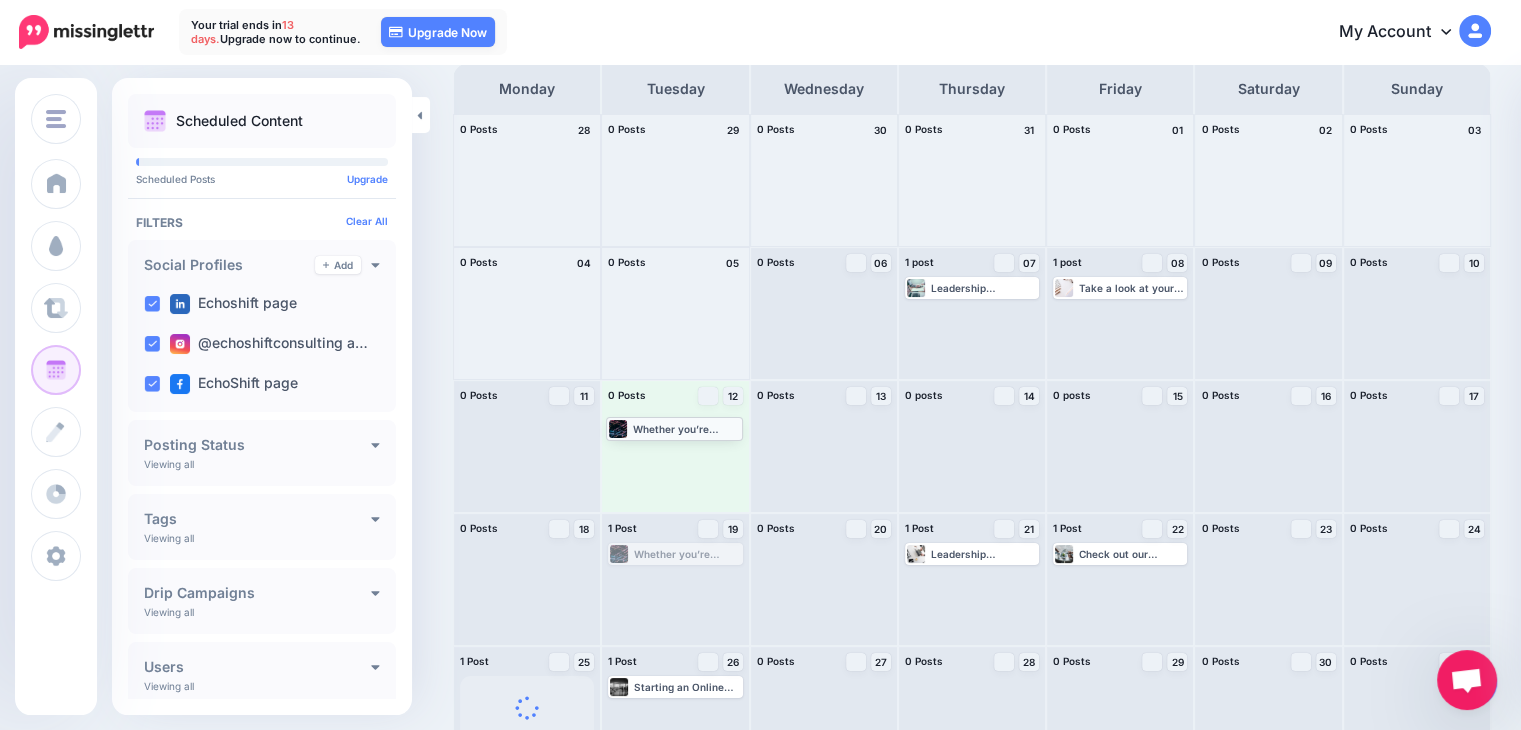 drag, startPoint x: 664, startPoint y: 556, endPoint x: 660, endPoint y: 430, distance: 126.06348 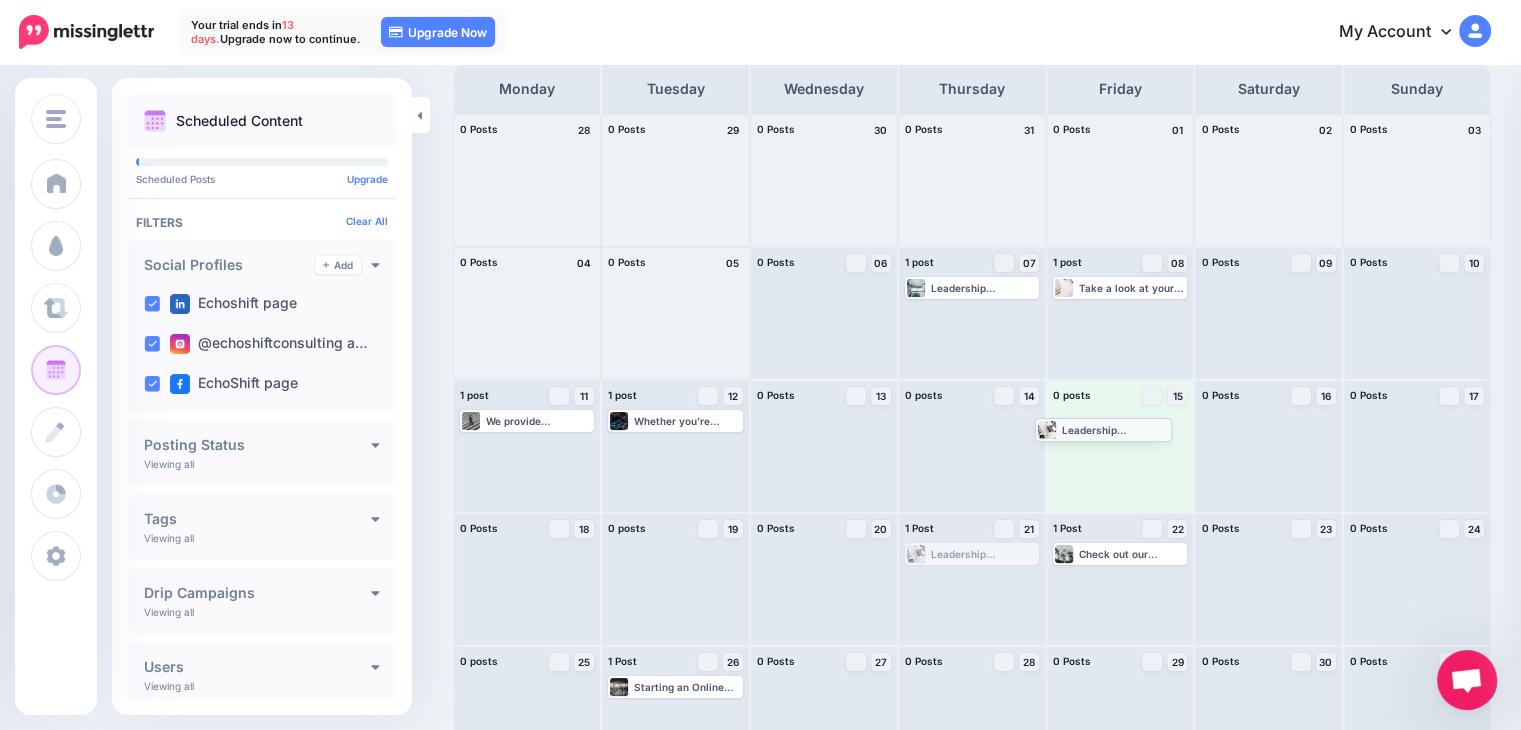 drag, startPoint x: 968, startPoint y: 558, endPoint x: 1092, endPoint y: 433, distance: 176.07101 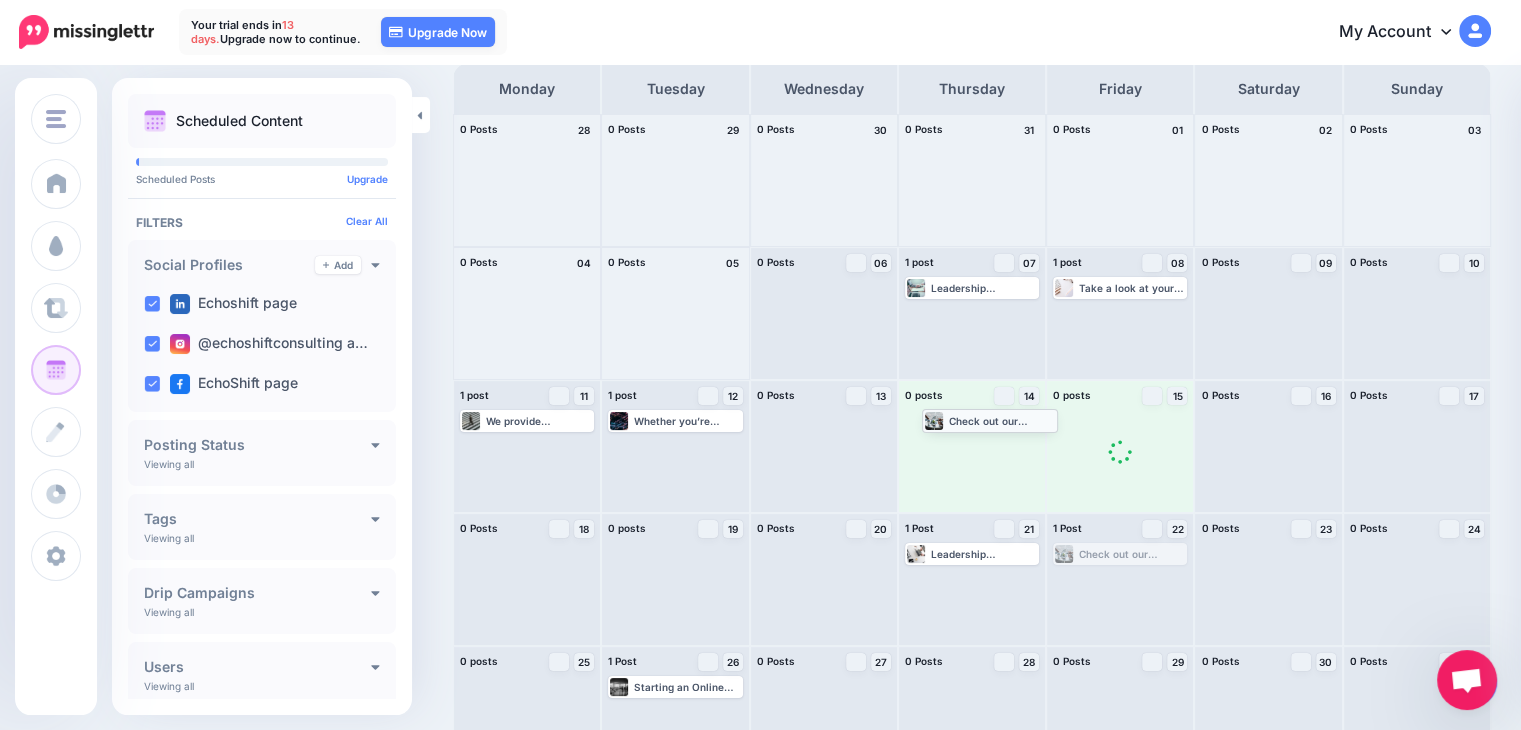 drag, startPoint x: 1124, startPoint y: 557, endPoint x: 980, endPoint y: 423, distance: 196.70282 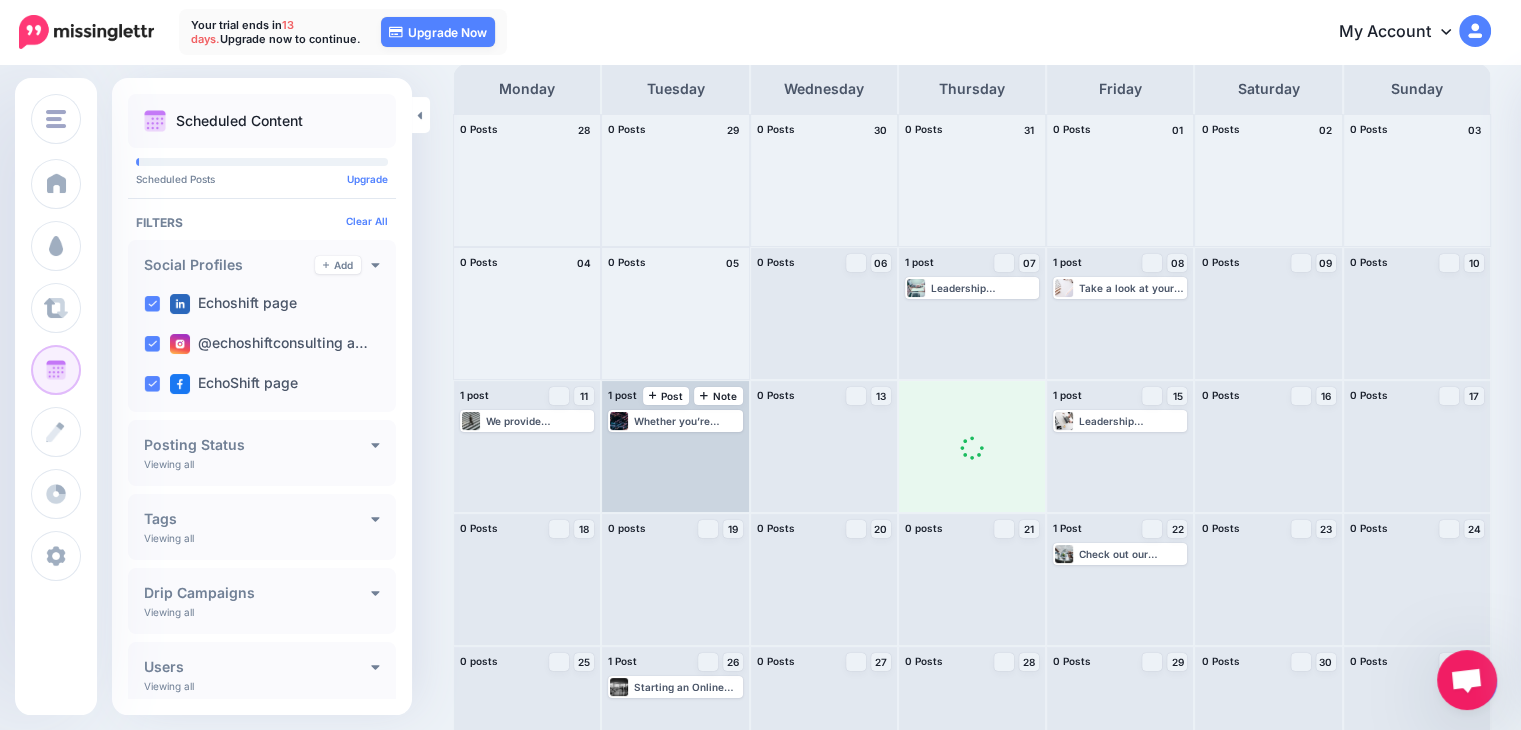 scroll, scrollTop: 0, scrollLeft: 0, axis: both 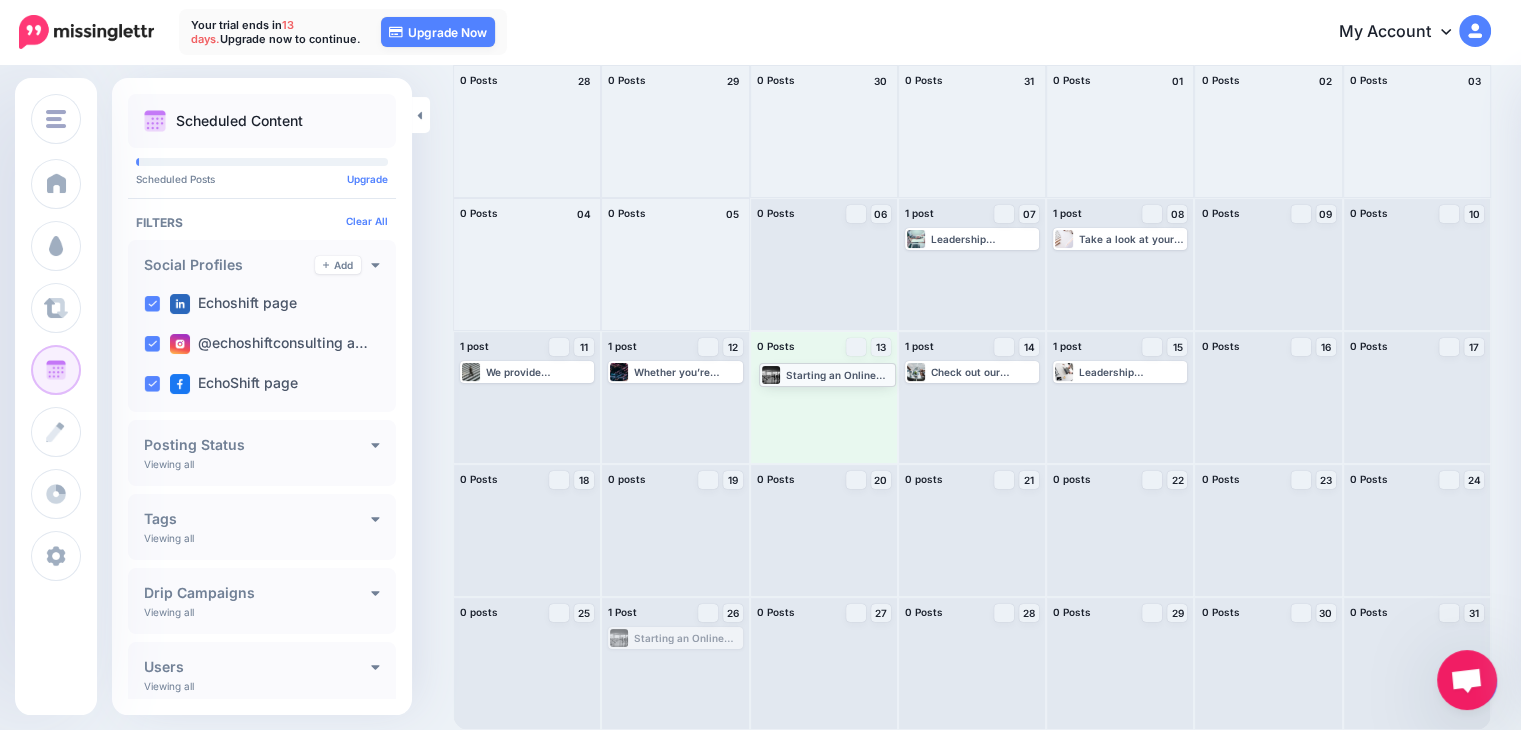 drag, startPoint x: 654, startPoint y: 643, endPoint x: 803, endPoint y: 379, distance: 303.14517 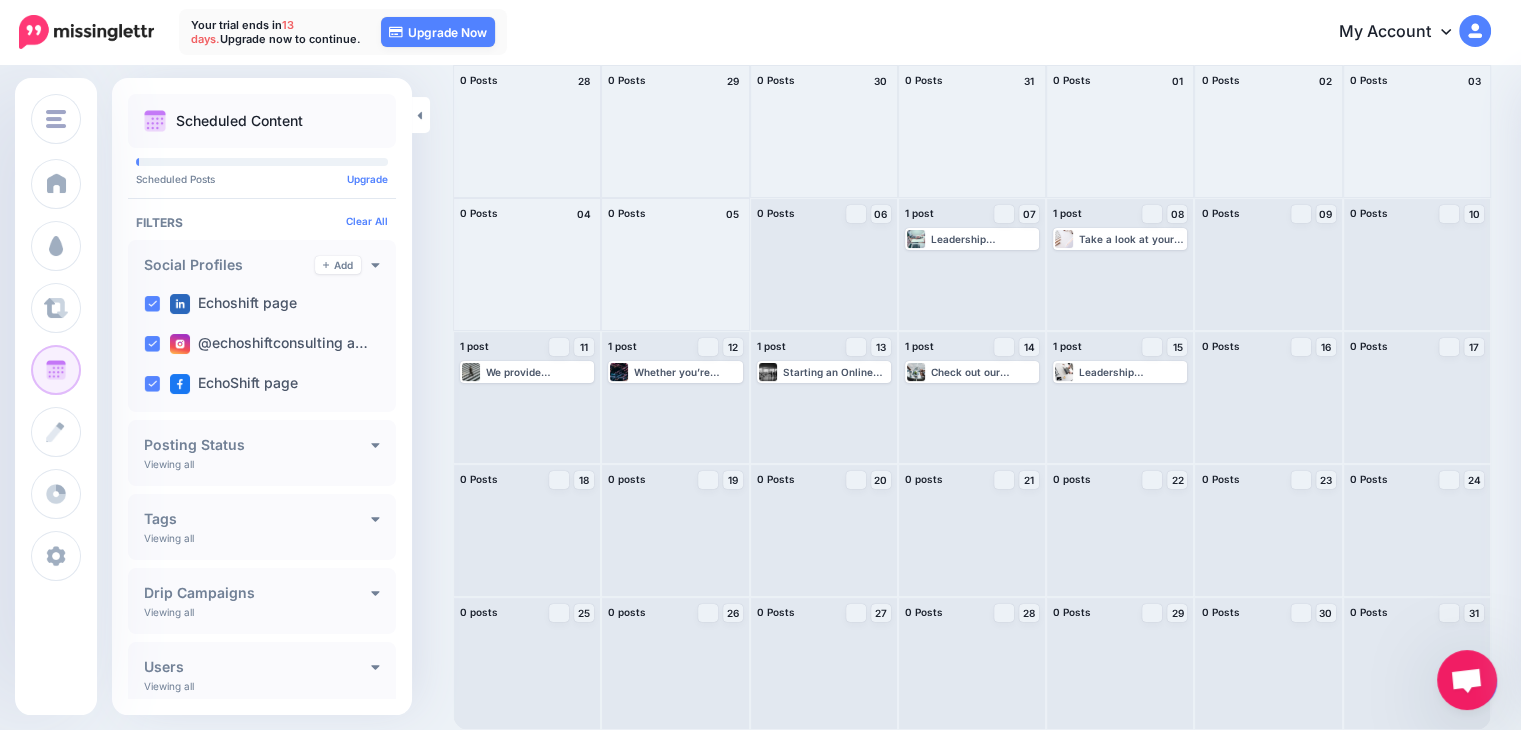 click on "Today
August 2025
Drafts 0
Day
Week
Month
PRO TIP" at bounding box center [760, 324] 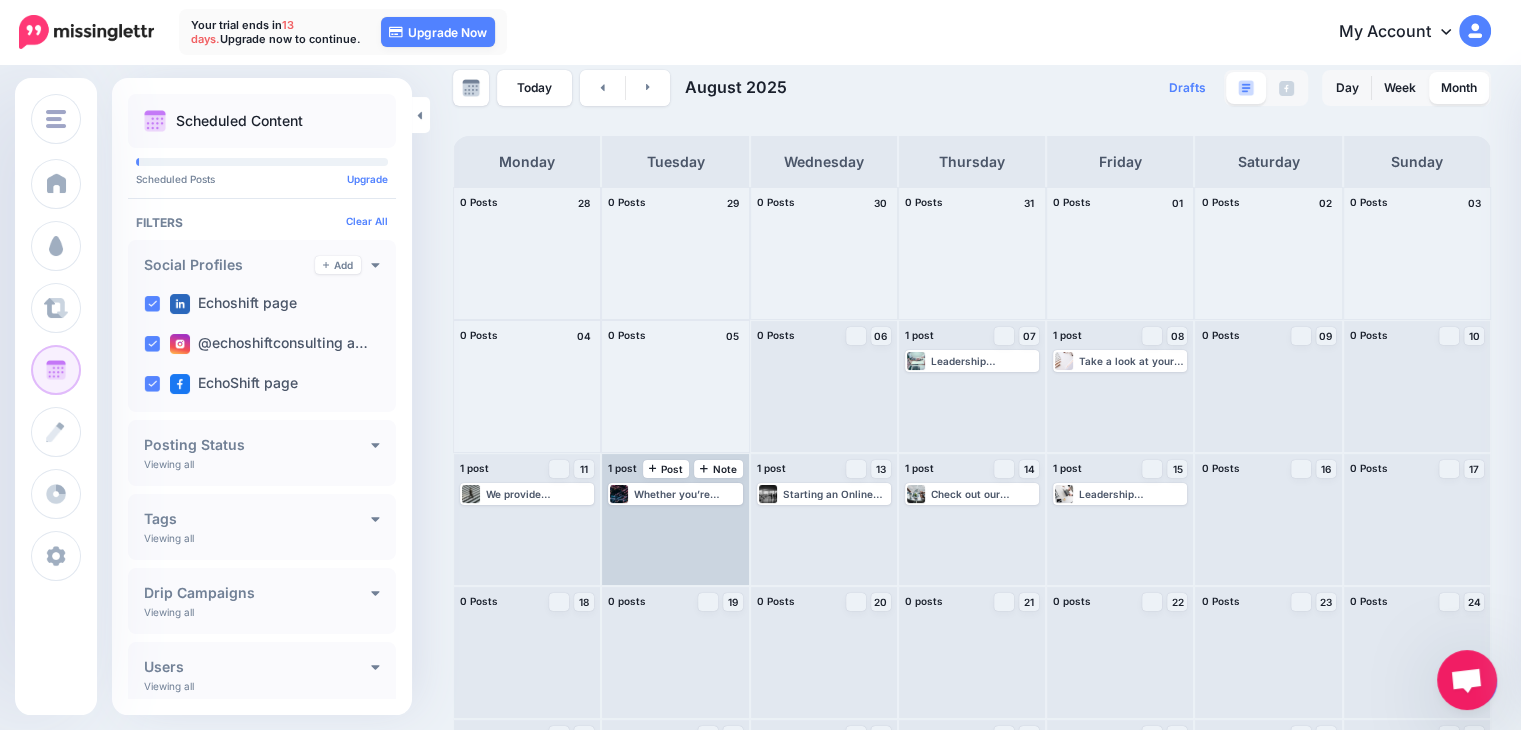 scroll, scrollTop: 0, scrollLeft: 0, axis: both 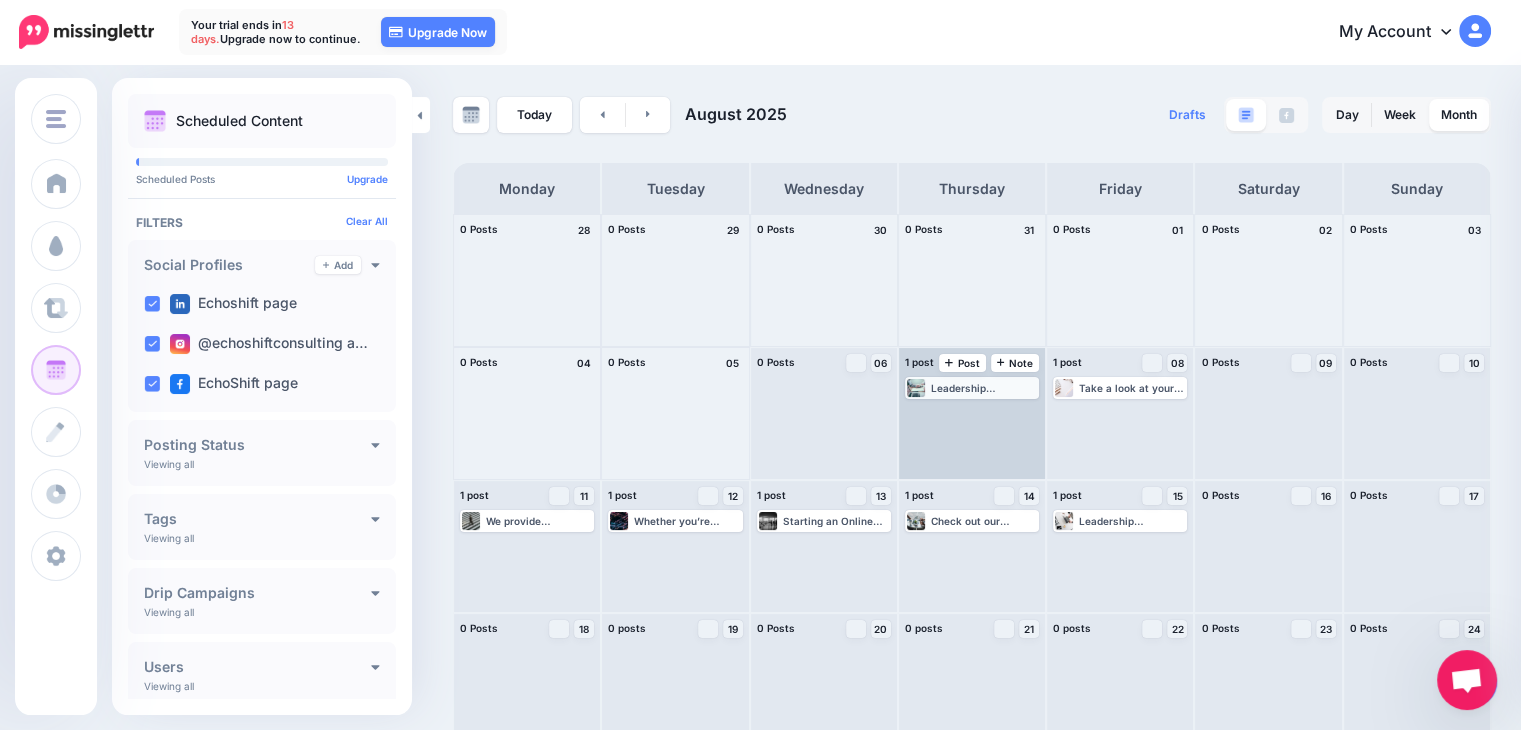click on "Leadership Consulting shouldn't be priced out for start ups and growing businesses. We are here to offer a better solution that's available to all. www.echoshift.io #ai #smallbusiness #consulting" at bounding box center [984, 388] 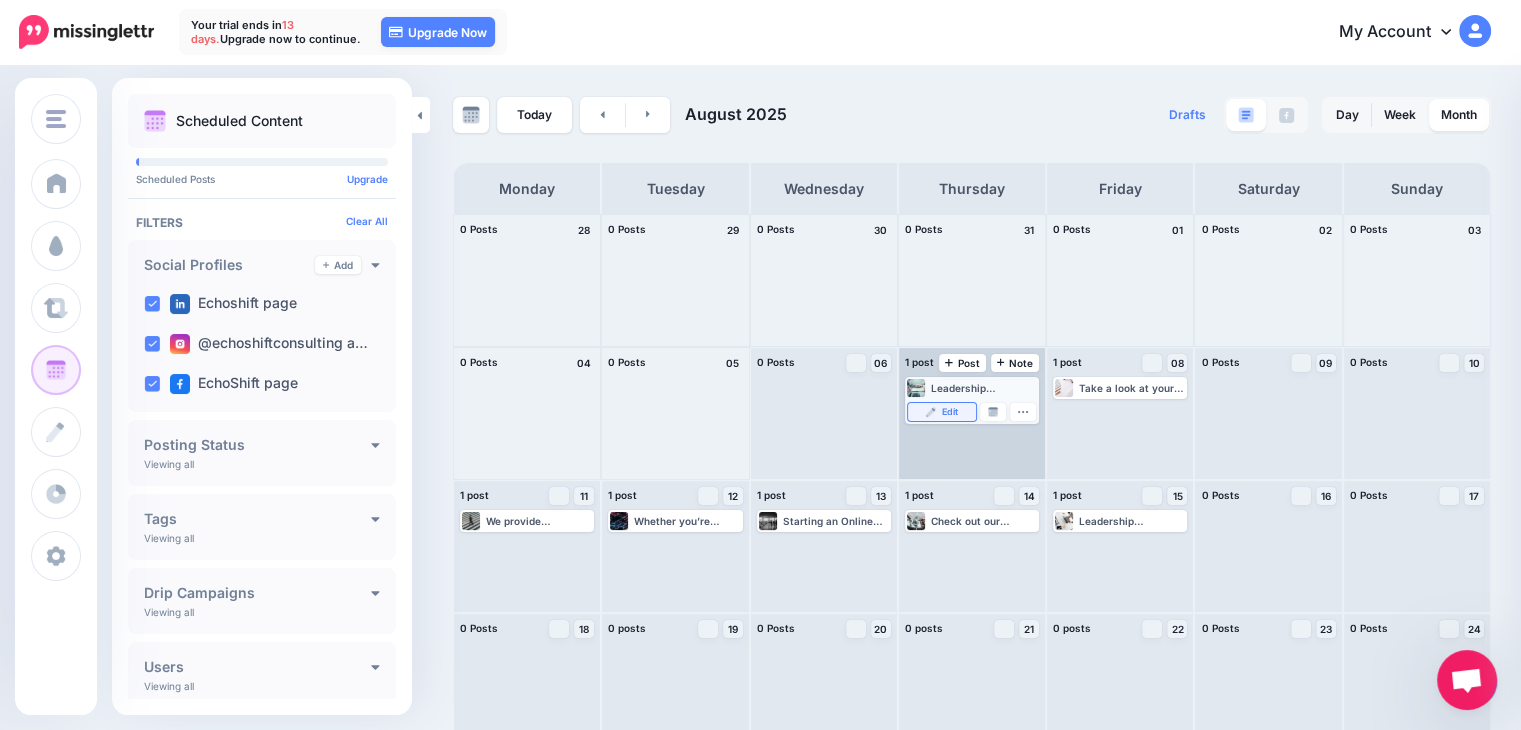 click on "Edit" at bounding box center (949, 412) 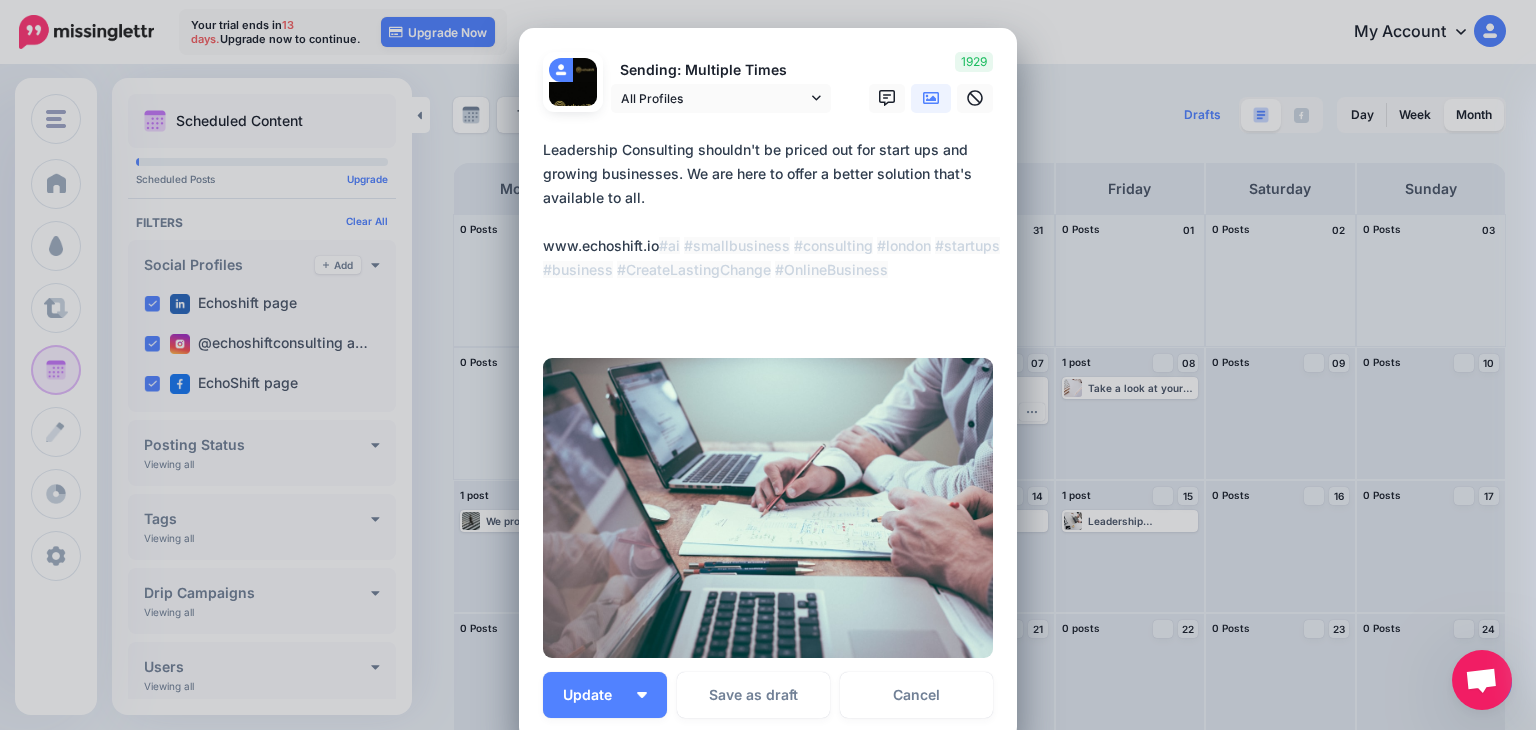 click on "Edit Post
Loading
Sending: Multiple Times
All
Profiles" at bounding box center (768, 365) 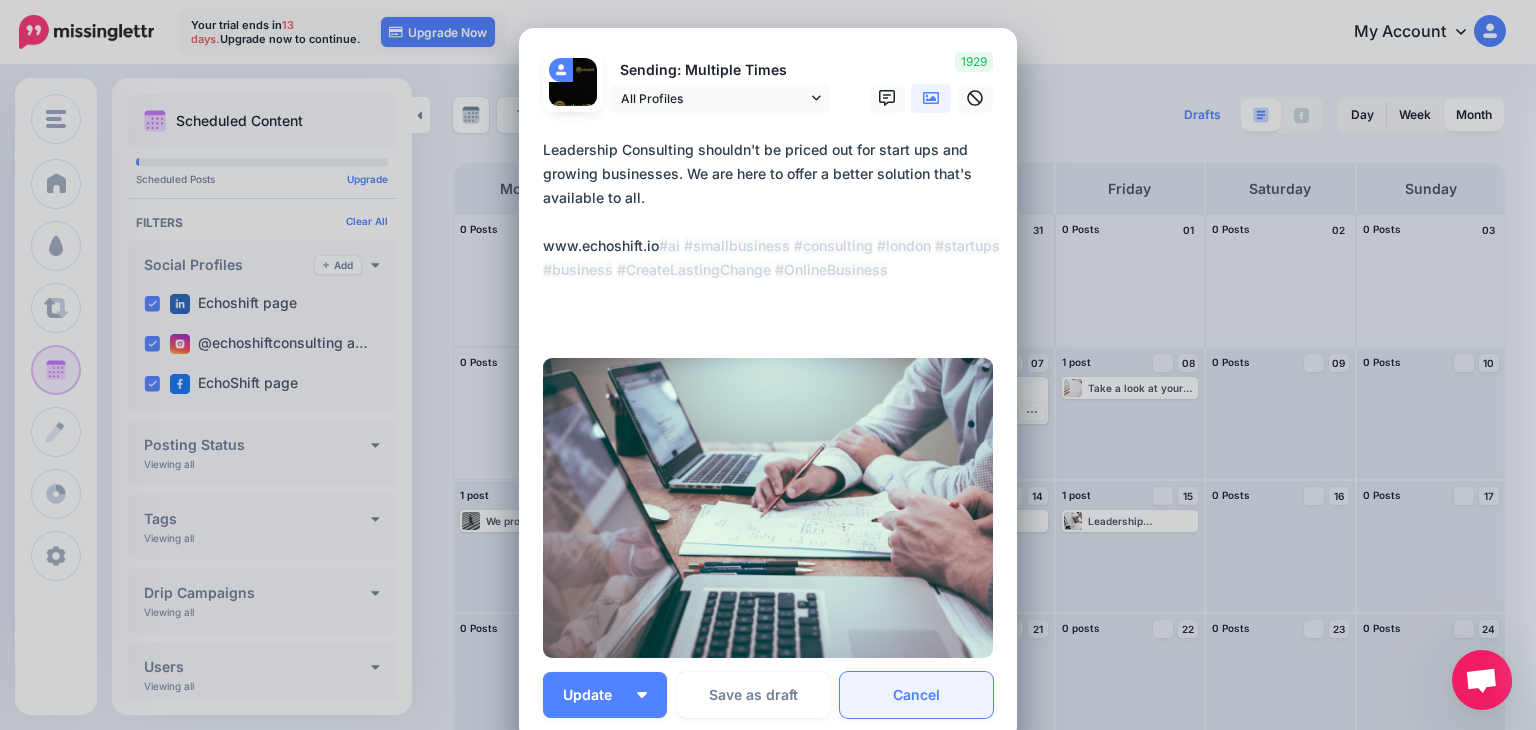 click on "Cancel" at bounding box center [916, 695] 